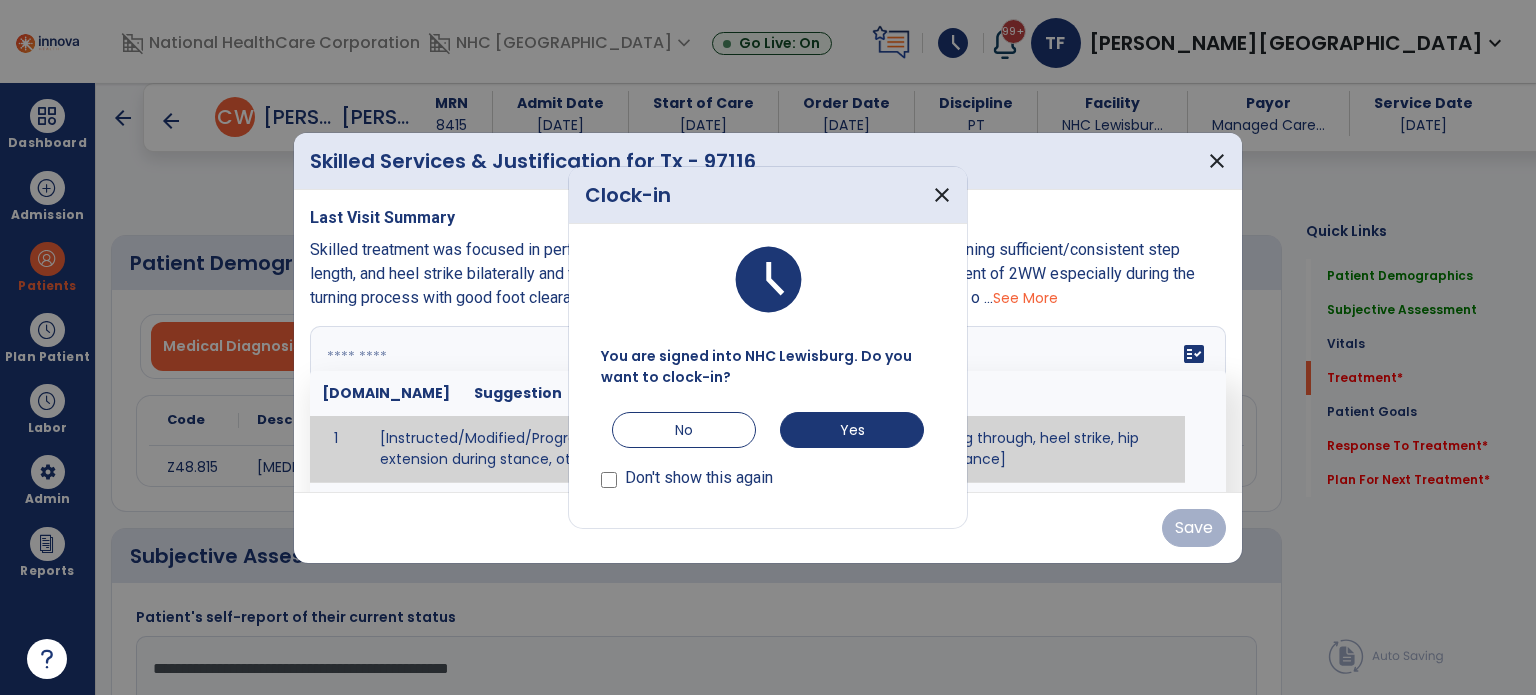 select on "*" 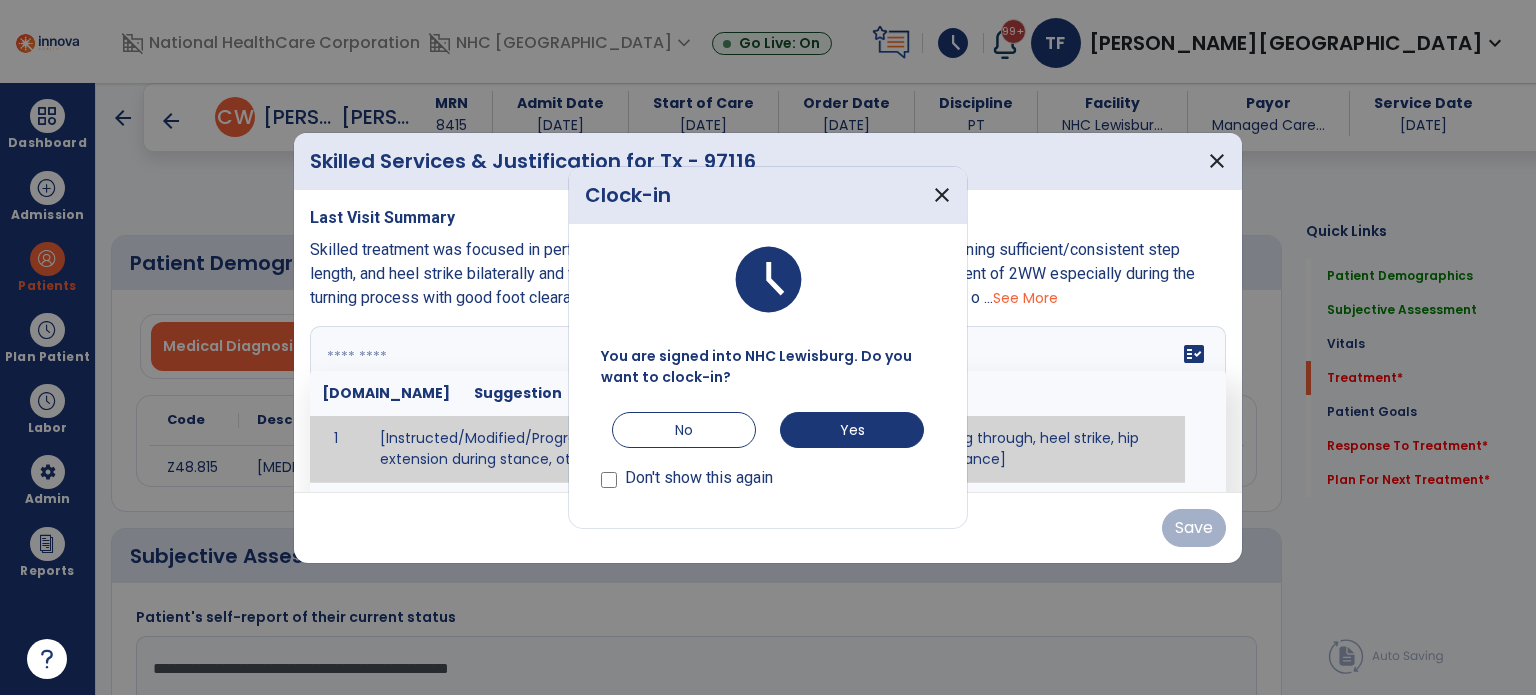 scroll, scrollTop: 0, scrollLeft: 0, axis: both 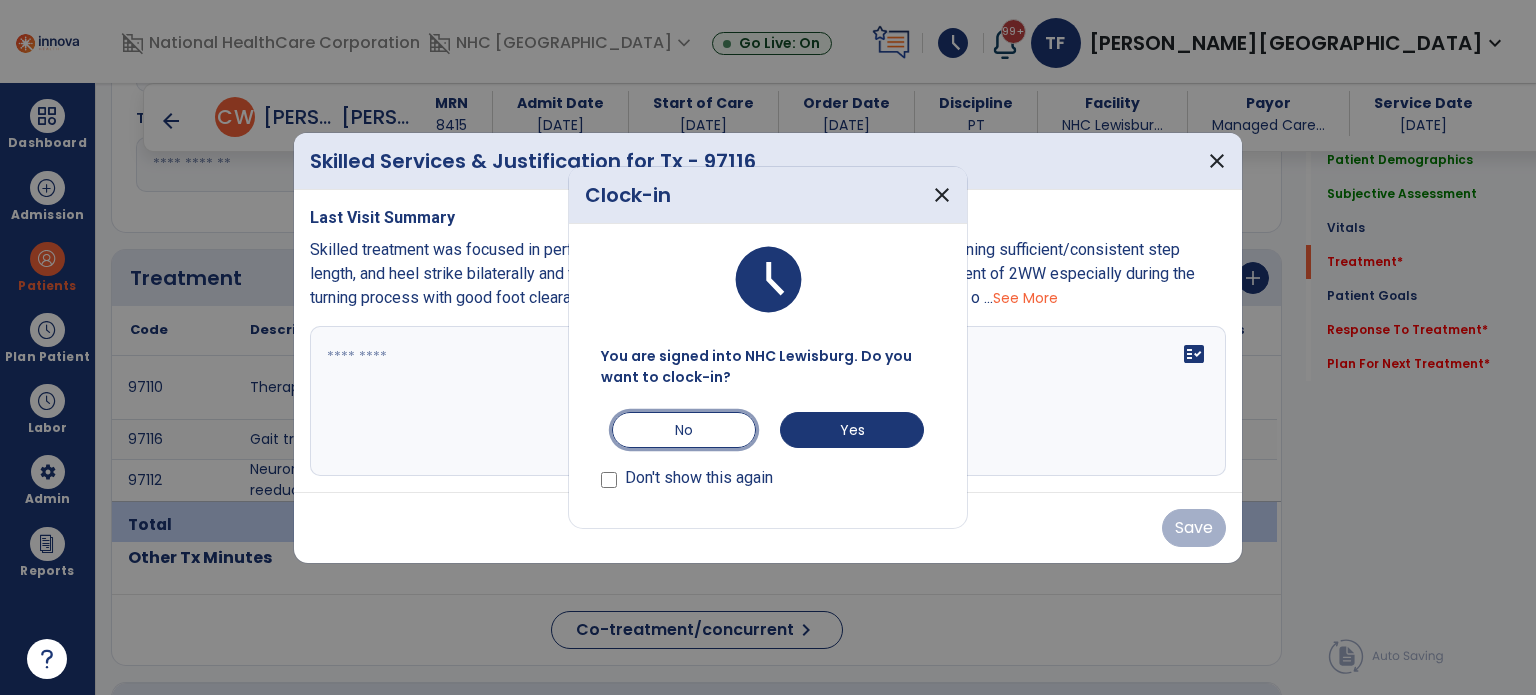 click on "No" at bounding box center [684, 430] 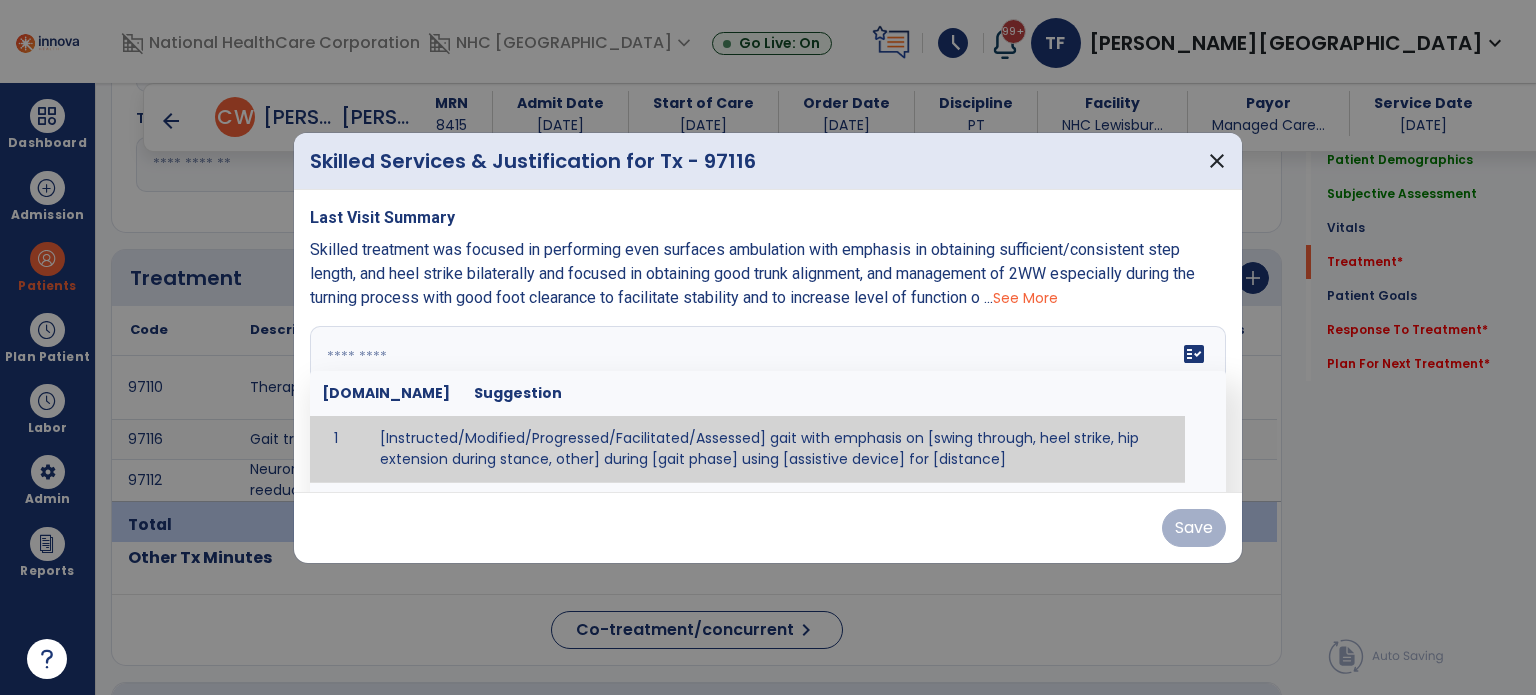 click at bounding box center (768, 401) 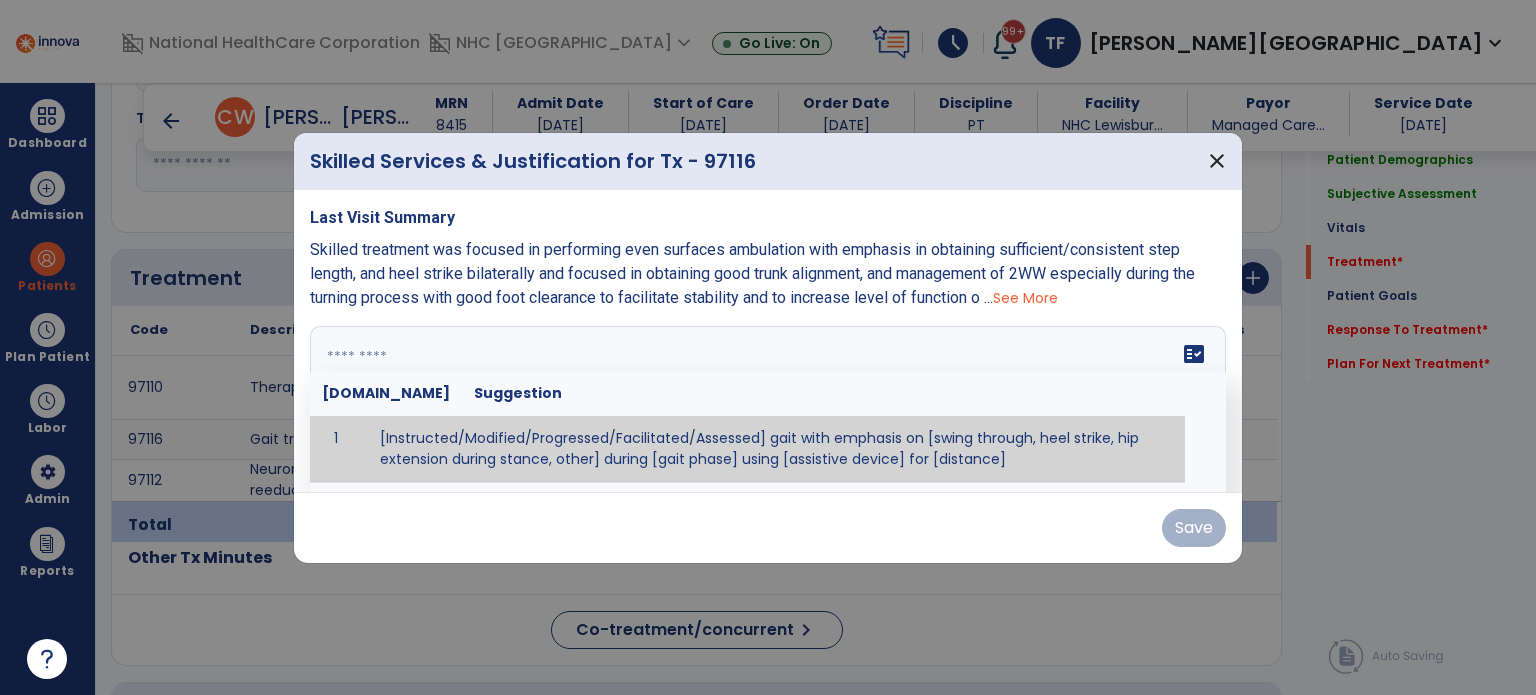 click on "fact_check  [DOMAIN_NAME] Suggestion 1 [Instructed/Modified/Progressed/Facilitated/Assessed] gait with emphasis on [swing through, heel strike, hip extension during stance, other] during [gait phase] using [assistive device] for [distance] 2 [Instructed/Modified/Progressed/Facilitated/Assessed] use of [assistive device] and [NWB, PWB, step-to gait pattern, step through gait pattern] 3 [Instructed/Modified/Progressed/Facilitated/Assessed] patient's ability to [ascend/descend # of steps, perform directional changes, walk on even/uneven surfaces, pick-up objects off floor, velocity changes, other] using [assistive device]. 4 [Instructed/Modified/Progressed/Facilitated/Assessed] pre-gait activities including [identify exercise] in order to prepare for gait training. 5" at bounding box center [768, 401] 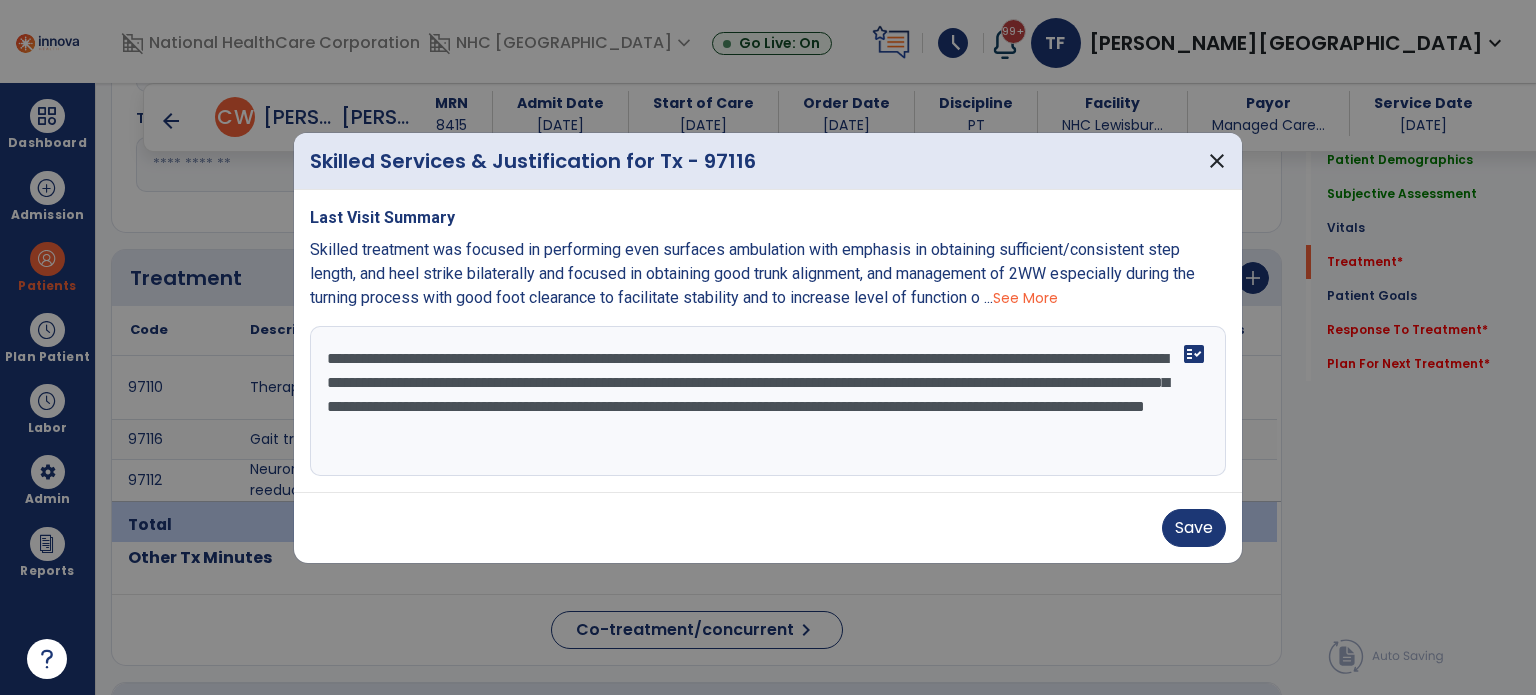 click on "**********" at bounding box center (768, 401) 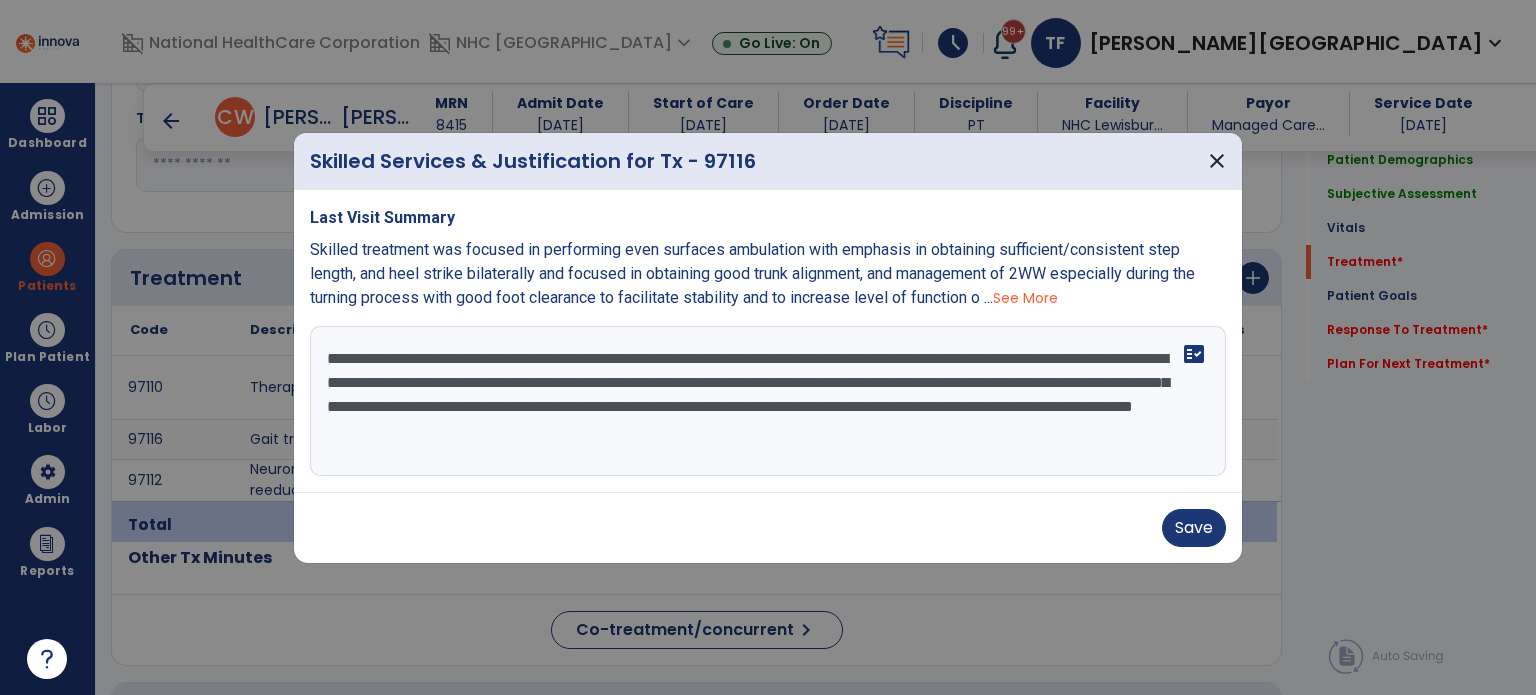 click on "**********" at bounding box center (768, 401) 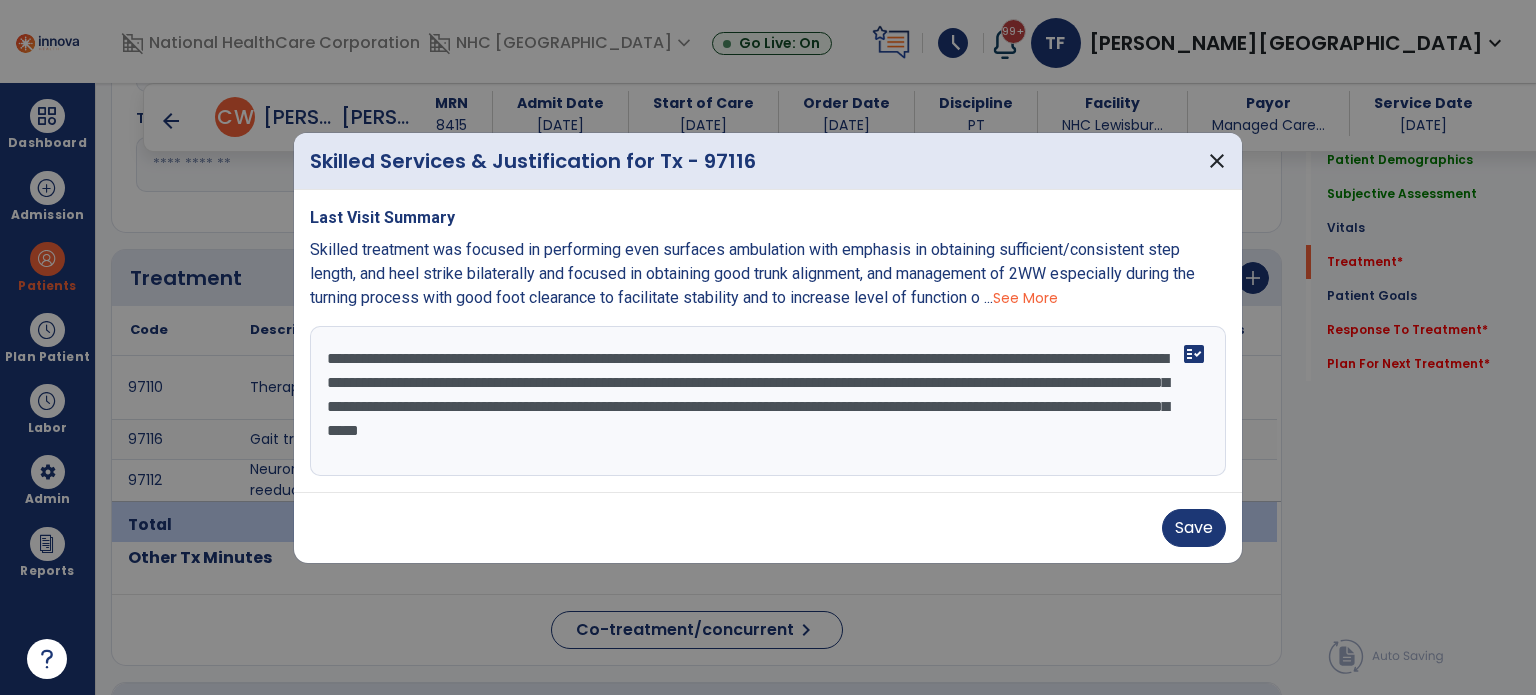 click on "**********" at bounding box center (768, 401) 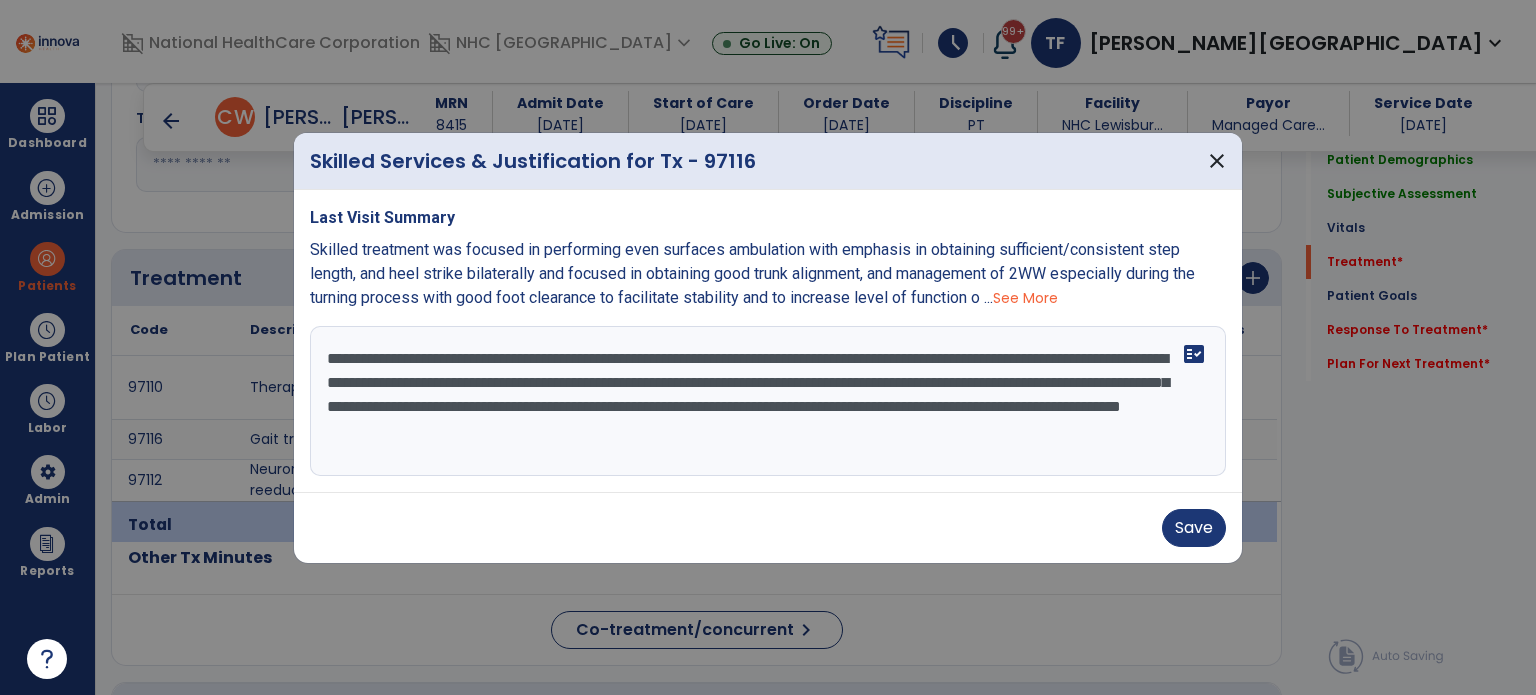 click on "**********" at bounding box center (768, 401) 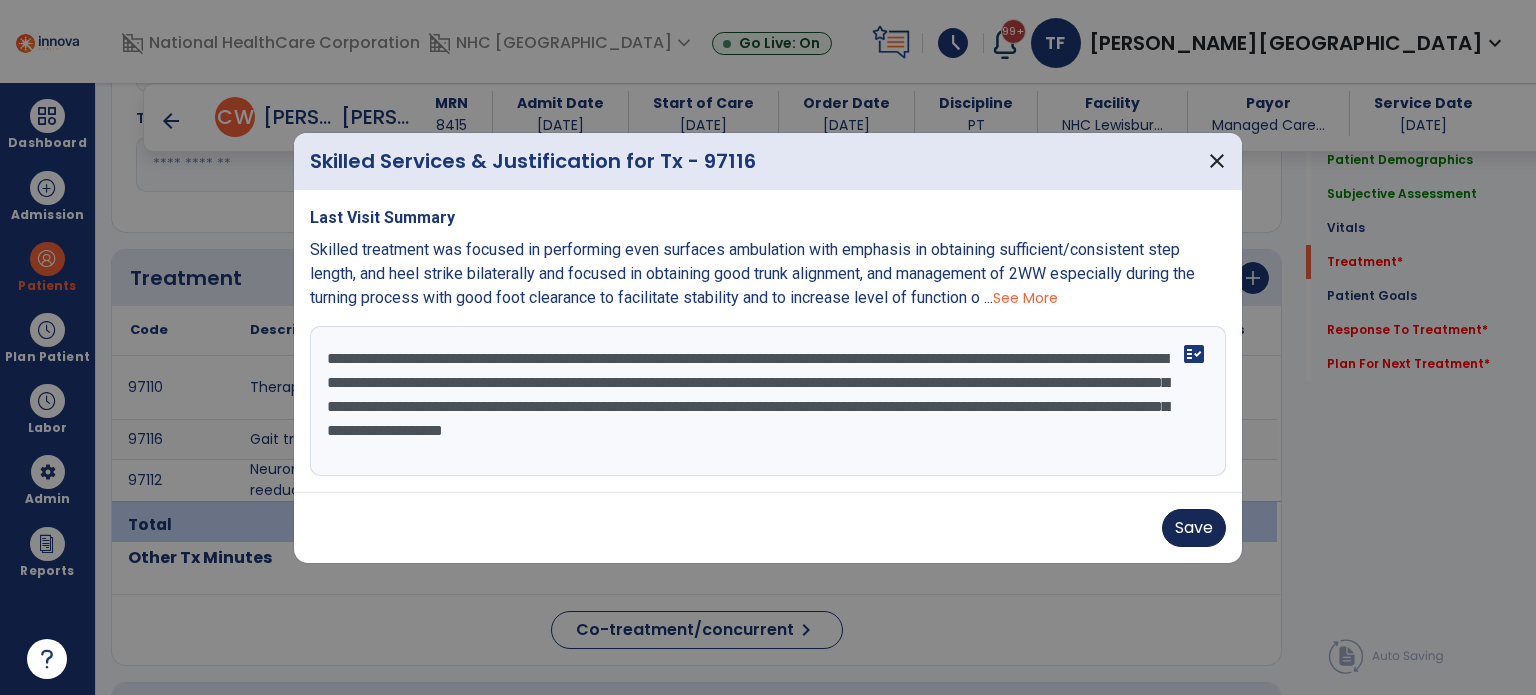 type on "**********" 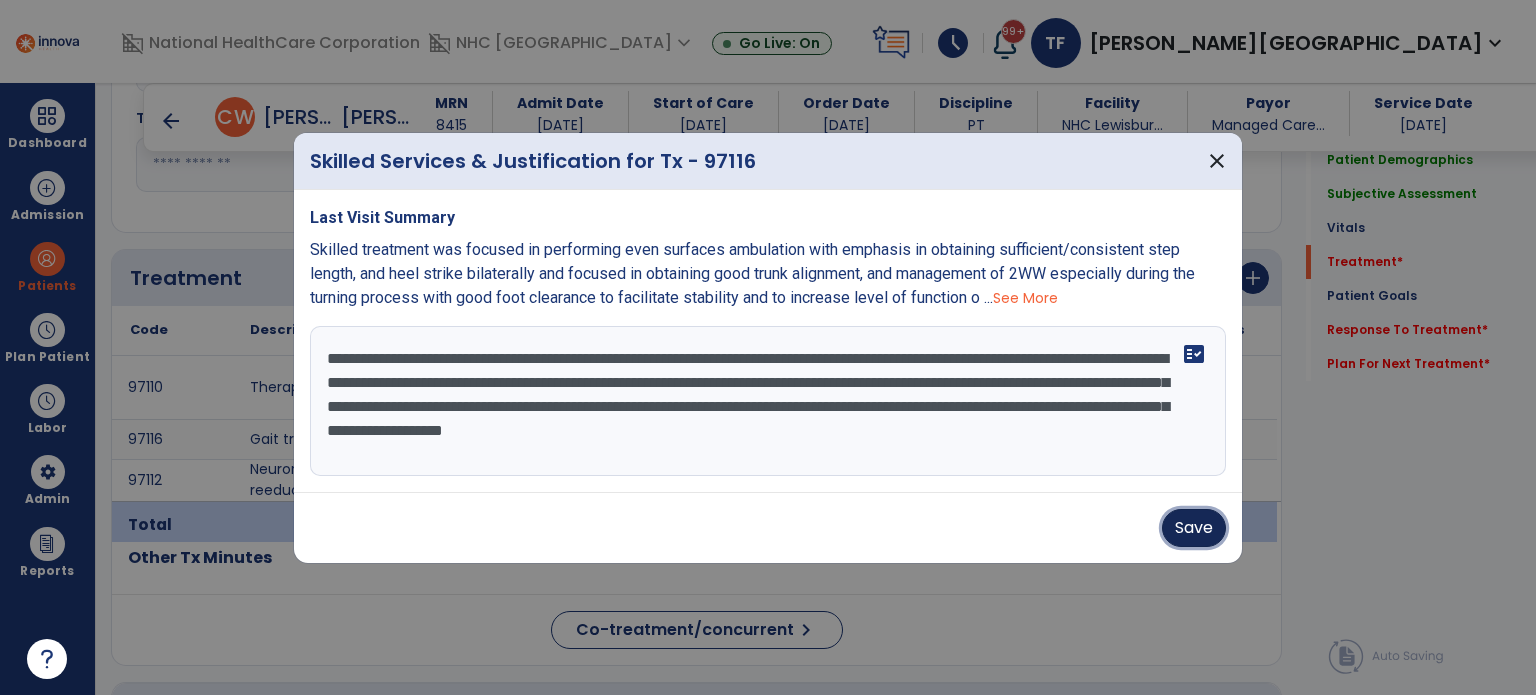 click on "Save" at bounding box center [1194, 528] 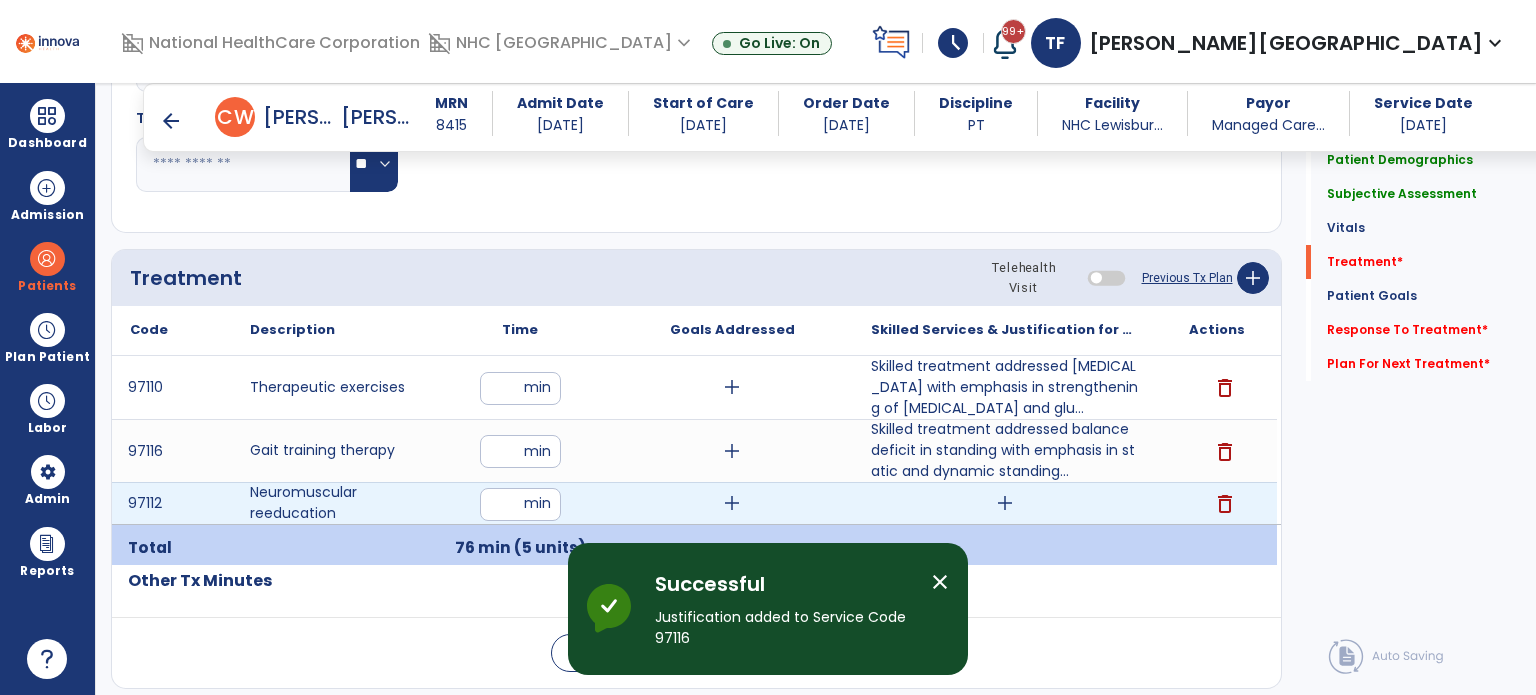 click on "add" at bounding box center (1005, 503) 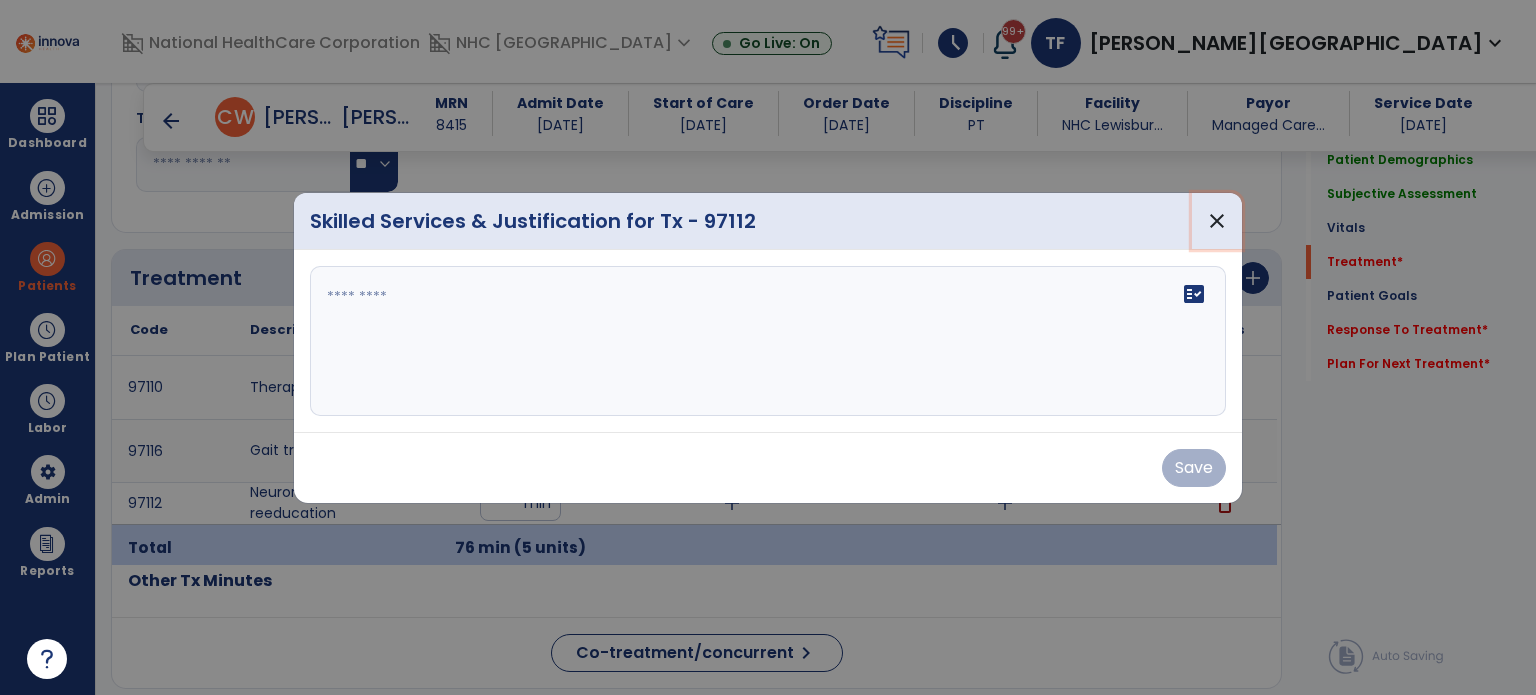 drag, startPoint x: 1208, startPoint y: 222, endPoint x: 1112, endPoint y: 327, distance: 142.27087 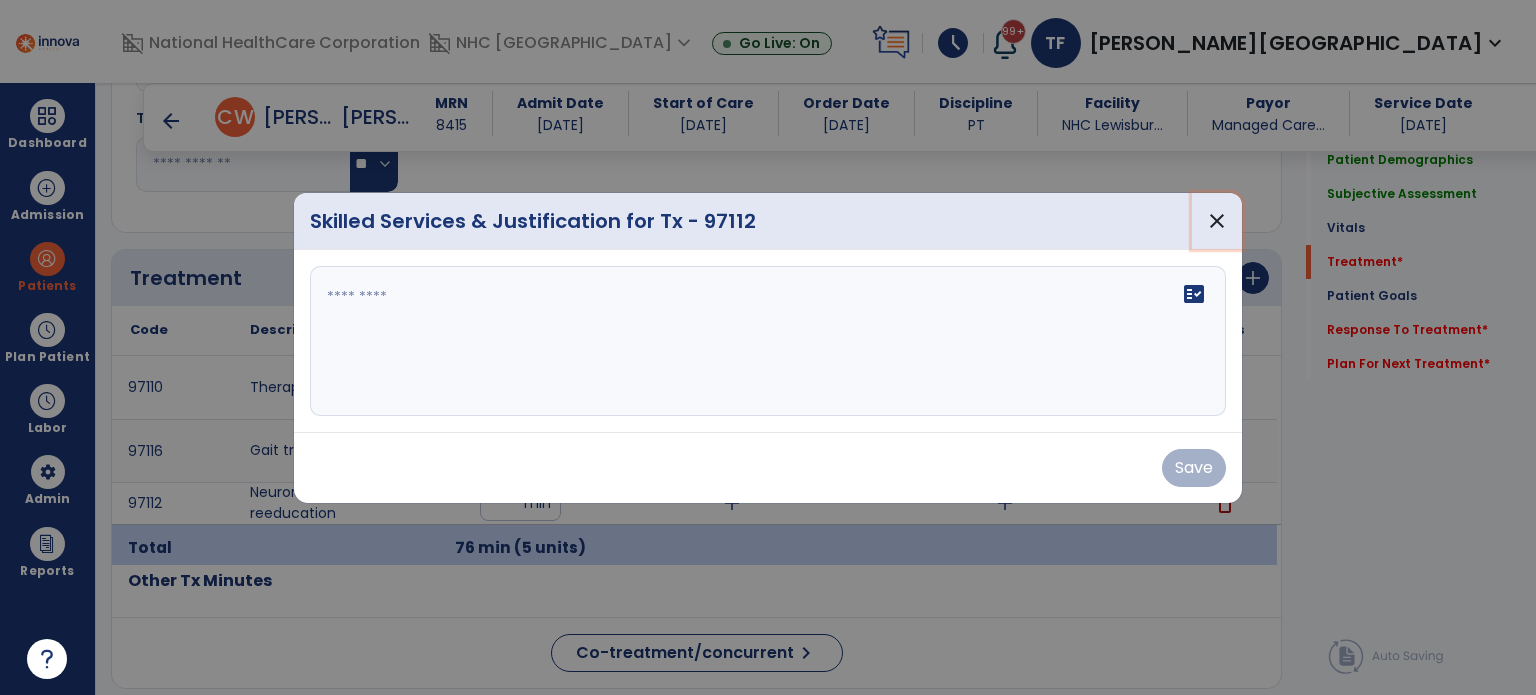 click on "close" at bounding box center (1217, 221) 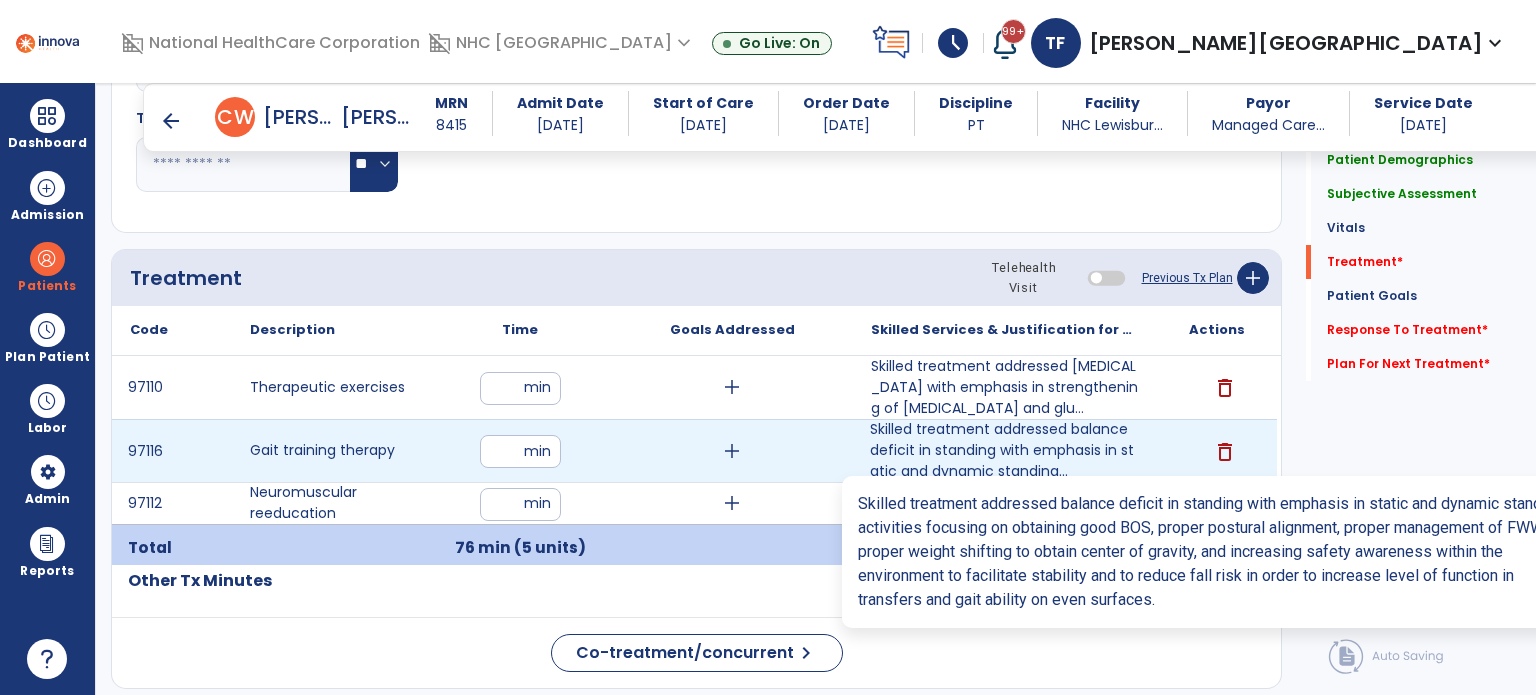 click on "Skilled treatment addressed balance deficit in standing with emphasis in static and dynamic standing..." at bounding box center (1004, 450) 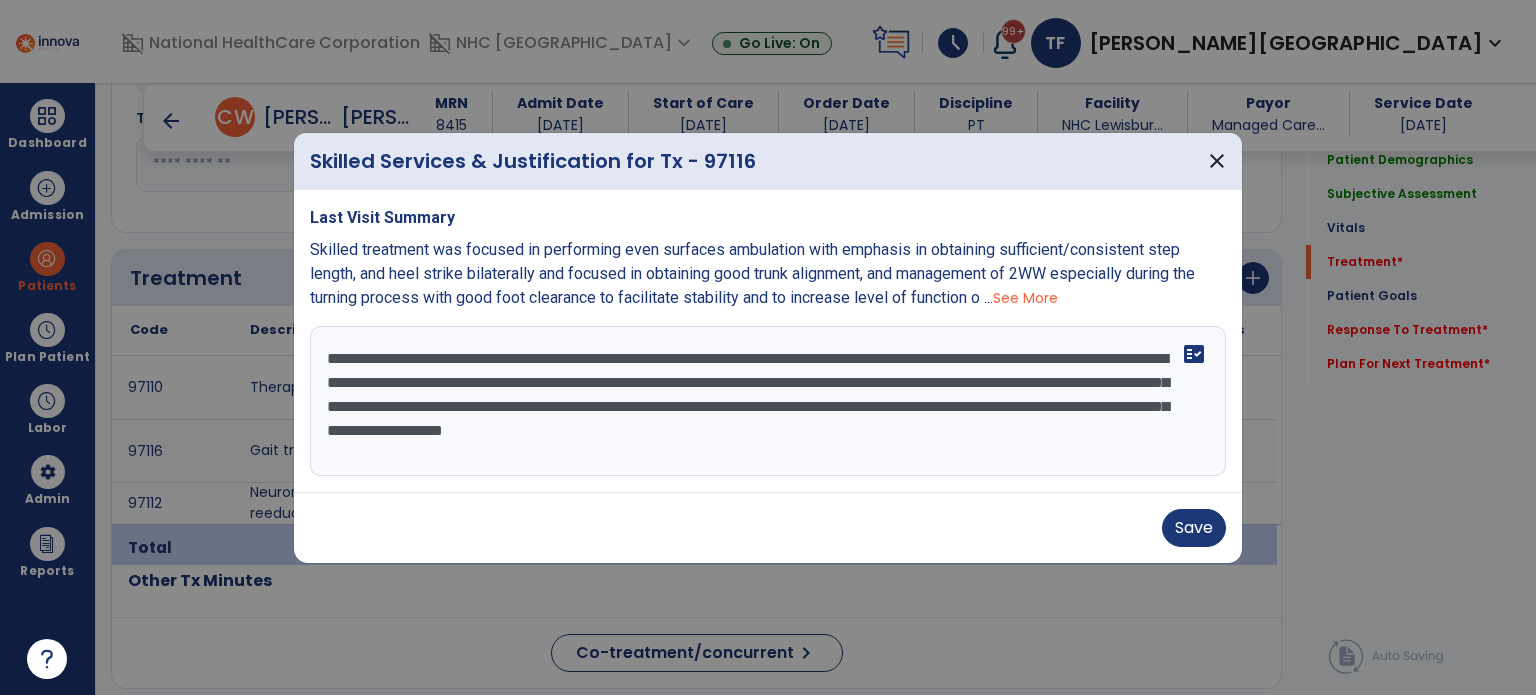 drag, startPoint x: 515, startPoint y: 456, endPoint x: 250, endPoint y: 336, distance: 290.90378 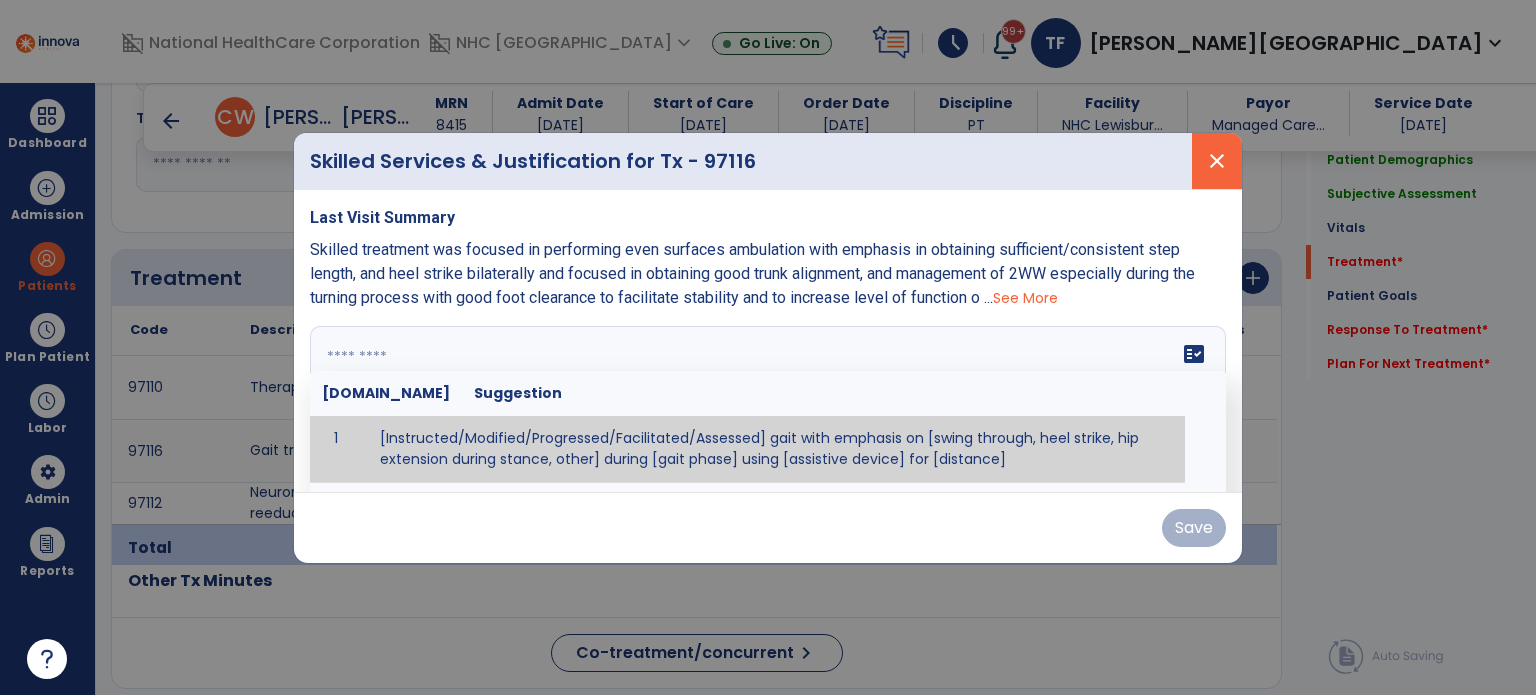 type 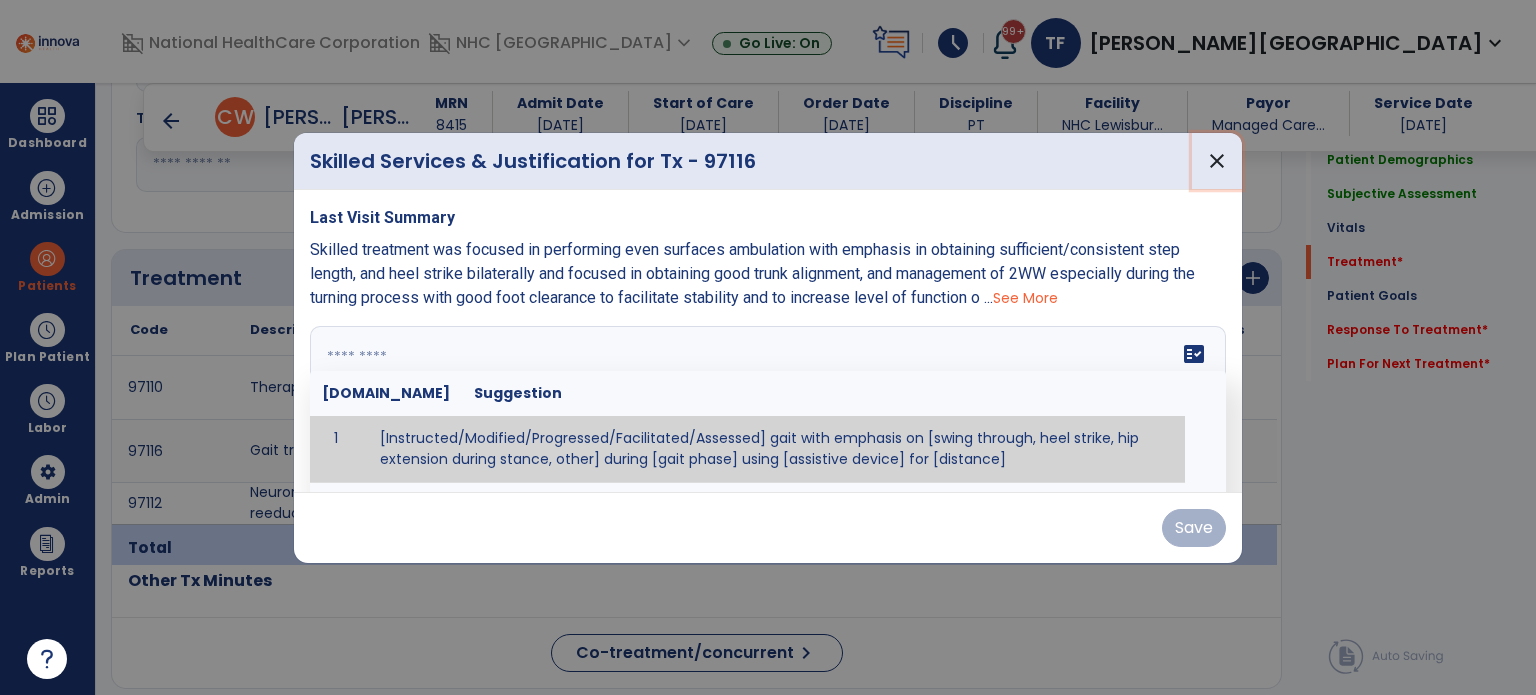 click on "close" at bounding box center (1217, 161) 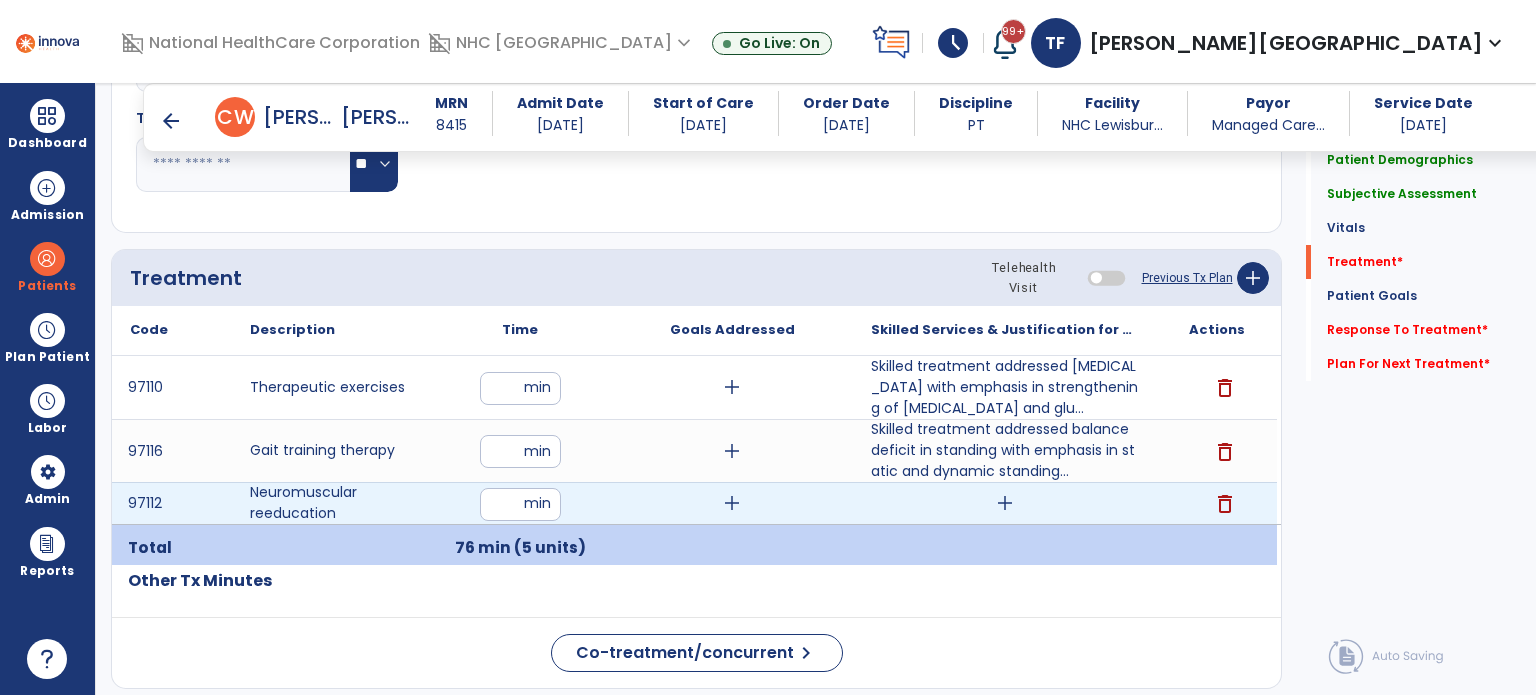 click on "add" at bounding box center [1004, 503] 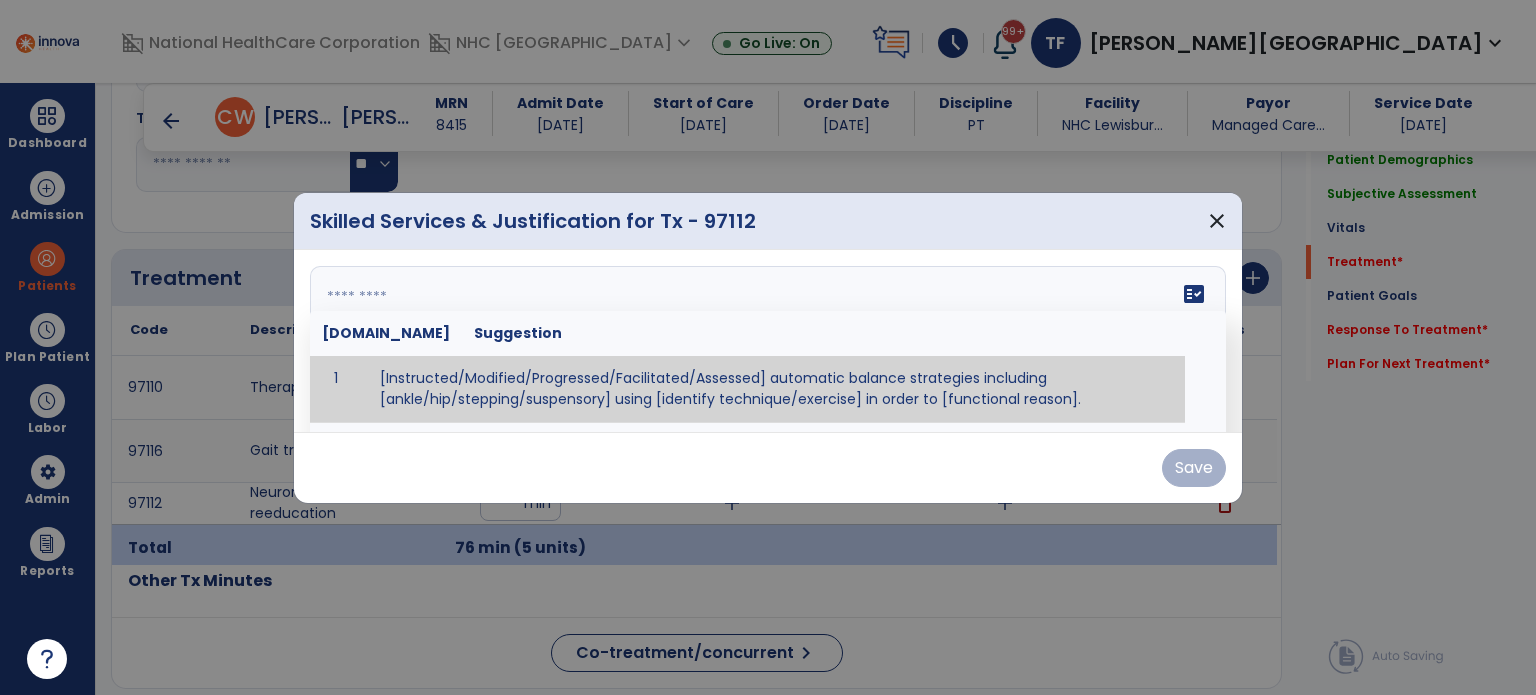 click on "fact_check  [DOMAIN_NAME] Suggestion 1 [Instructed/Modified/Progressed/Facilitated/Assessed] automatic balance strategies including [ankle/hip/stepping/suspensory] using [identify technique/exercise] in order to [functional reason]. 2 [Instructed/Modified/Progressed/Facilitated/Assessed] sensory integration techniques including [visual inhibition/somatosensory inhibition/visual excitatory/somatosensory excitatory/vestibular excitatory] using [identify technique/exercise] in order to [functional reason]. 3 [Instructed/Modified/Progressed/Facilitated/Assessed] visual input including [oculomotor exercises, smooth pursuits, saccades, visual field, other] in order to [functional reasons]. 4 [Instructed/Modified/Progressed/Assessed] somatosensory techniques including [joint compression, proprioceptive activities, other] in order to [functional reasons]. 5 [Instructed/Modified/Progressed/Assessed] vestibular techniques including [gaze stabilization, [PERSON_NAME]-Darhoff, Epley, other] in order to [functional reasons]. 6 7" at bounding box center [768, 341] 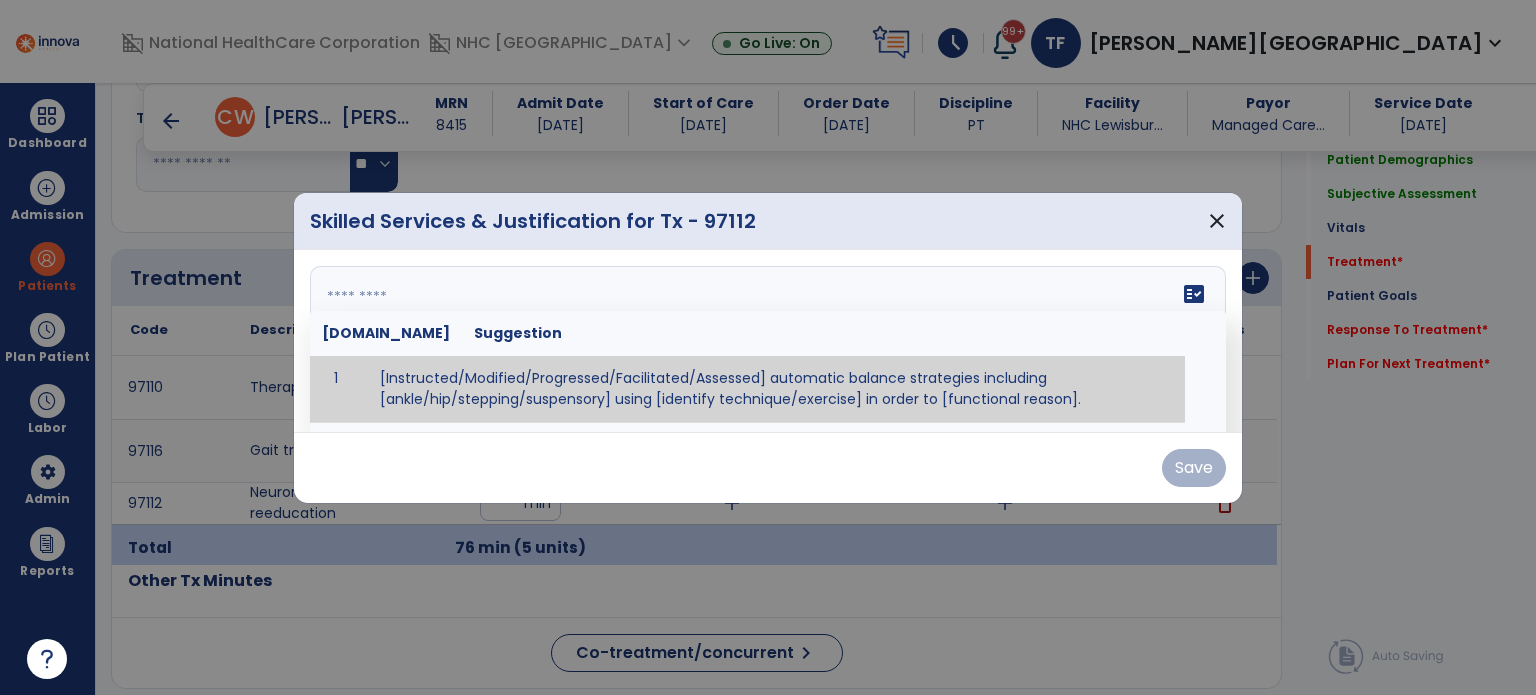 paste on "**********" 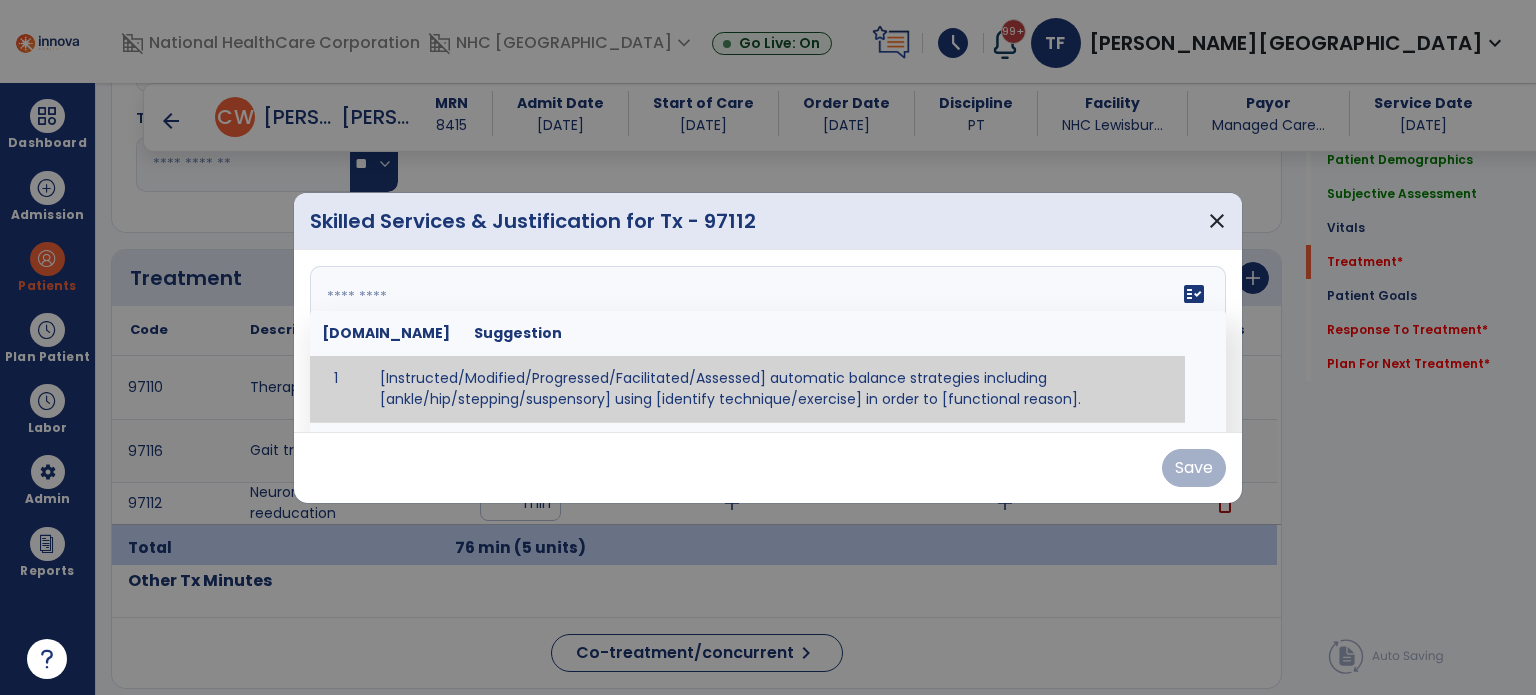 type on "**********" 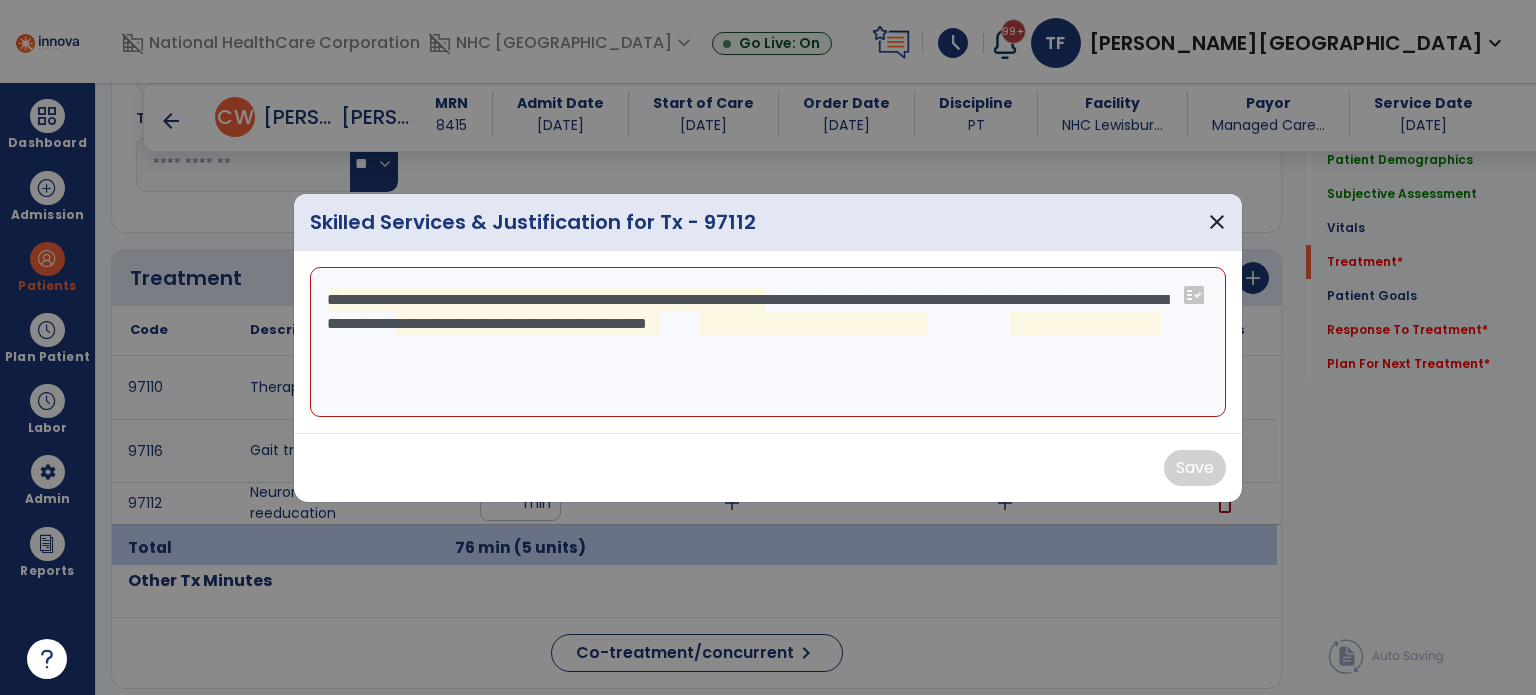 drag, startPoint x: 684, startPoint y: 415, endPoint x: 645, endPoint y: 419, distance: 39.20459 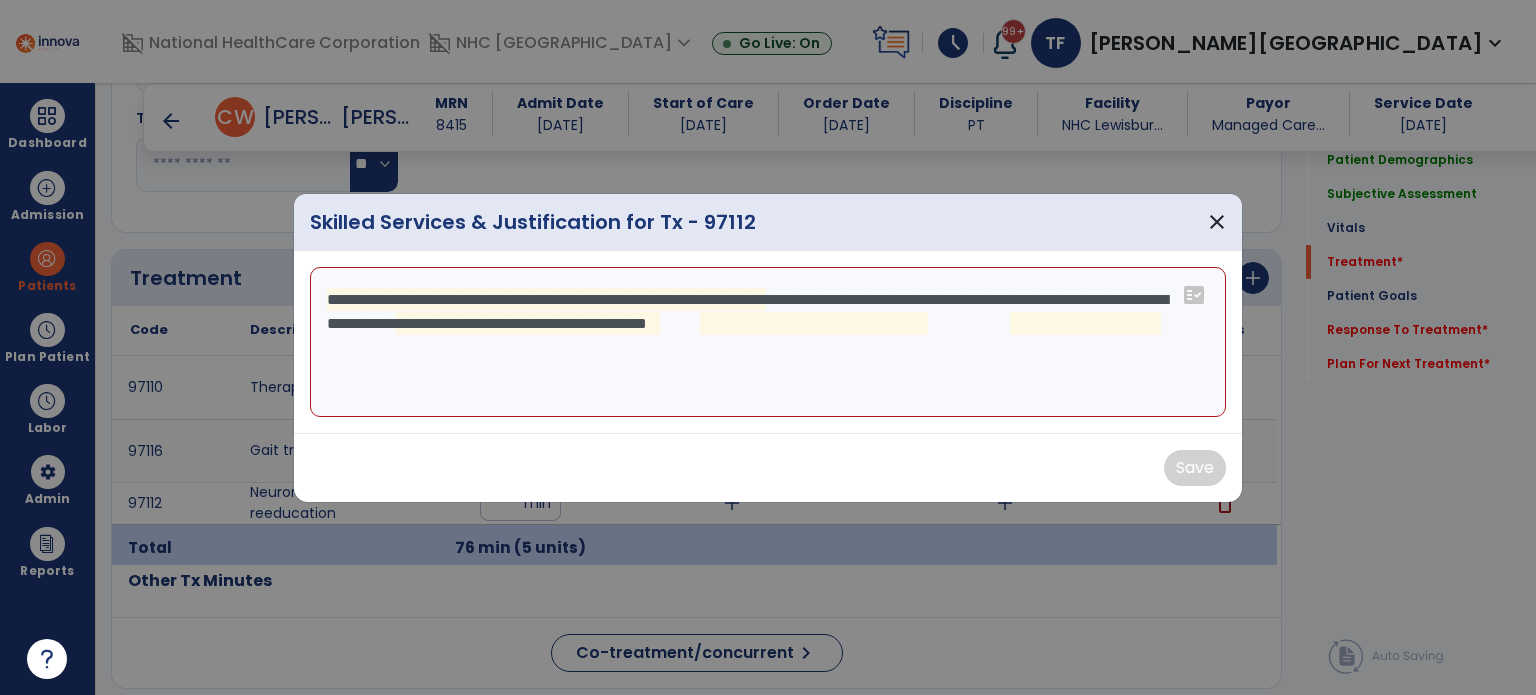 drag, startPoint x: 909, startPoint y: 344, endPoint x: 188, endPoint y: 374, distance: 721.62384 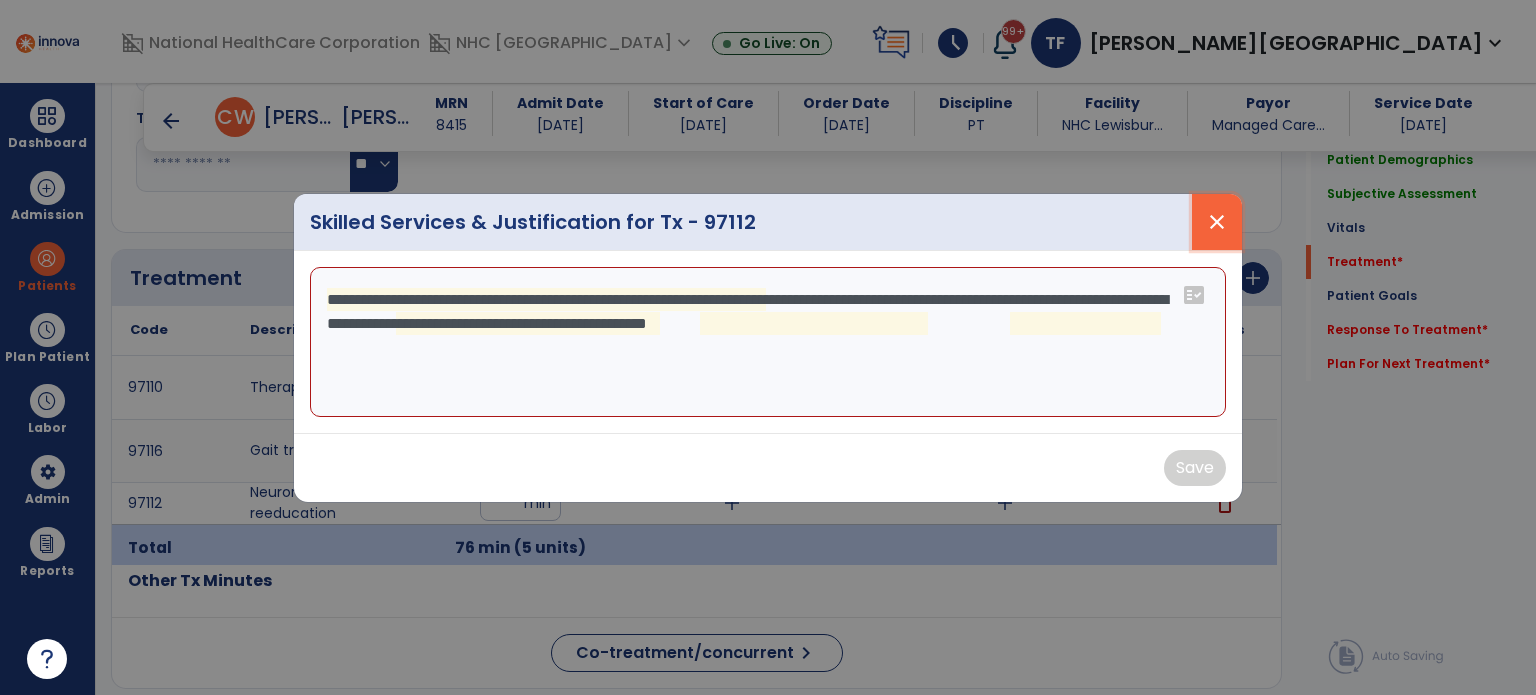 click on "close" at bounding box center [1217, 222] 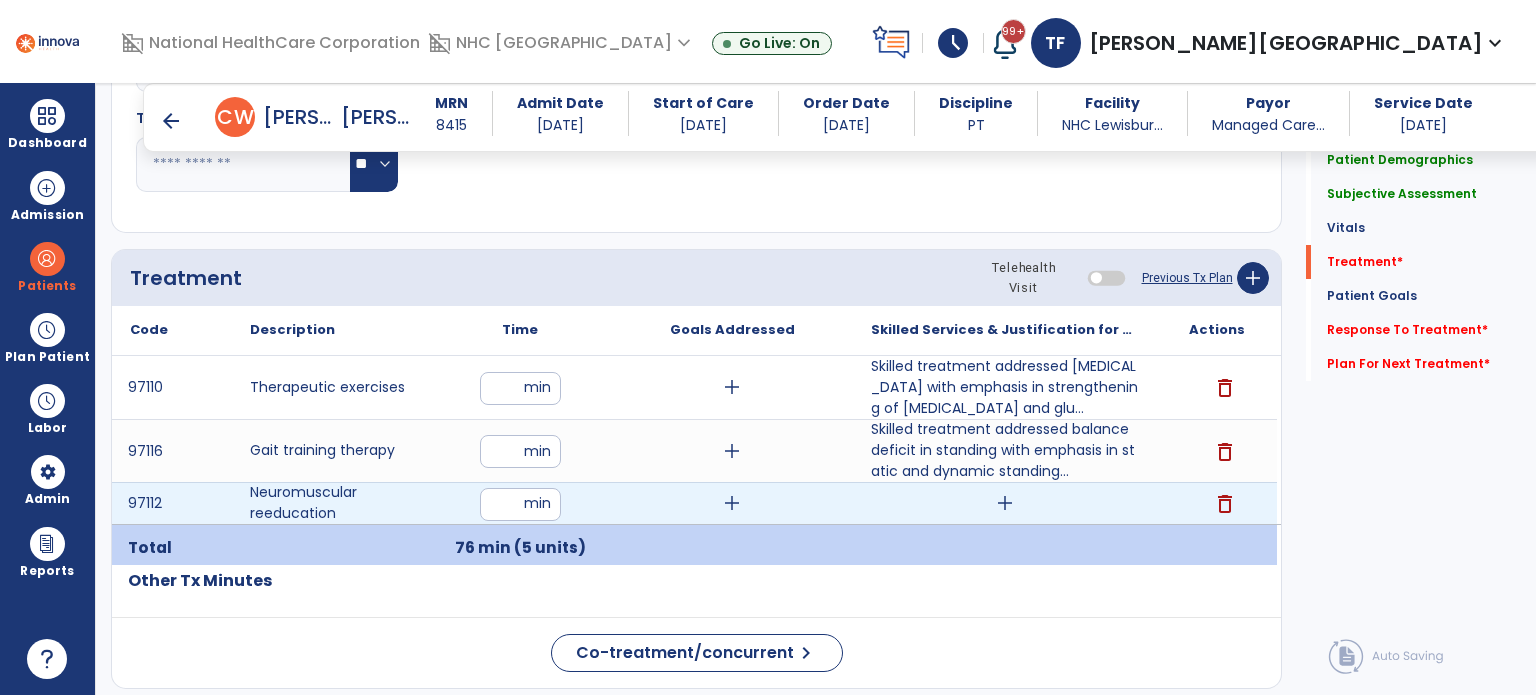 click on "add" at bounding box center (1005, 503) 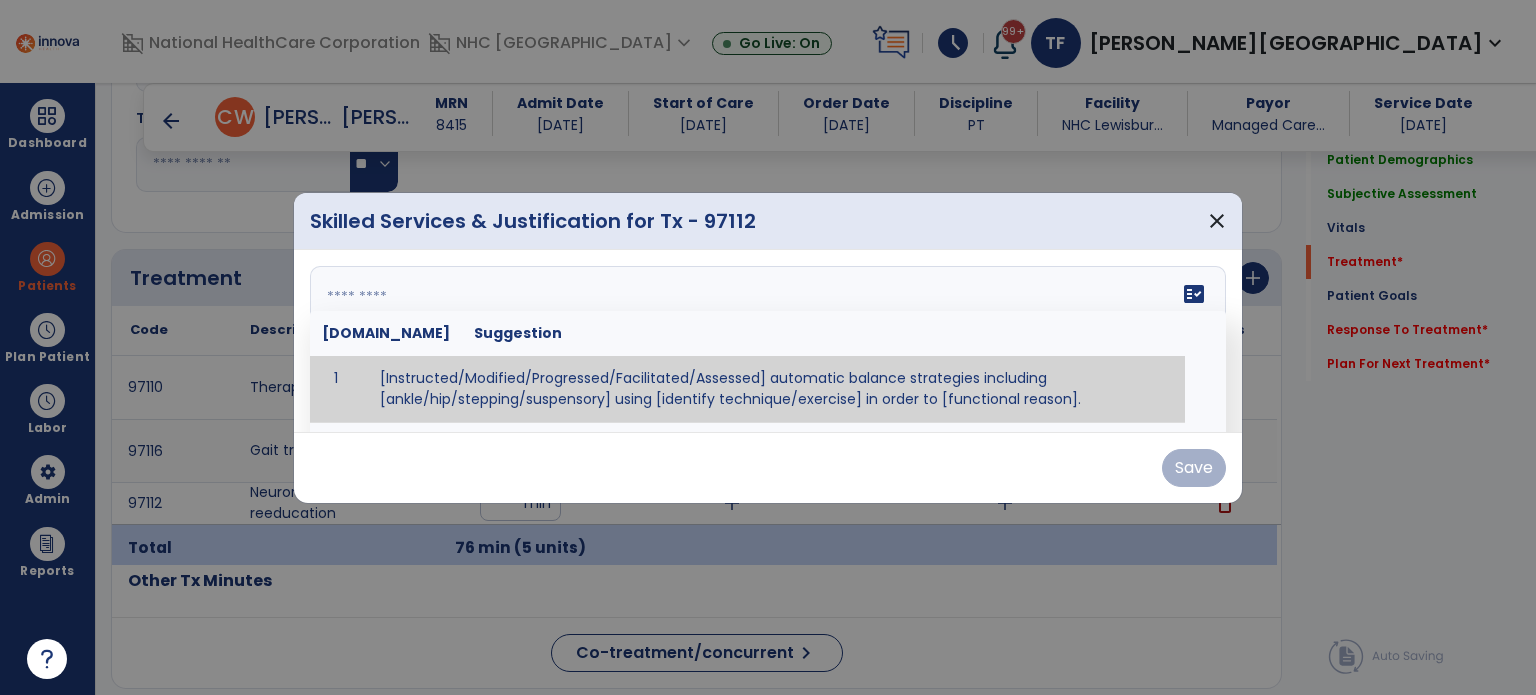click on "fact_check  [DOMAIN_NAME] Suggestion 1 [Instructed/Modified/Progressed/Facilitated/Assessed] automatic balance strategies including [ankle/hip/stepping/suspensory] using [identify technique/exercise] in order to [functional reason]. 2 [Instructed/Modified/Progressed/Facilitated/Assessed] sensory integration techniques including [visual inhibition/somatosensory inhibition/visual excitatory/somatosensory excitatory/vestibular excitatory] using [identify technique/exercise] in order to [functional reason]. 3 [Instructed/Modified/Progressed/Facilitated/Assessed] visual input including [oculomotor exercises, smooth pursuits, saccades, visual field, other] in order to [functional reasons]. 4 [Instructed/Modified/Progressed/Assessed] somatosensory techniques including [joint compression, proprioceptive activities, other] in order to [functional reasons]. 5 [Instructed/Modified/Progressed/Assessed] vestibular techniques including [gaze stabilization, [PERSON_NAME]-Darhoff, Epley, other] in order to [functional reasons]. 6 7" at bounding box center (768, 341) 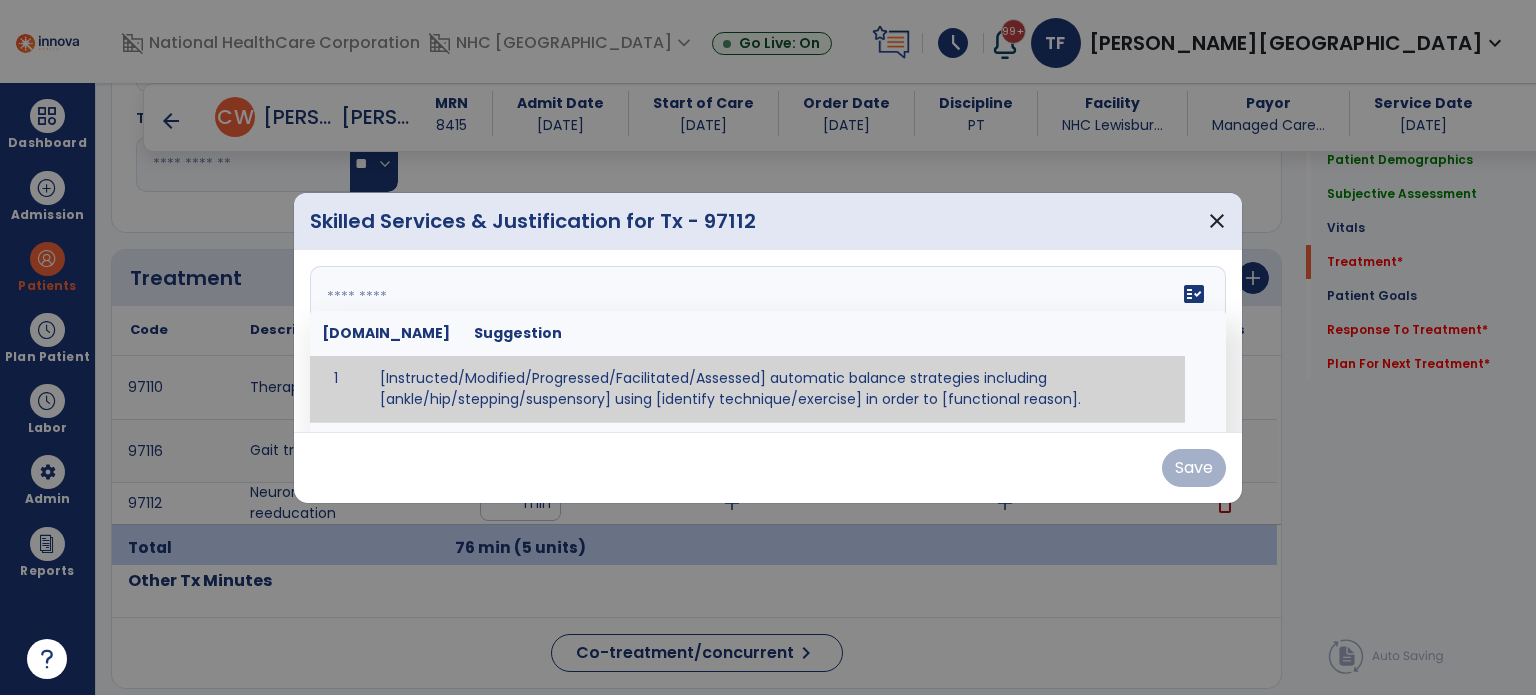 paste on "**********" 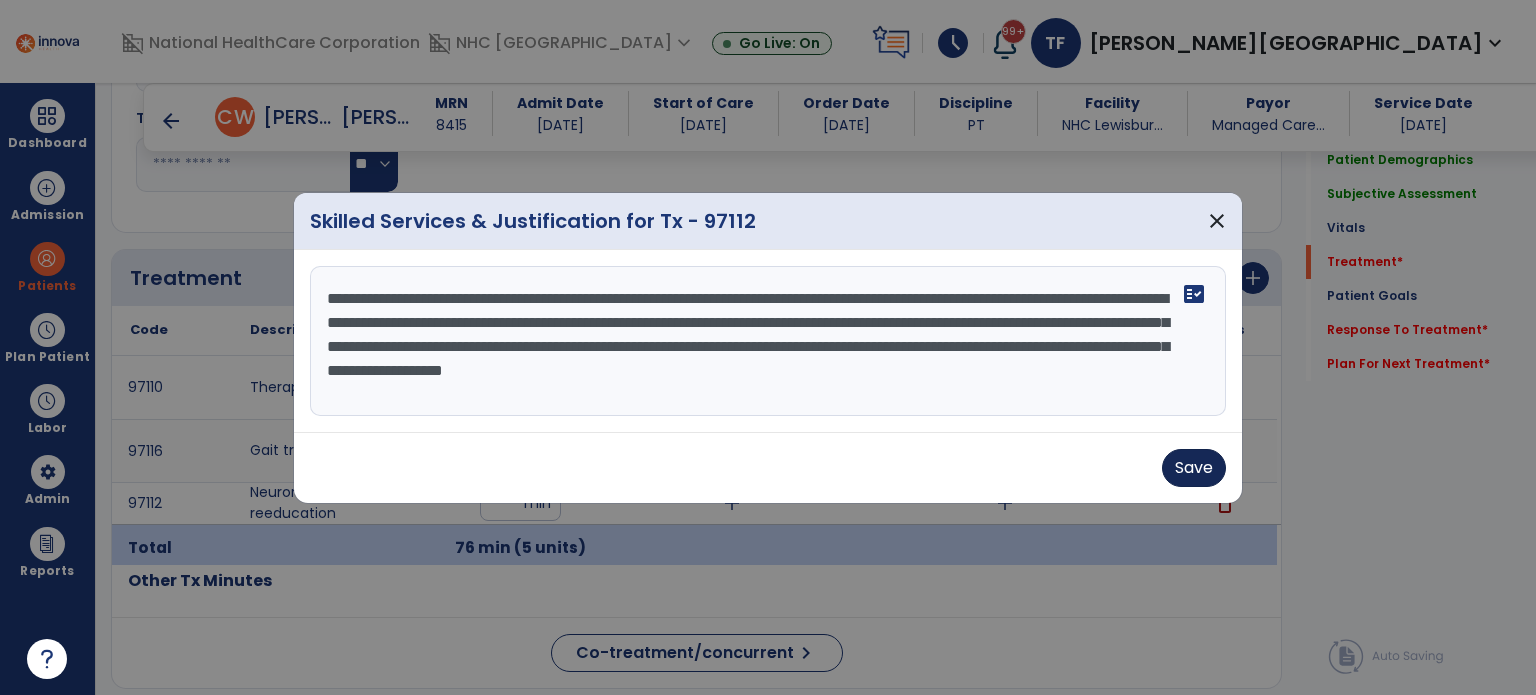 type on "**********" 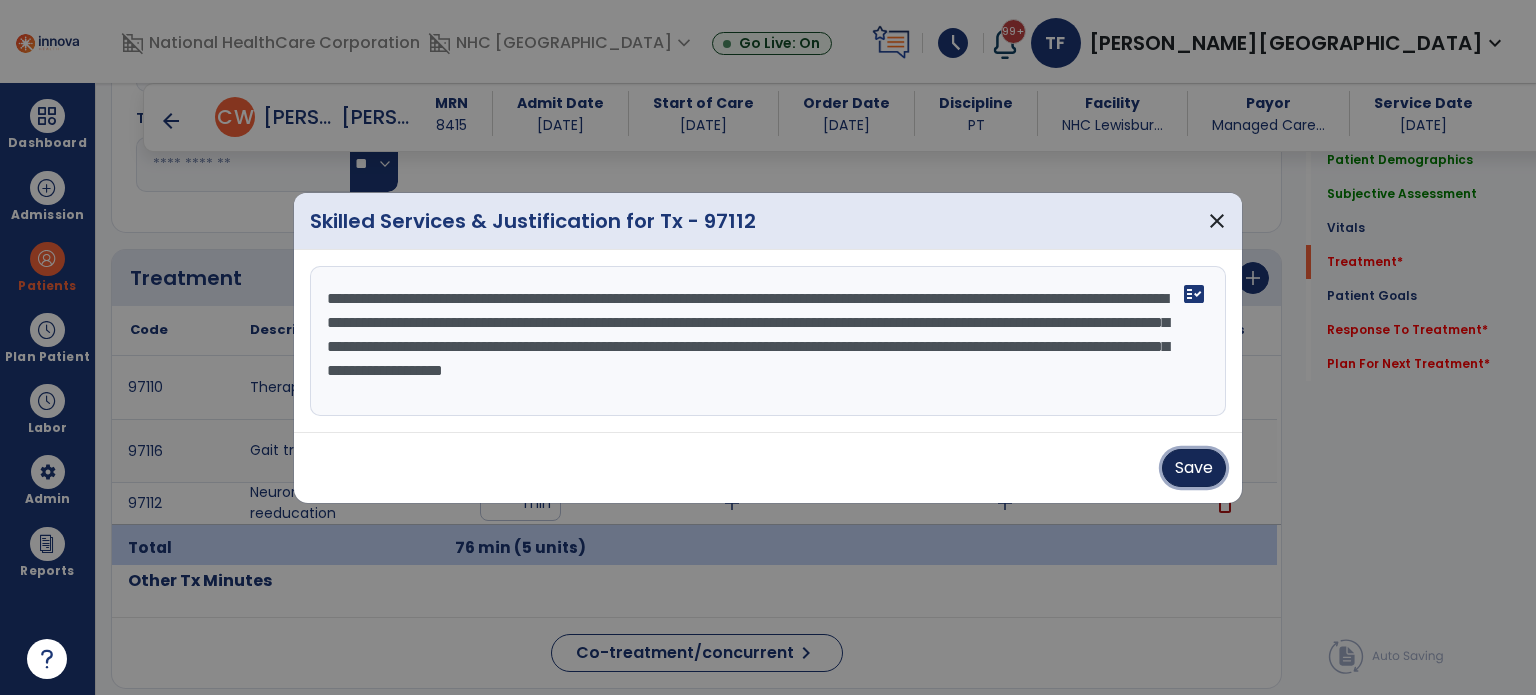 click on "Save" at bounding box center [1194, 468] 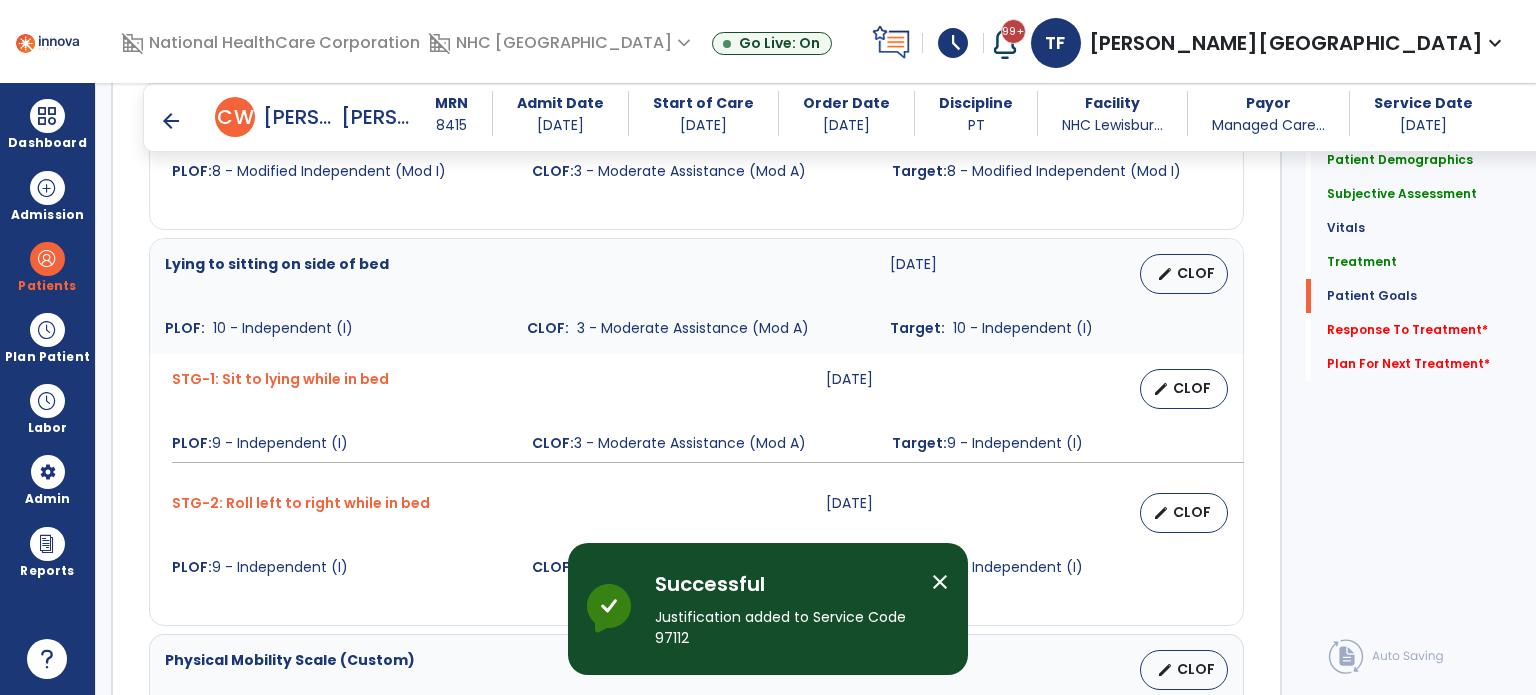 scroll, scrollTop: 2300, scrollLeft: 0, axis: vertical 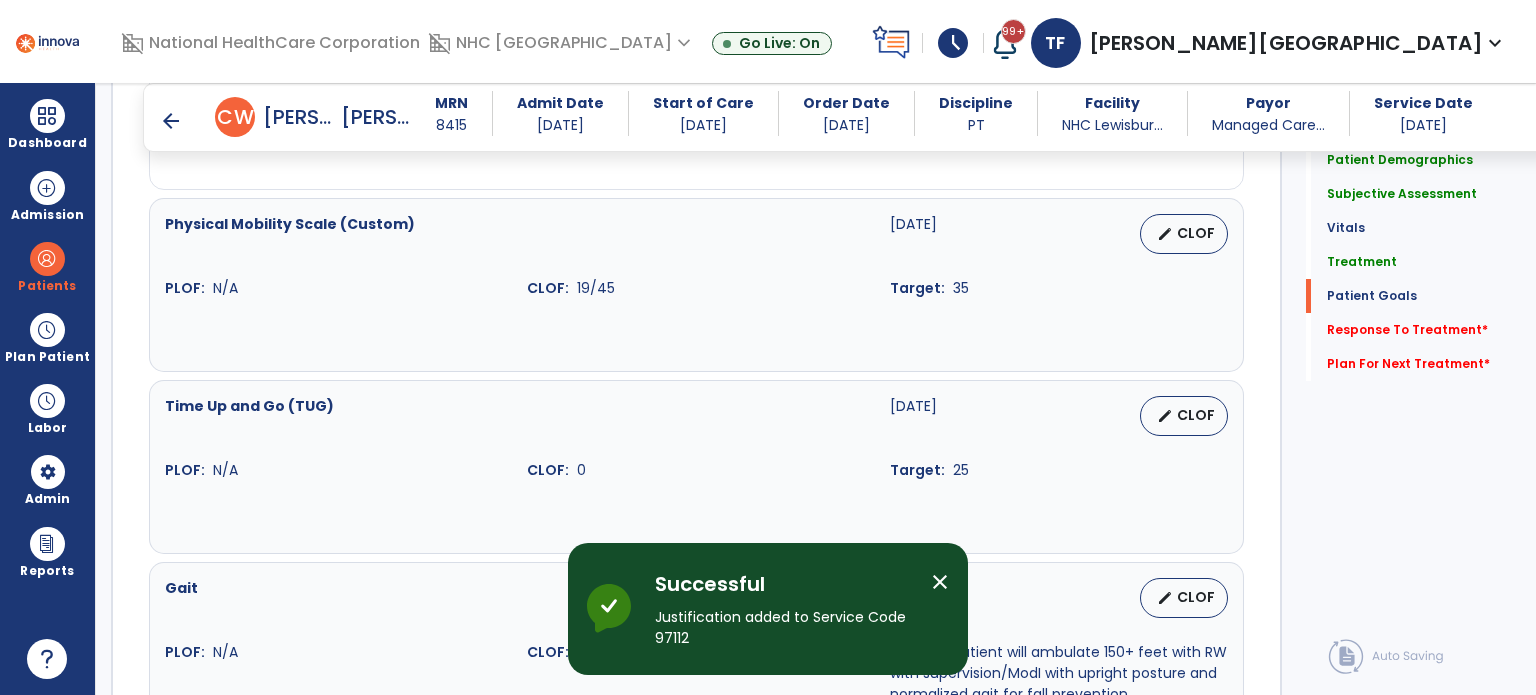 click on "Quick Links  Patient Demographics   Patient Demographics   Subjective Assessment   Subjective Assessment   Vitals   Vitals   Treatment   Treatment   Patient Goals   Patient Goals   Response To Treatment   *  Response To Treatment   *  Plan For Next Treatment   *  Plan For Next Treatment   *" 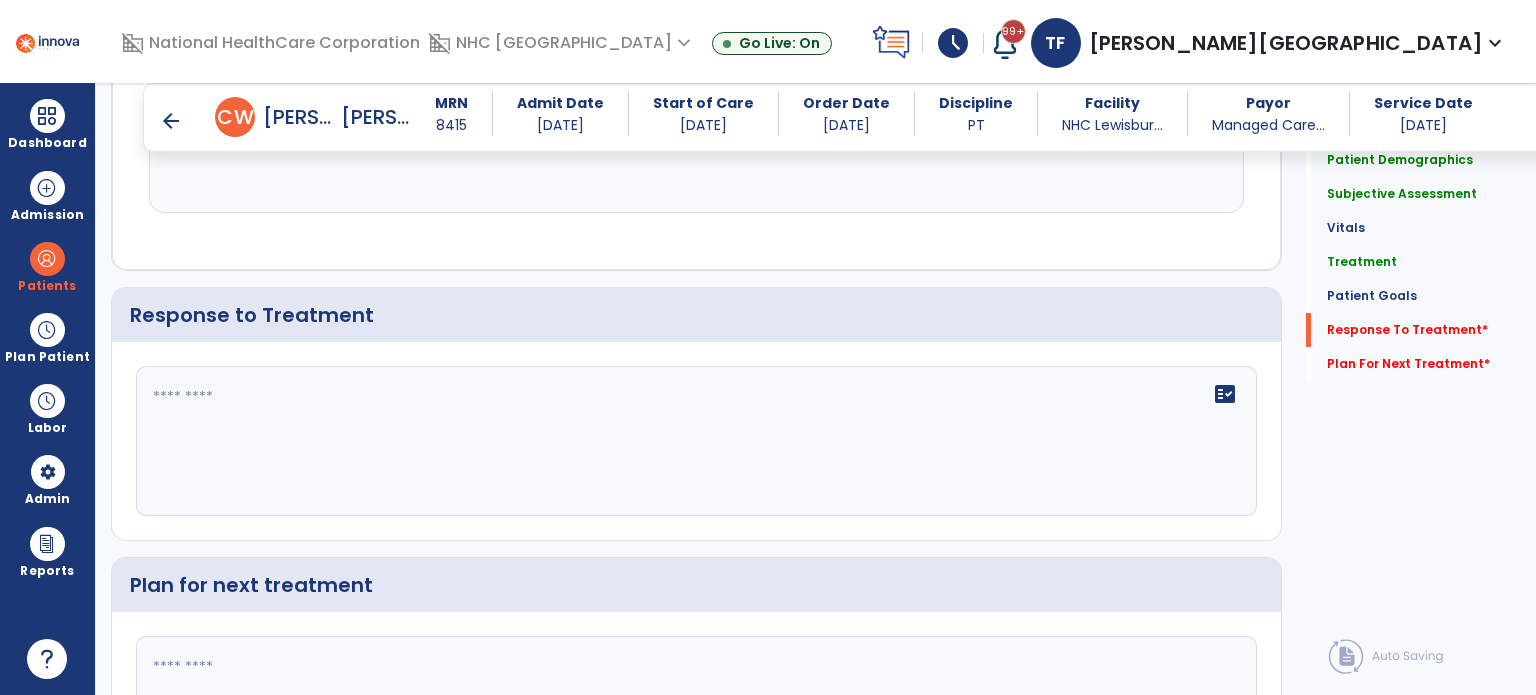 scroll, scrollTop: 2900, scrollLeft: 0, axis: vertical 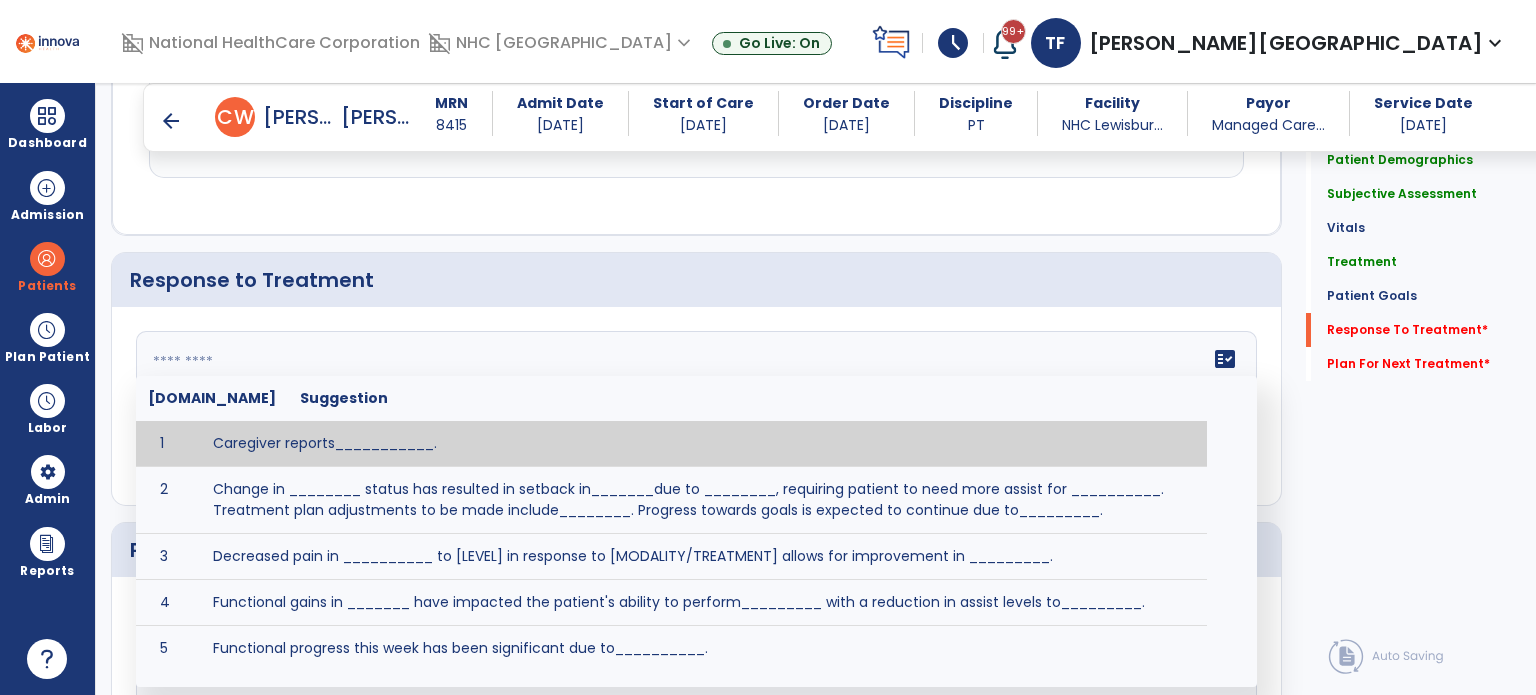 click on "fact_check  [DOMAIN_NAME] Suggestion 1 Caregiver reports___________. 2 Change in ________ status has resulted in setback in_______due to ________, requiring patient to need more assist for __________.   Treatment plan adjustments to be made include________.  Progress towards goals is expected to continue due to_________. 3 Decreased pain in __________ to [LEVEL] in response to [MODALITY/TREATMENT] allows for improvement in _________. 4 Functional gains in _______ have impacted the patient's ability to perform_________ with a reduction in assist levels to_________. 5 Functional progress this week has been significant due to__________. 6 Gains in ________ have improved the patient's ability to perform ______with decreased levels of assist to___________. 7 Improvement in ________allows patient to tolerate higher levels of challenges in_________. 8 Pain in [AREA] has decreased to [LEVEL] in response to [TREATMENT/MODALITY], allowing fore ease in completing__________. 9 10 11 12 13 14 15 16 17 18 19 20 21" 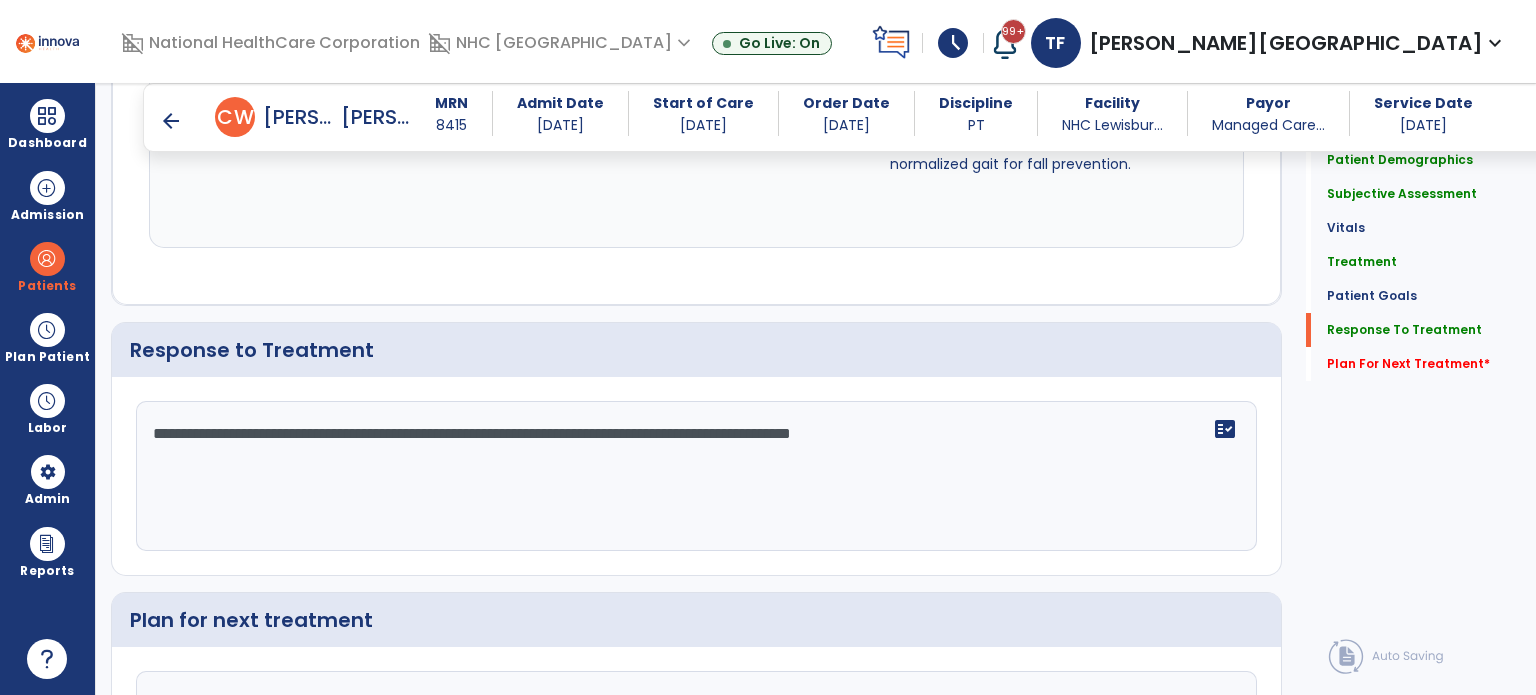 scroll, scrollTop: 2899, scrollLeft: 0, axis: vertical 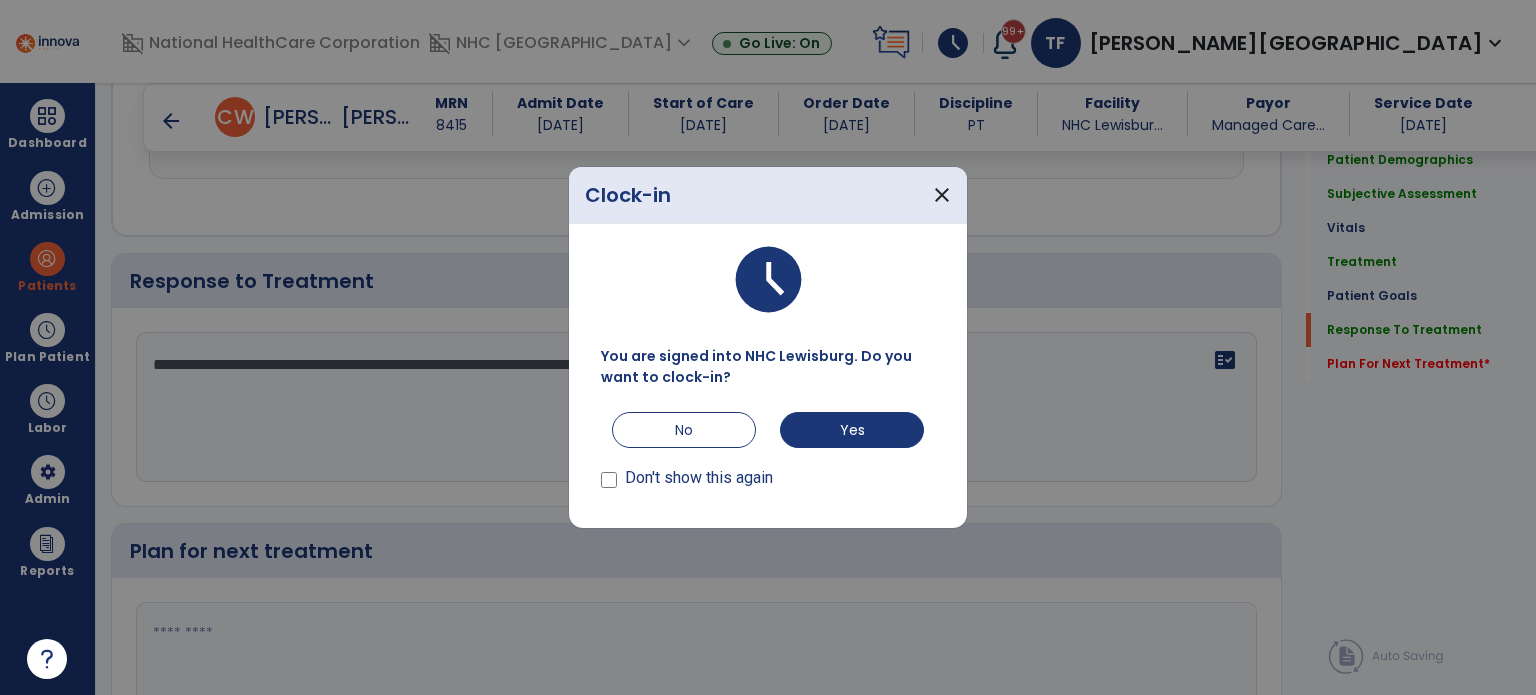 click on "You are signed into NHC Lewisburg. Do you want to clock-in?   No   Yes      Don't show this again" at bounding box center [768, 419] 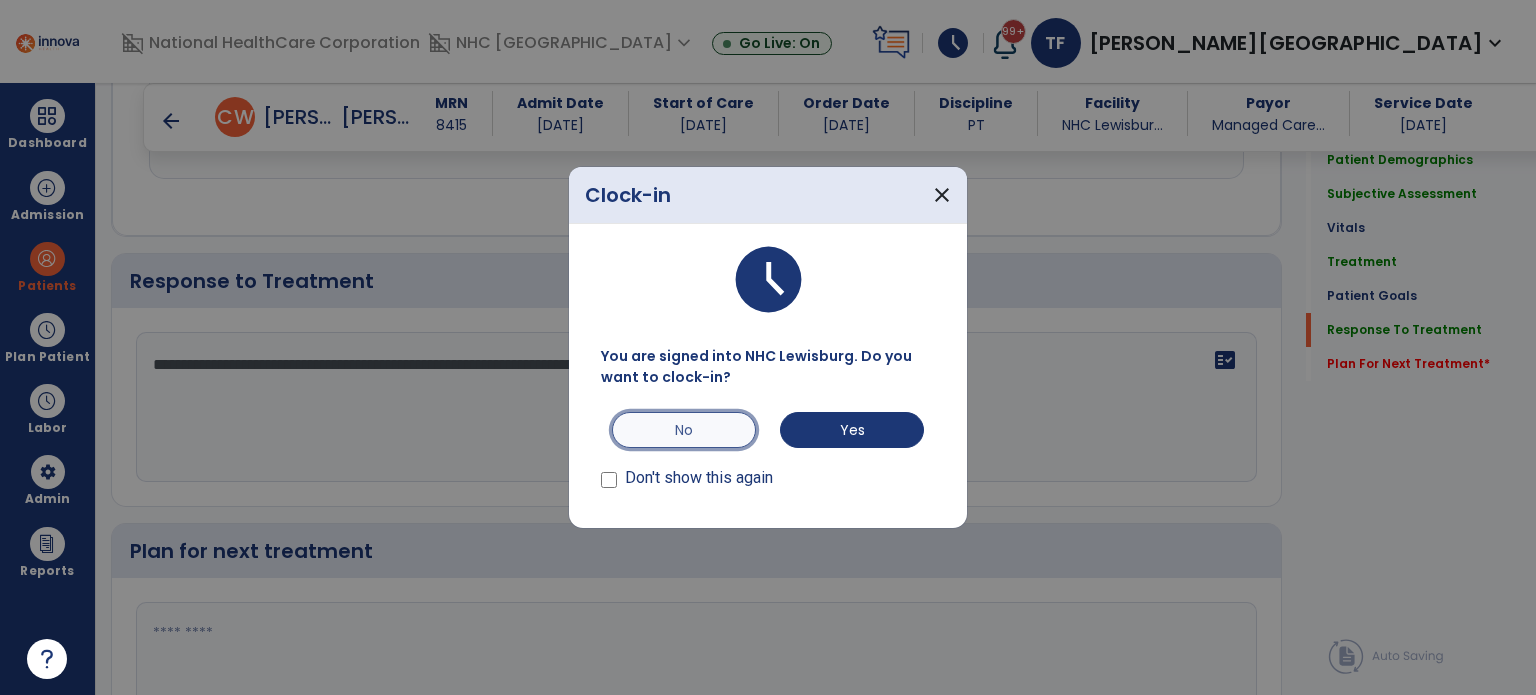 click on "No" at bounding box center [684, 430] 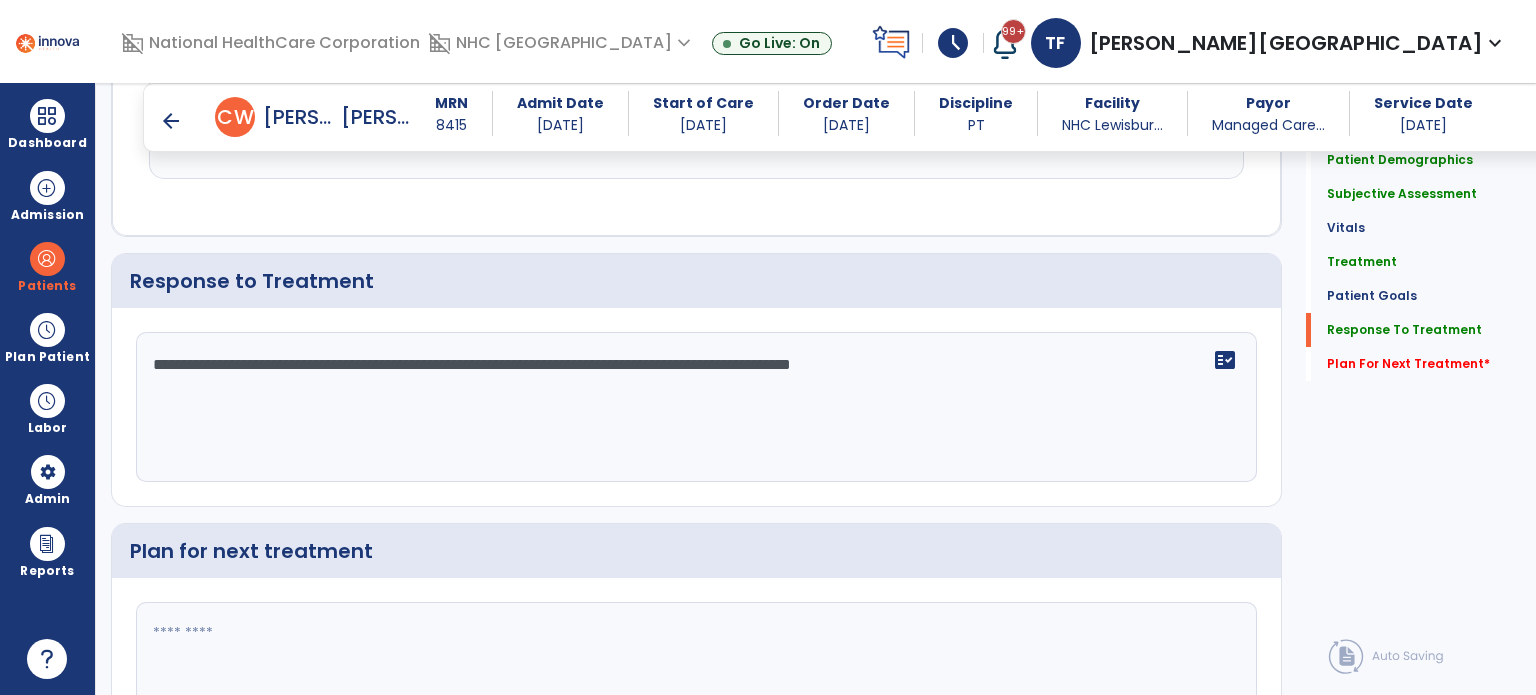 click on "**********" 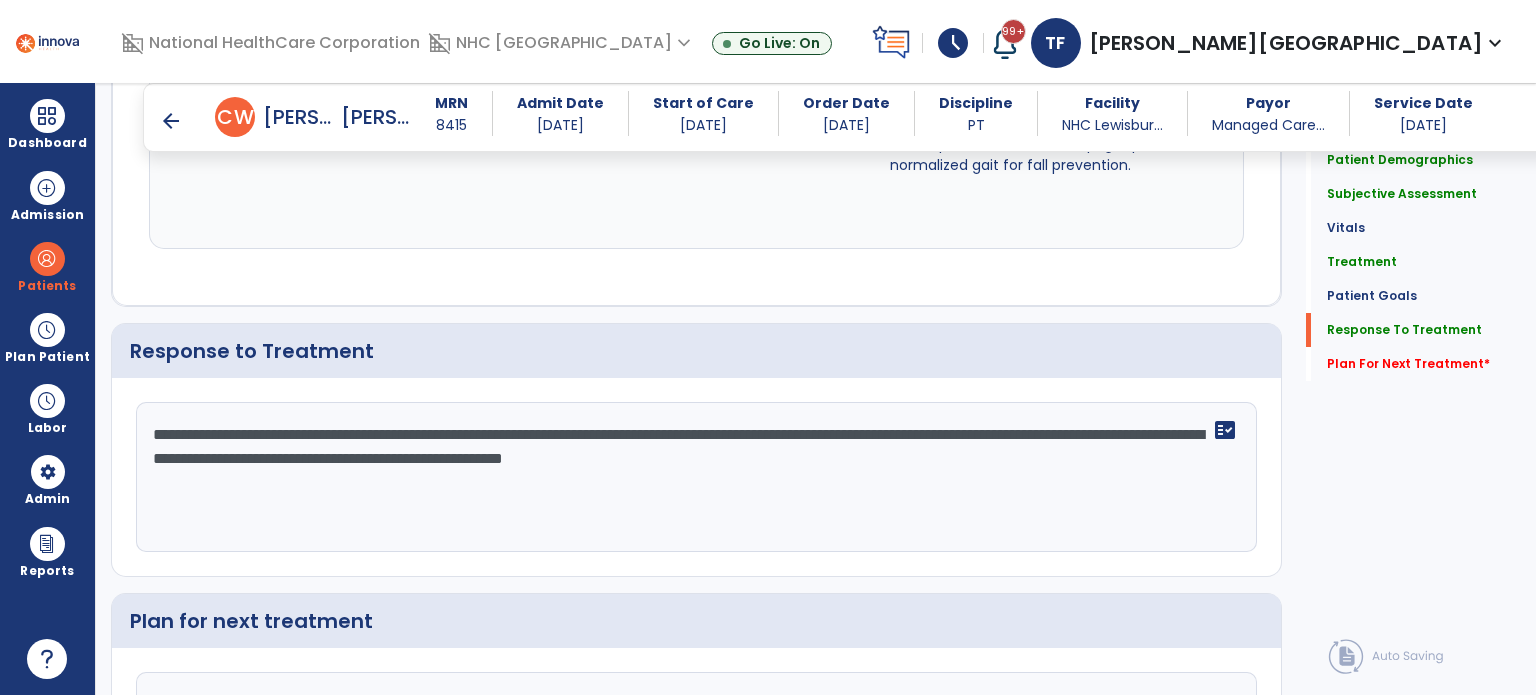 scroll, scrollTop: 2898, scrollLeft: 0, axis: vertical 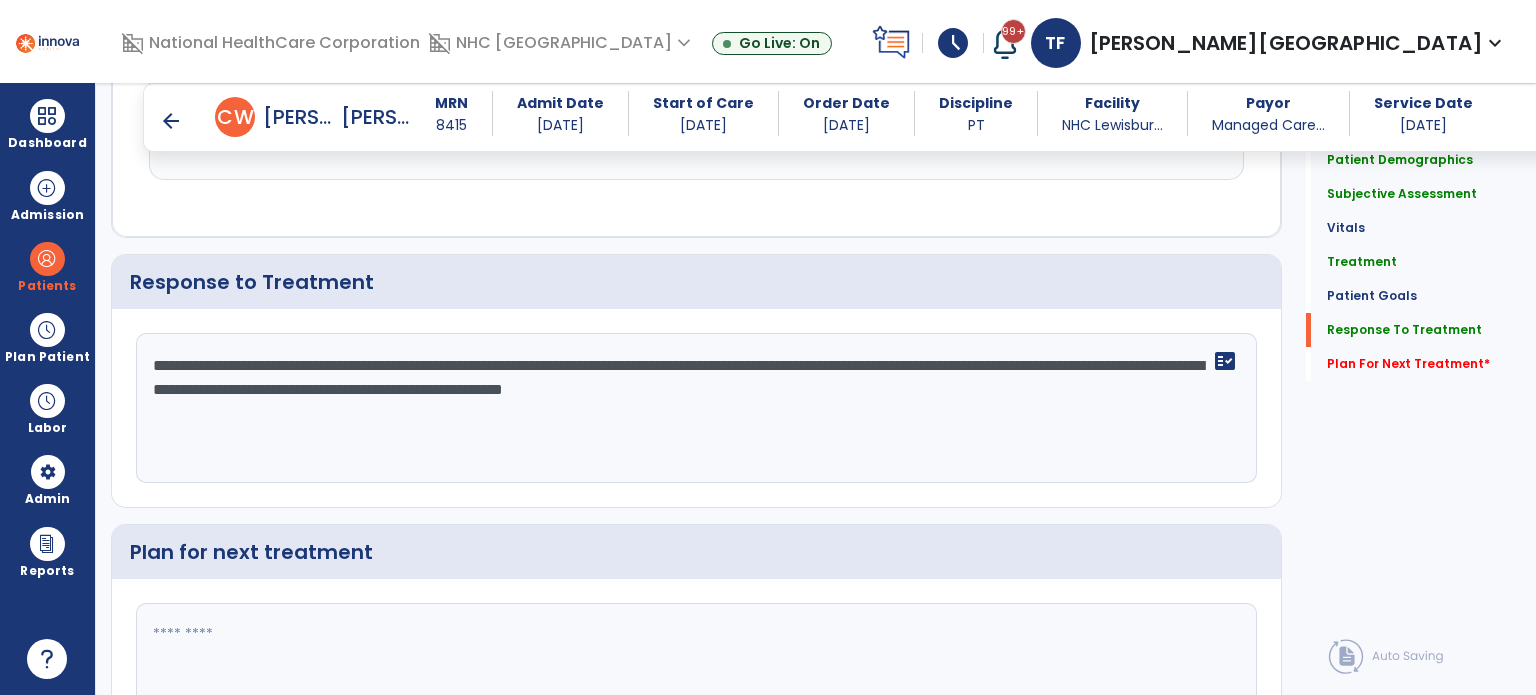 type on "**********" 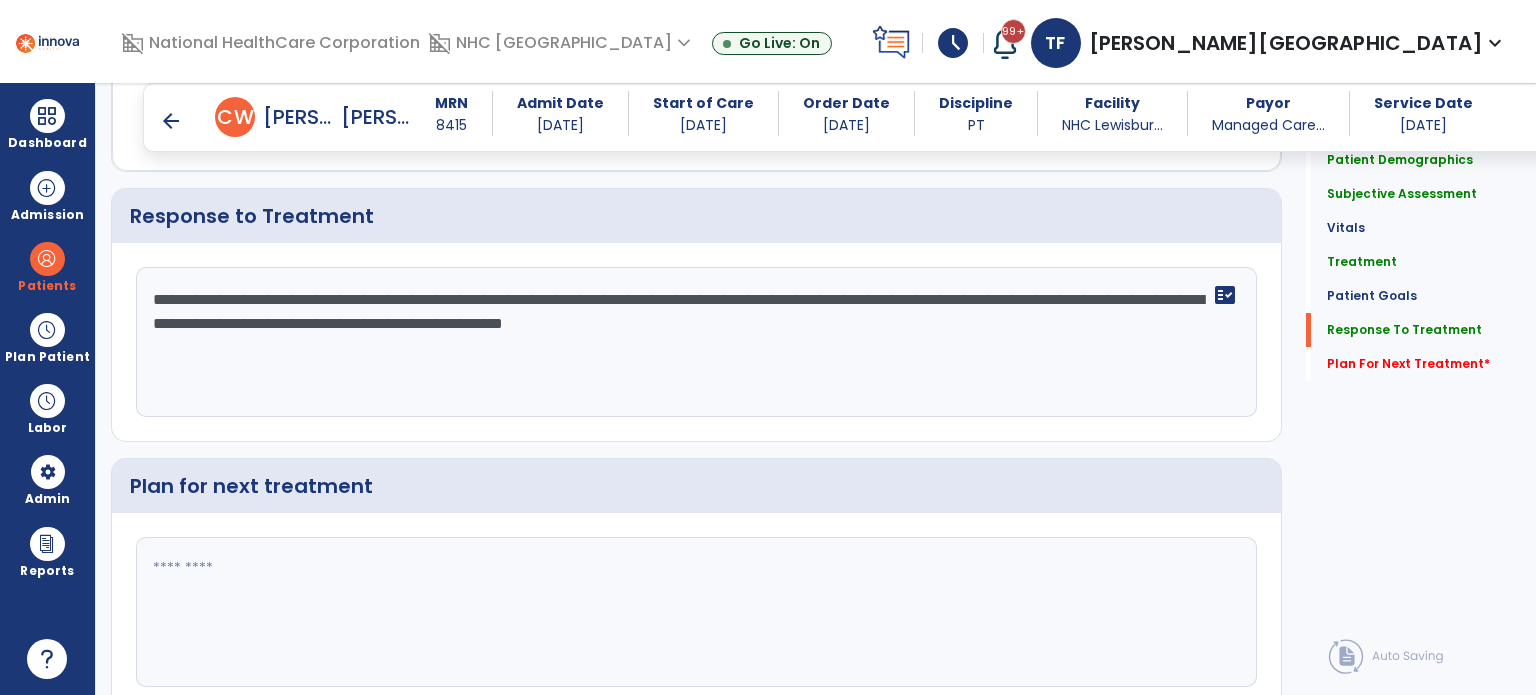 scroll, scrollTop: 2998, scrollLeft: 0, axis: vertical 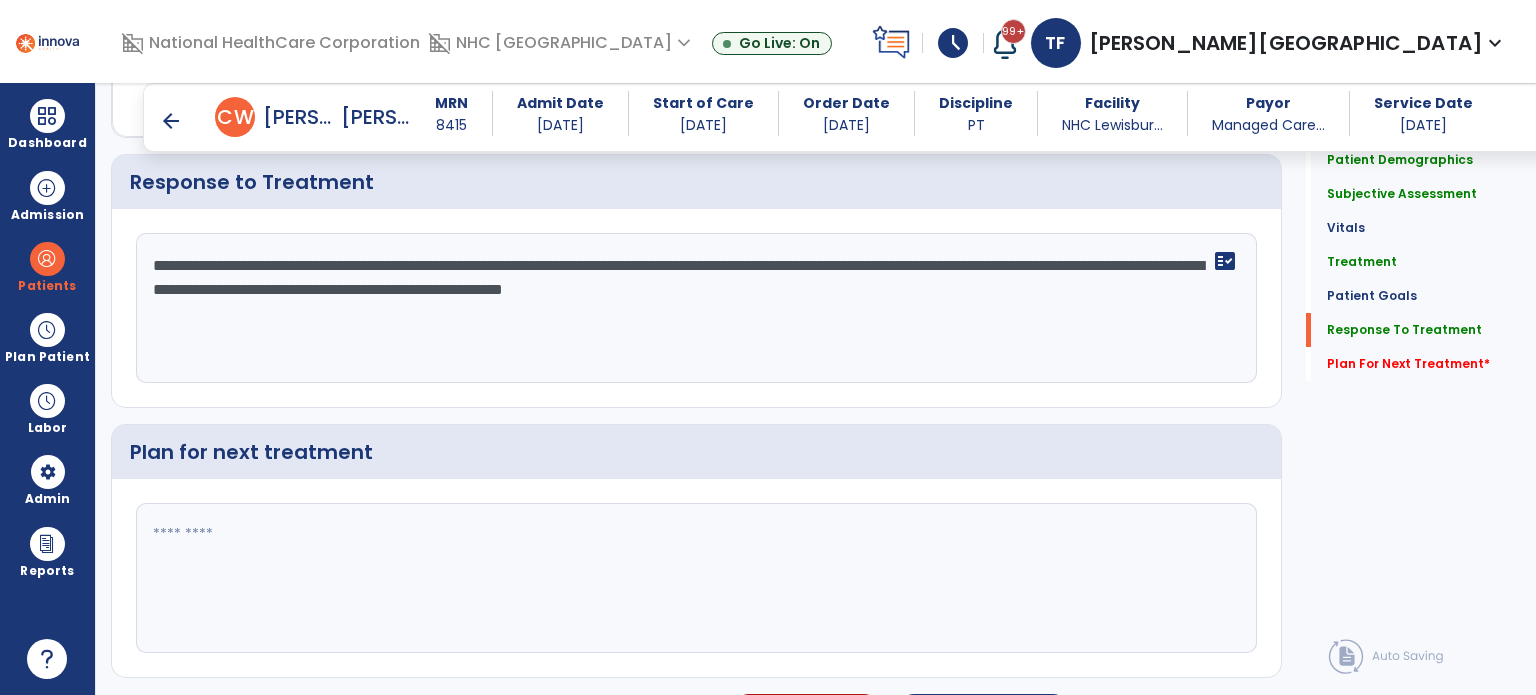drag, startPoint x: 238, startPoint y: 541, endPoint x: 238, endPoint y: 552, distance: 11 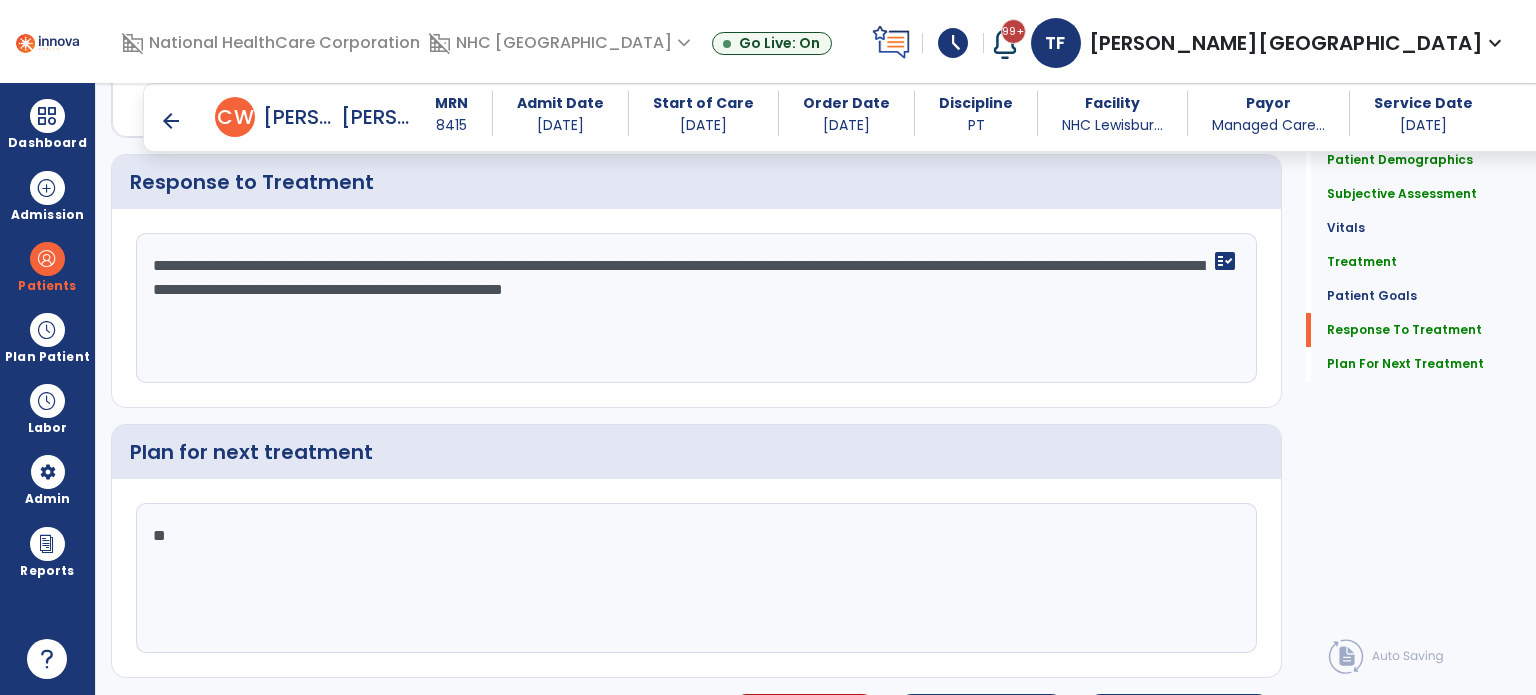 type on "*" 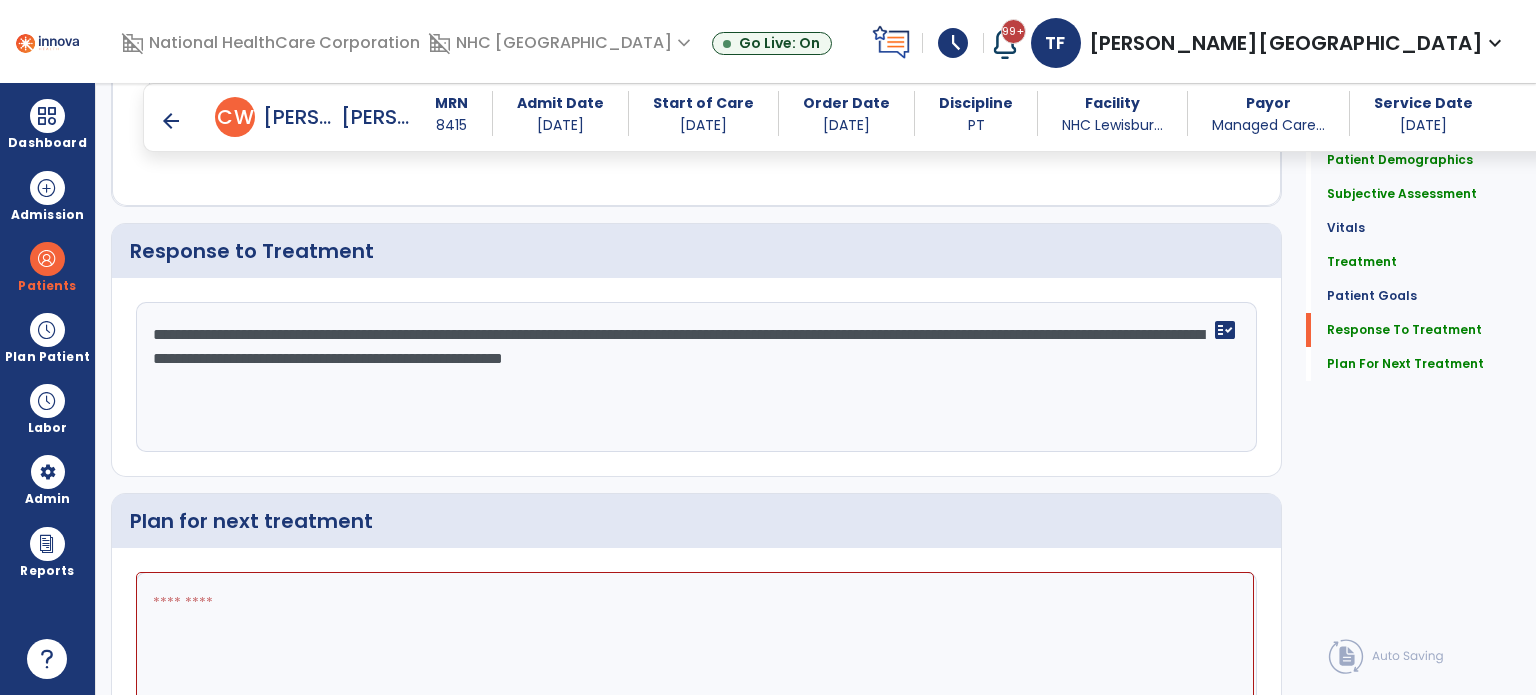 scroll, scrollTop: 2998, scrollLeft: 0, axis: vertical 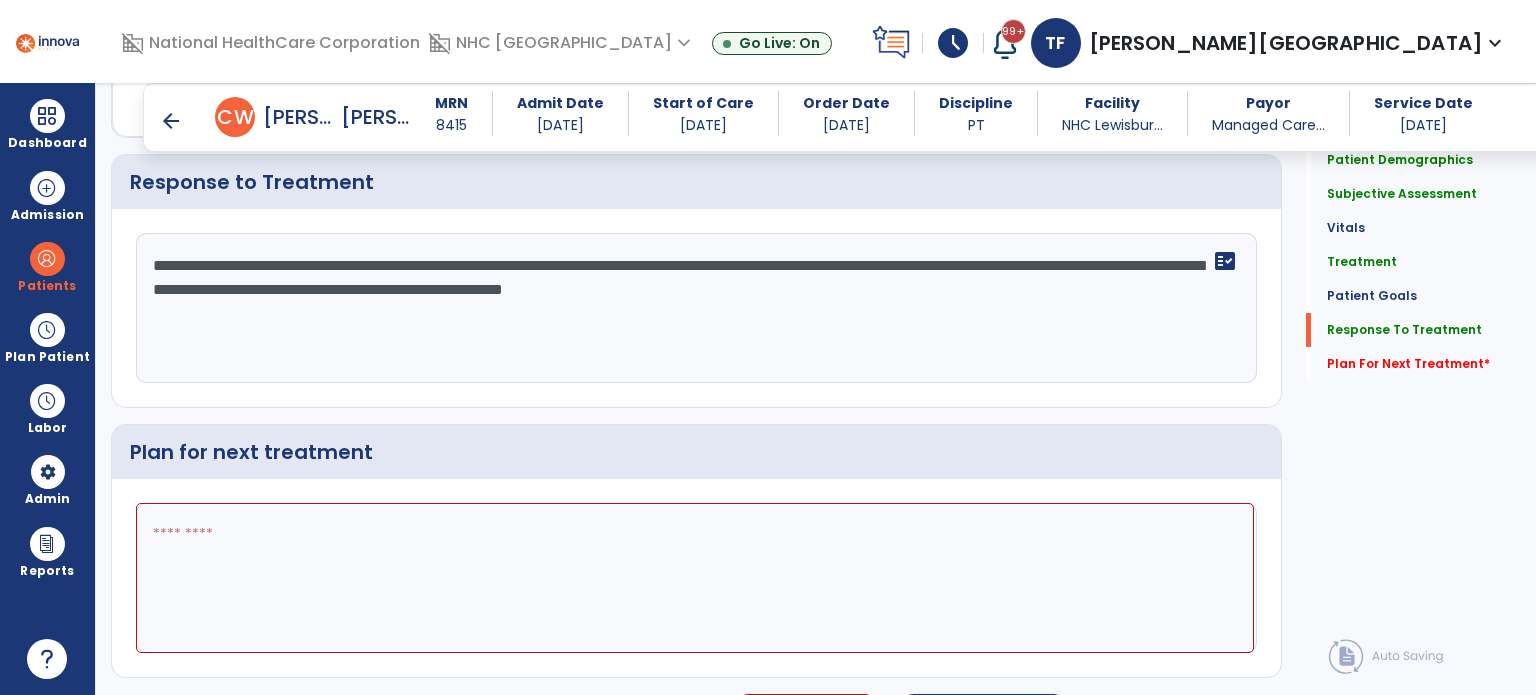 click 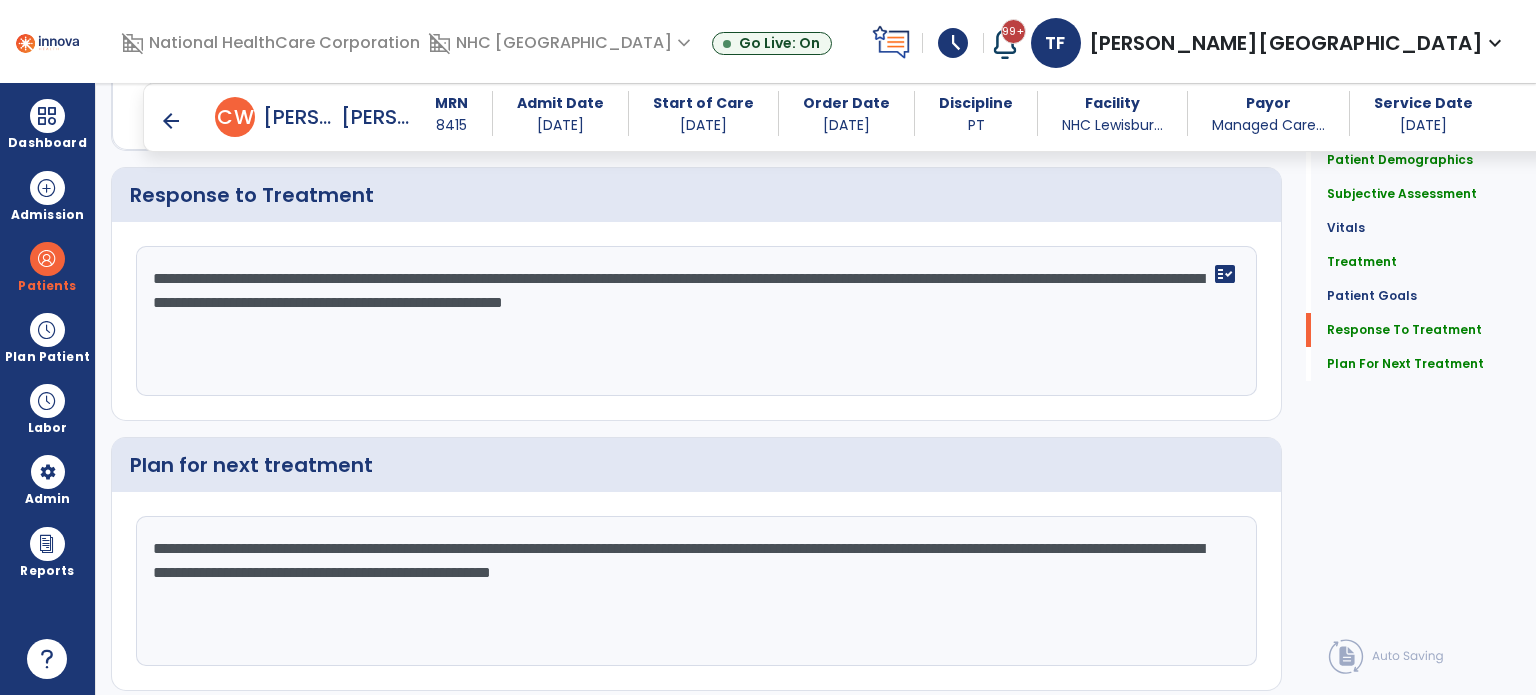 scroll, scrollTop: 3039, scrollLeft: 0, axis: vertical 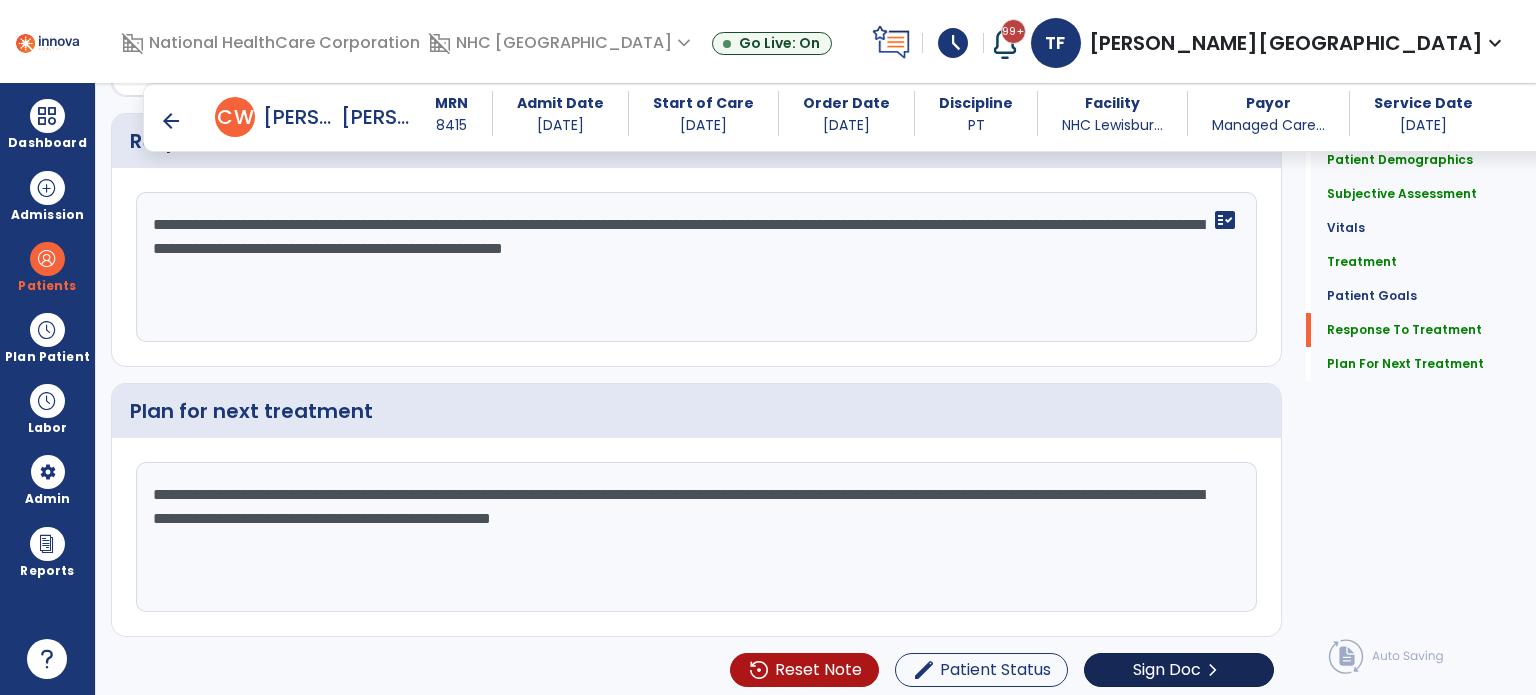 type on "**********" 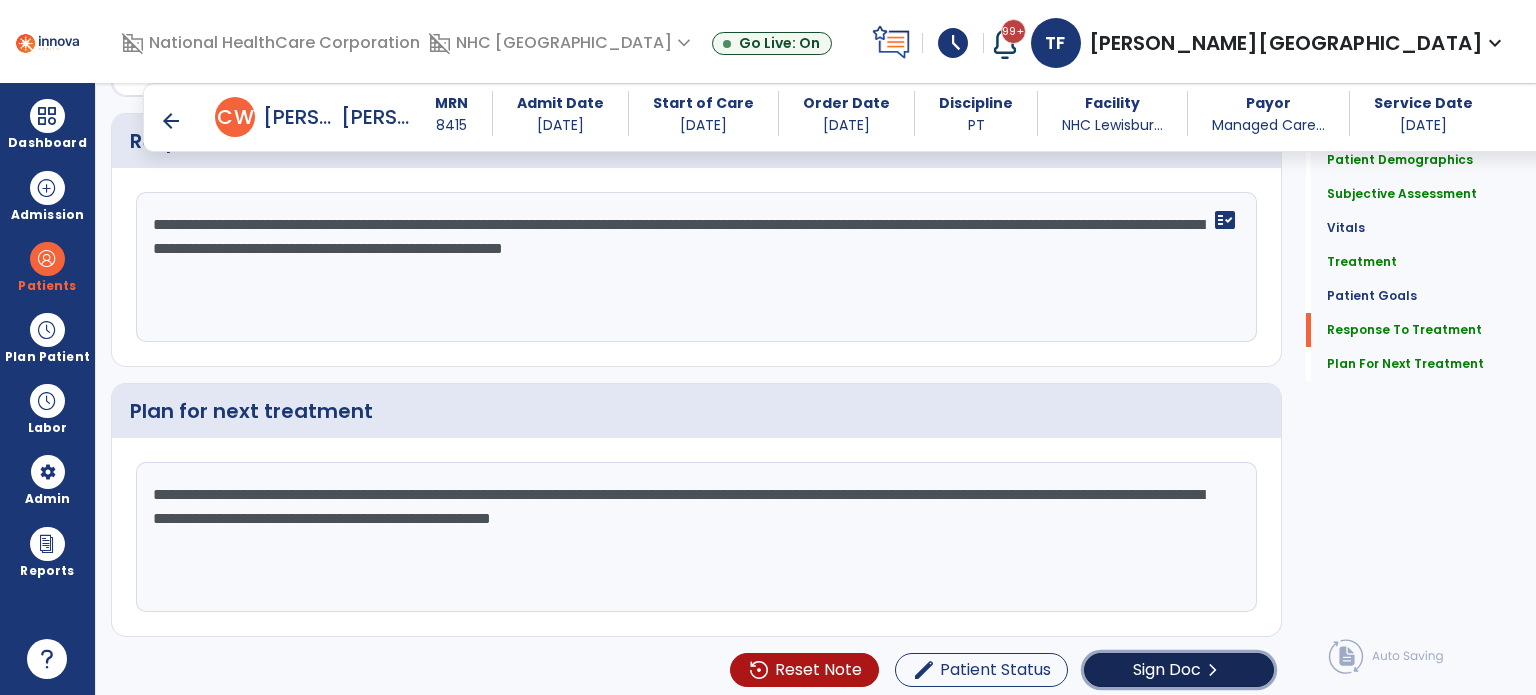 click on "Sign Doc  chevron_right" 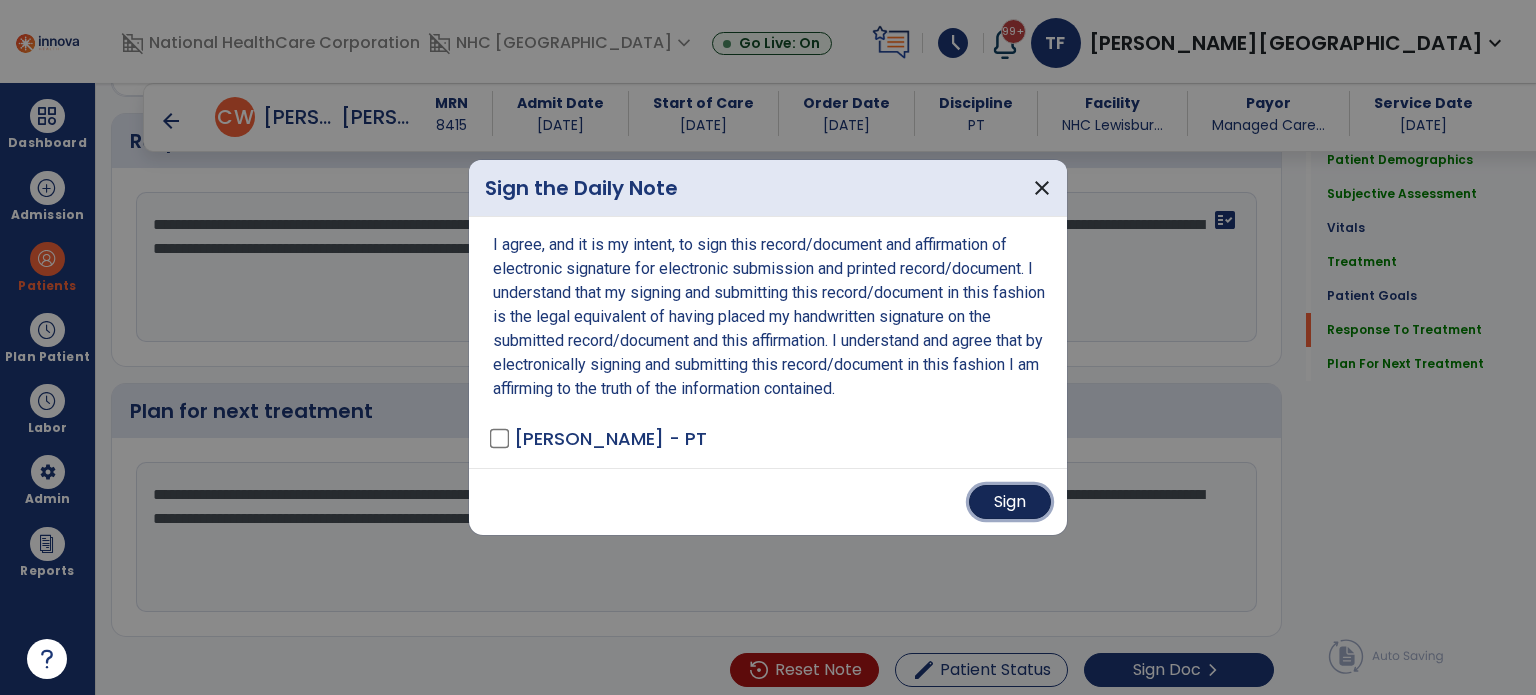 click on "Sign" at bounding box center (1010, 502) 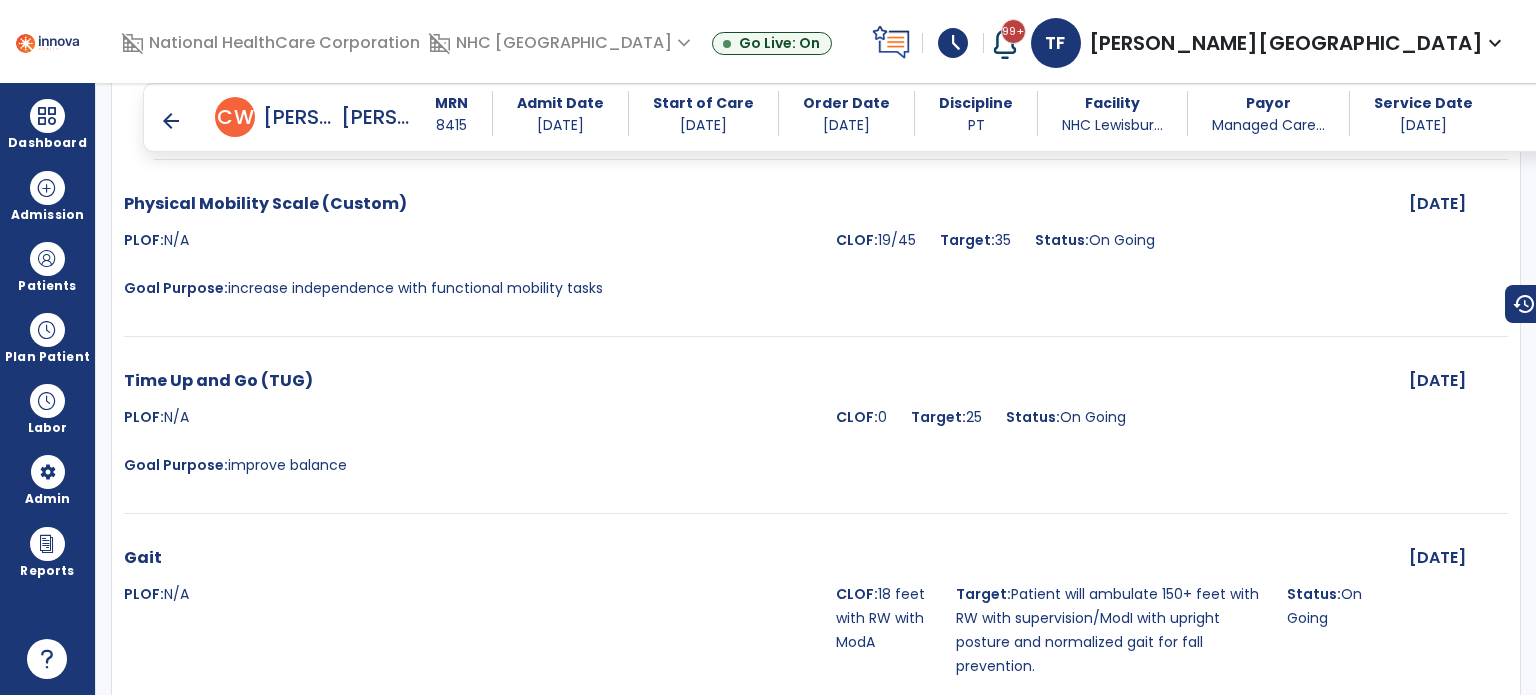 scroll, scrollTop: 3324, scrollLeft: 0, axis: vertical 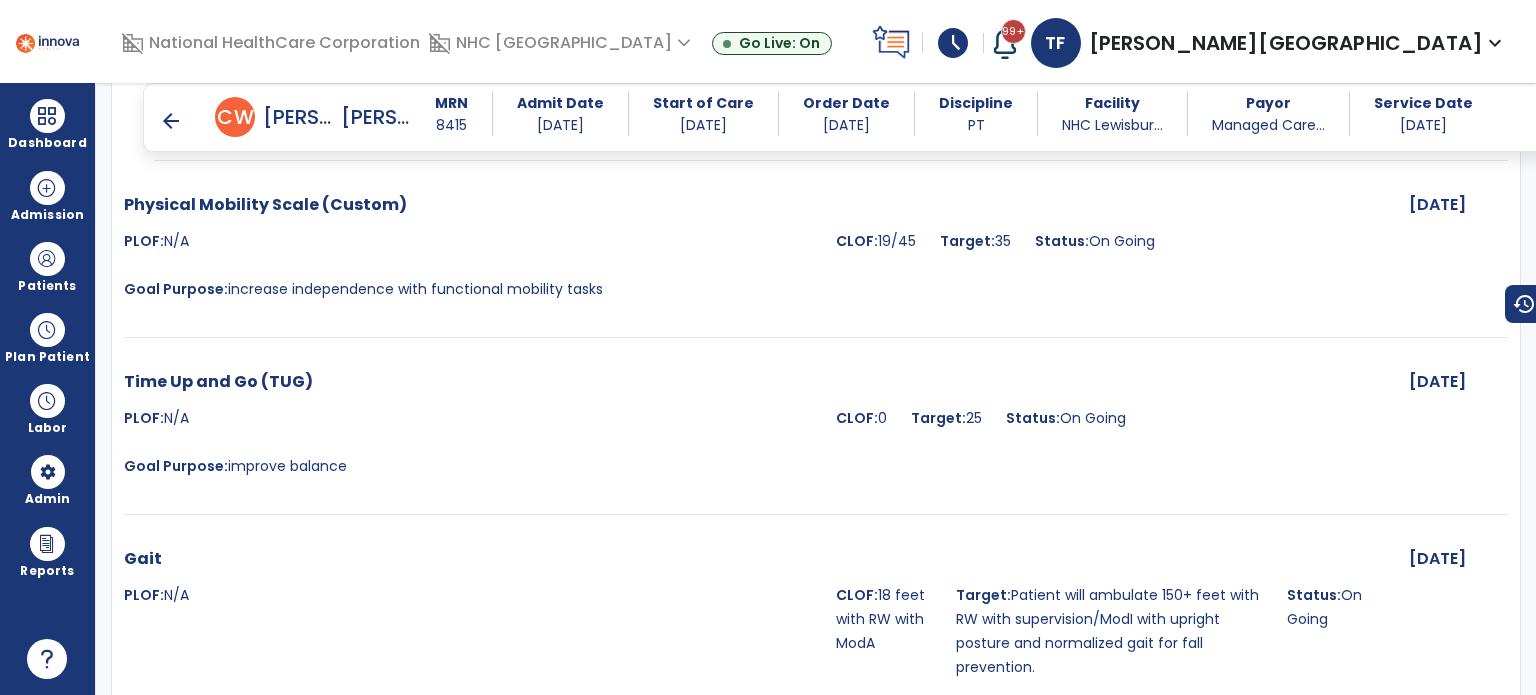 click on "arrow_back" at bounding box center (171, 121) 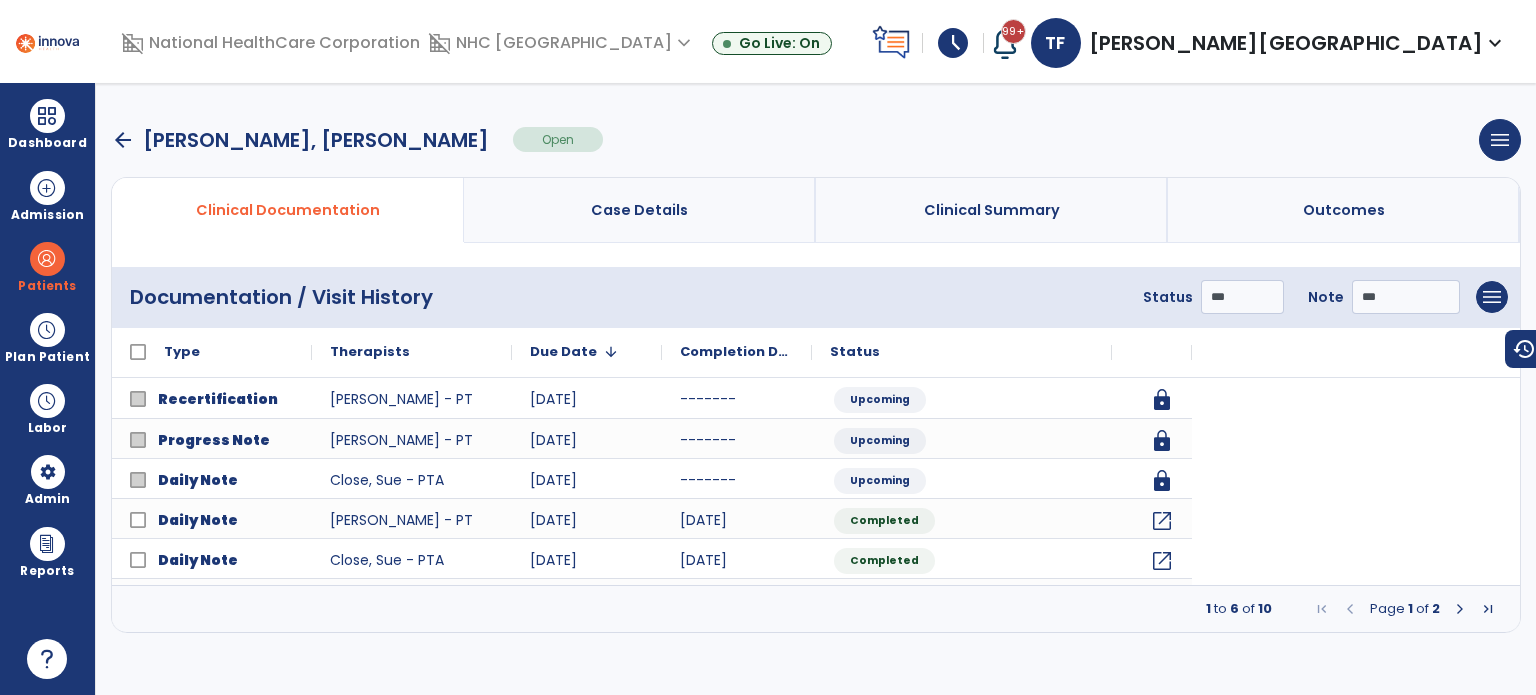 scroll, scrollTop: 0, scrollLeft: 0, axis: both 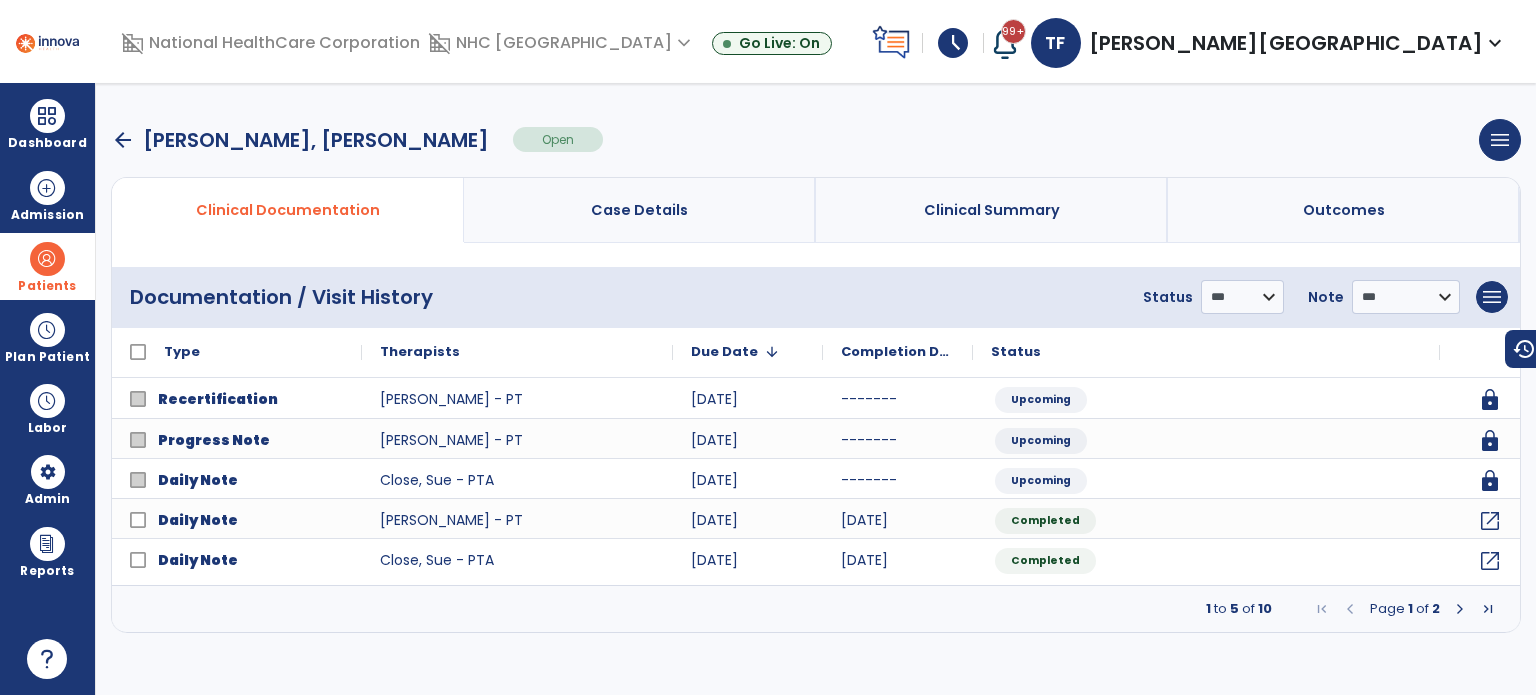 click on "Patients" at bounding box center [47, 266] 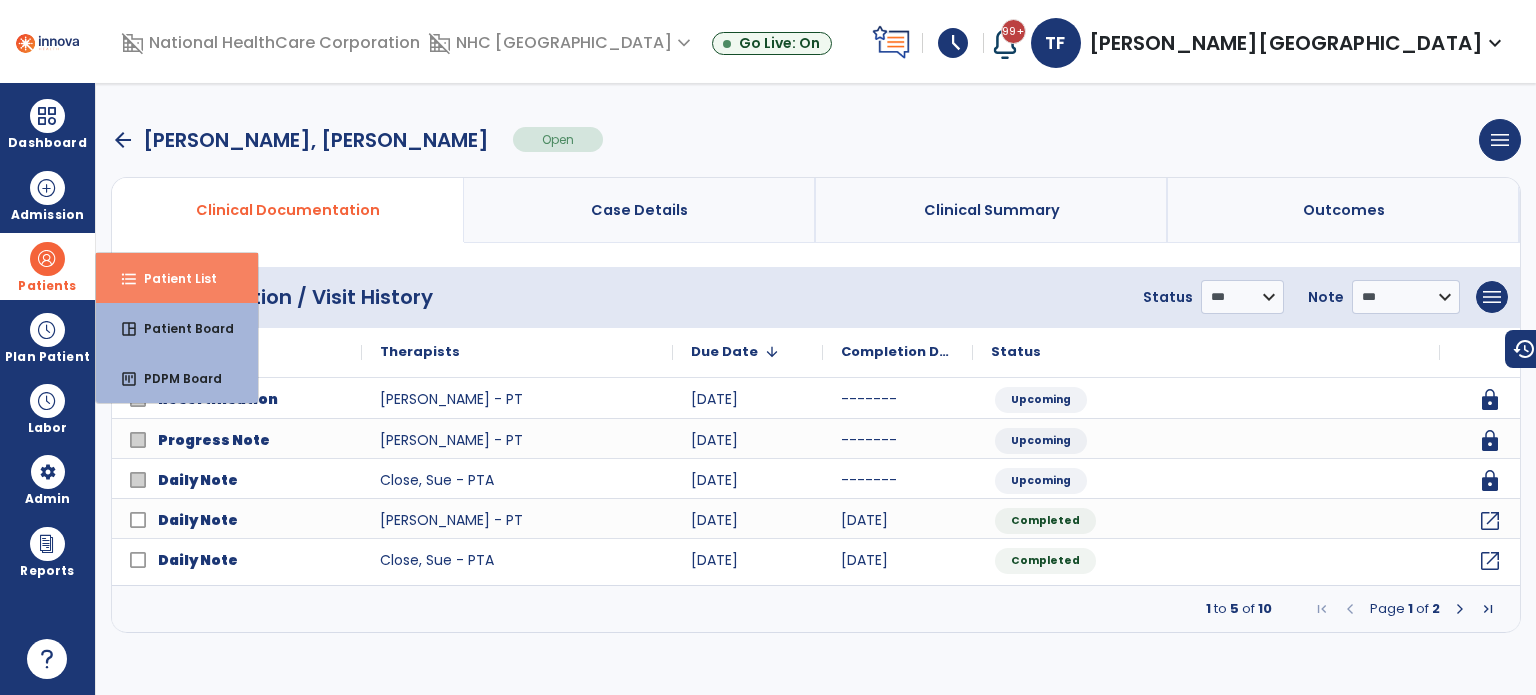 click on "format_list_bulleted  Patient List" at bounding box center [177, 278] 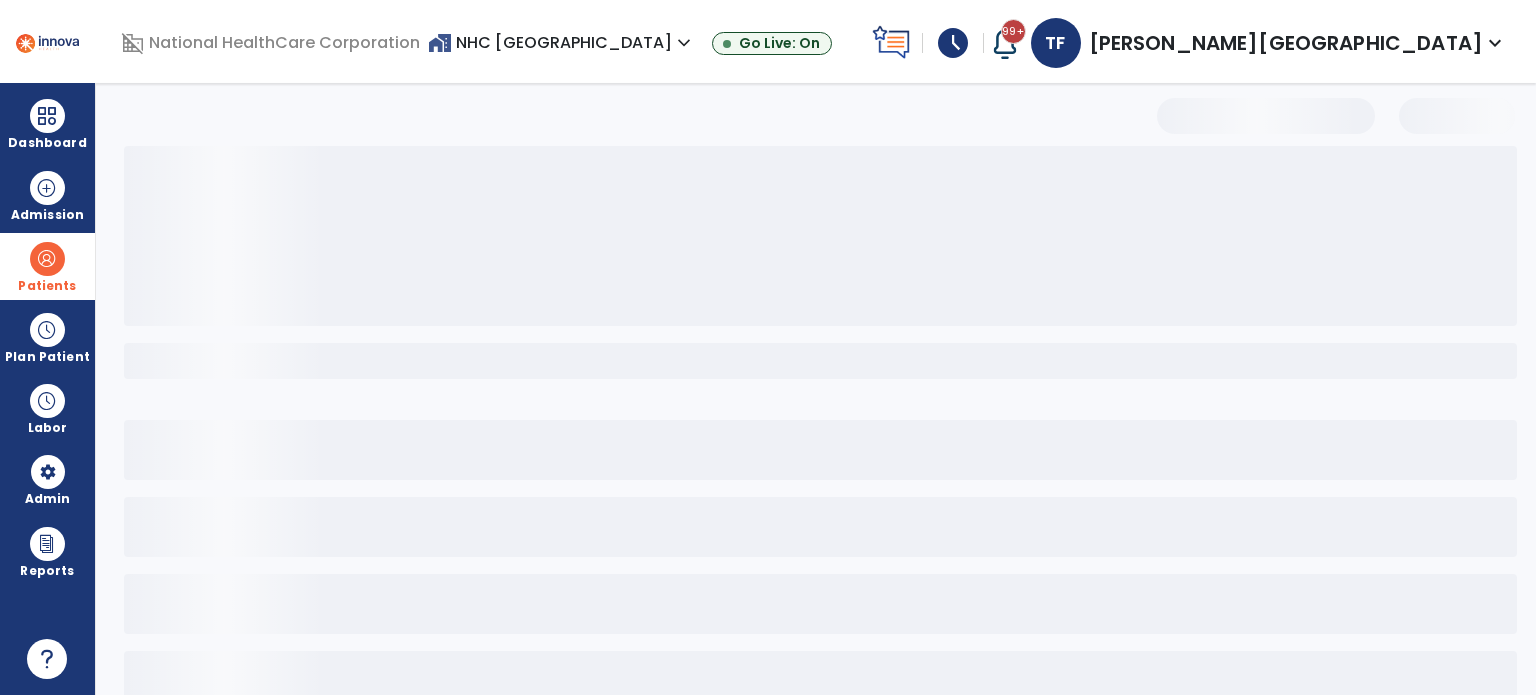 select on "***" 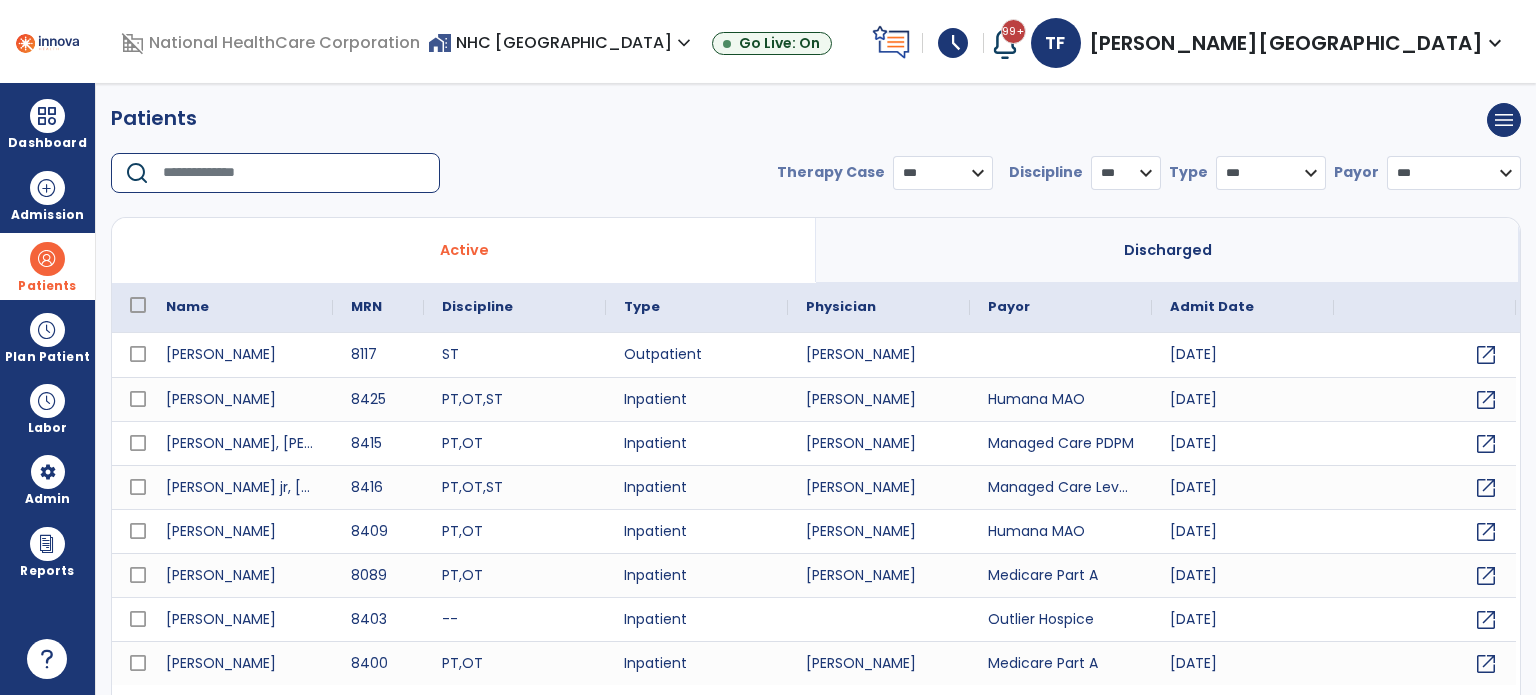 click at bounding box center (294, 173) 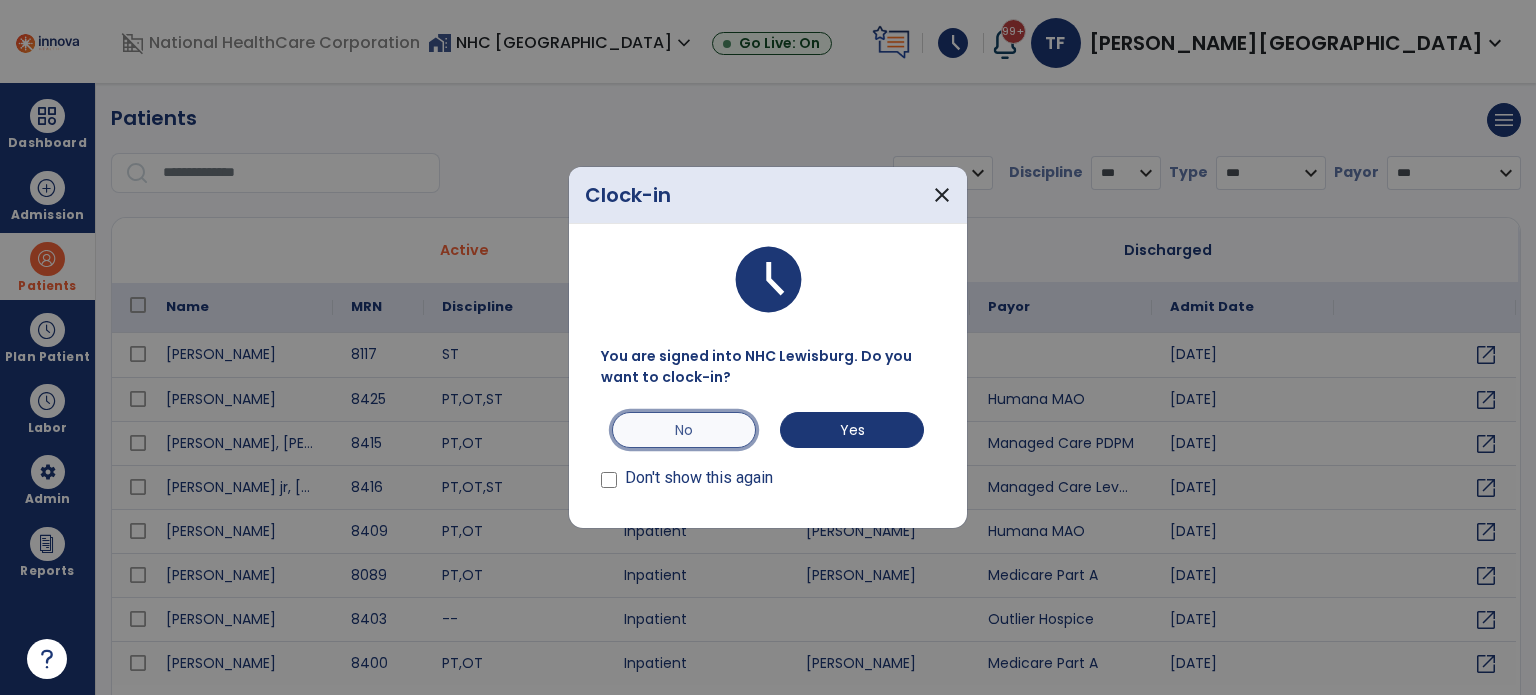 click on "No" at bounding box center [684, 430] 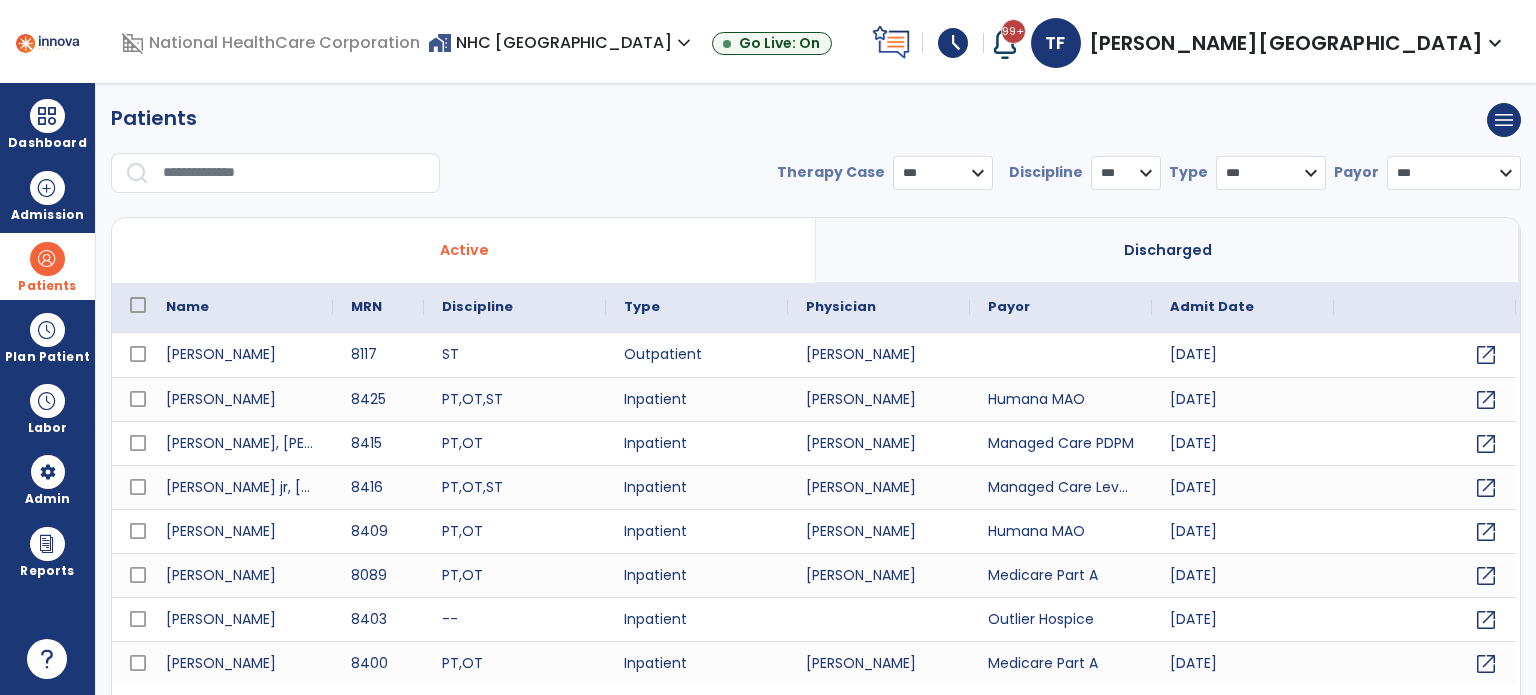 click on "**********" at bounding box center (816, 156) 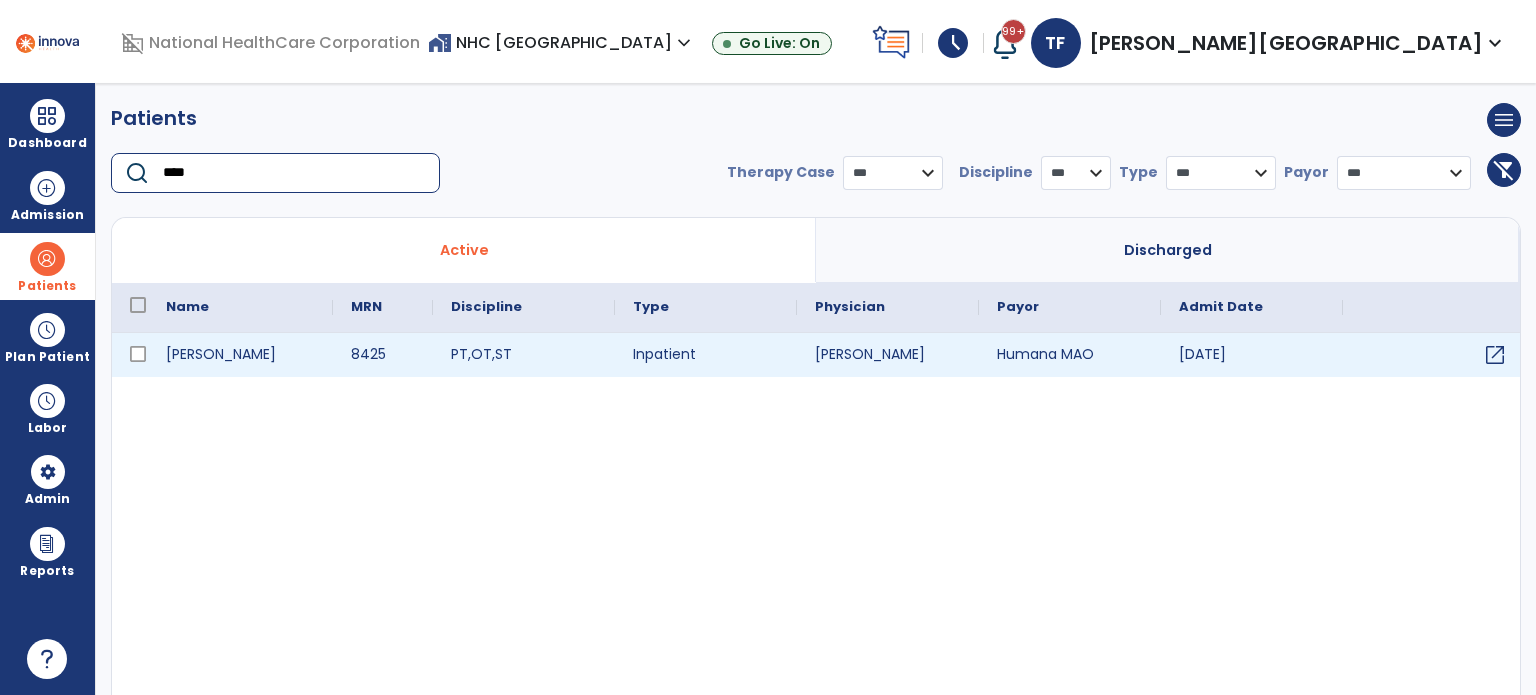 type on "****" 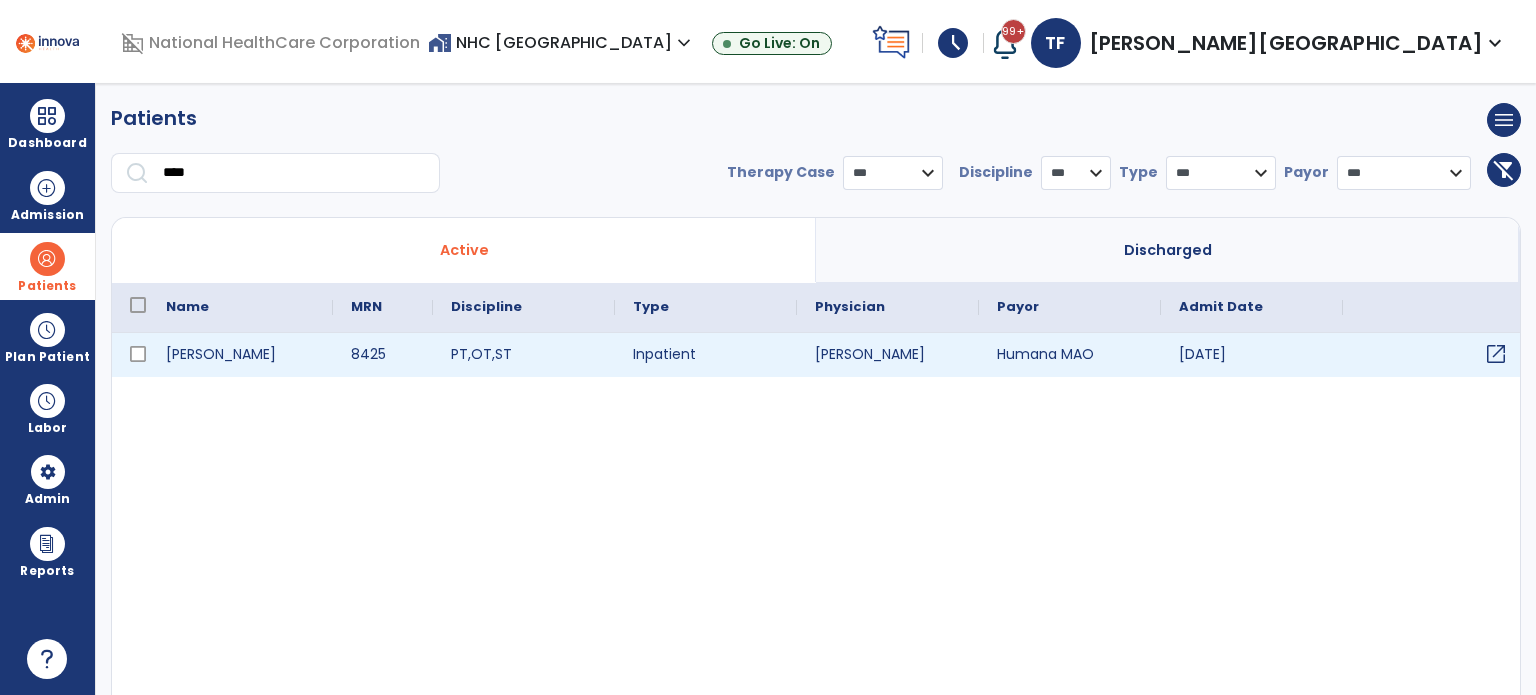 click on "open_in_new" at bounding box center (1496, 354) 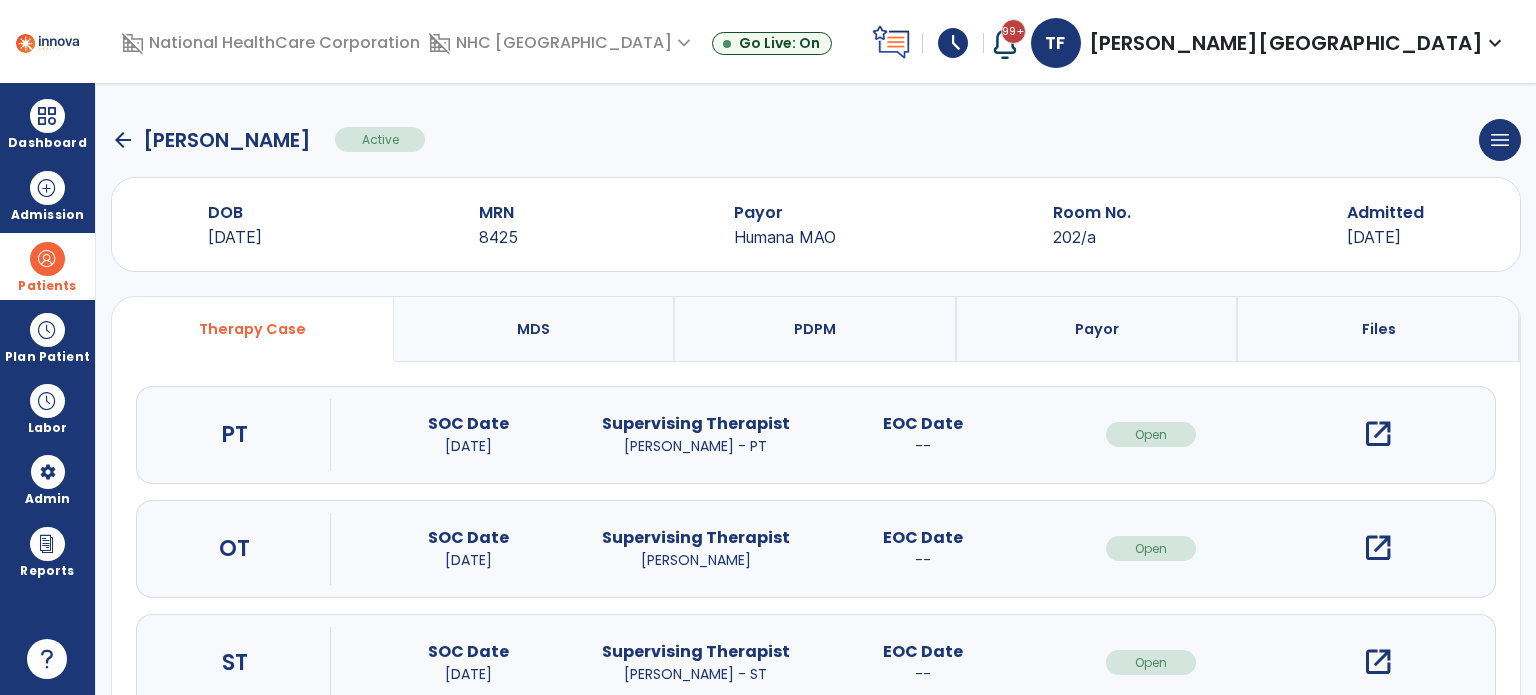 click on "open_in_new" at bounding box center (1378, 434) 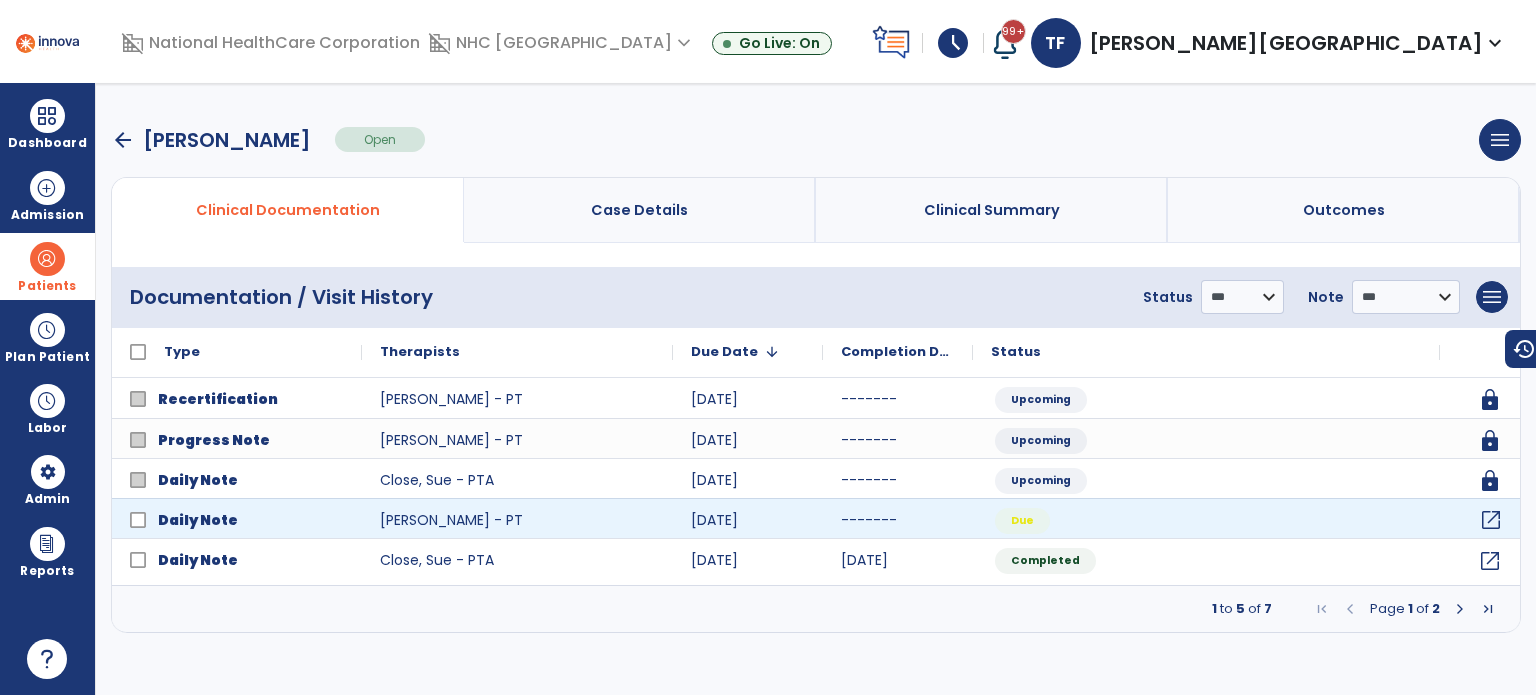 click on "open_in_new" 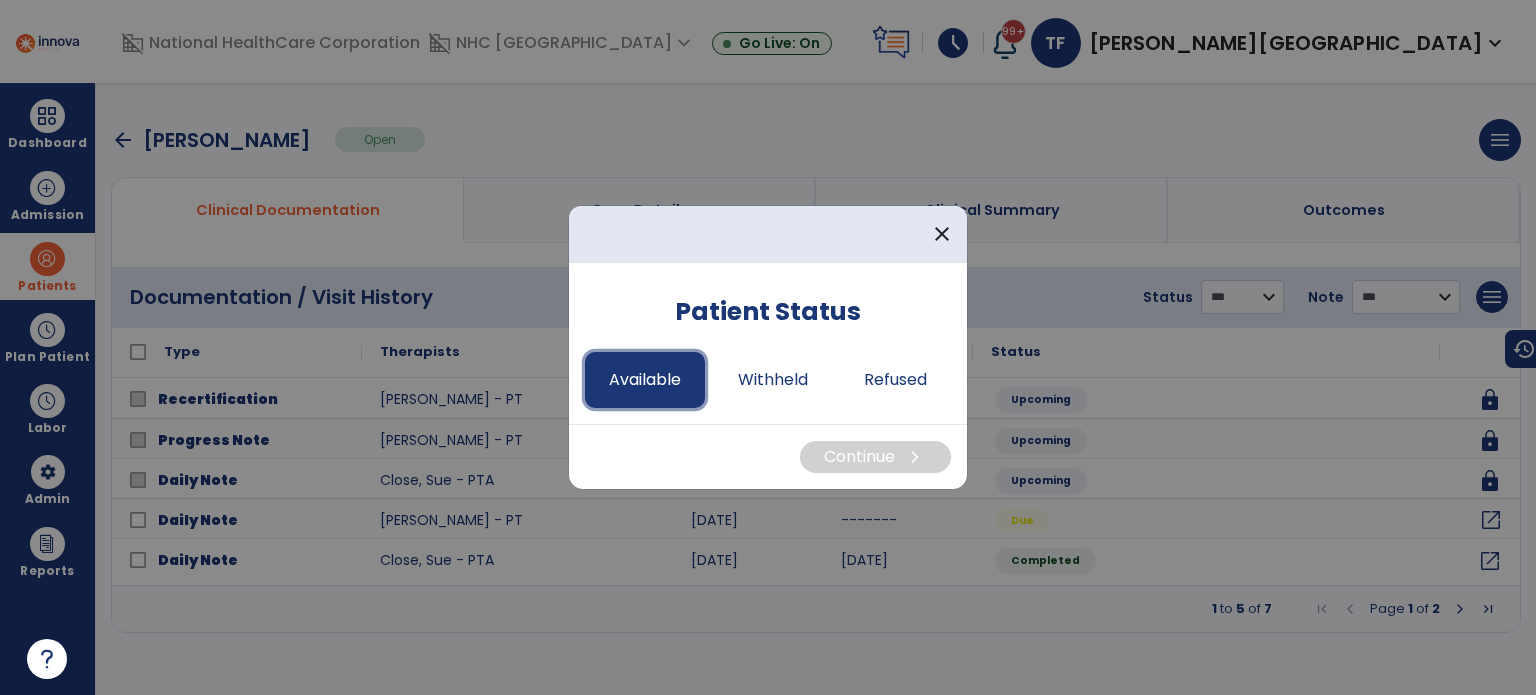click on "Available" at bounding box center (645, 380) 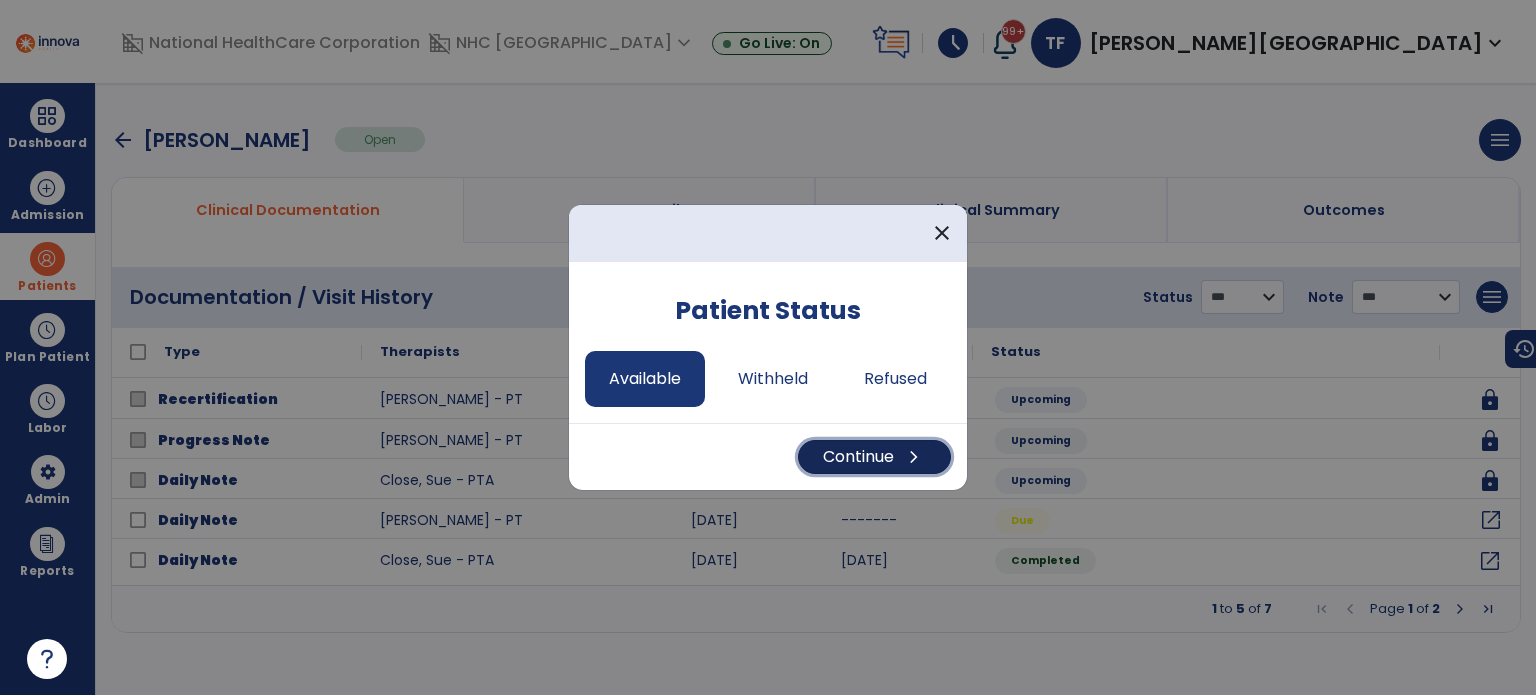 click on "chevron_right" at bounding box center [914, 457] 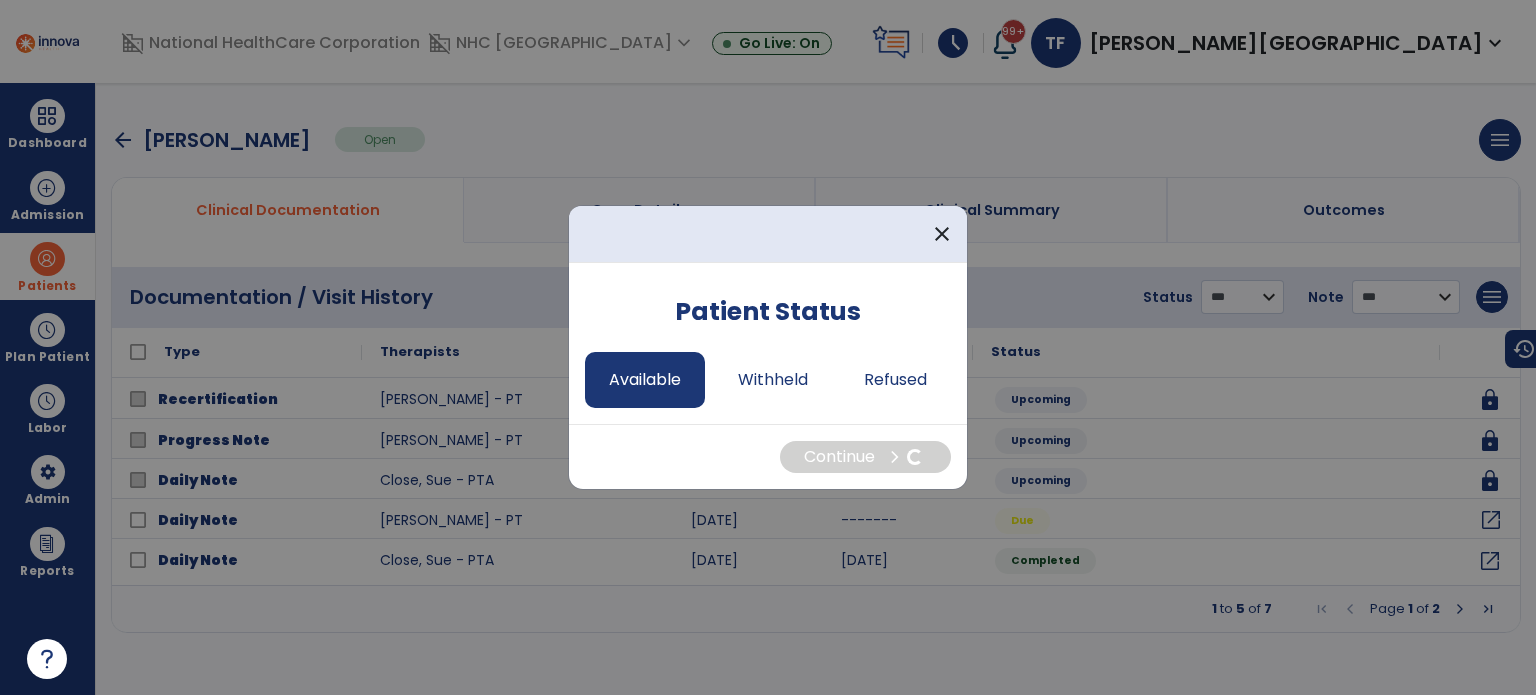 select on "*" 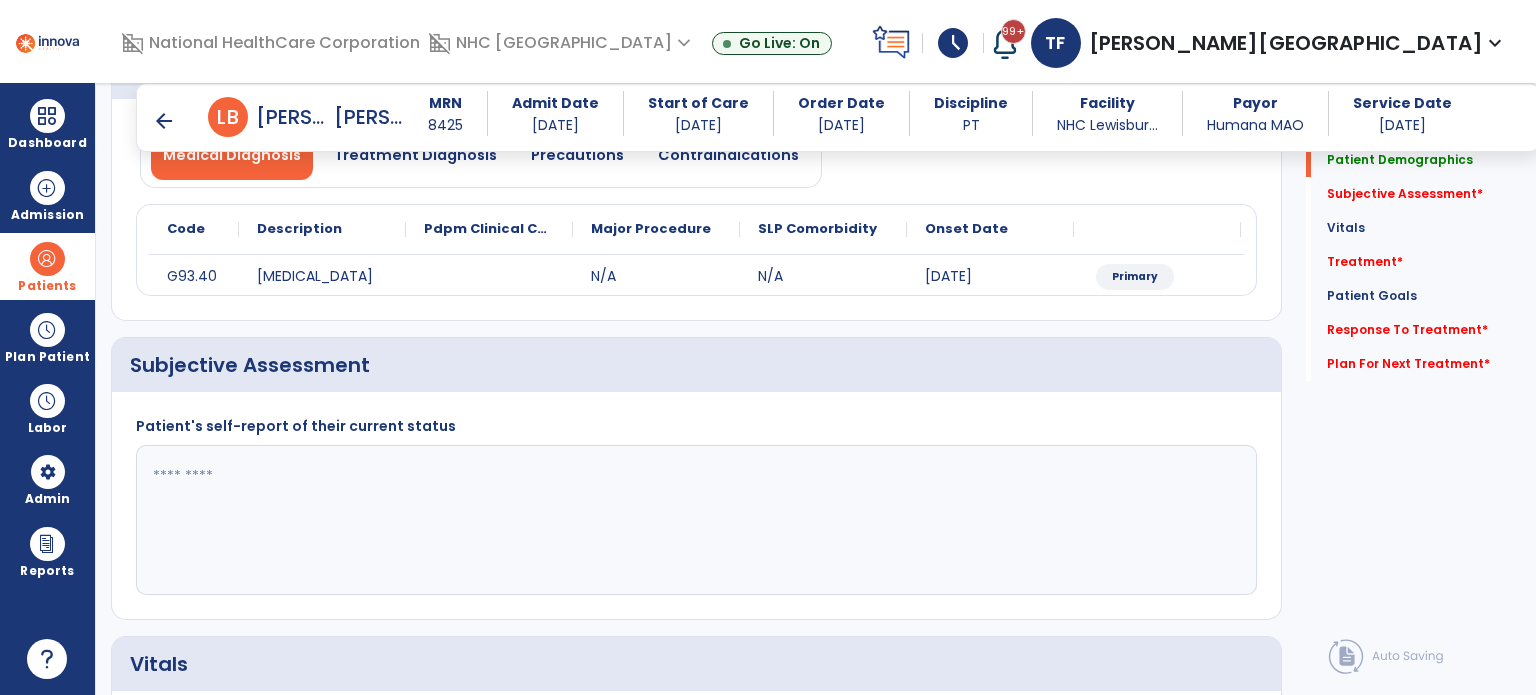 scroll, scrollTop: 200, scrollLeft: 0, axis: vertical 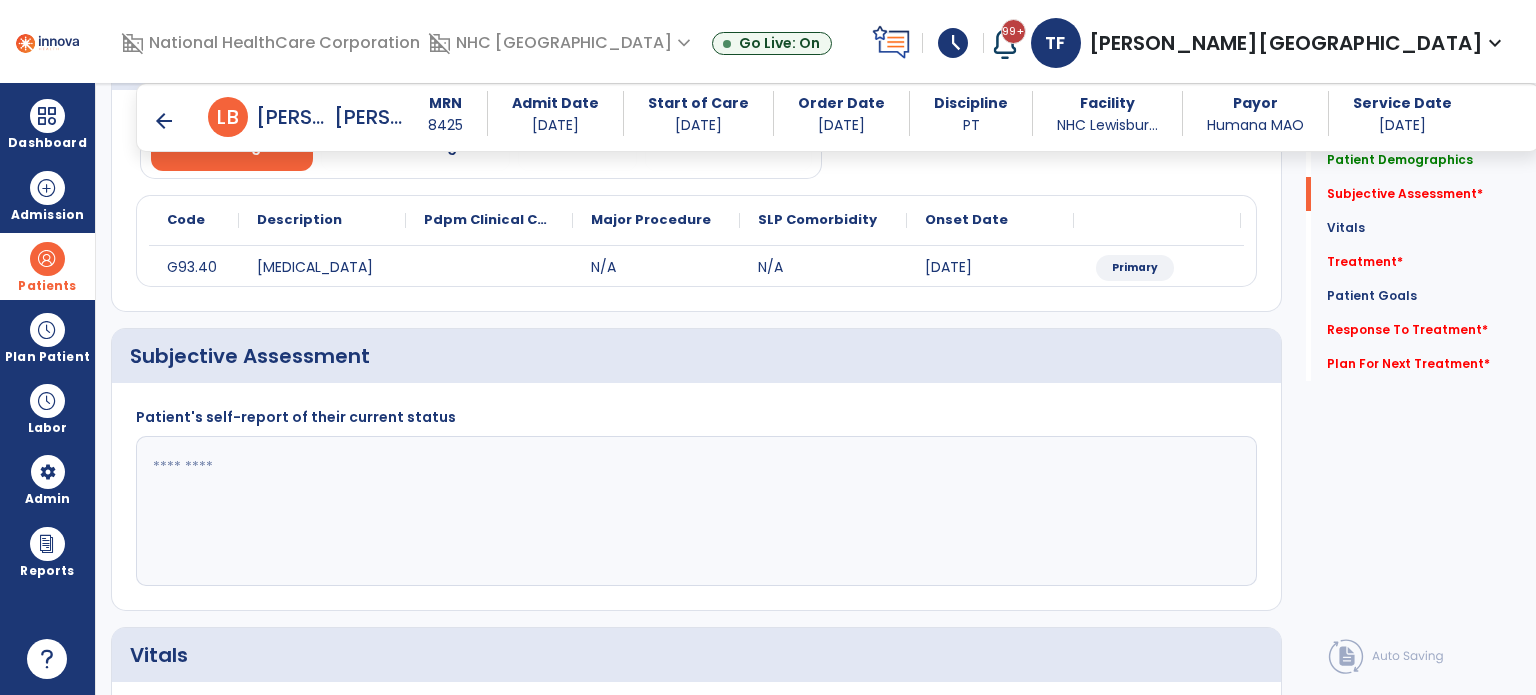 click 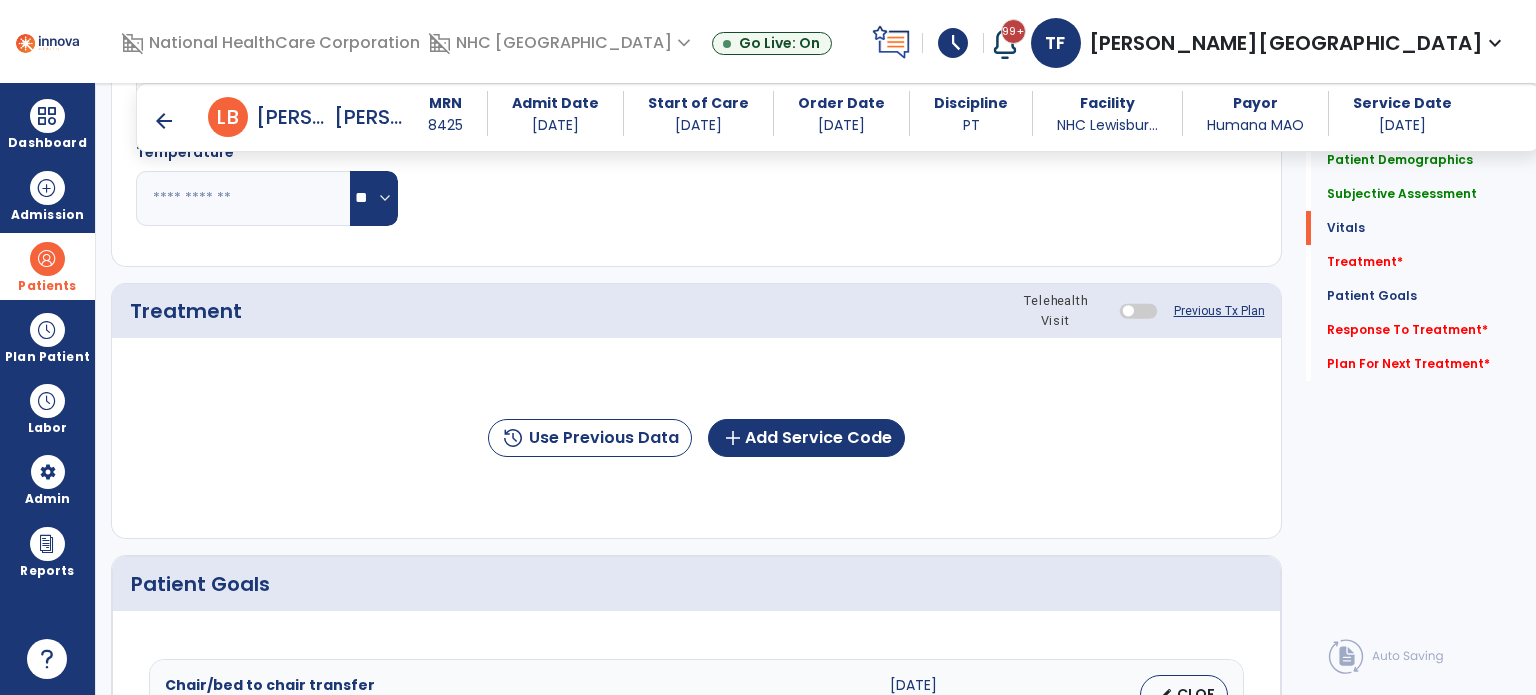 scroll, scrollTop: 1000, scrollLeft: 0, axis: vertical 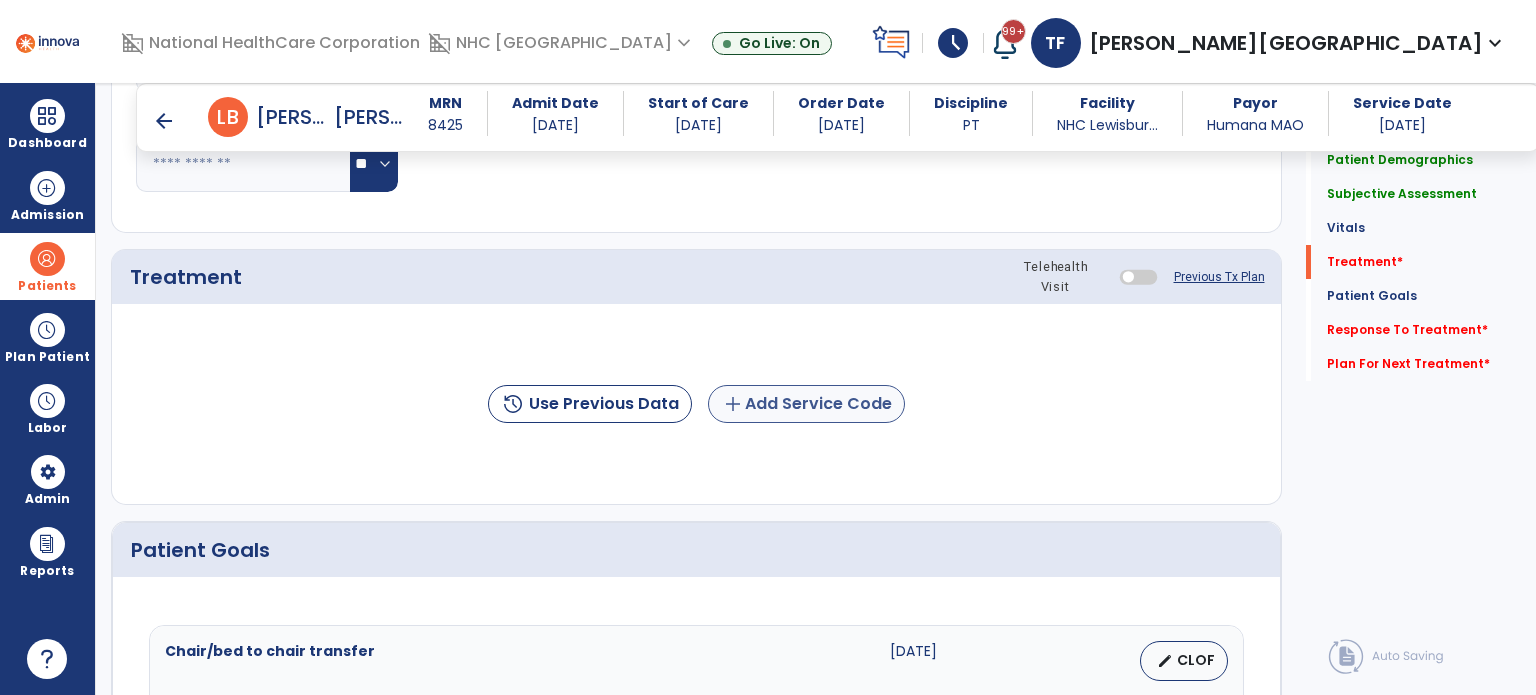 type on "**********" 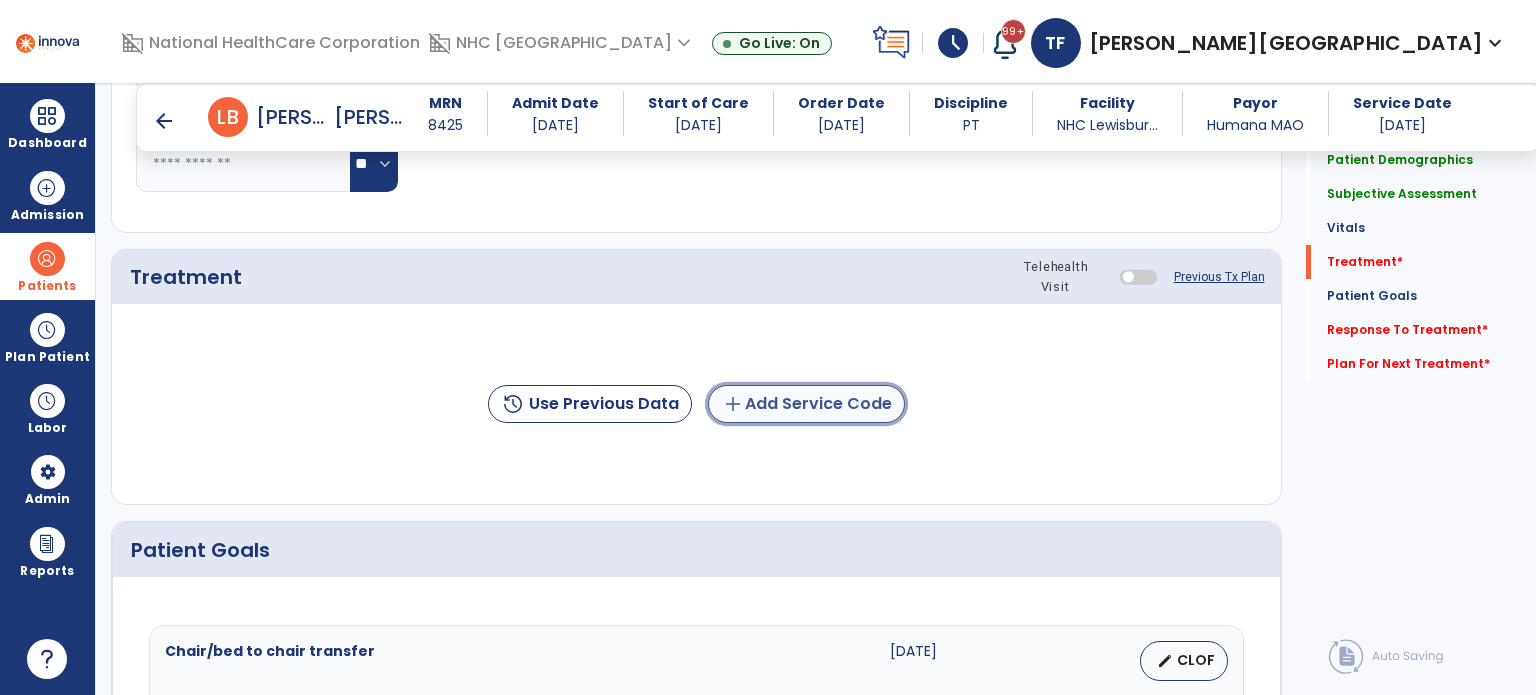 click on "add  Add Service Code" 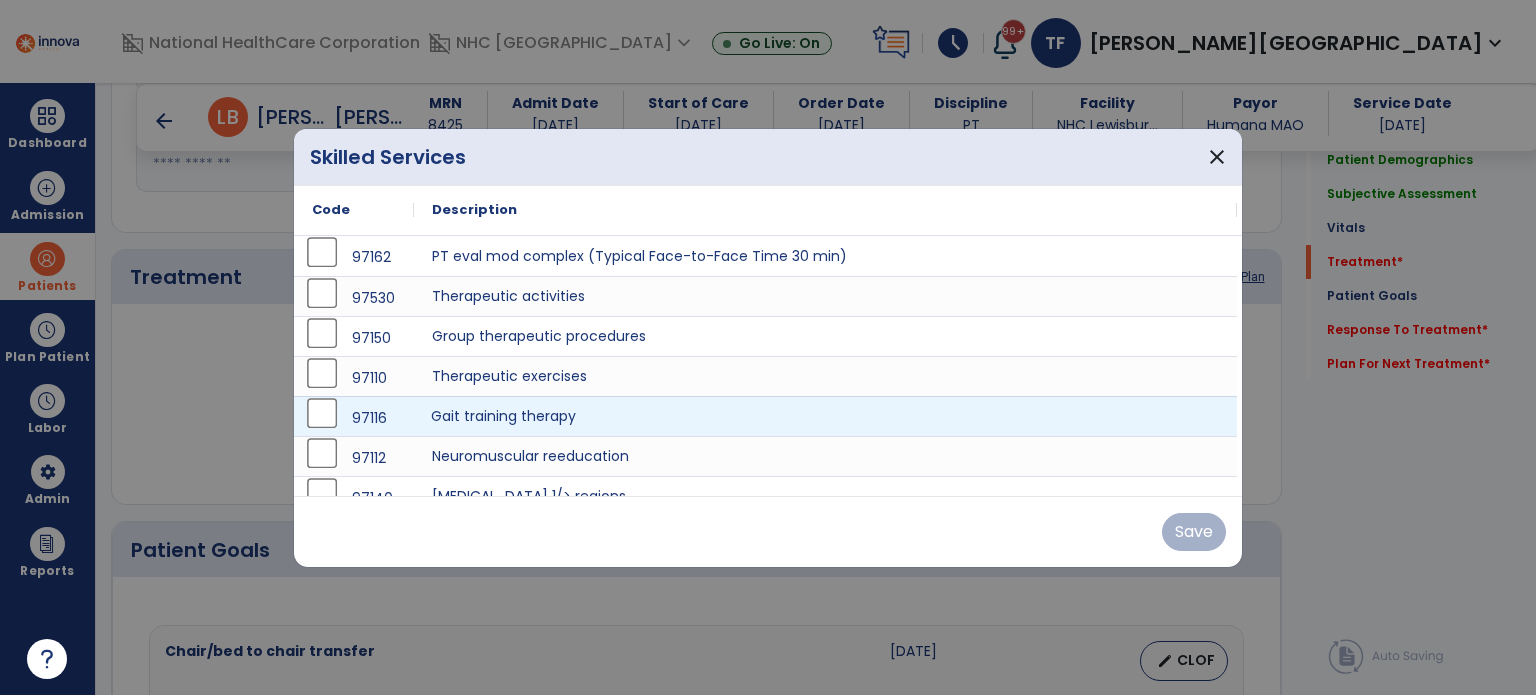 click on "Gait training therapy" at bounding box center (825, 416) 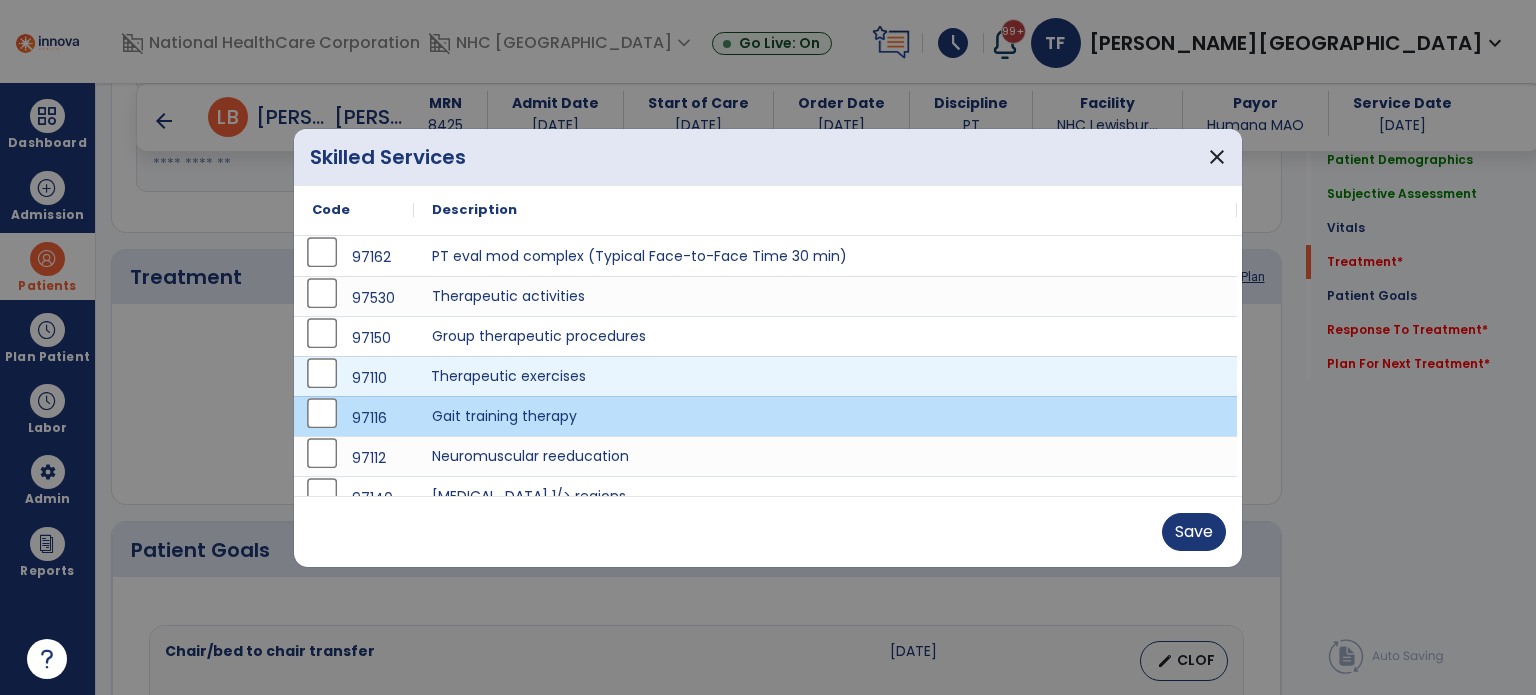 click on "Therapeutic exercises" at bounding box center [825, 376] 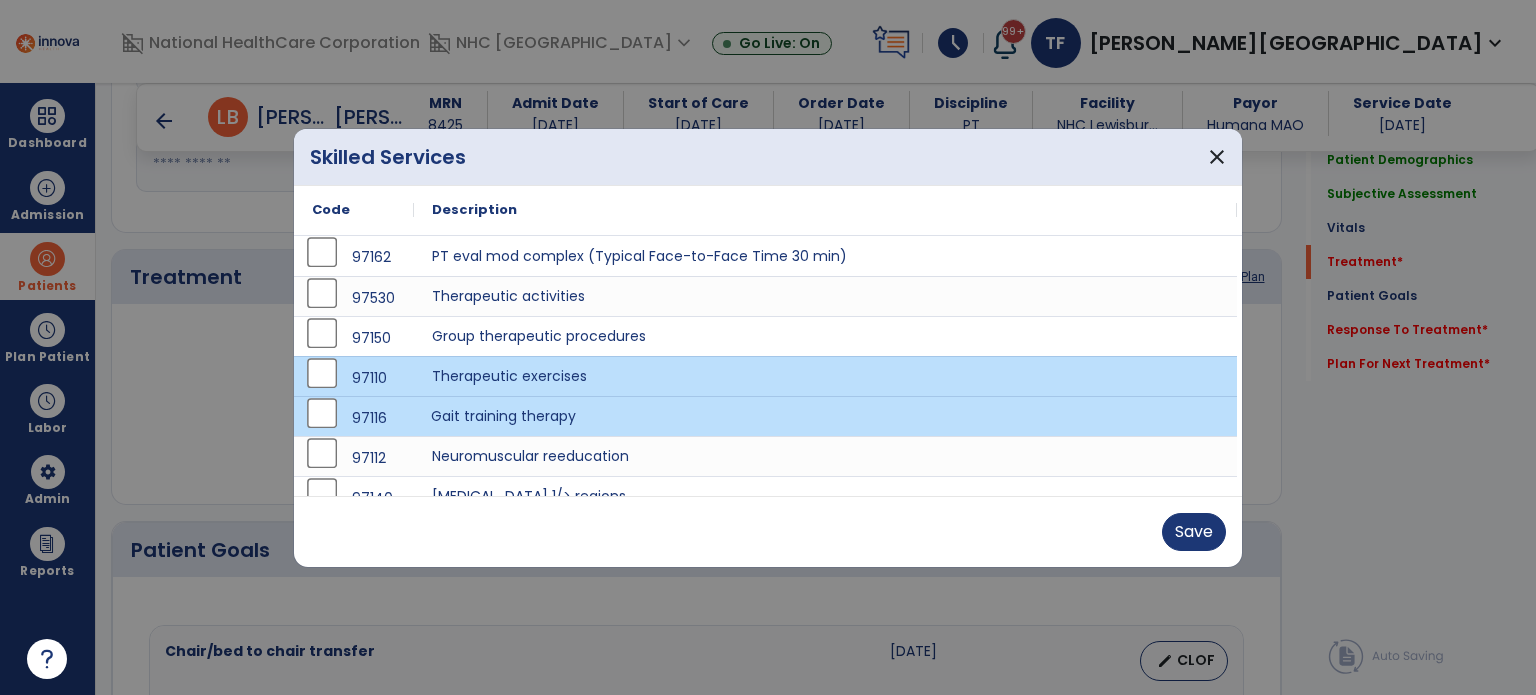 click on "Gait training therapy" at bounding box center [825, 416] 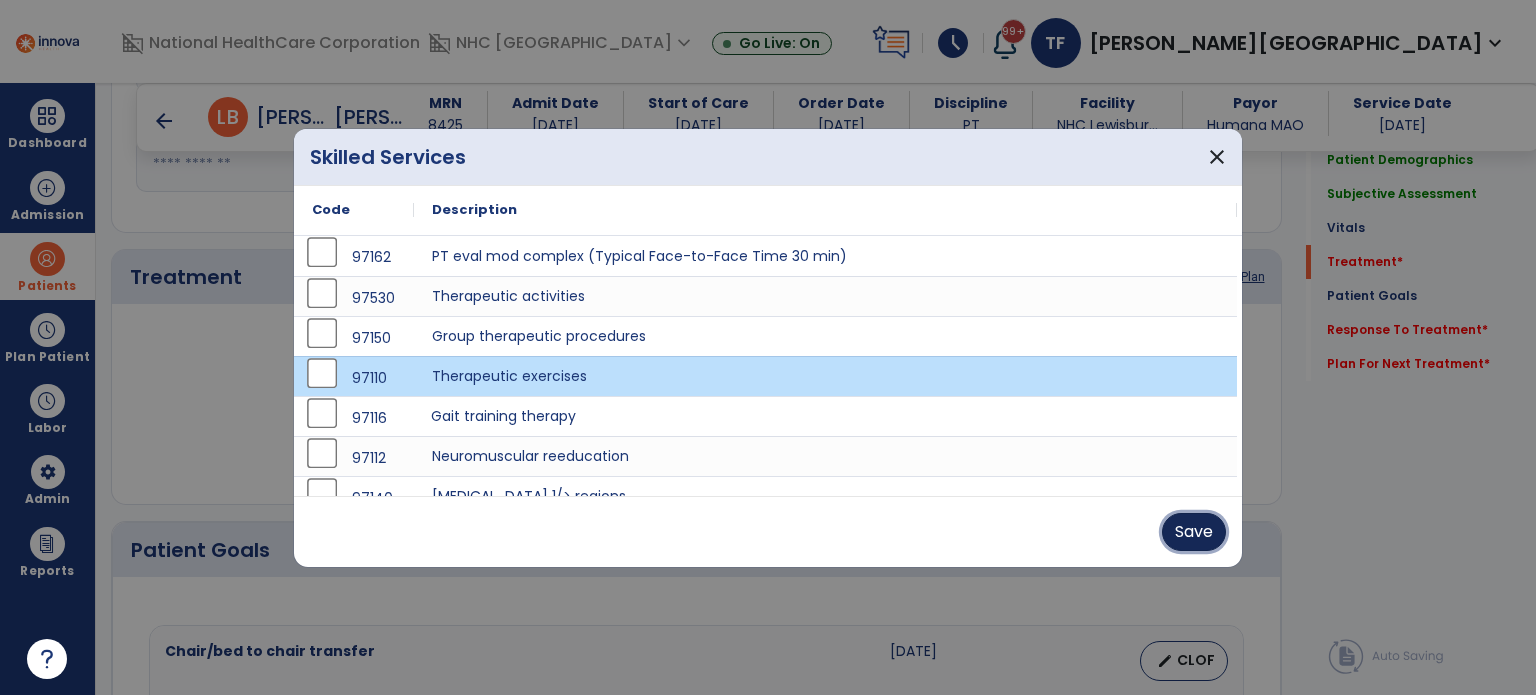 click on "Save" at bounding box center (1194, 532) 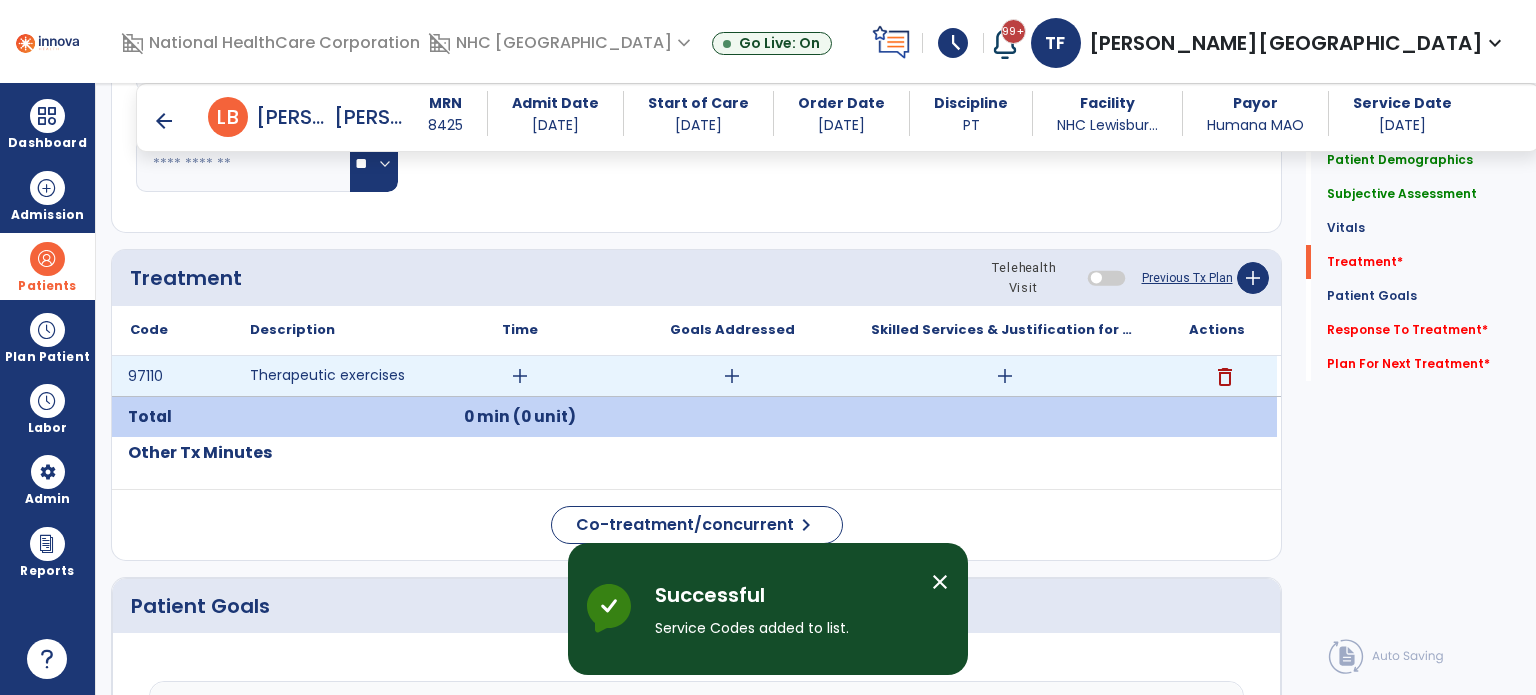 click on "add" at bounding box center [520, 376] 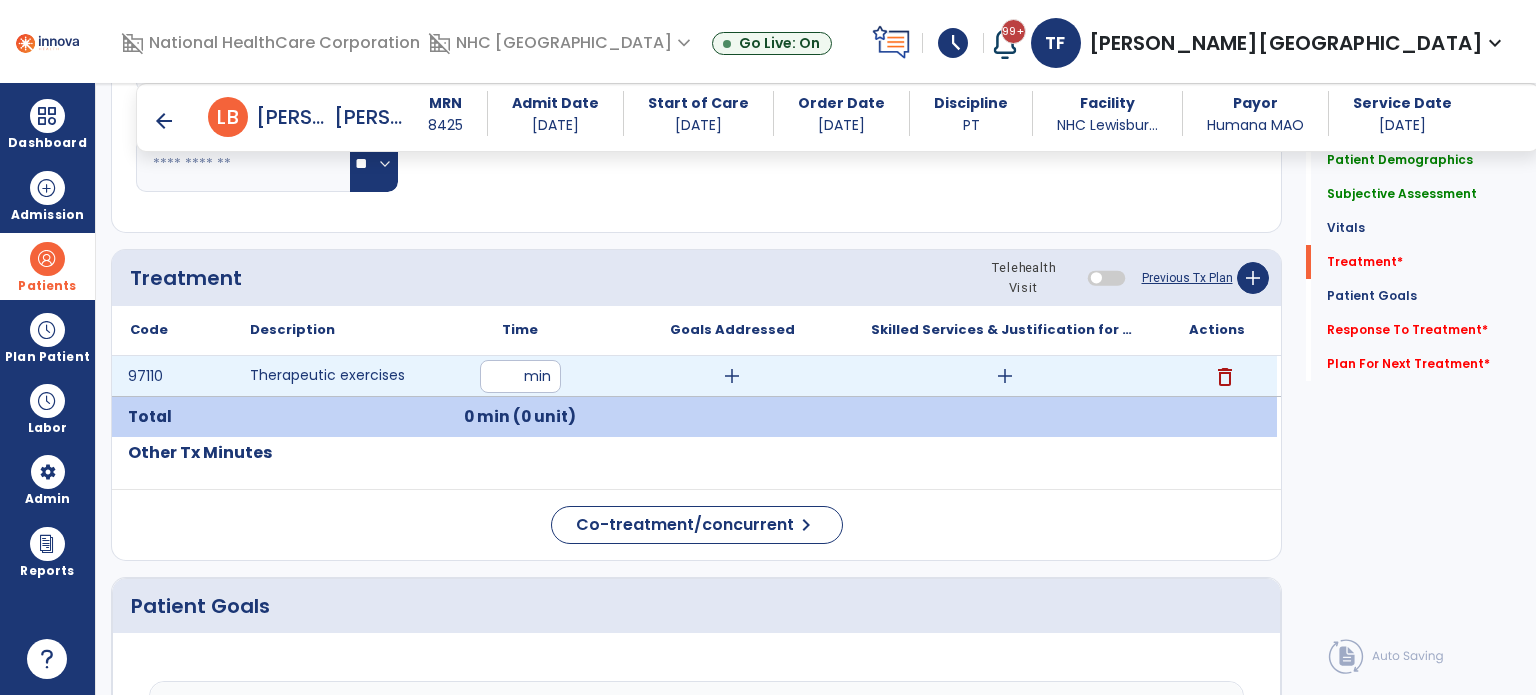 type on "**" 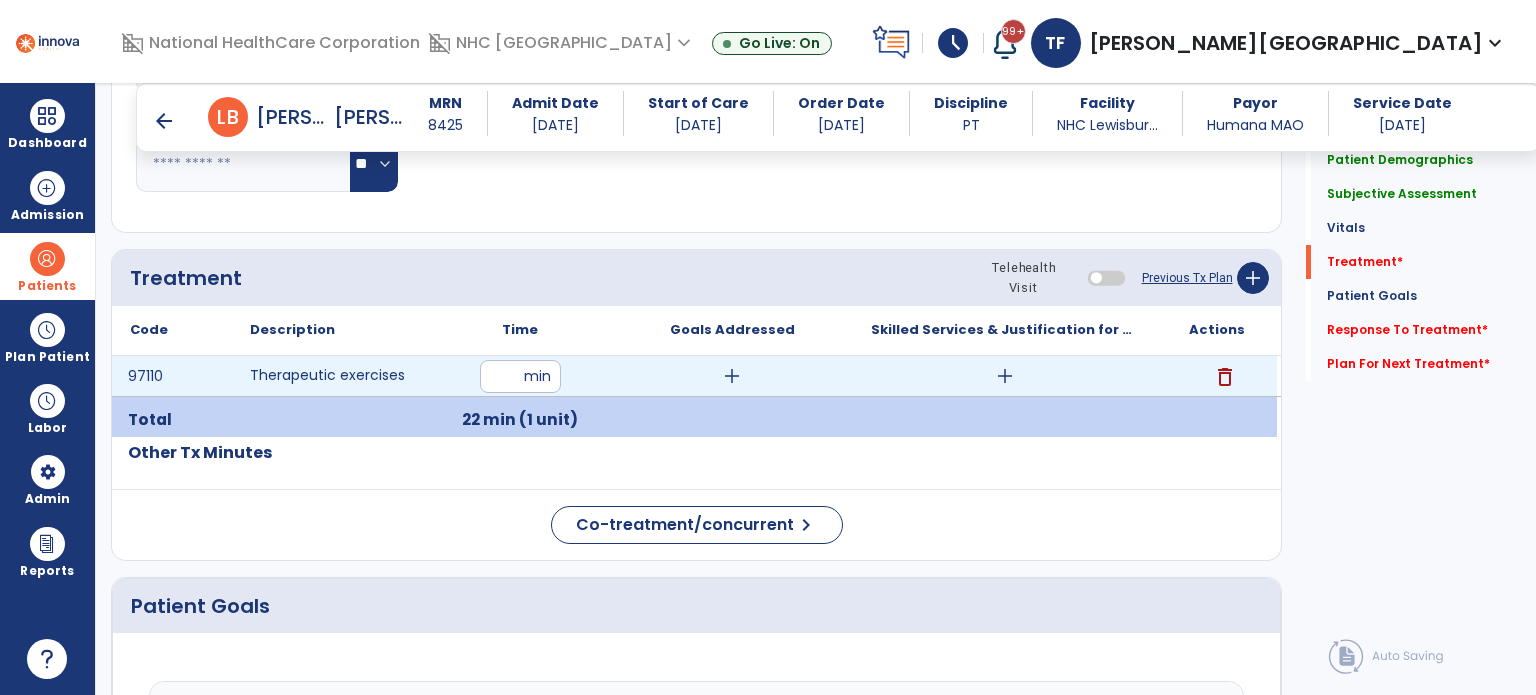click on "add" at bounding box center (1005, 376) 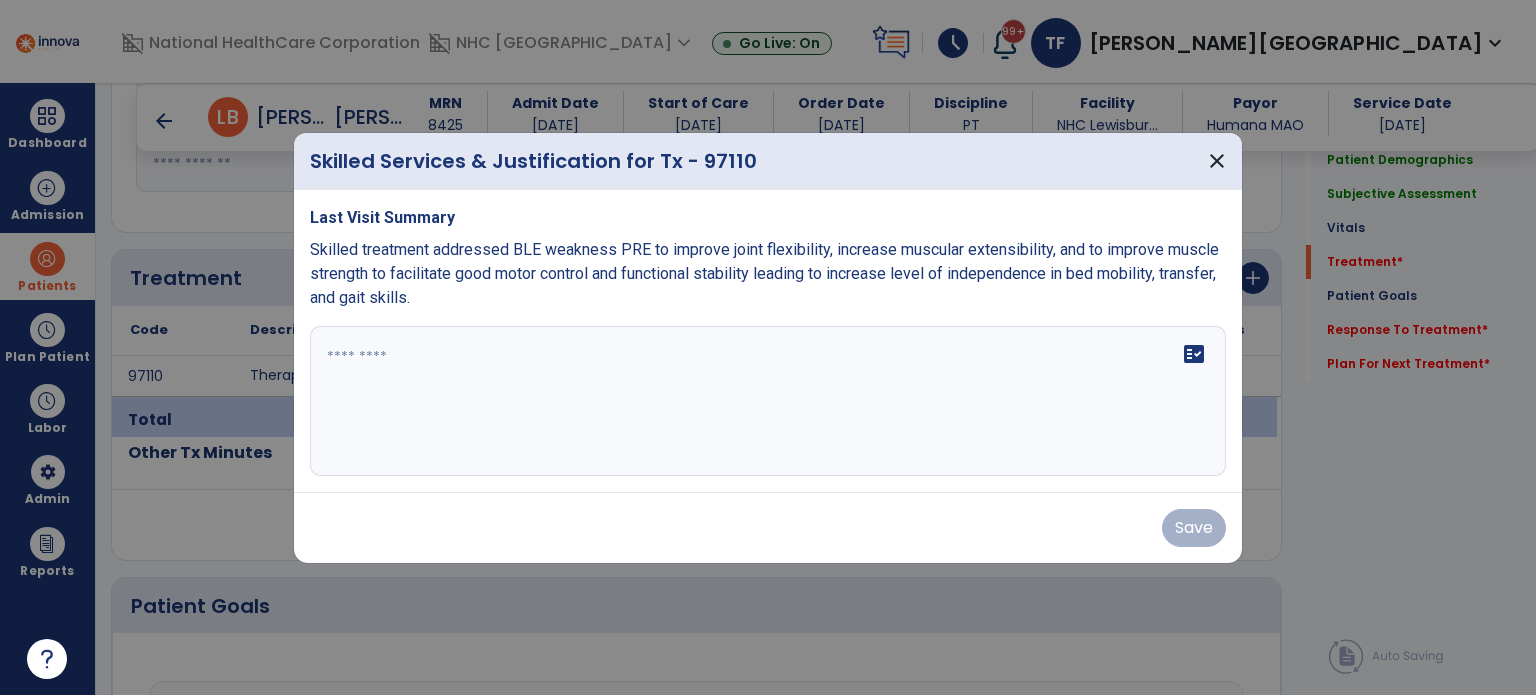 click on "fact_check" at bounding box center (768, 401) 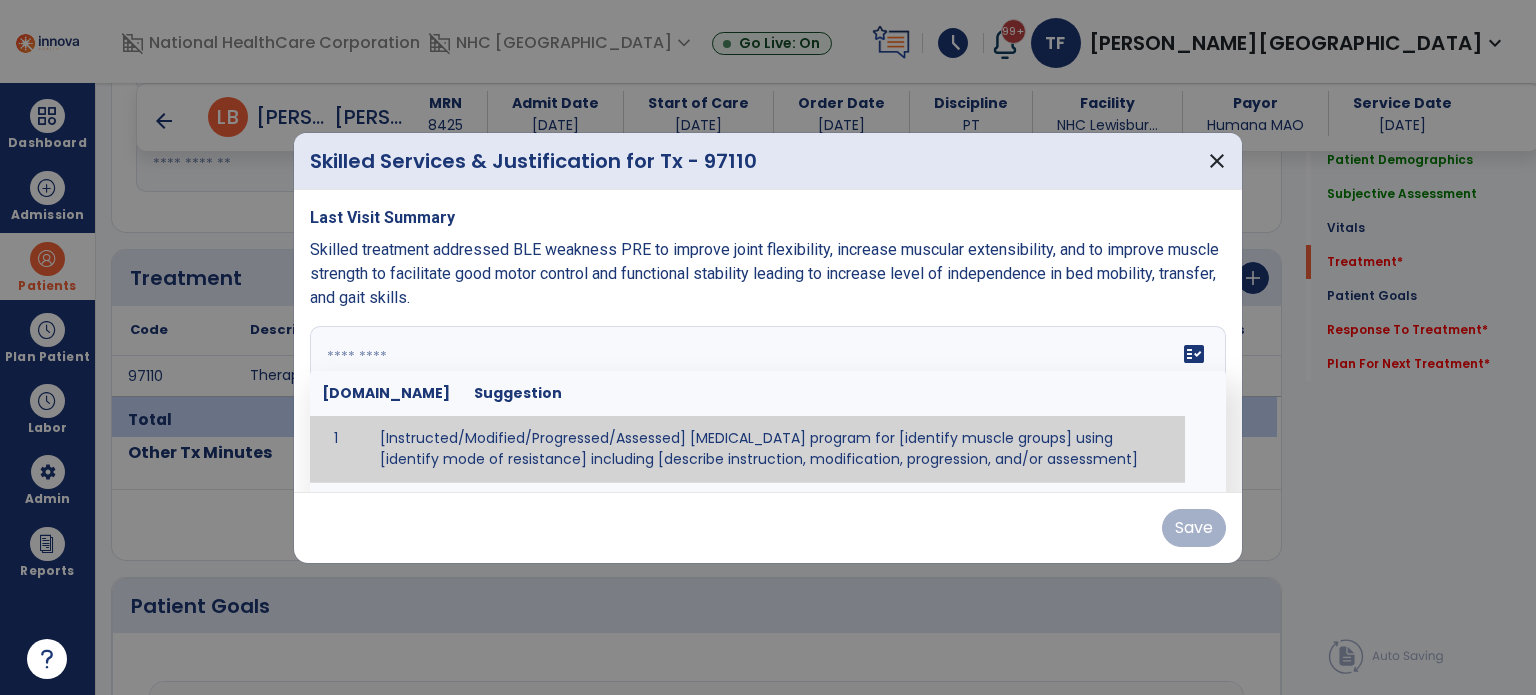 paste on "**********" 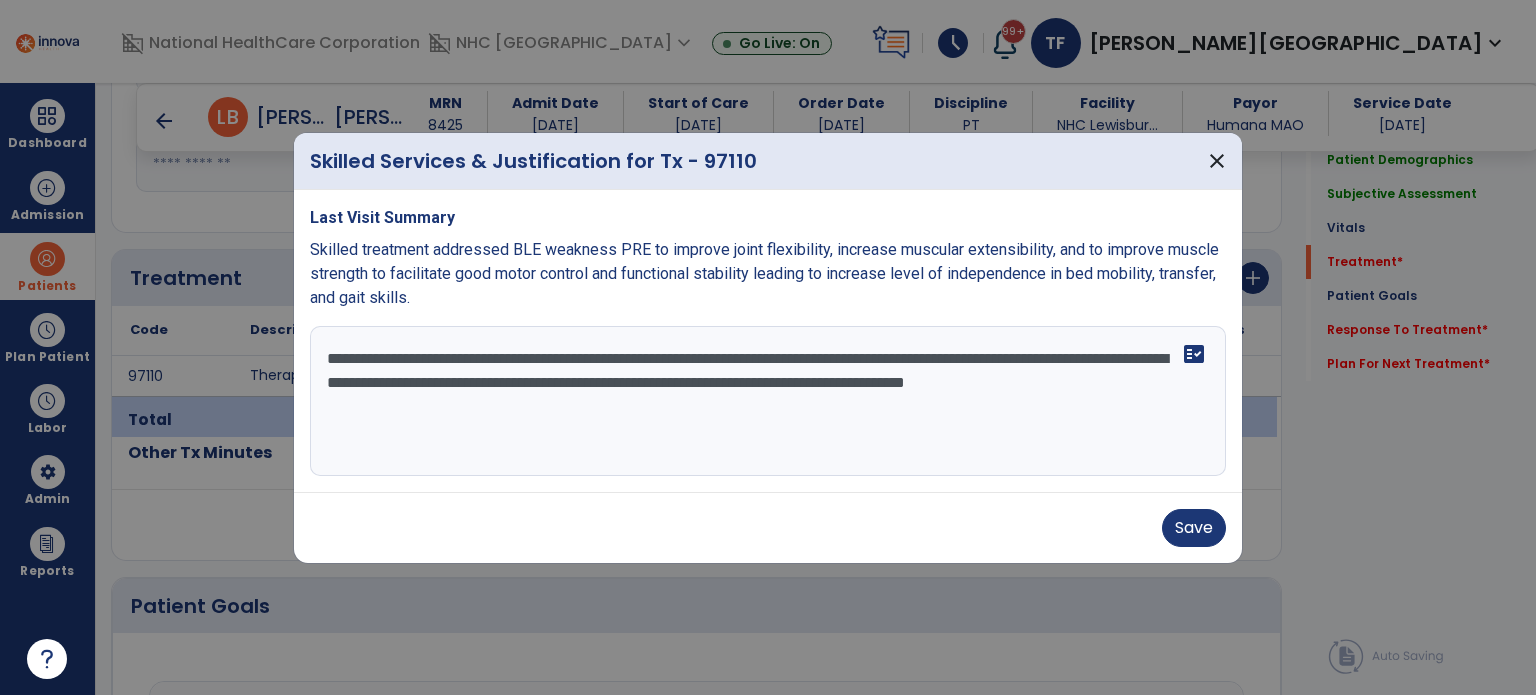click on "**********" at bounding box center (768, 401) 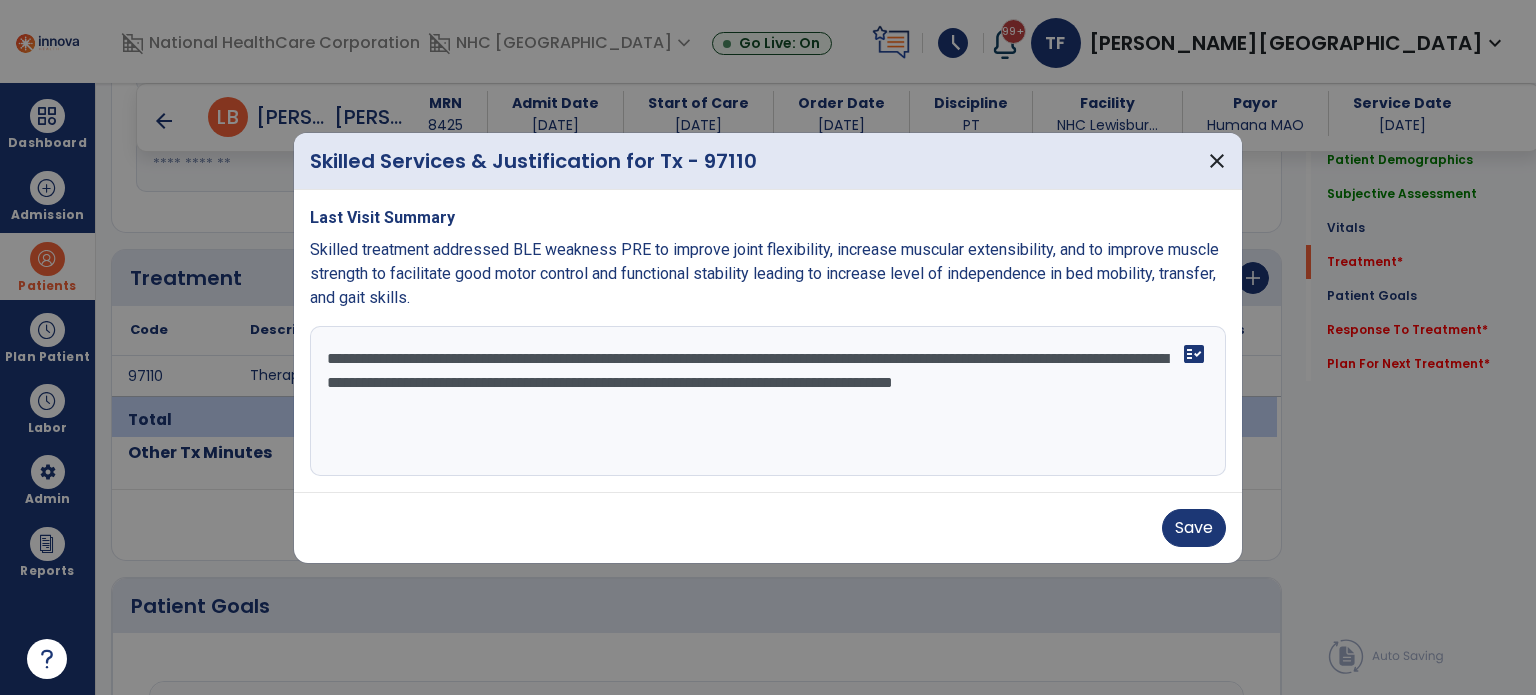 click on "**********" at bounding box center [768, 401] 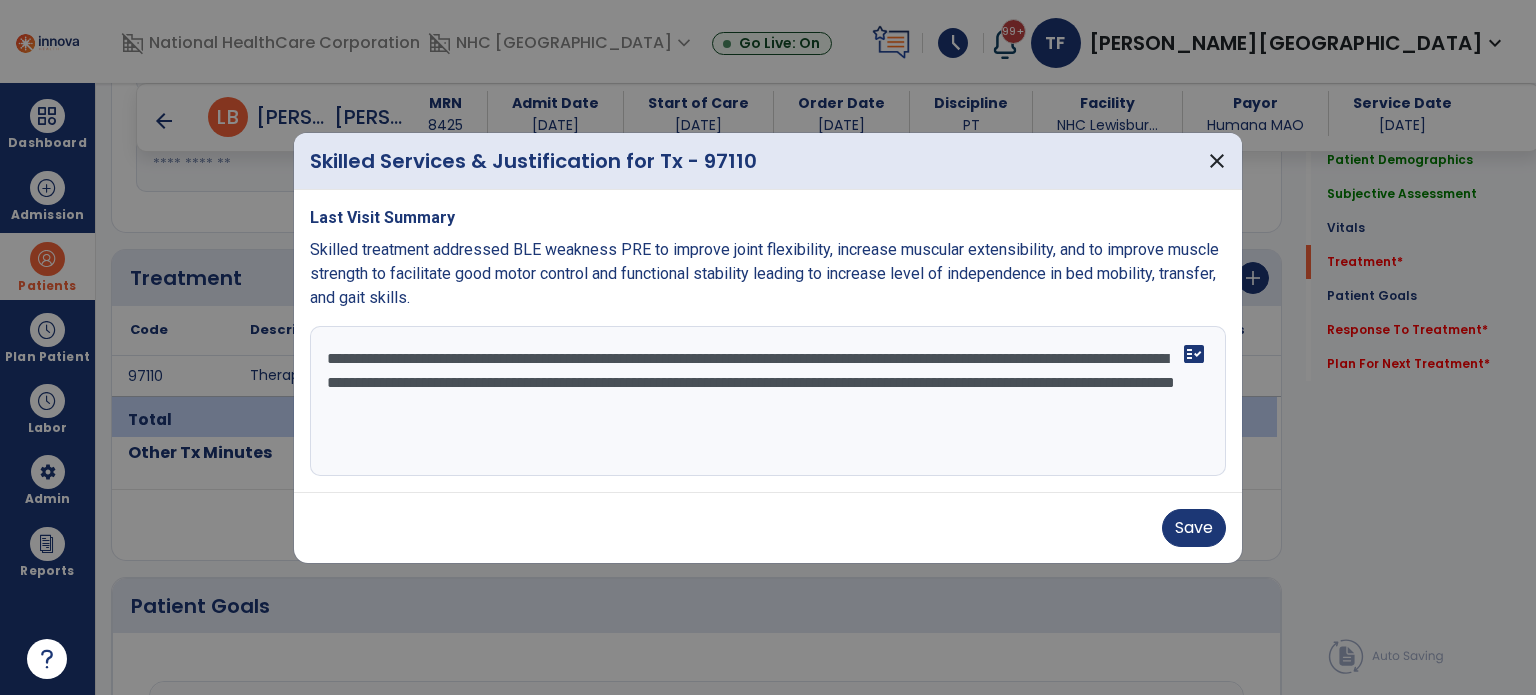 drag, startPoint x: 805, startPoint y: 387, endPoint x: 748, endPoint y: 511, distance: 136.47343 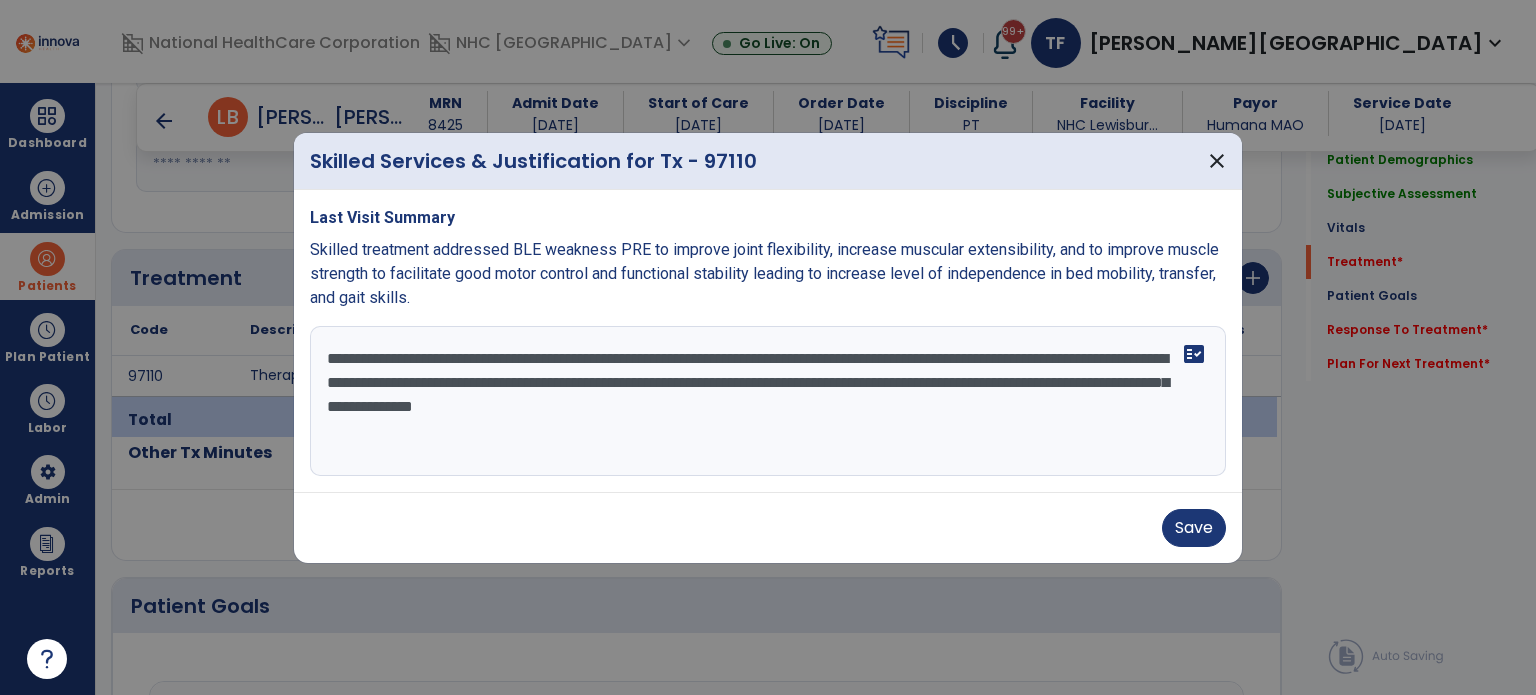 click on "**********" at bounding box center (768, 401) 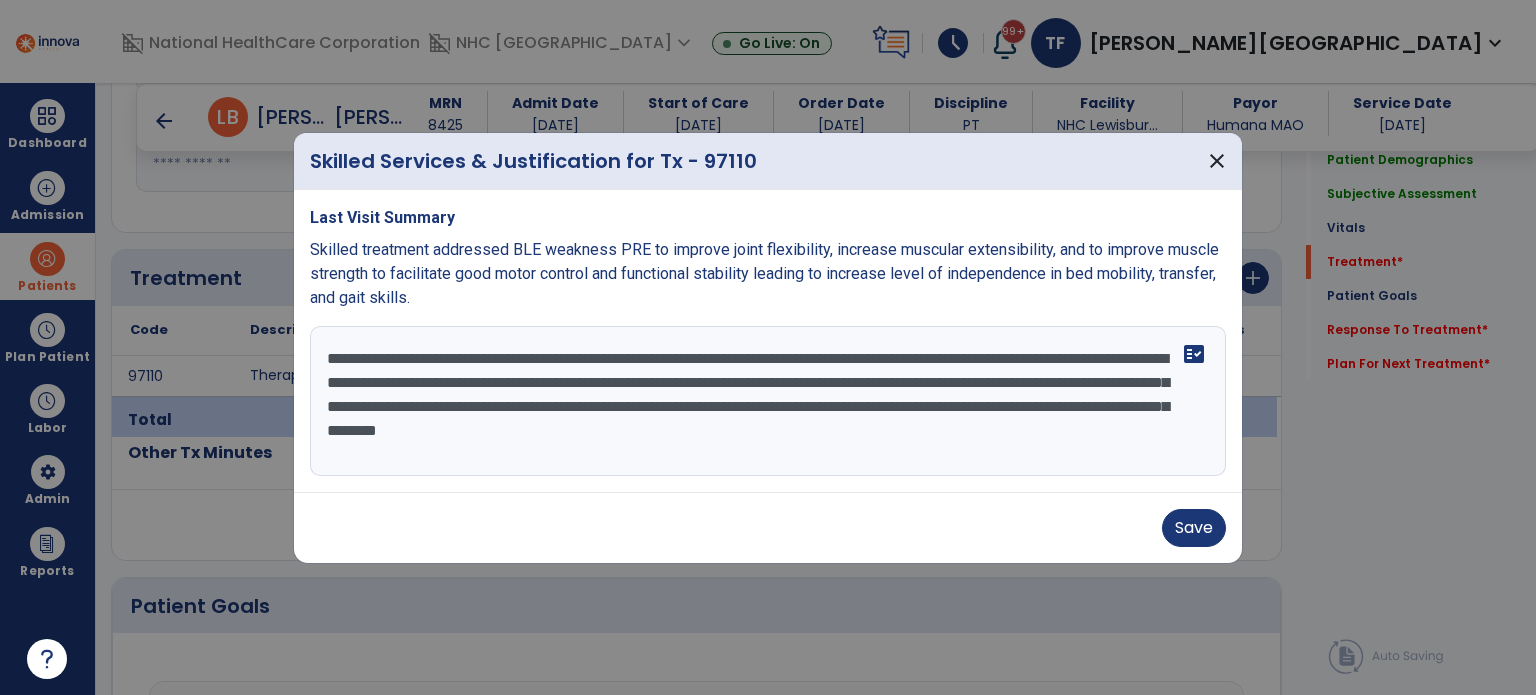 click on "**********" at bounding box center (768, 401) 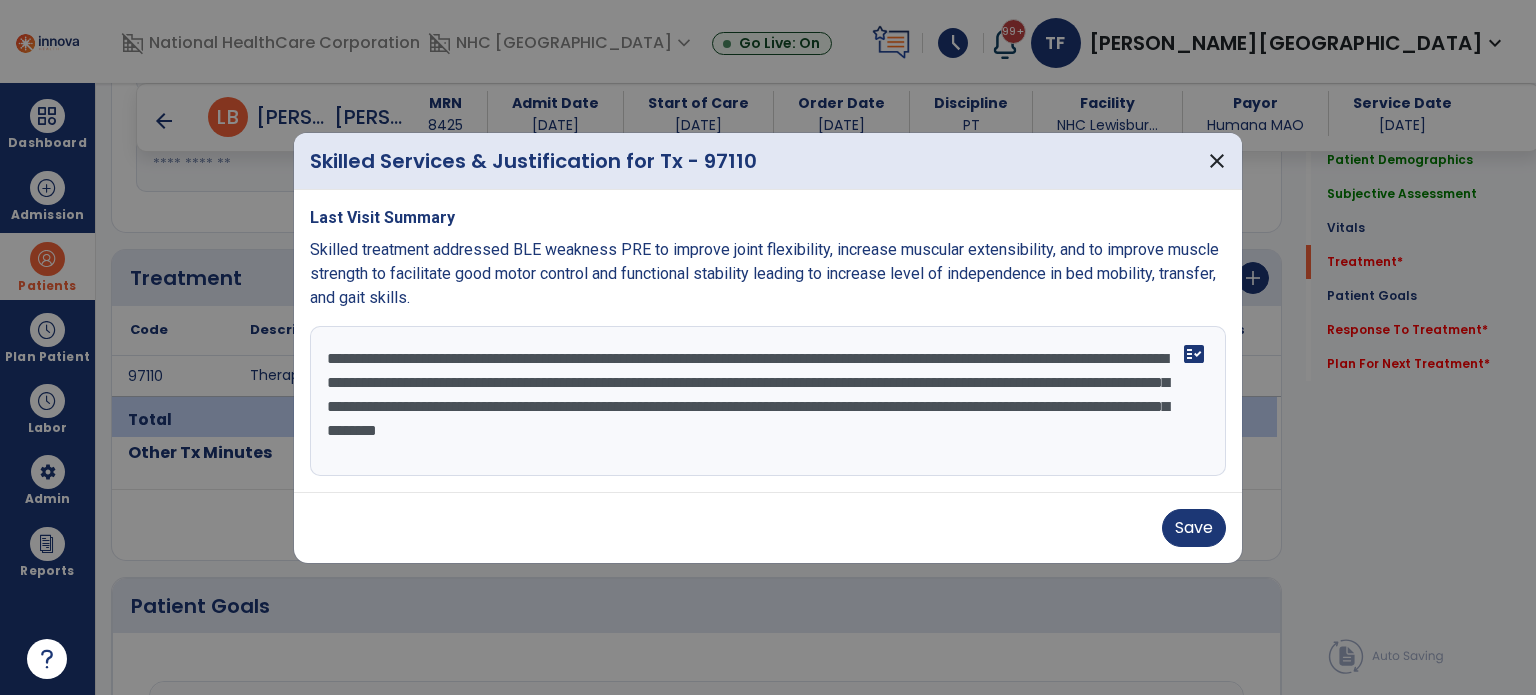 click on "**********" at bounding box center (768, 401) 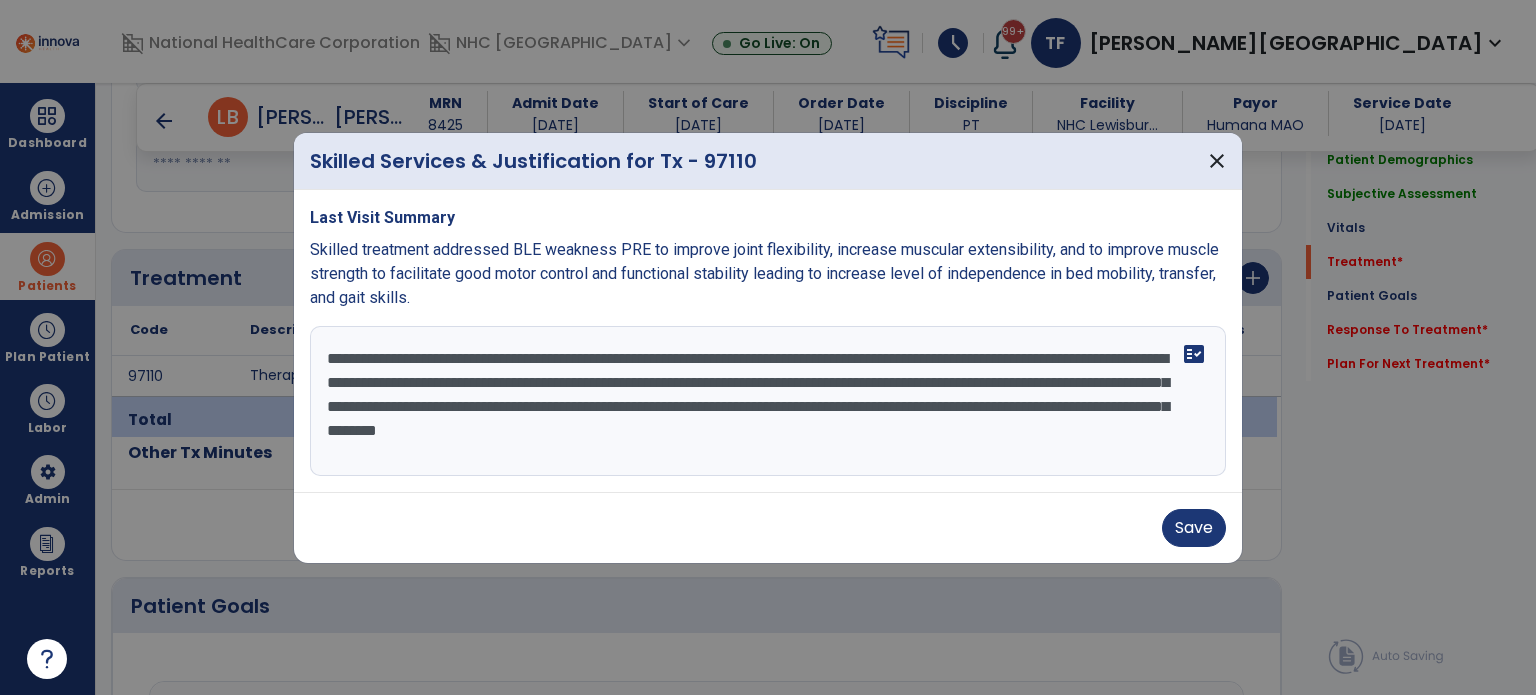 click on "**********" at bounding box center (768, 401) 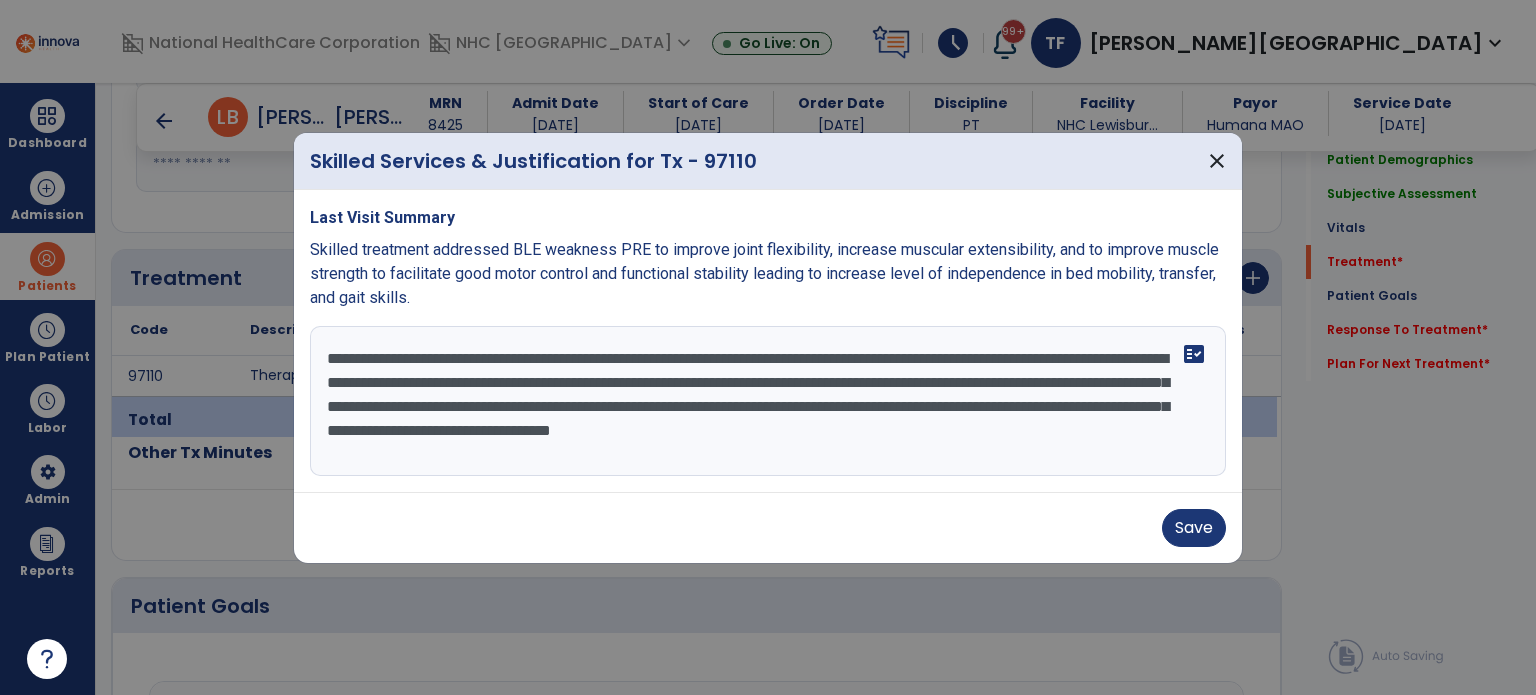 drag, startPoint x: 538, startPoint y: 426, endPoint x: 872, endPoint y: 556, distance: 358.4076 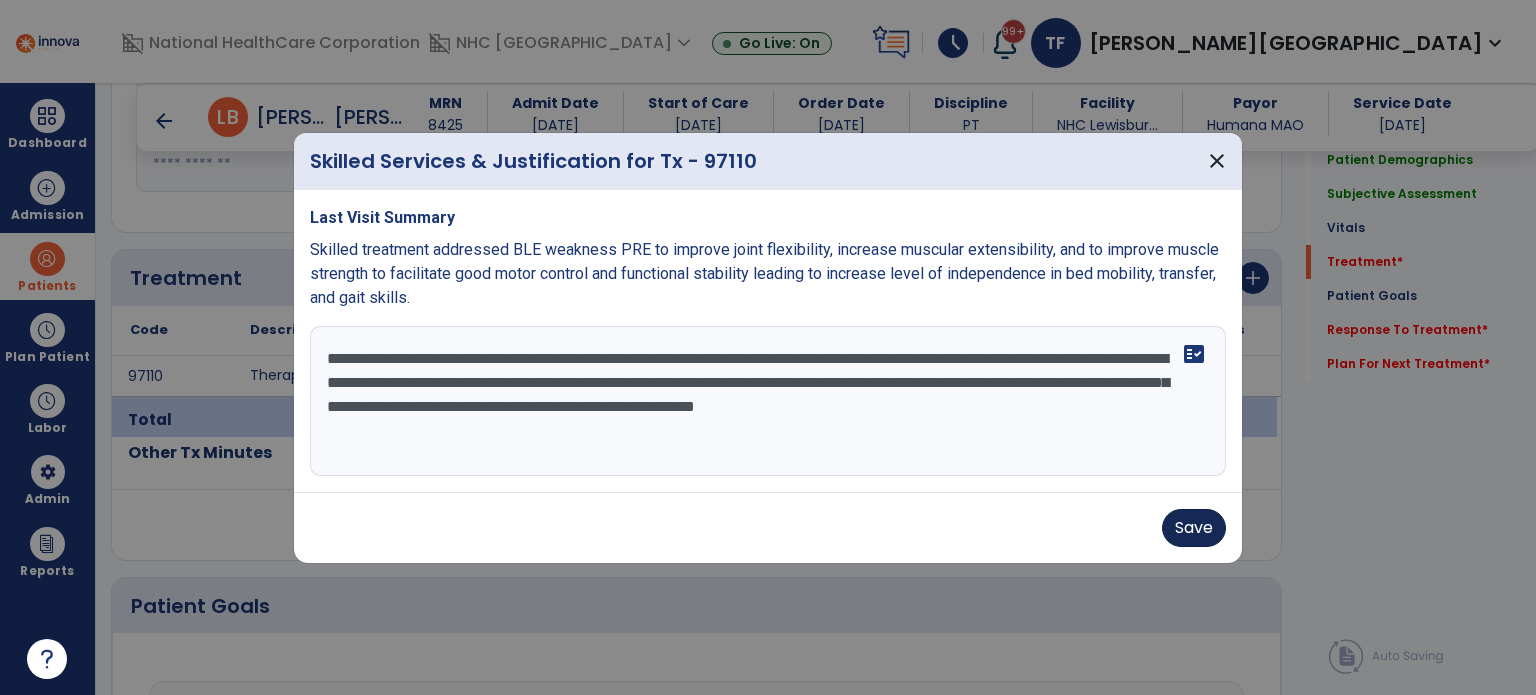 type on "**********" 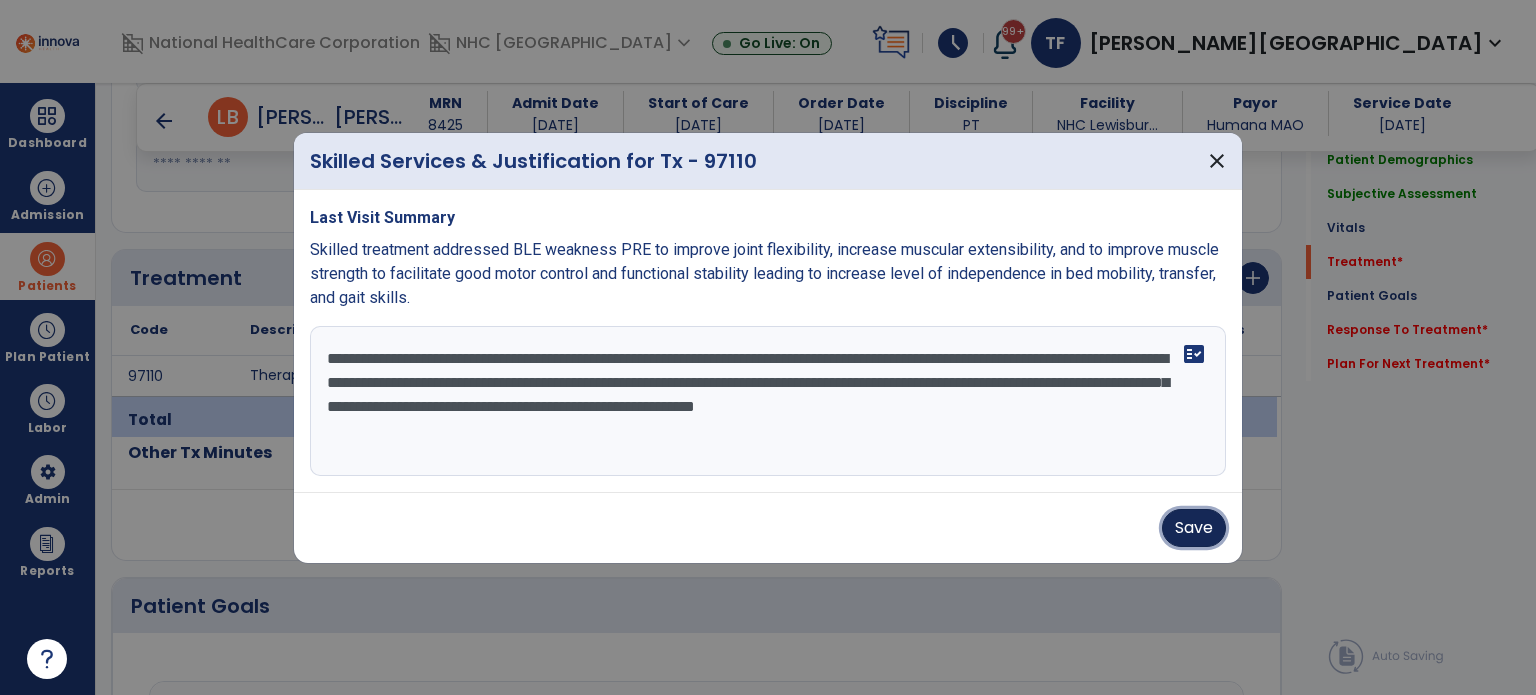 click on "Save" at bounding box center [1194, 528] 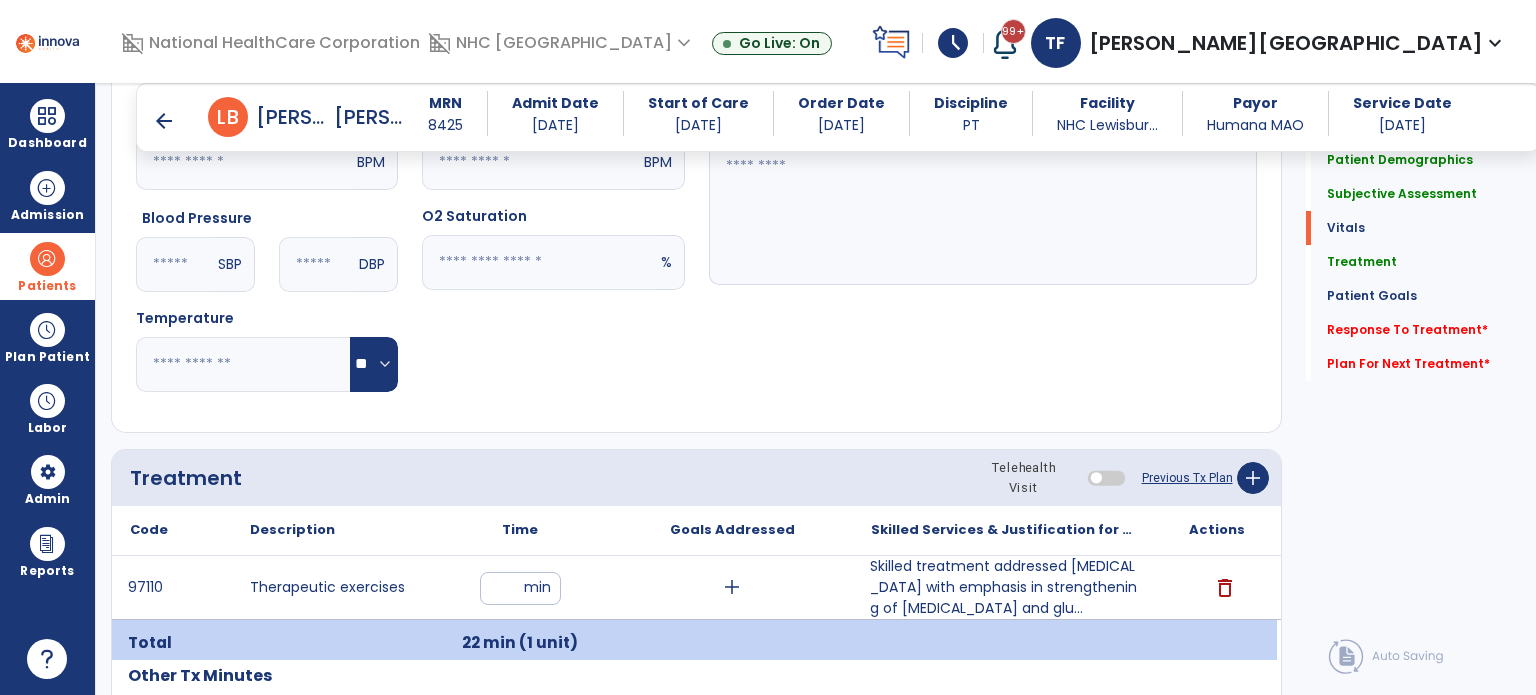 scroll, scrollTop: 700, scrollLeft: 0, axis: vertical 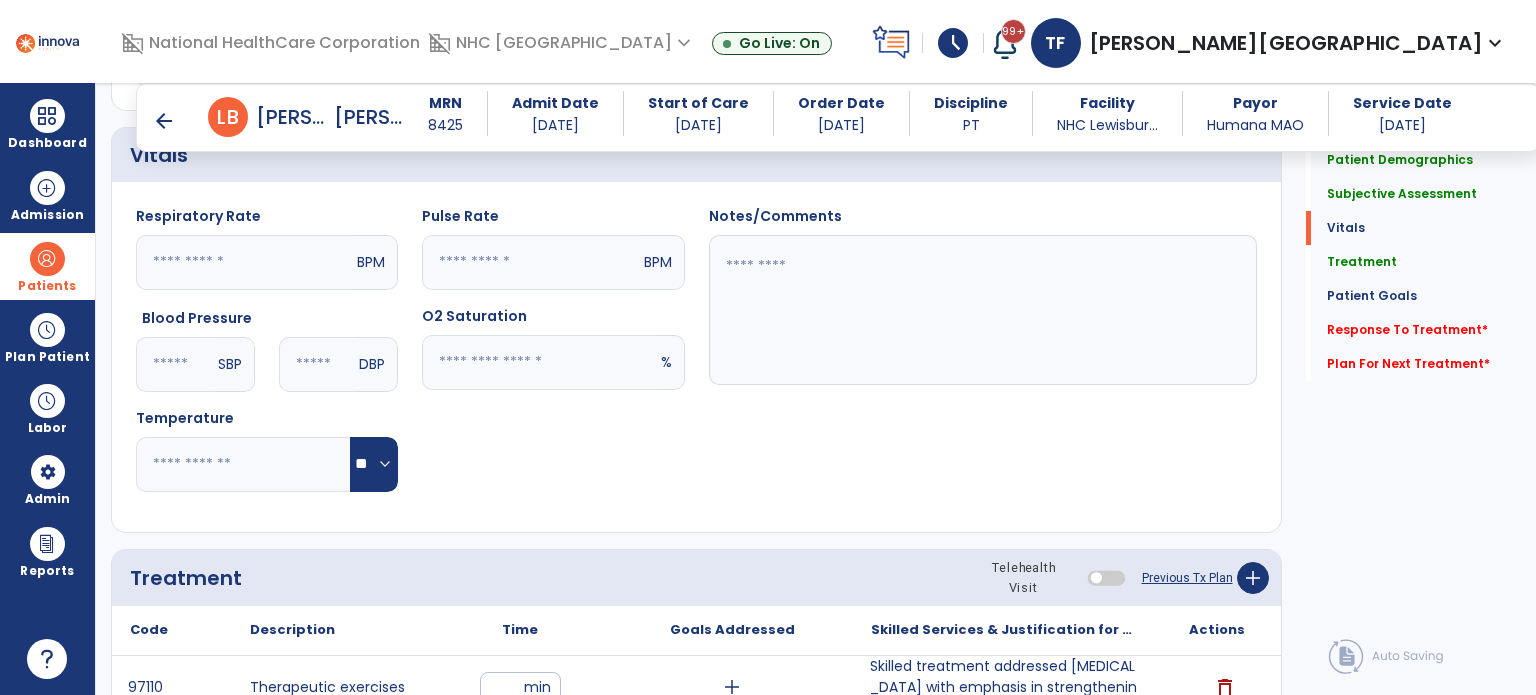 click 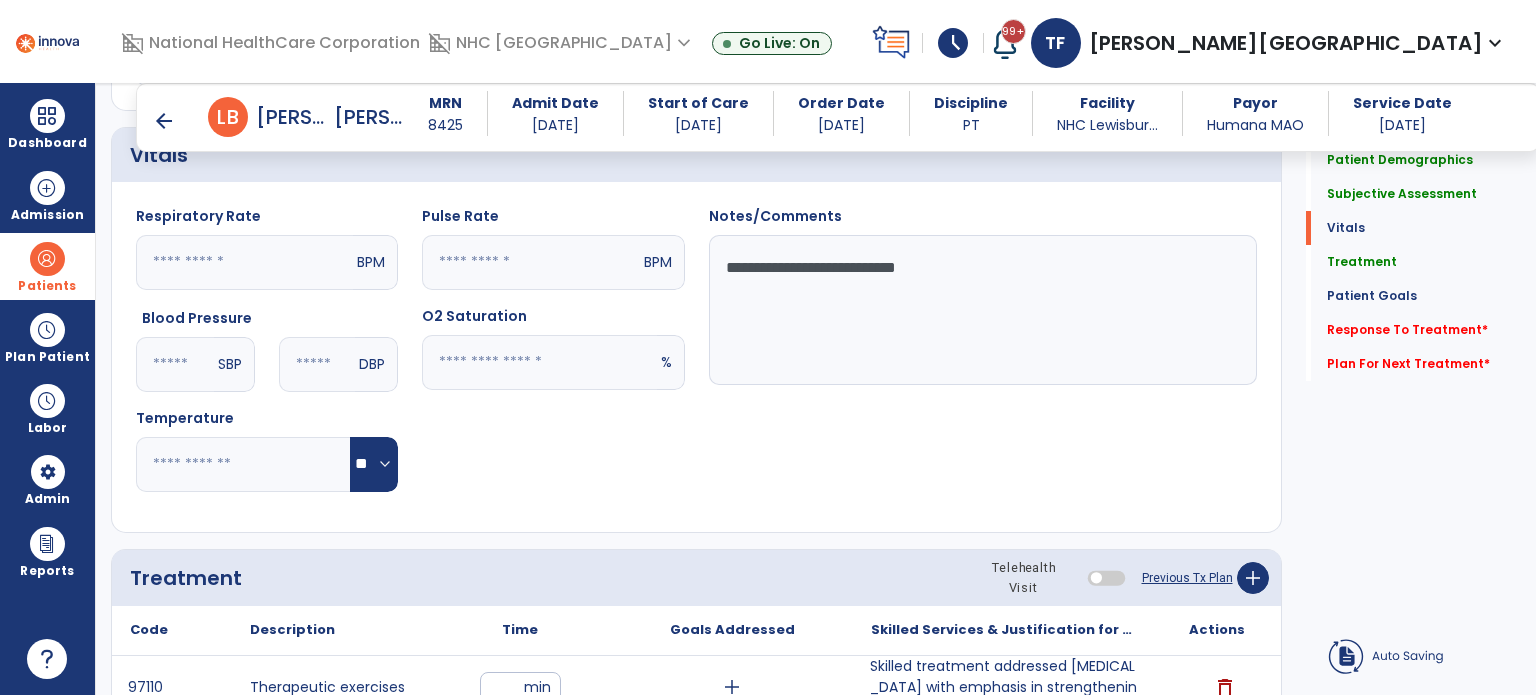click on "**********" 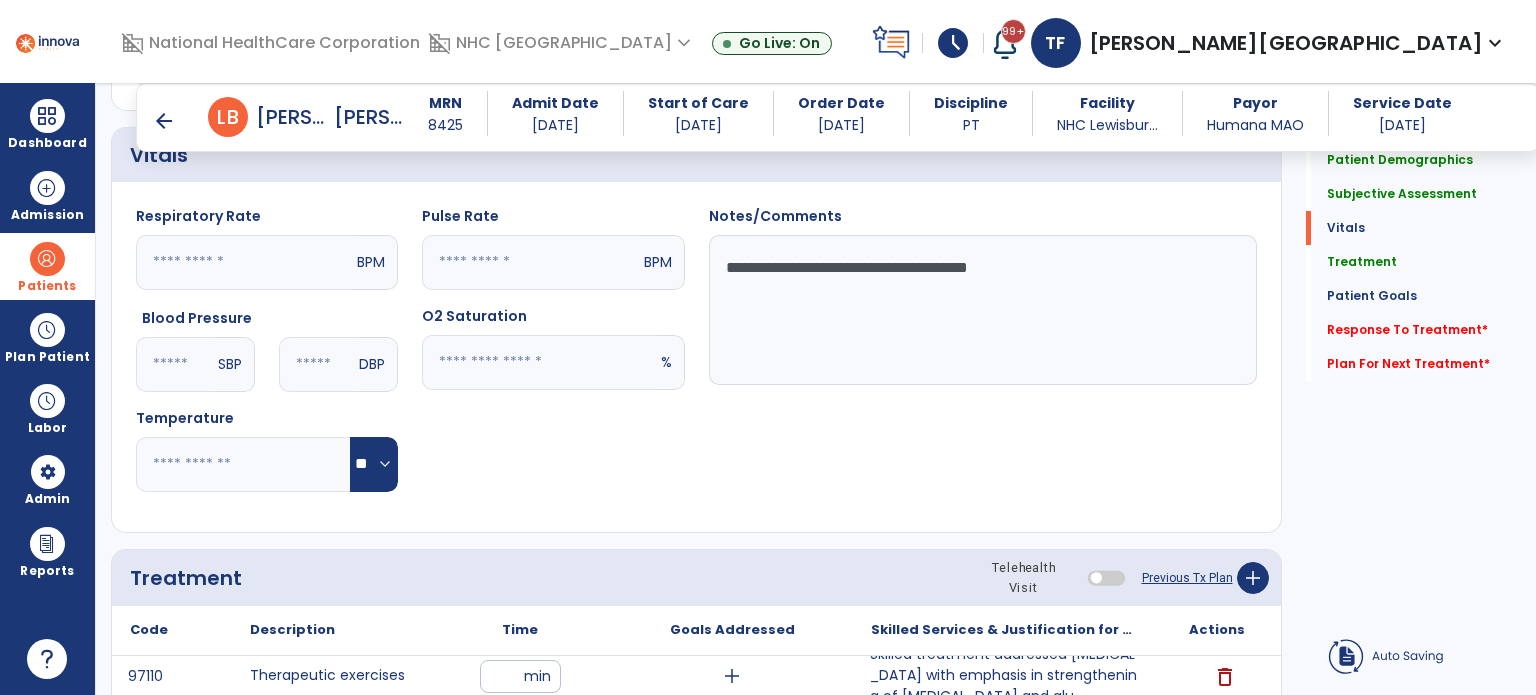 click on "**********" 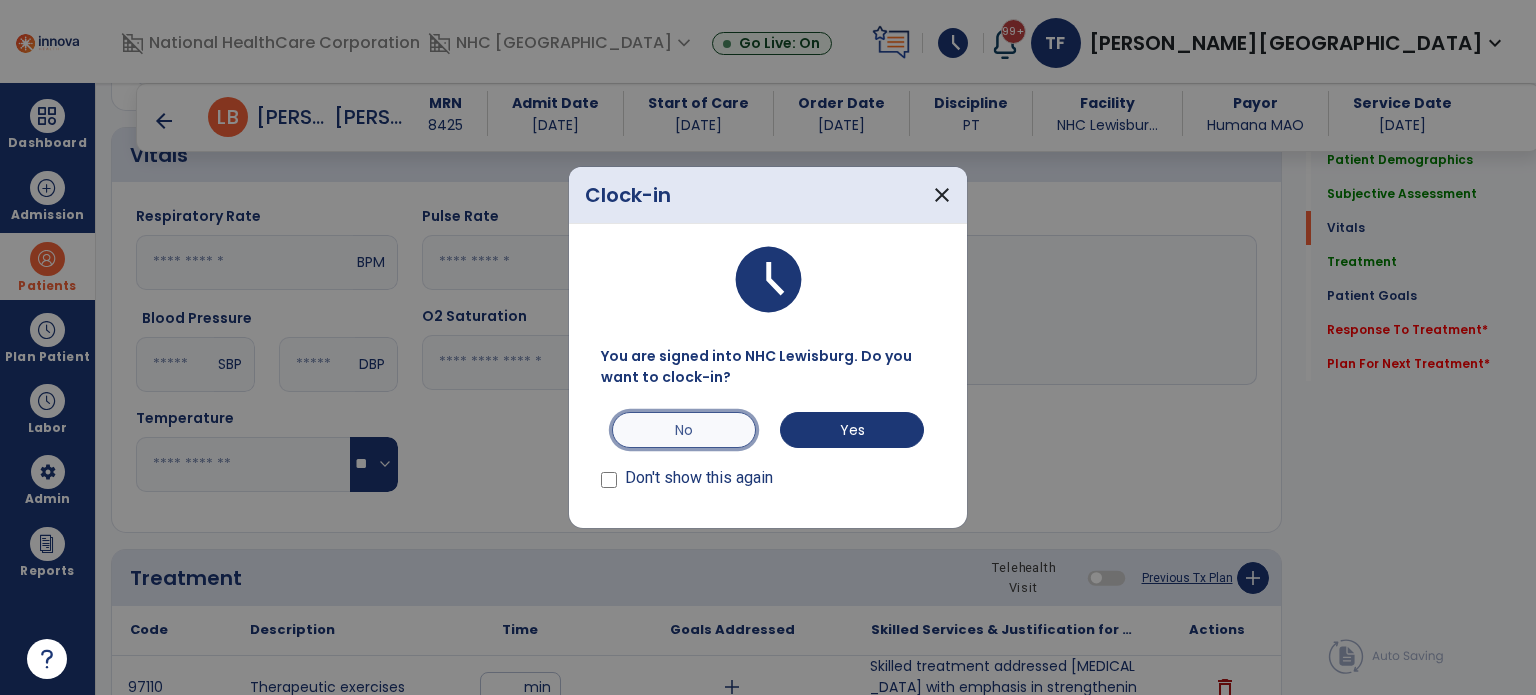click on "No" at bounding box center [684, 430] 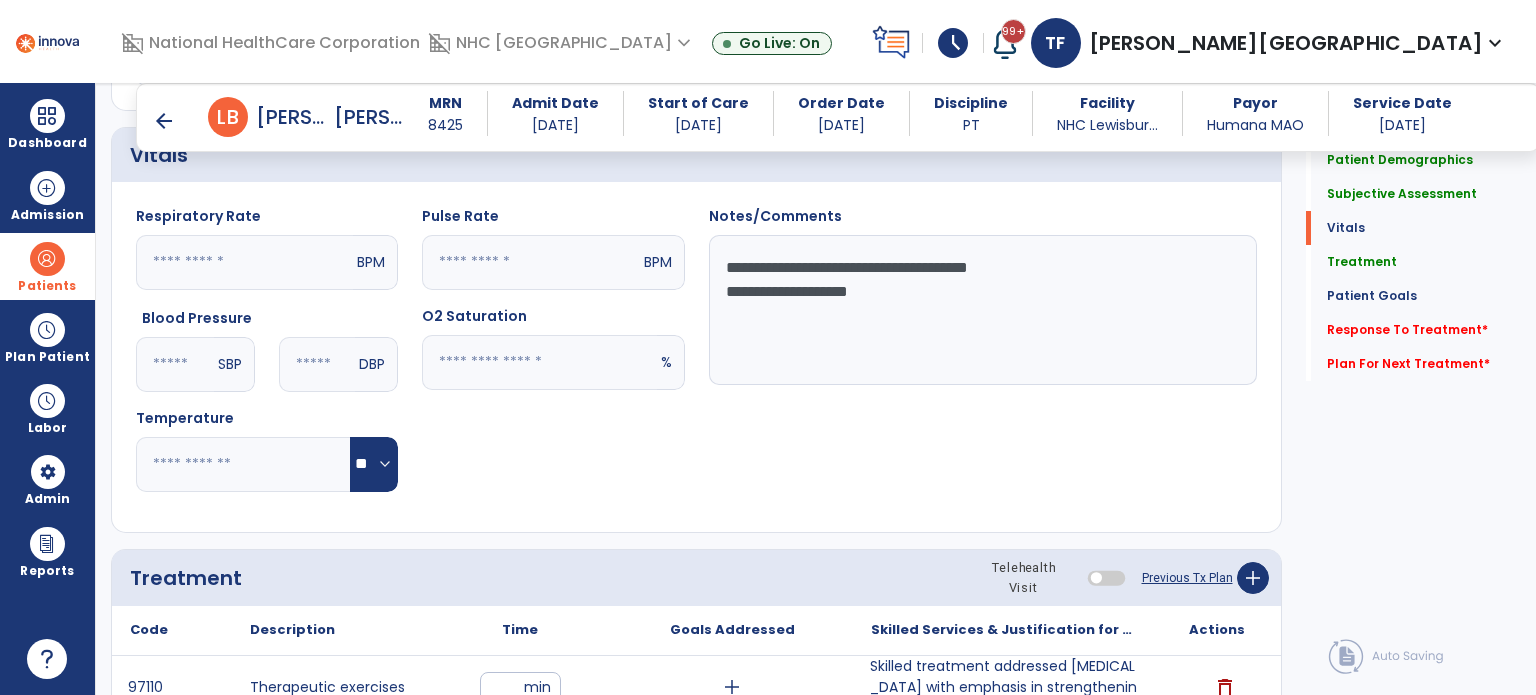 click on "**********" 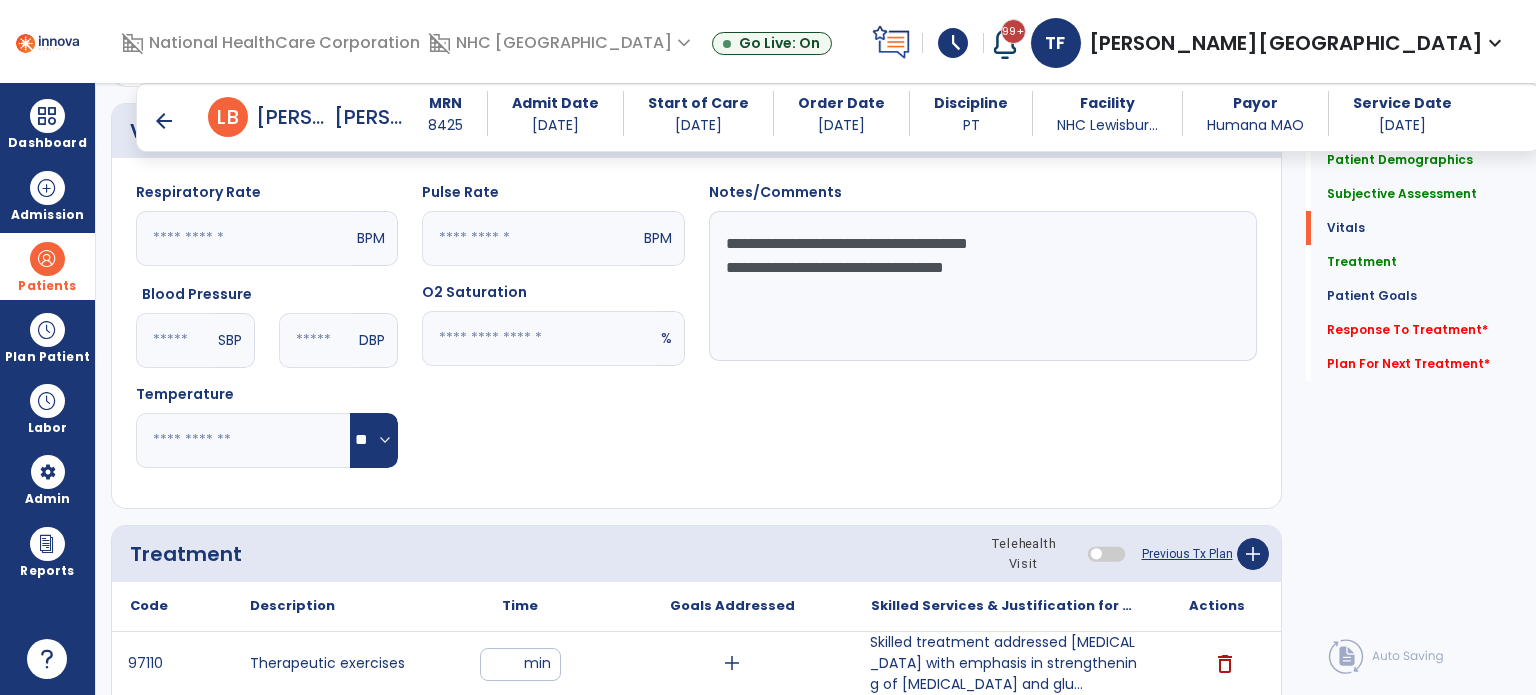 scroll, scrollTop: 800, scrollLeft: 0, axis: vertical 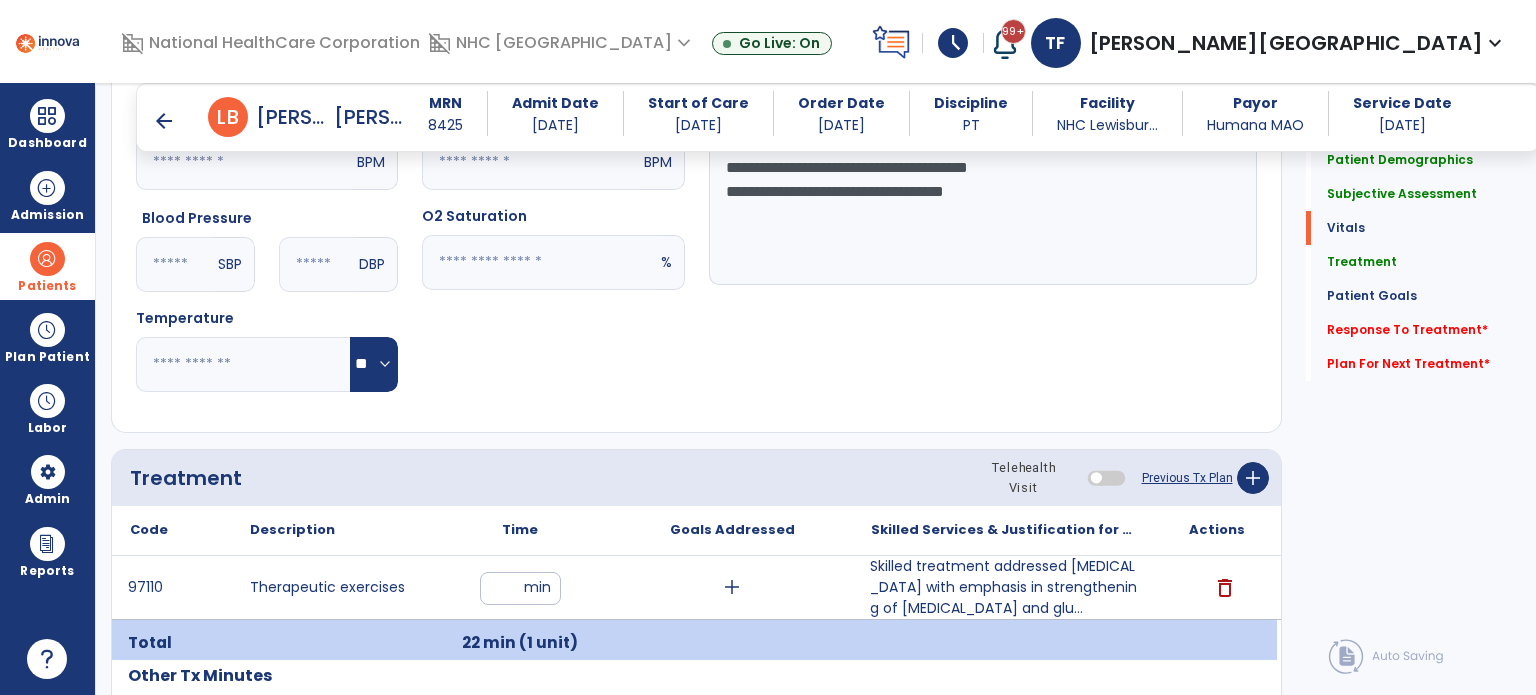 drag, startPoint x: 1030, startPoint y: 200, endPoint x: 689, endPoint y: 208, distance: 341.09384 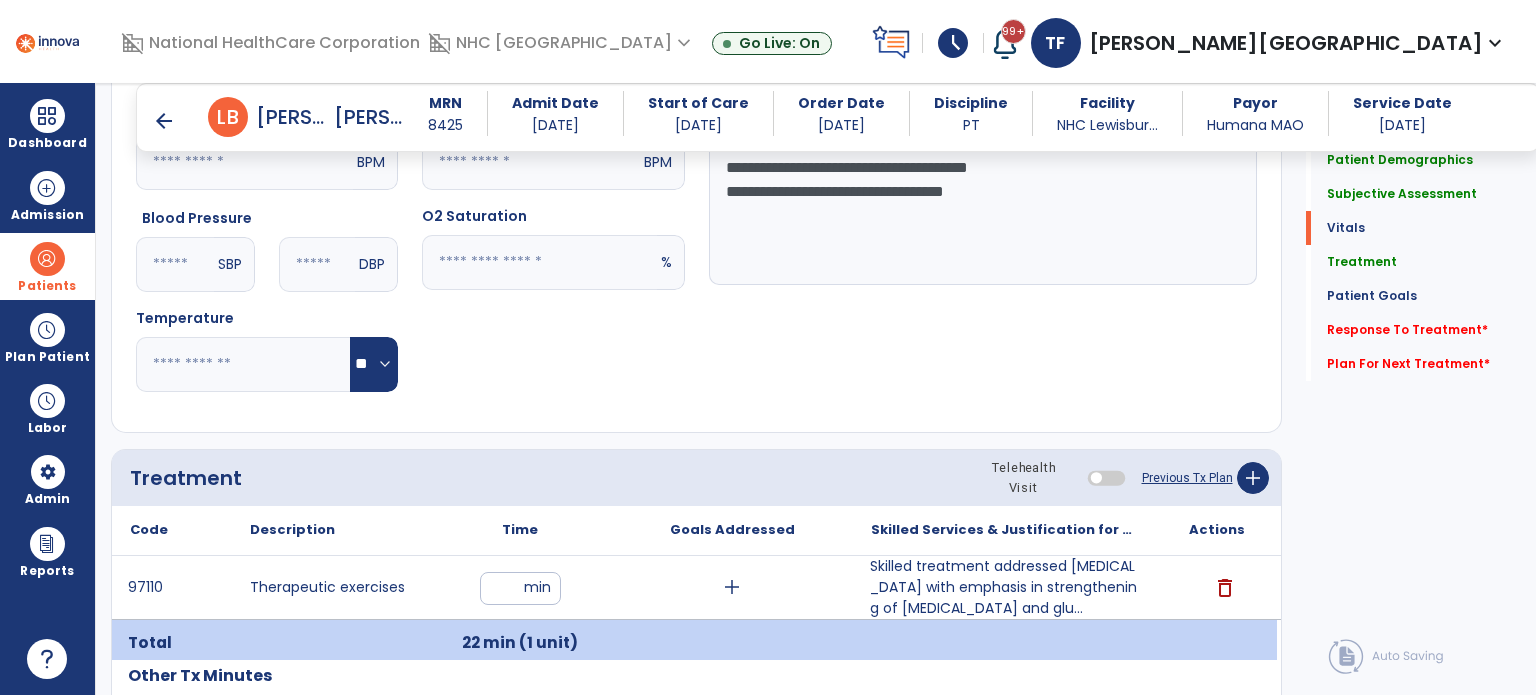 paste on "**********" 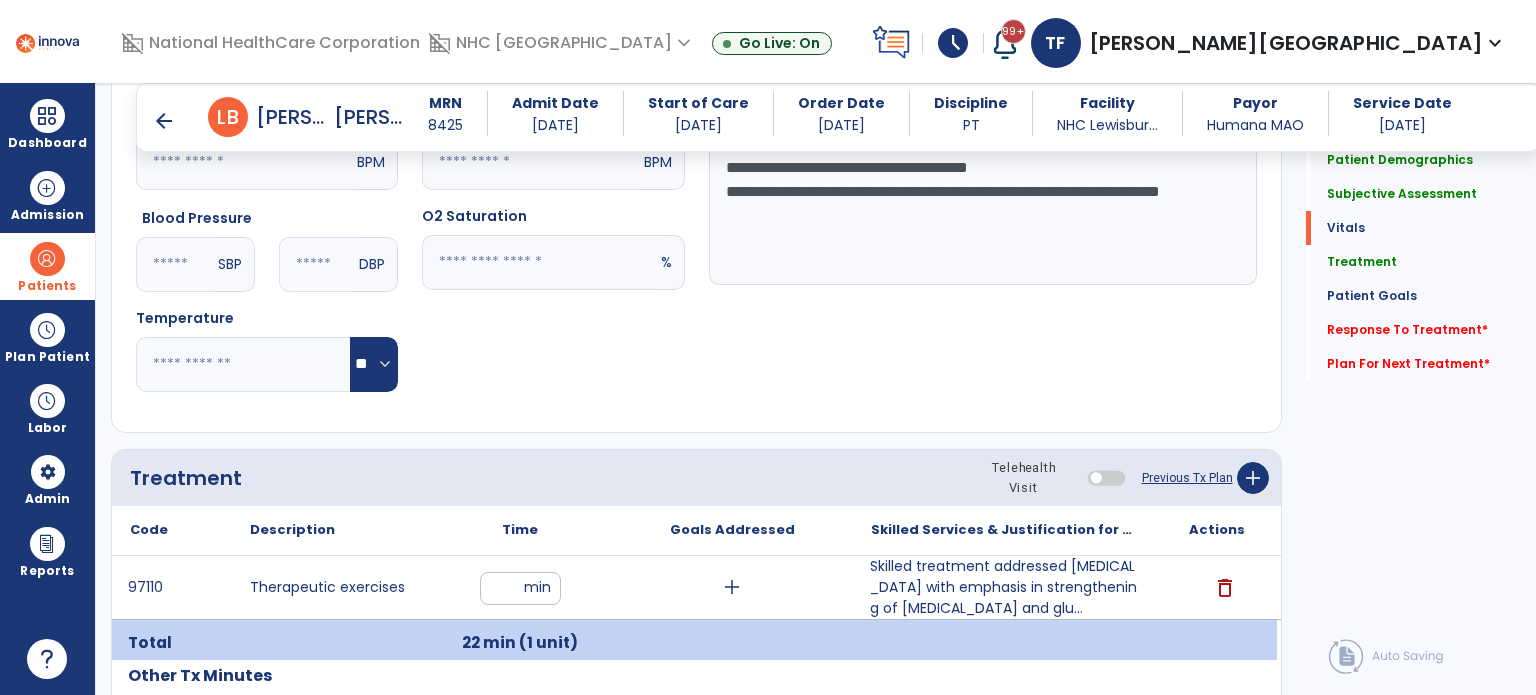 click on "**********" 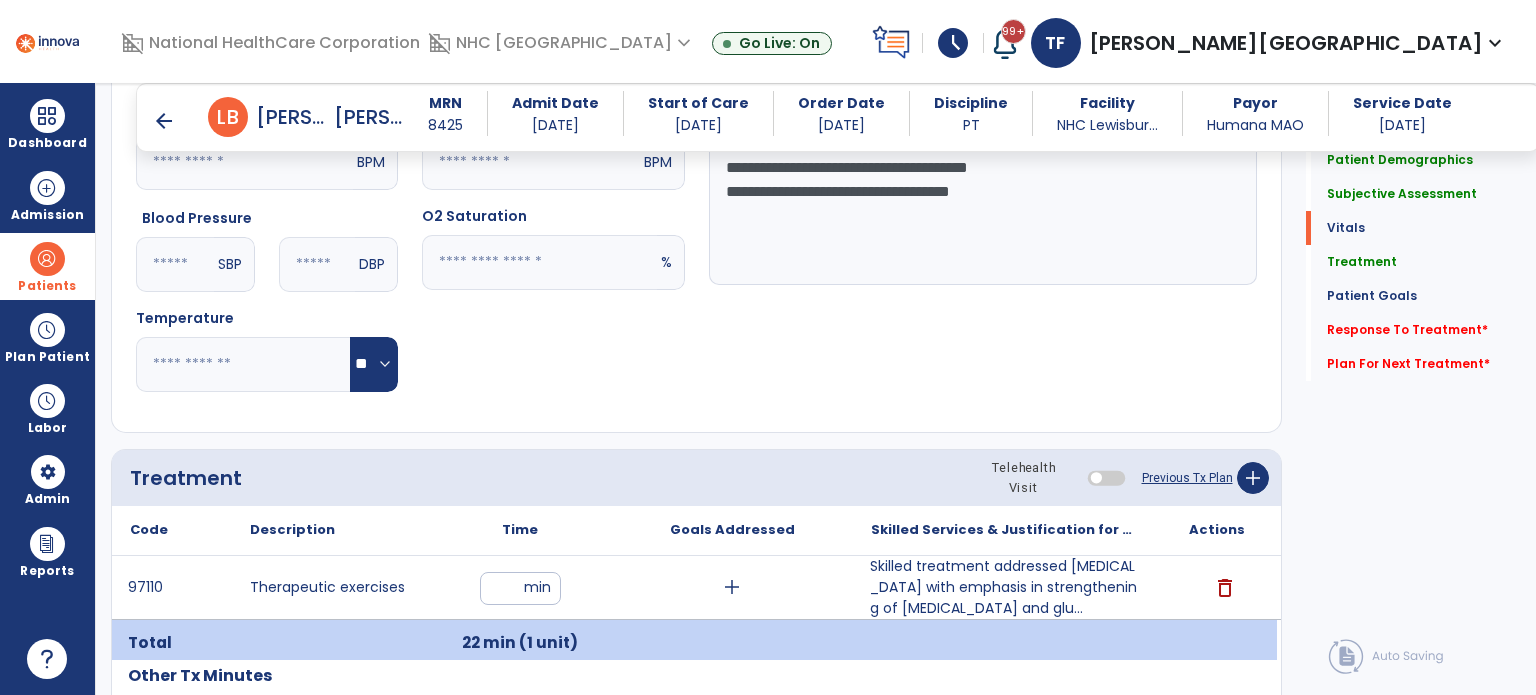 paste on "**********" 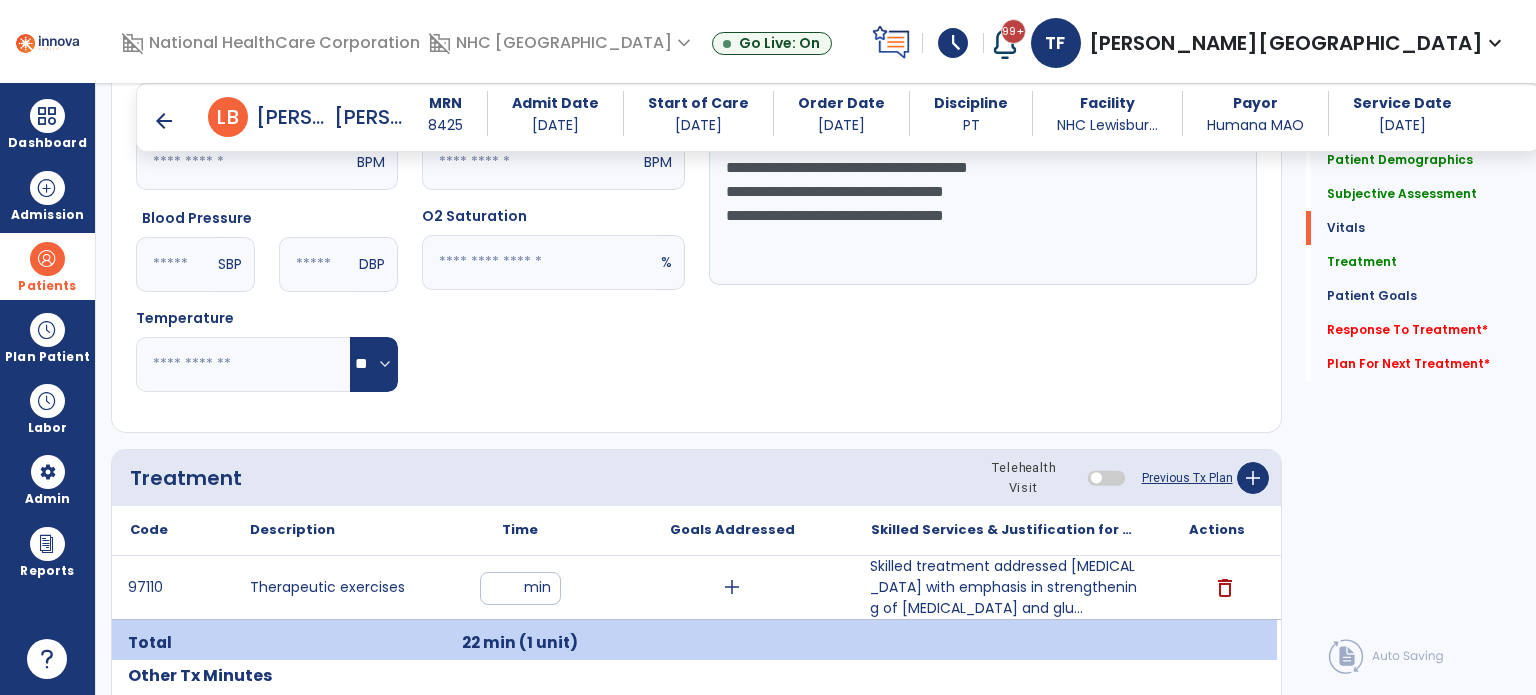 click on "**********" 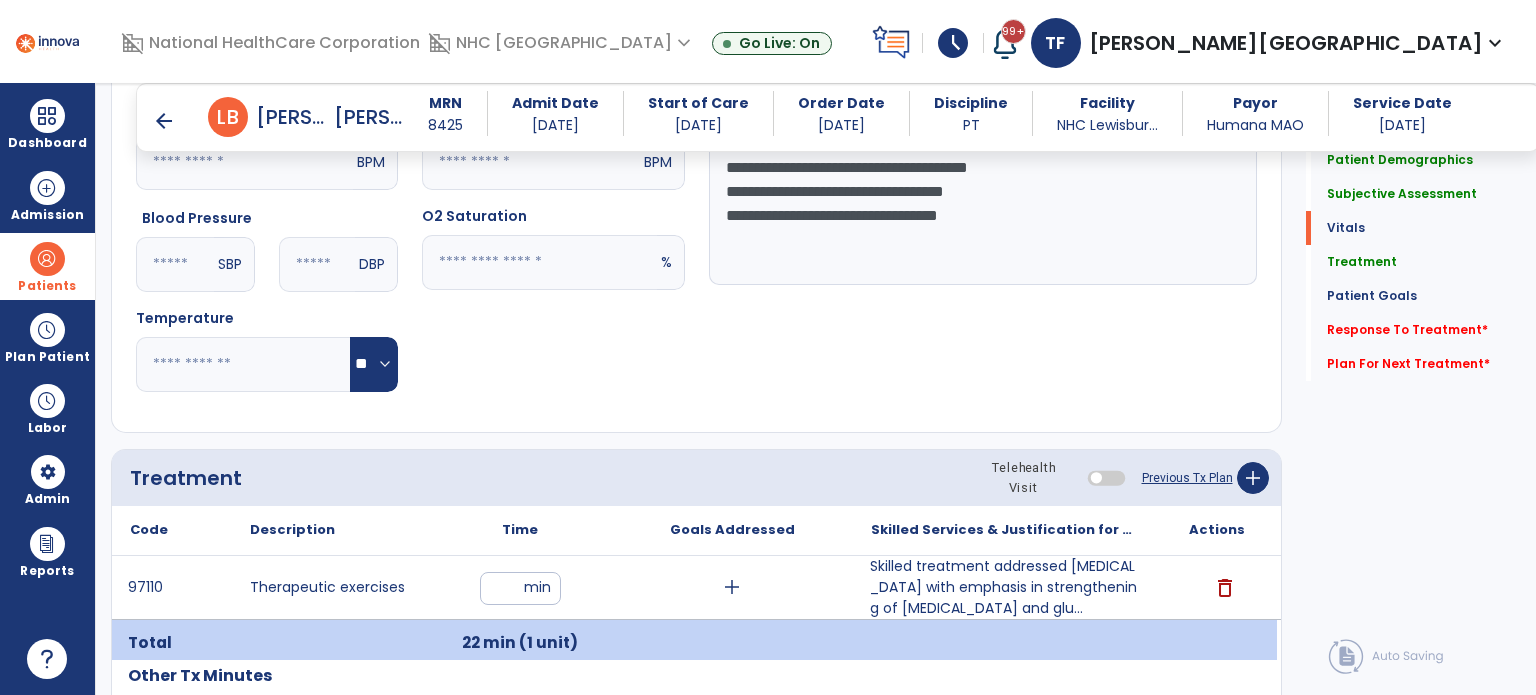 click on "**********" 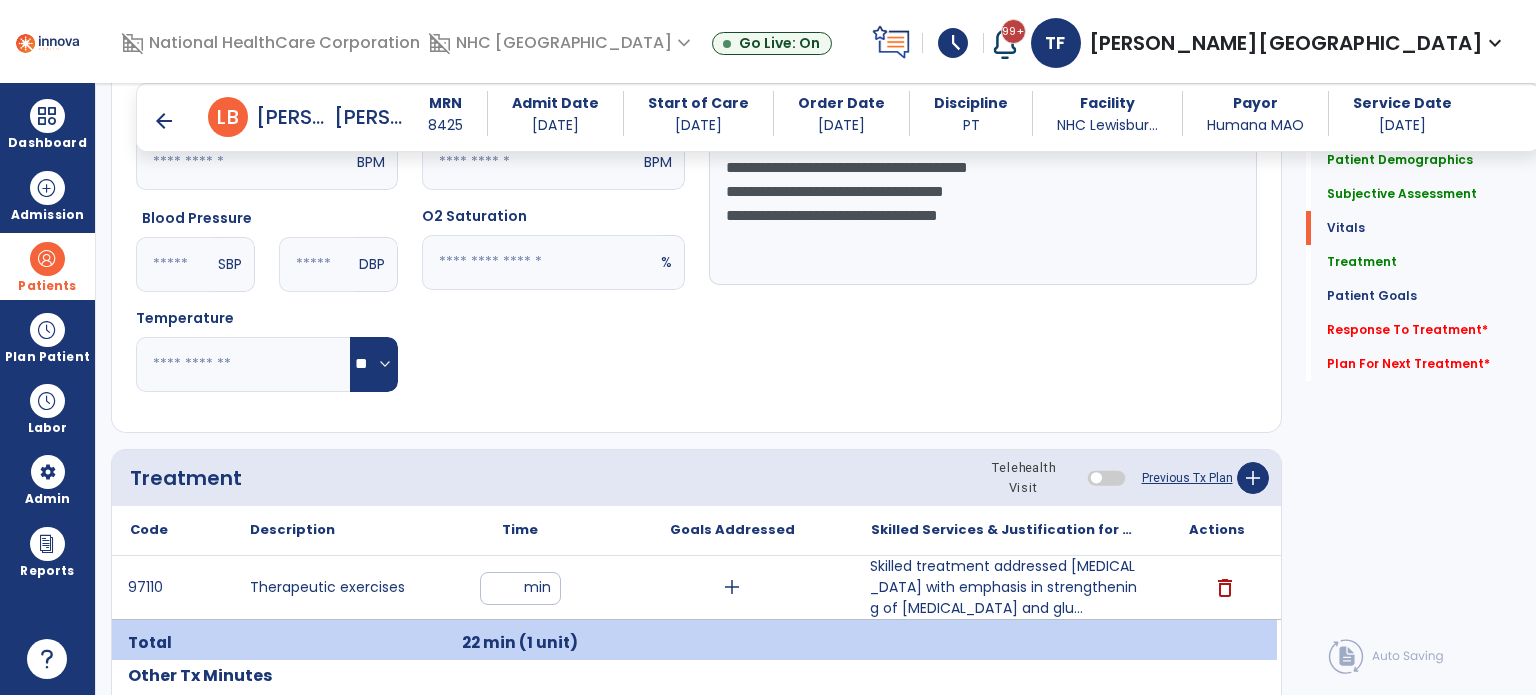 click on "**********" 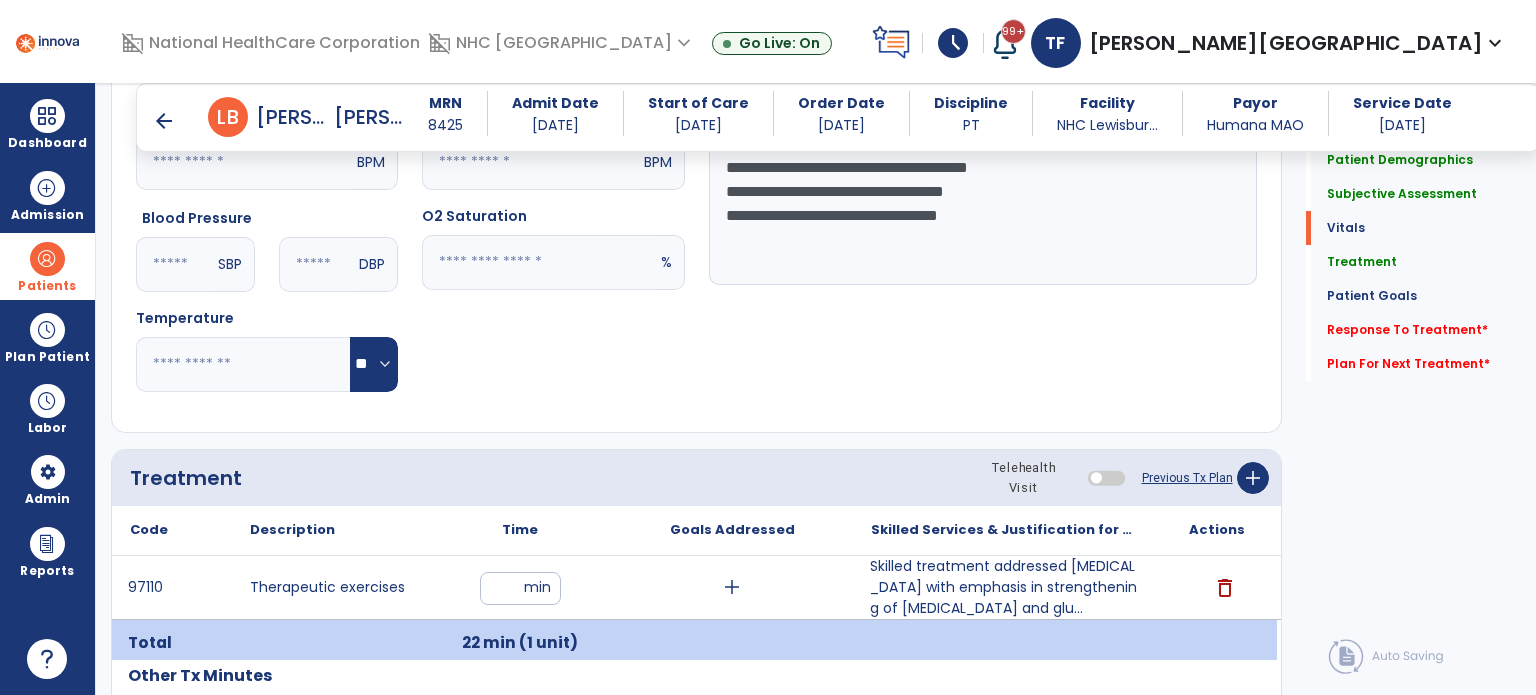 click on "**********" 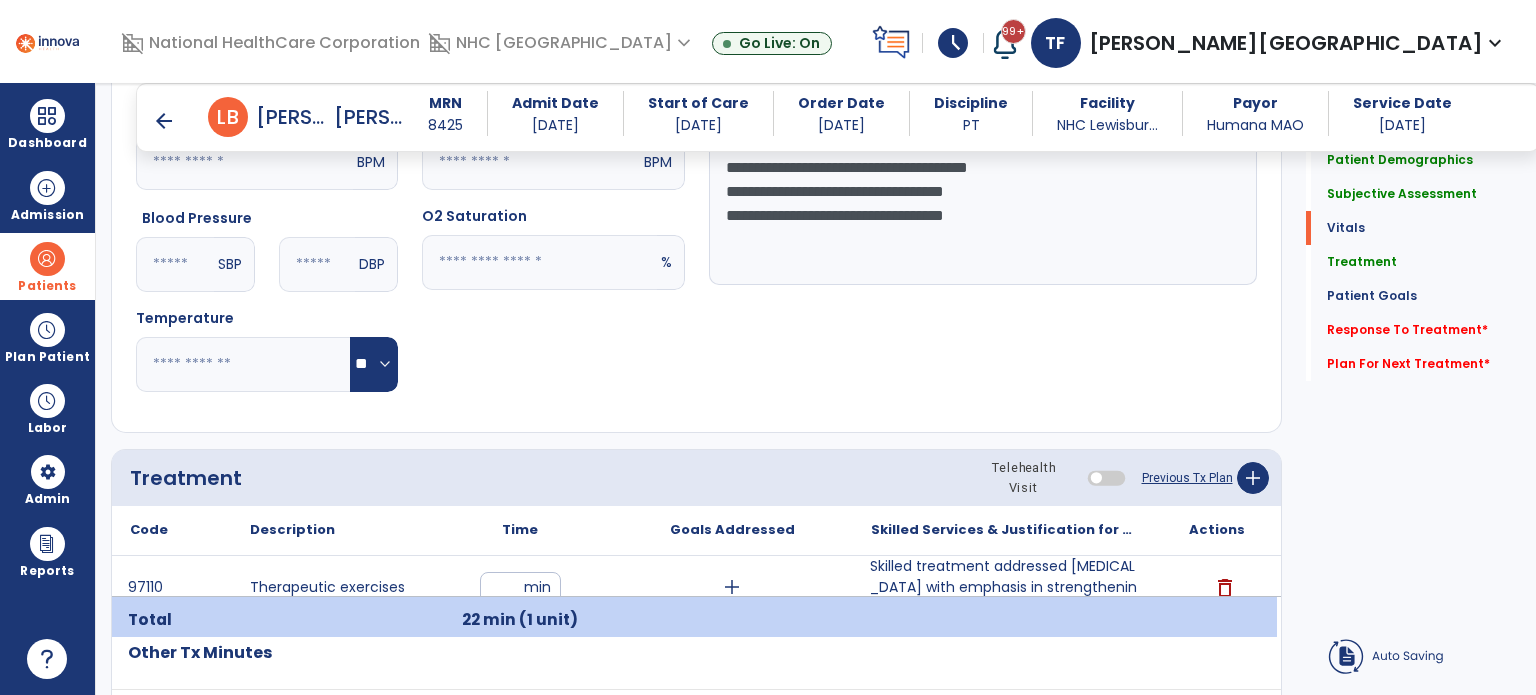 paste on "**********" 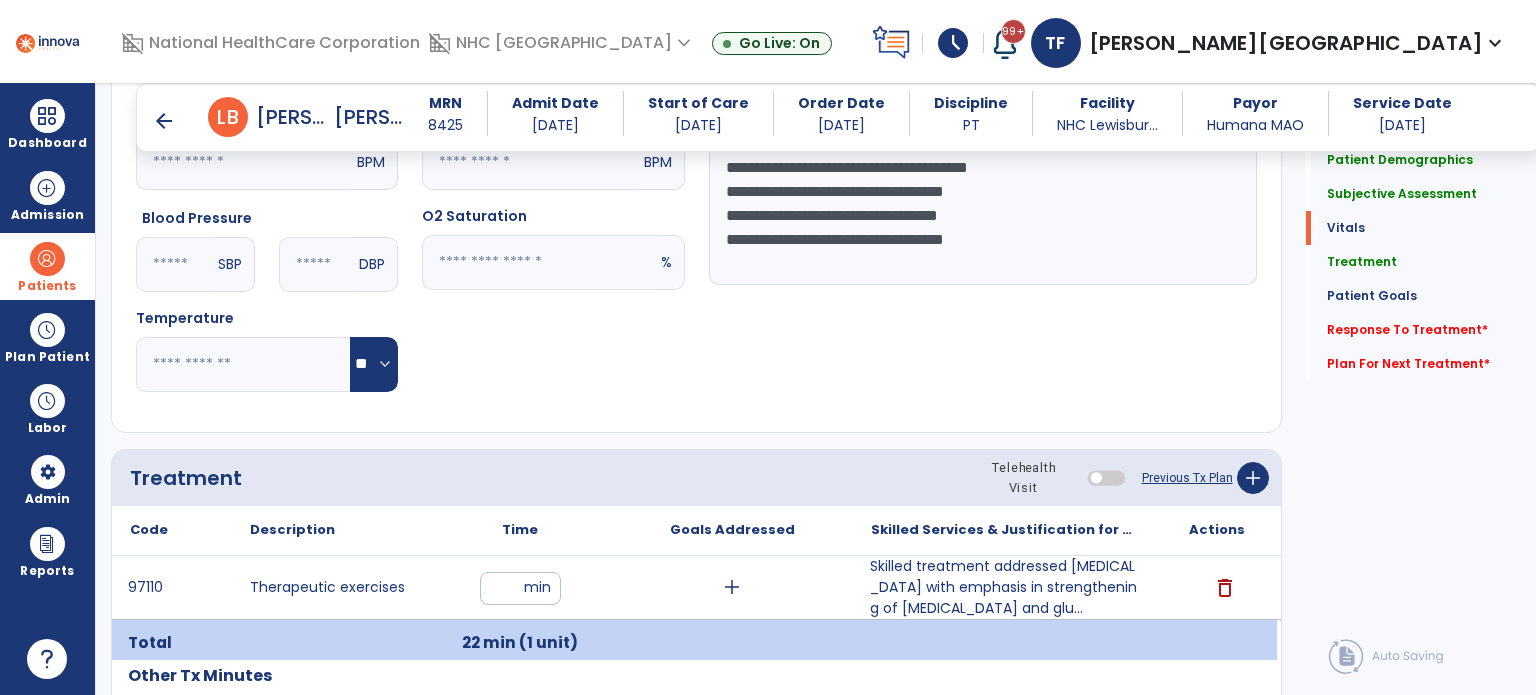click on "**********" 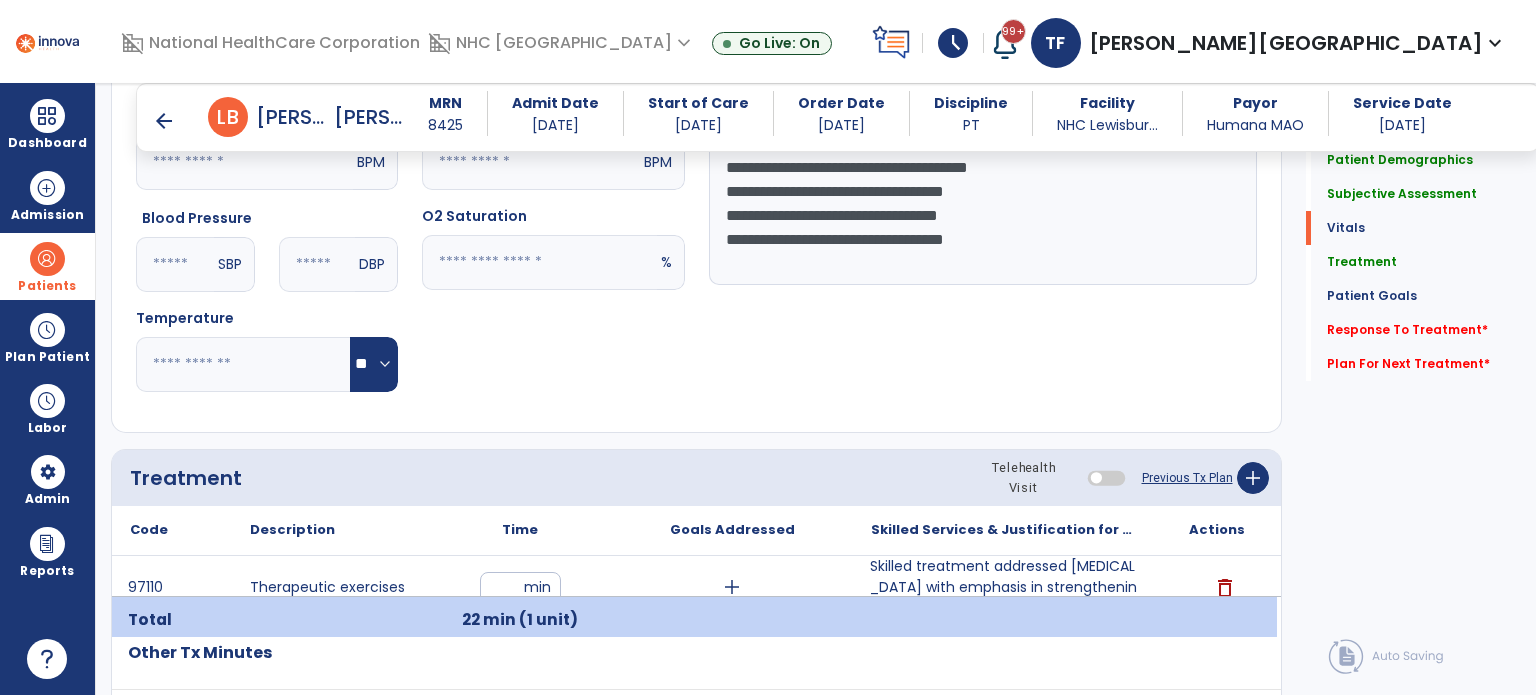 click on "**********" 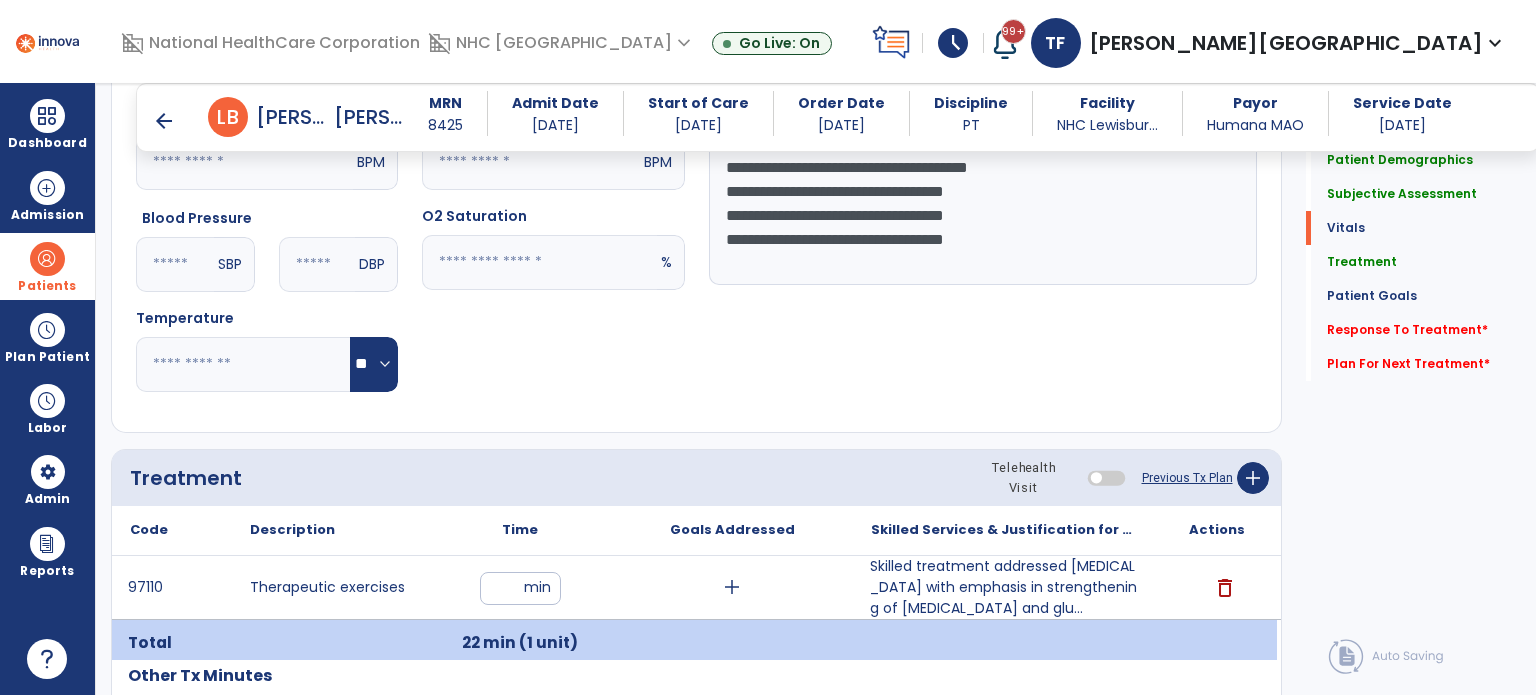 click on "**********" 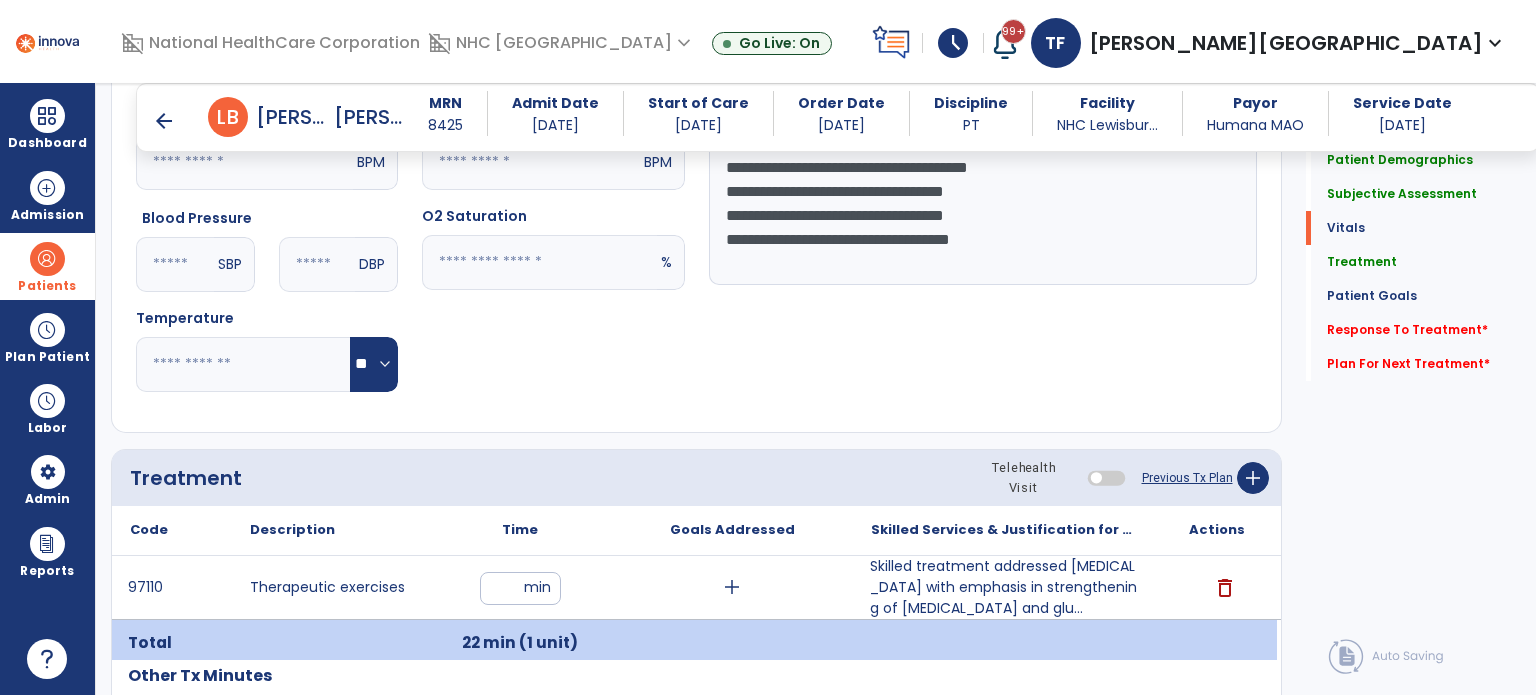 paste on "**********" 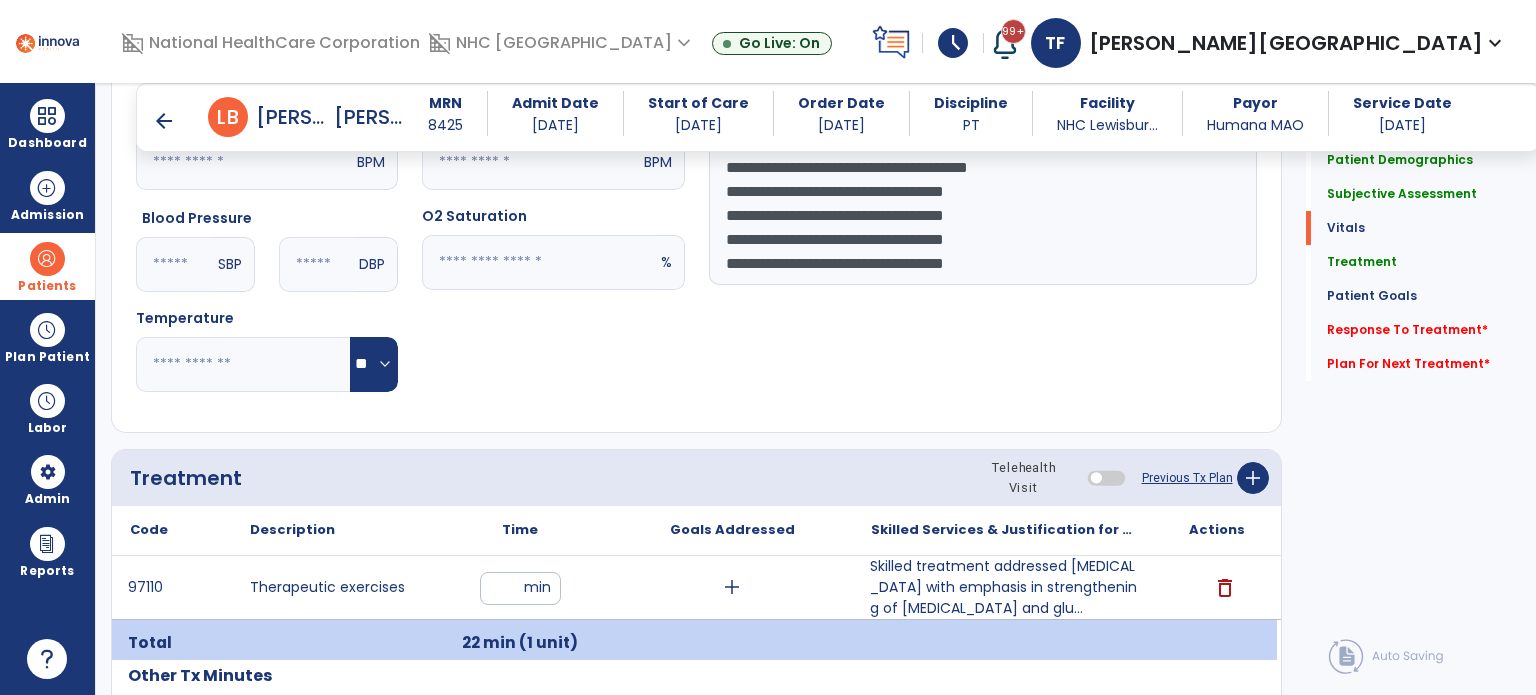 click on "**********" 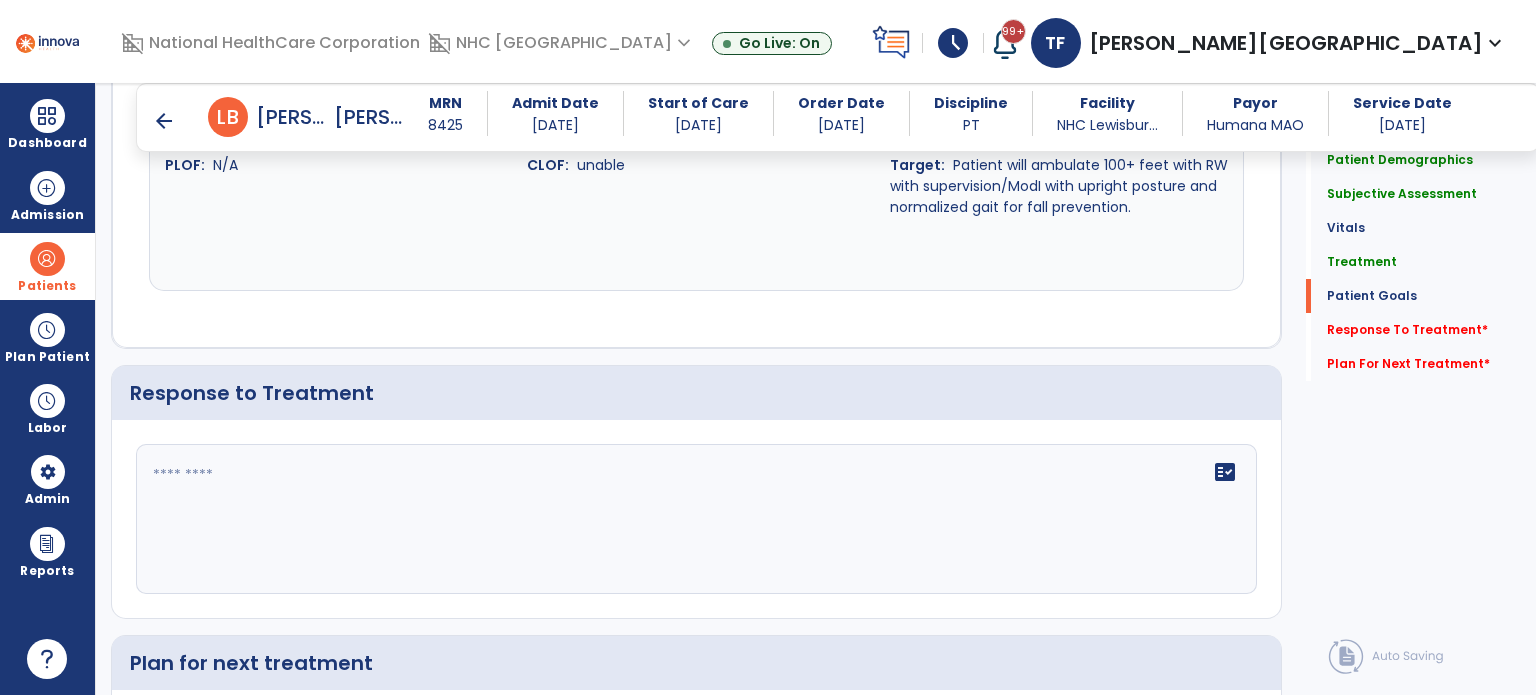 scroll, scrollTop: 2976, scrollLeft: 0, axis: vertical 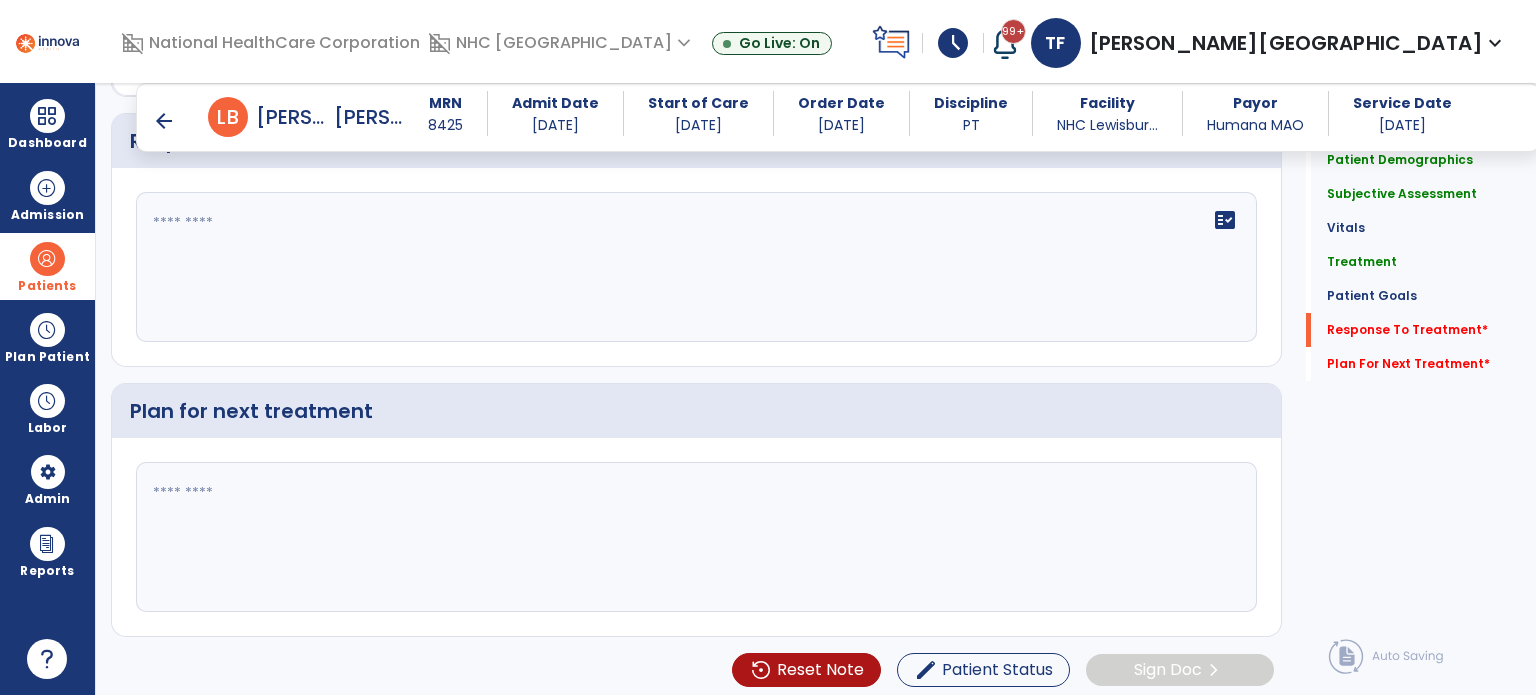 type on "**********" 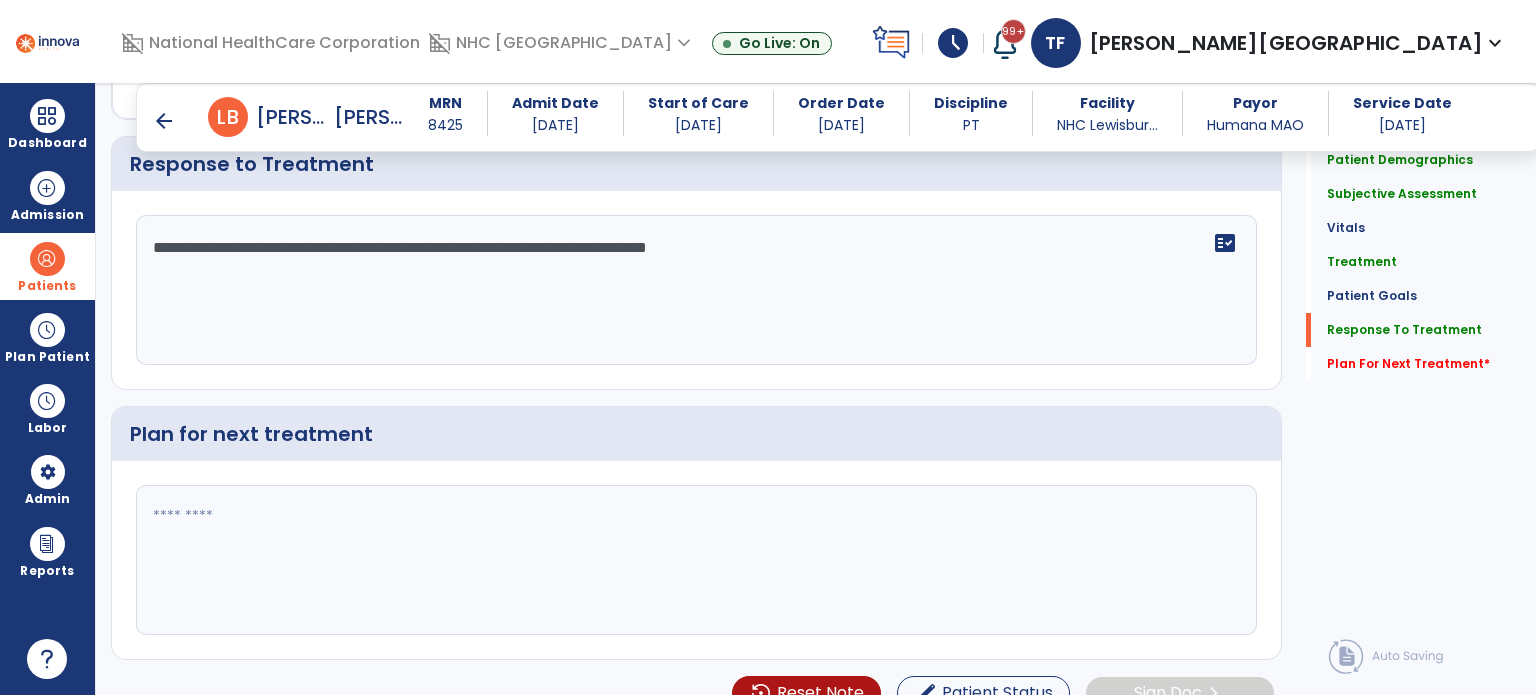 scroll, scrollTop: 2976, scrollLeft: 0, axis: vertical 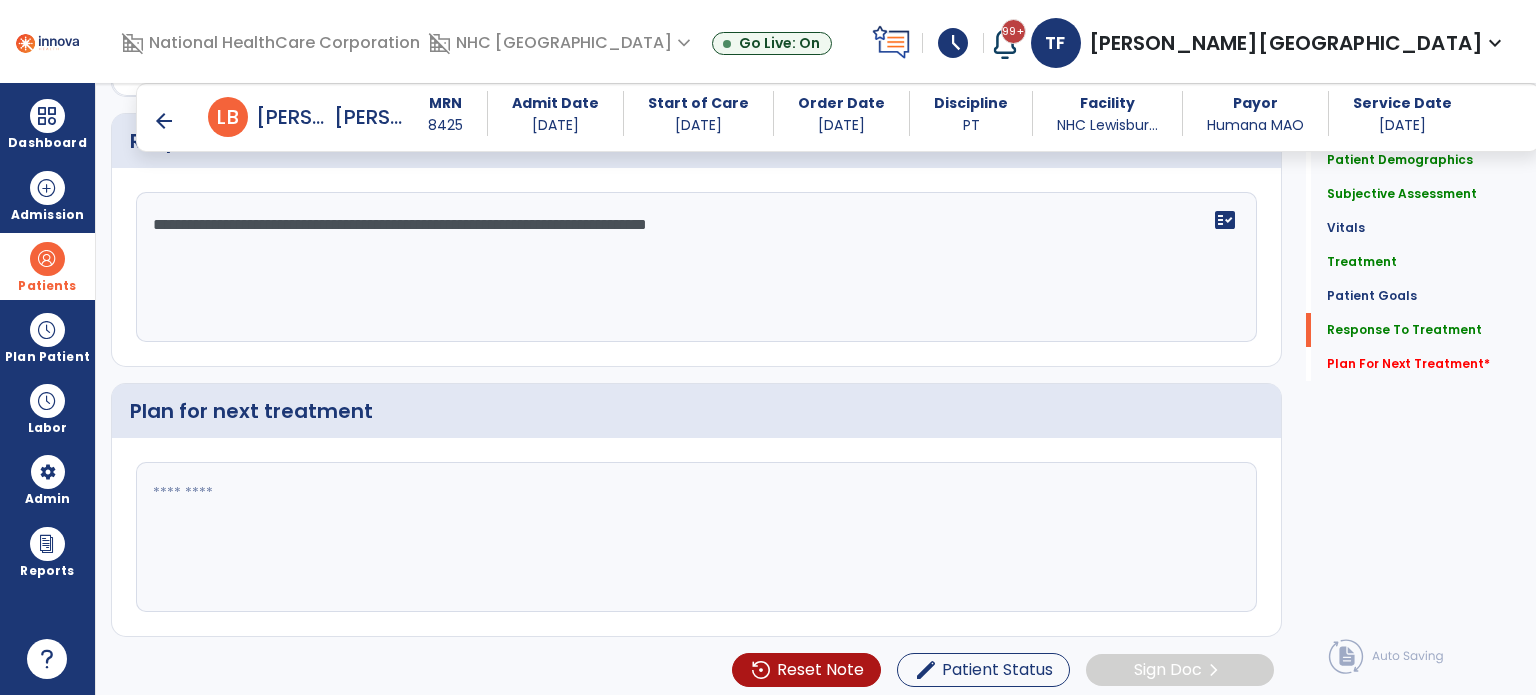click on "**********" 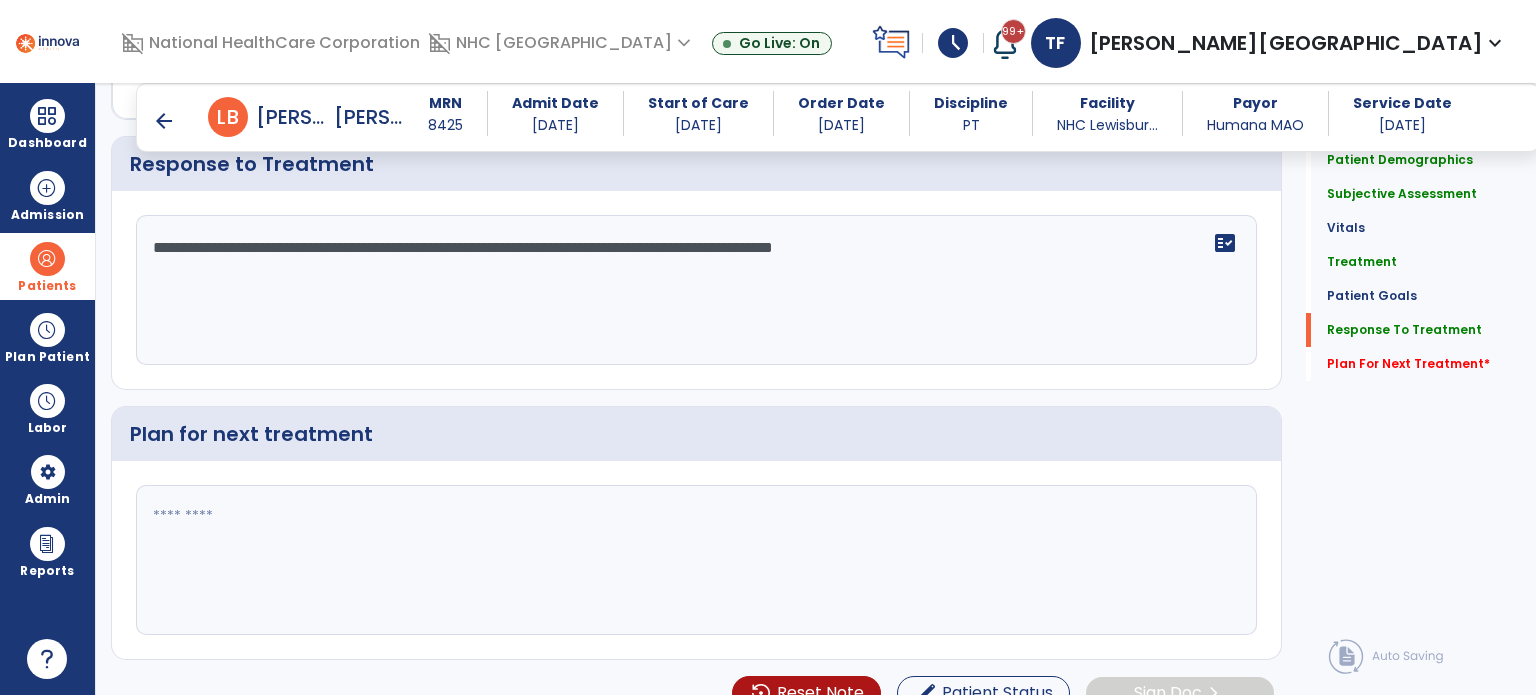 scroll, scrollTop: 2976, scrollLeft: 0, axis: vertical 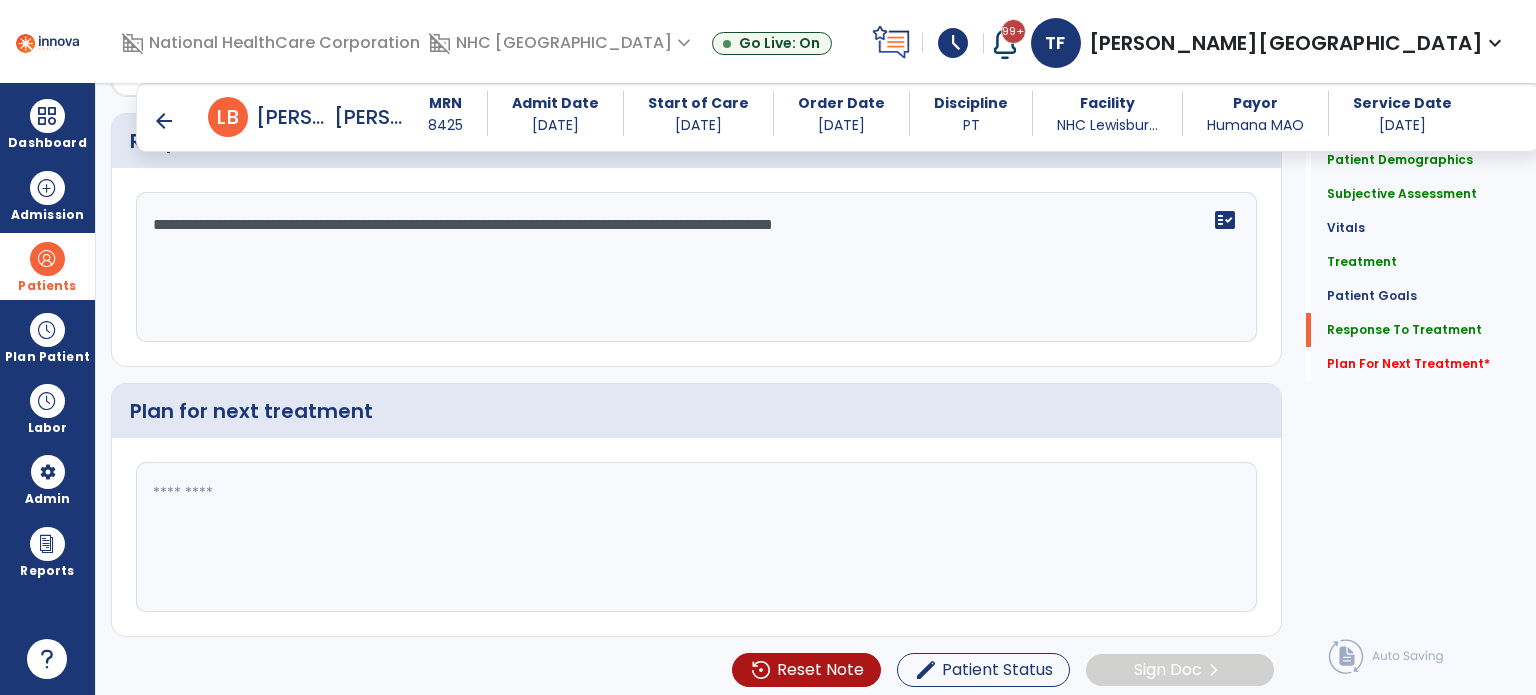 click on "**********" 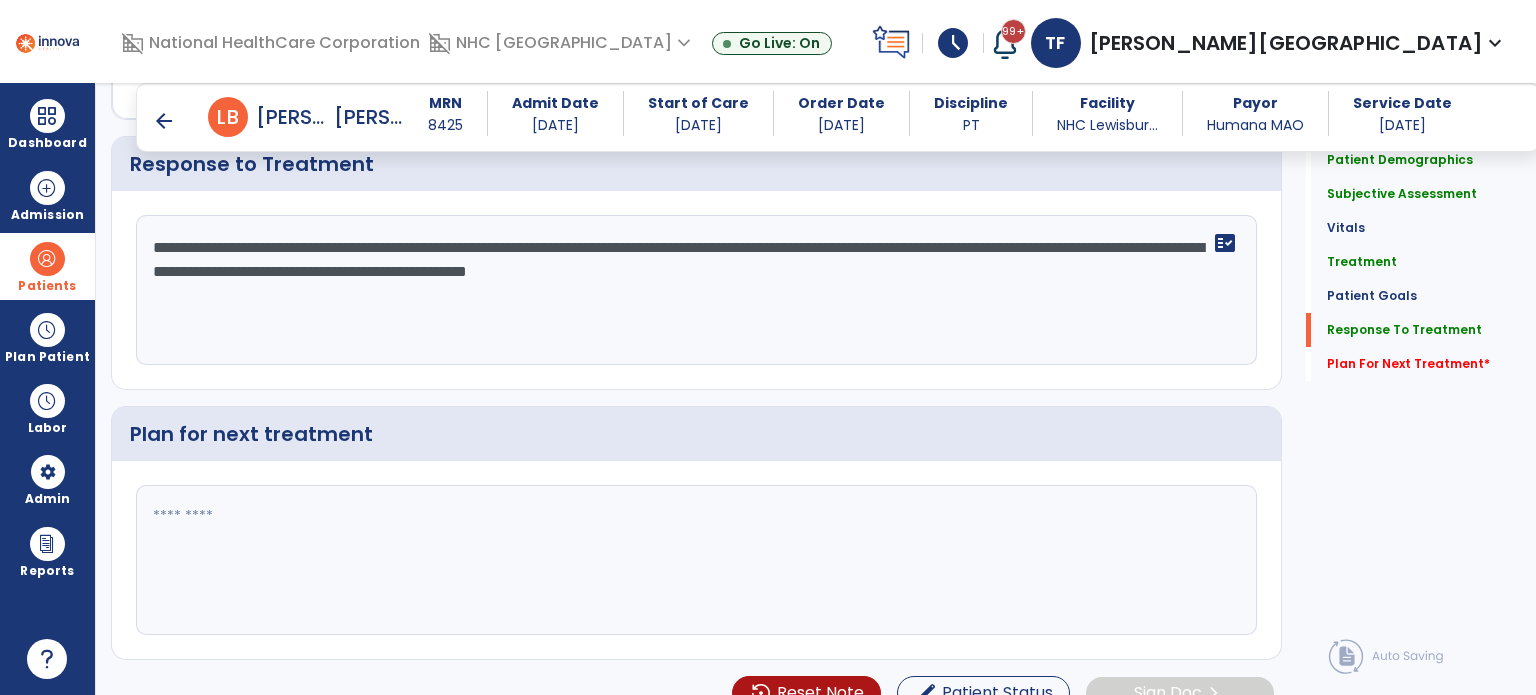 scroll, scrollTop: 2976, scrollLeft: 0, axis: vertical 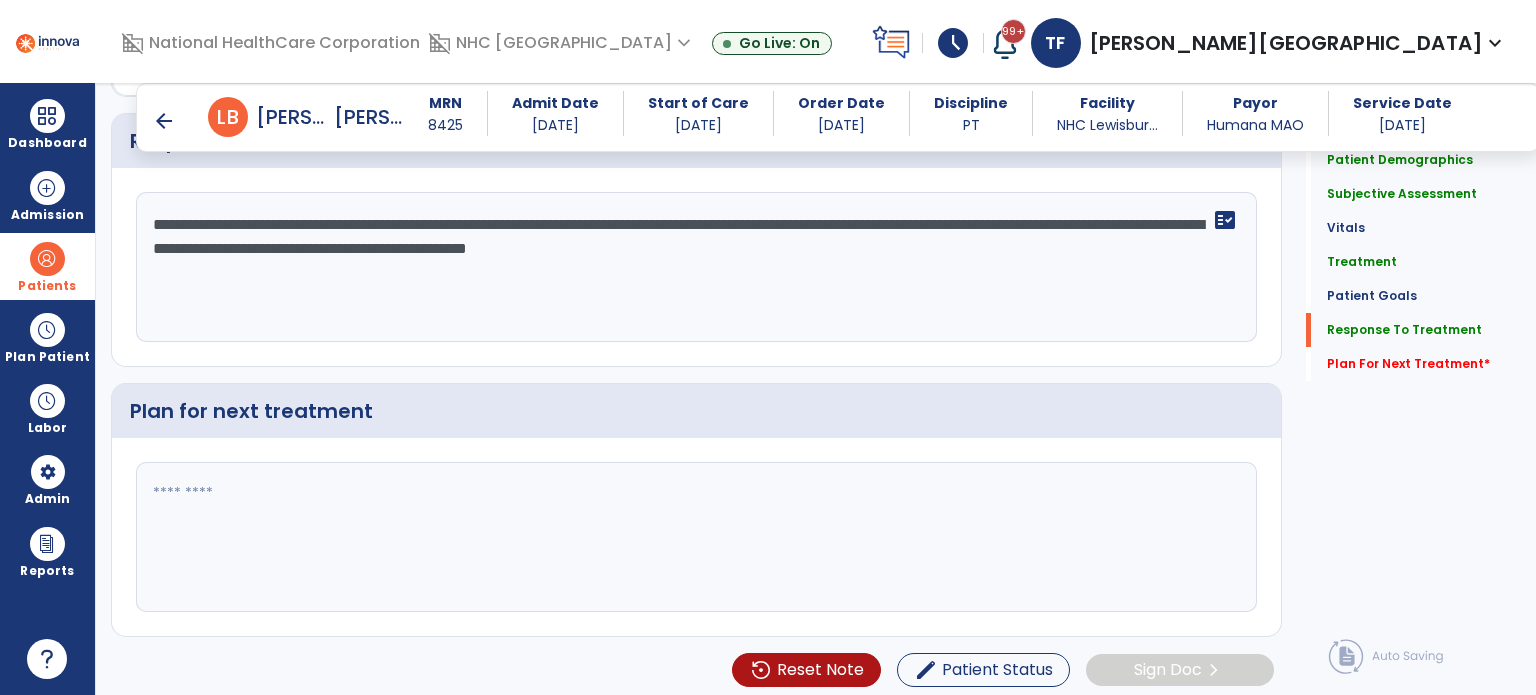 click on "**********" 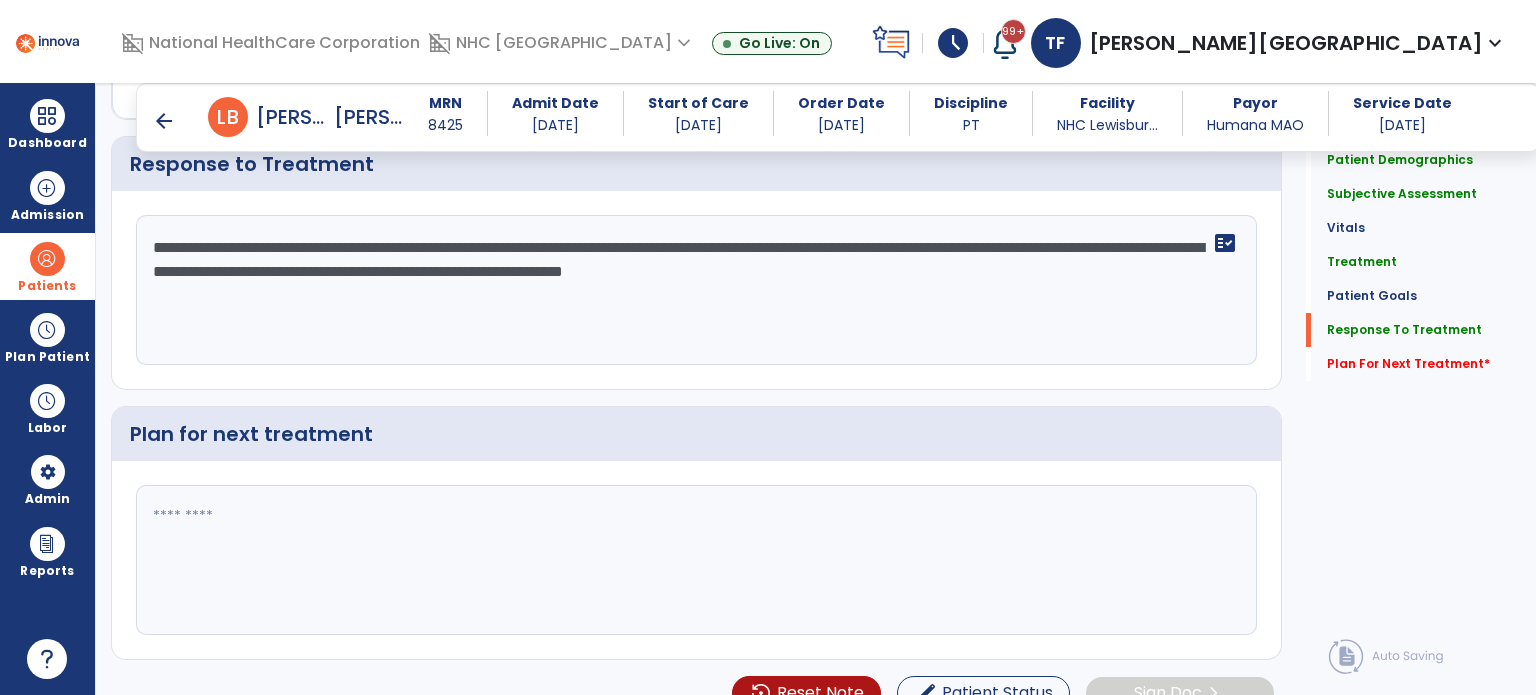 scroll, scrollTop: 2976, scrollLeft: 0, axis: vertical 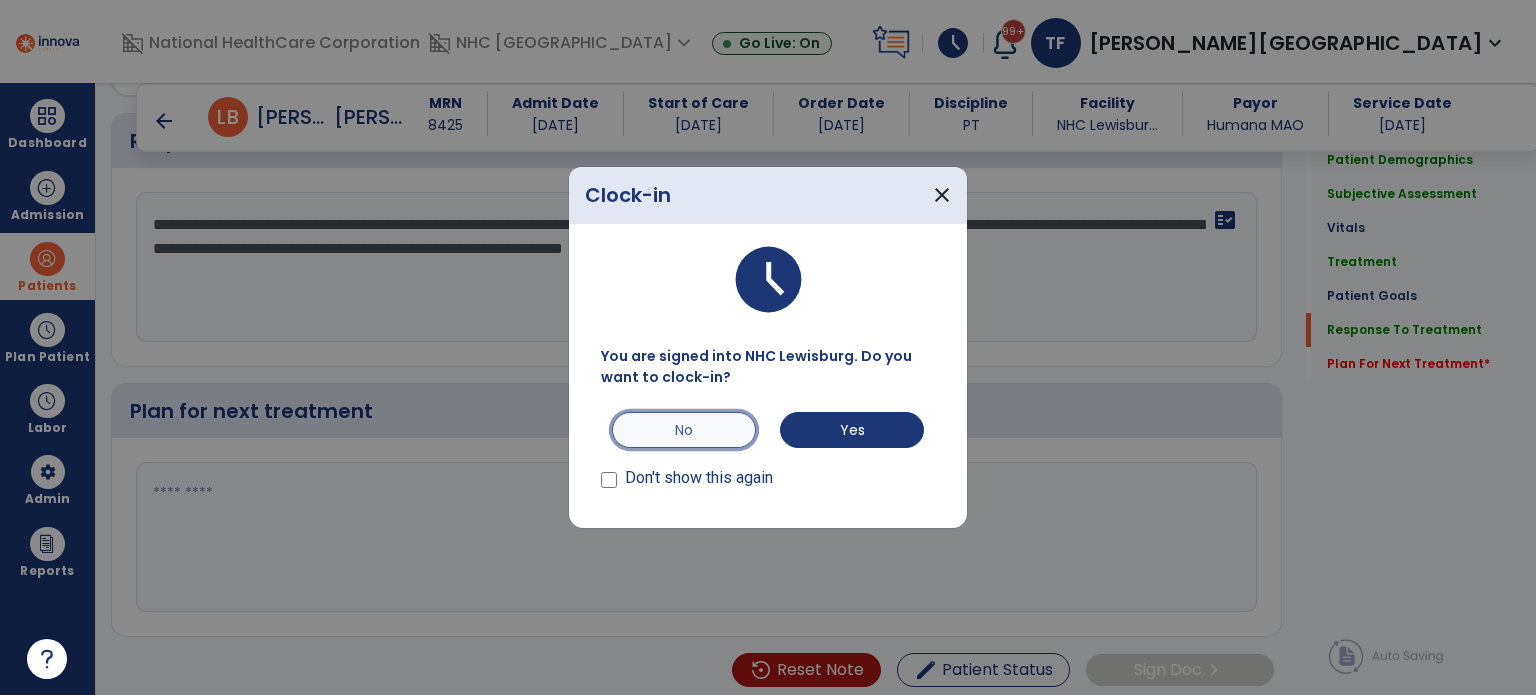 click on "No" at bounding box center [684, 430] 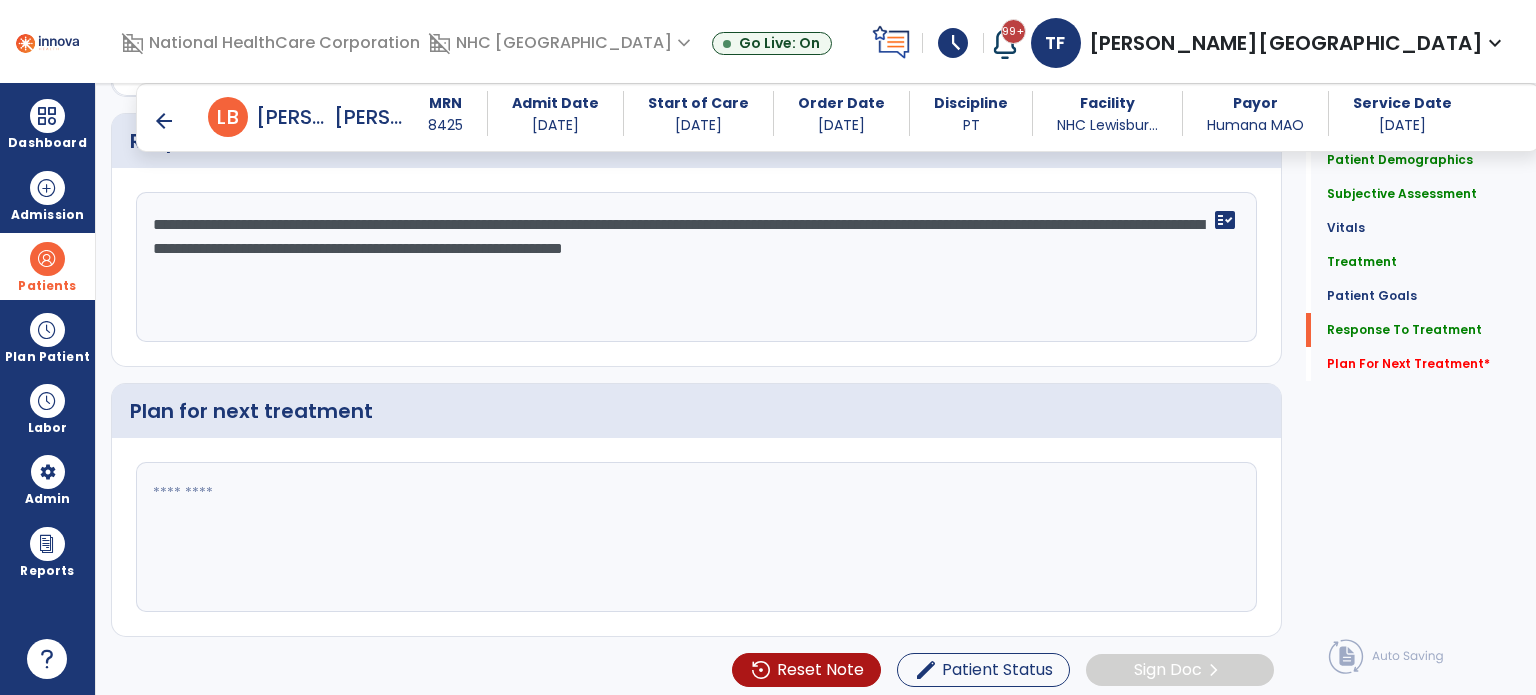scroll, scrollTop: 2976, scrollLeft: 0, axis: vertical 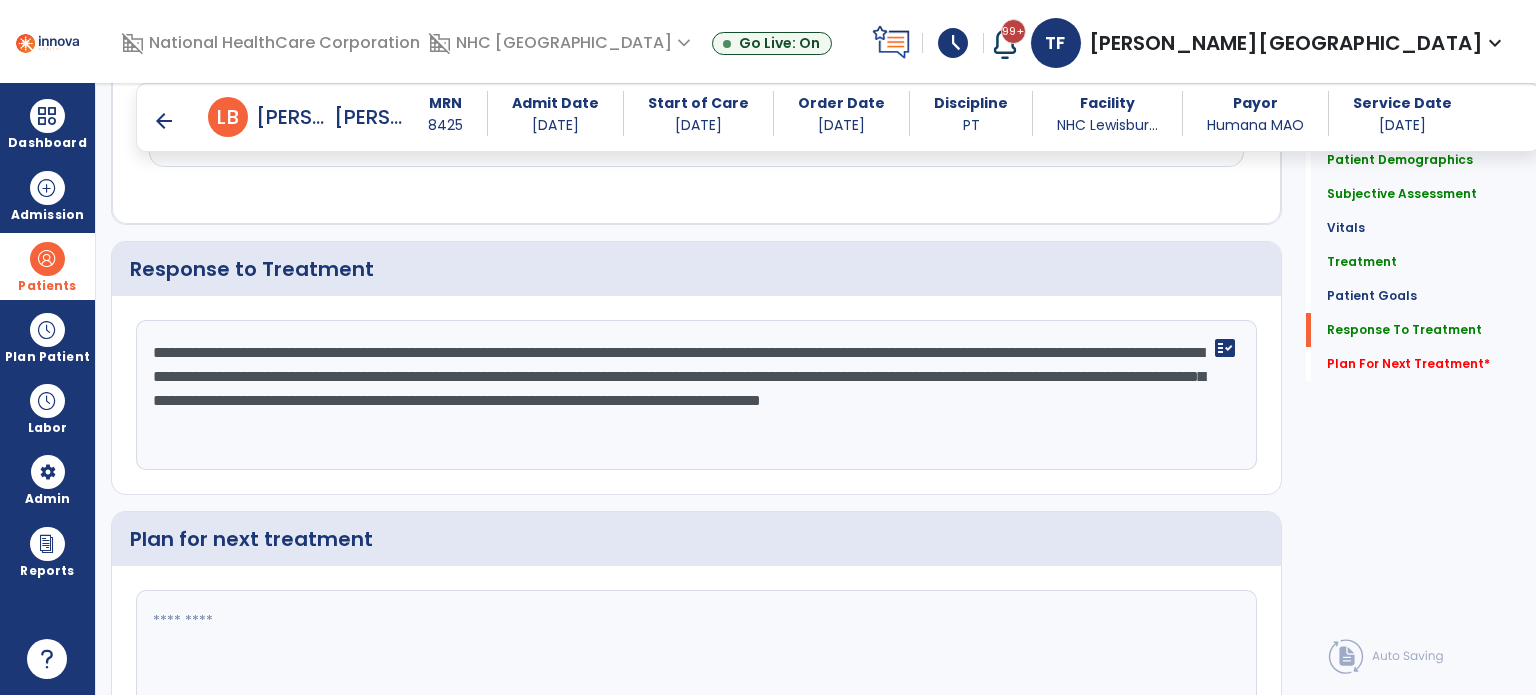 type on "**********" 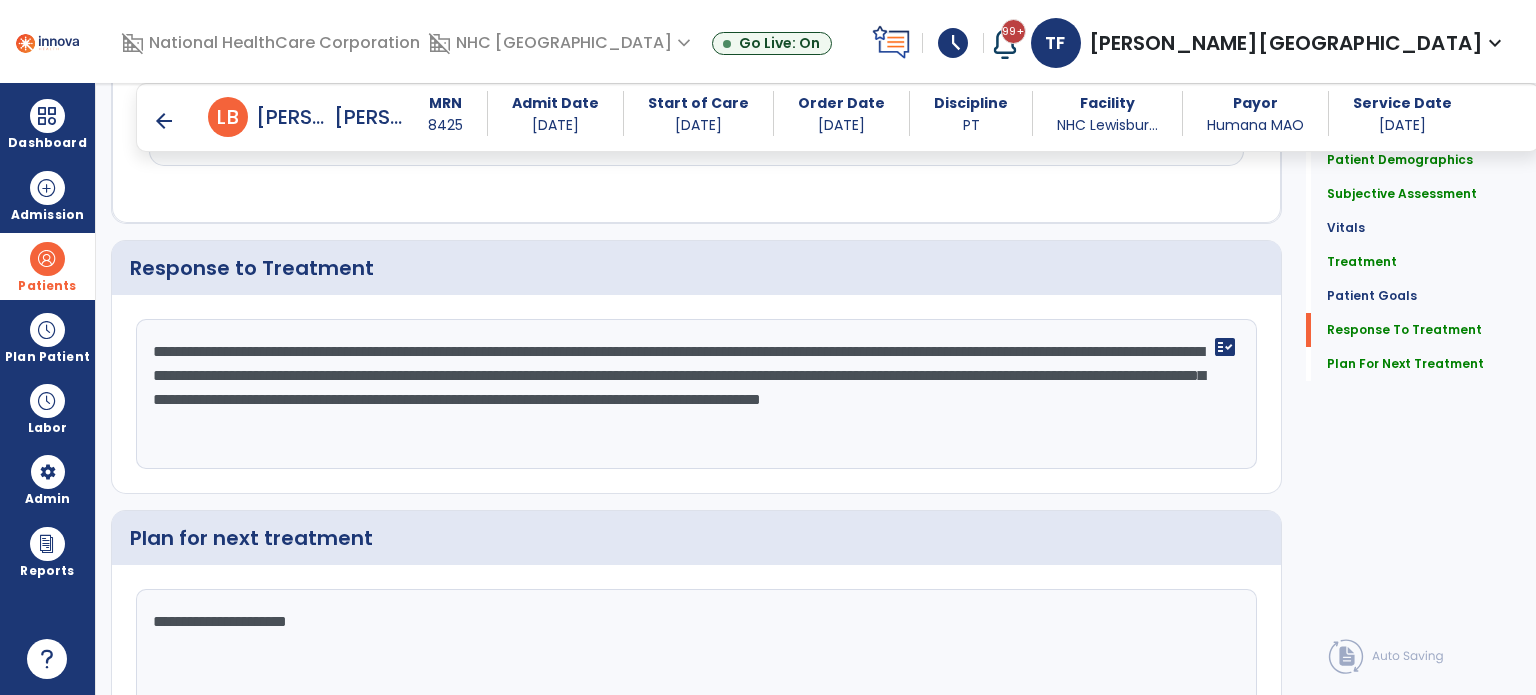 scroll, scrollTop: 2976, scrollLeft: 0, axis: vertical 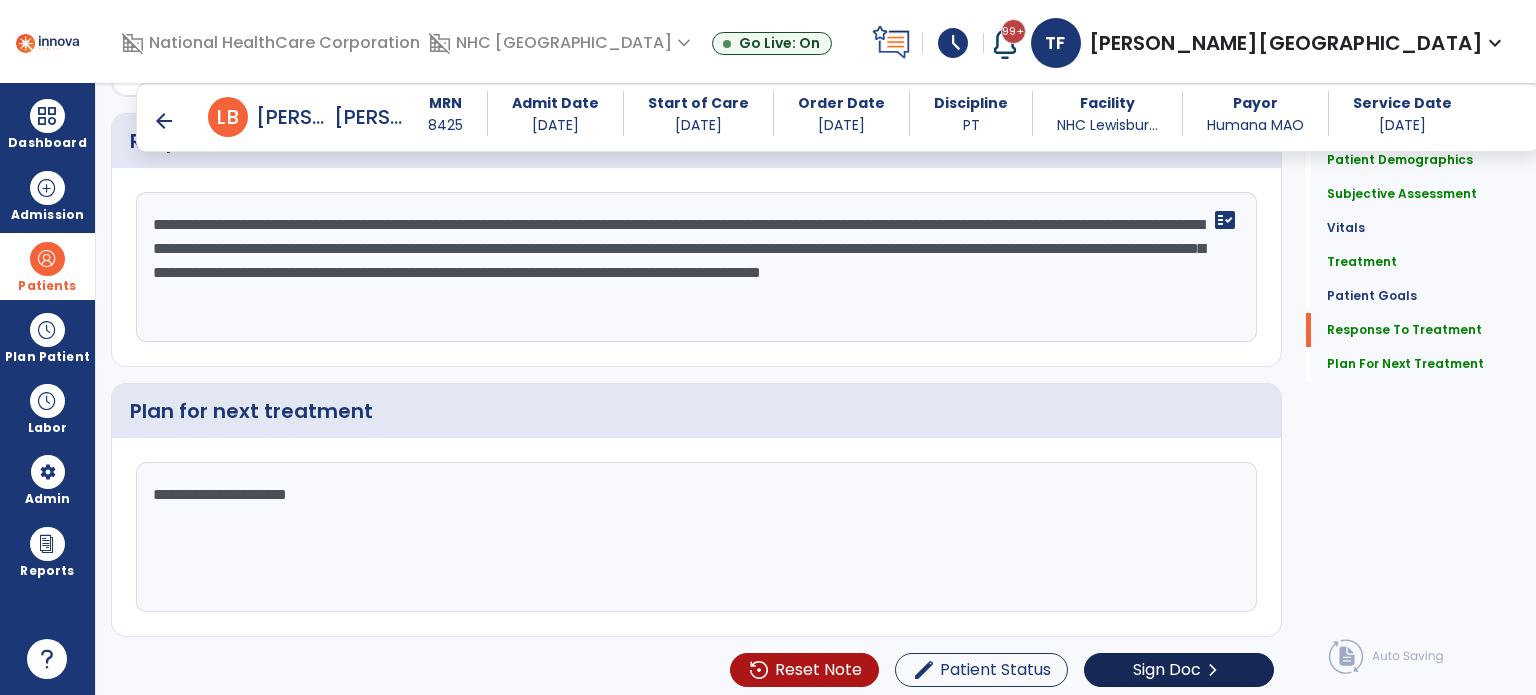 type on "**********" 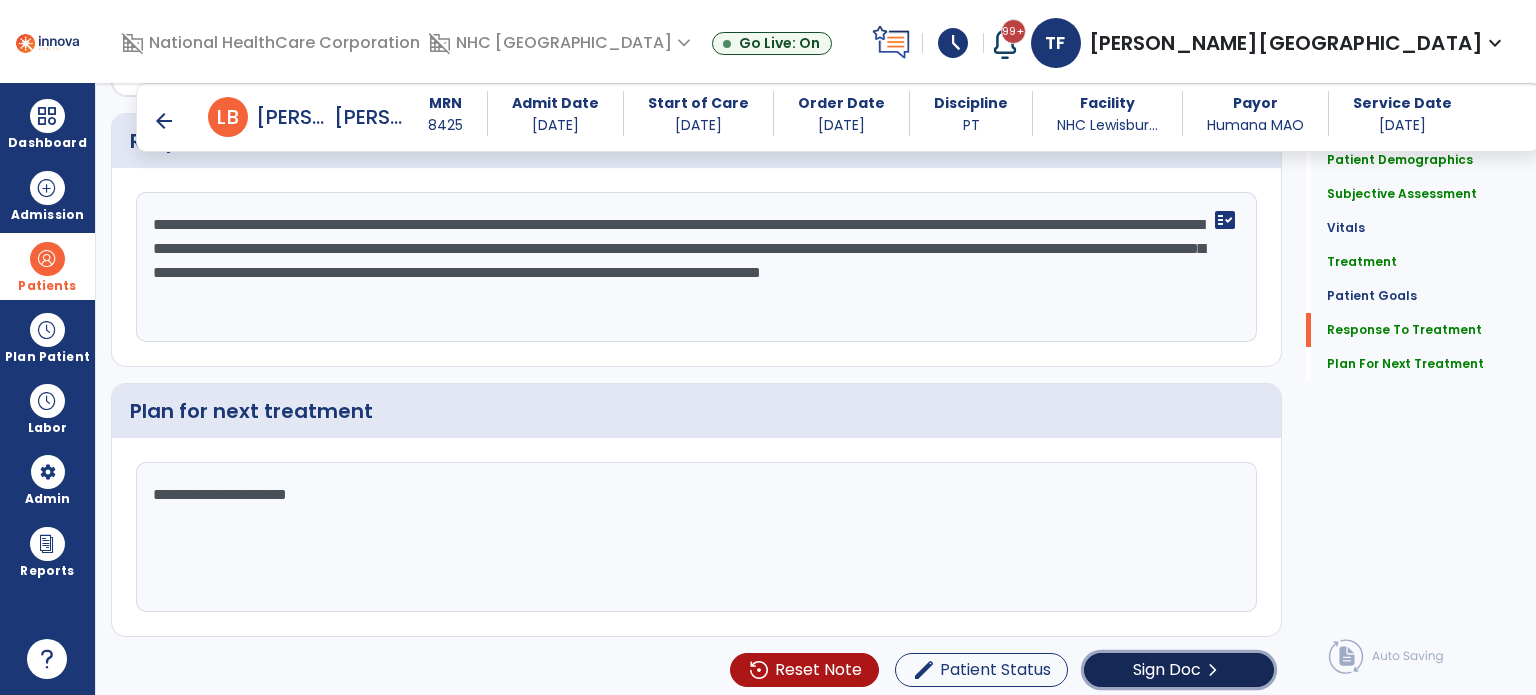 click on "Sign Doc  chevron_right" 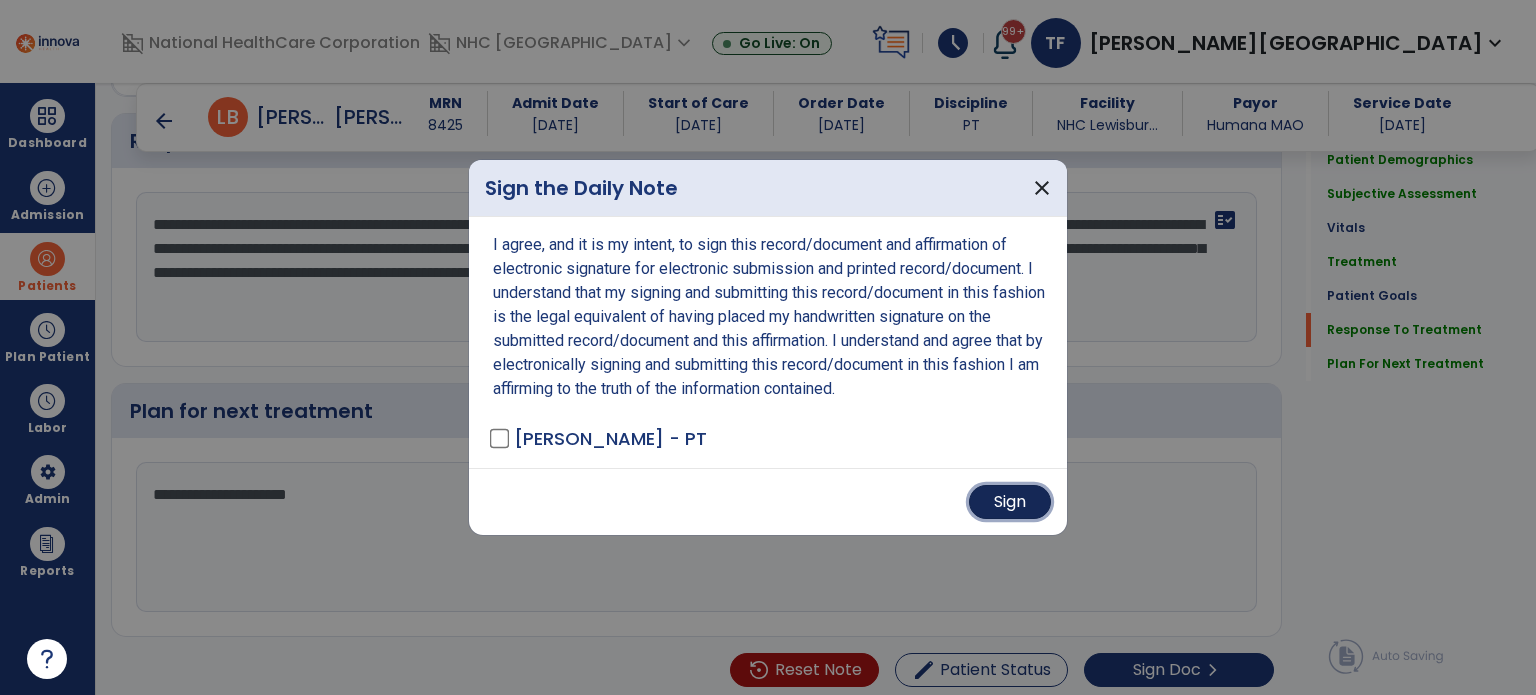 click on "Sign" at bounding box center [1010, 502] 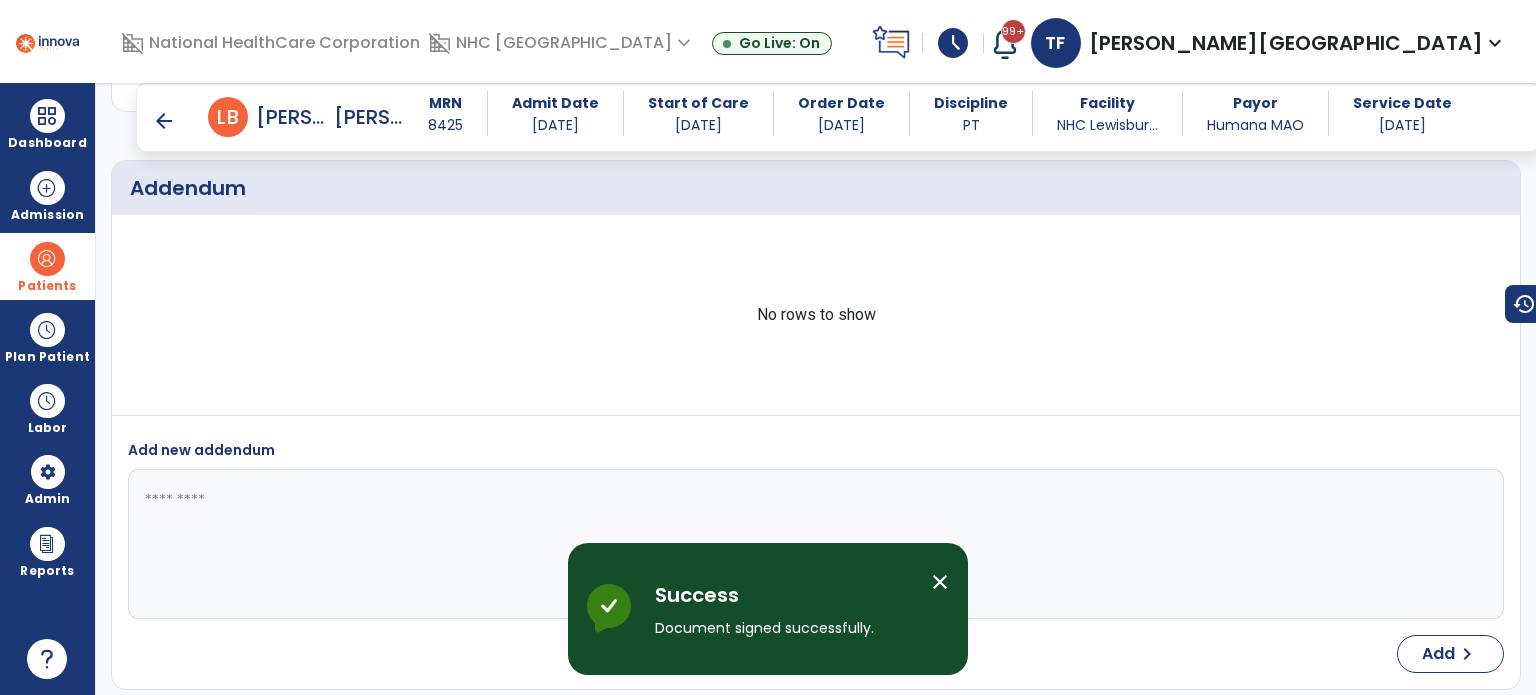 scroll, scrollTop: 3970, scrollLeft: 0, axis: vertical 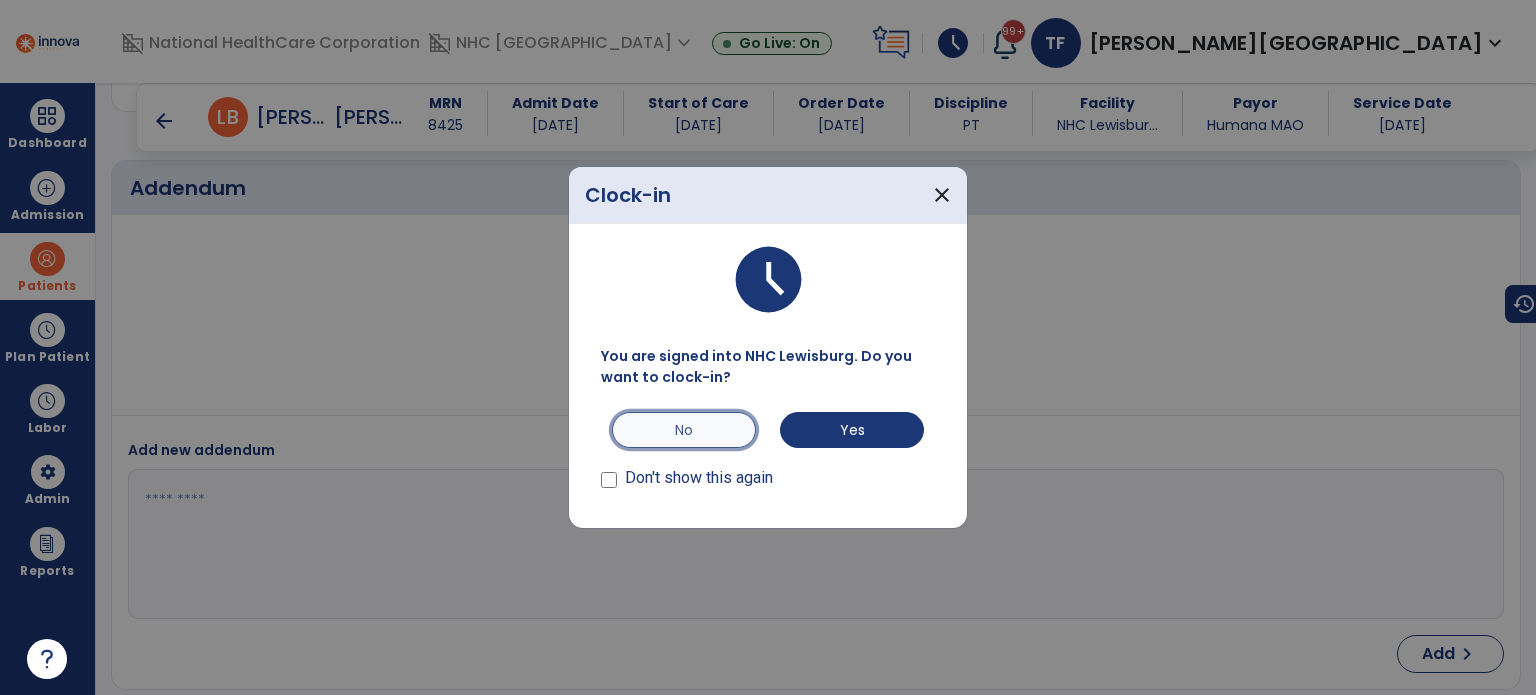 click on "No" at bounding box center (684, 430) 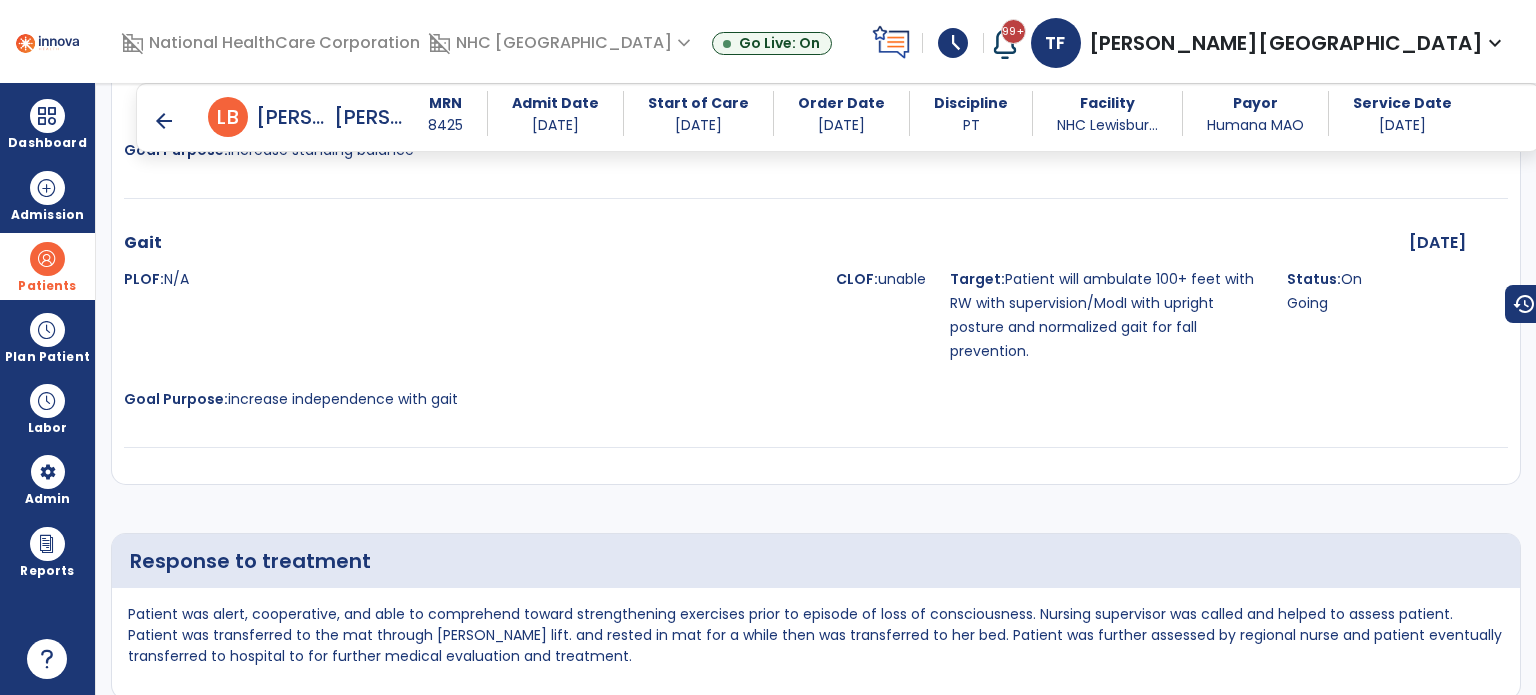 scroll, scrollTop: 3370, scrollLeft: 0, axis: vertical 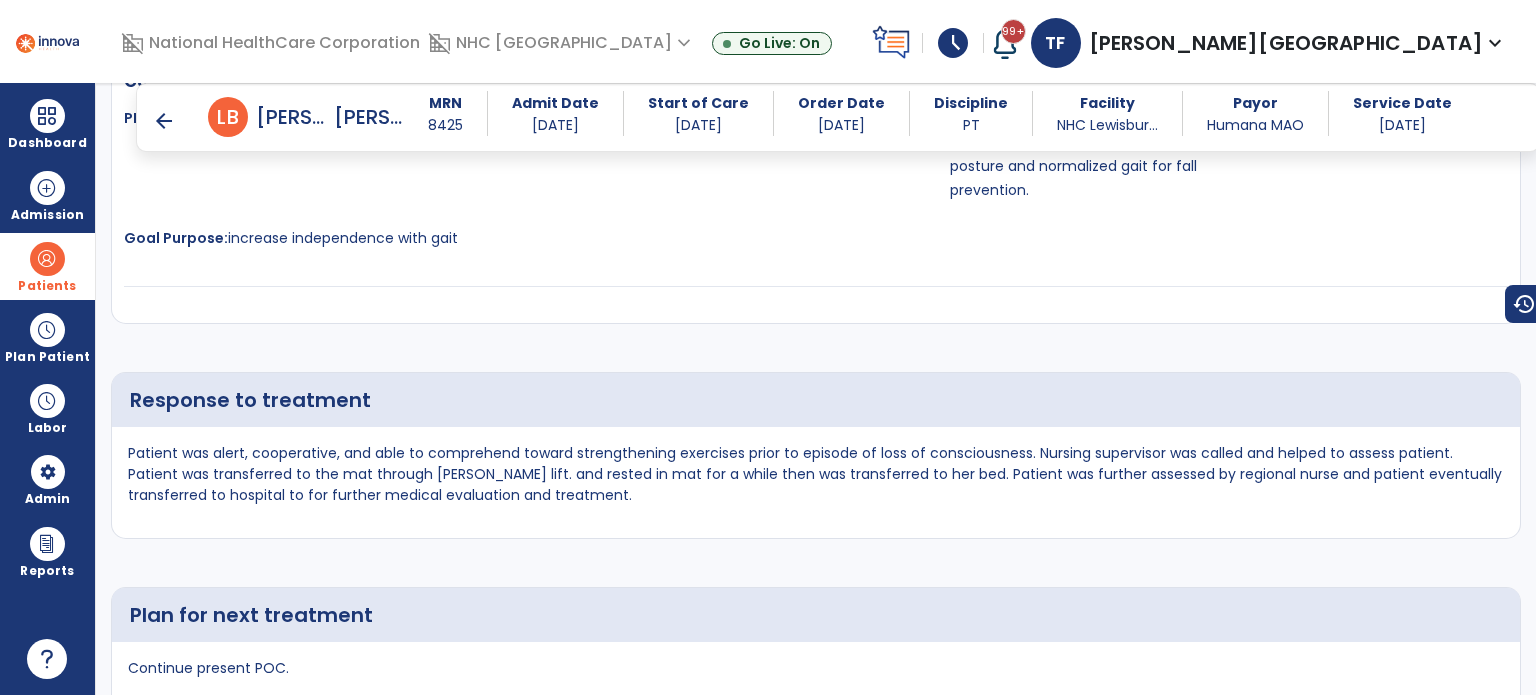 click on "arrow_back" at bounding box center (164, 121) 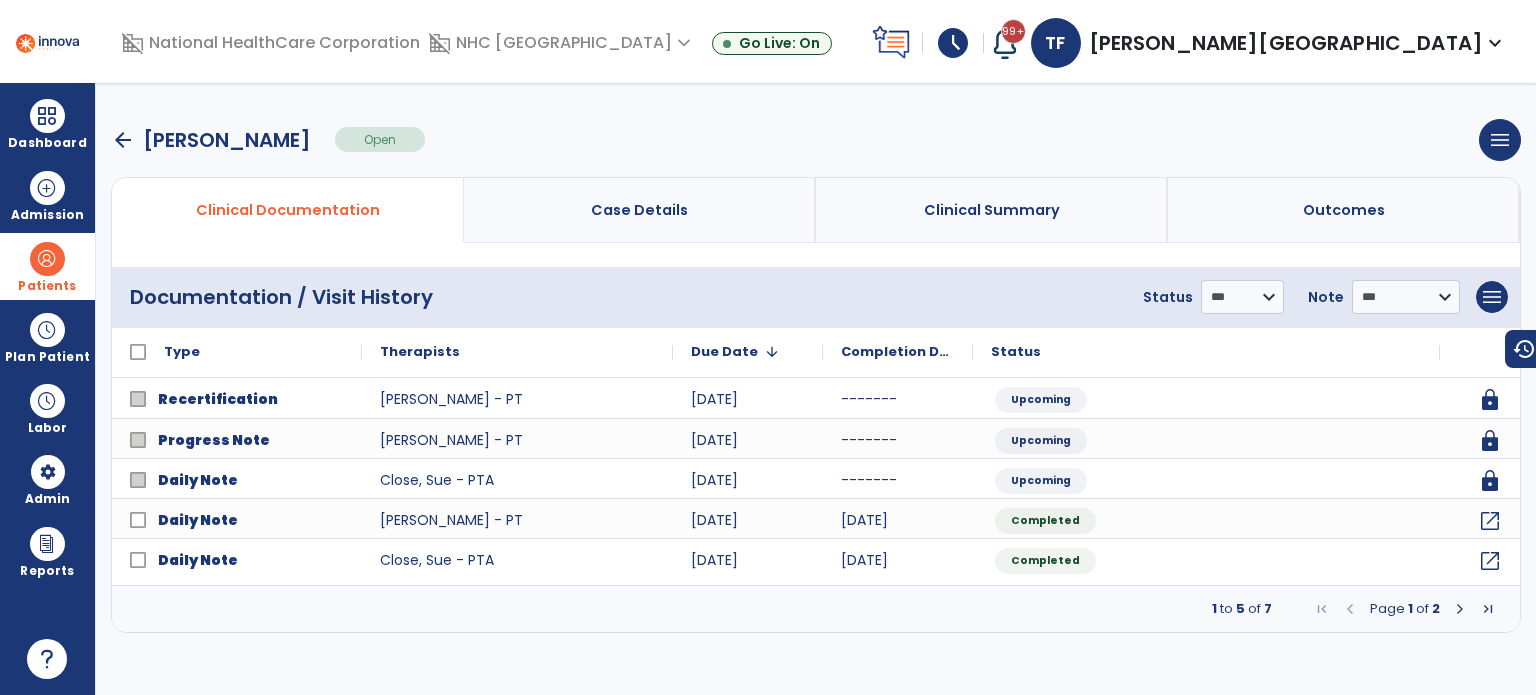 click at bounding box center (47, 259) 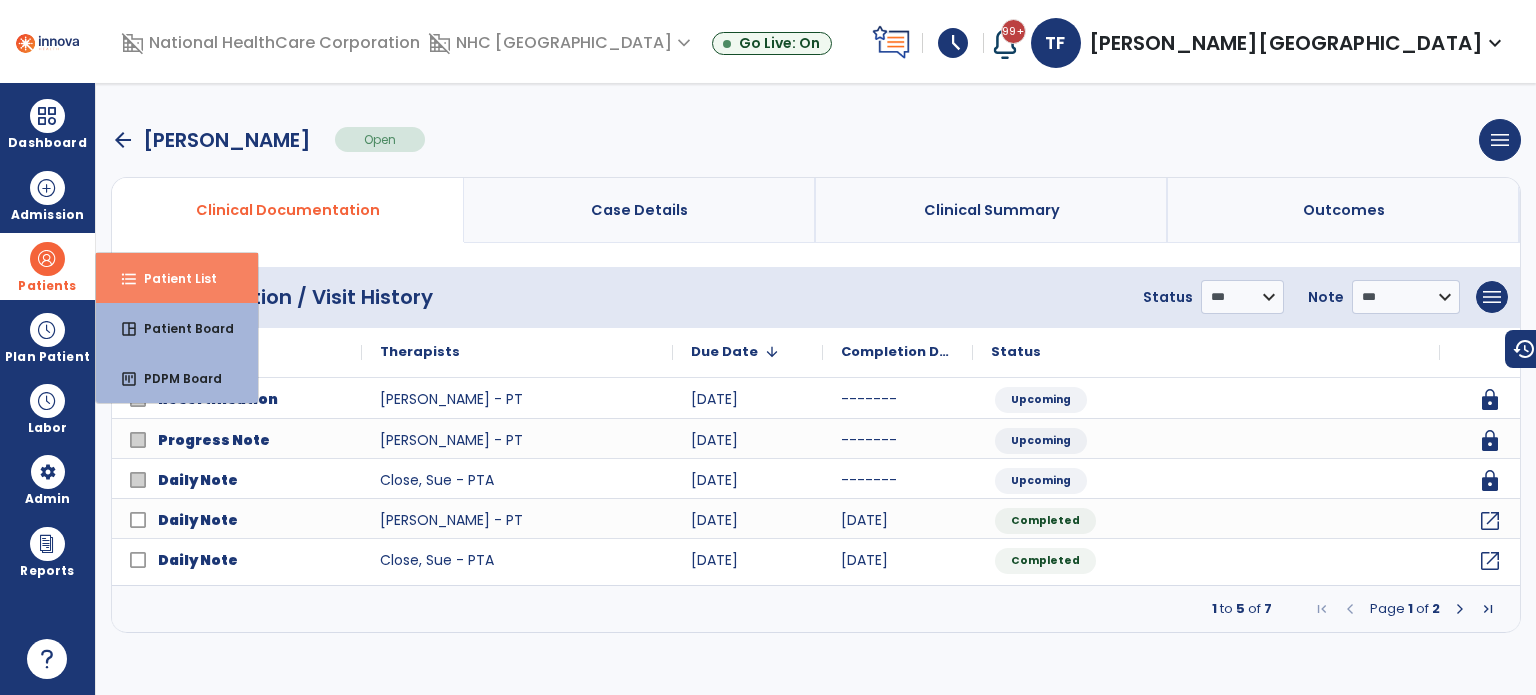 click on "Patient List" at bounding box center [172, 278] 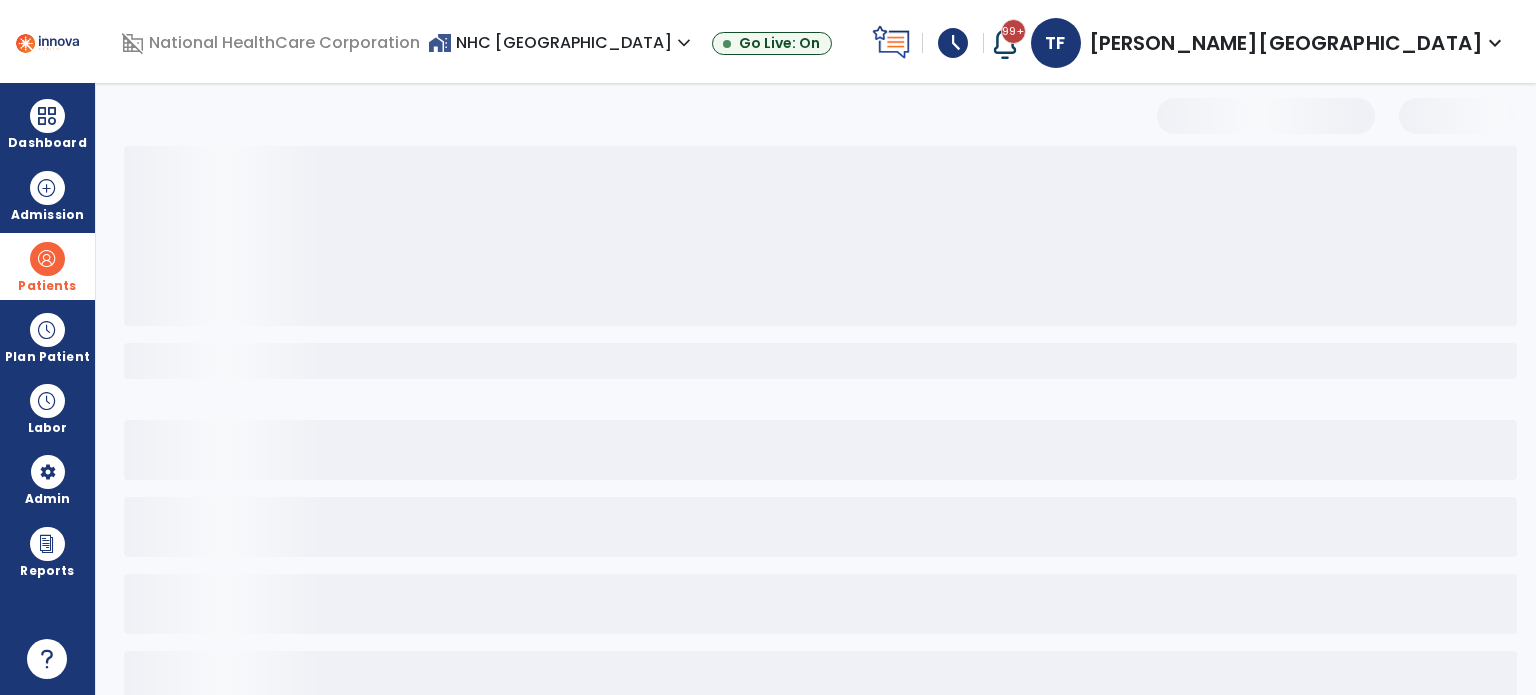 select on "***" 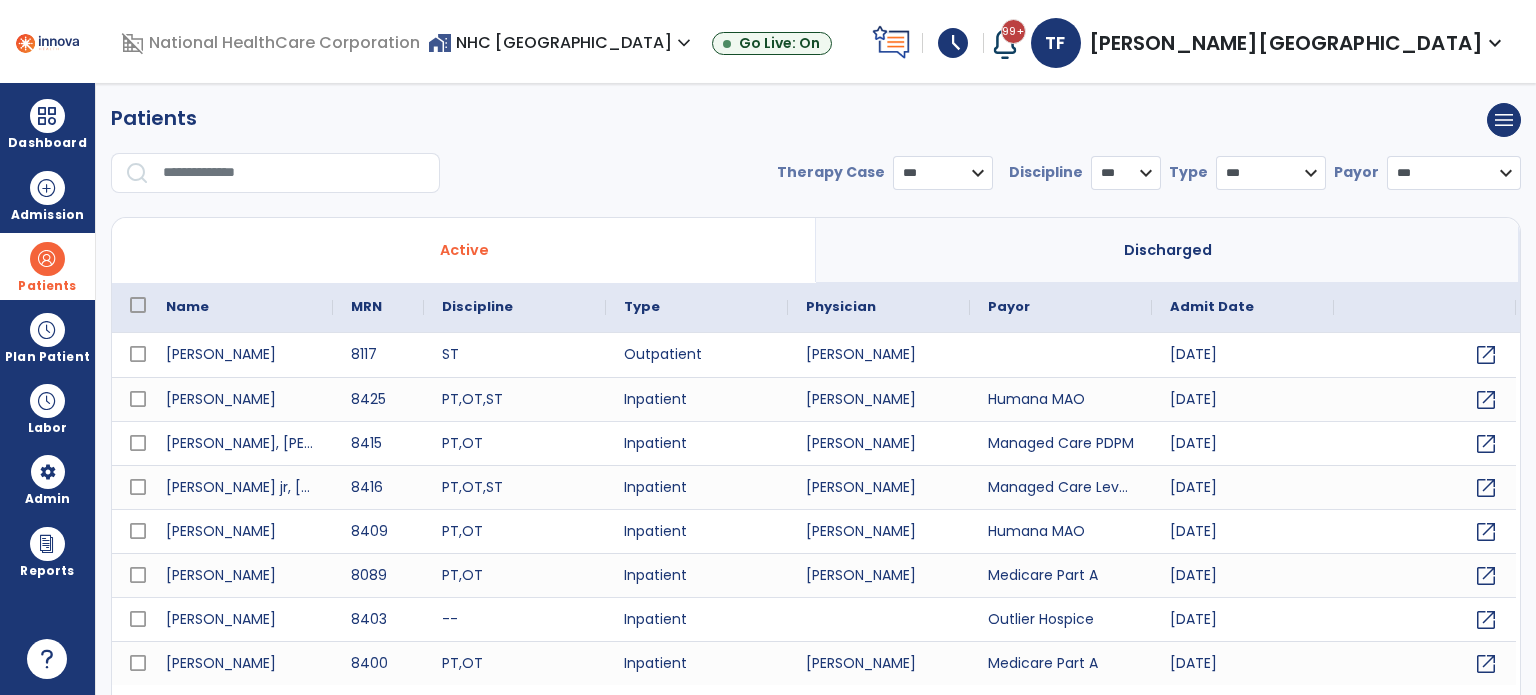 click at bounding box center [294, 173] 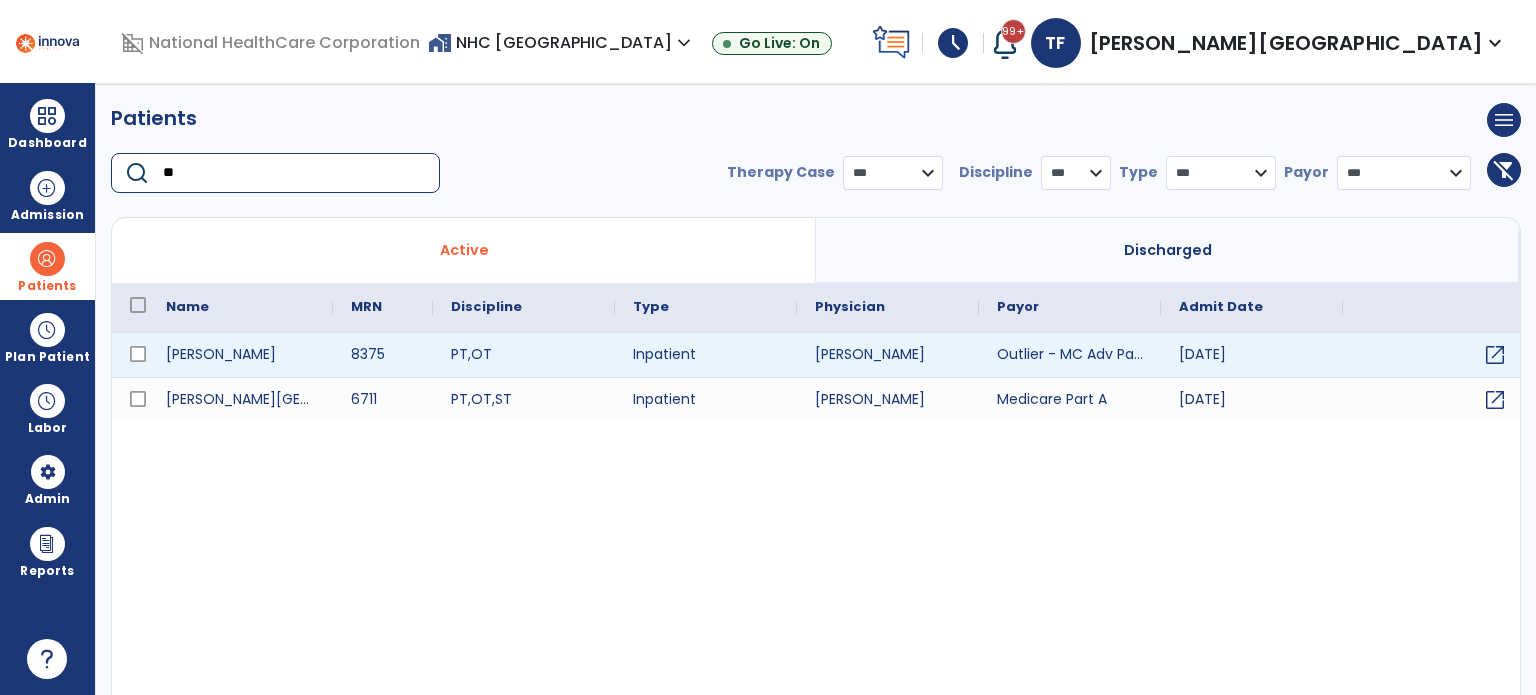 type on "**" 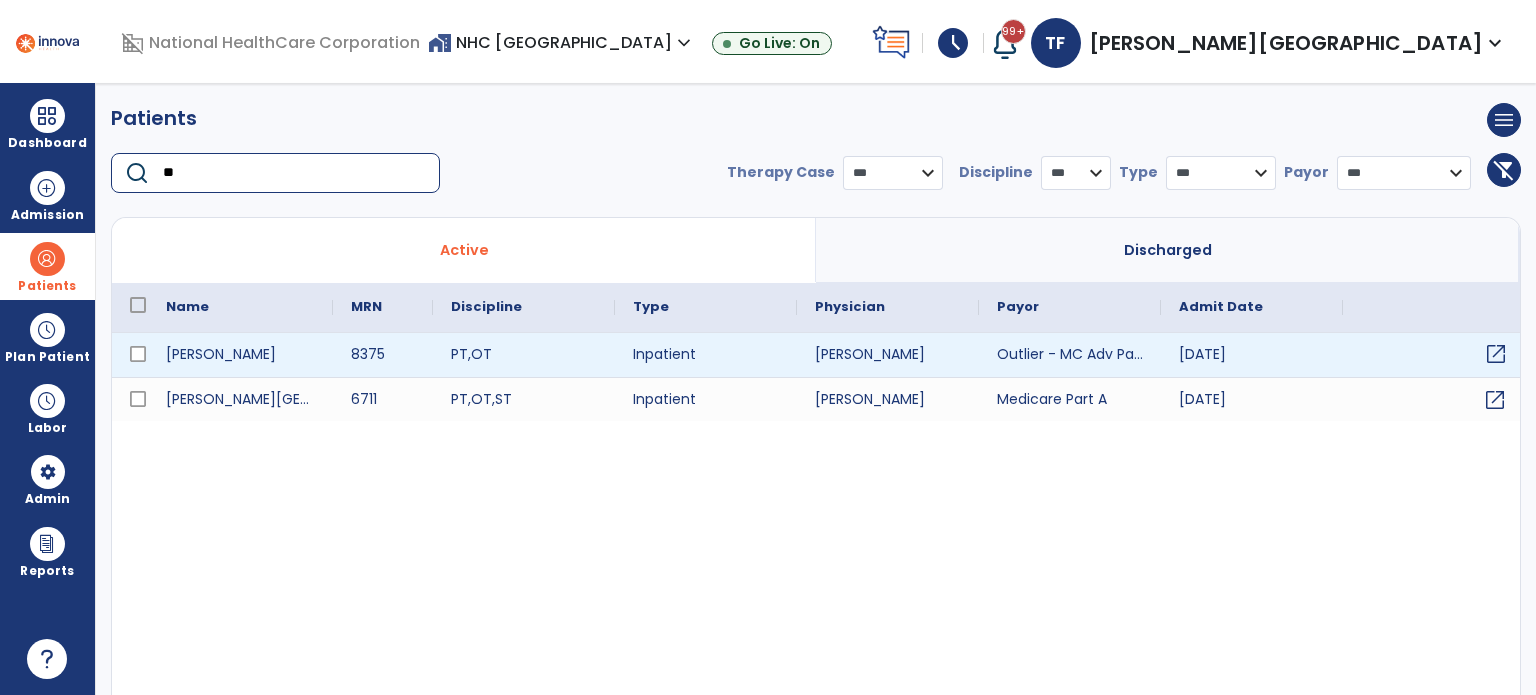 click on "open_in_new" at bounding box center [1496, 354] 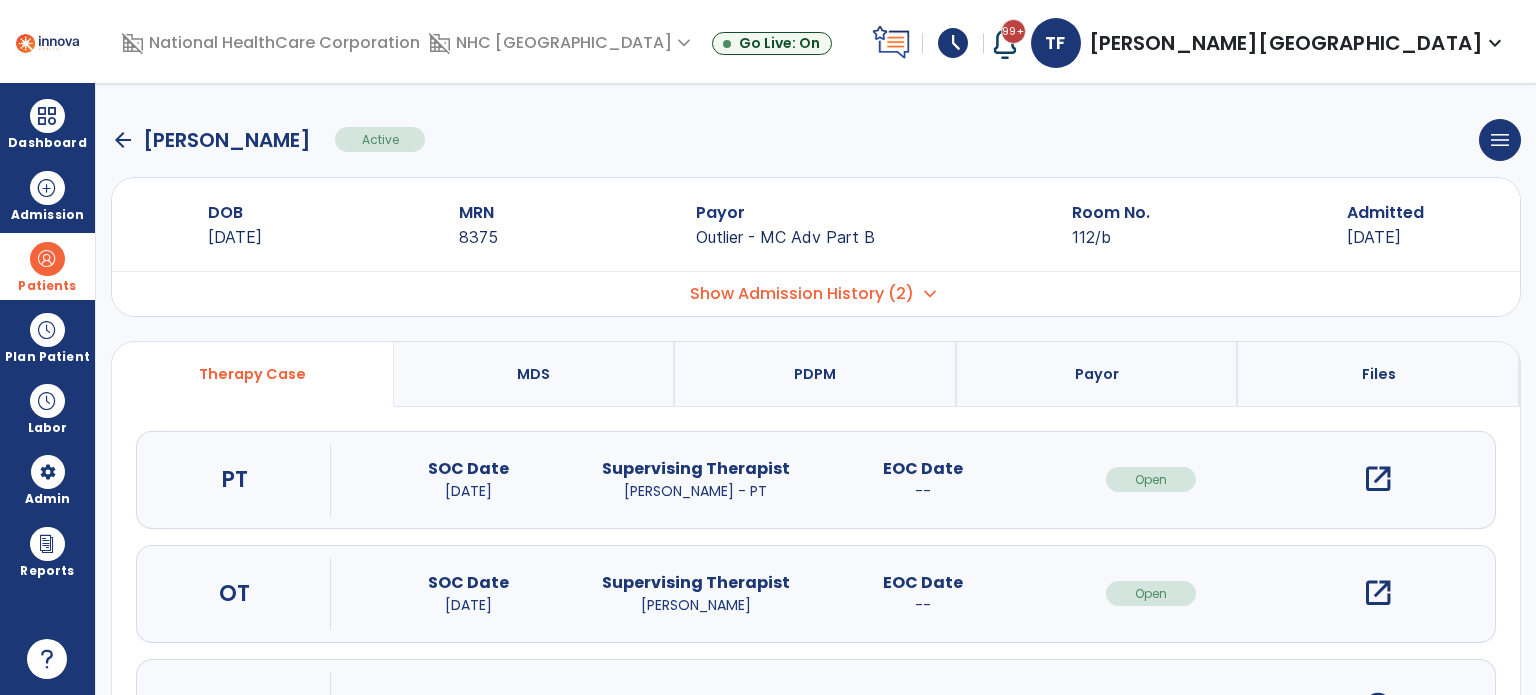 click on "open_in_new" at bounding box center (1378, 479) 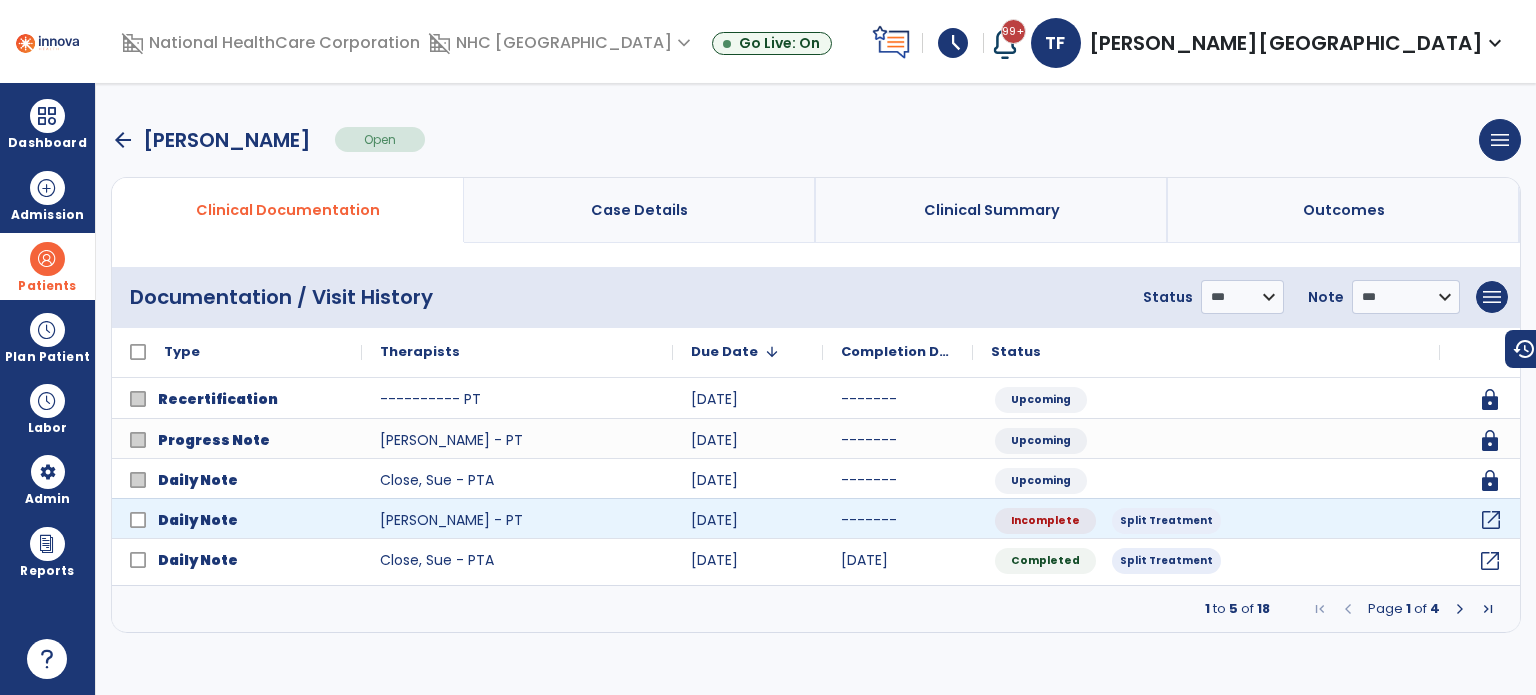 click on "open_in_new" 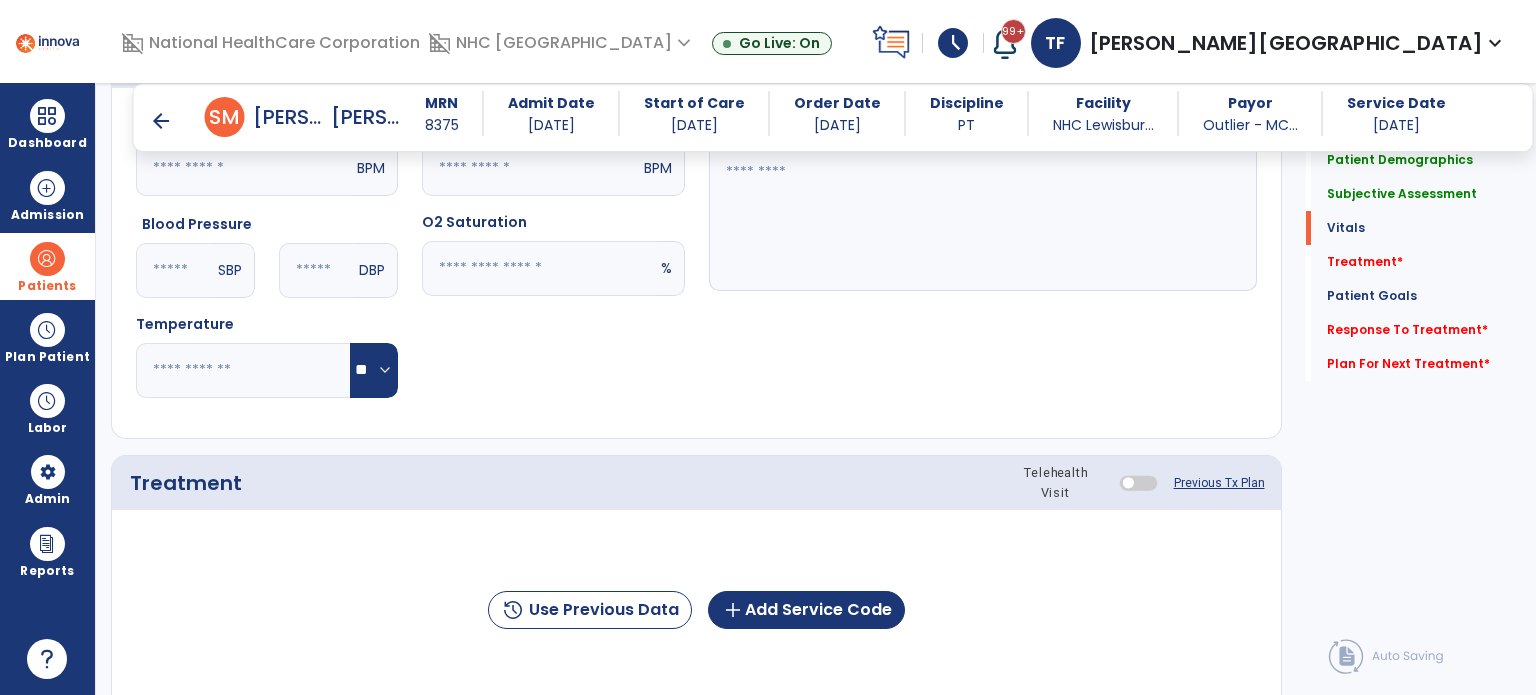 scroll, scrollTop: 900, scrollLeft: 0, axis: vertical 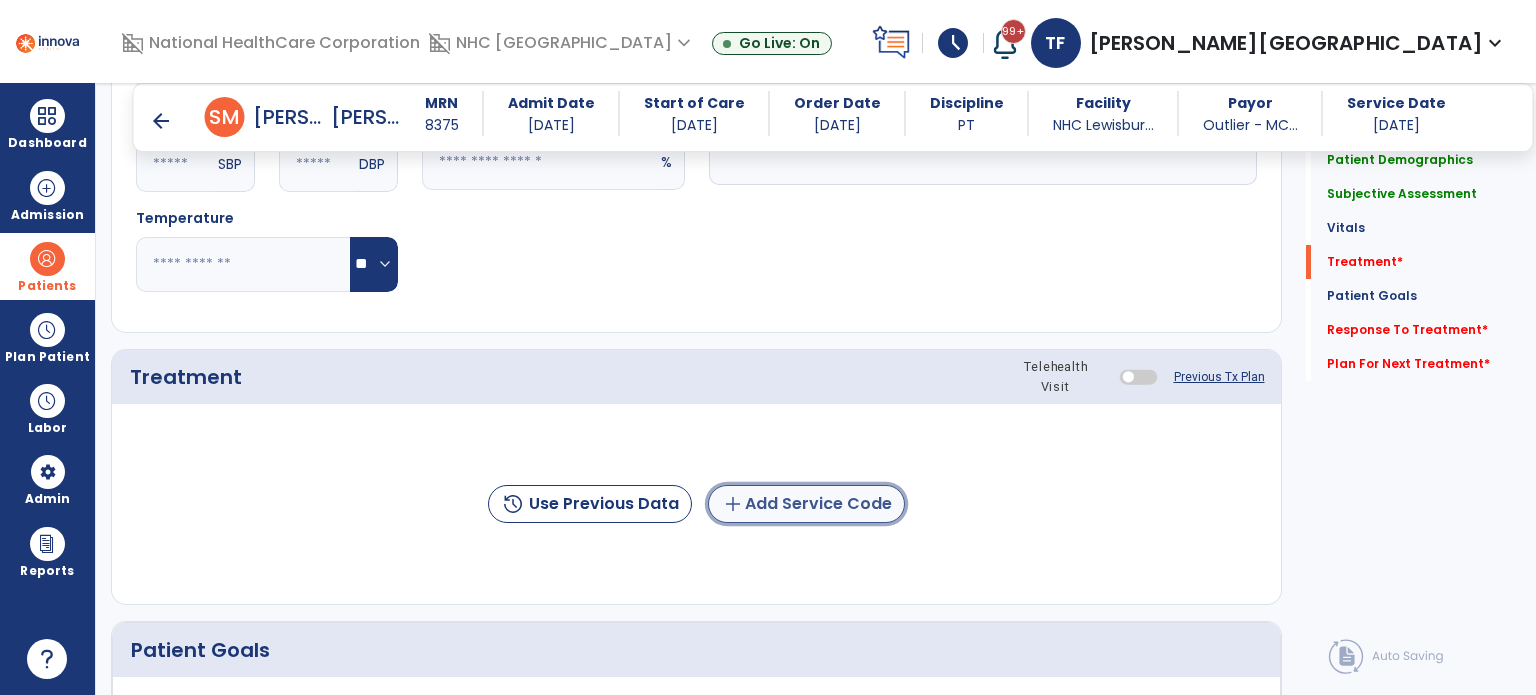 click on "add  Add Service Code" 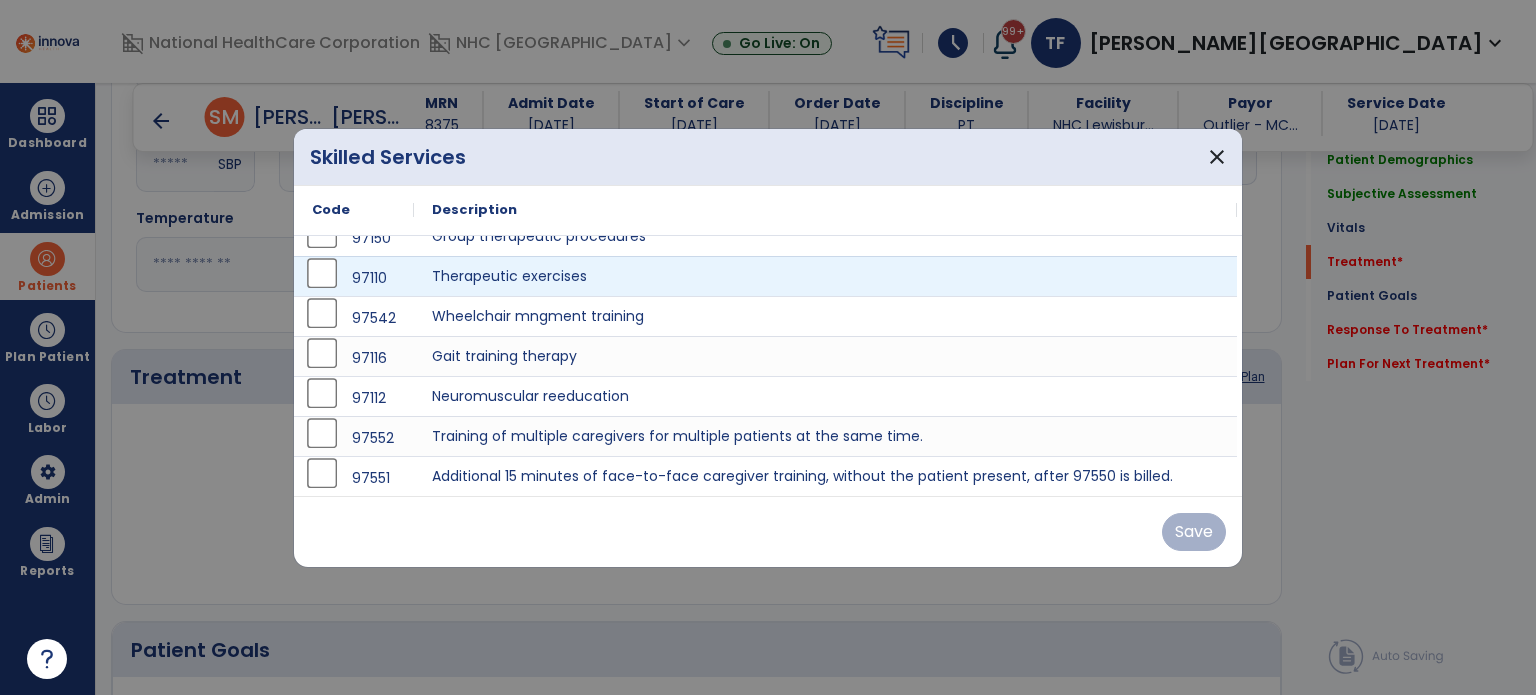 scroll, scrollTop: 0, scrollLeft: 0, axis: both 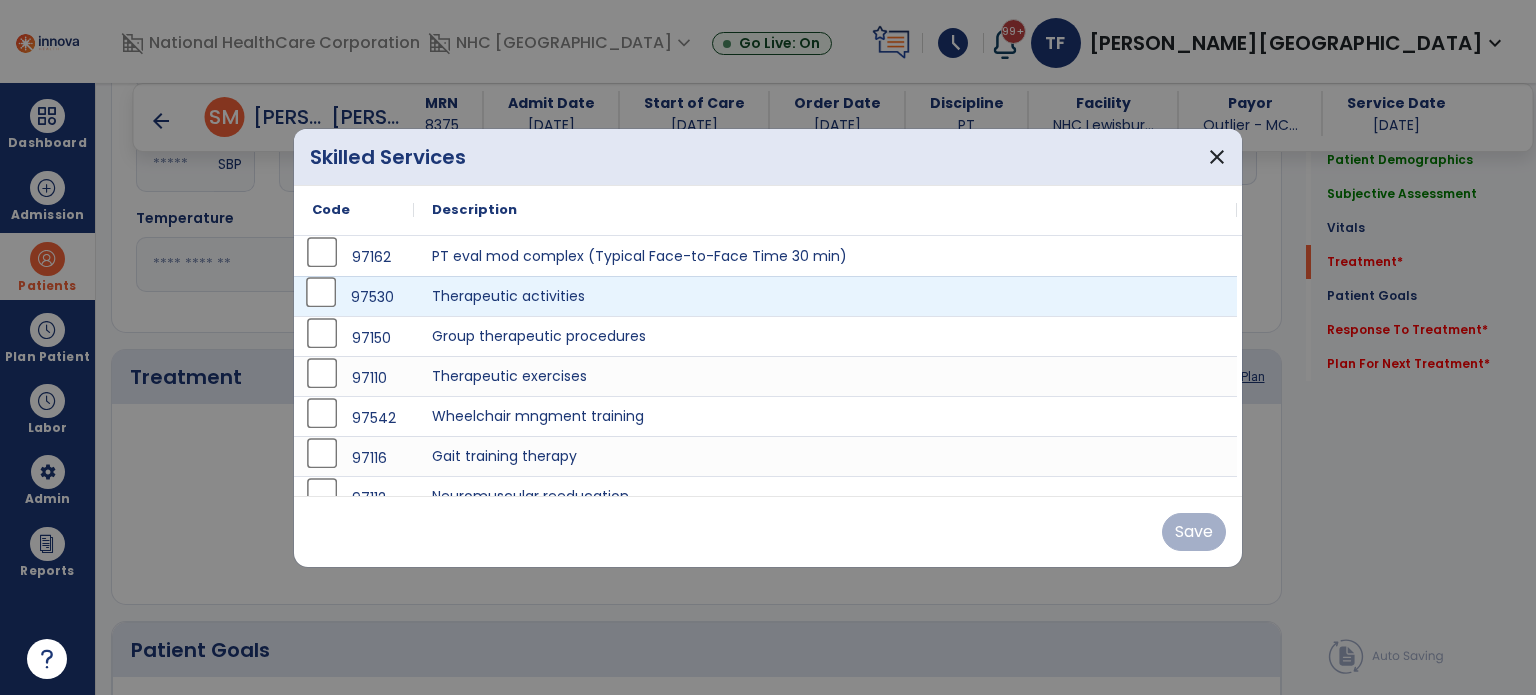 click on "97530" at bounding box center (354, 296) 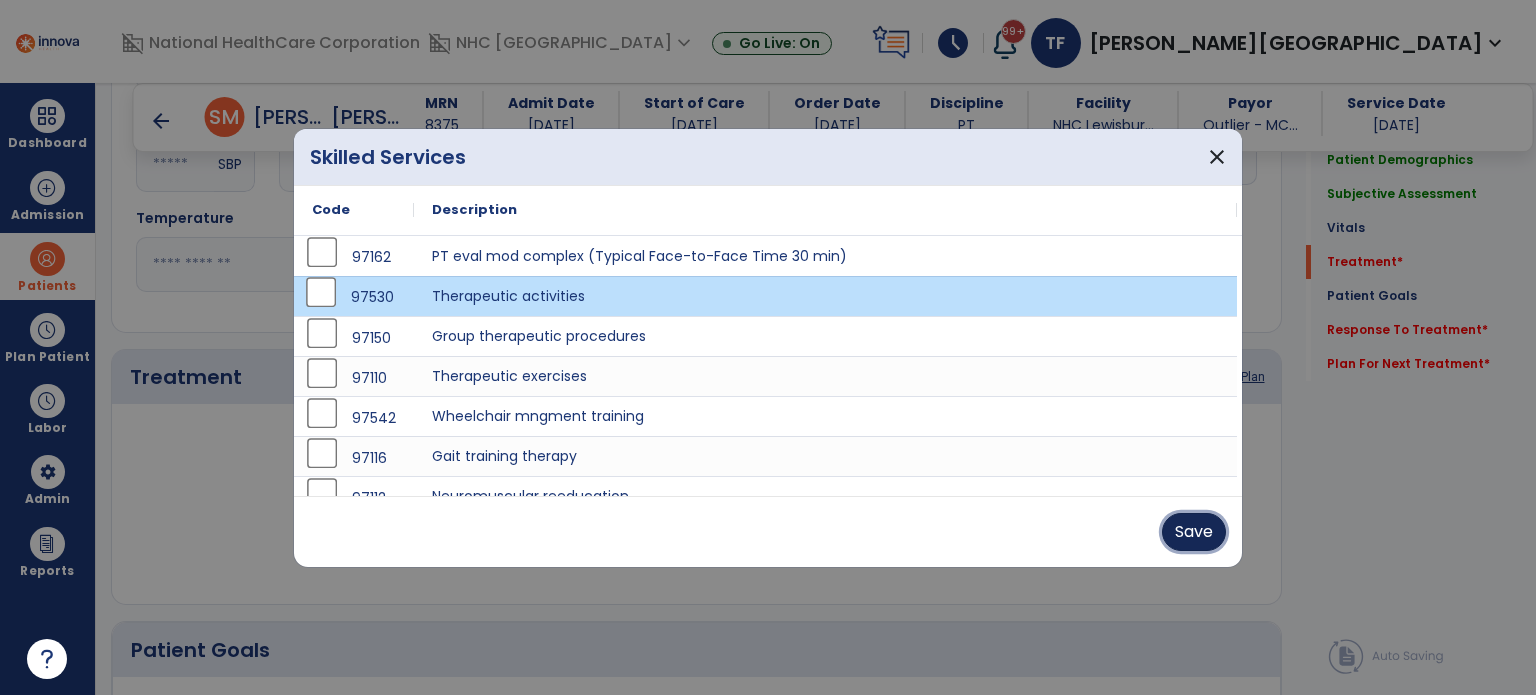 click on "Save" at bounding box center (1194, 532) 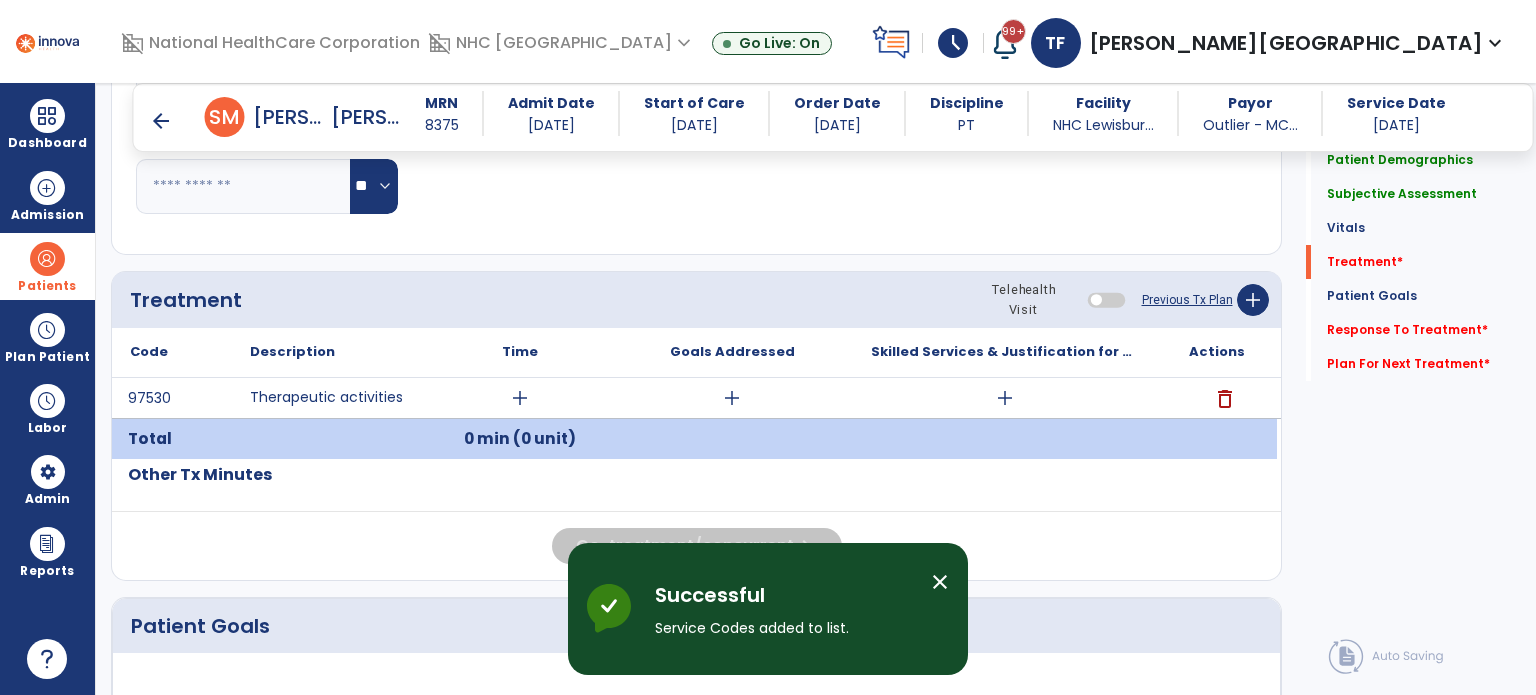 scroll, scrollTop: 1100, scrollLeft: 0, axis: vertical 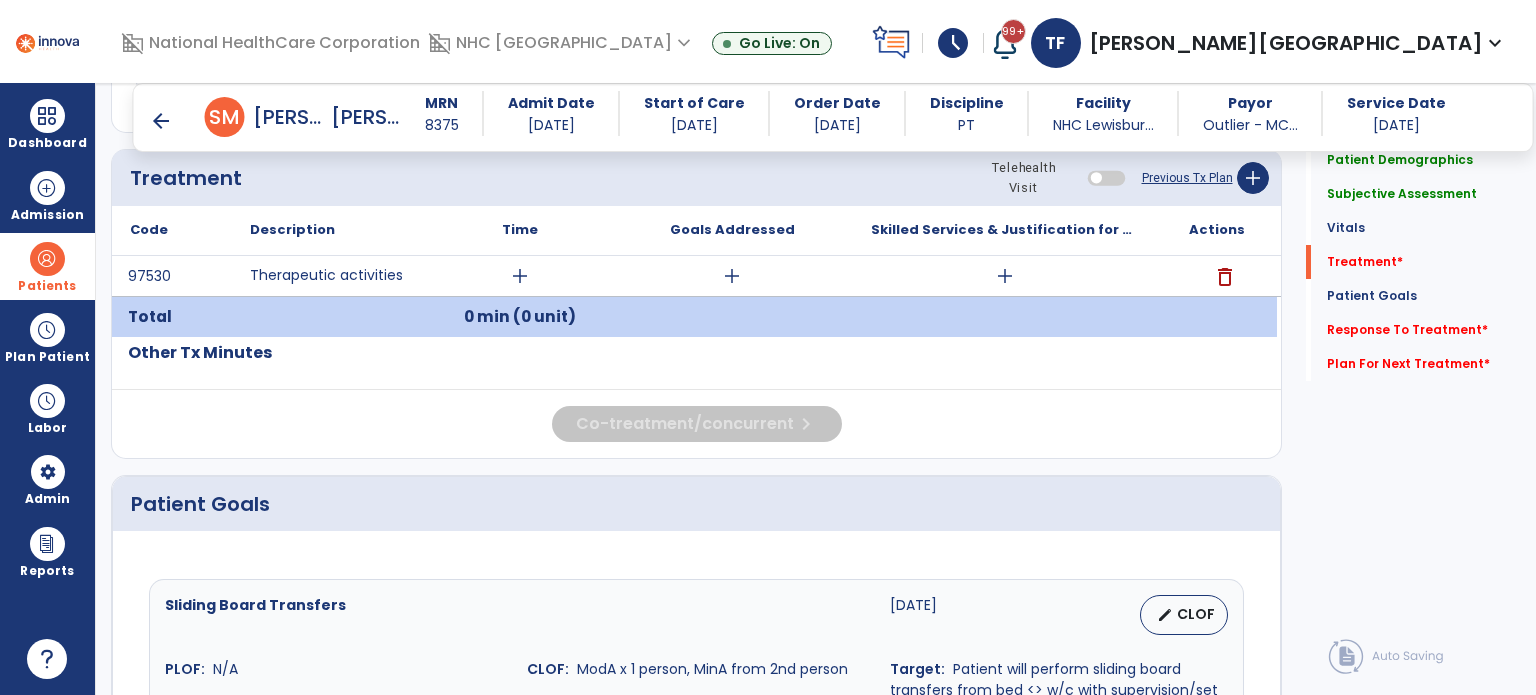 click on "Patient Demographics  Medical Diagnosis   Treatment Diagnosis   Precautions   Contraindications
Code
Description
Pdpm Clinical Category
Z47.89" 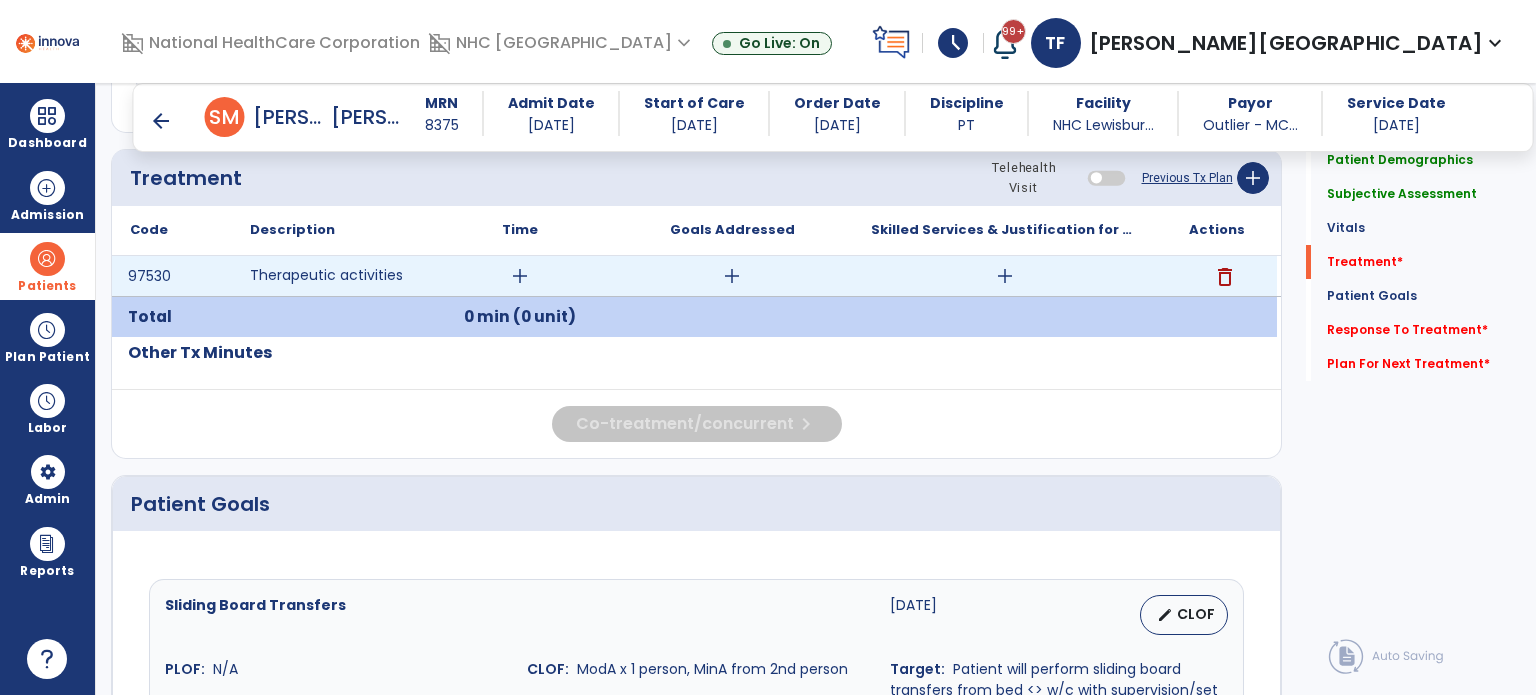 click on "add" at bounding box center (520, 276) 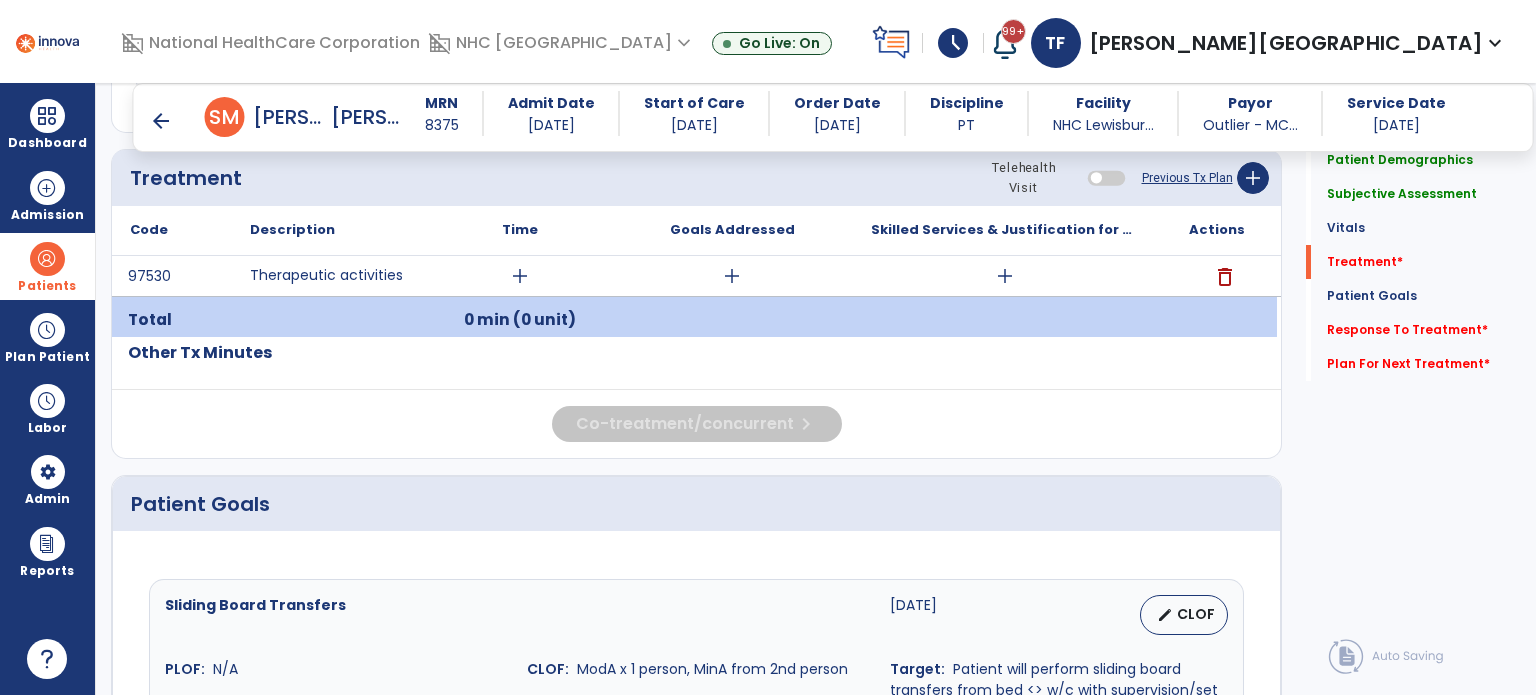 click 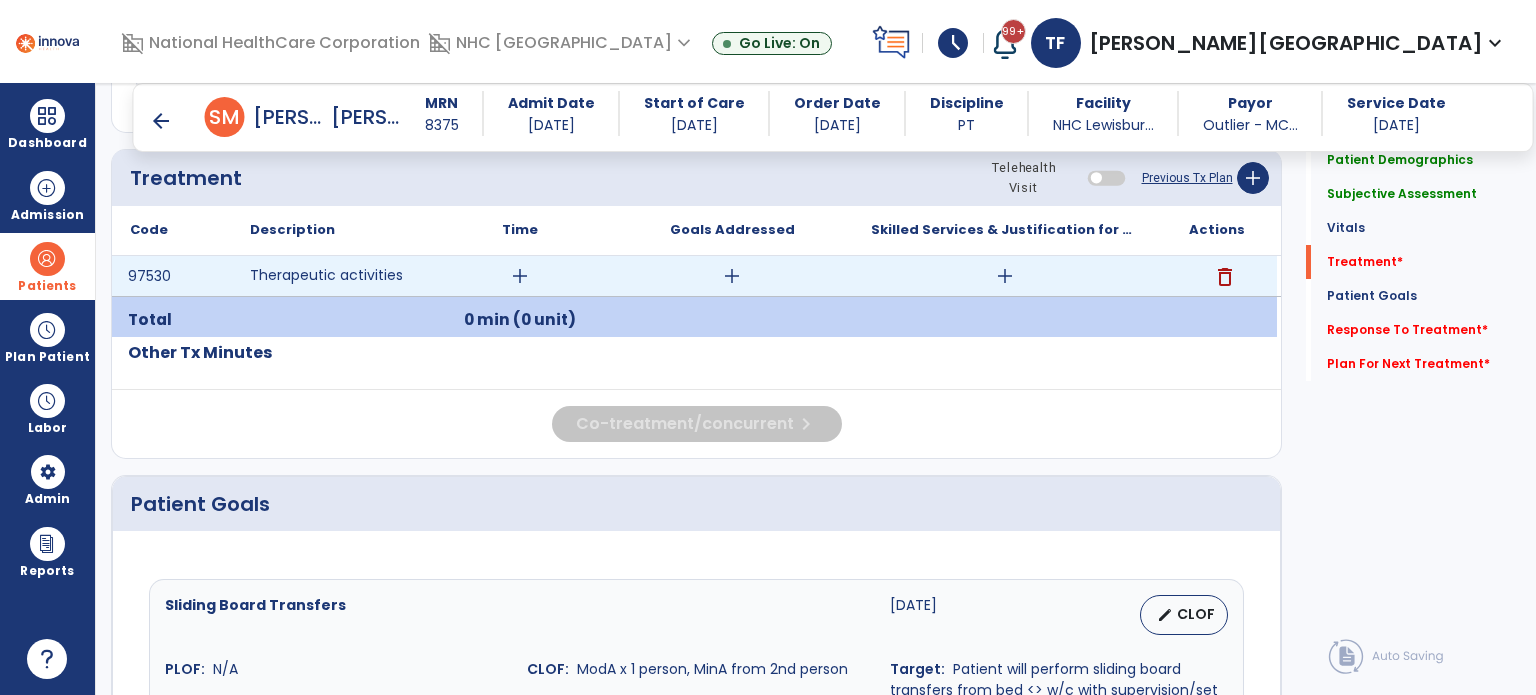 click on "add" at bounding box center (520, 276) 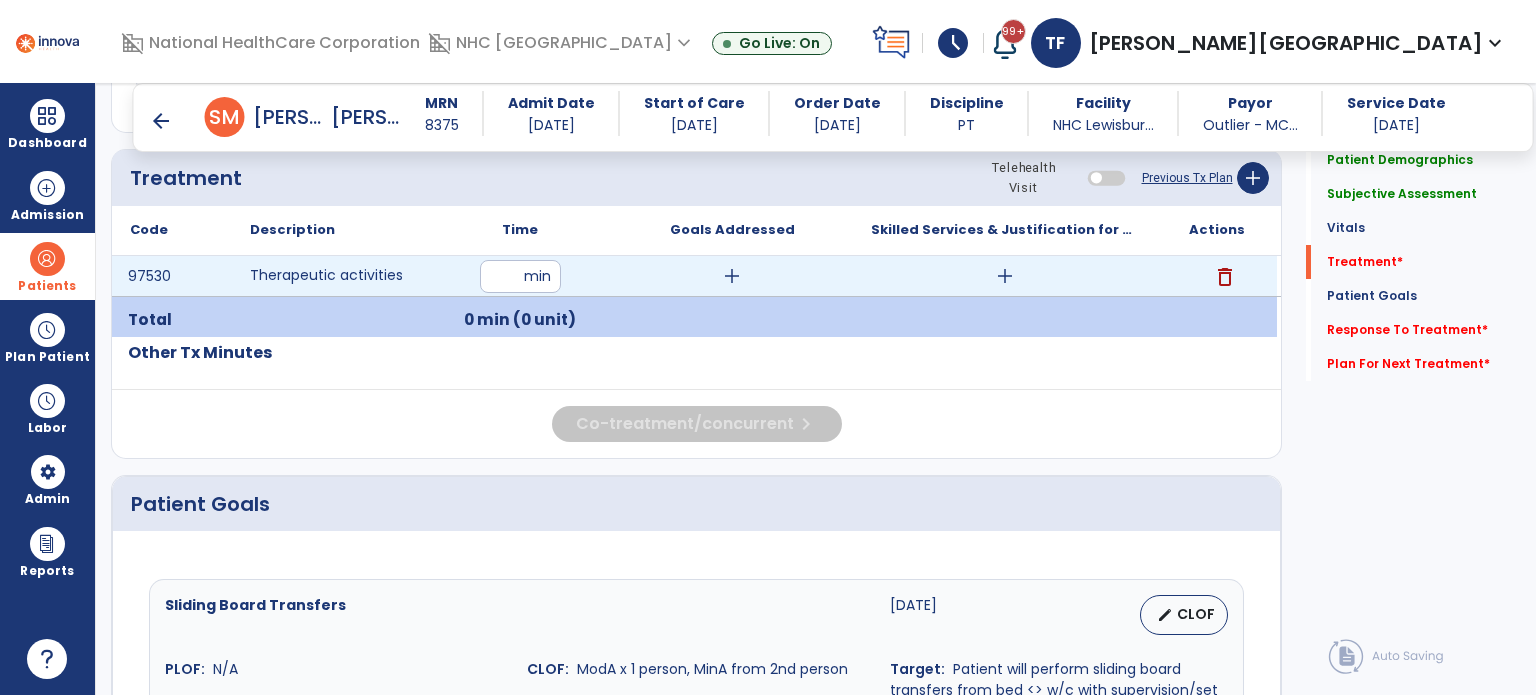 type on "**" 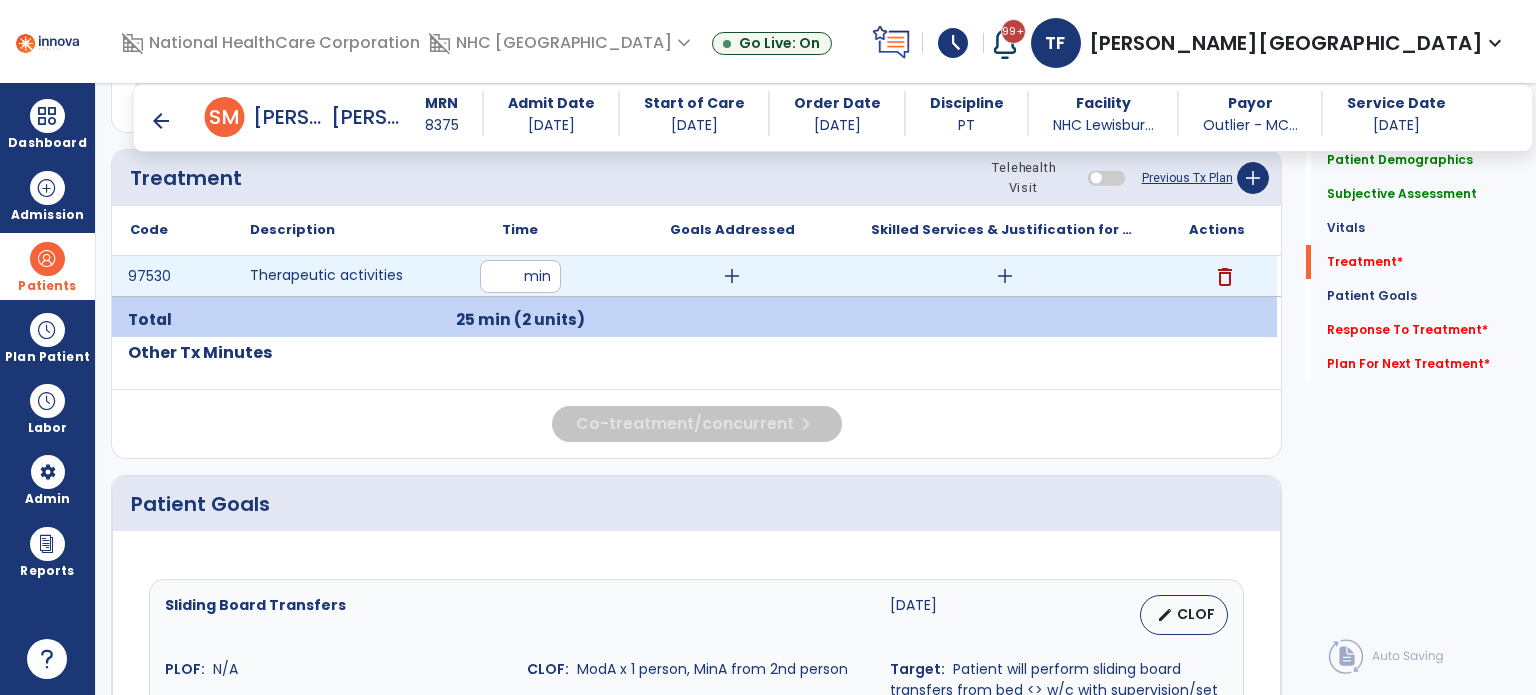 click on "add" at bounding box center (1005, 276) 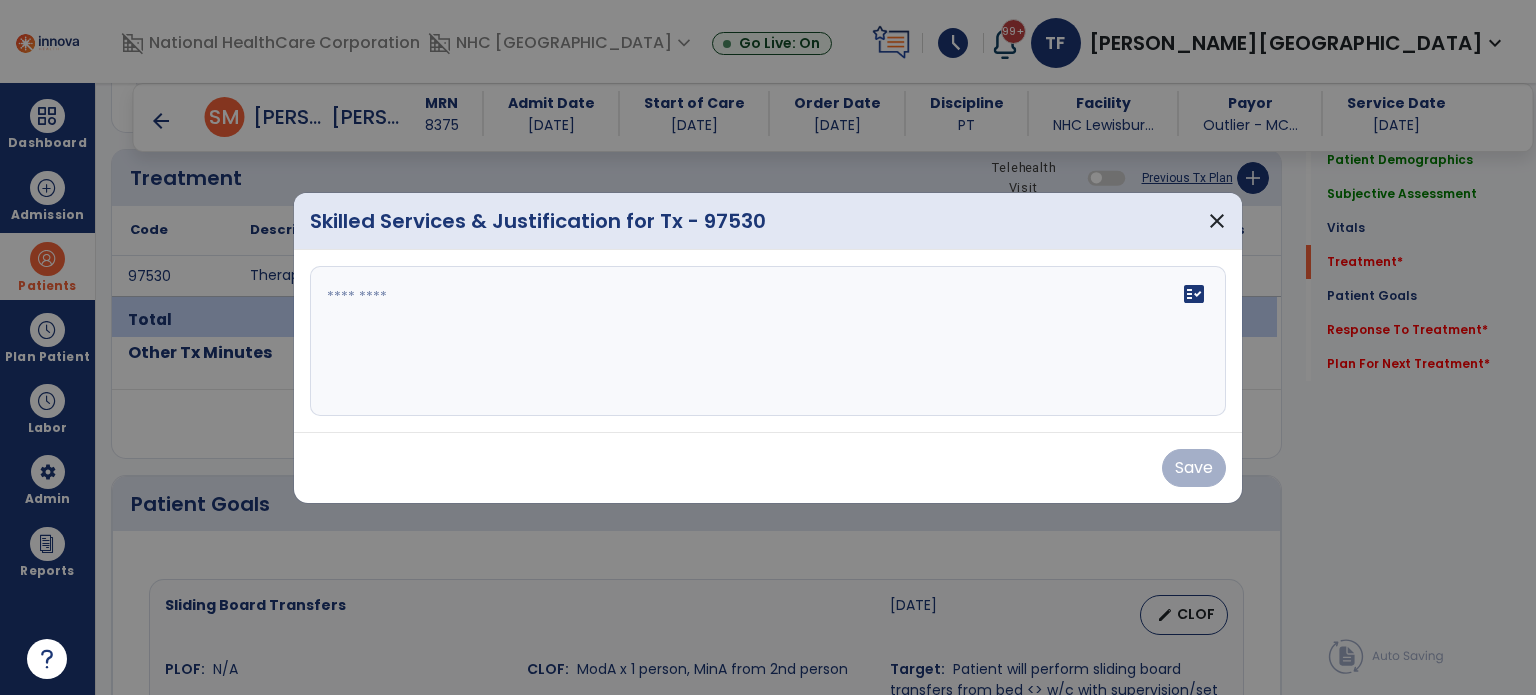 click on "fact_check" at bounding box center (768, 341) 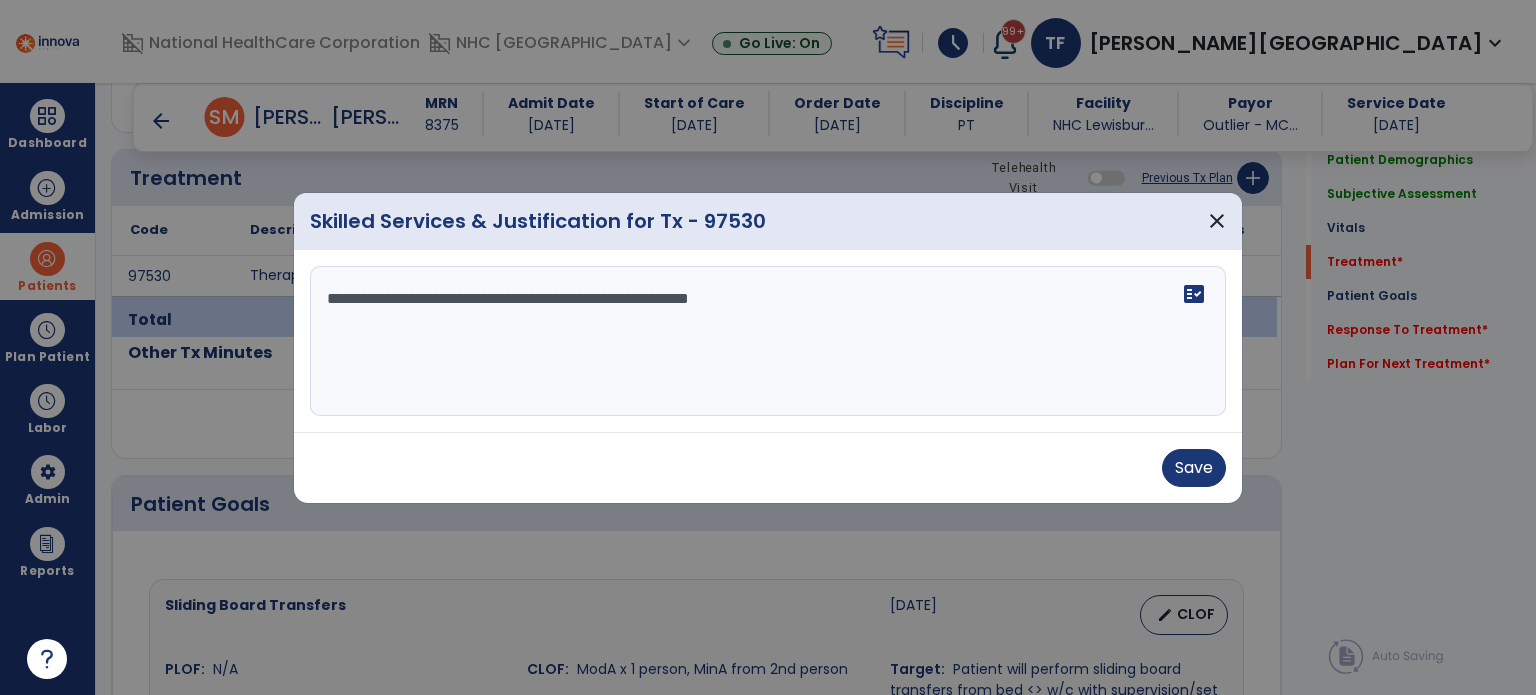 type on "**********" 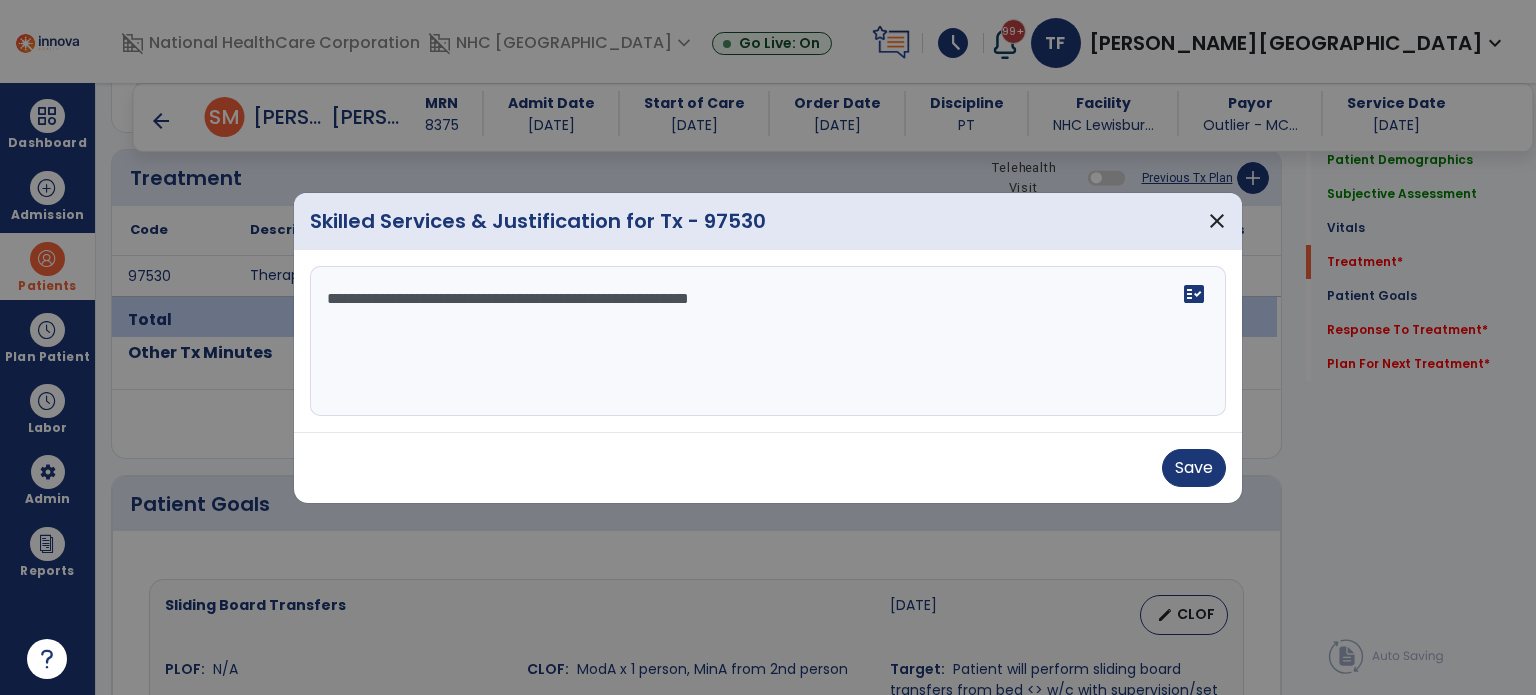 drag, startPoint x: 0, startPoint y: 737, endPoint x: 936, endPoint y: 555, distance: 953.5303 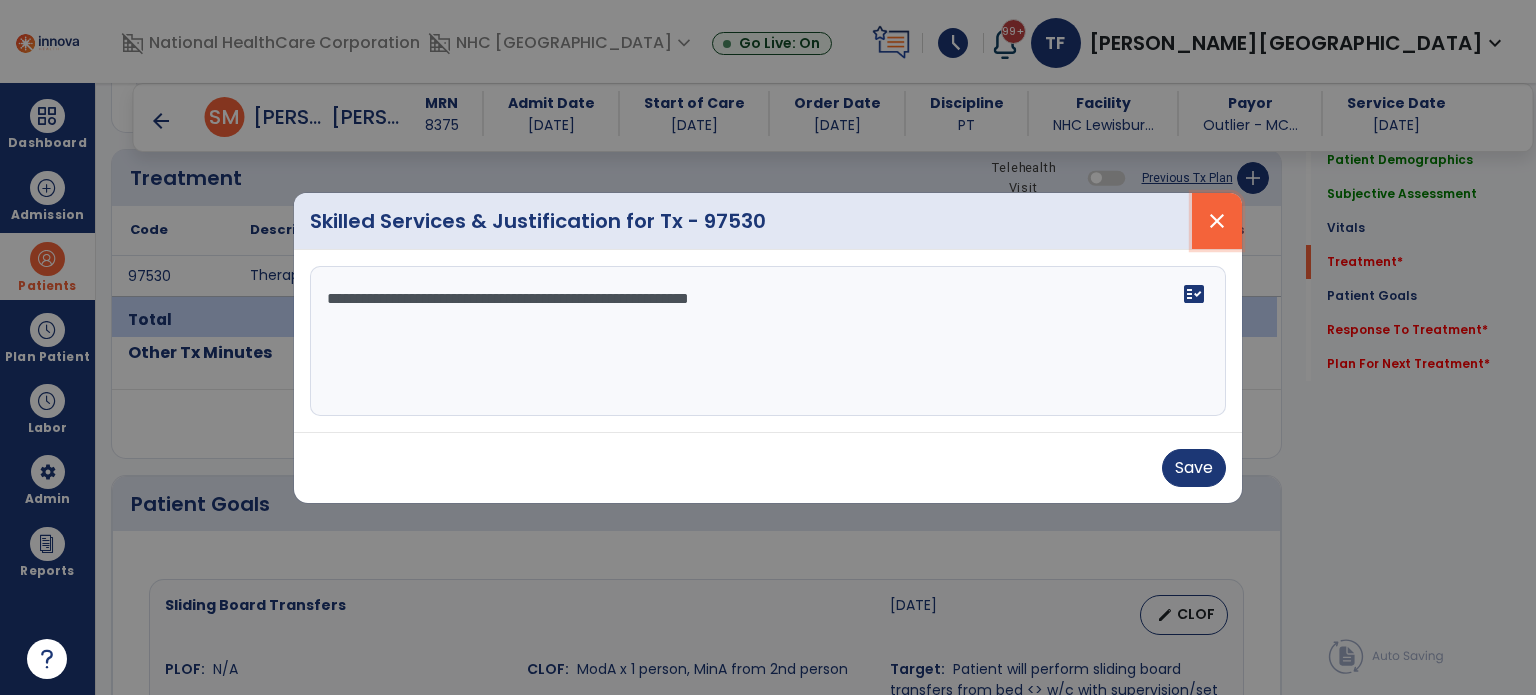 click on "close" at bounding box center [1217, 221] 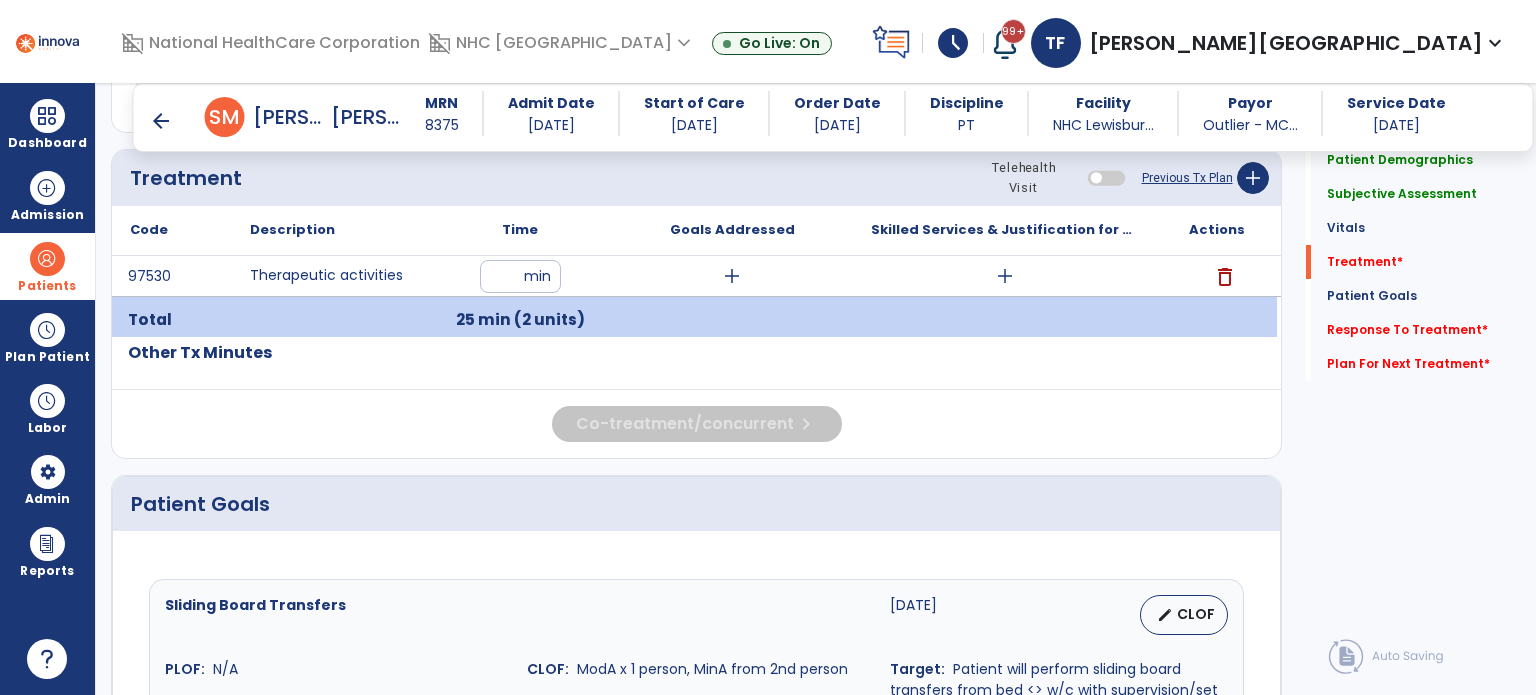 click on "arrow_back" at bounding box center [161, 121] 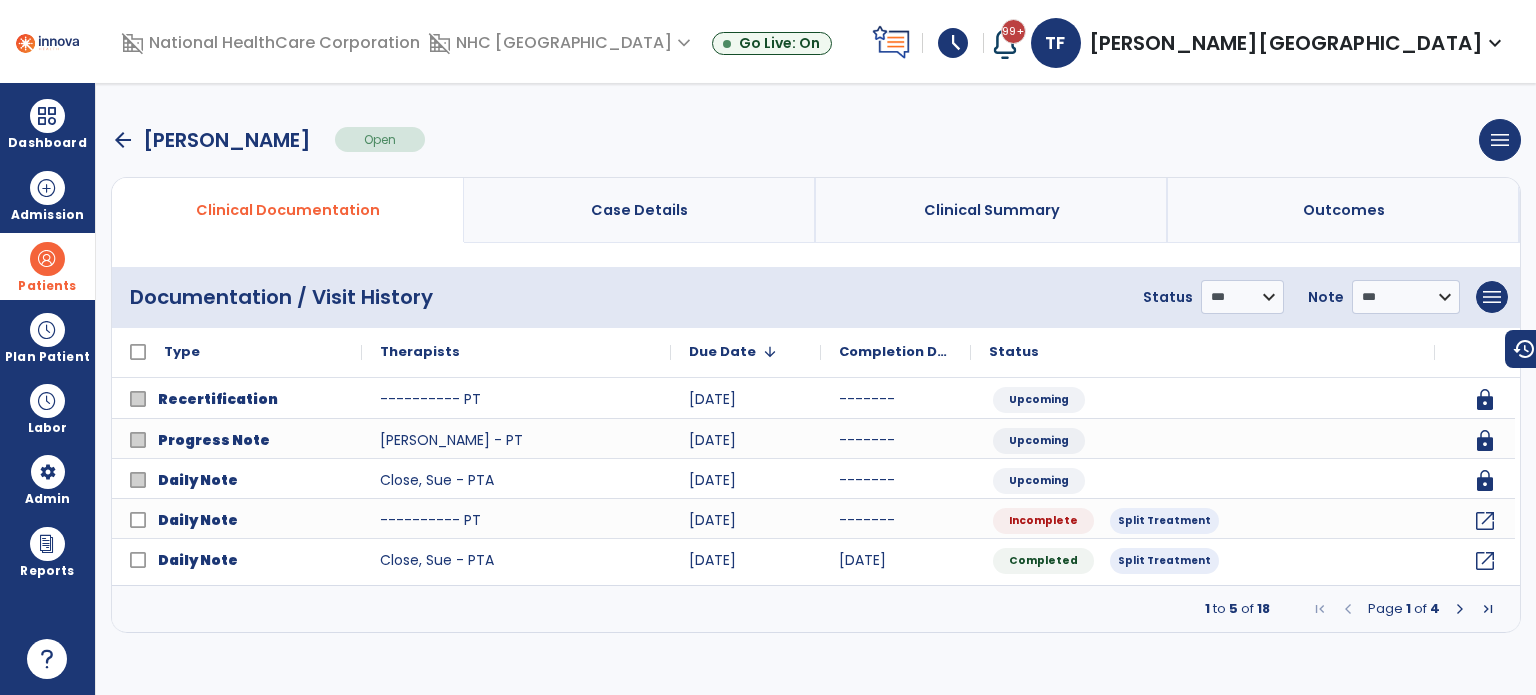 scroll, scrollTop: 0, scrollLeft: 0, axis: both 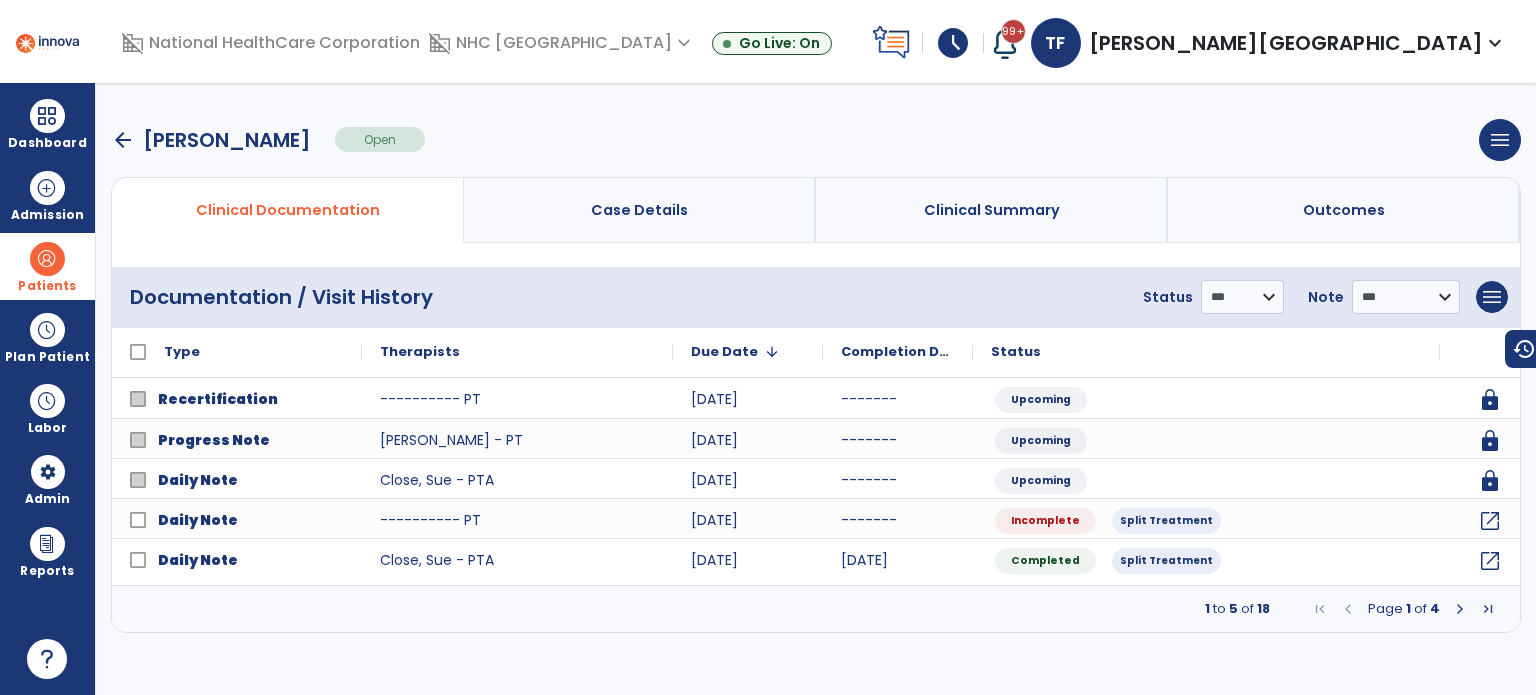 click at bounding box center [1460, 609] 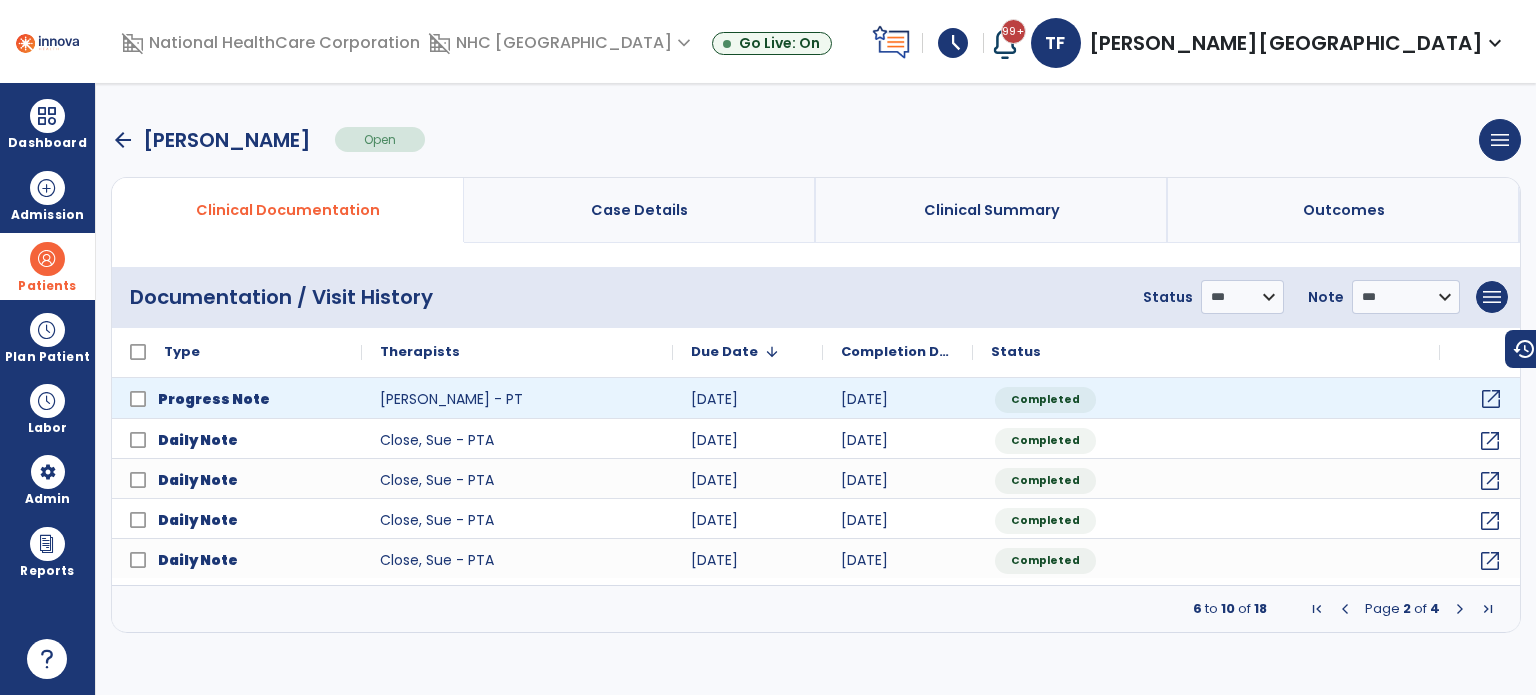 click on "open_in_new" 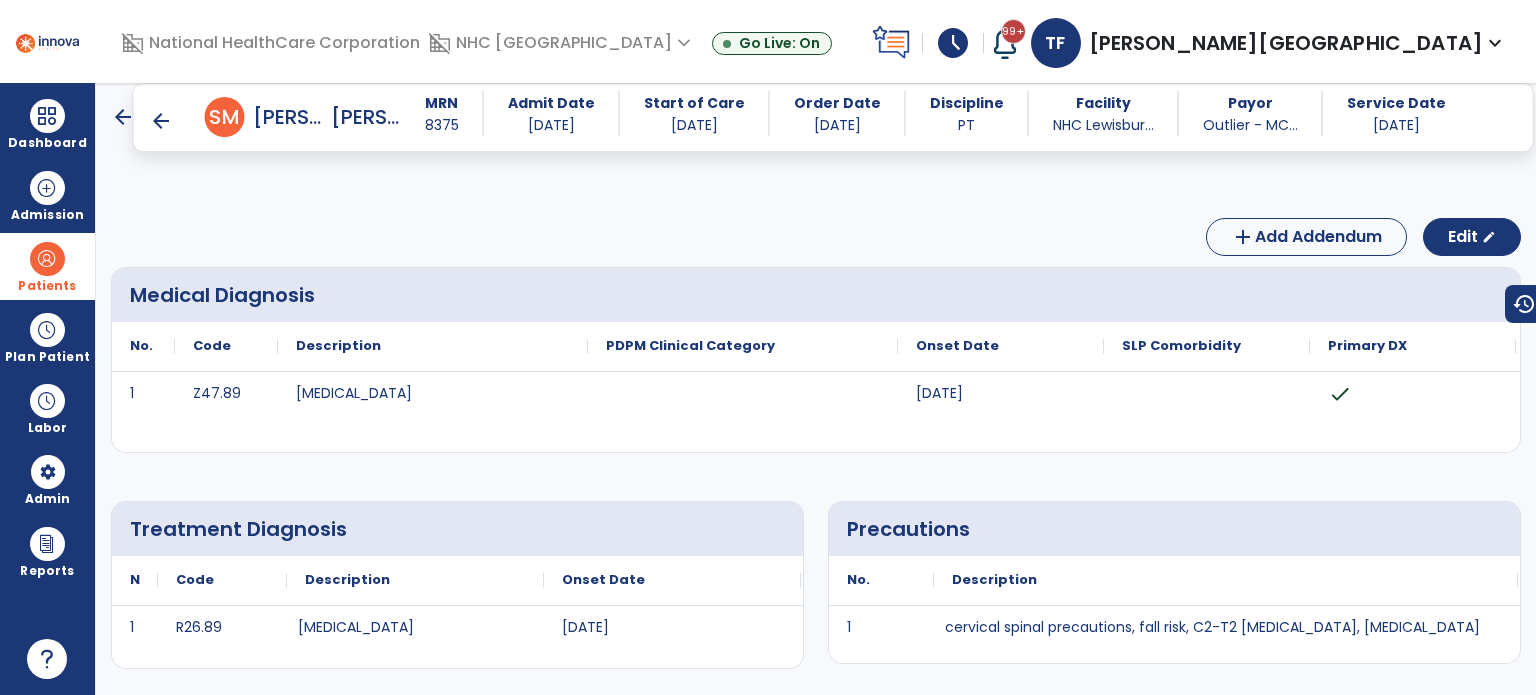 scroll, scrollTop: 0, scrollLeft: 0, axis: both 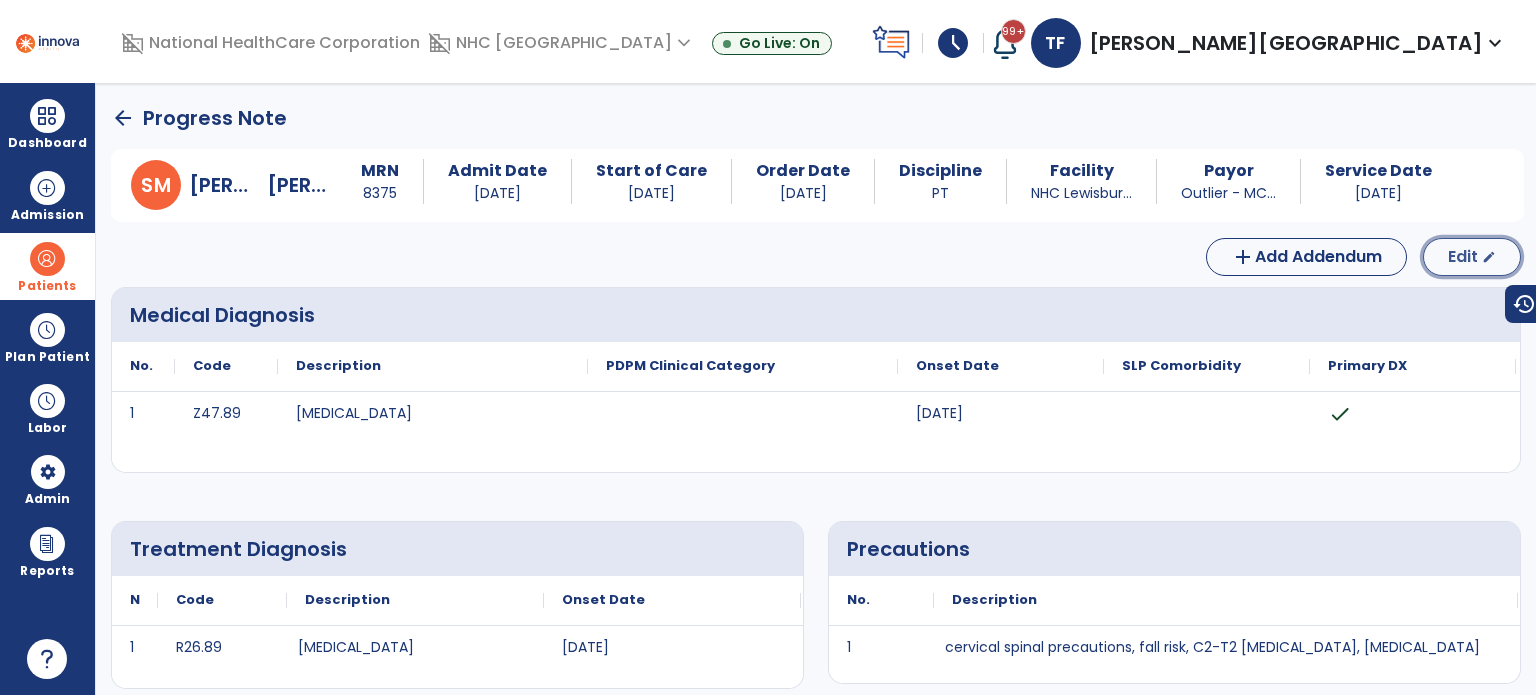 click on "Edit  edit" 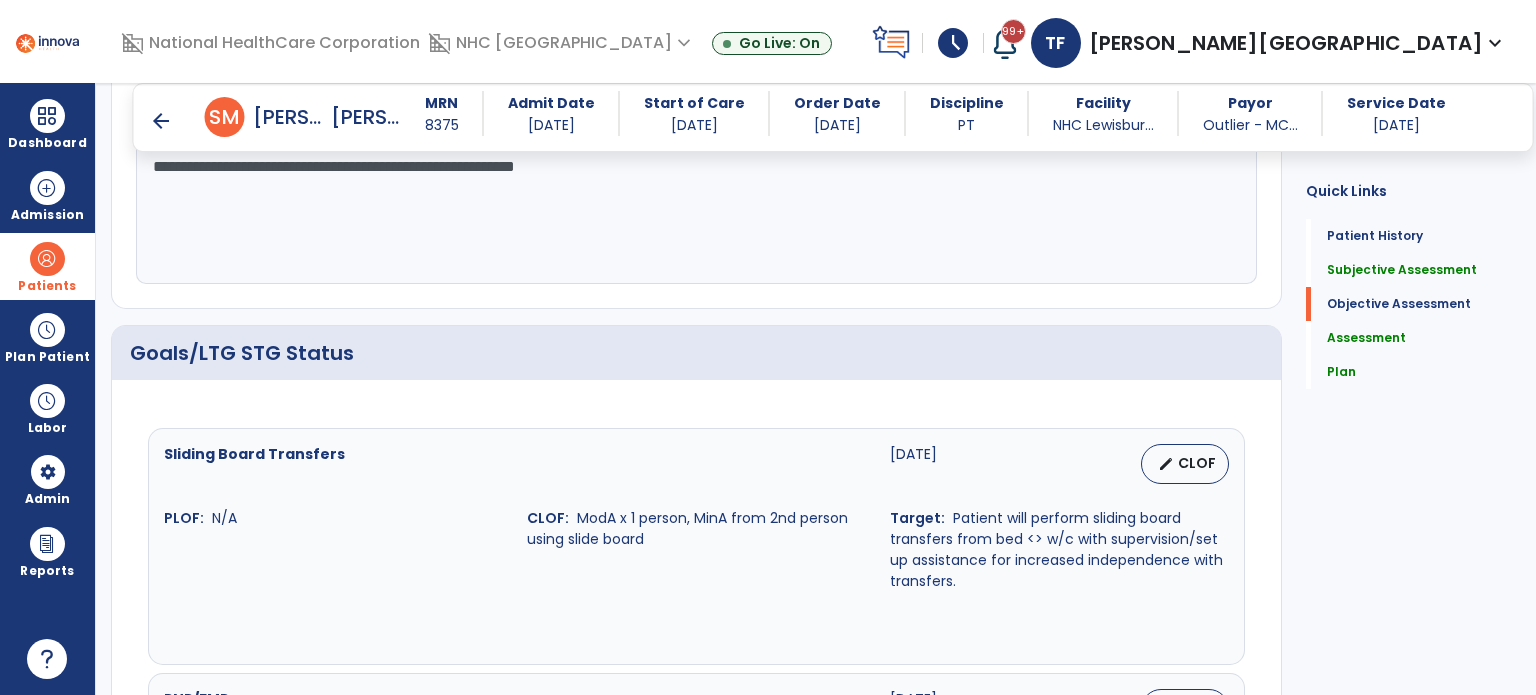 scroll, scrollTop: 600, scrollLeft: 0, axis: vertical 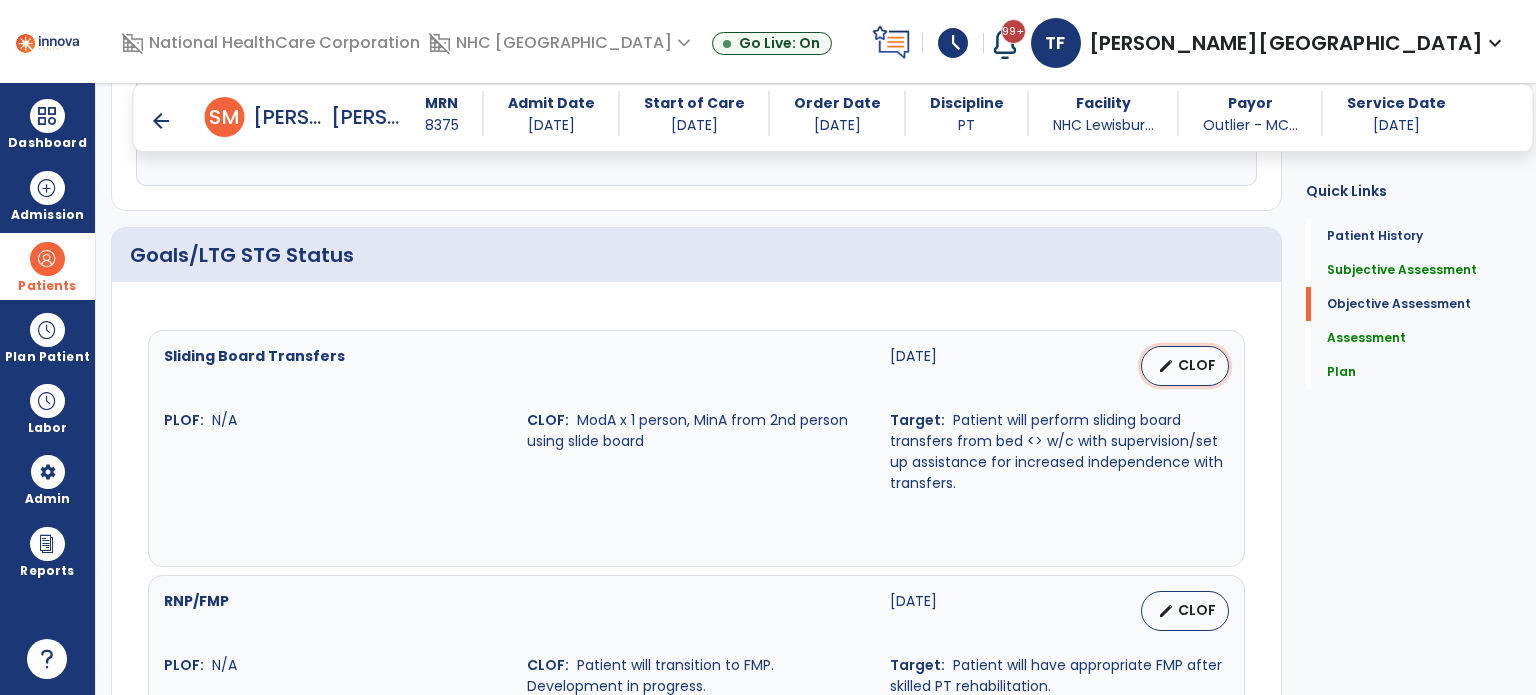 click on "CLOF" at bounding box center [1197, 365] 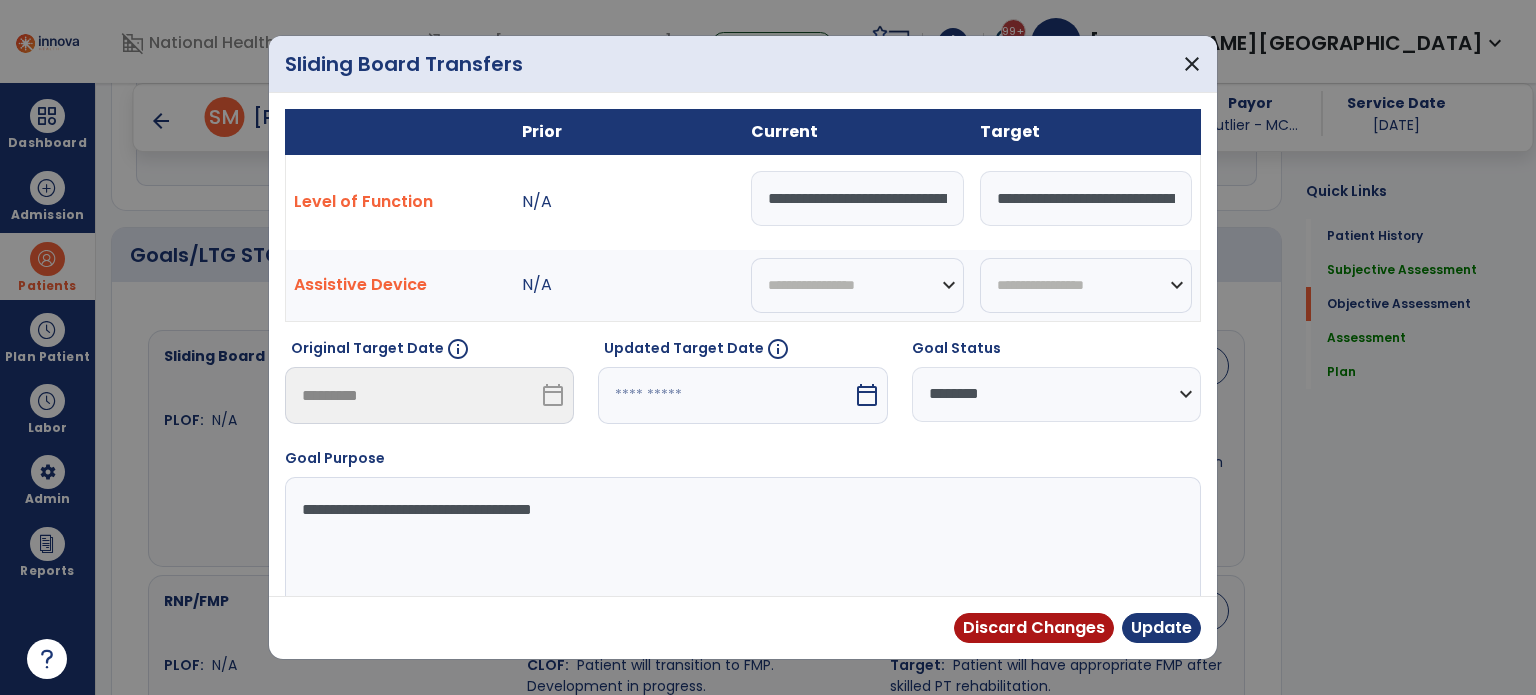 click on "**********" at bounding box center (1056, 394) 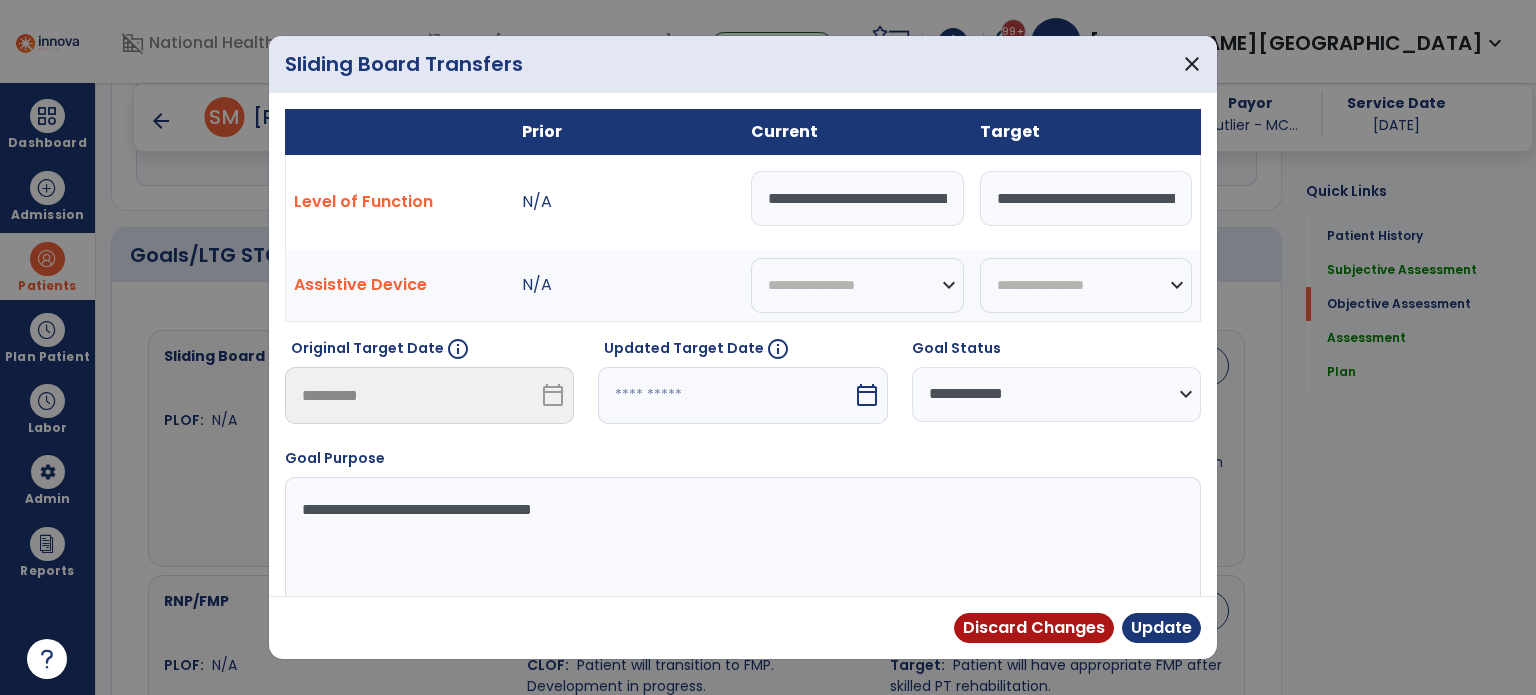 click on "**********" at bounding box center (1056, 394) 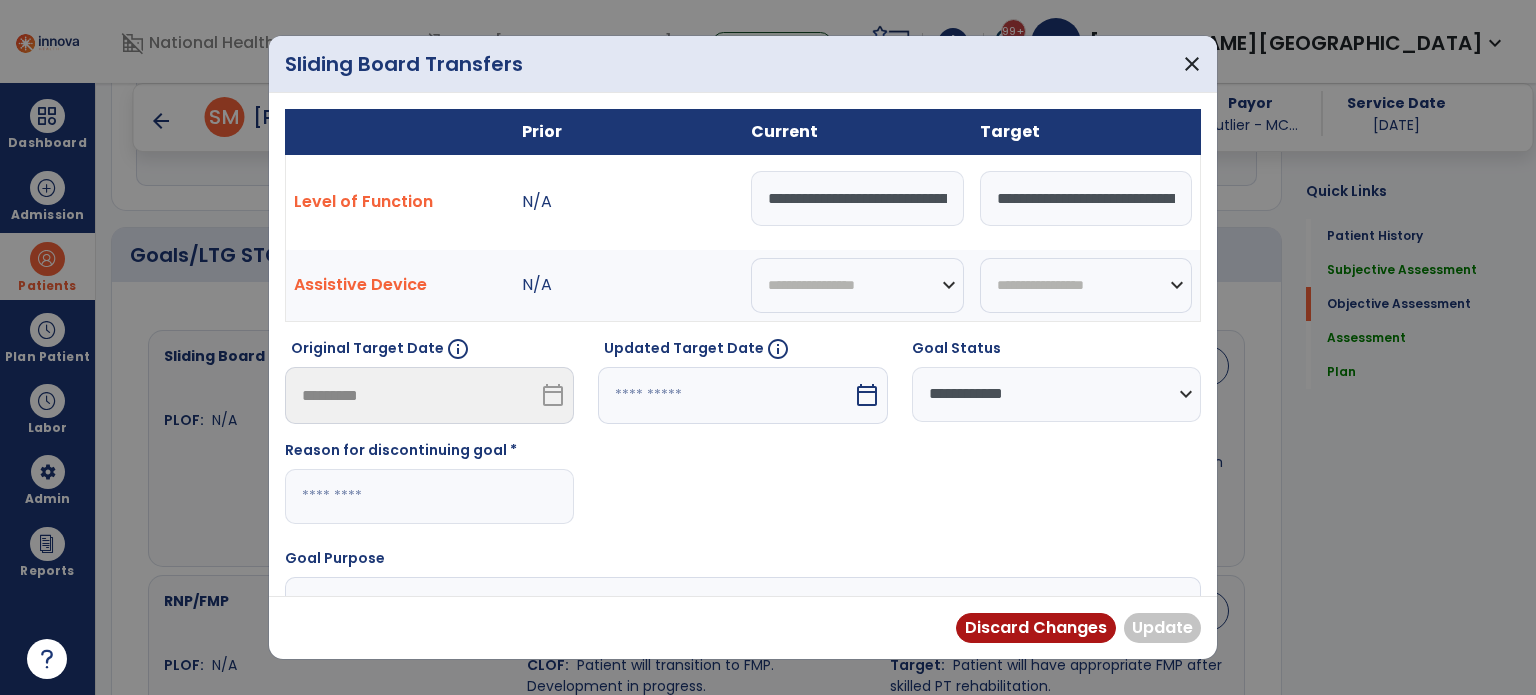 click at bounding box center (429, 496) 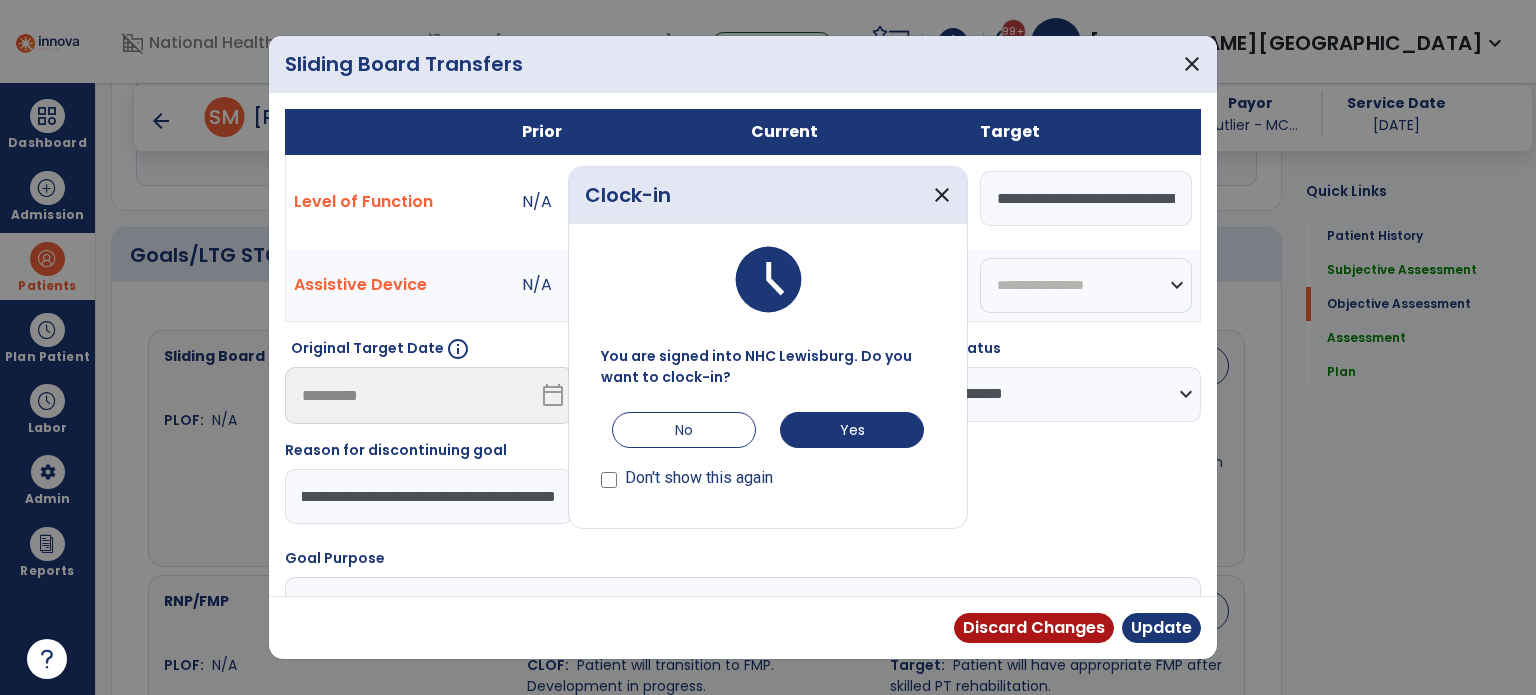scroll, scrollTop: 0, scrollLeft: 190, axis: horizontal 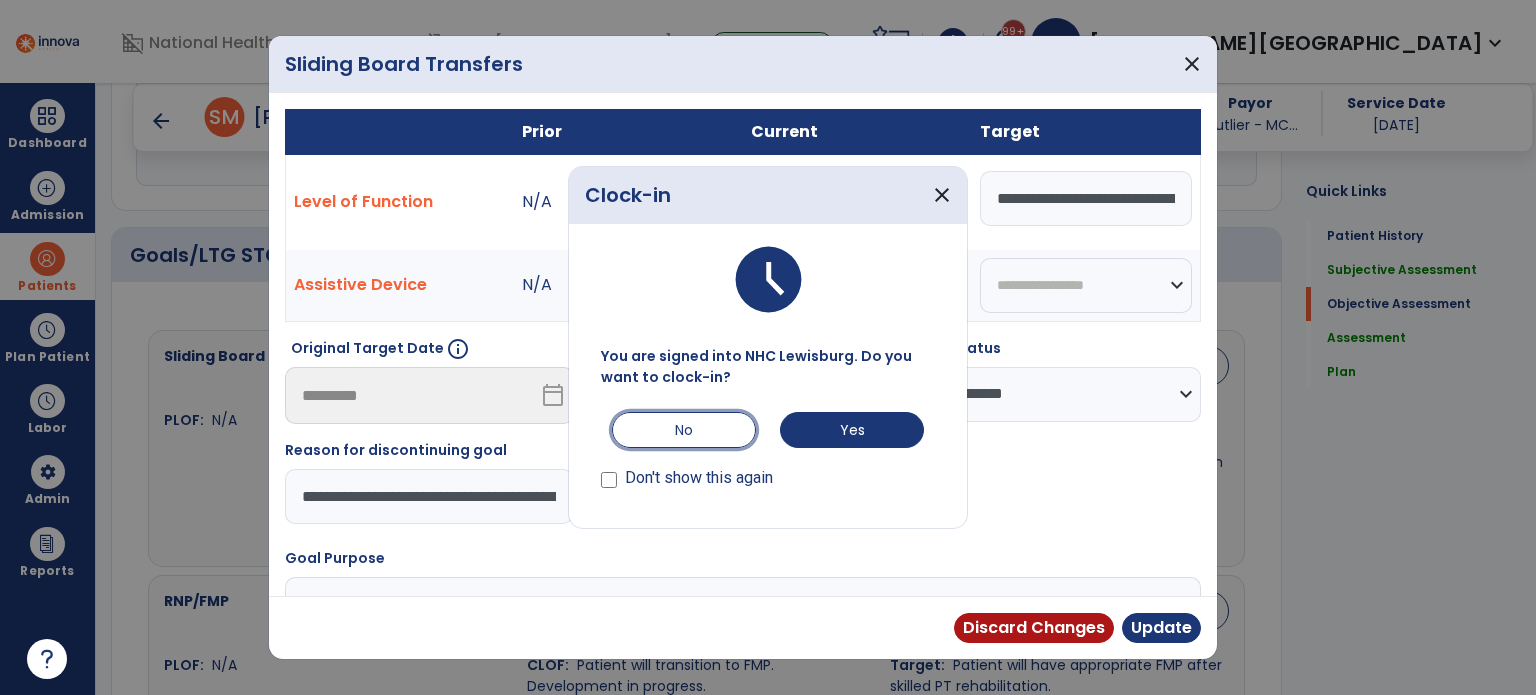 click on "No" at bounding box center (684, 430) 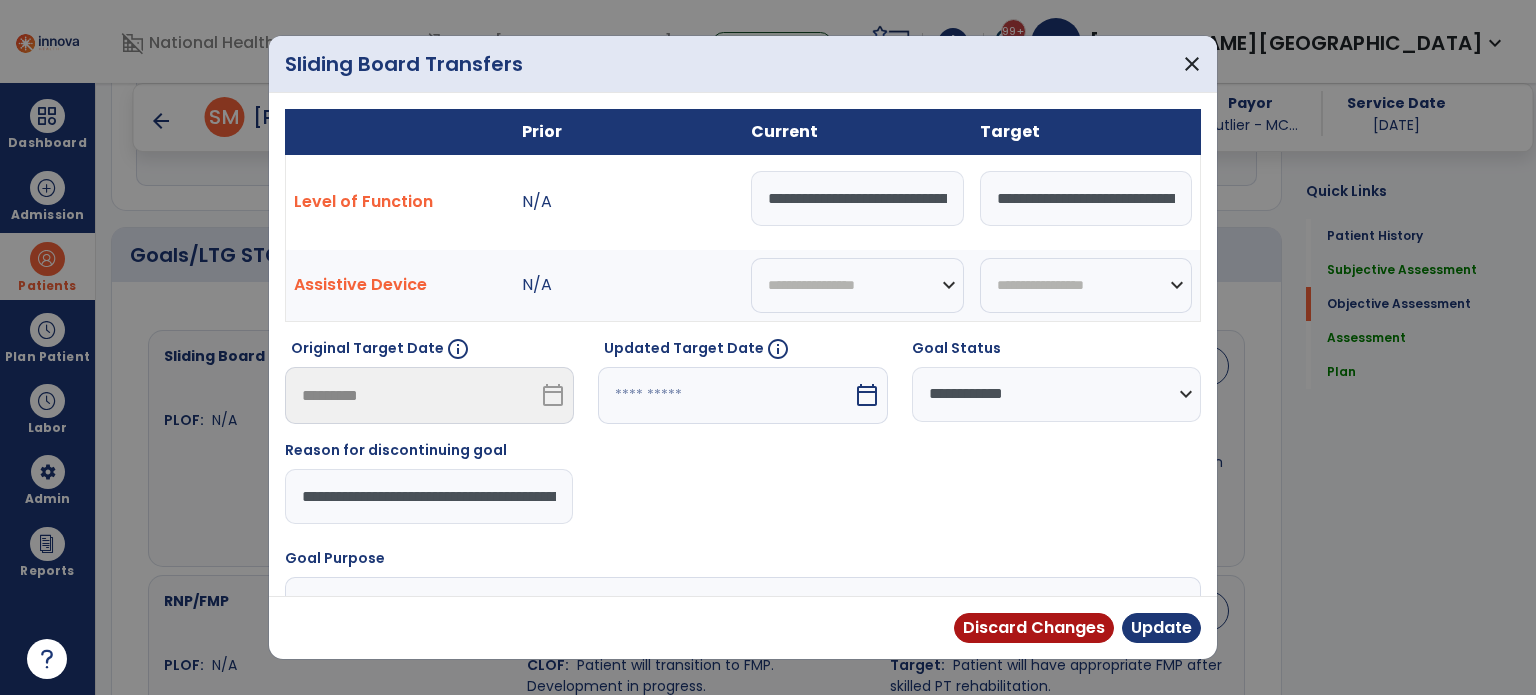 click on "**********" at bounding box center [429, 496] 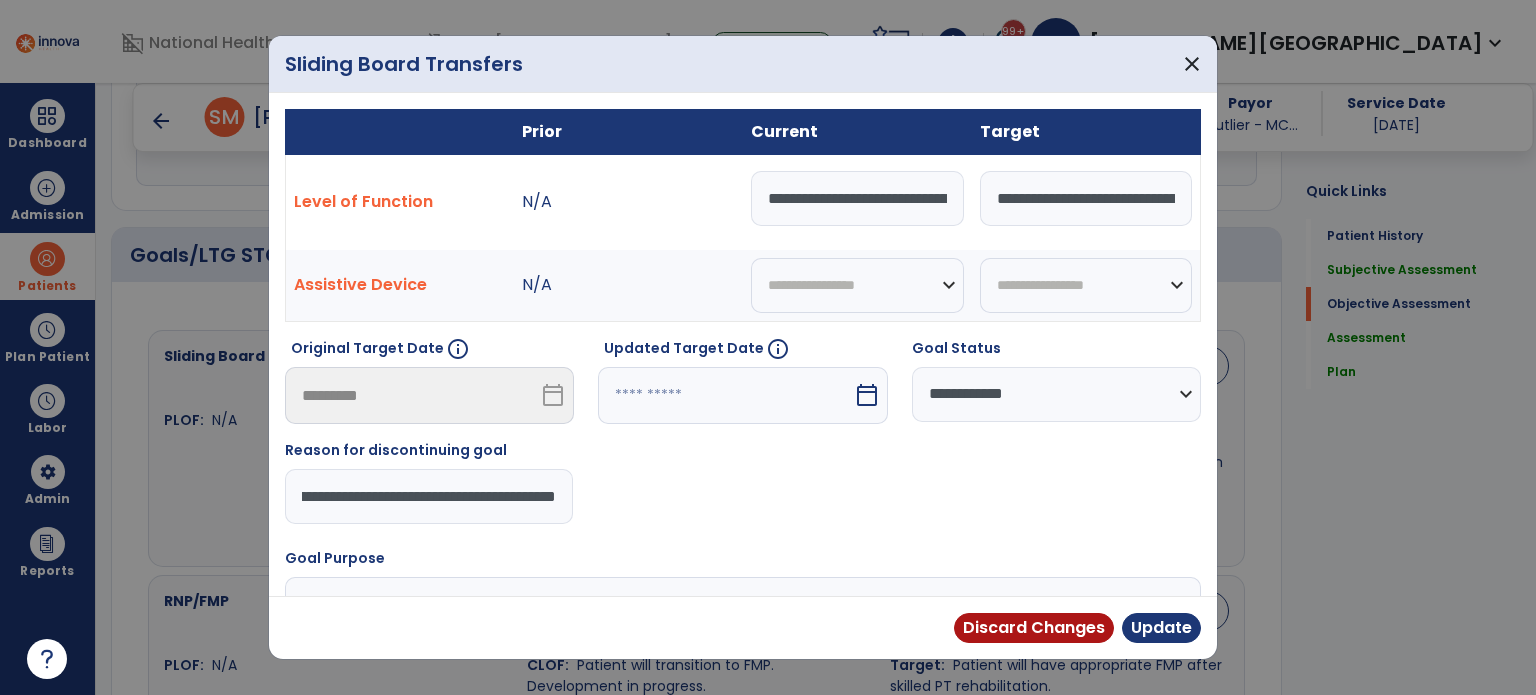 scroll, scrollTop: 0, scrollLeft: 615, axis: horizontal 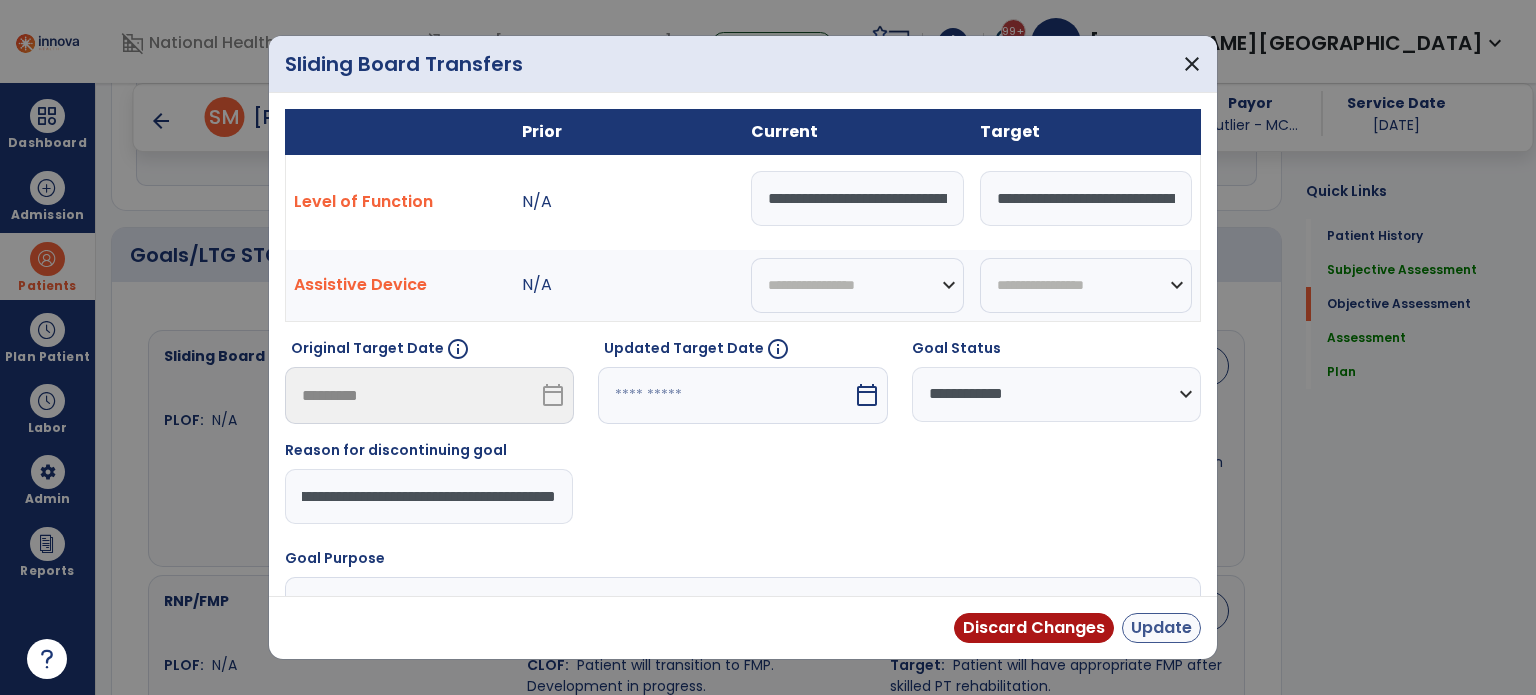 type on "**********" 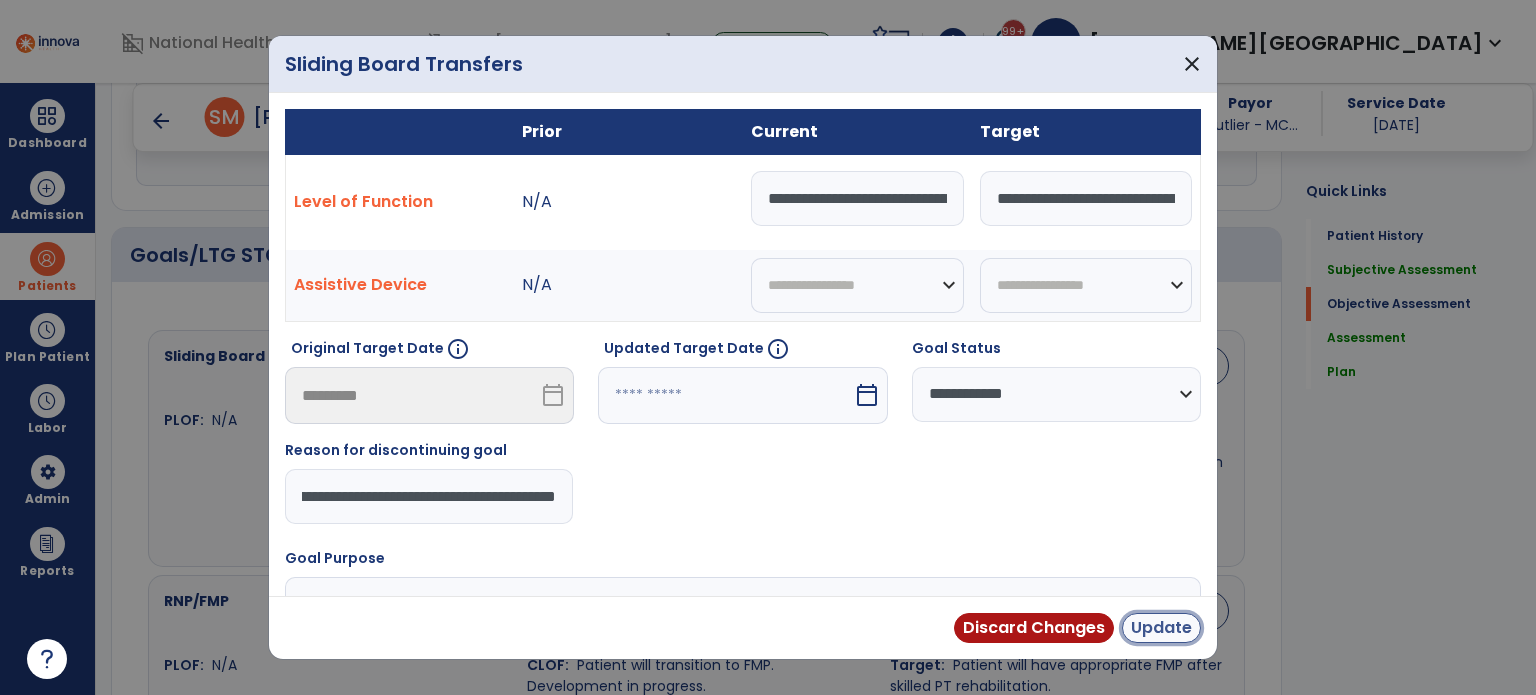 scroll, scrollTop: 0, scrollLeft: 0, axis: both 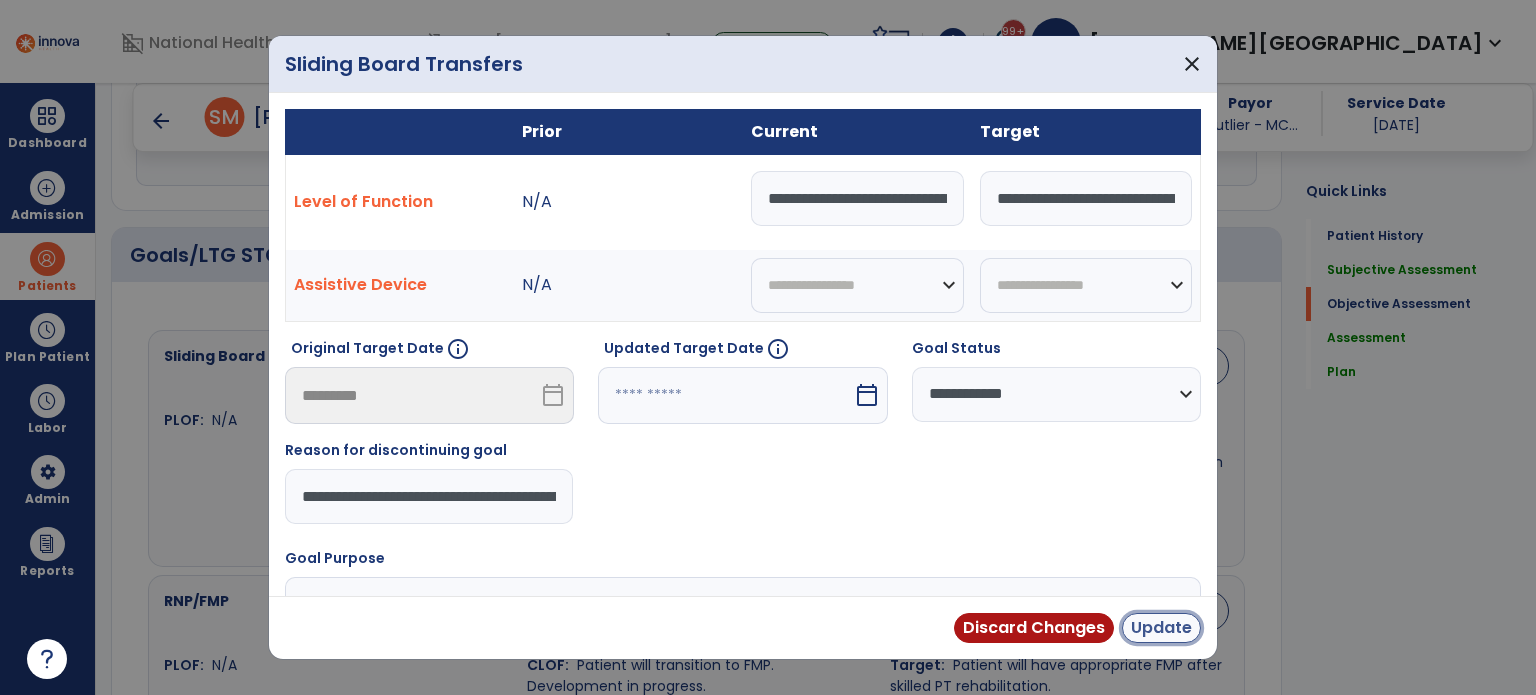 click on "Update" at bounding box center [1161, 628] 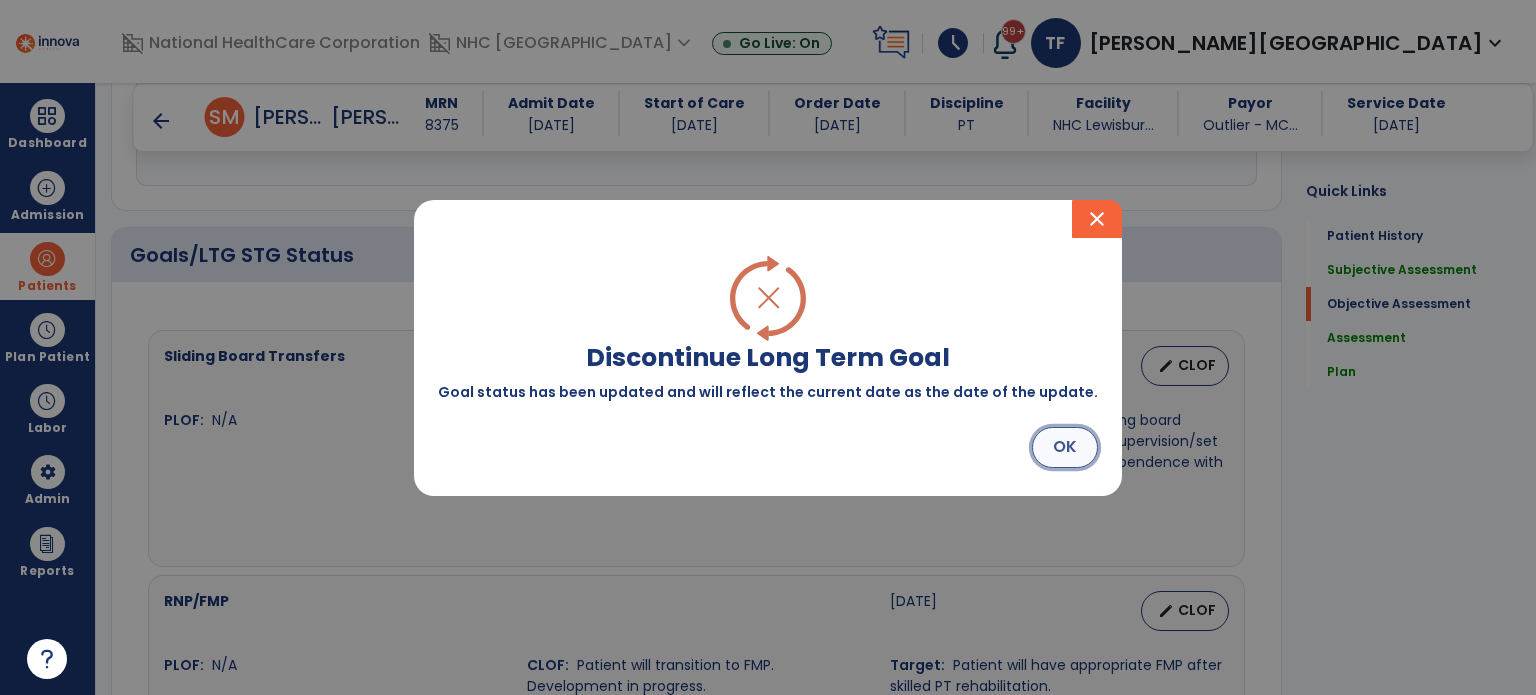 click on "OK" at bounding box center (1065, 447) 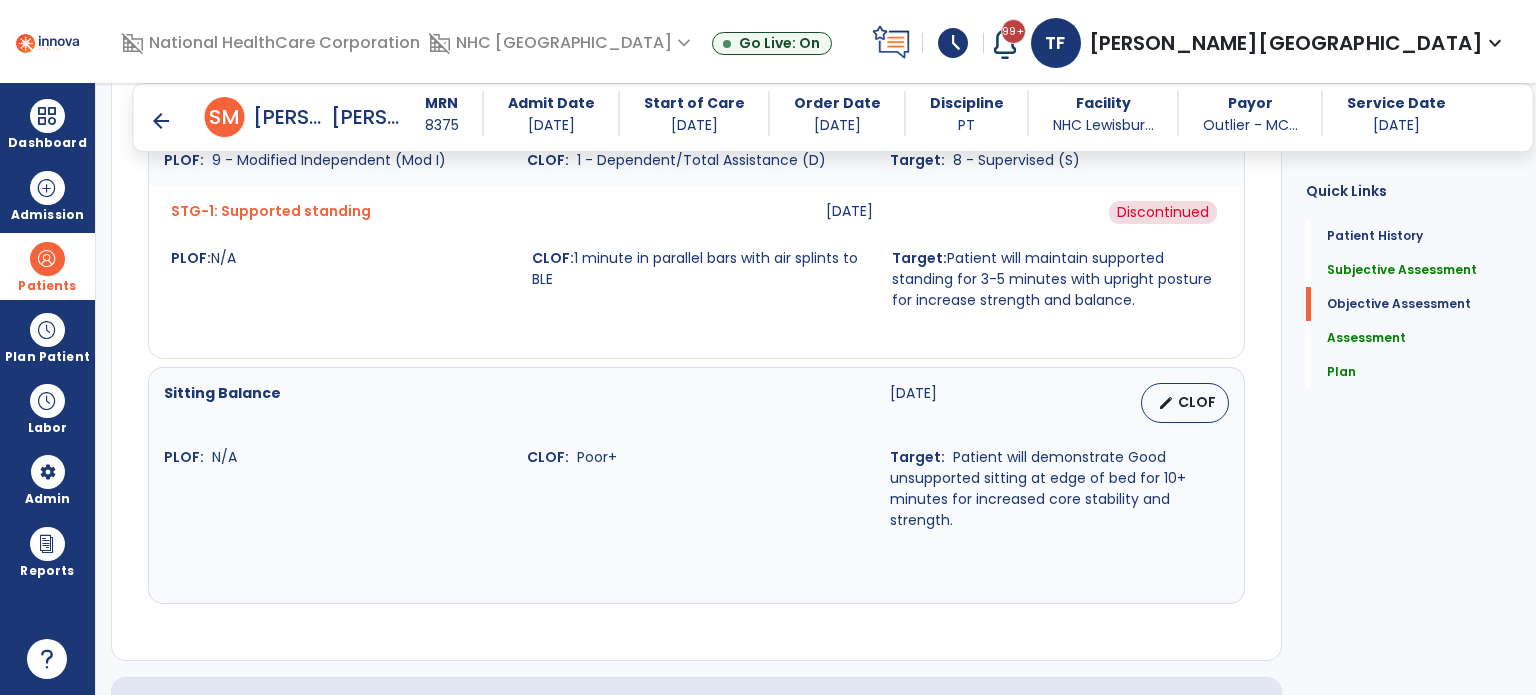 scroll, scrollTop: 1300, scrollLeft: 0, axis: vertical 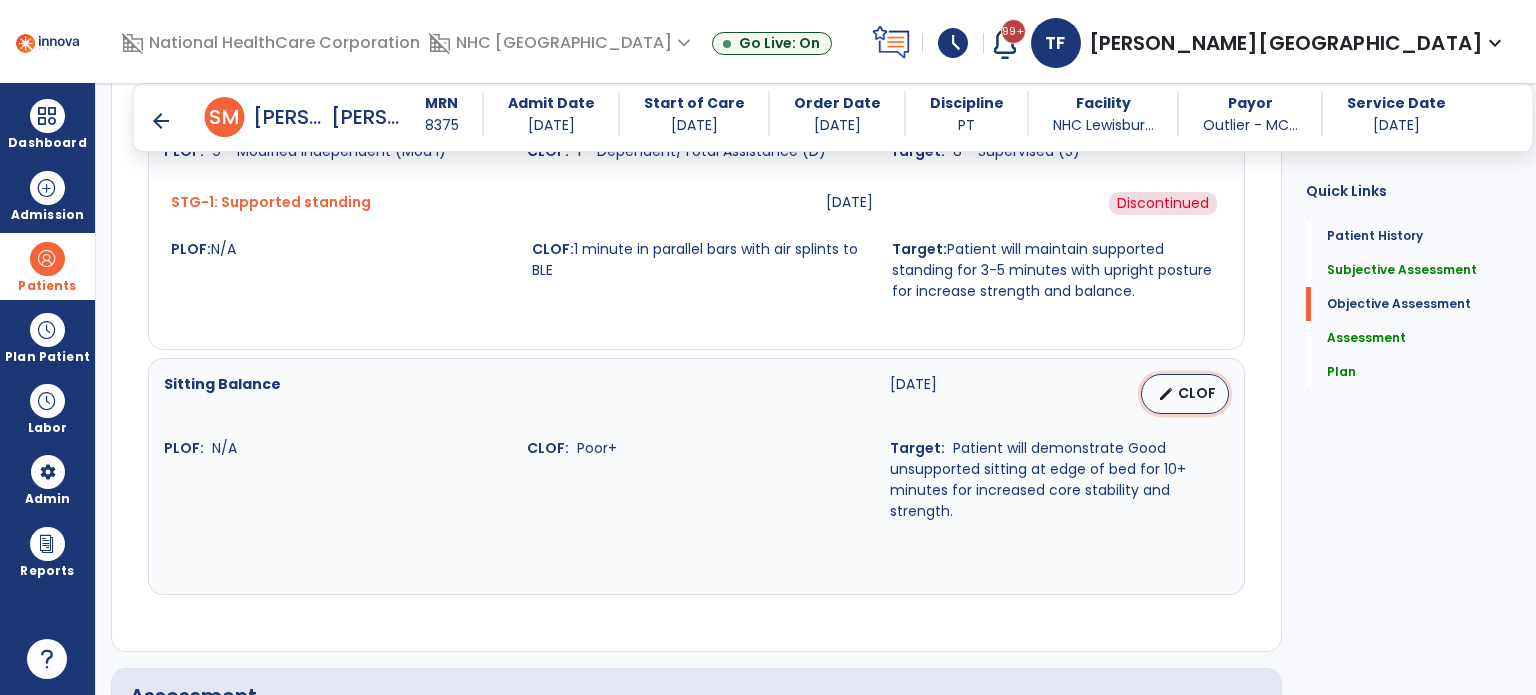click on "edit" at bounding box center [1166, 394] 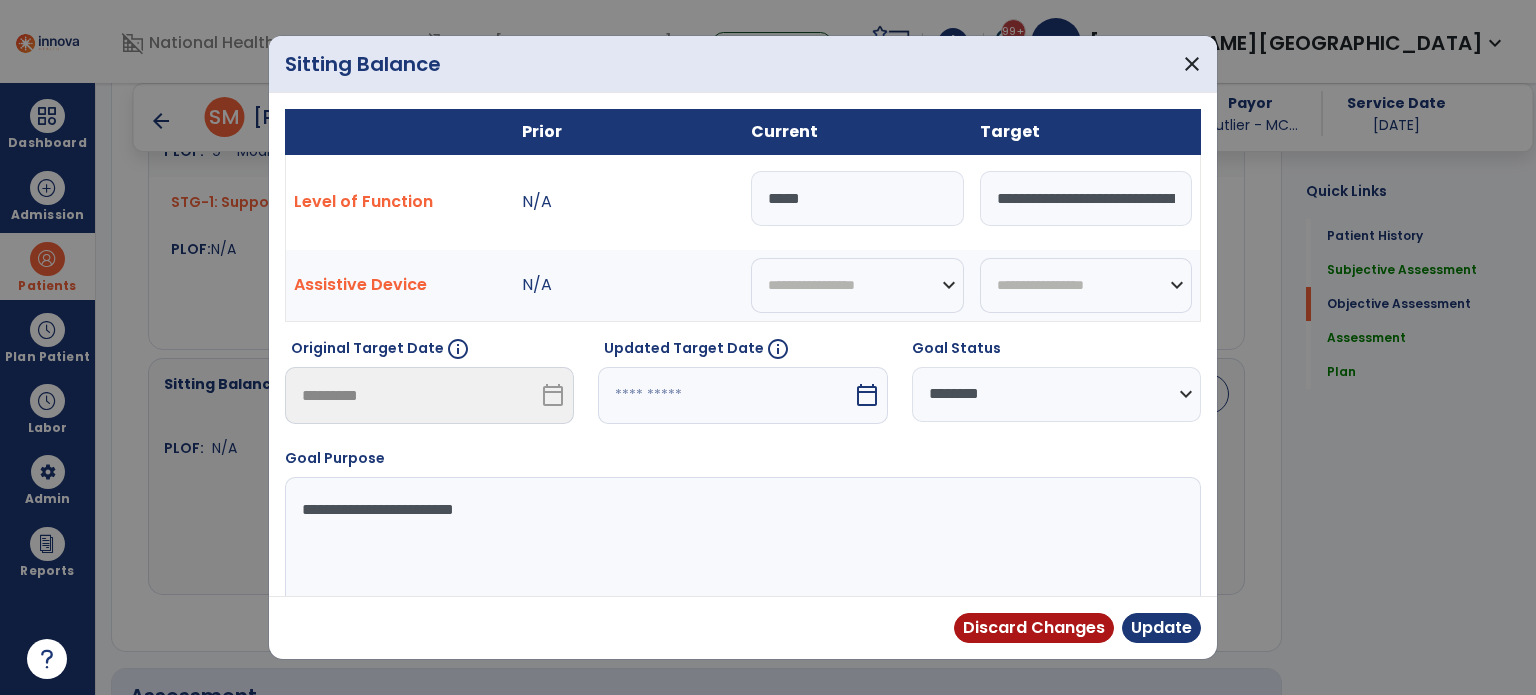 click on "**********" at bounding box center (1086, 198) 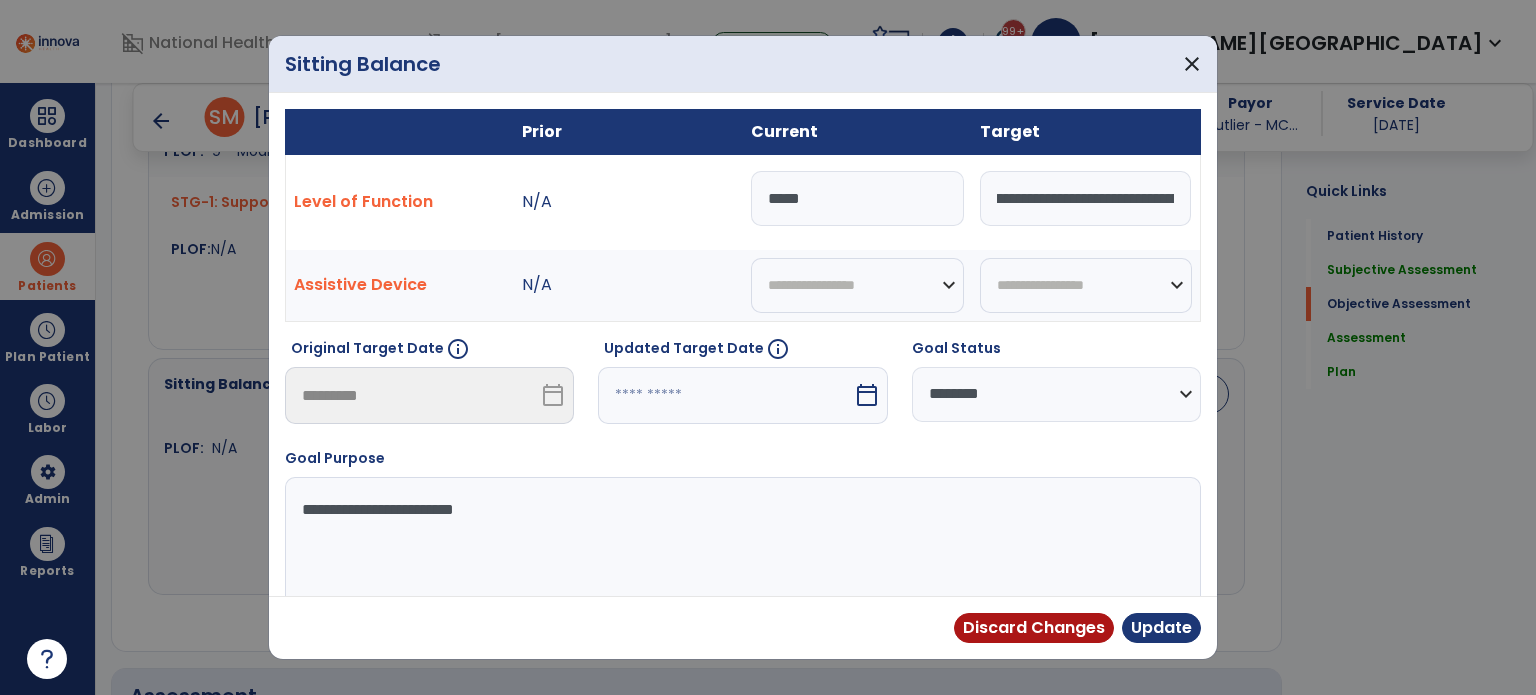 scroll, scrollTop: 0, scrollLeft: 804, axis: horizontal 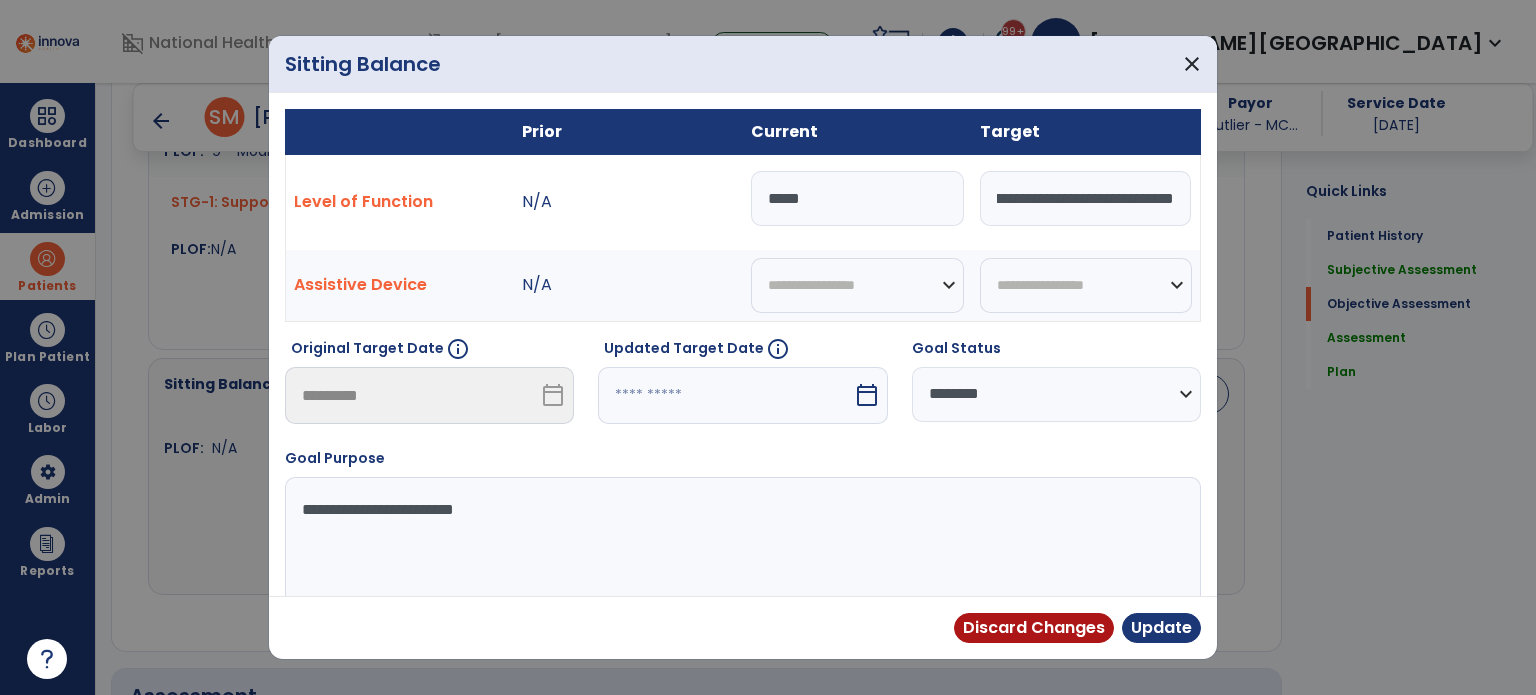 drag, startPoint x: 988, startPoint y: 200, endPoint x: 1259, endPoint y: 227, distance: 272.3417 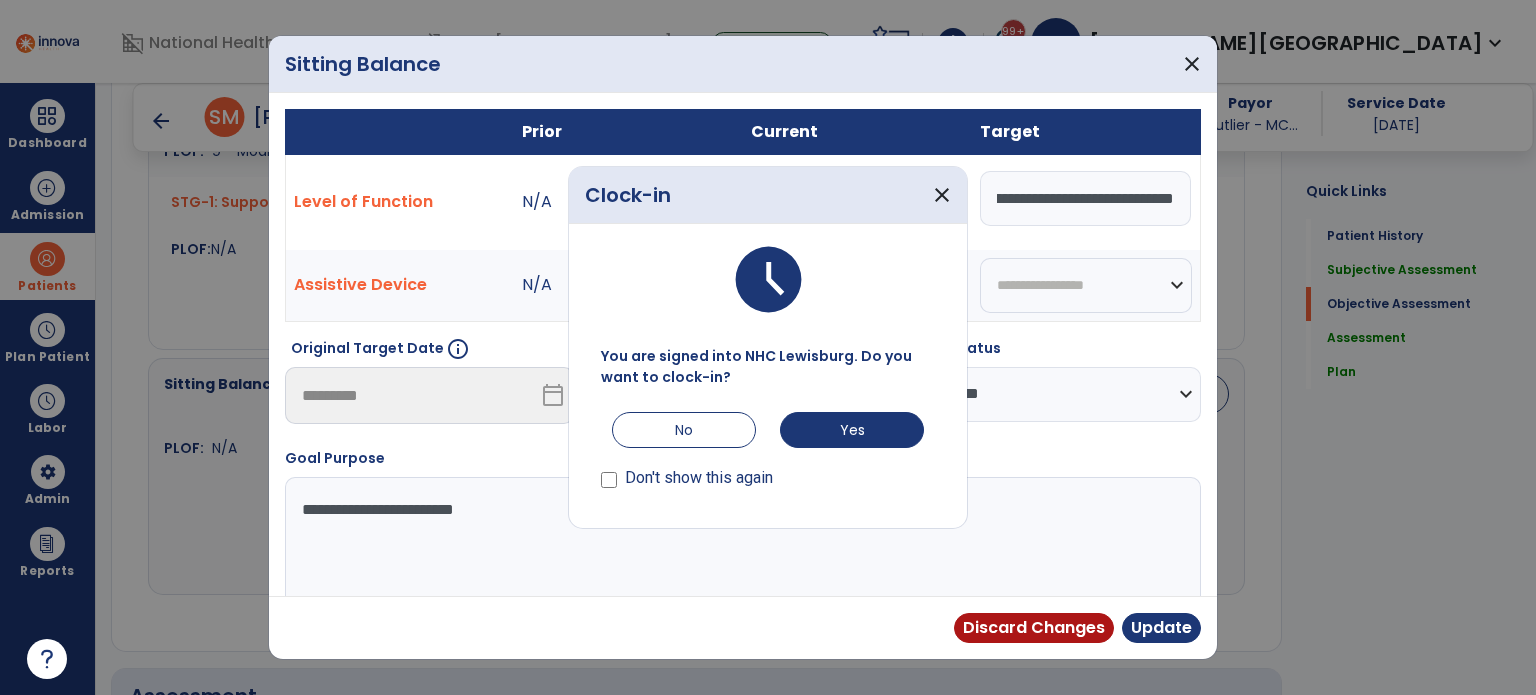 scroll, scrollTop: 0, scrollLeft: 1237, axis: horizontal 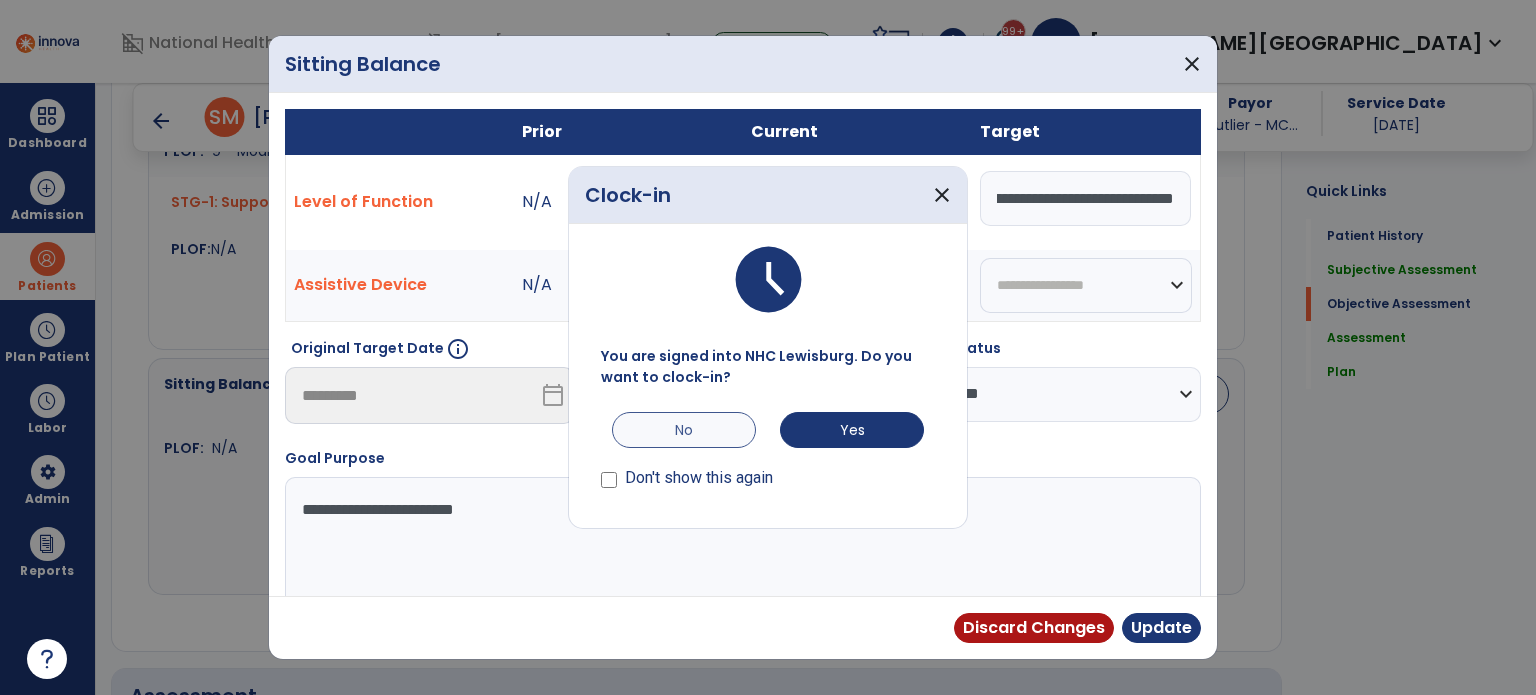 type on "**********" 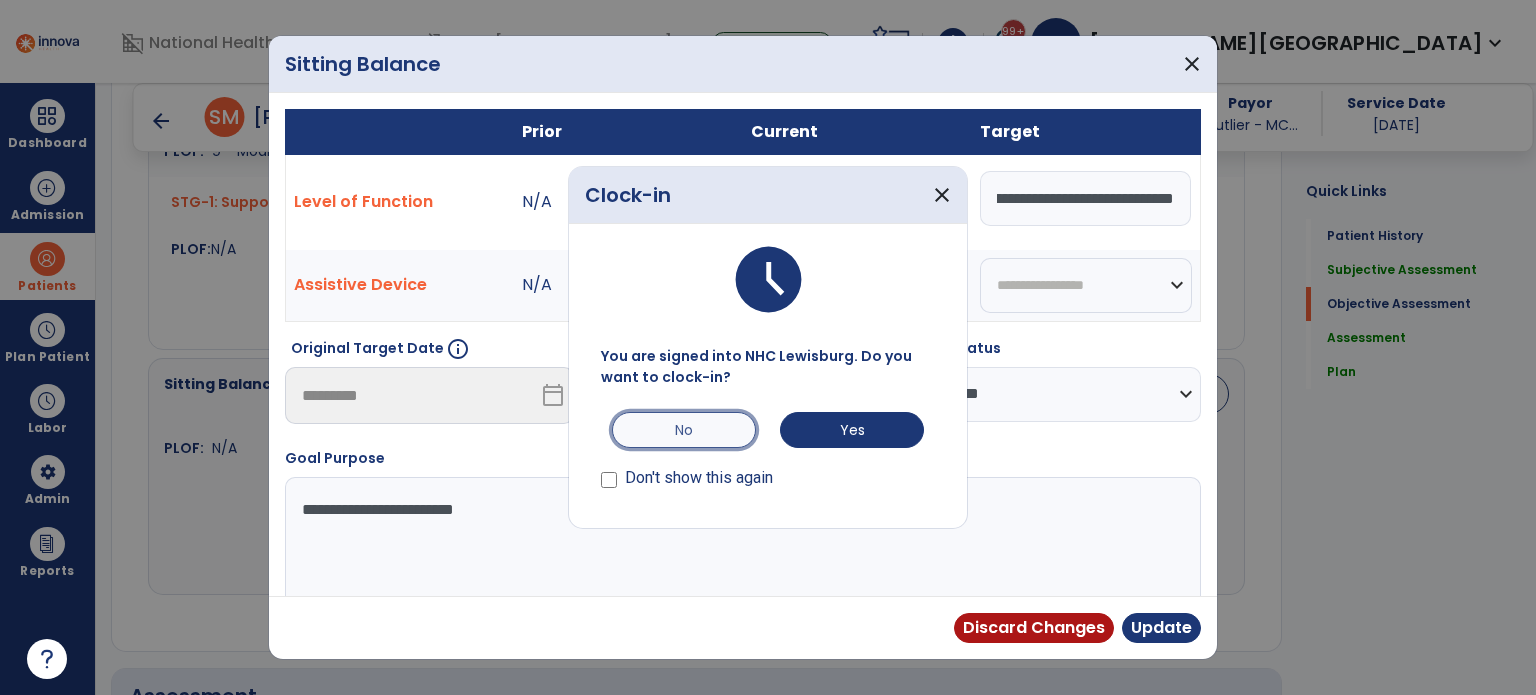 scroll, scrollTop: 0, scrollLeft: 0, axis: both 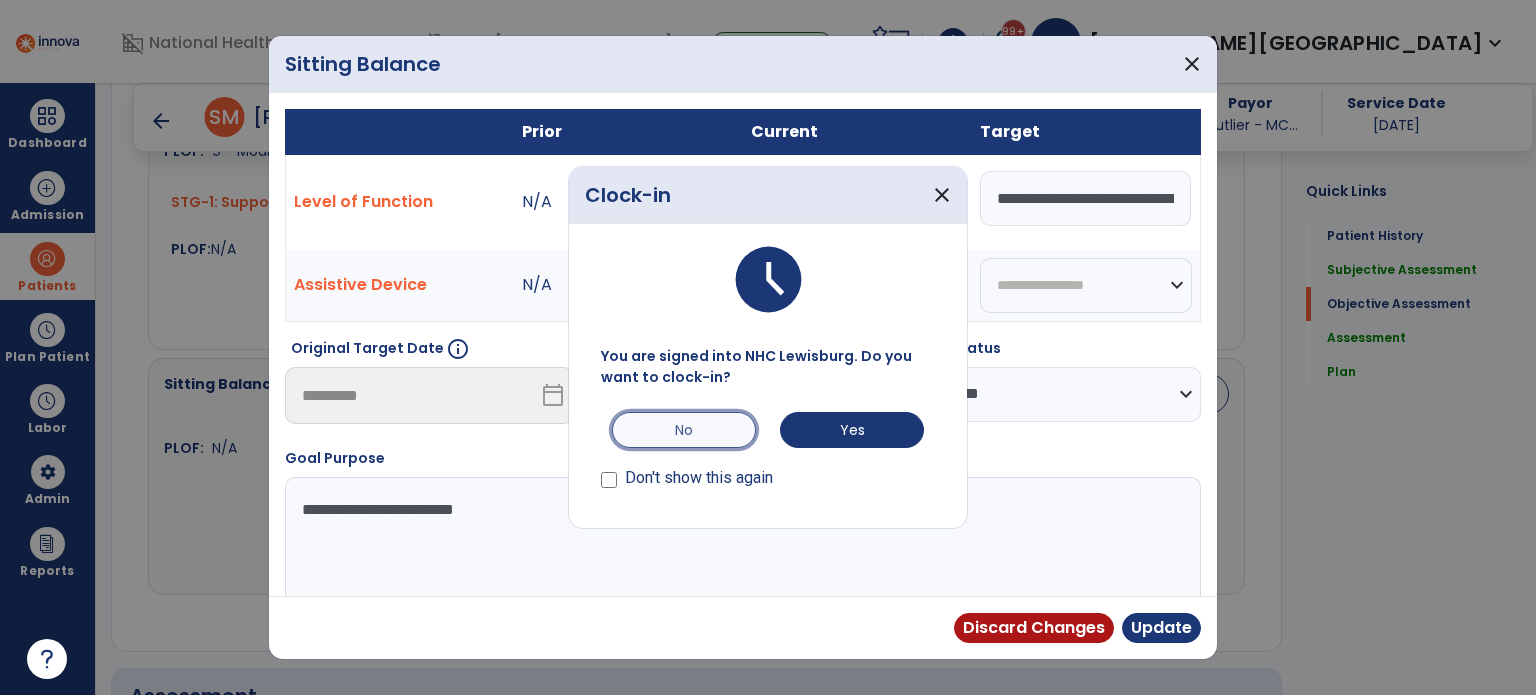 click on "No" at bounding box center [684, 430] 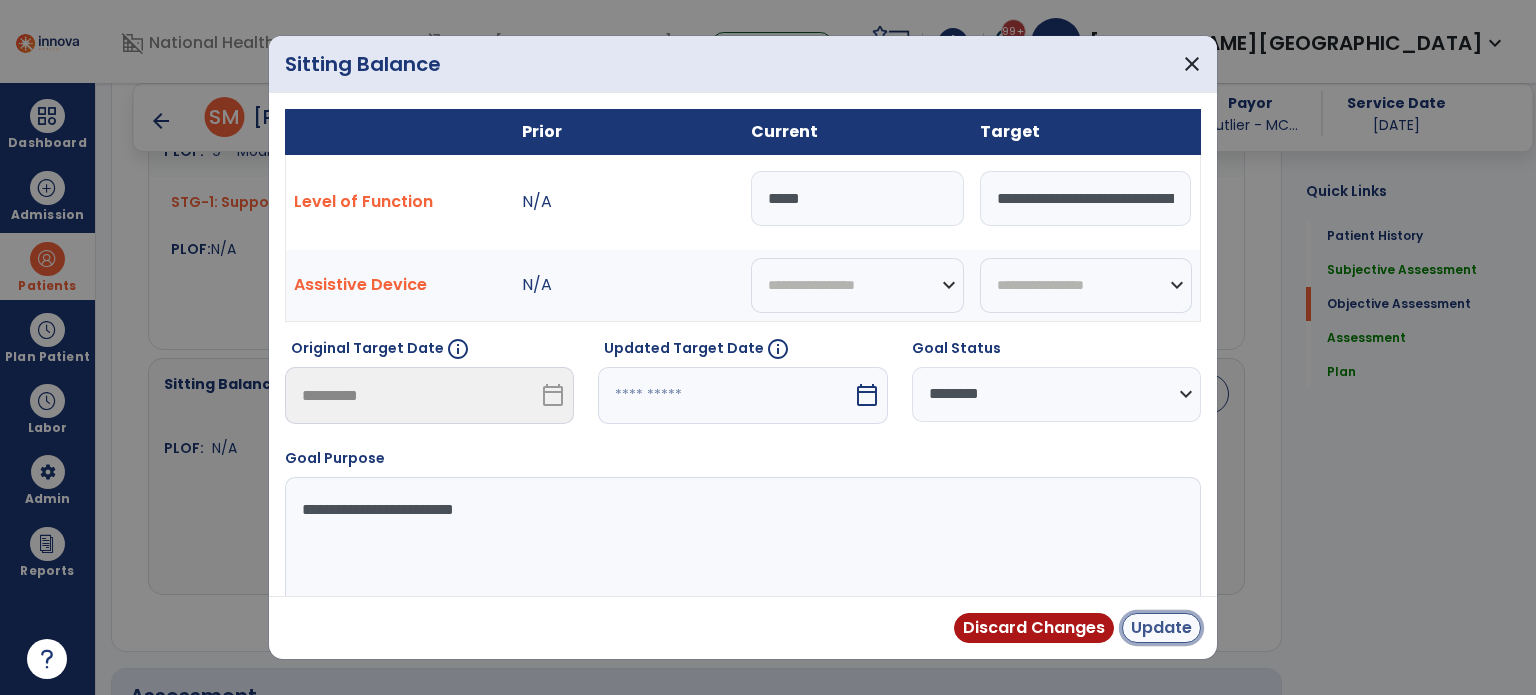 click on "Update" at bounding box center (1161, 628) 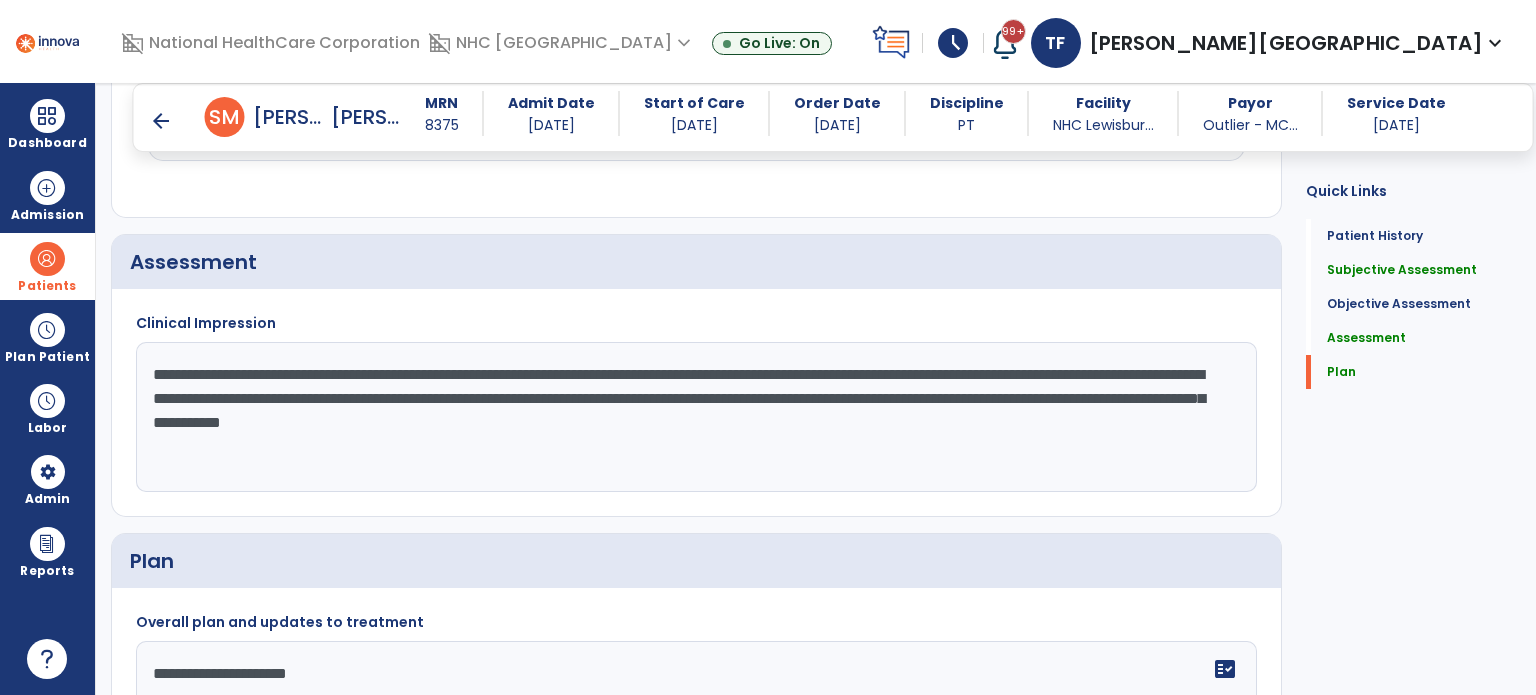 scroll, scrollTop: 1800, scrollLeft: 0, axis: vertical 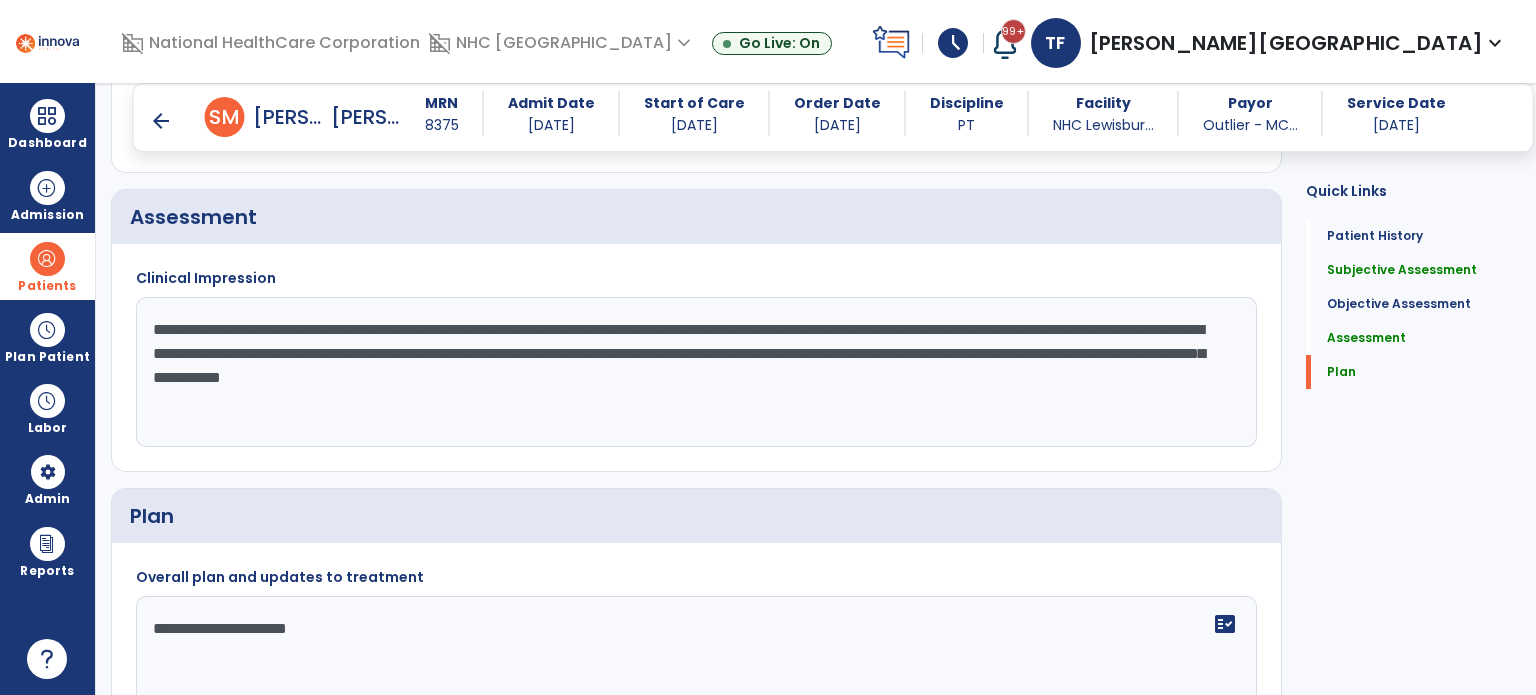 drag, startPoint x: 1150, startPoint y: 352, endPoint x: 925, endPoint y: 351, distance: 225.00223 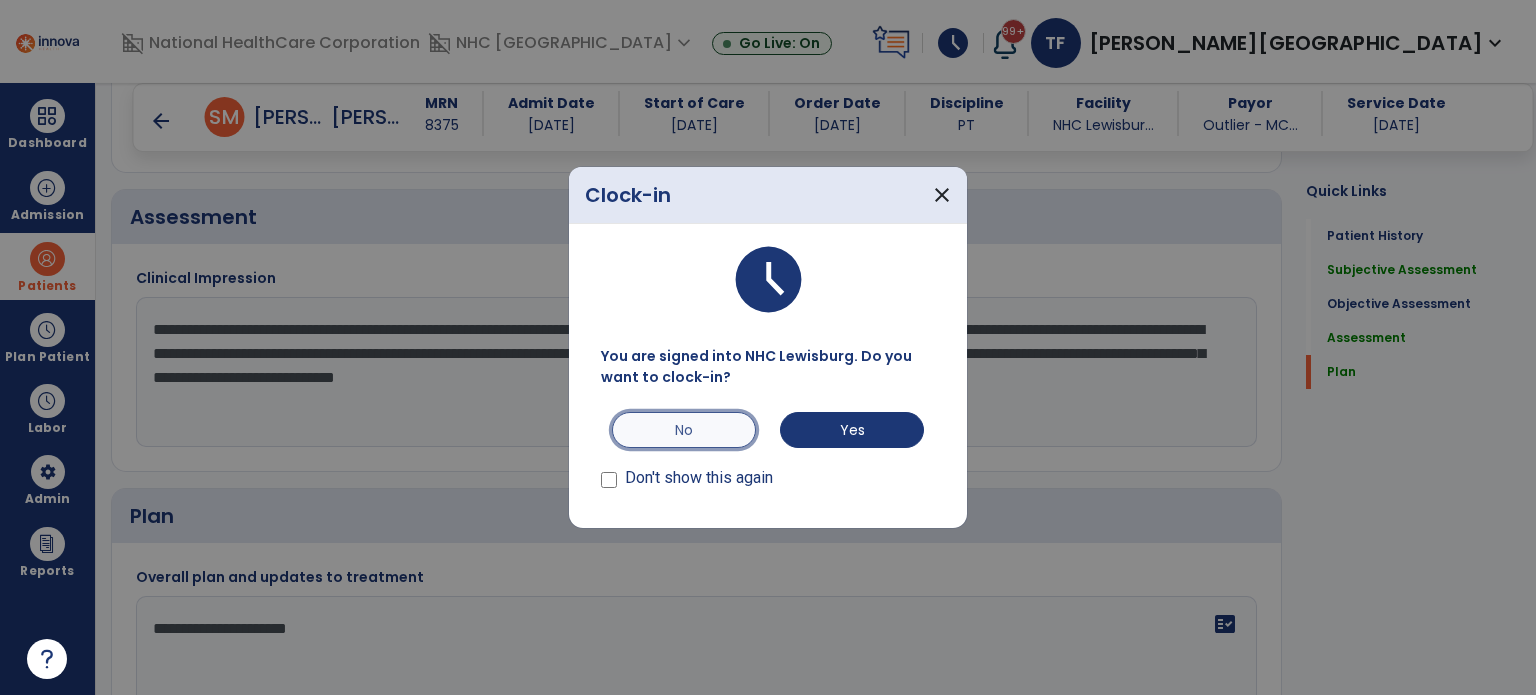 click on "No" at bounding box center (684, 430) 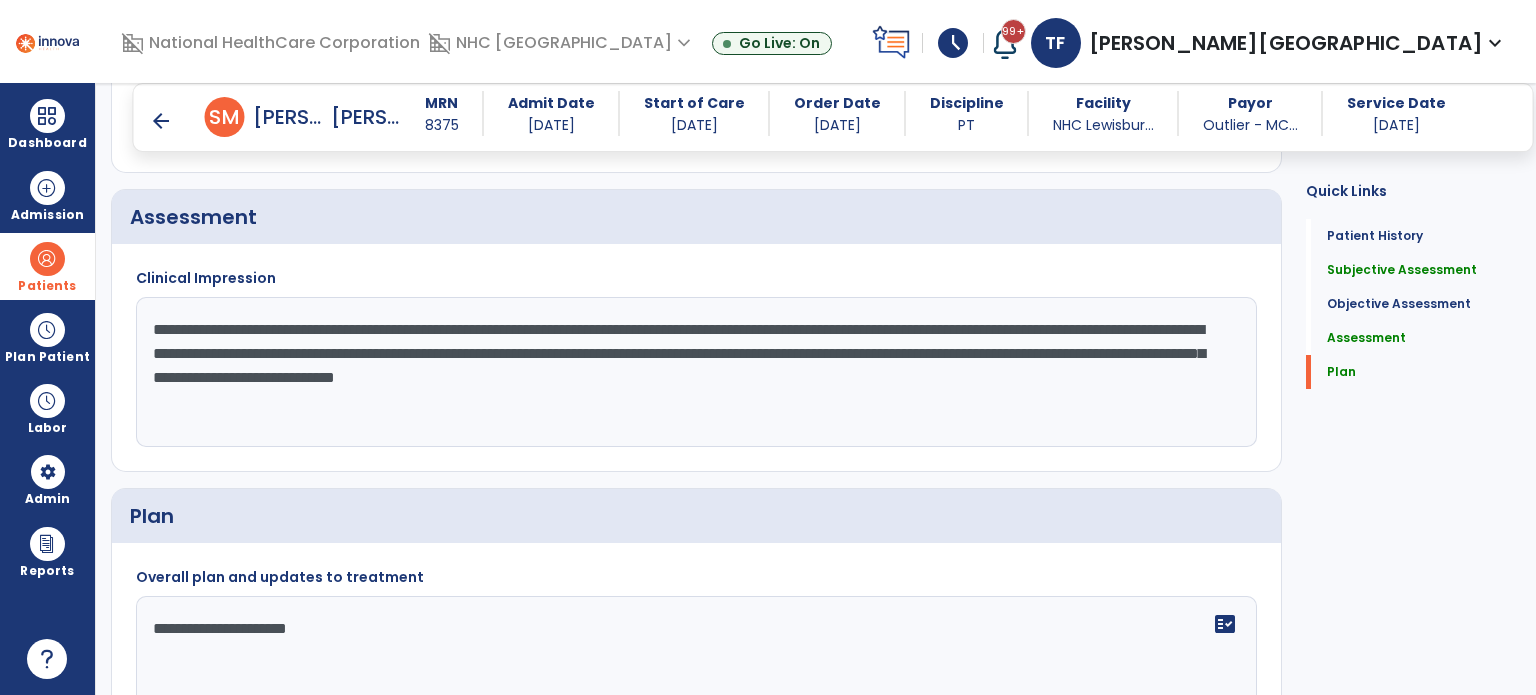 drag, startPoint x: 1208, startPoint y: 379, endPoint x: 765, endPoint y: 500, distance: 459.2276 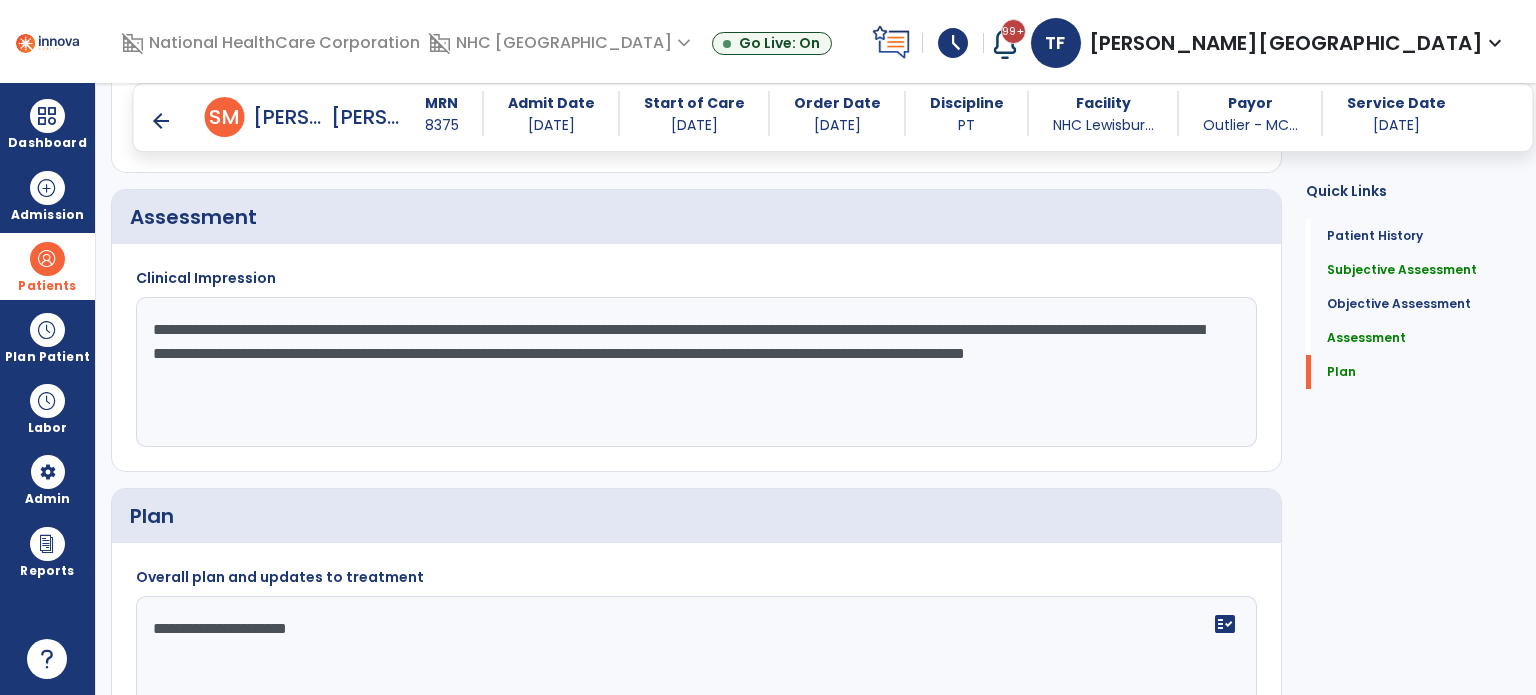 click on "**********" 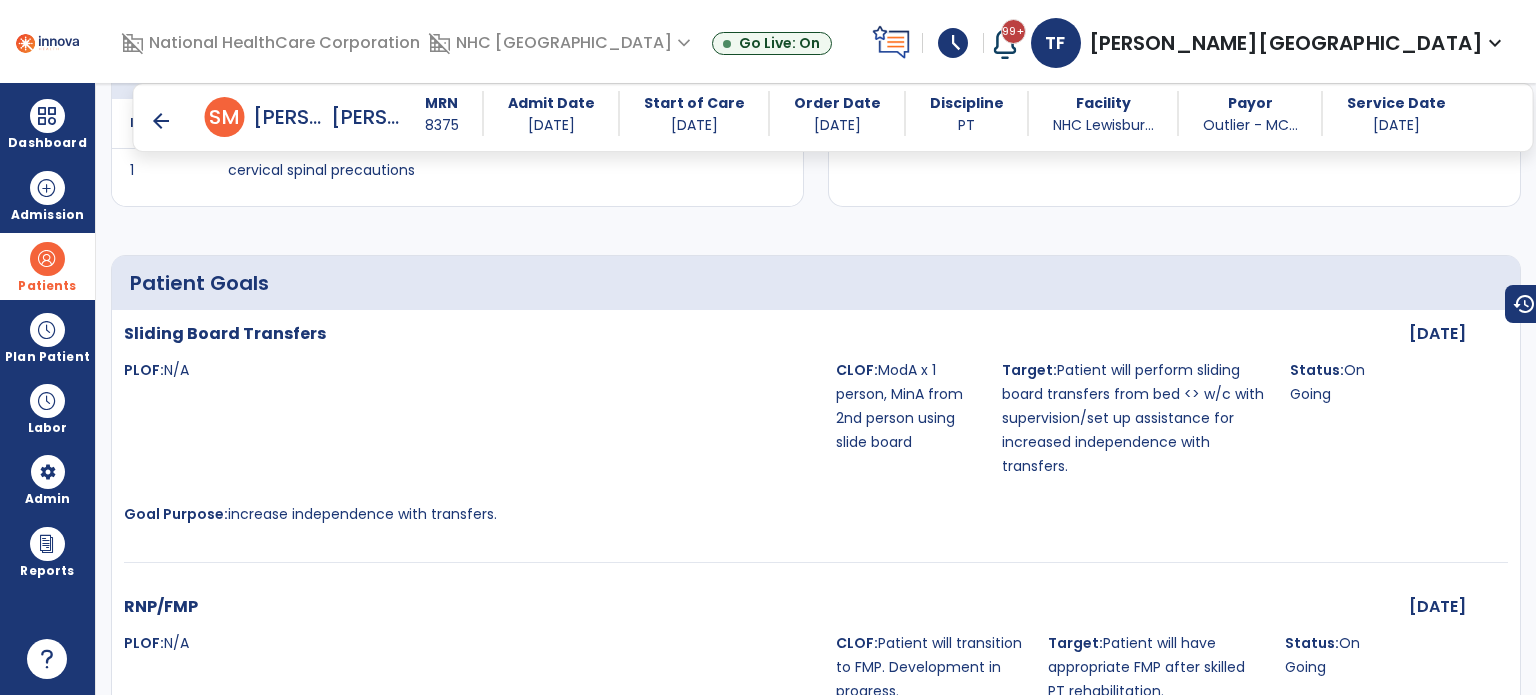 scroll, scrollTop: 628, scrollLeft: 0, axis: vertical 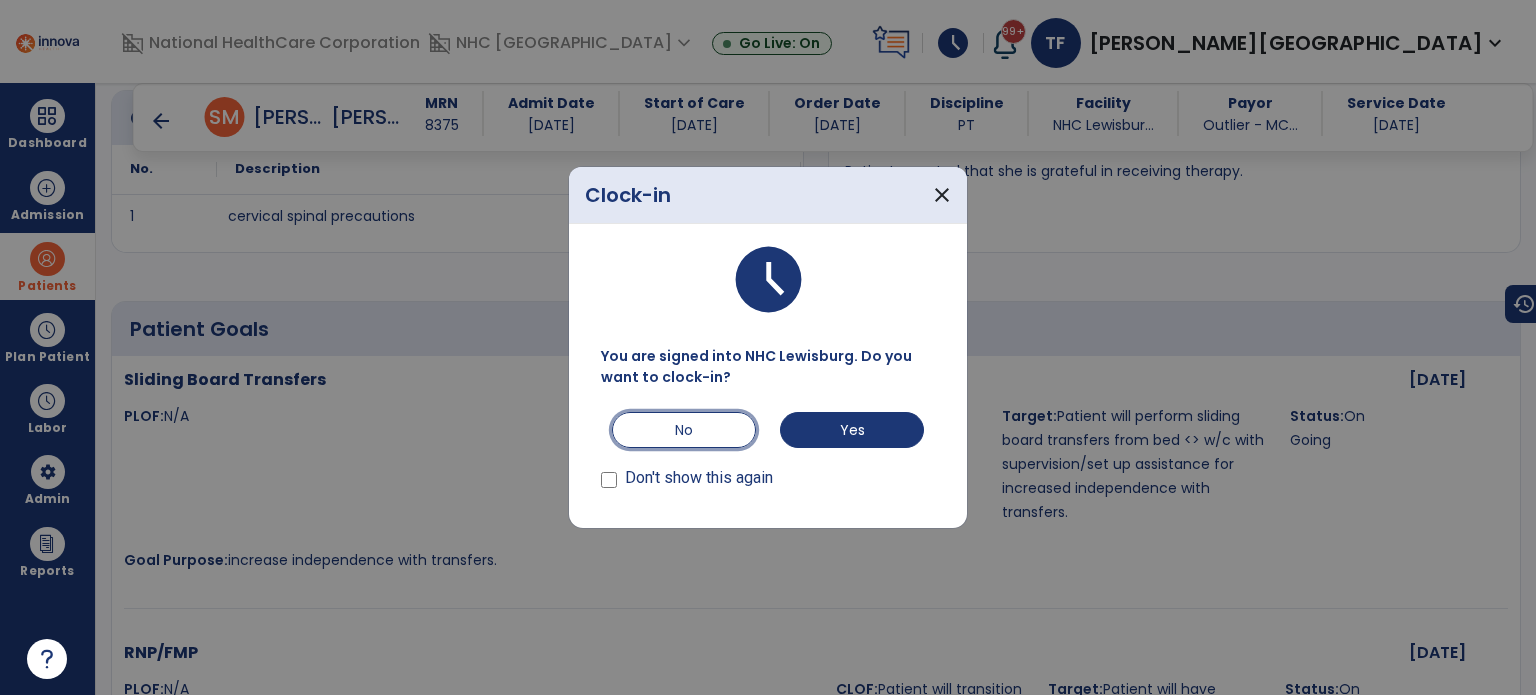 drag, startPoint x: 738, startPoint y: 439, endPoint x: 724, endPoint y: 475, distance: 38.626415 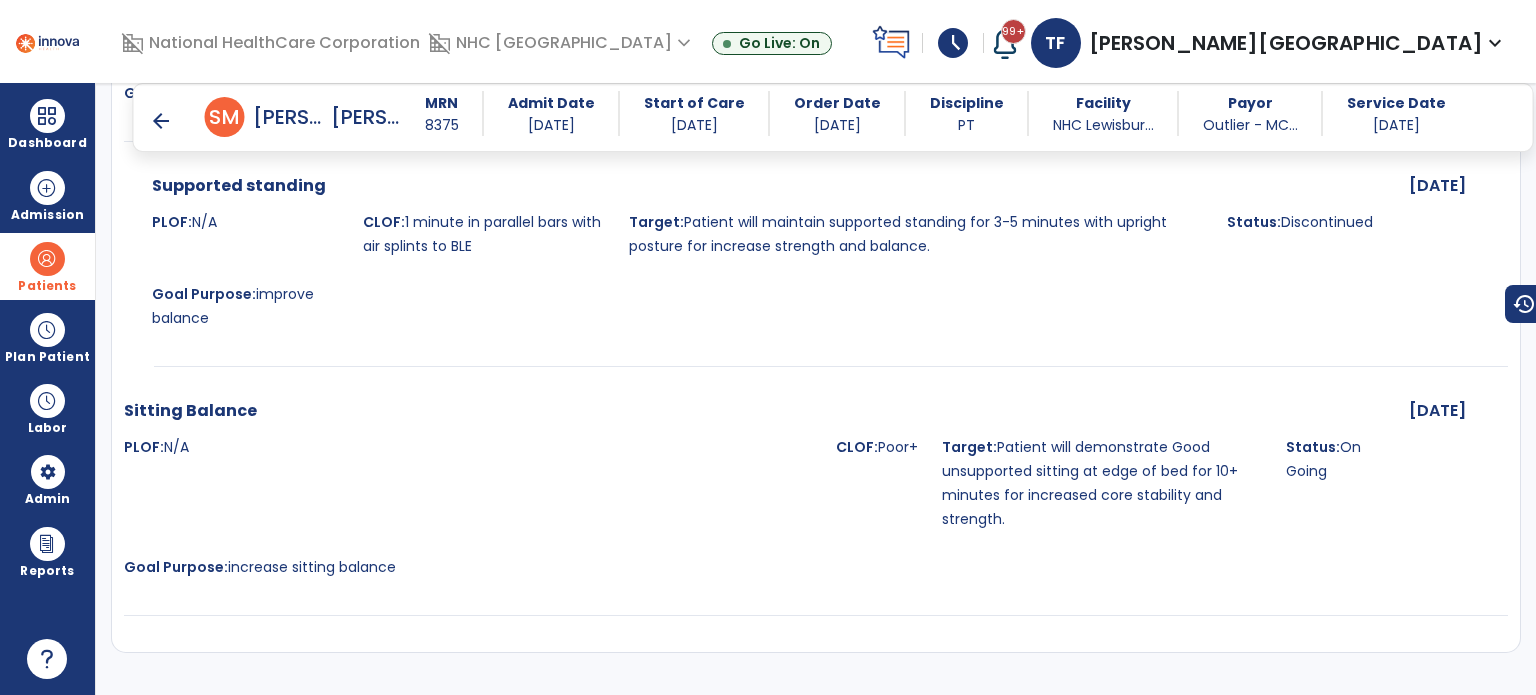 scroll, scrollTop: 1728, scrollLeft: 0, axis: vertical 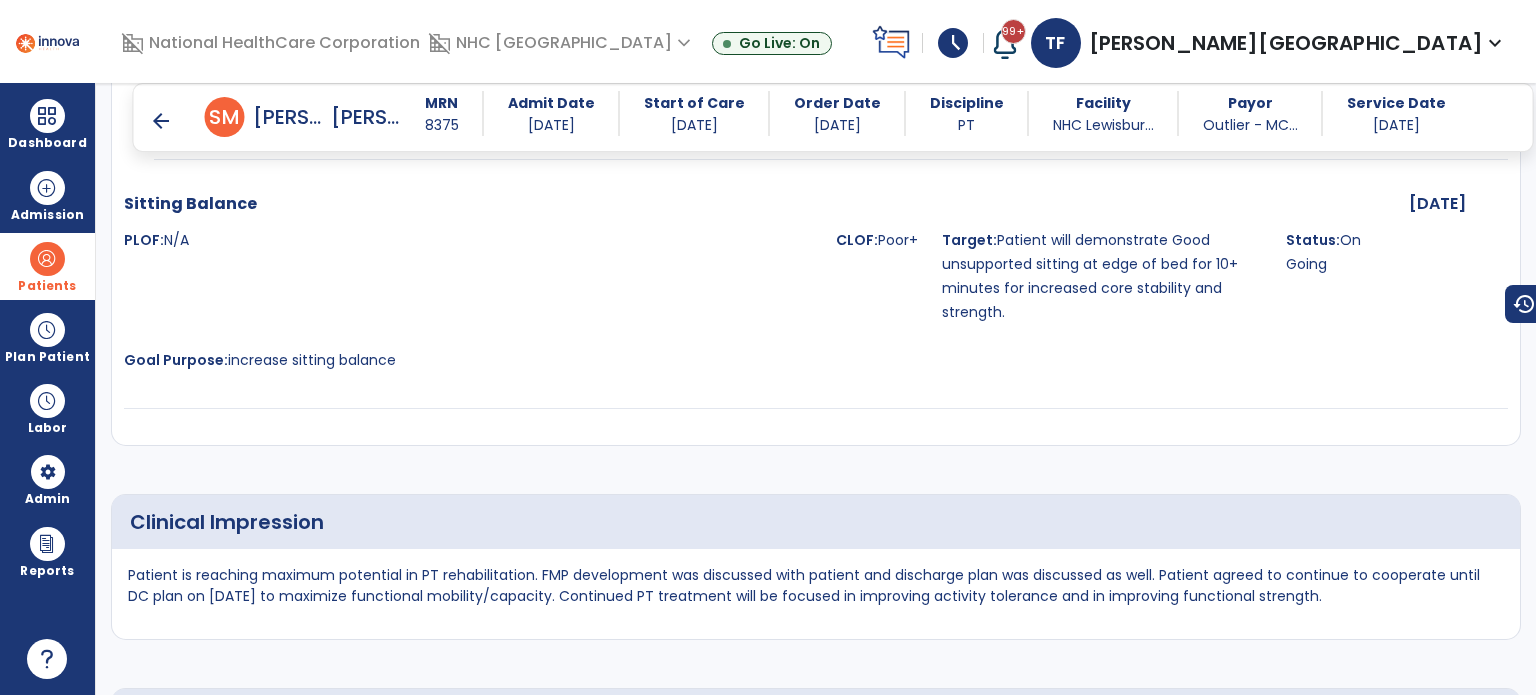click on "arrow_back" at bounding box center (161, 121) 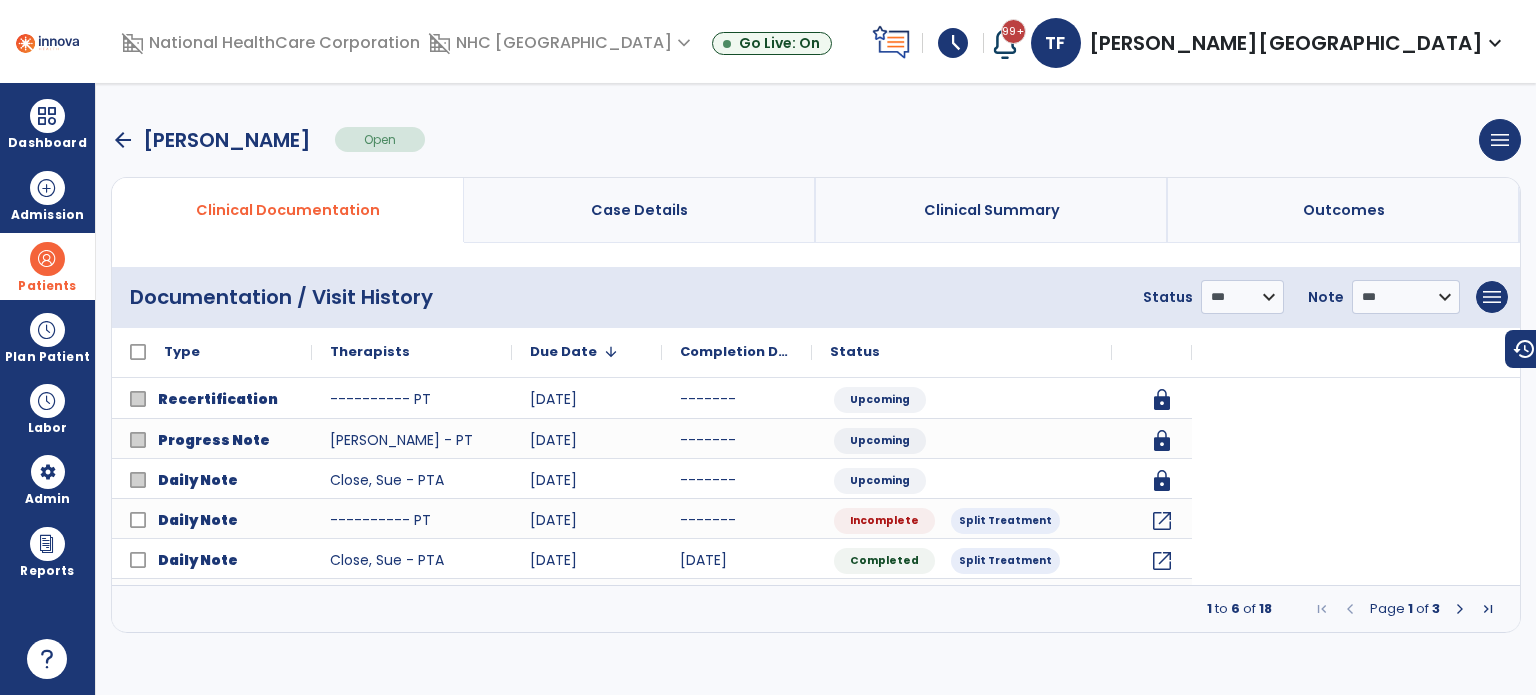 scroll, scrollTop: 0, scrollLeft: 0, axis: both 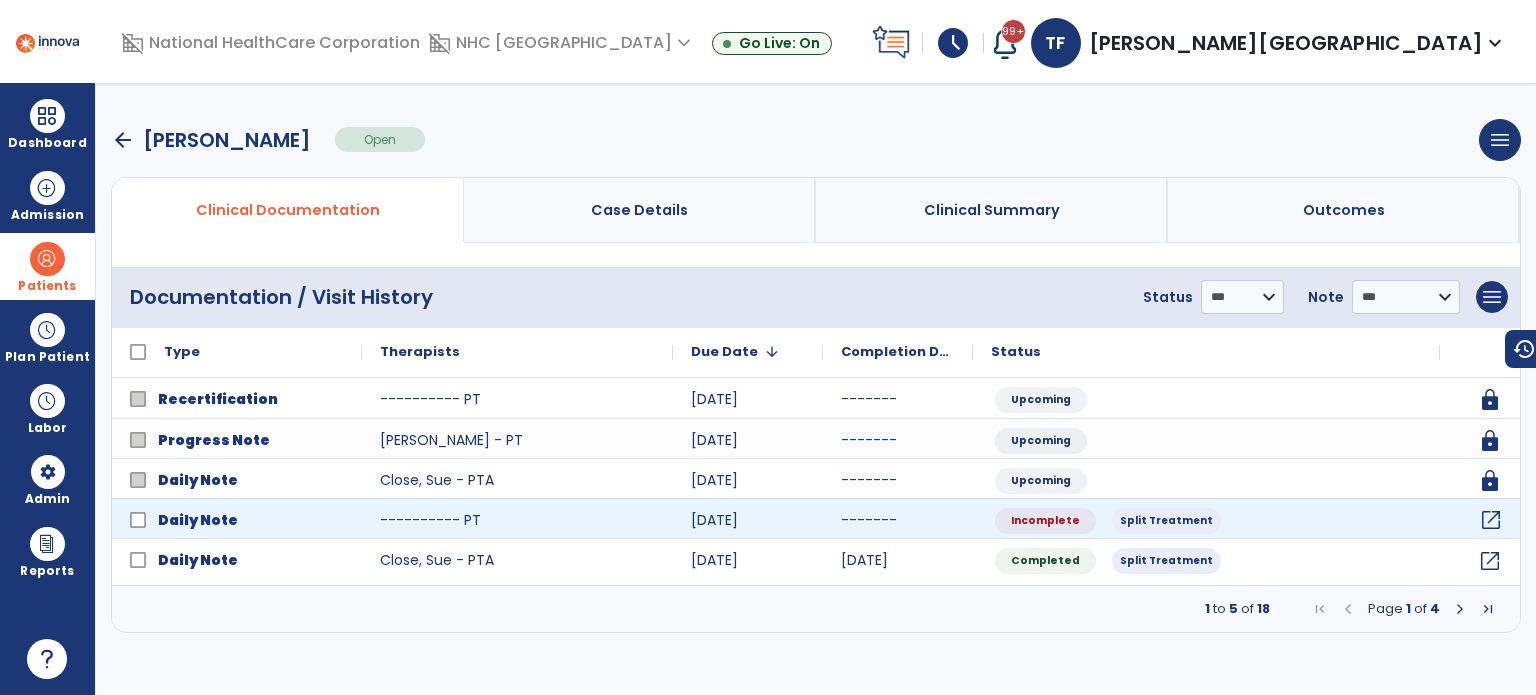 click on "open_in_new" 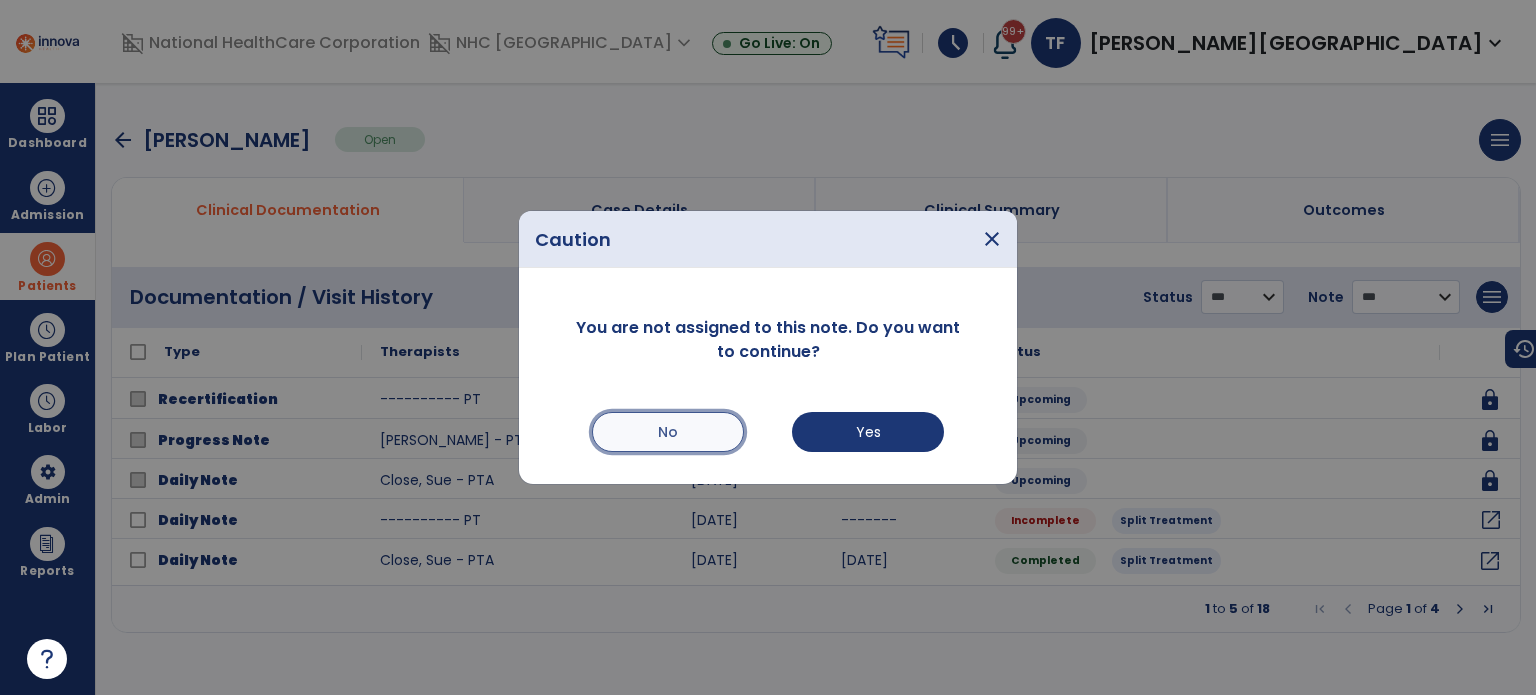 click on "No" at bounding box center [668, 432] 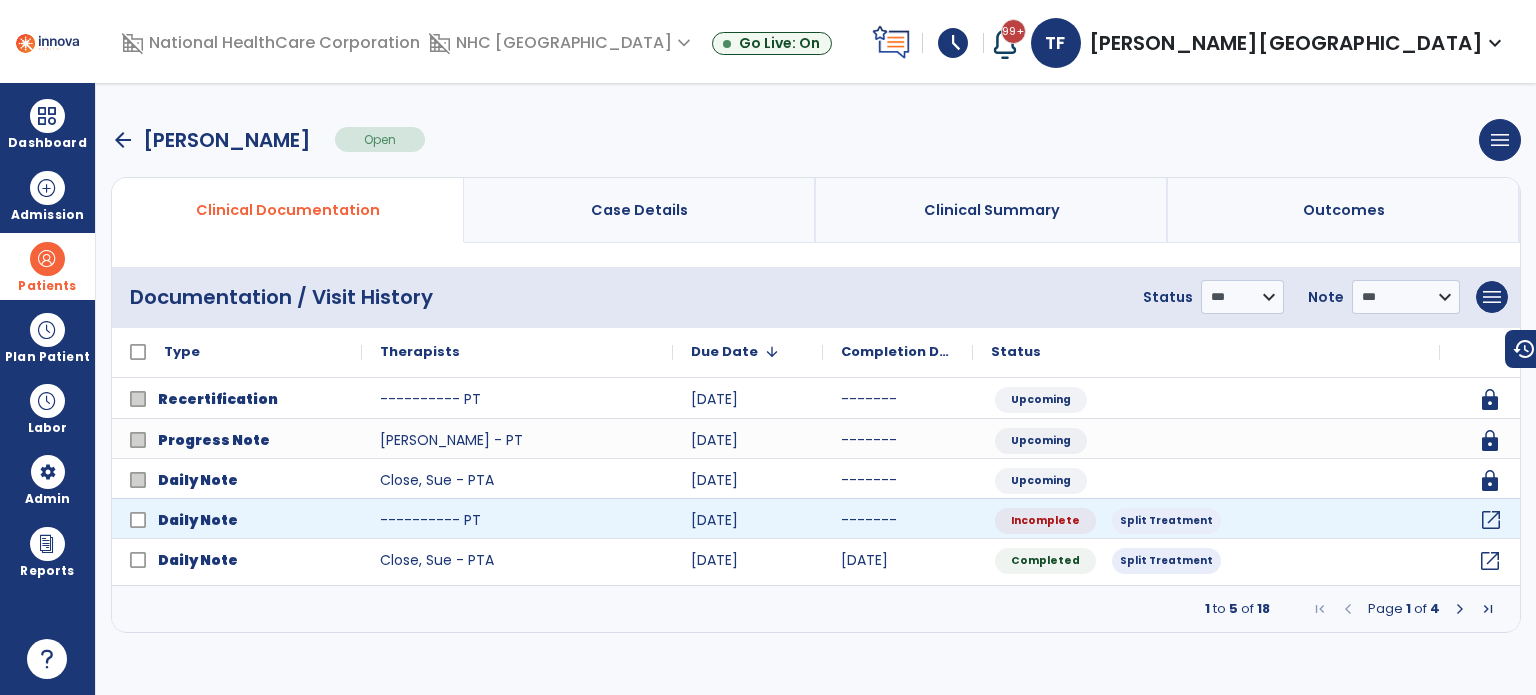 click on "open_in_new" 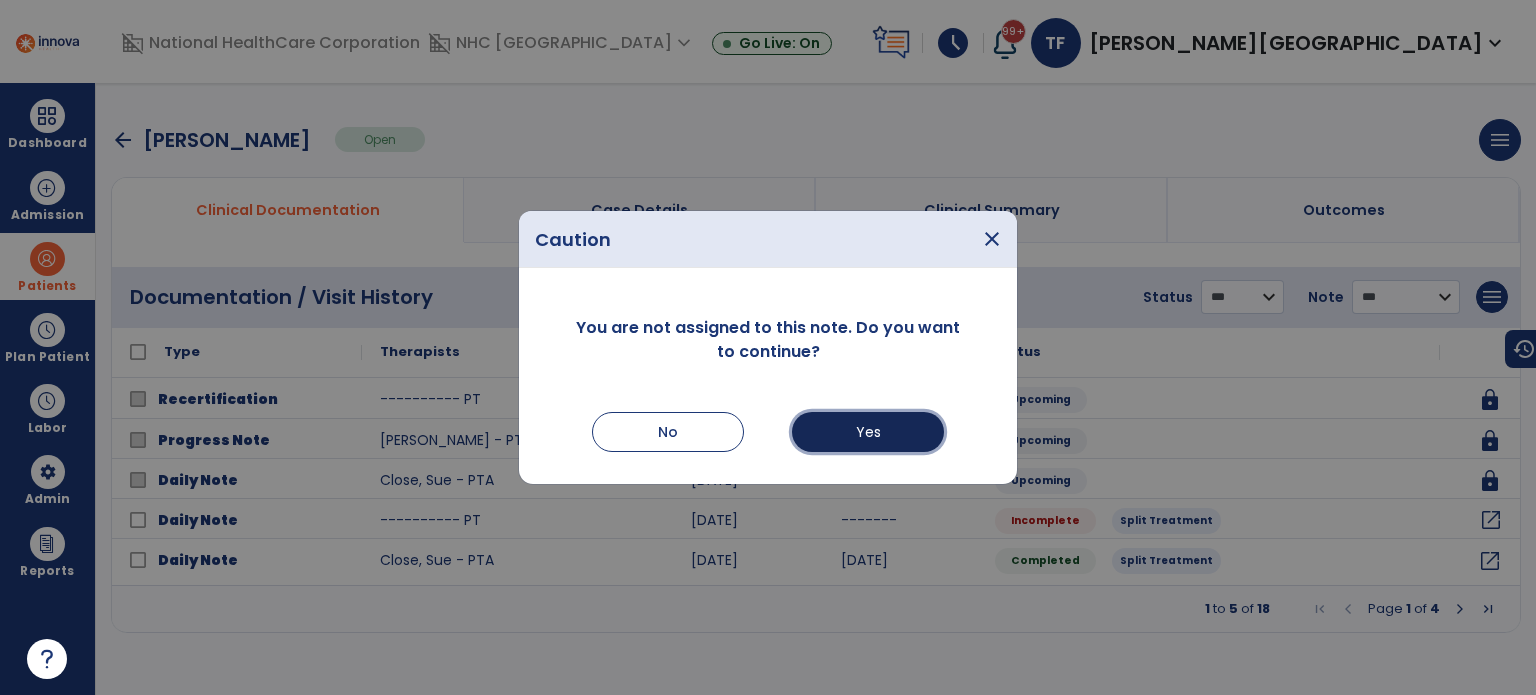 click on "Yes" at bounding box center [868, 432] 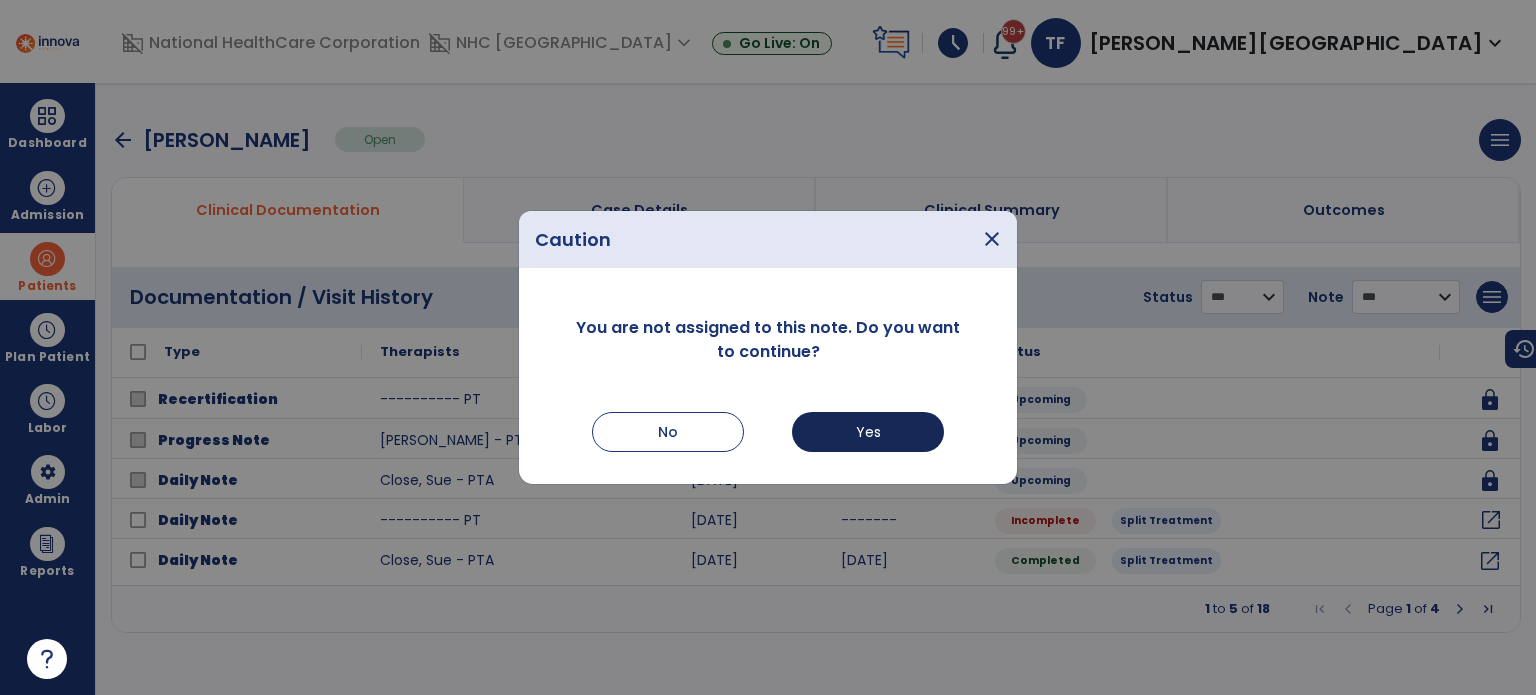select on "*" 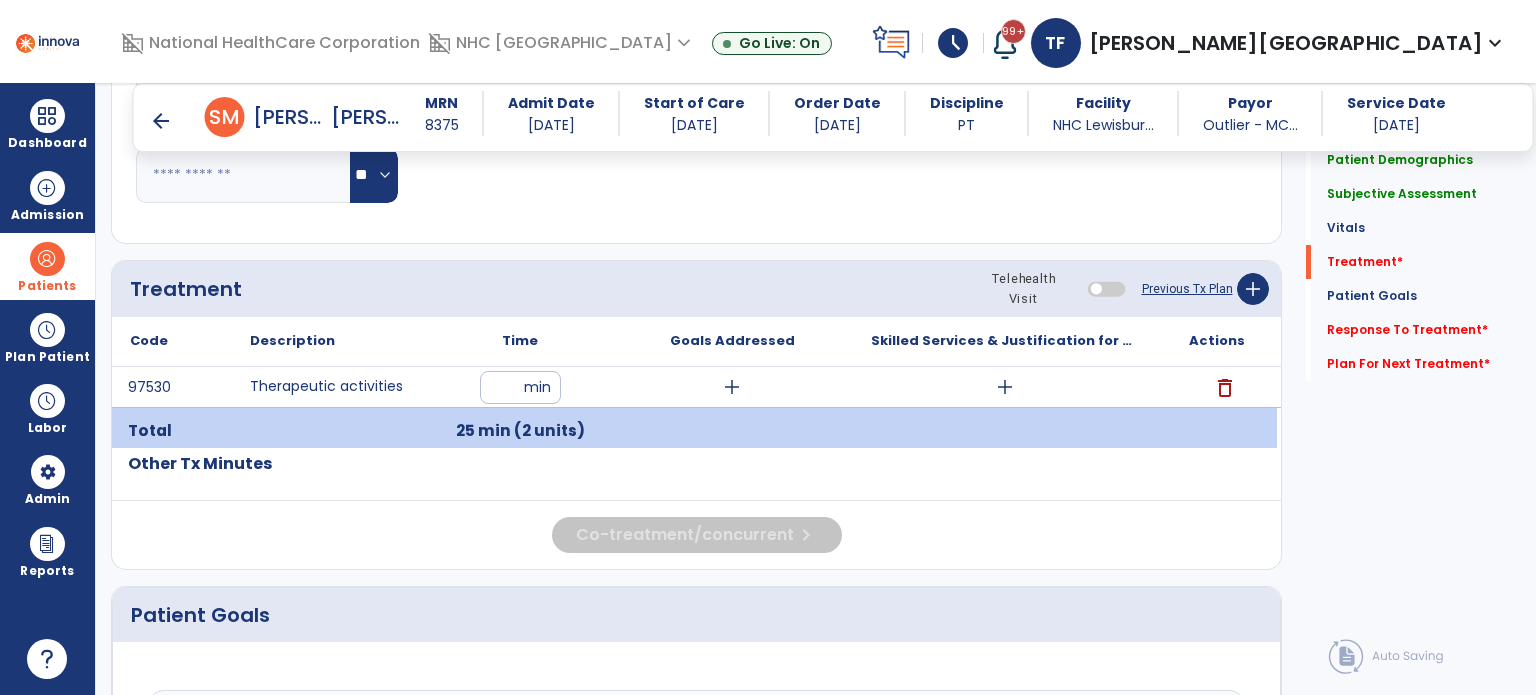 scroll, scrollTop: 1000, scrollLeft: 0, axis: vertical 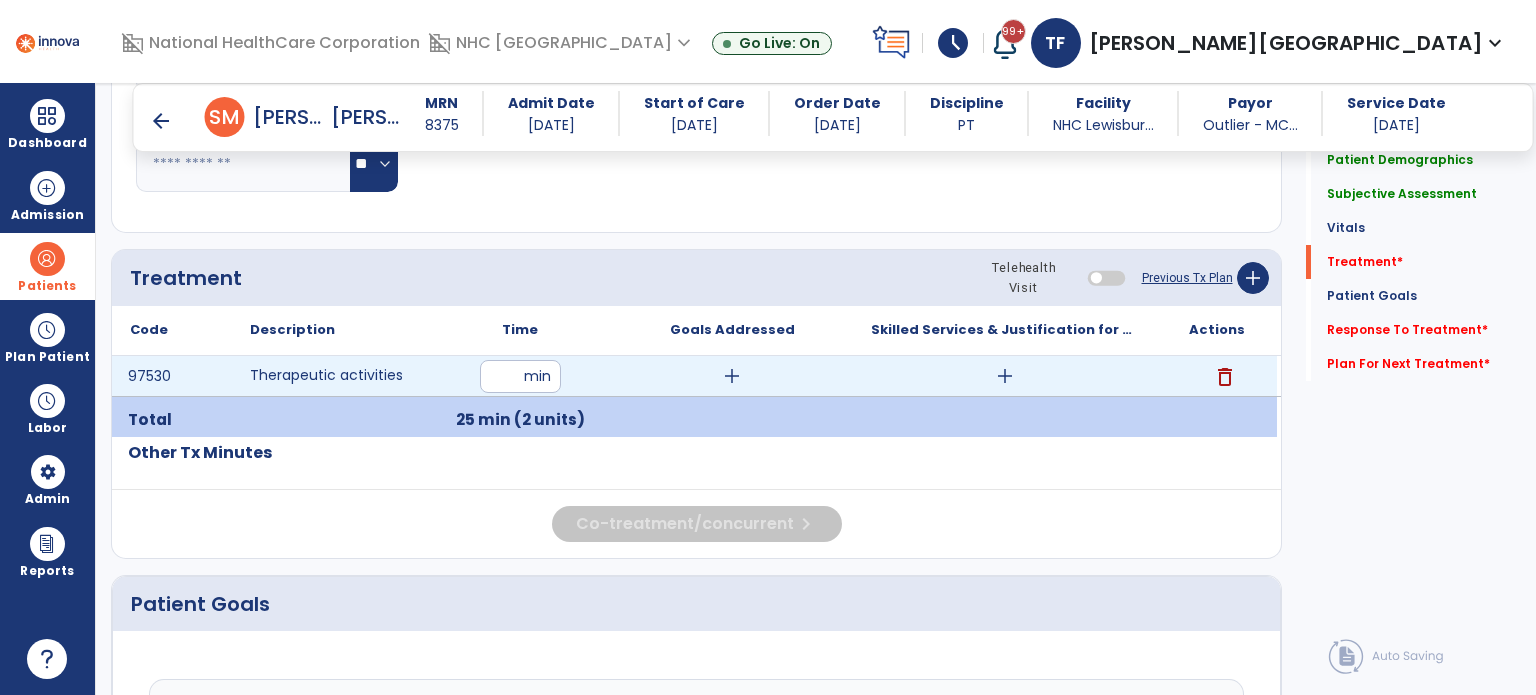 click on "add" at bounding box center [1005, 376] 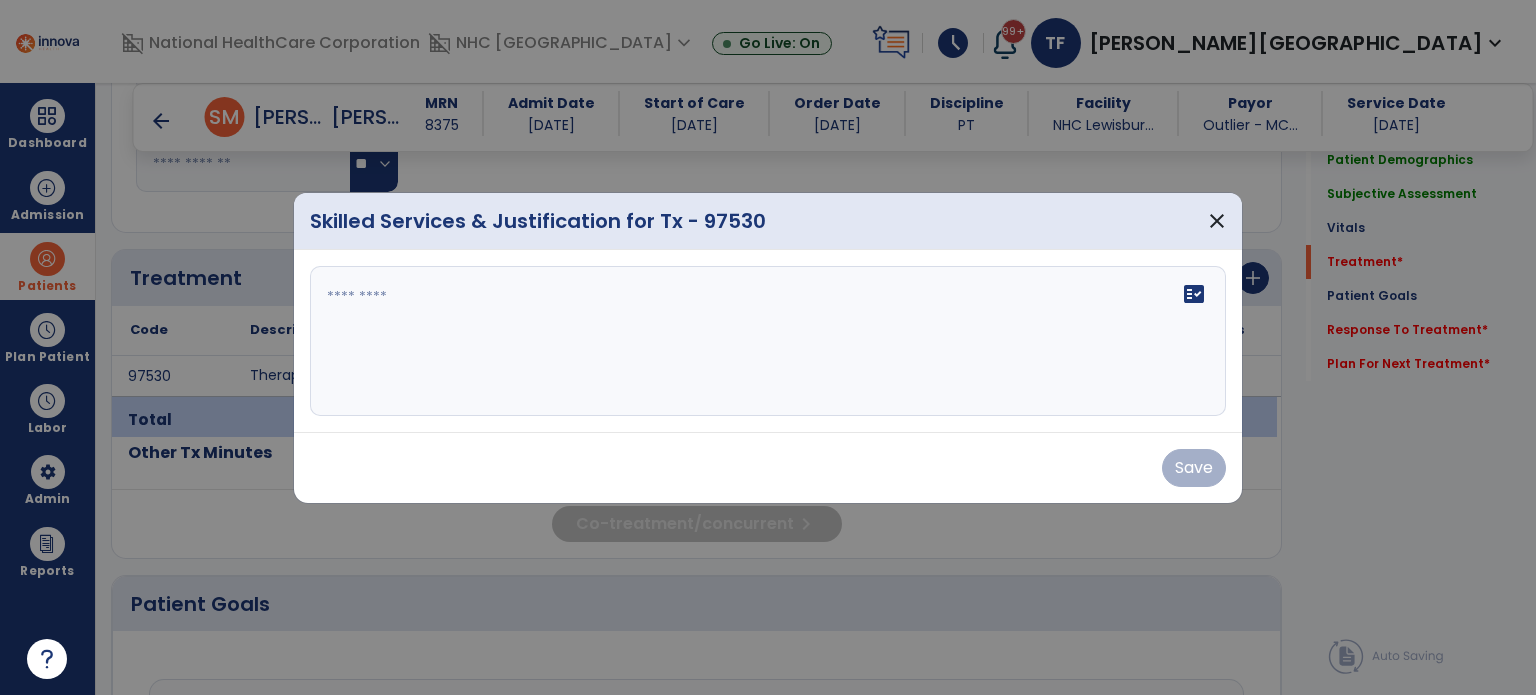 click on "fact_check" at bounding box center (768, 341) 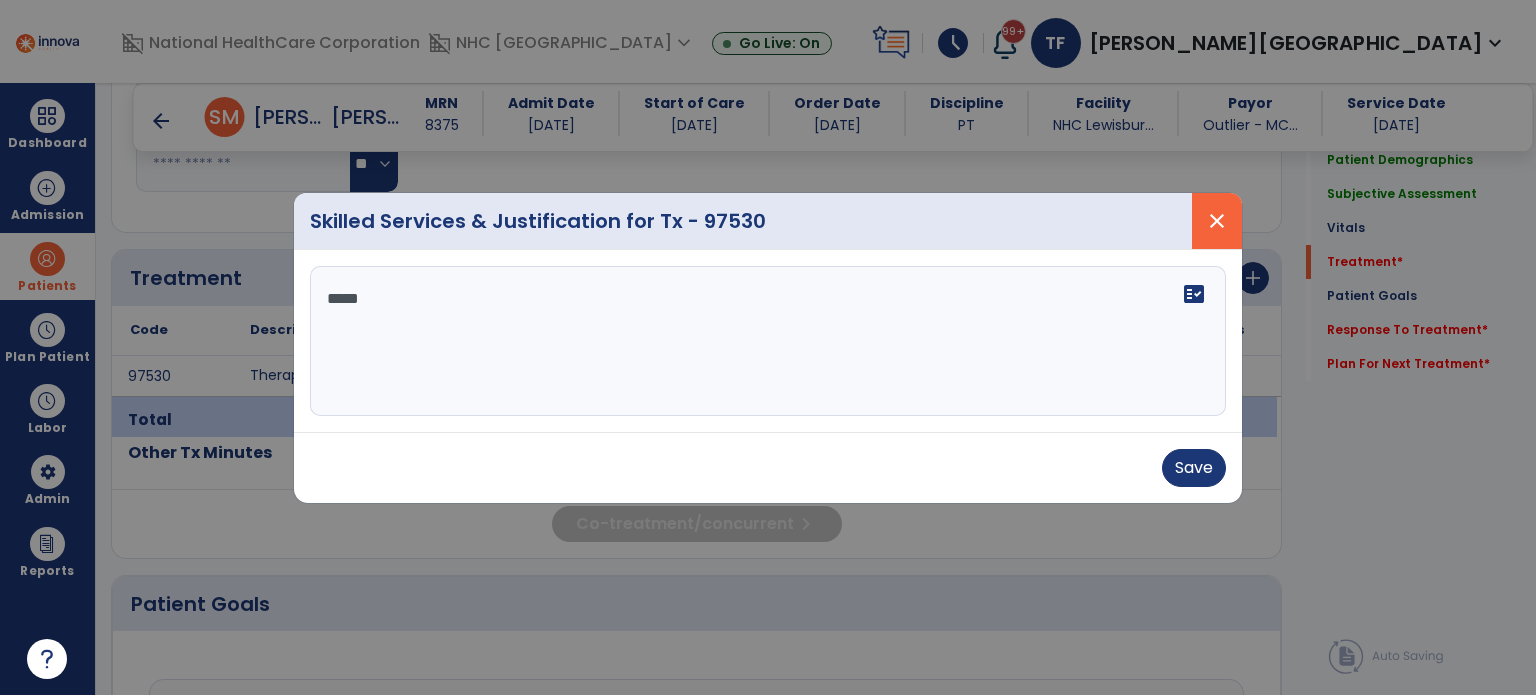 type on "*****" 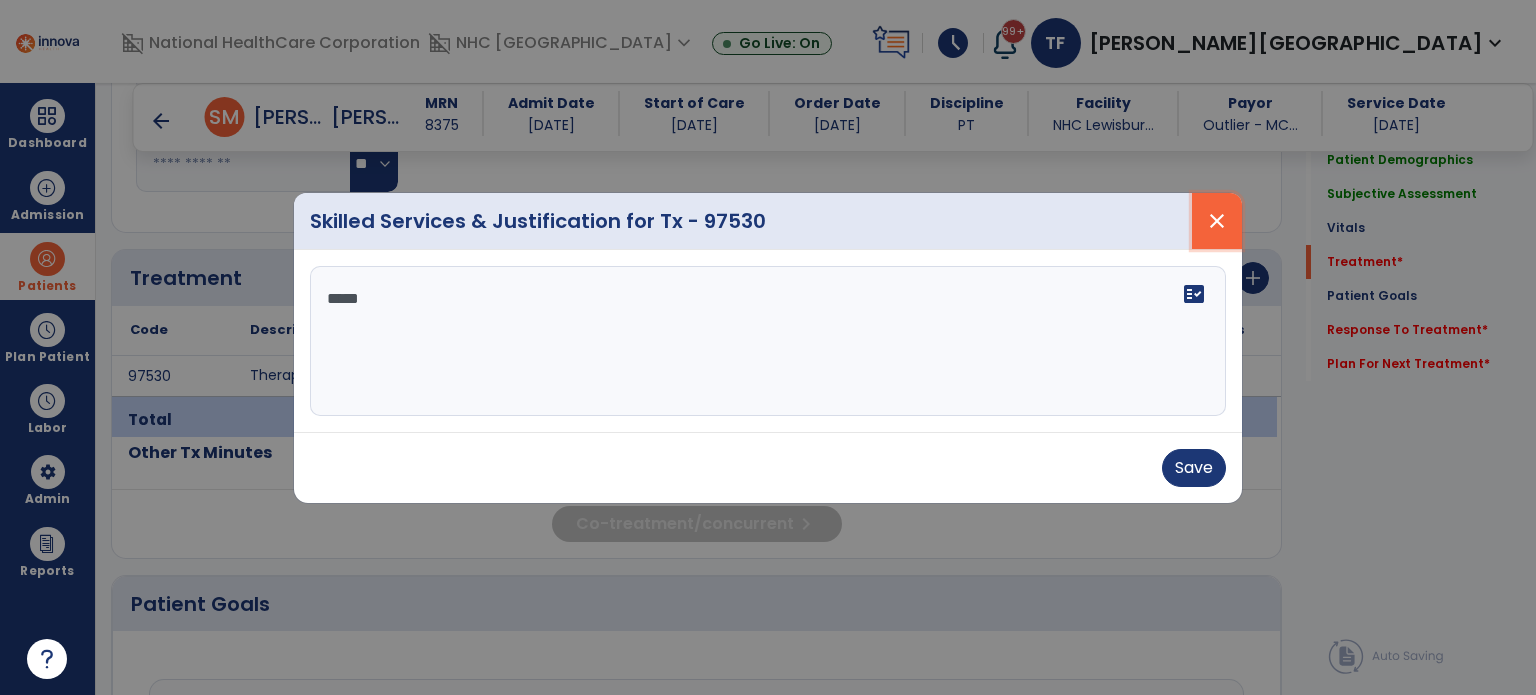 click on "close" at bounding box center [1217, 221] 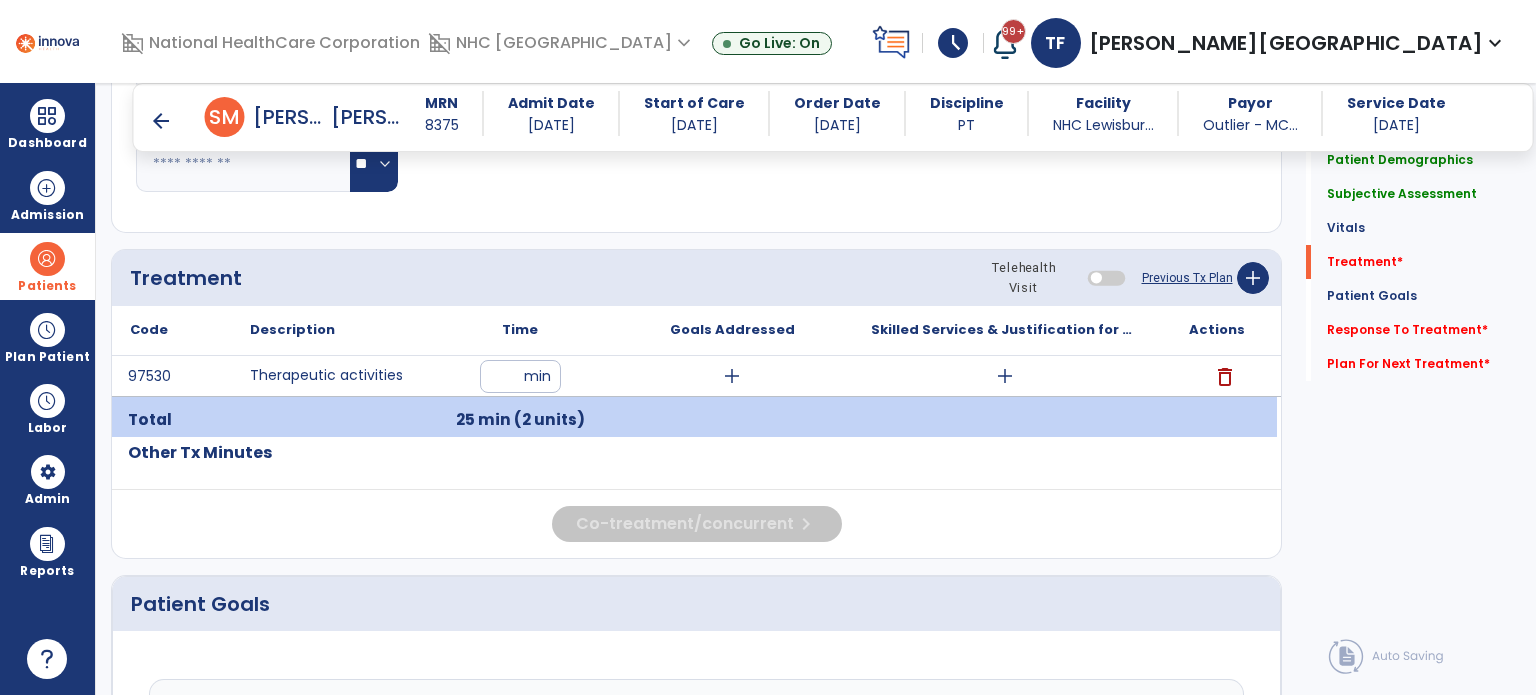 click on "arrow_back" at bounding box center [161, 121] 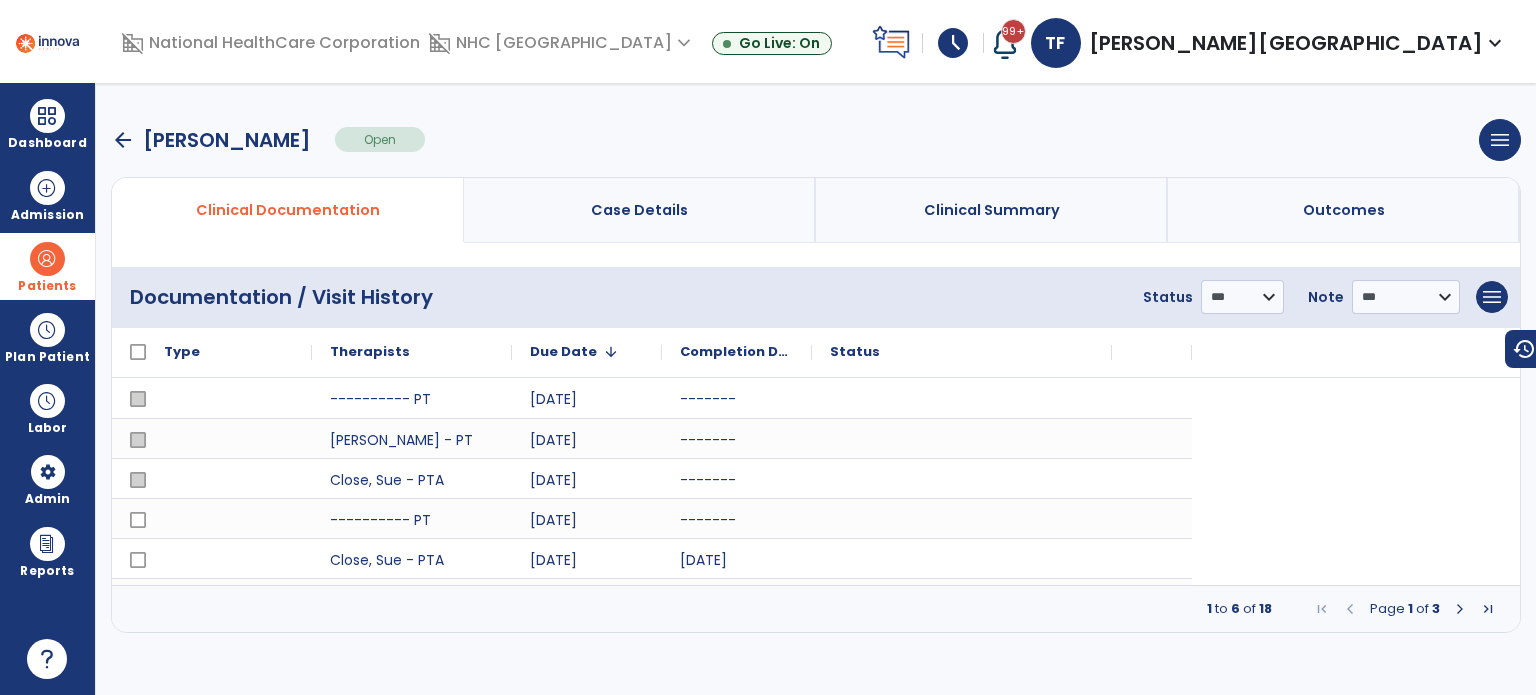 scroll, scrollTop: 0, scrollLeft: 0, axis: both 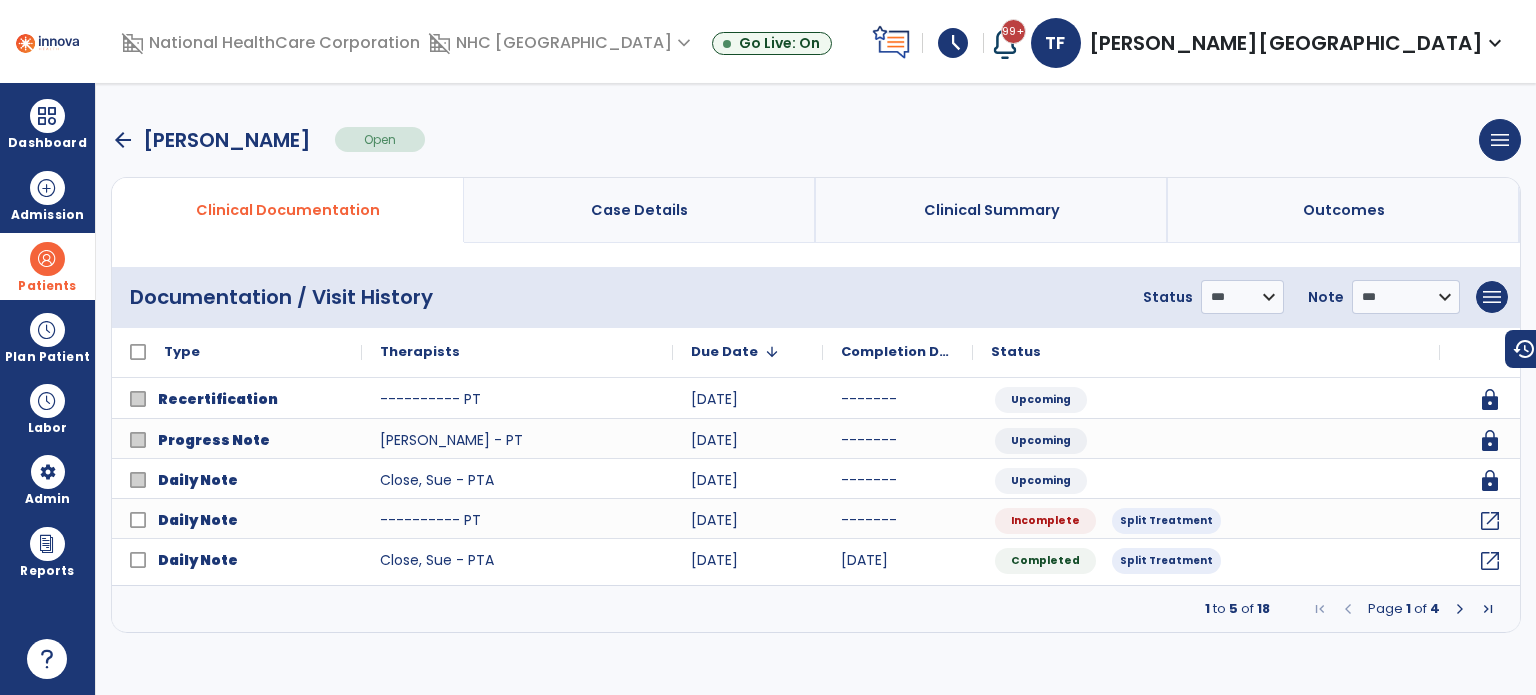 click on "arrow_back" at bounding box center [123, 140] 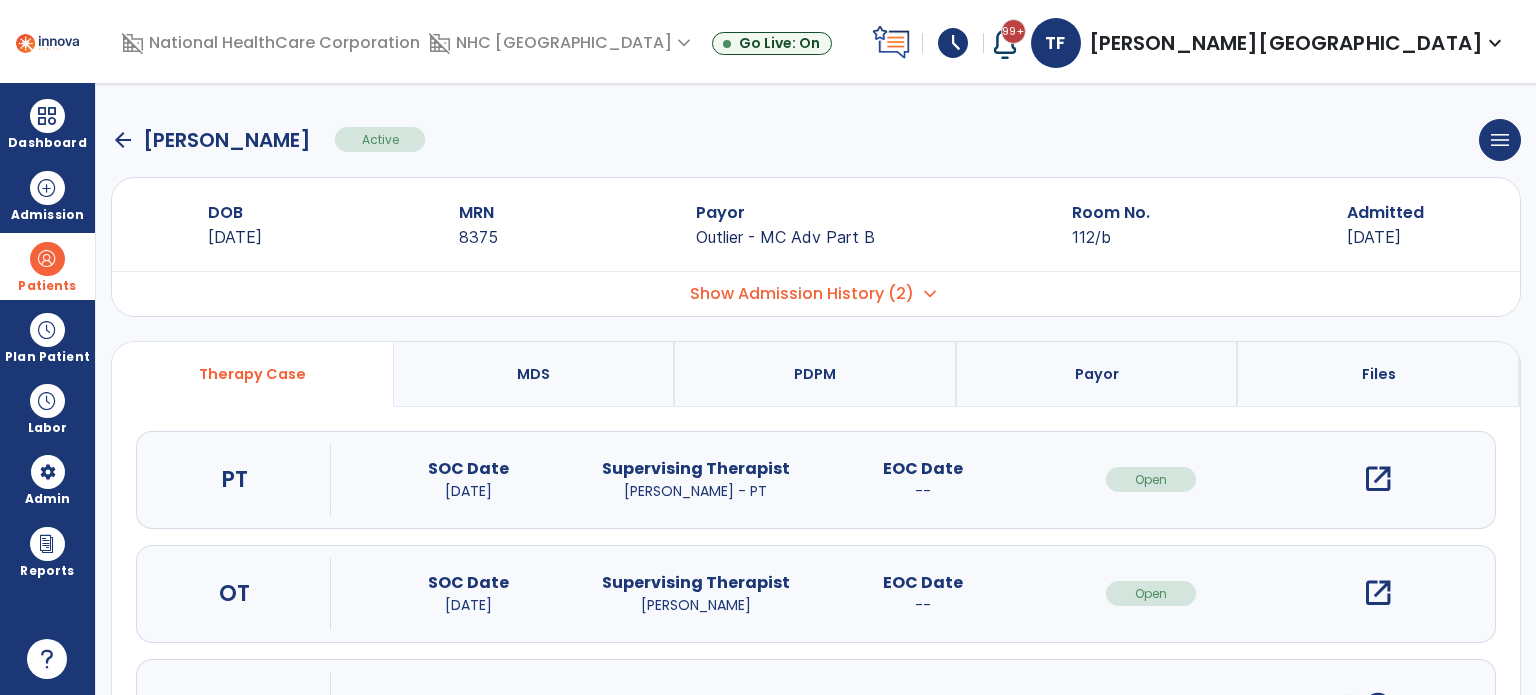 click on "open_in_new" at bounding box center [1378, 479] 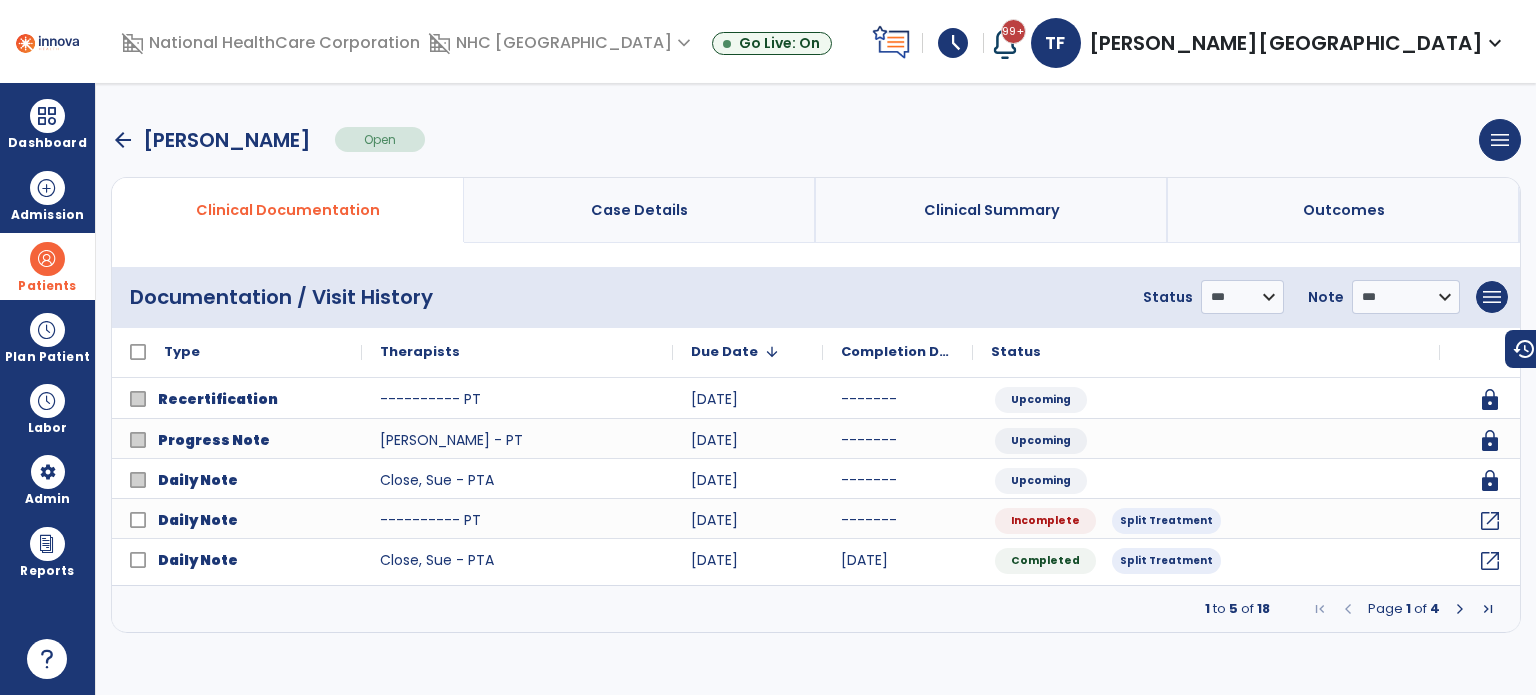 click at bounding box center (1460, 609) 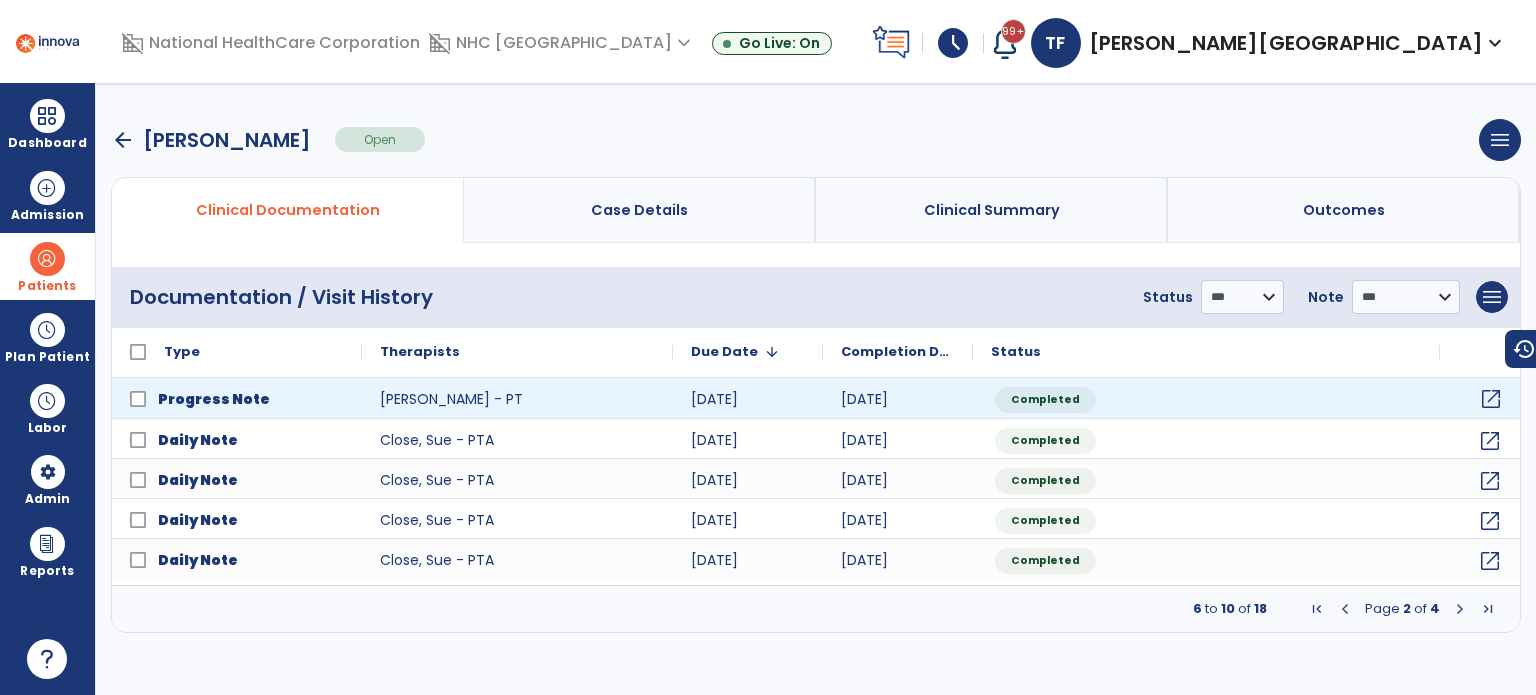click on "open_in_new" 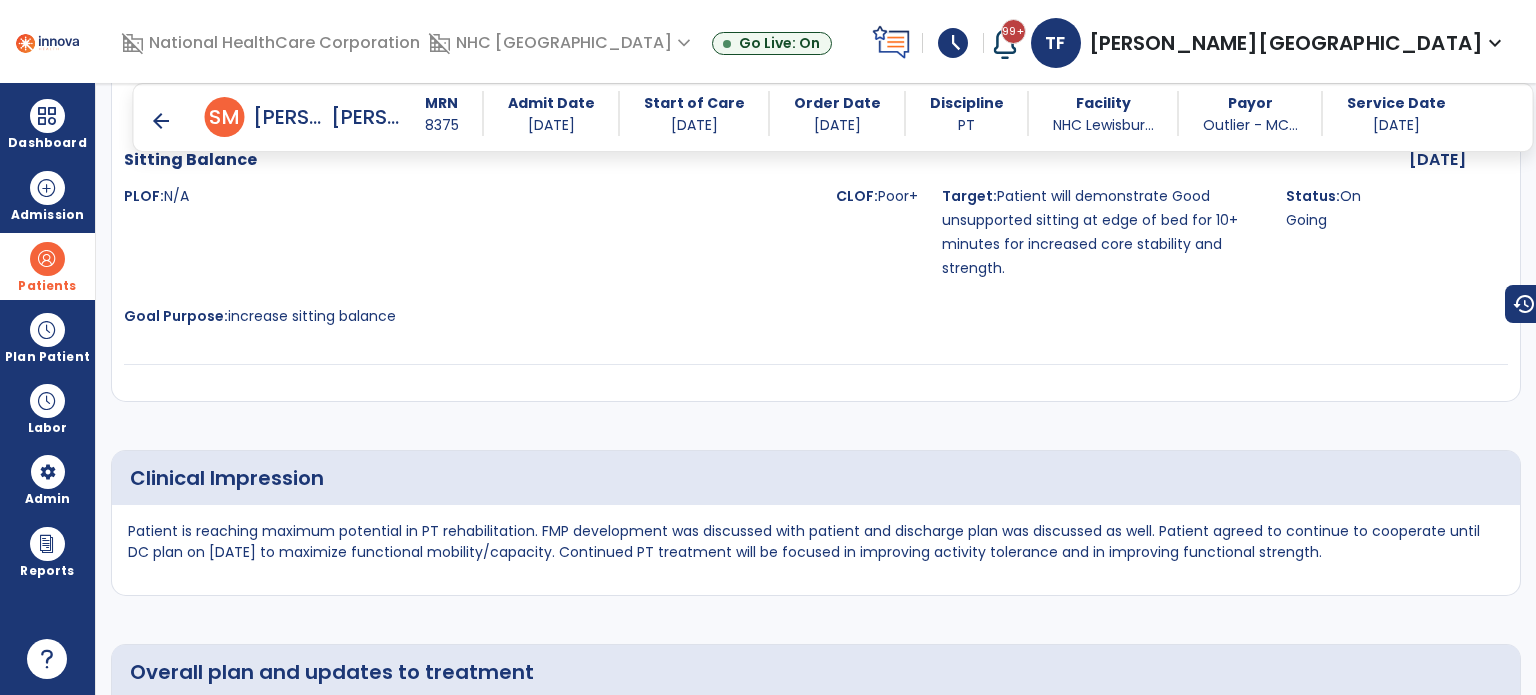 scroll, scrollTop: 1800, scrollLeft: 0, axis: vertical 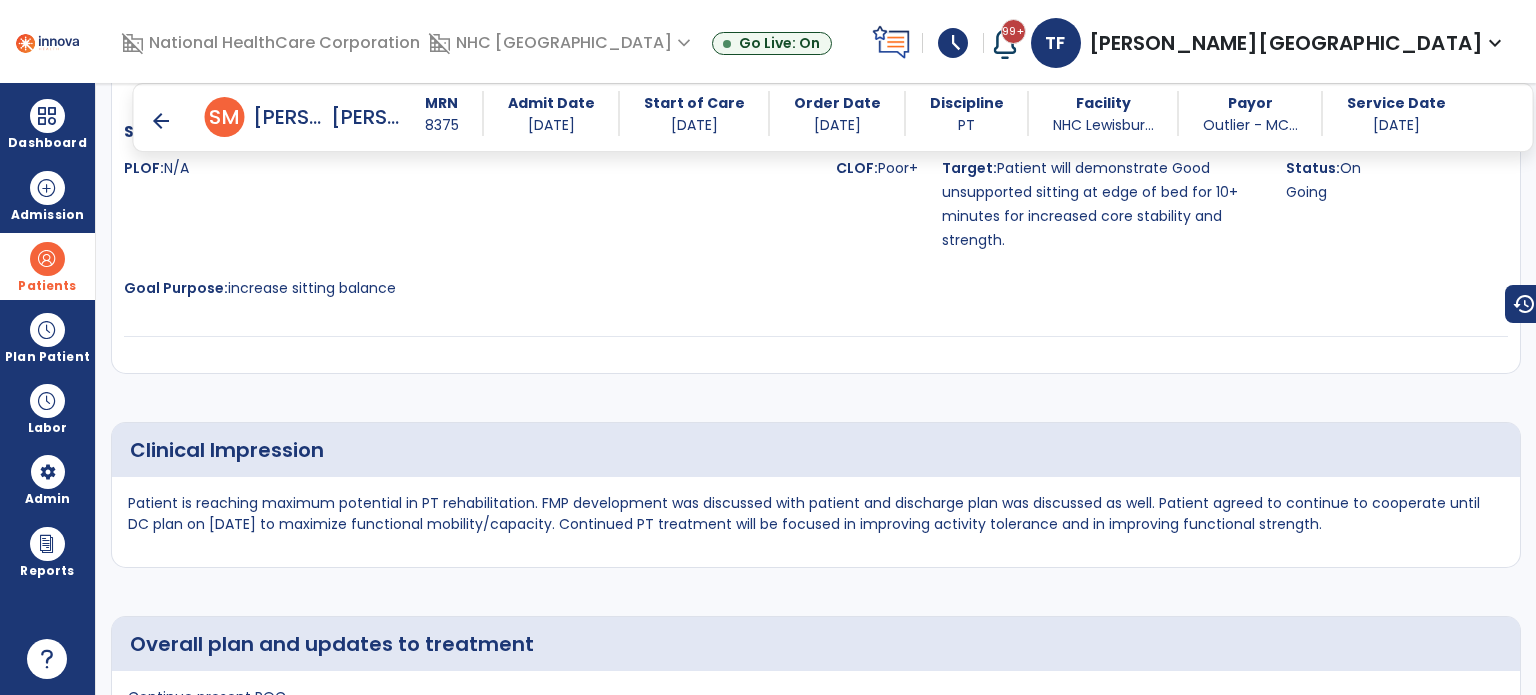 drag, startPoint x: 1324, startPoint y: 495, endPoint x: 128, endPoint y: 466, distance: 1196.3516 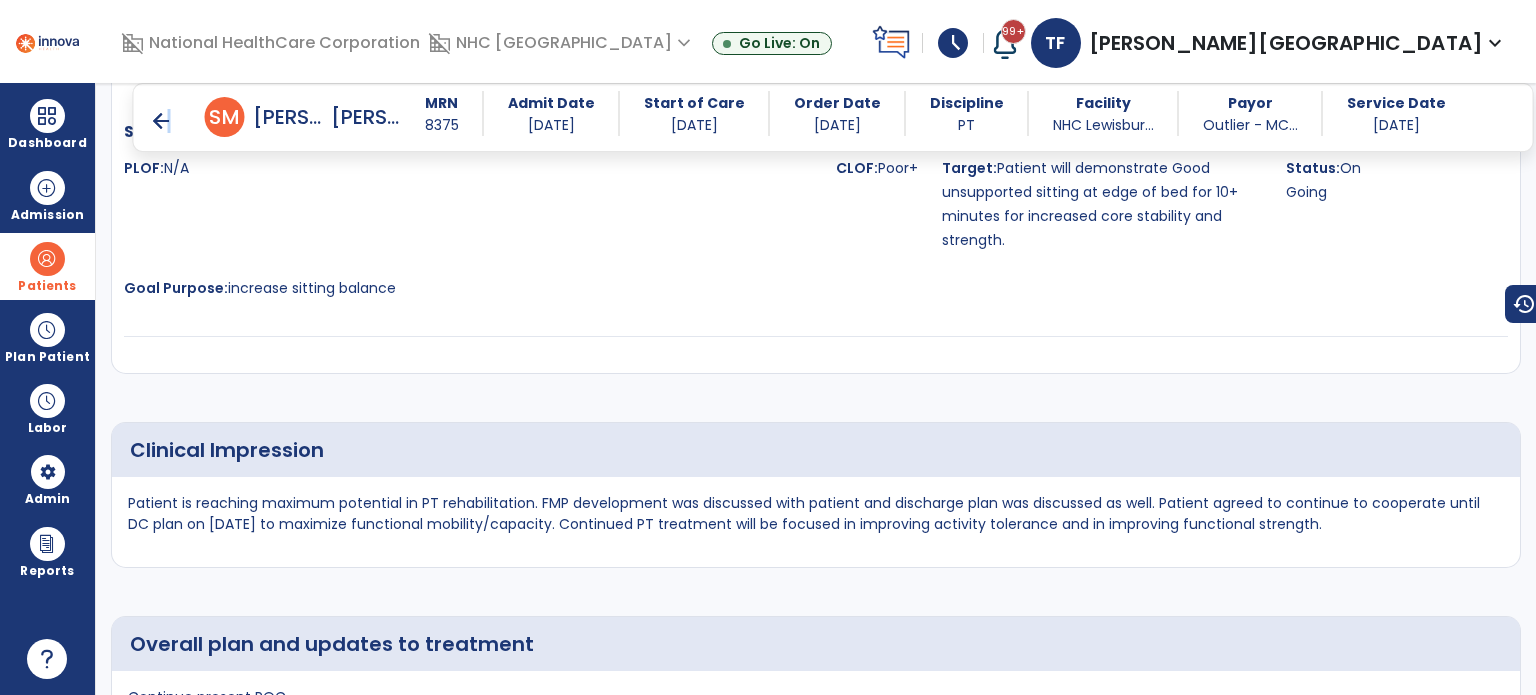 click on "arrow_back" at bounding box center (161, 121) 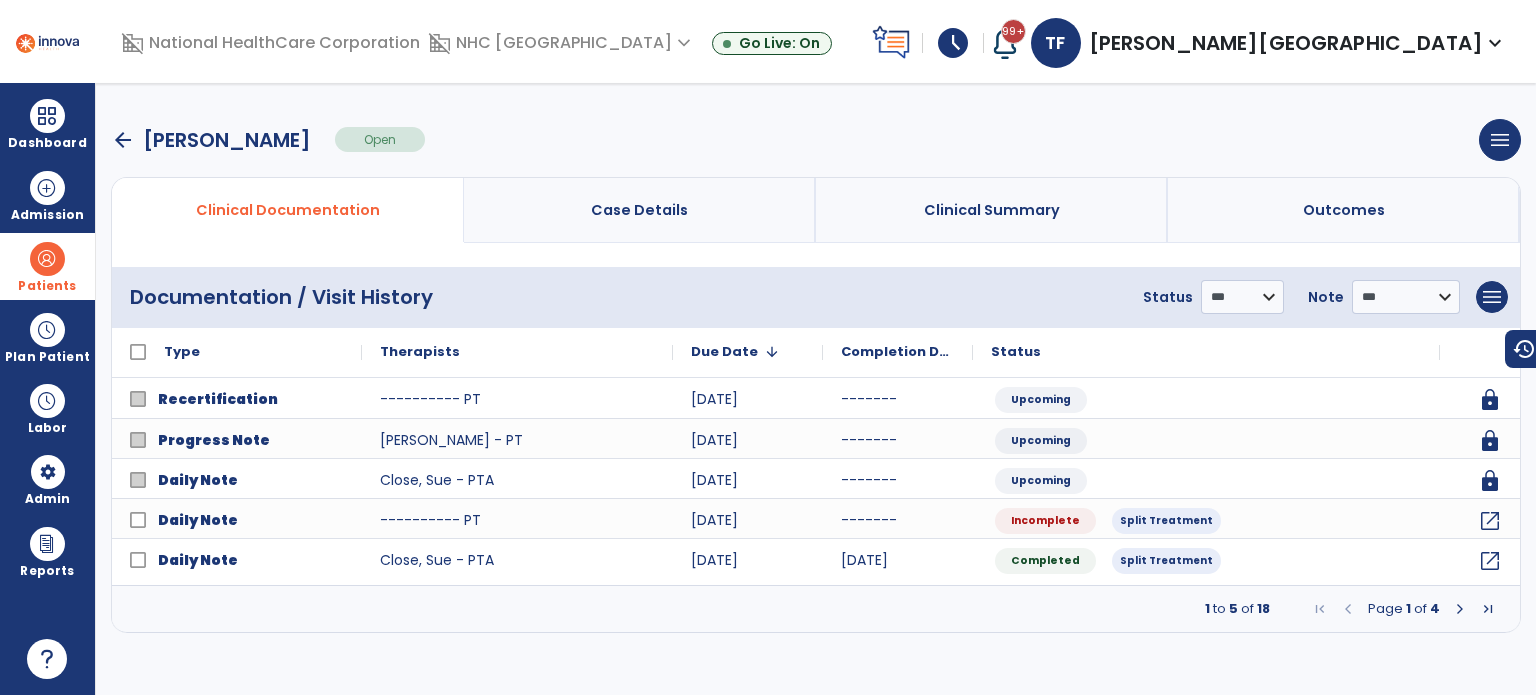 scroll, scrollTop: 0, scrollLeft: 0, axis: both 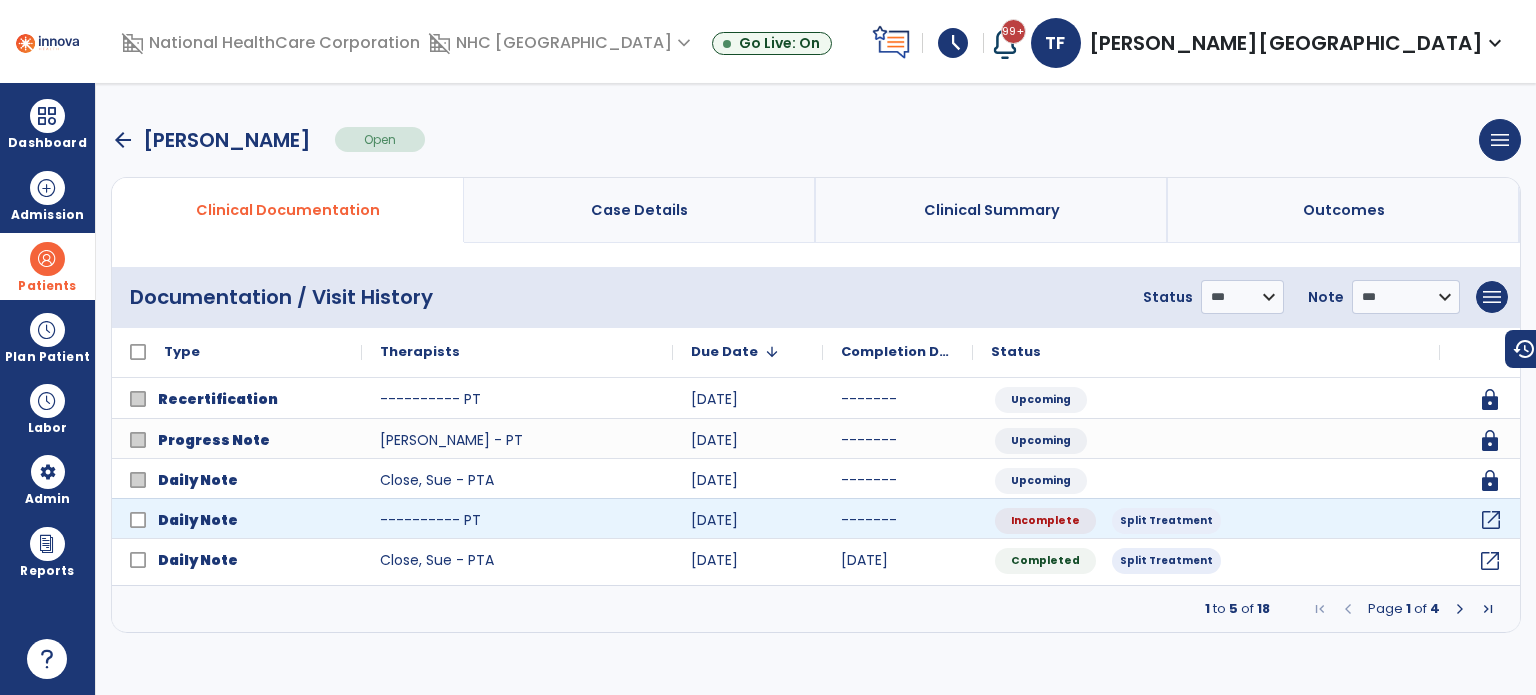 click on "open_in_new" 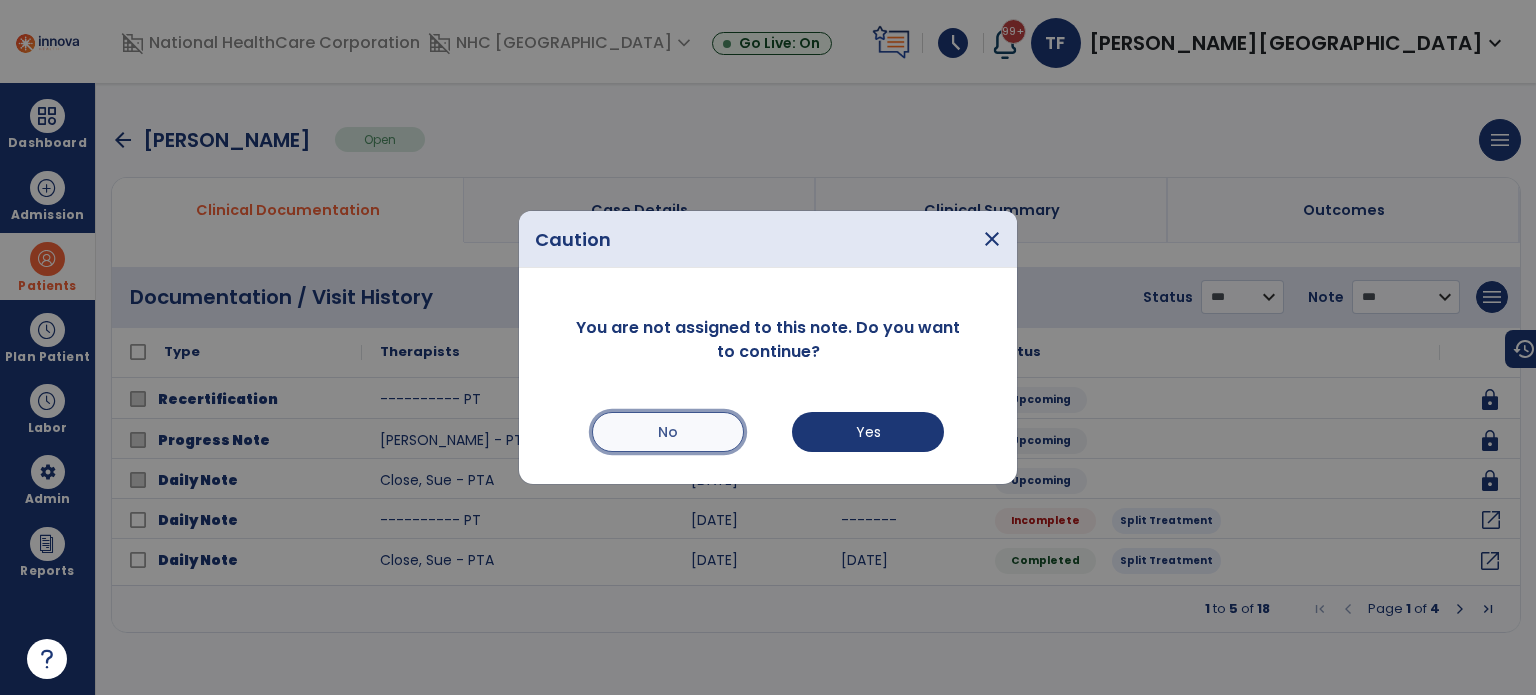click on "No" at bounding box center [668, 432] 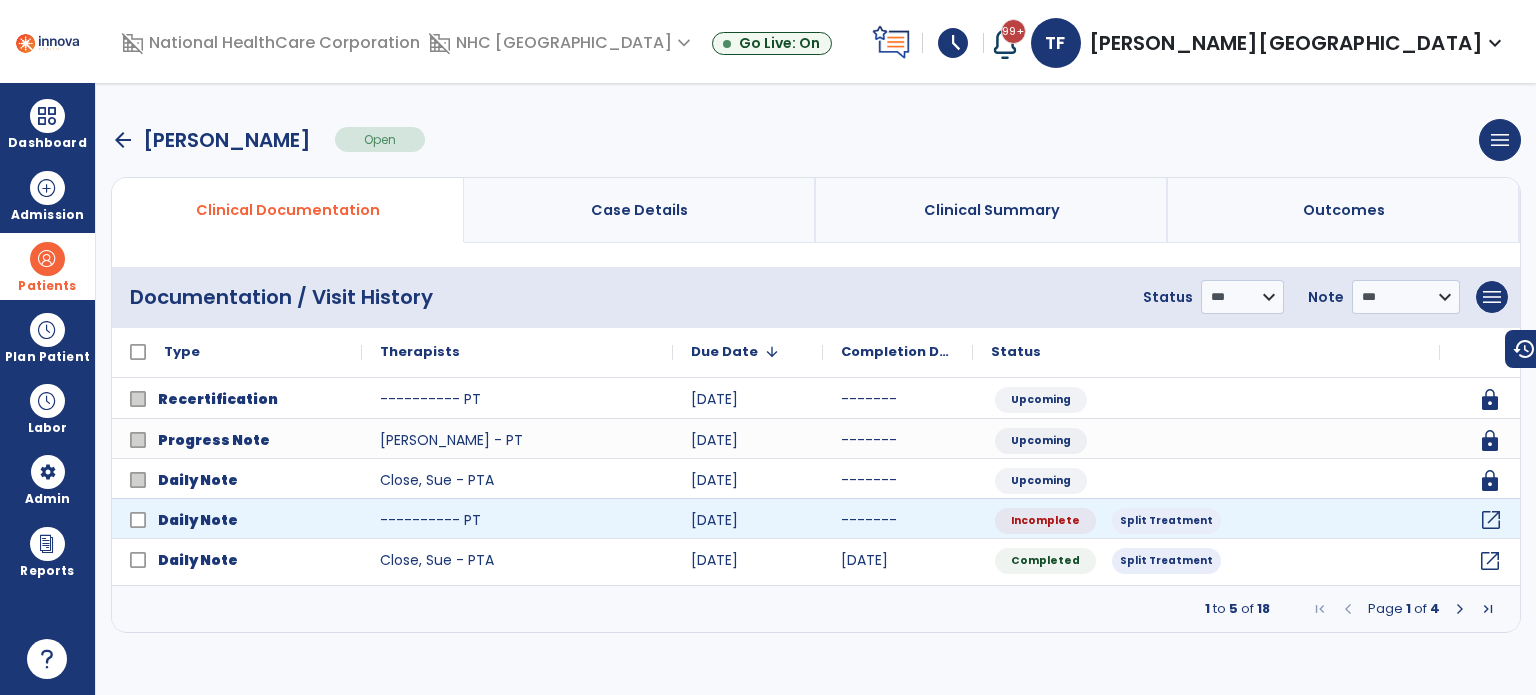click on "open_in_new" 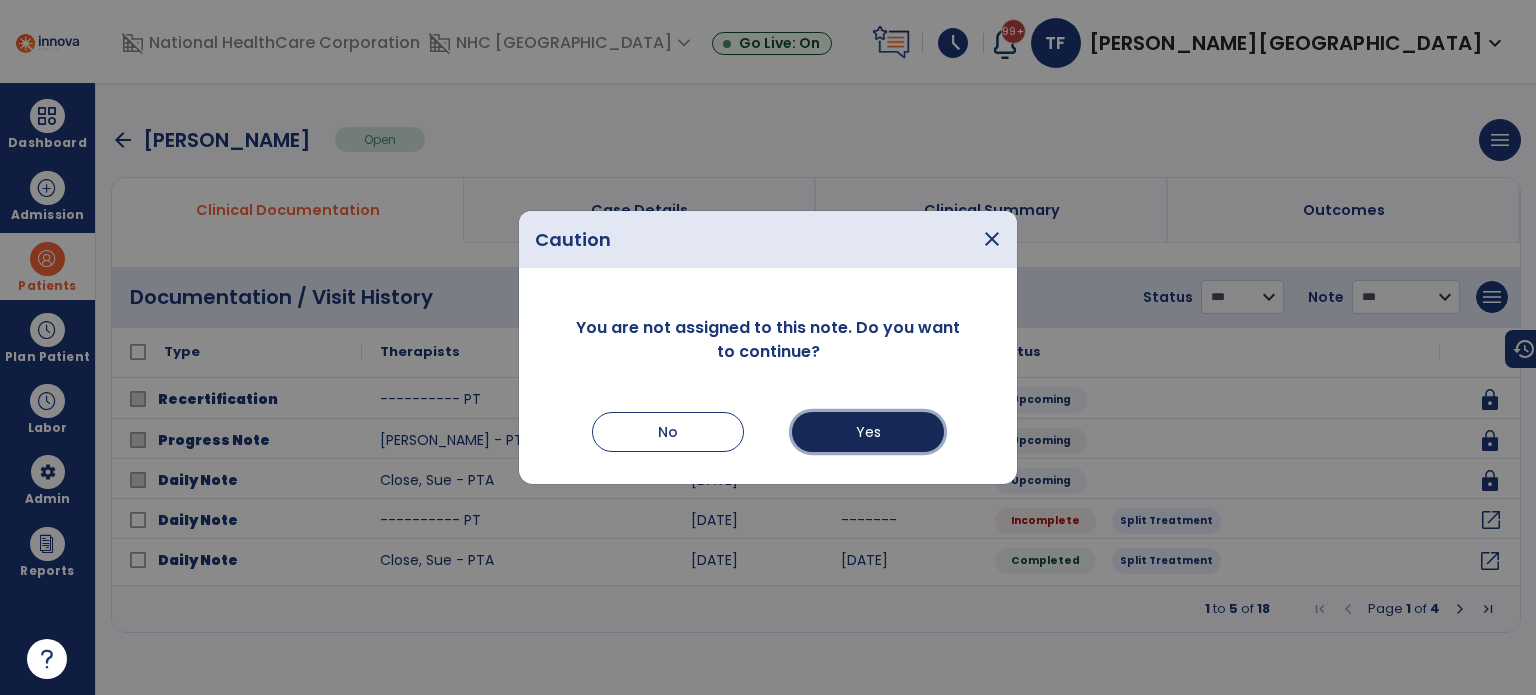 click on "Yes" at bounding box center [868, 432] 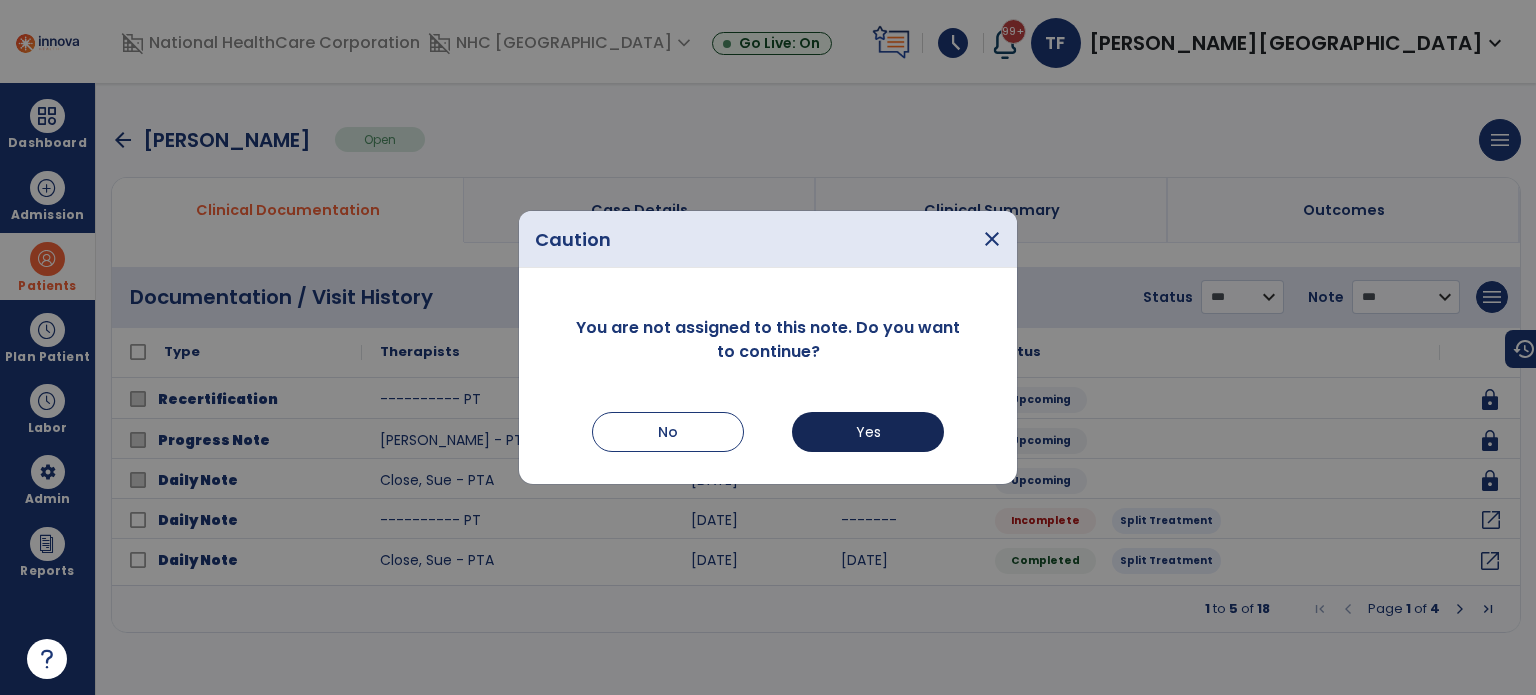 select on "*" 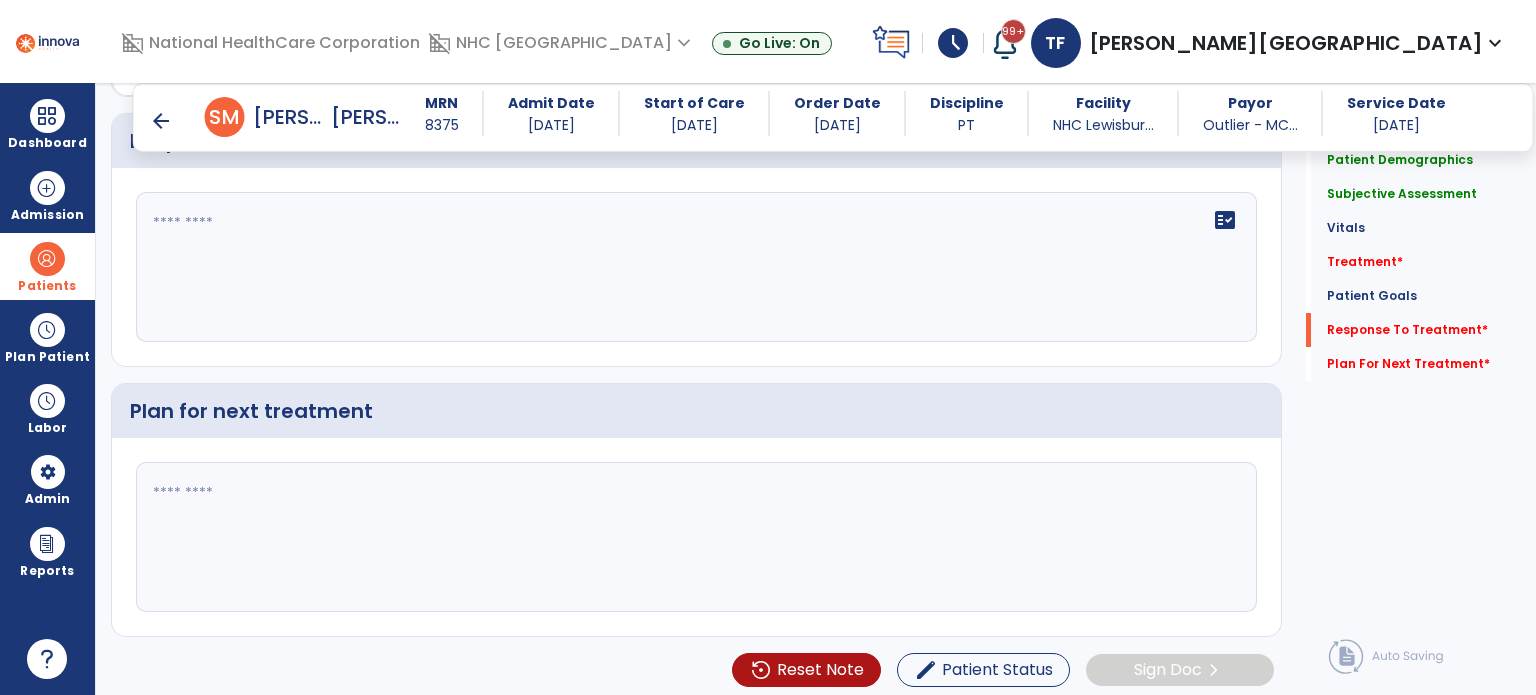 scroll, scrollTop: 2661, scrollLeft: 0, axis: vertical 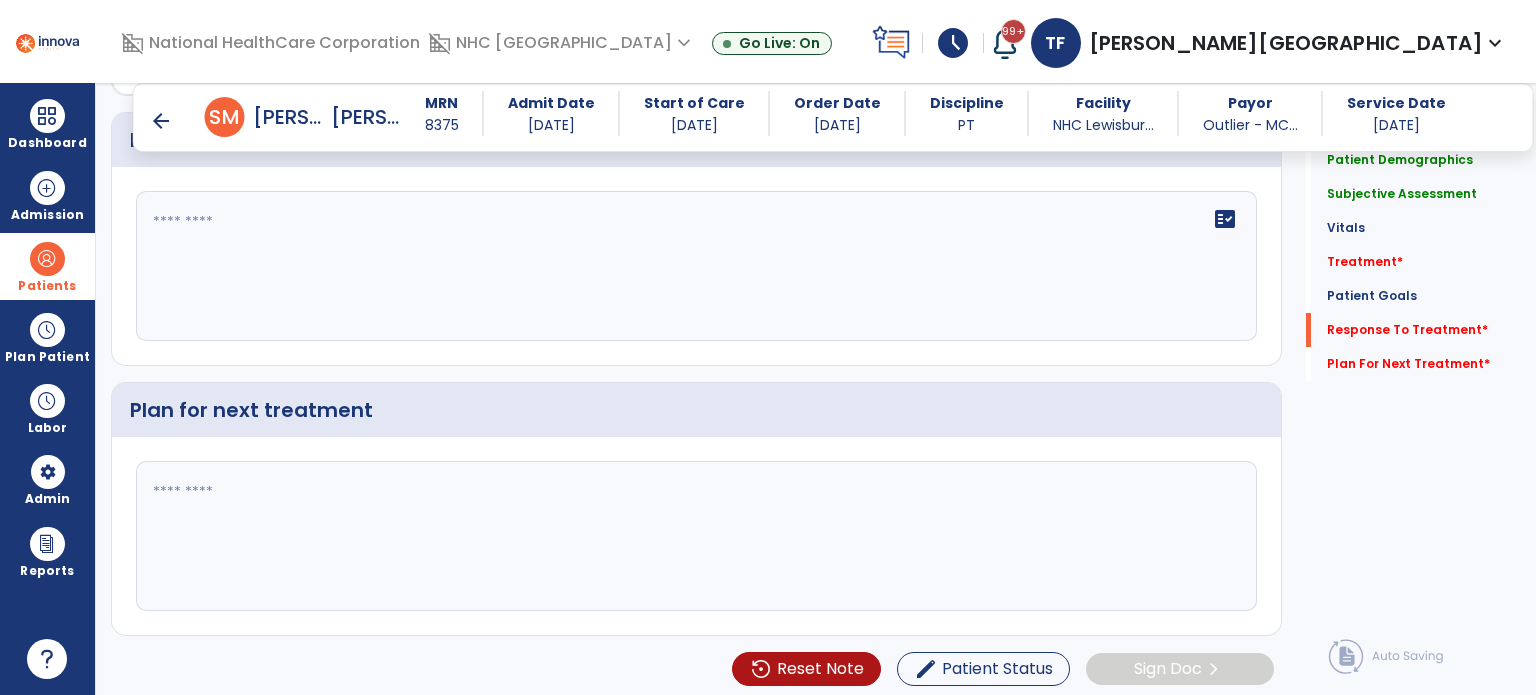 click on "fact_check" 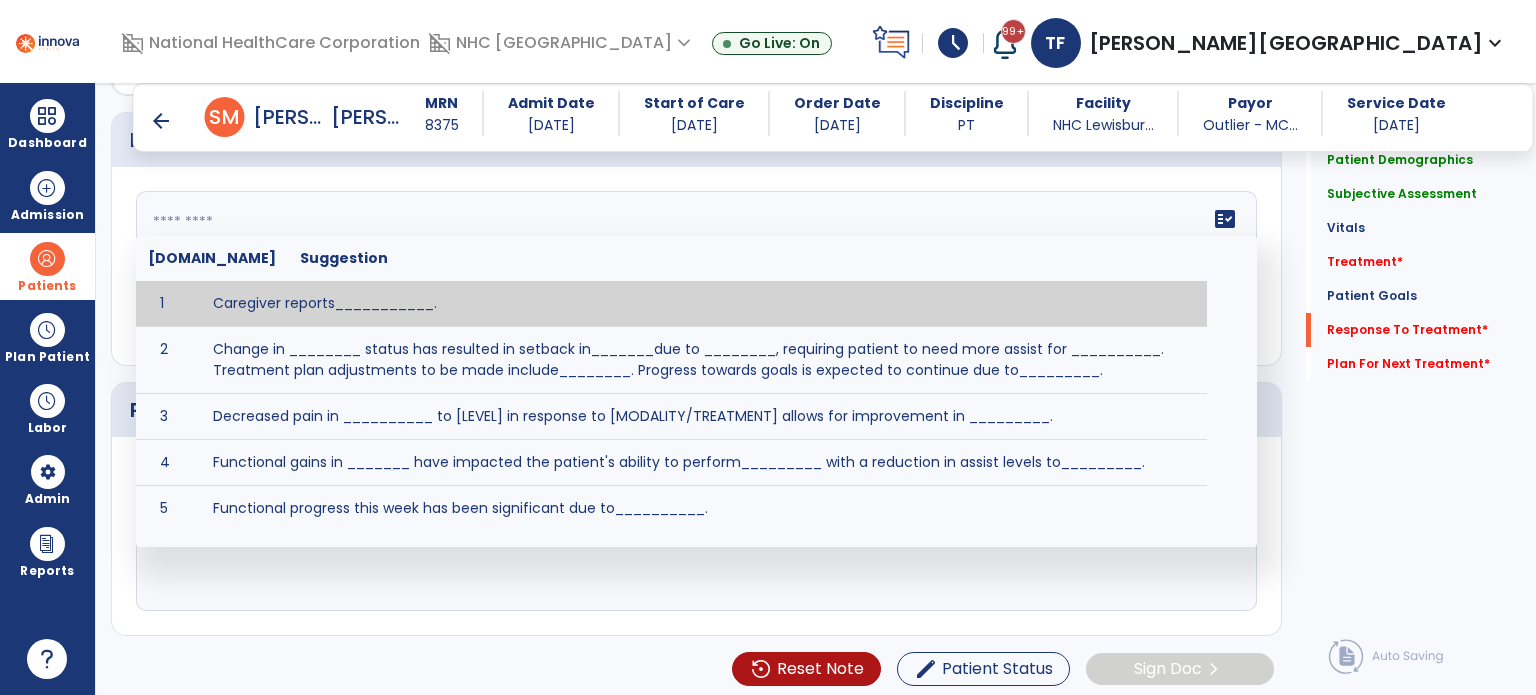 paste on "**********" 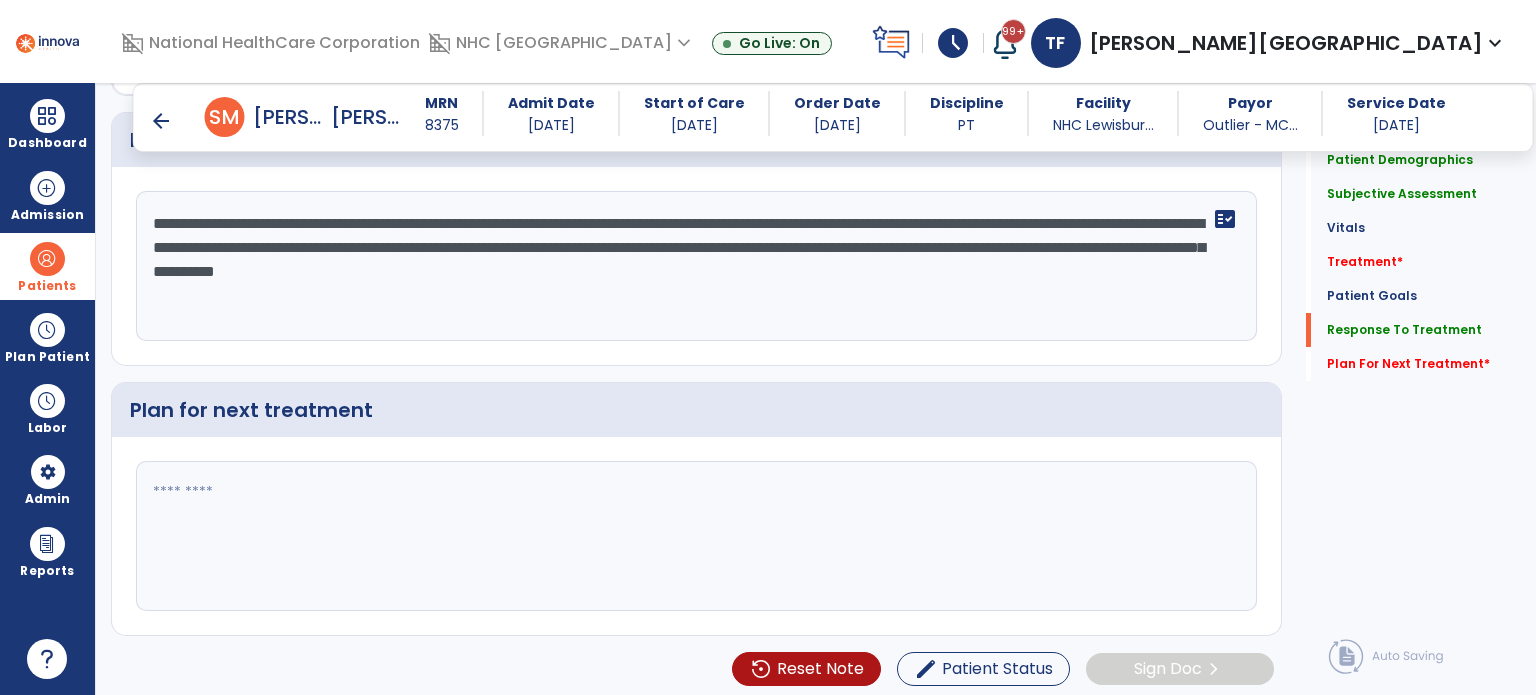 click on "**********" 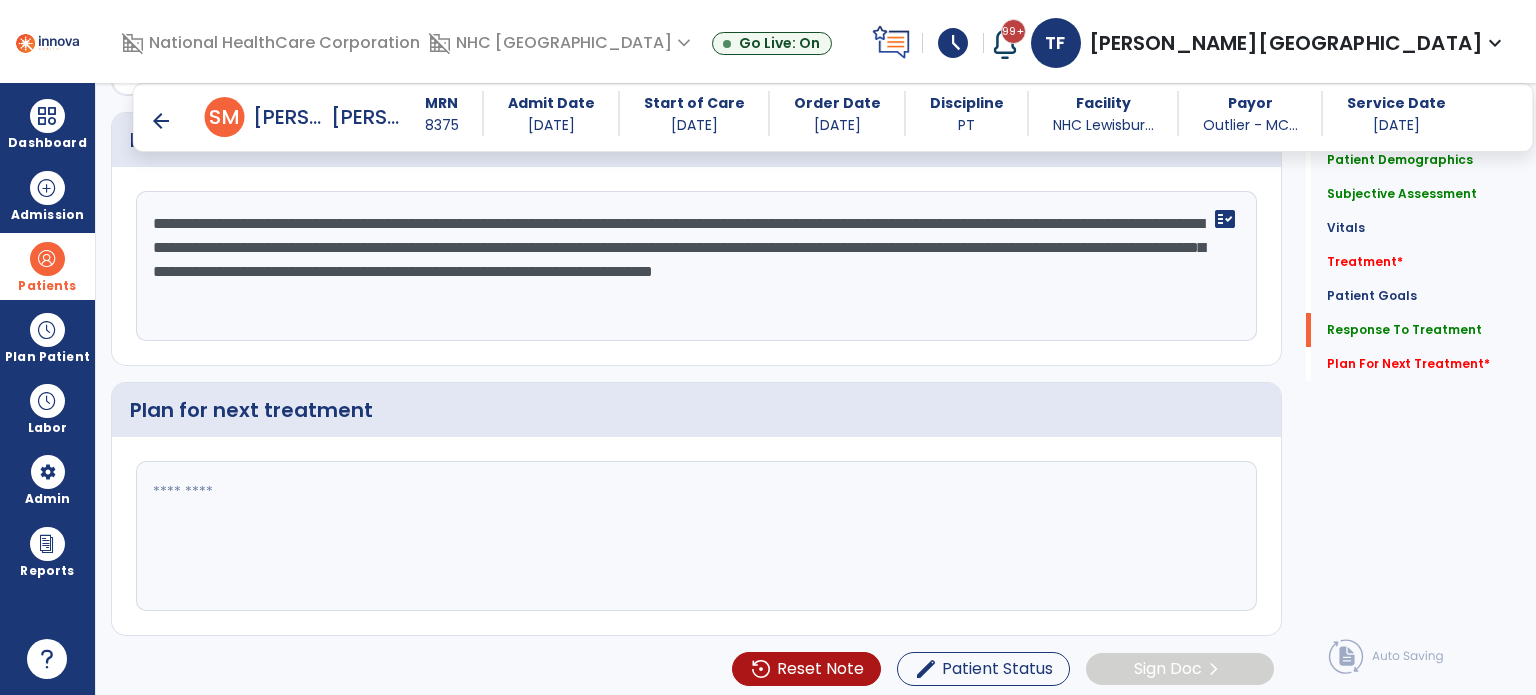 type on "**********" 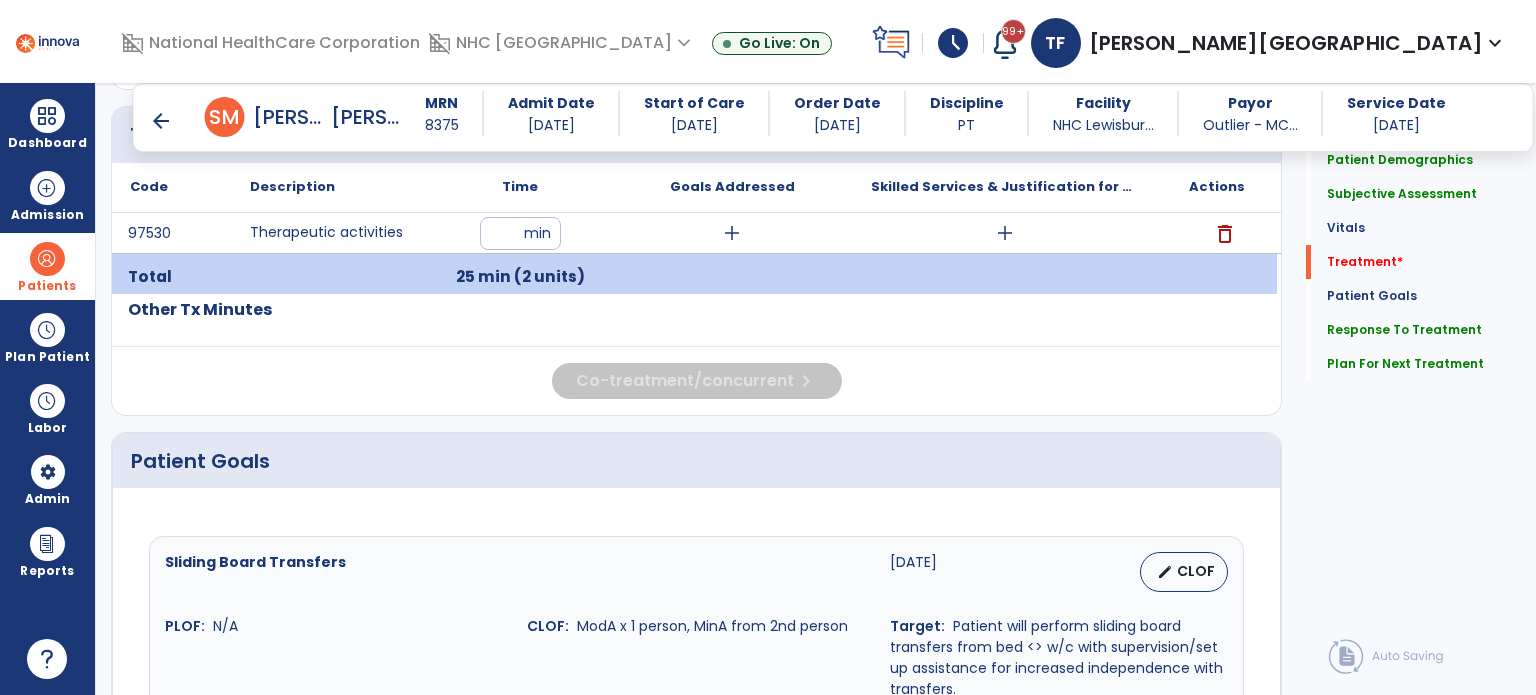 scroll, scrollTop: 961, scrollLeft: 0, axis: vertical 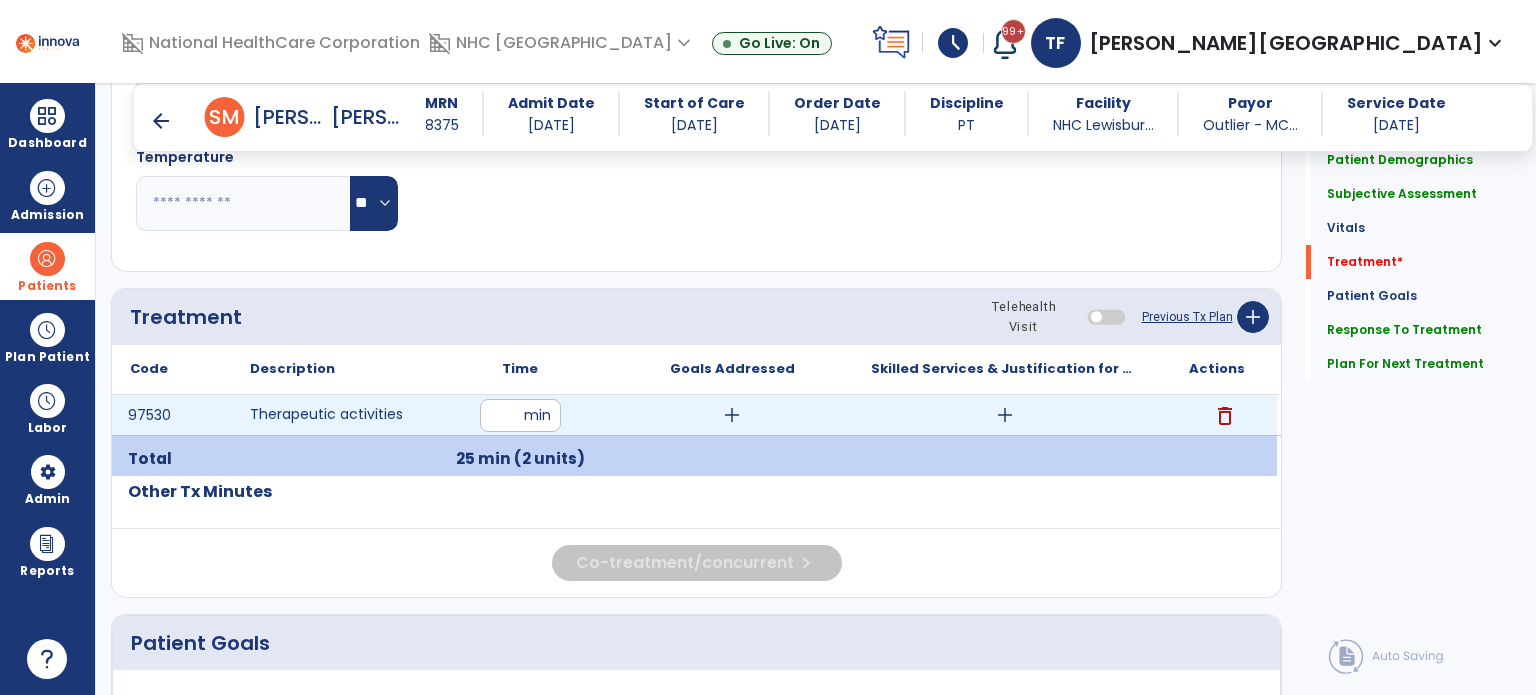 type on "**********" 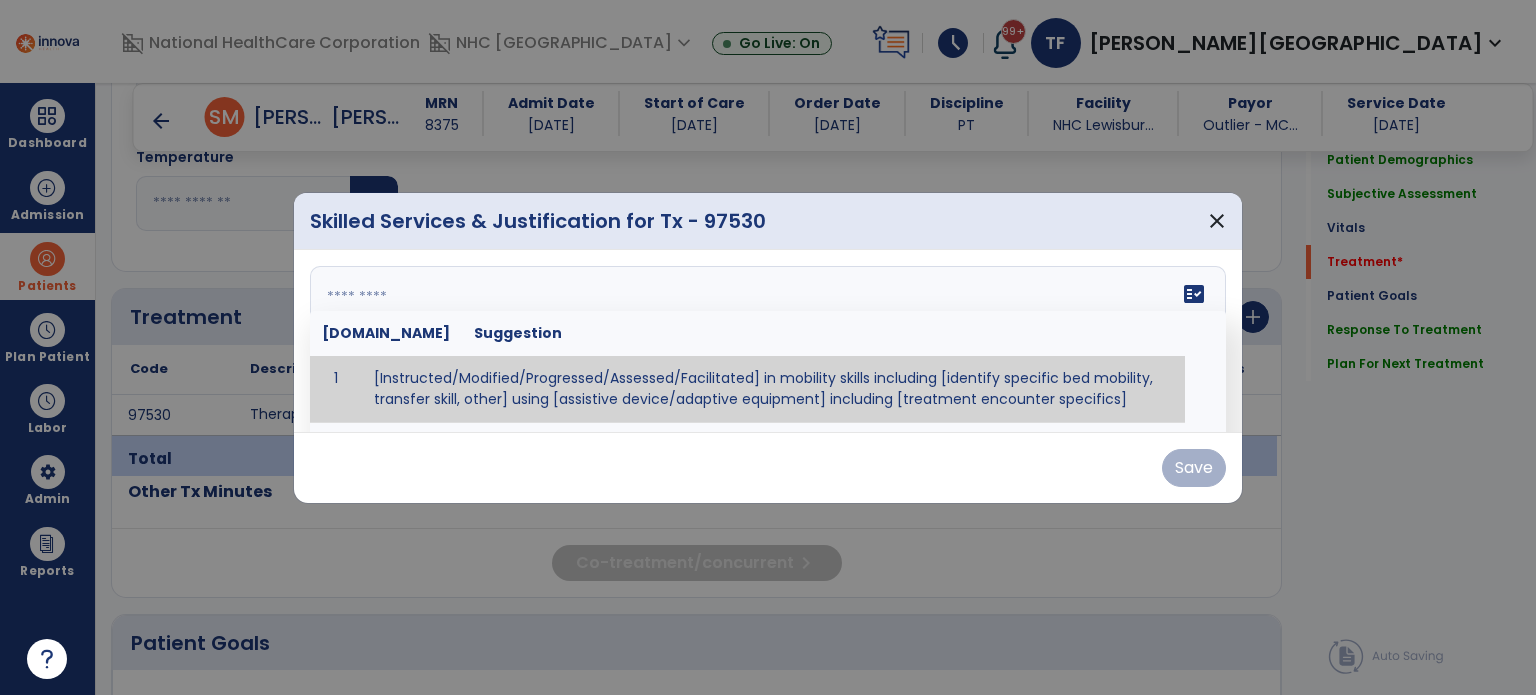 click on "fact_check  [DOMAIN_NAME] Suggestion 1 [Instructed/Modified/Progressed/Assessed/Facilitated] in mobility skills including [identify specific bed mobility, transfer skill, other] using [assistive device/adaptive equipment] including [treatment encounter specifics]" at bounding box center [768, 341] 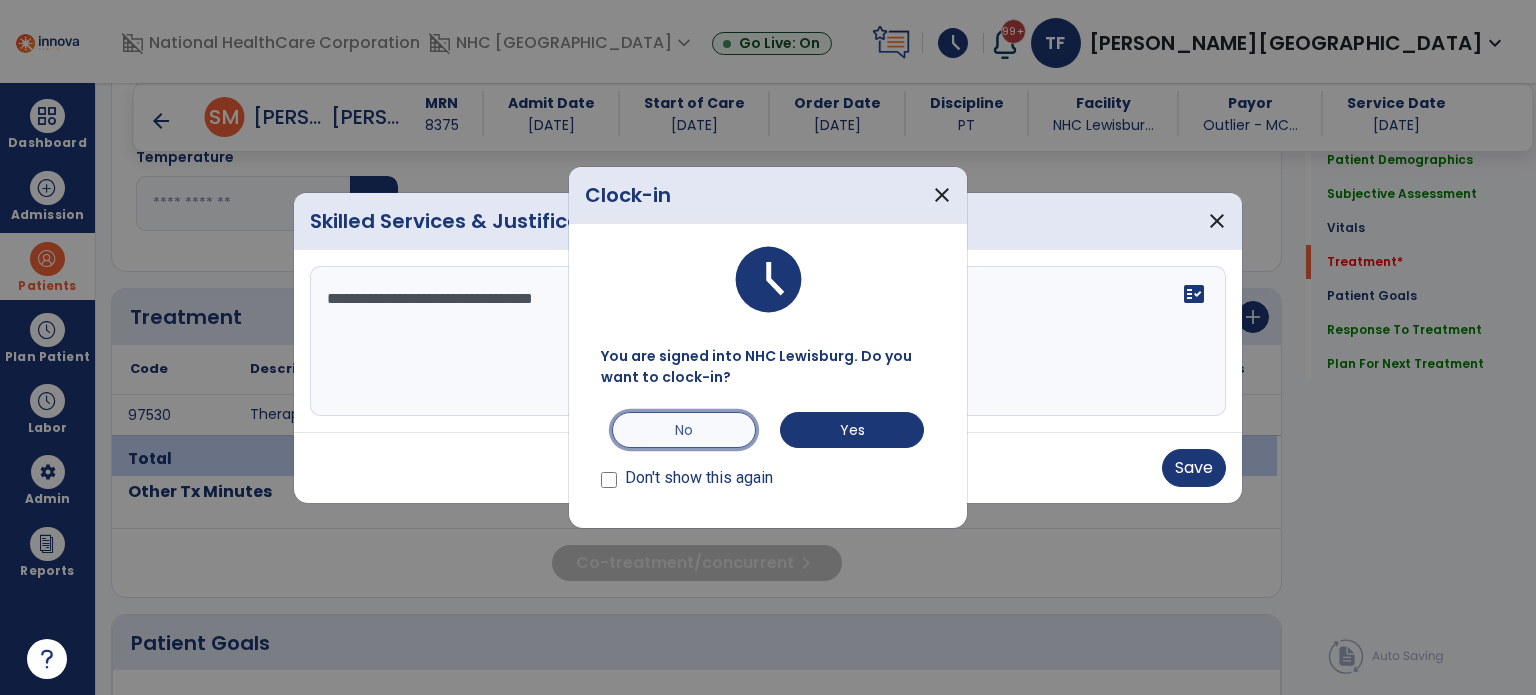 click on "No" at bounding box center (684, 430) 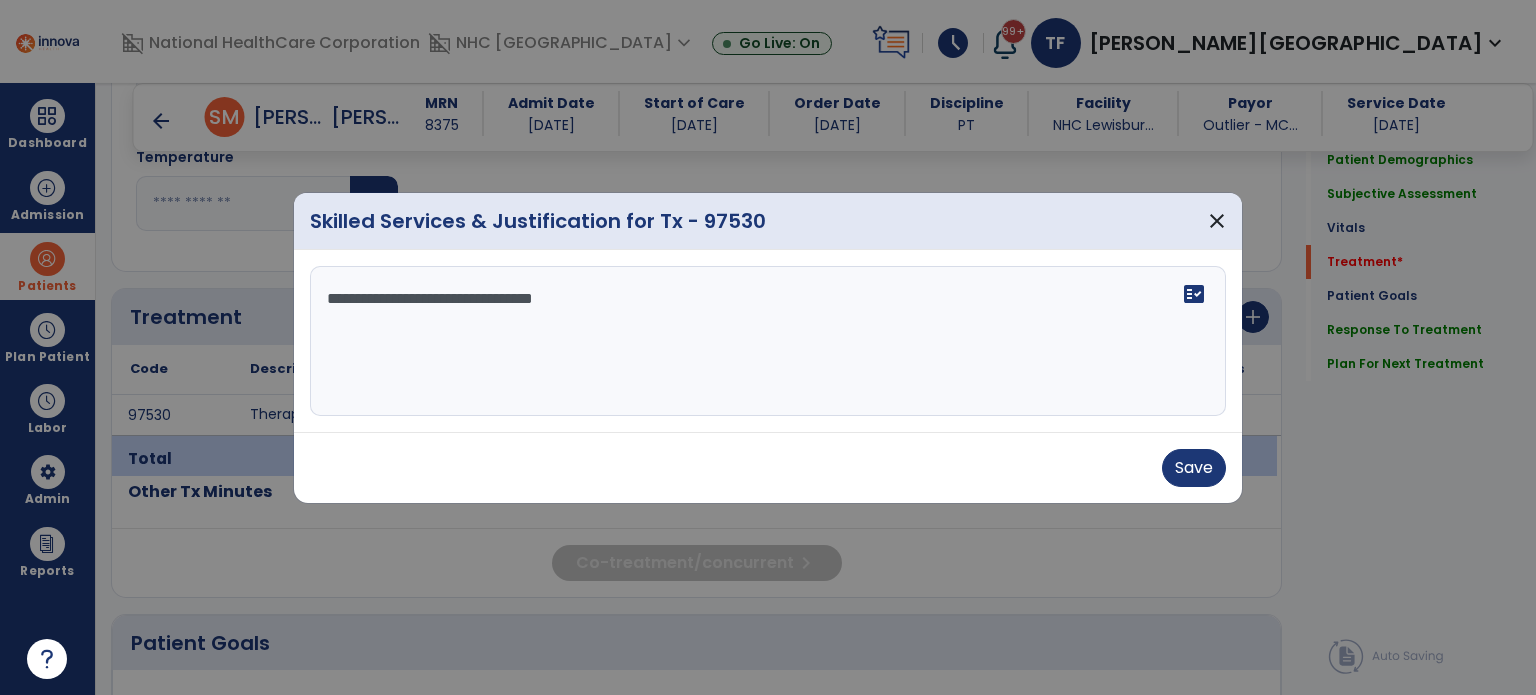 click on "**********" at bounding box center [768, 341] 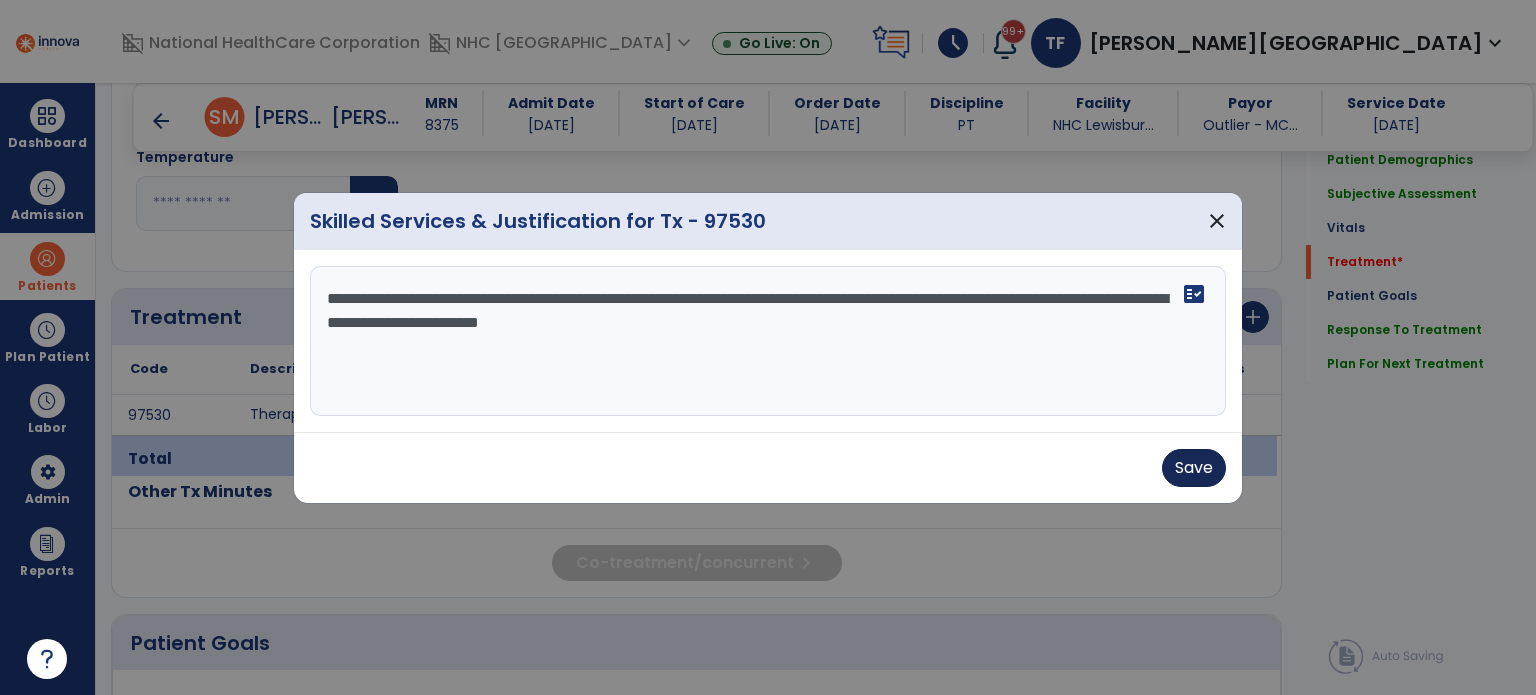 type on "**********" 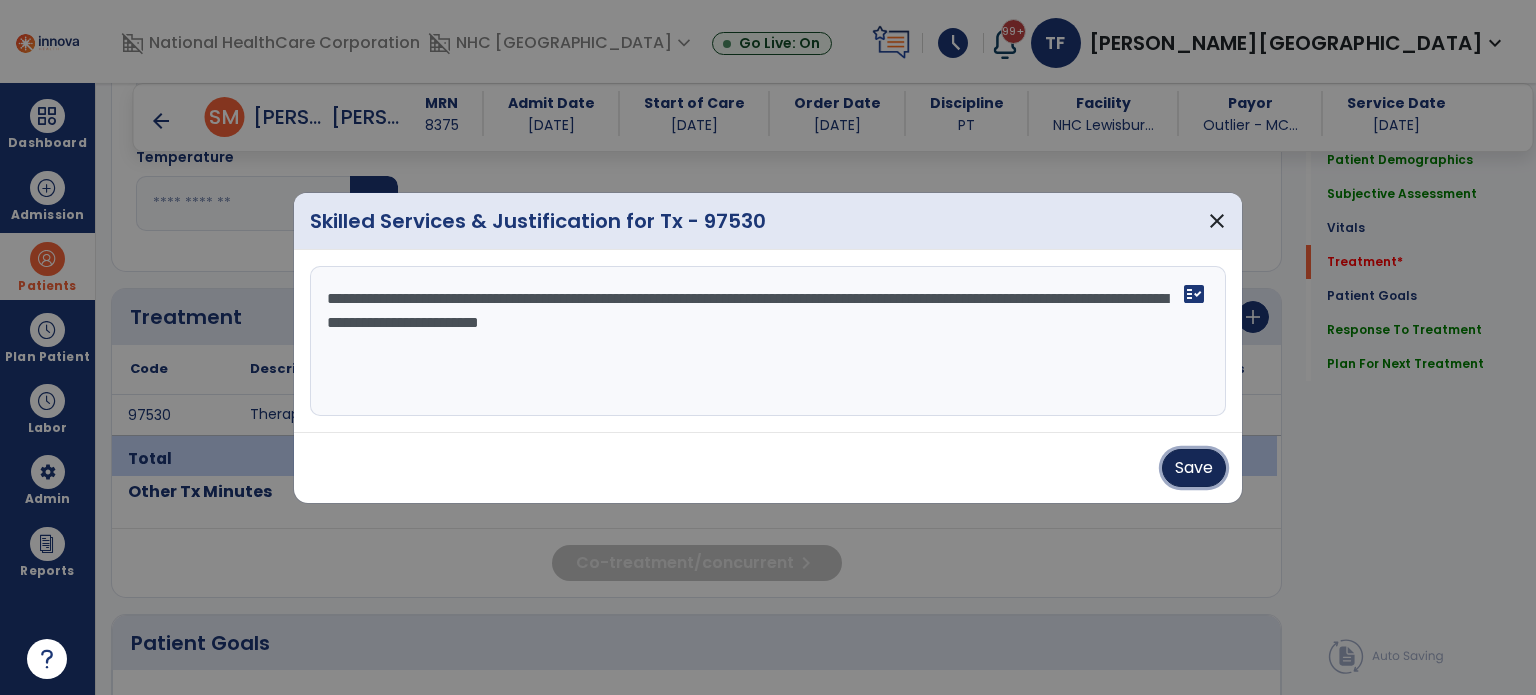 click on "Save" at bounding box center [1194, 468] 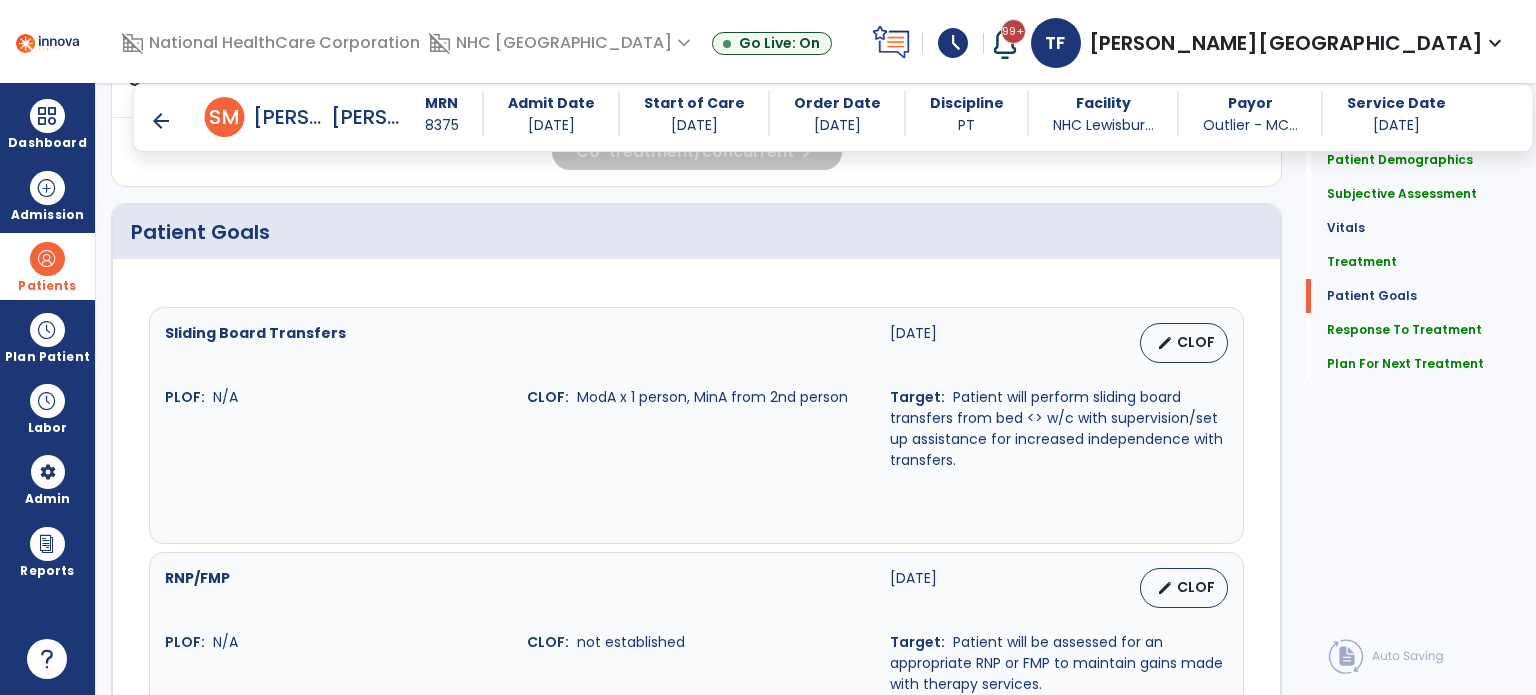 scroll, scrollTop: 1361, scrollLeft: 0, axis: vertical 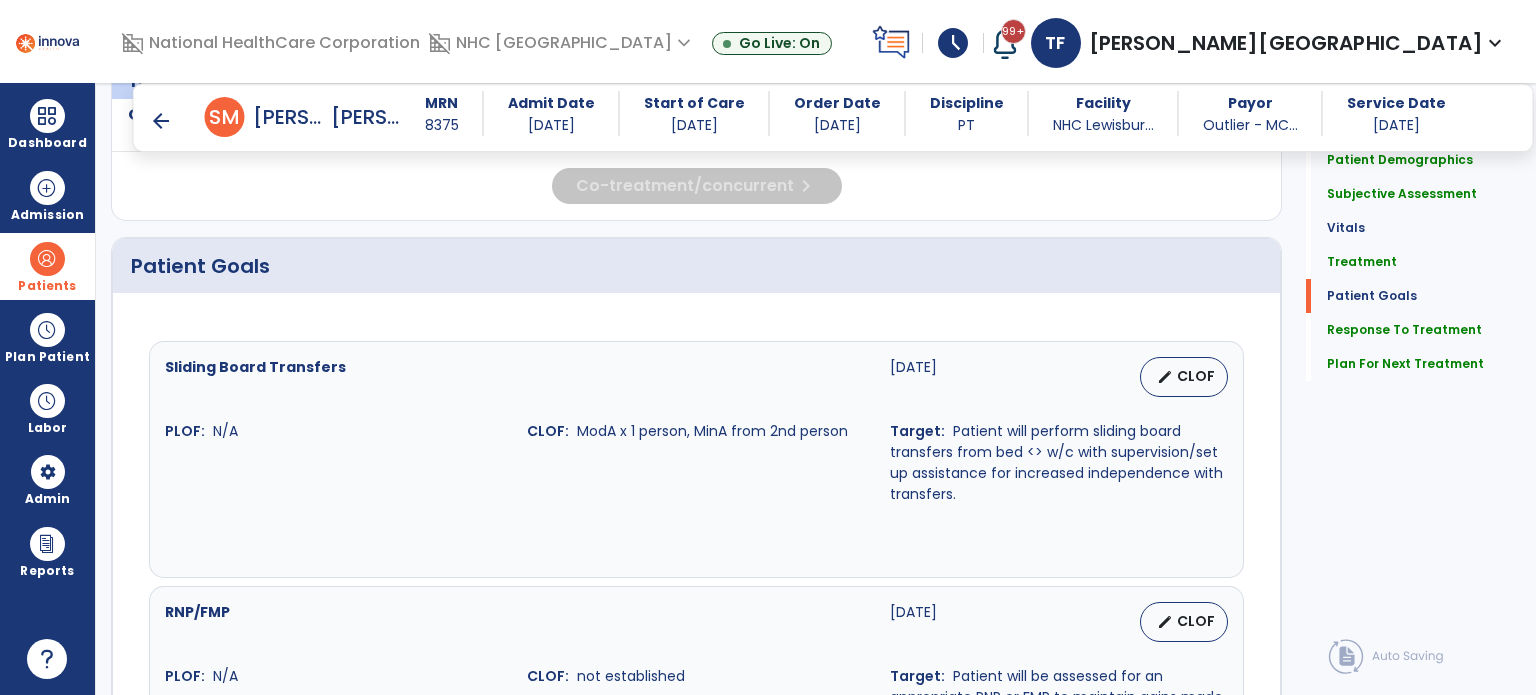 click on "arrow_back      S  M  [PERSON_NAME]  MRN 8375 Admit Date [DATE] Start of Care [DATE] Order Date [DATE] Discipline PT Facility NHC [GEOGRAPHIC_DATA]... Payor Outlier - MC... Service Date [DATE]" at bounding box center [833, 117] 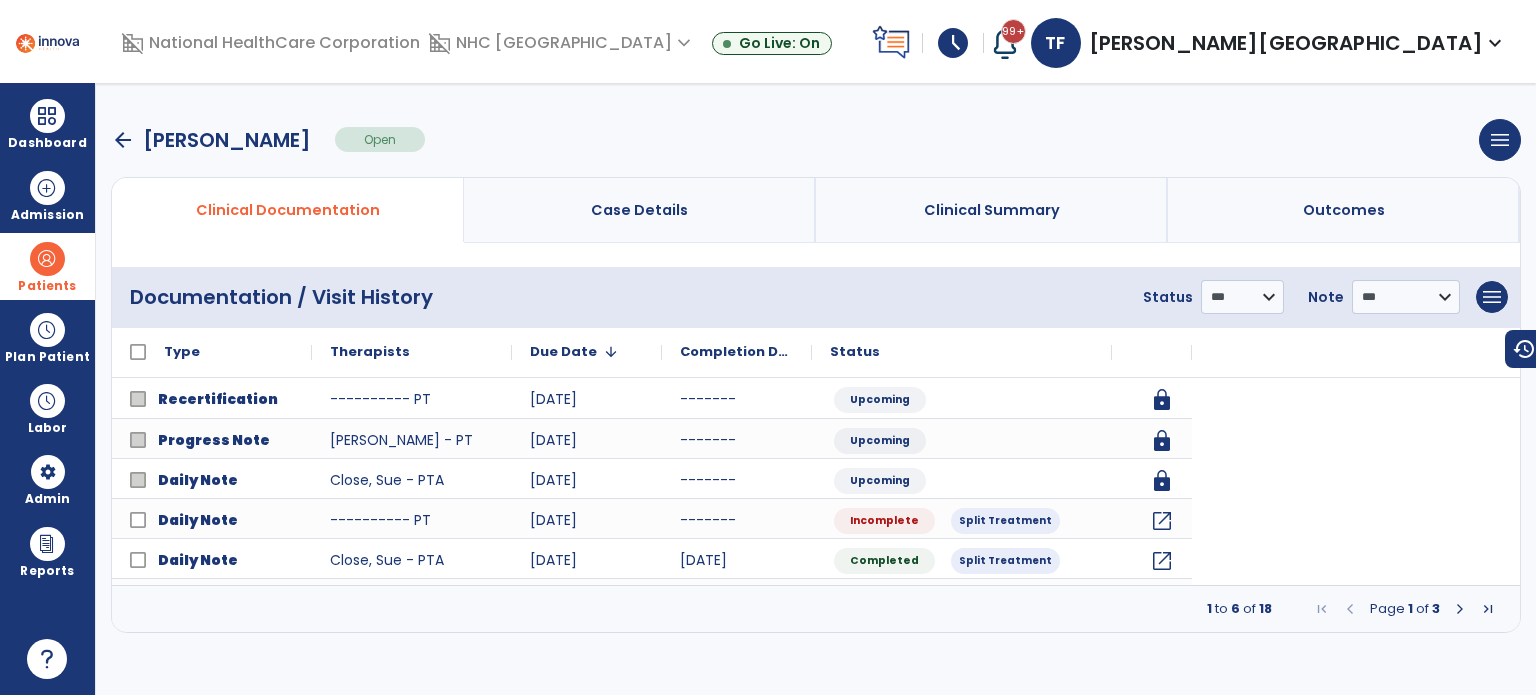scroll, scrollTop: 0, scrollLeft: 0, axis: both 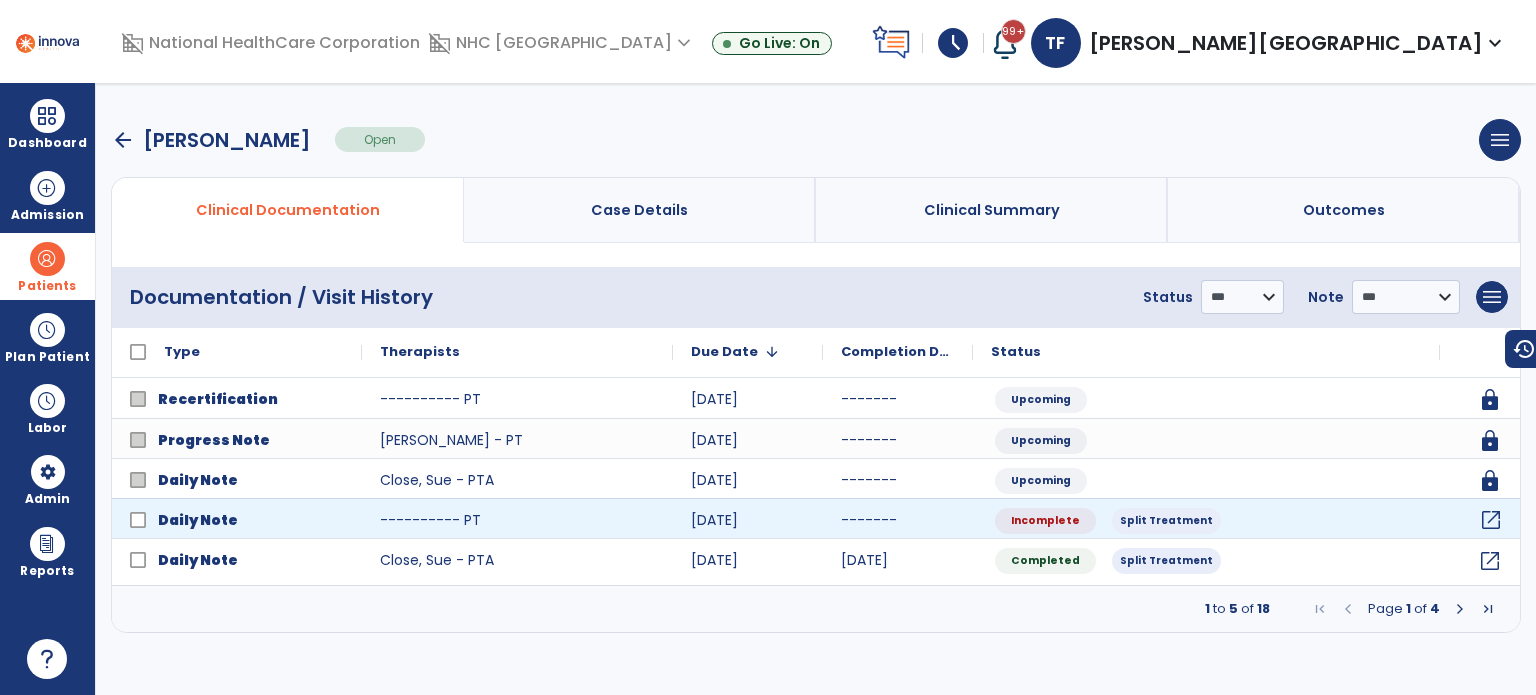 click on "open_in_new" 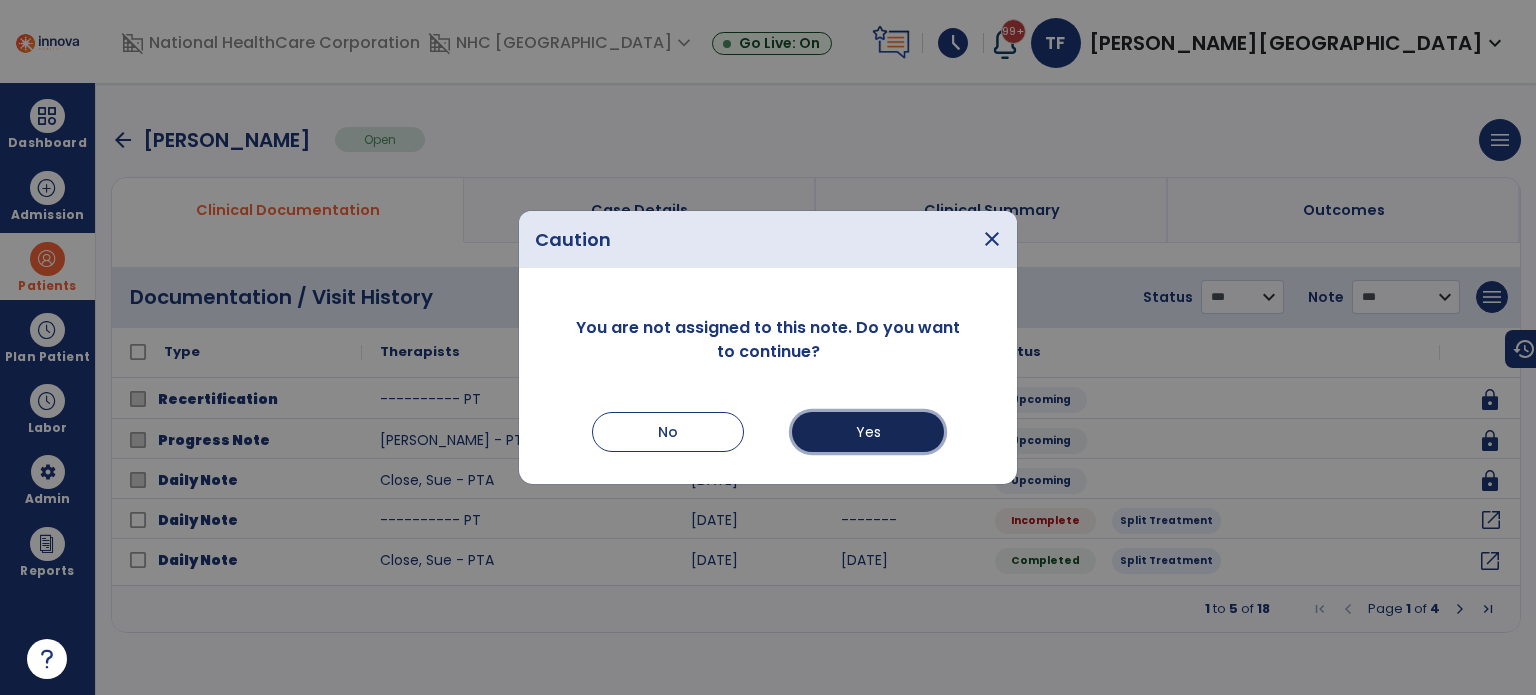 click on "Yes" at bounding box center [868, 432] 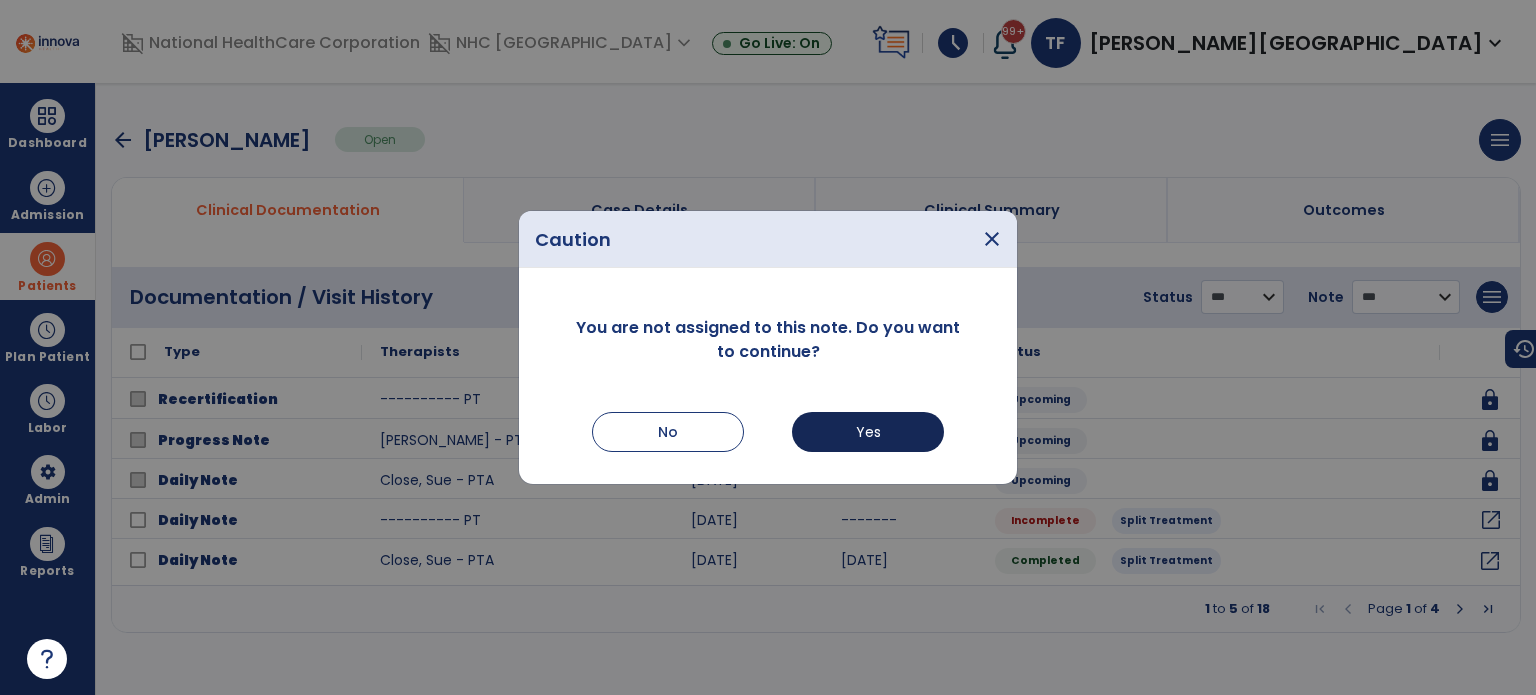 select on "*" 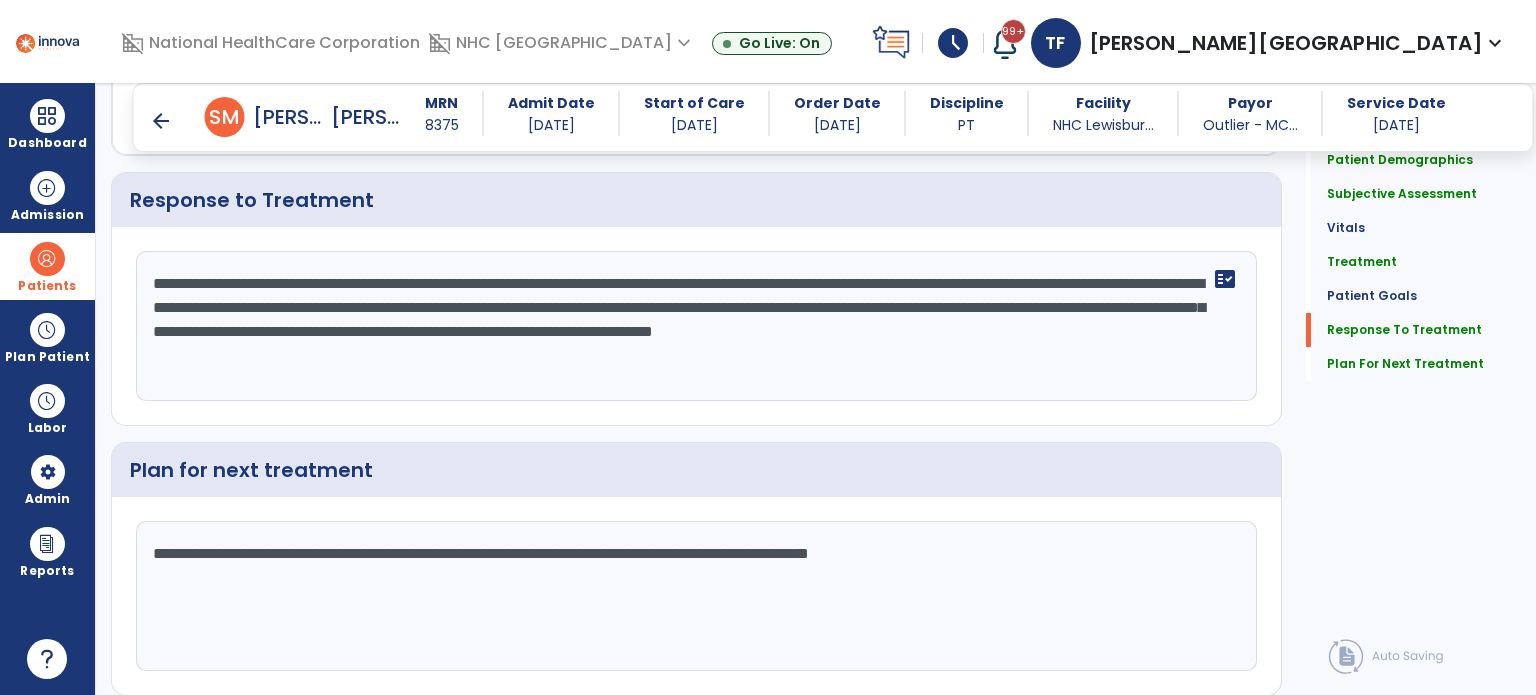 scroll, scrollTop: 2684, scrollLeft: 0, axis: vertical 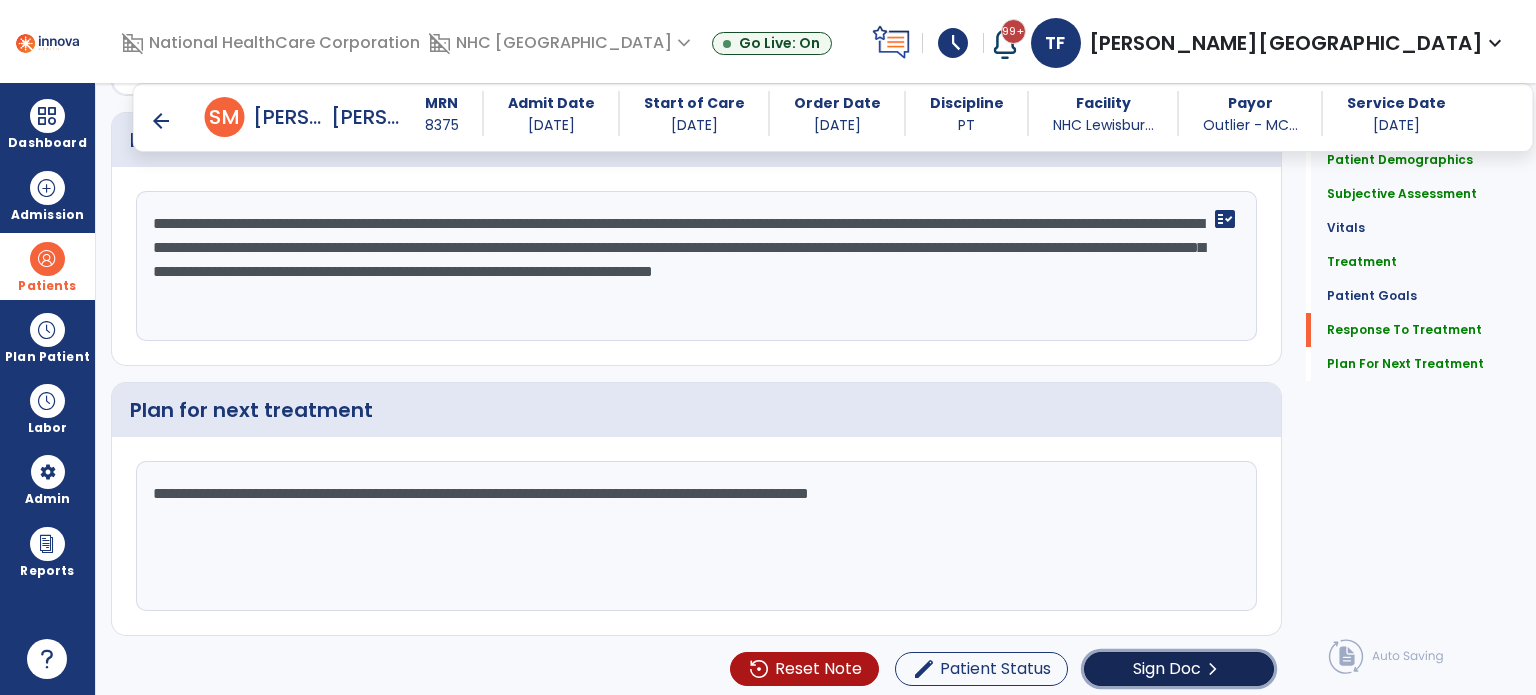 click on "chevron_right" 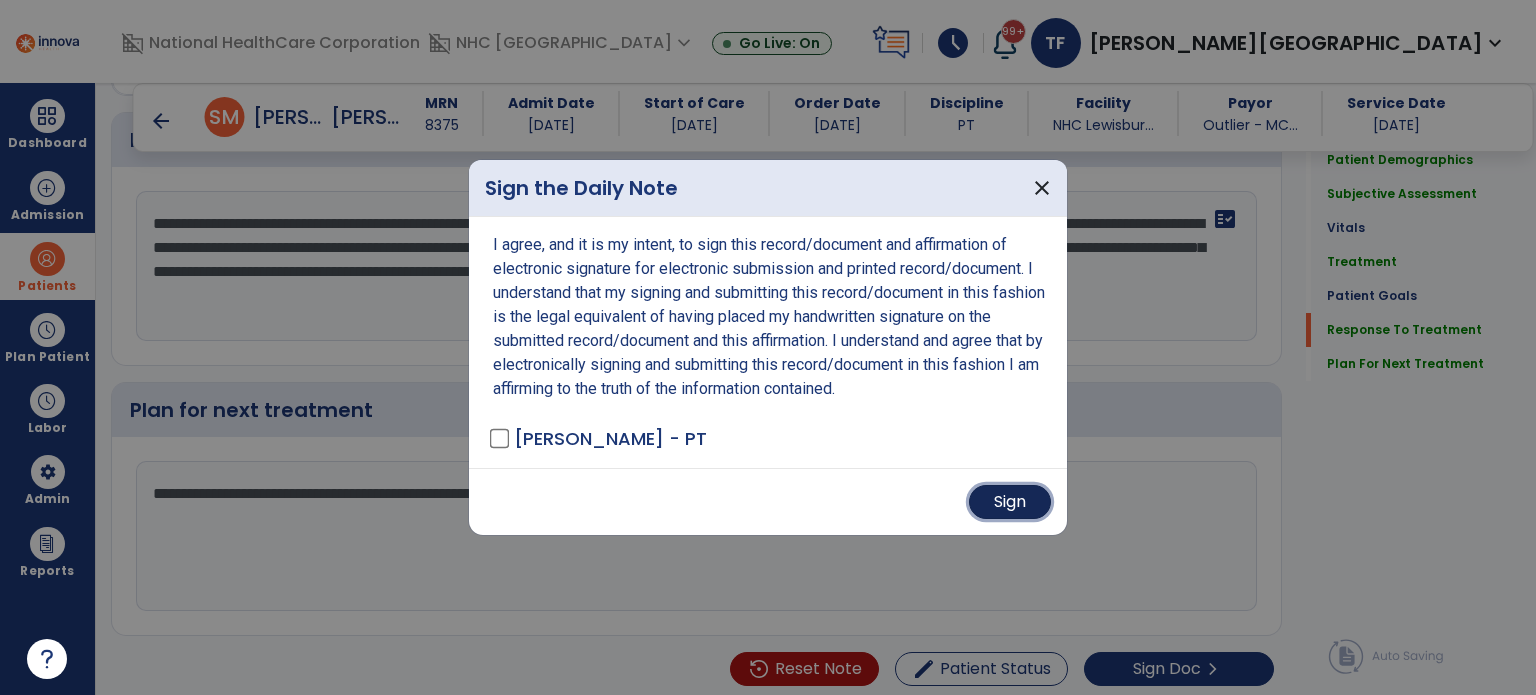 click on "Sign" at bounding box center [1010, 502] 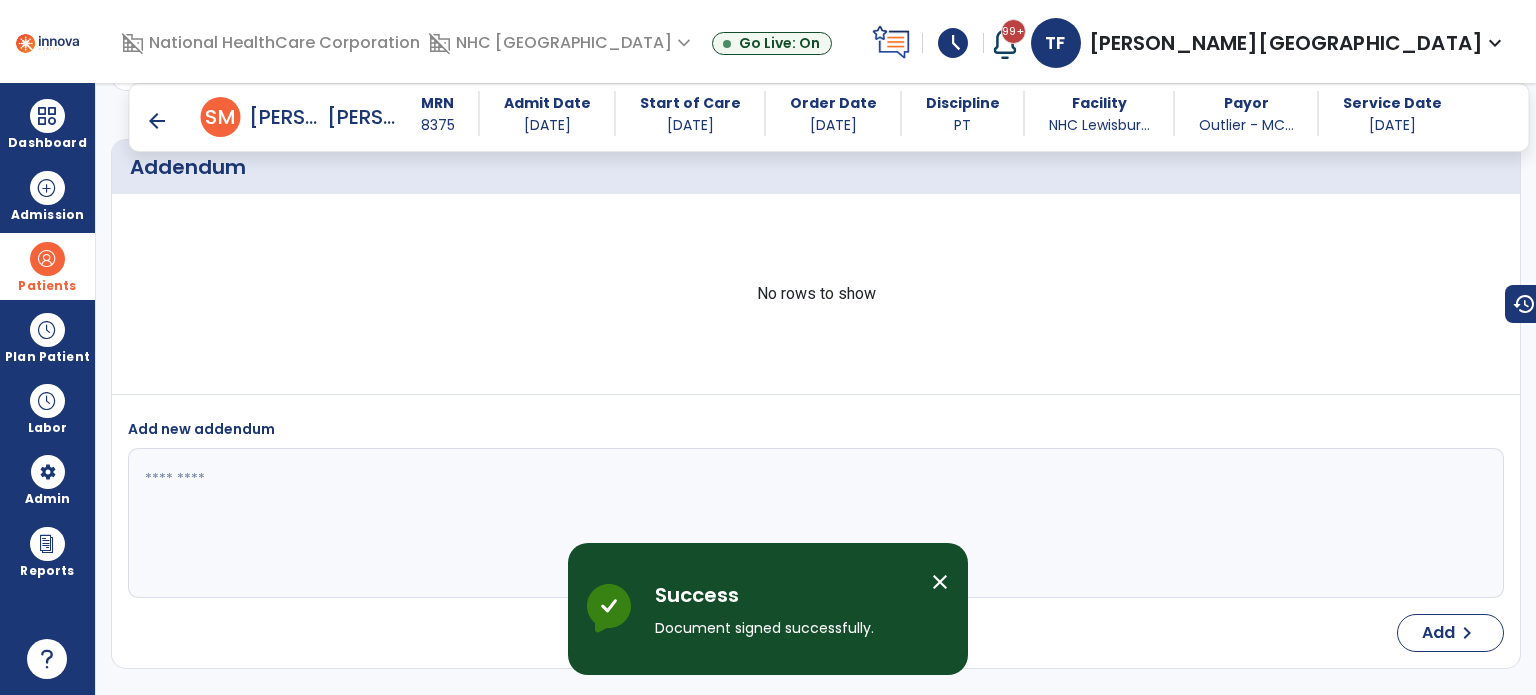 scroll, scrollTop: 3417, scrollLeft: 0, axis: vertical 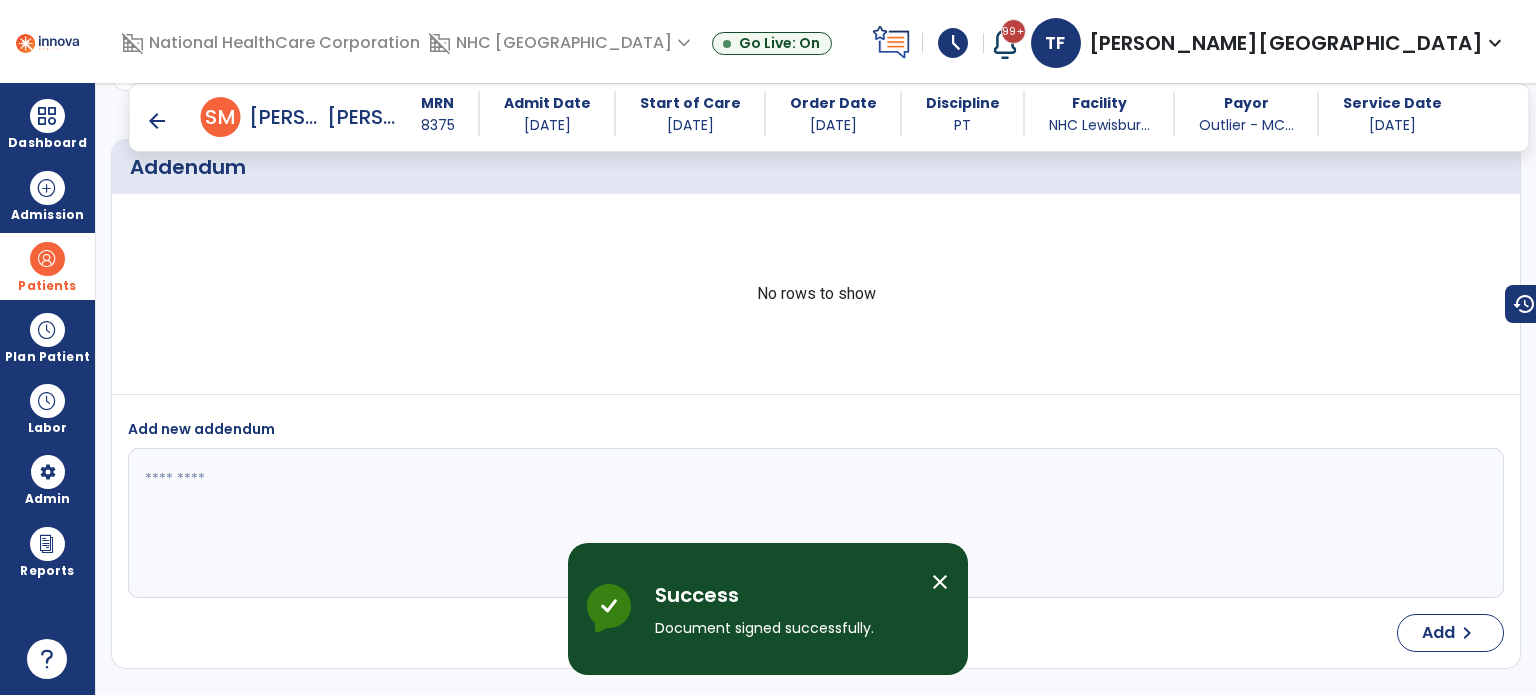 click on "Patients" at bounding box center [47, 266] 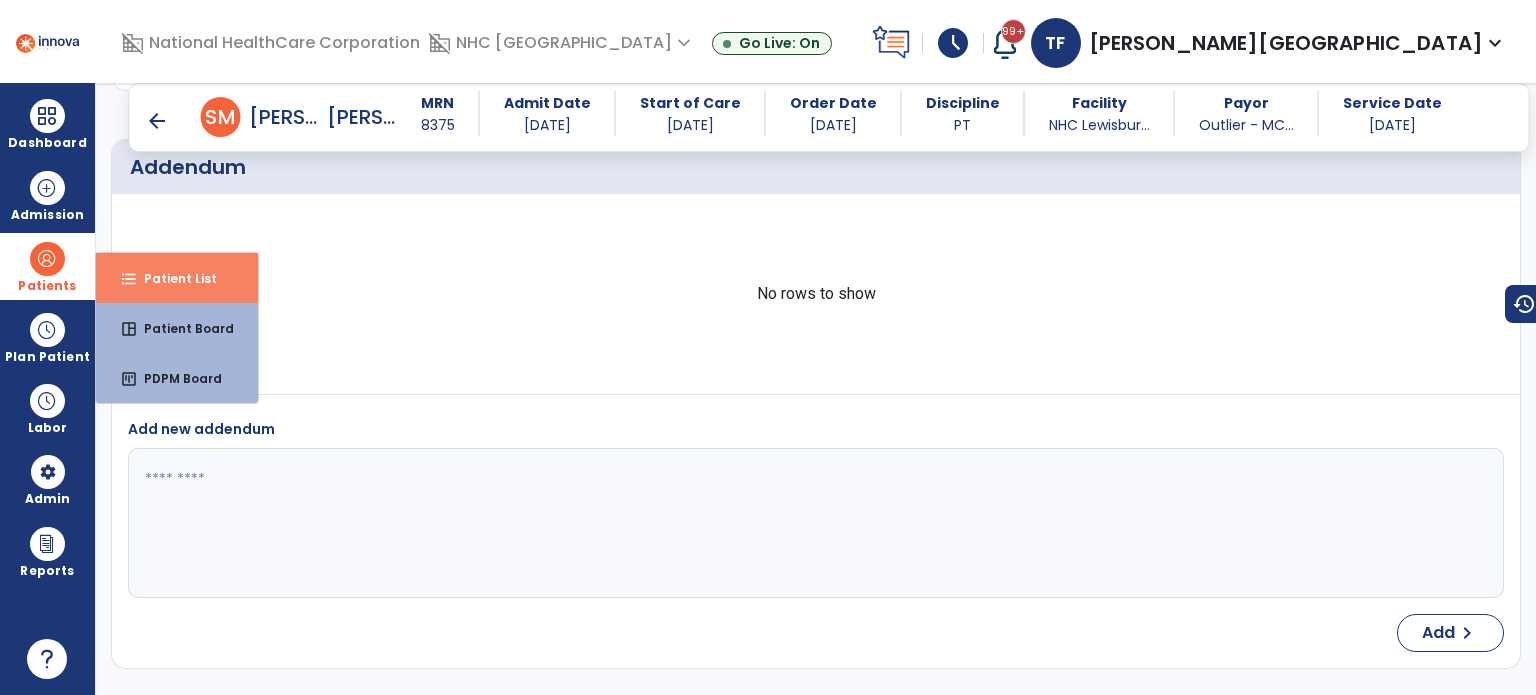 click on "format_list_bulleted  Patient List" at bounding box center [177, 278] 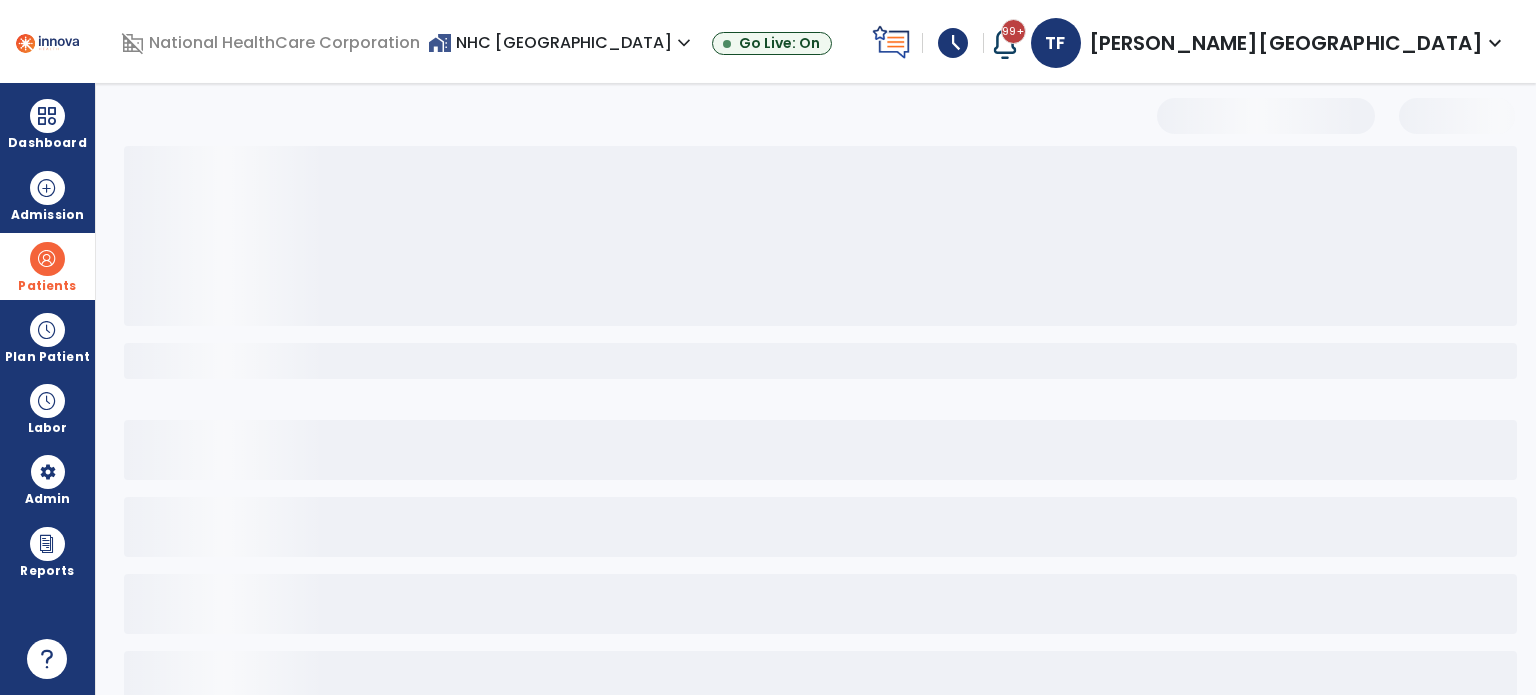 select on "***" 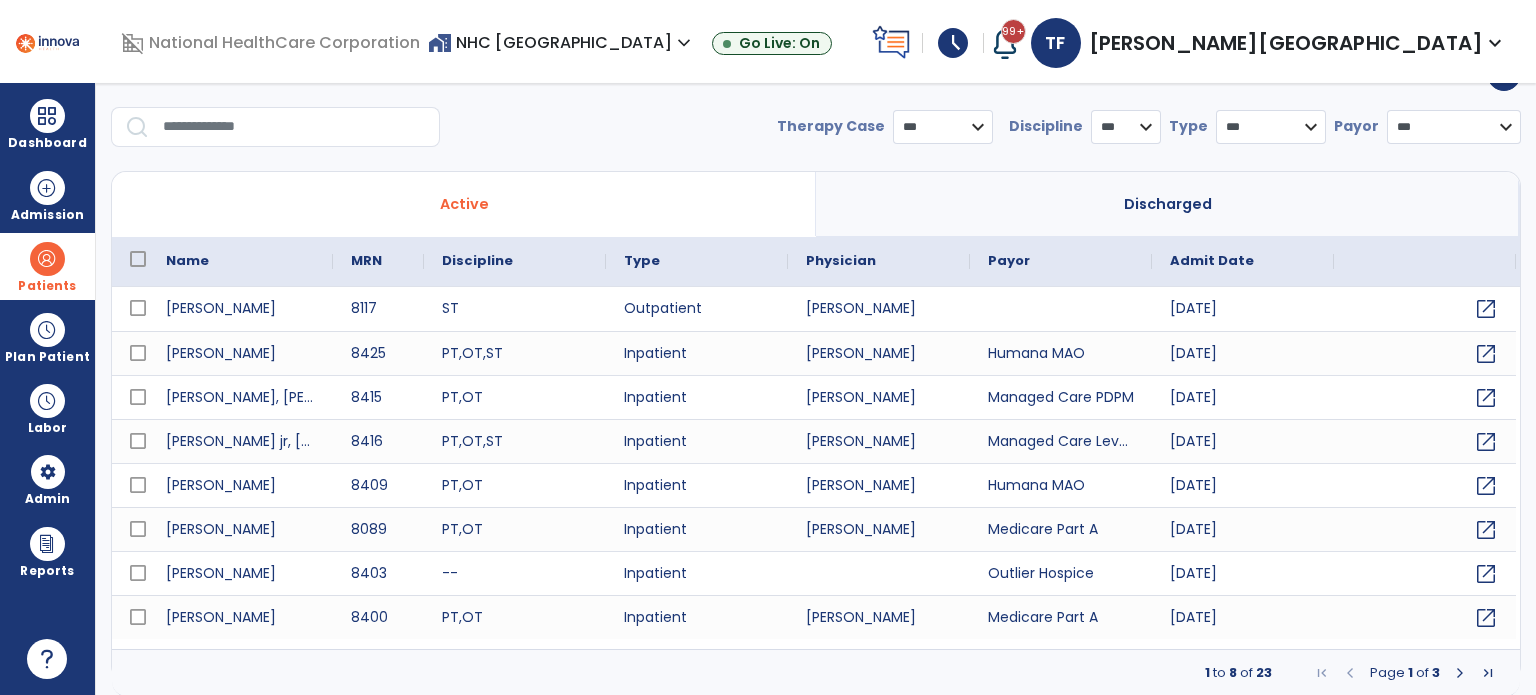 drag, startPoint x: 243, startPoint y: 127, endPoint x: 242, endPoint y: 137, distance: 10.049875 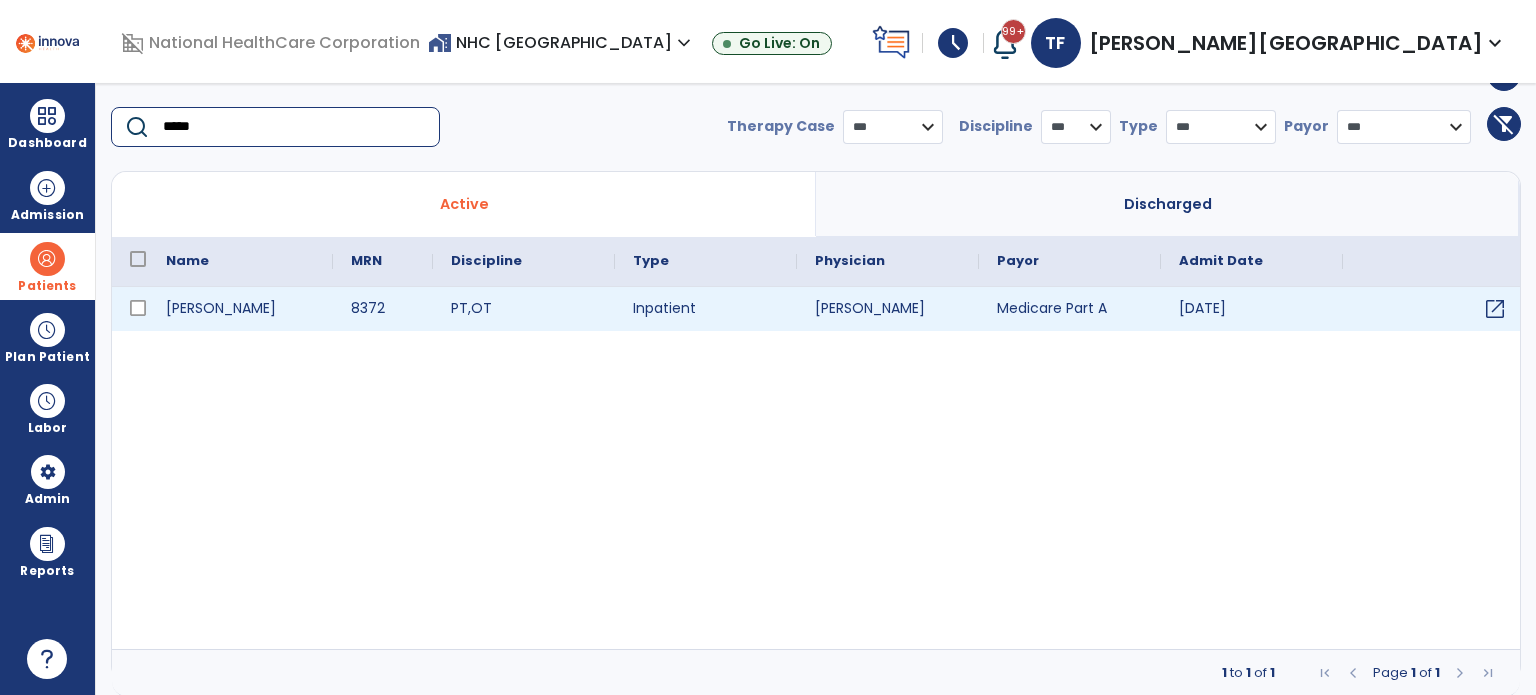 type on "*****" 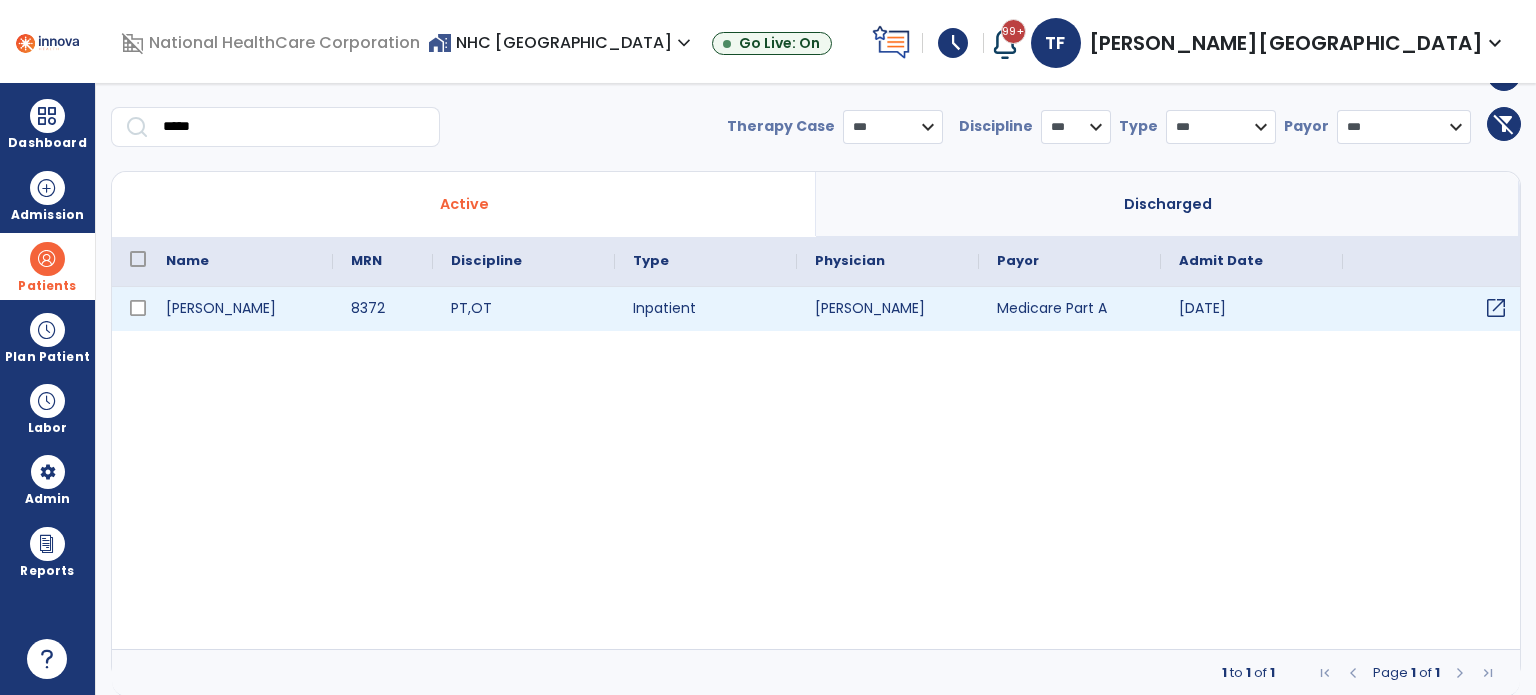 click on "open_in_new" at bounding box center [1496, 308] 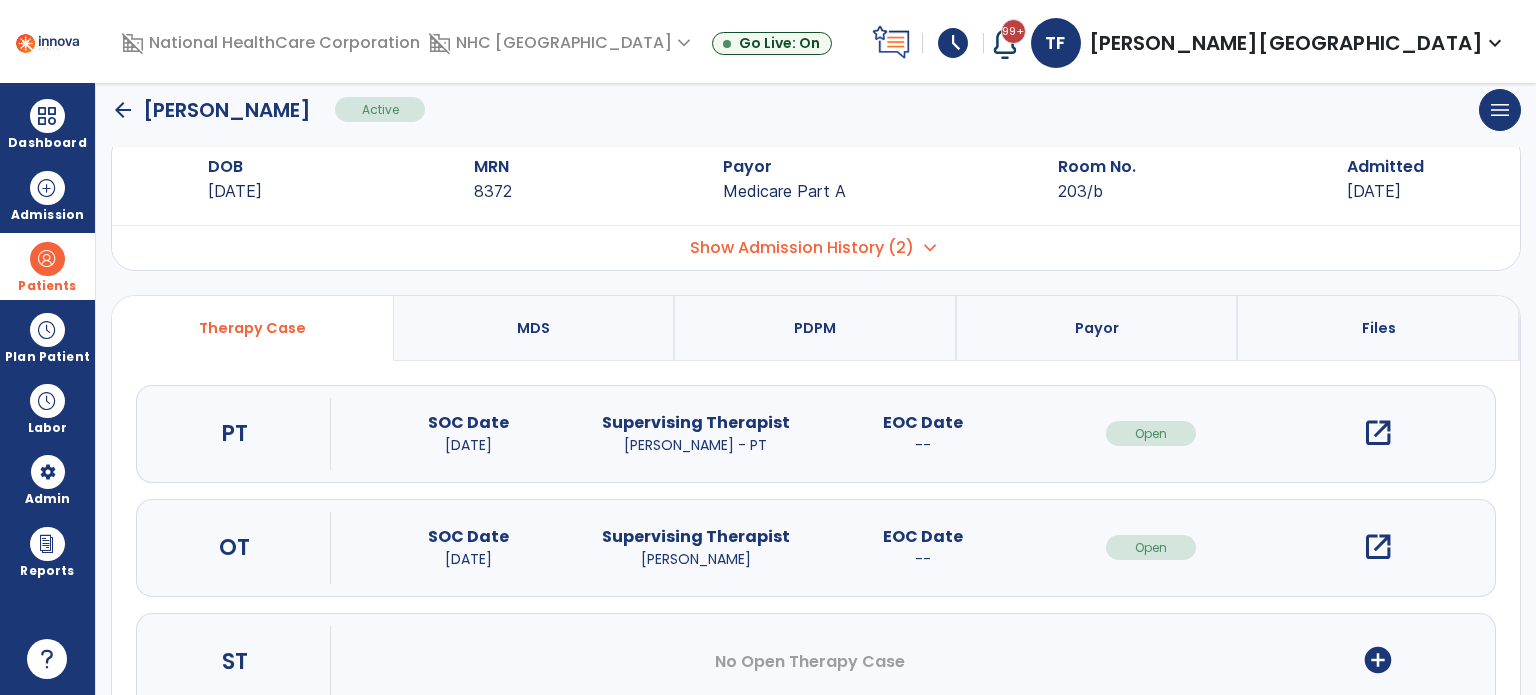 scroll, scrollTop: 0, scrollLeft: 0, axis: both 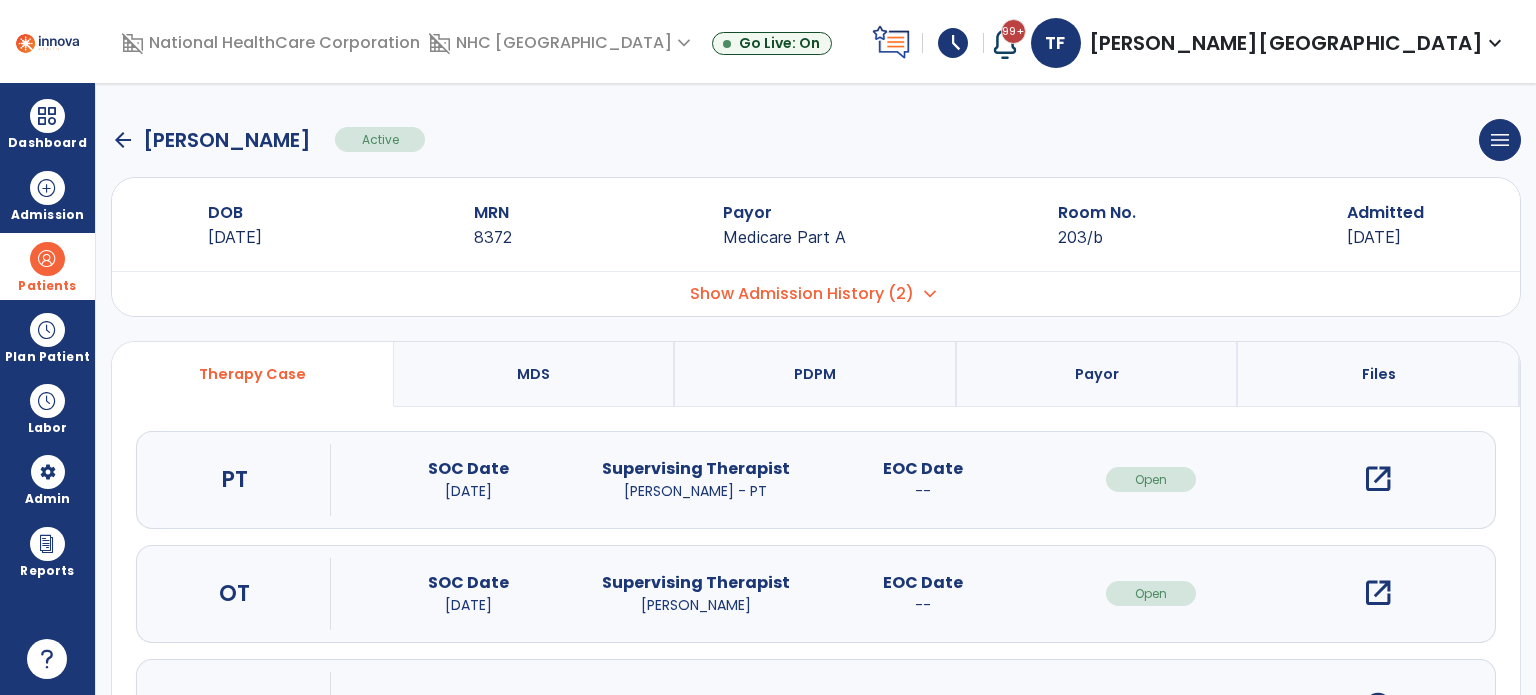click on "open_in_new" at bounding box center (1378, 479) 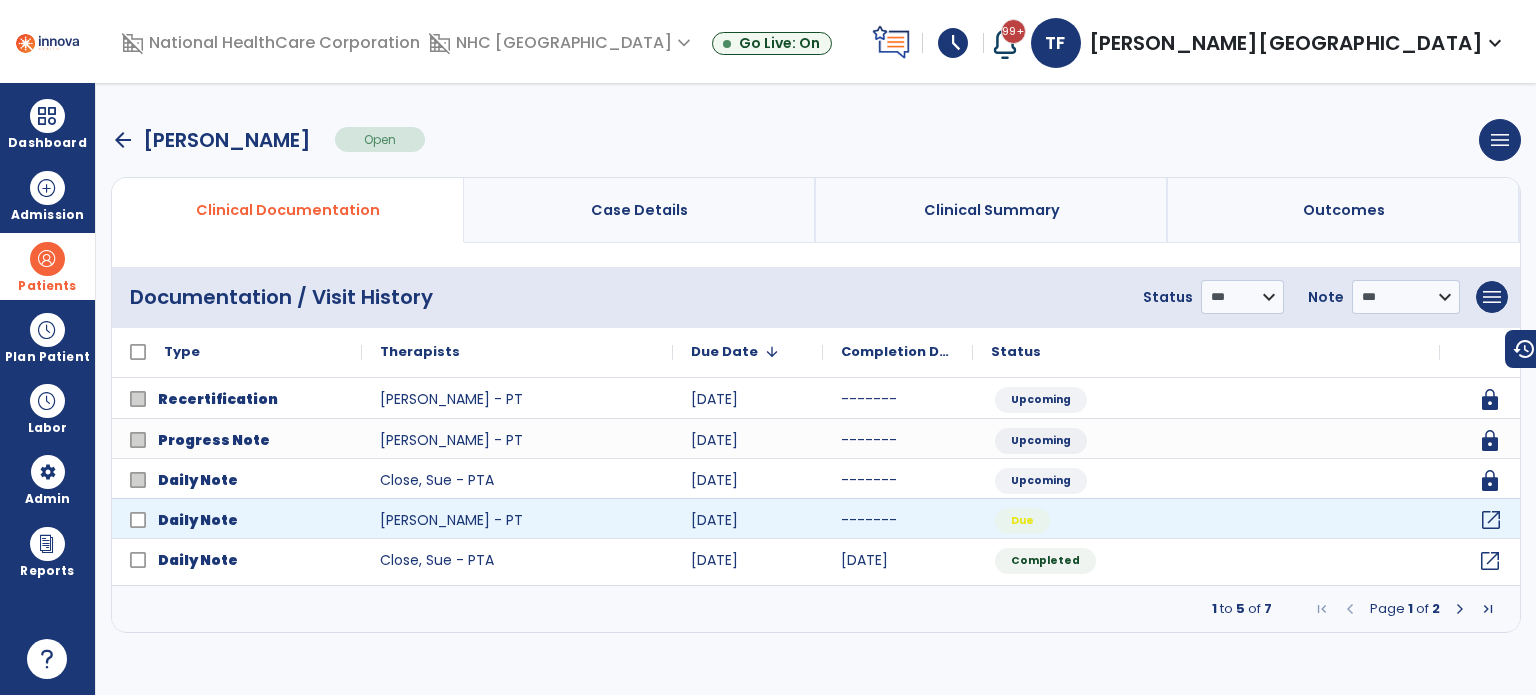 click on "open_in_new" 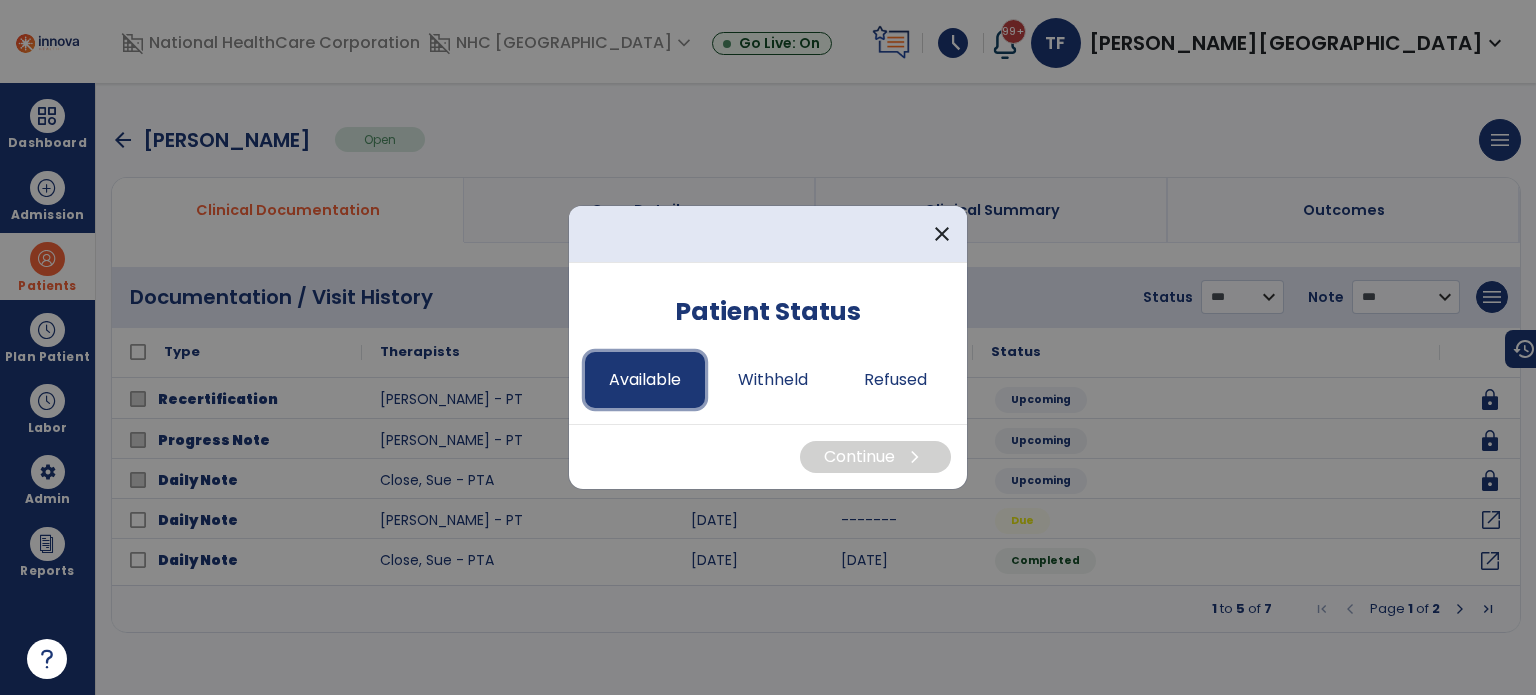 click on "Available" at bounding box center [645, 380] 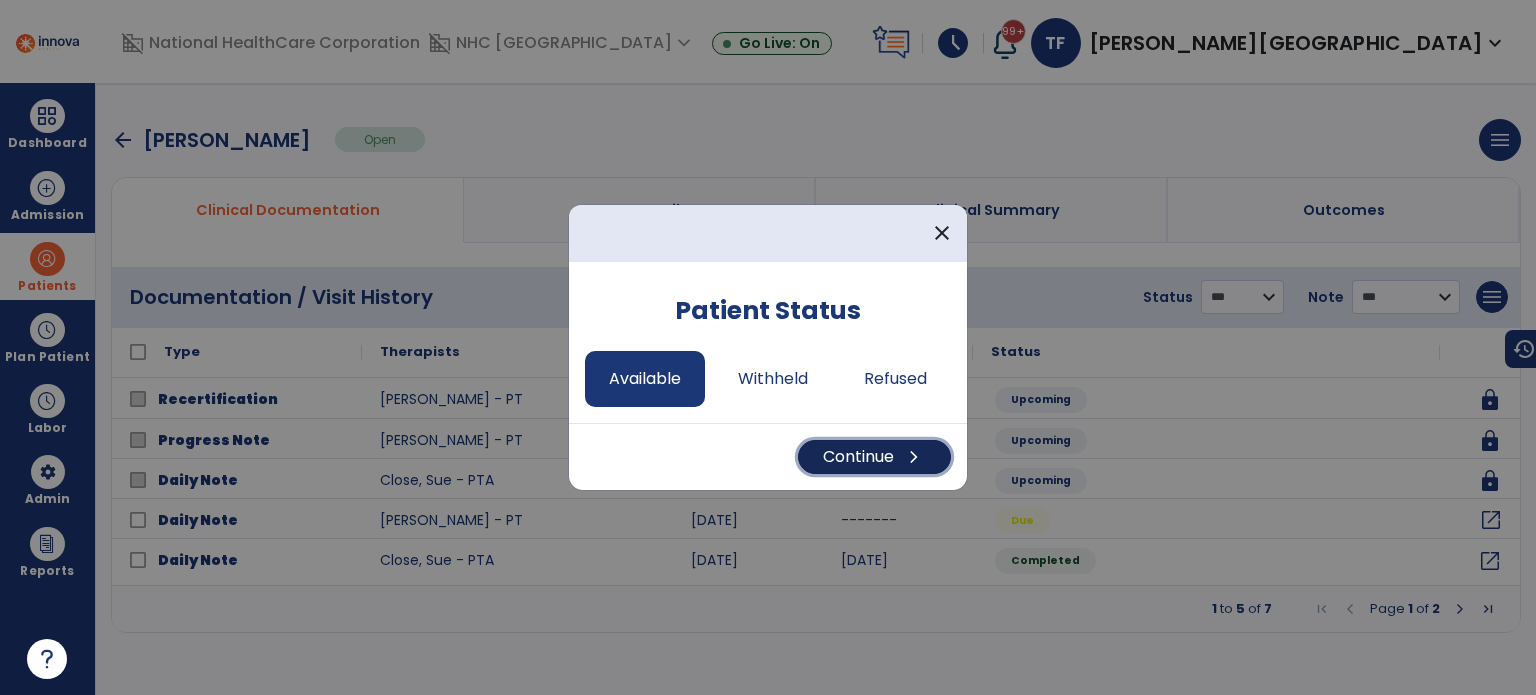 click on "Continue   chevron_right" at bounding box center (874, 457) 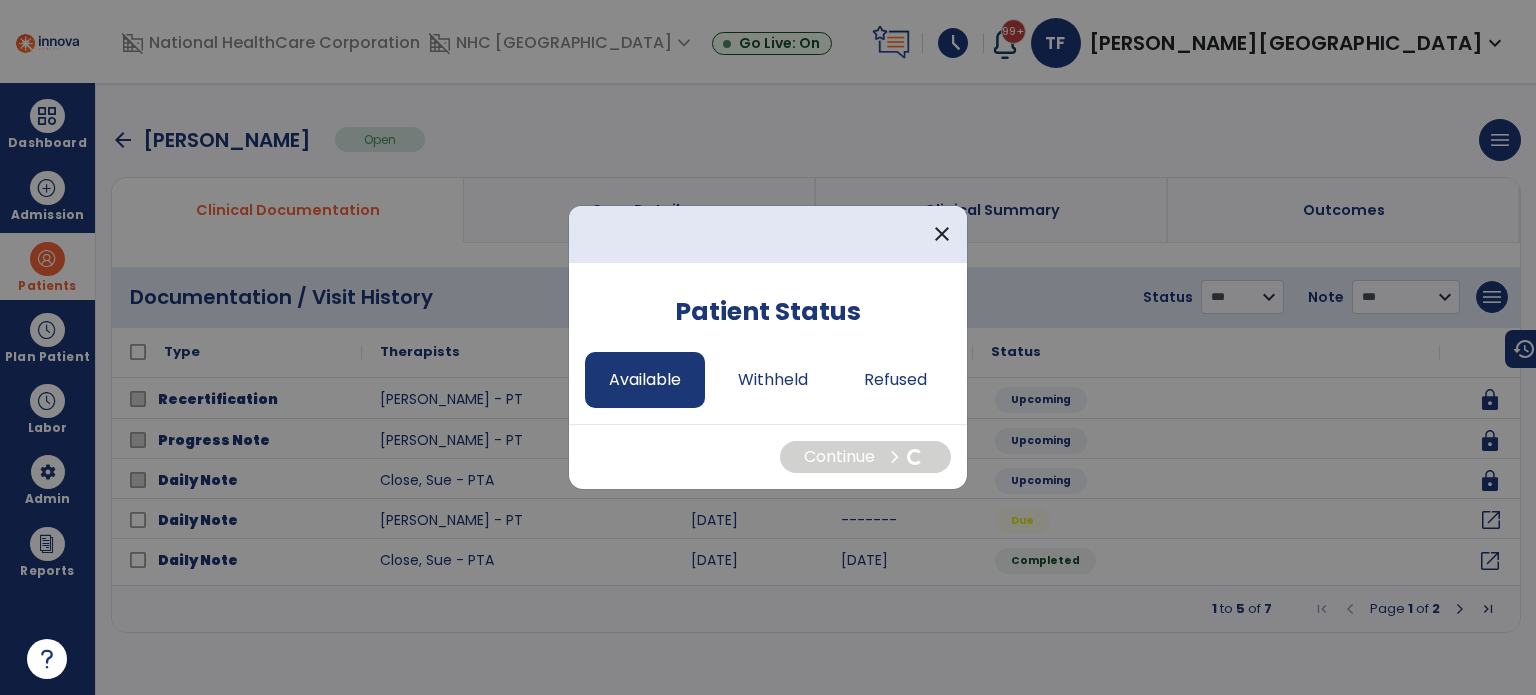 select on "*" 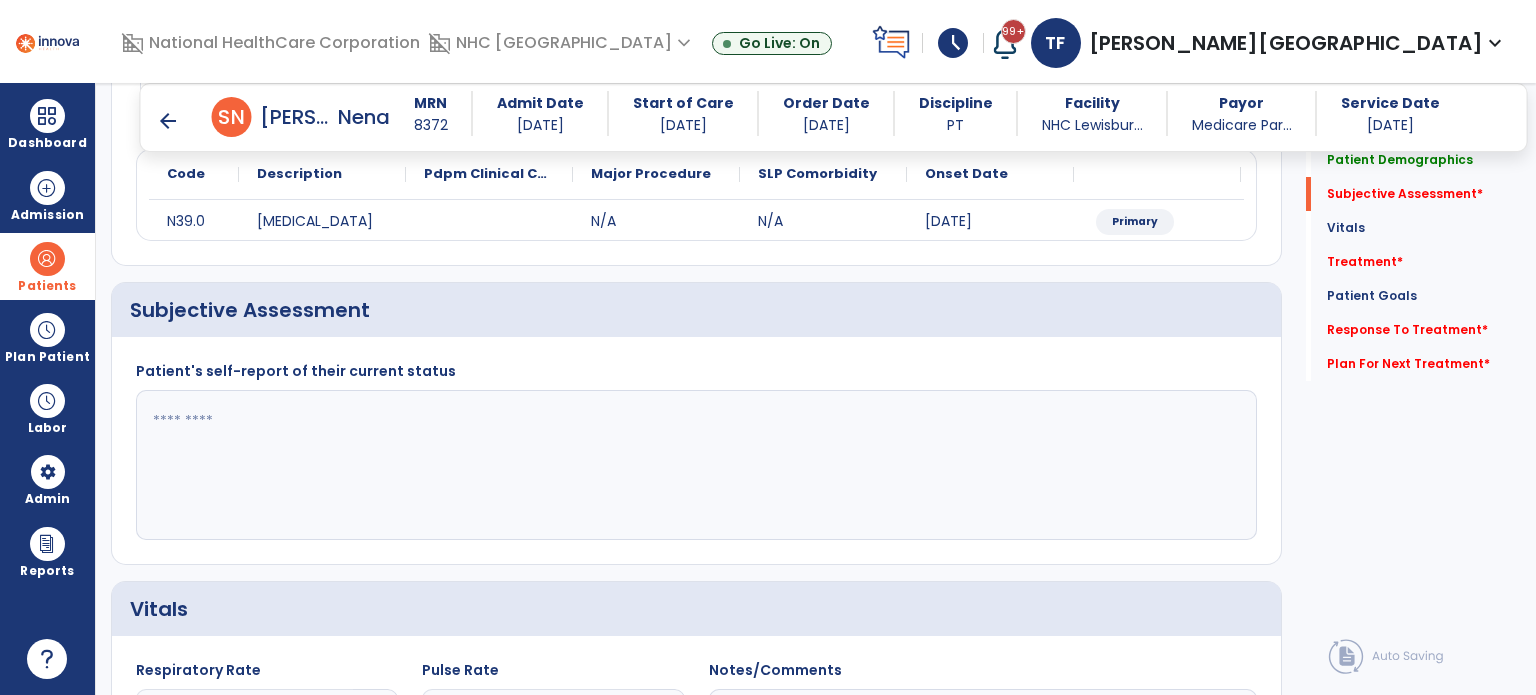scroll, scrollTop: 200, scrollLeft: 0, axis: vertical 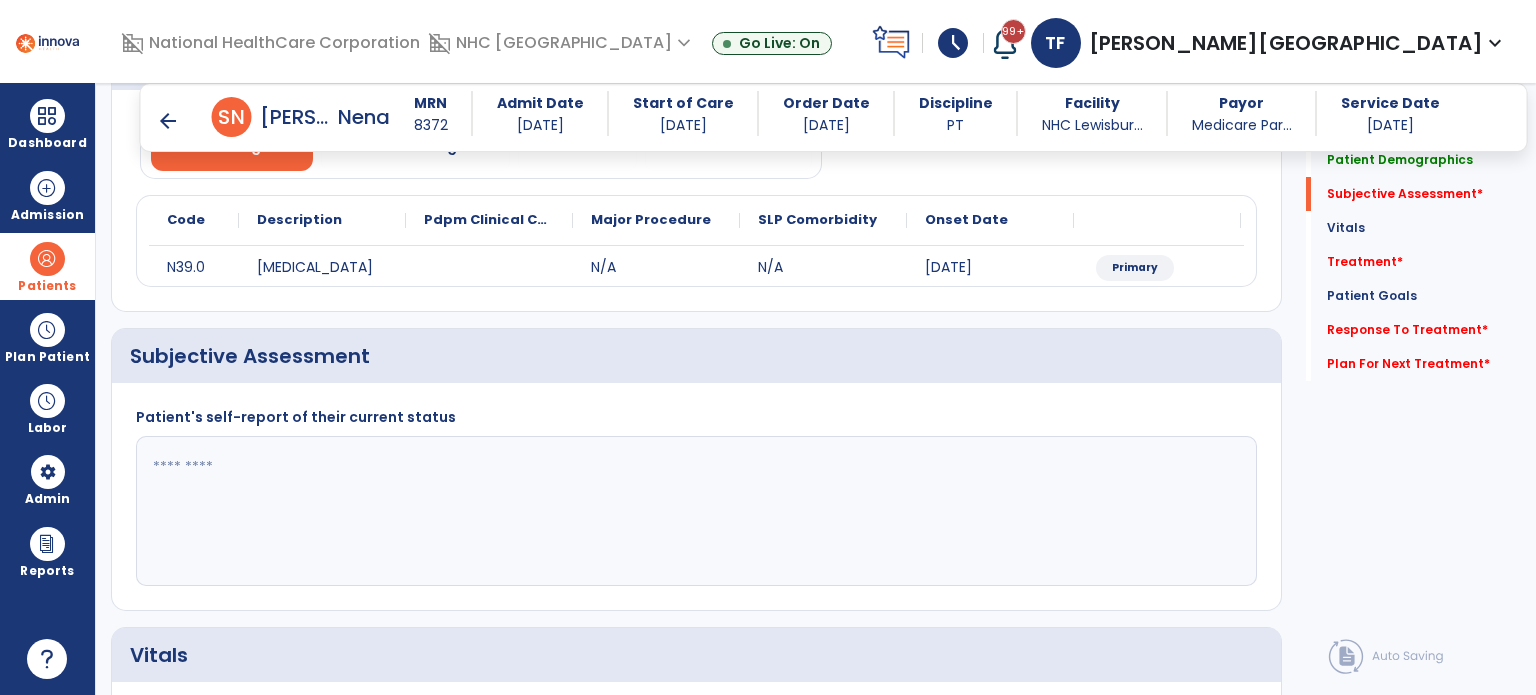 click 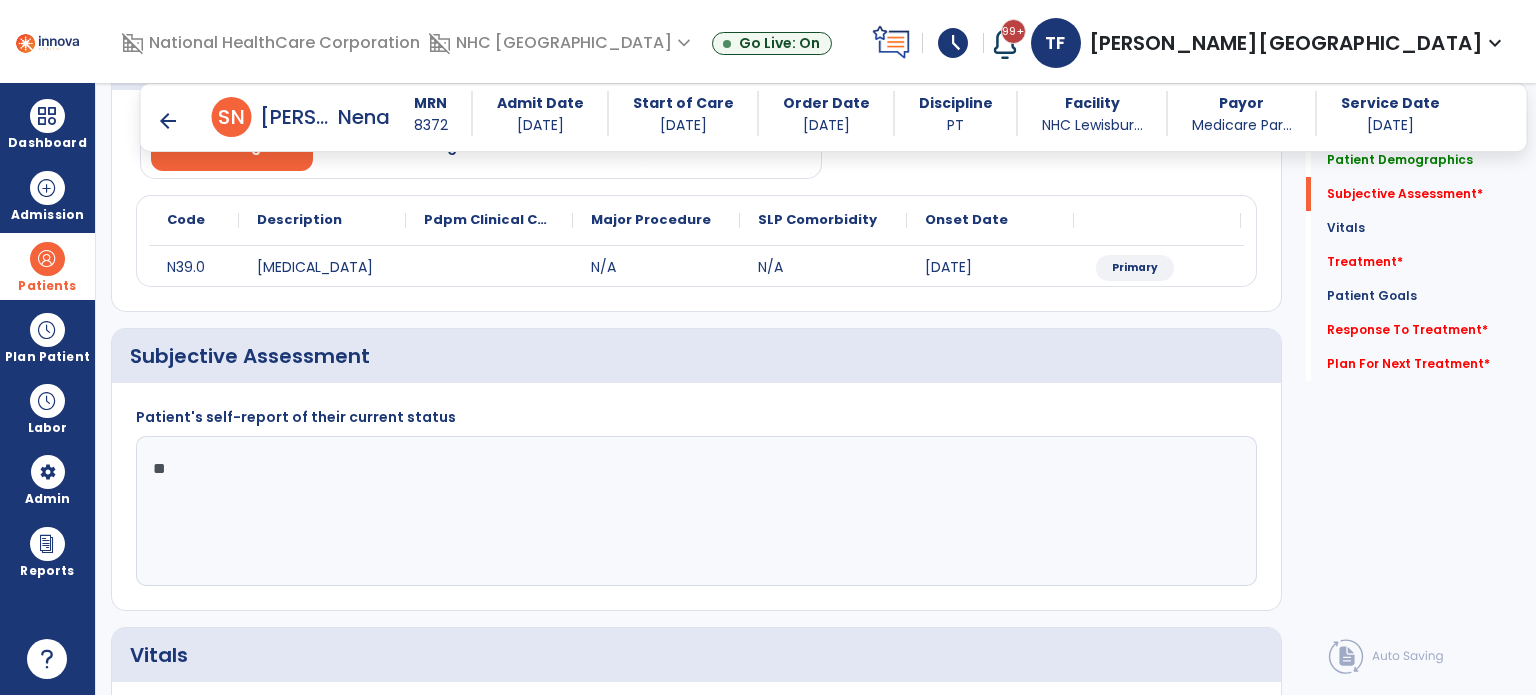 type on "*" 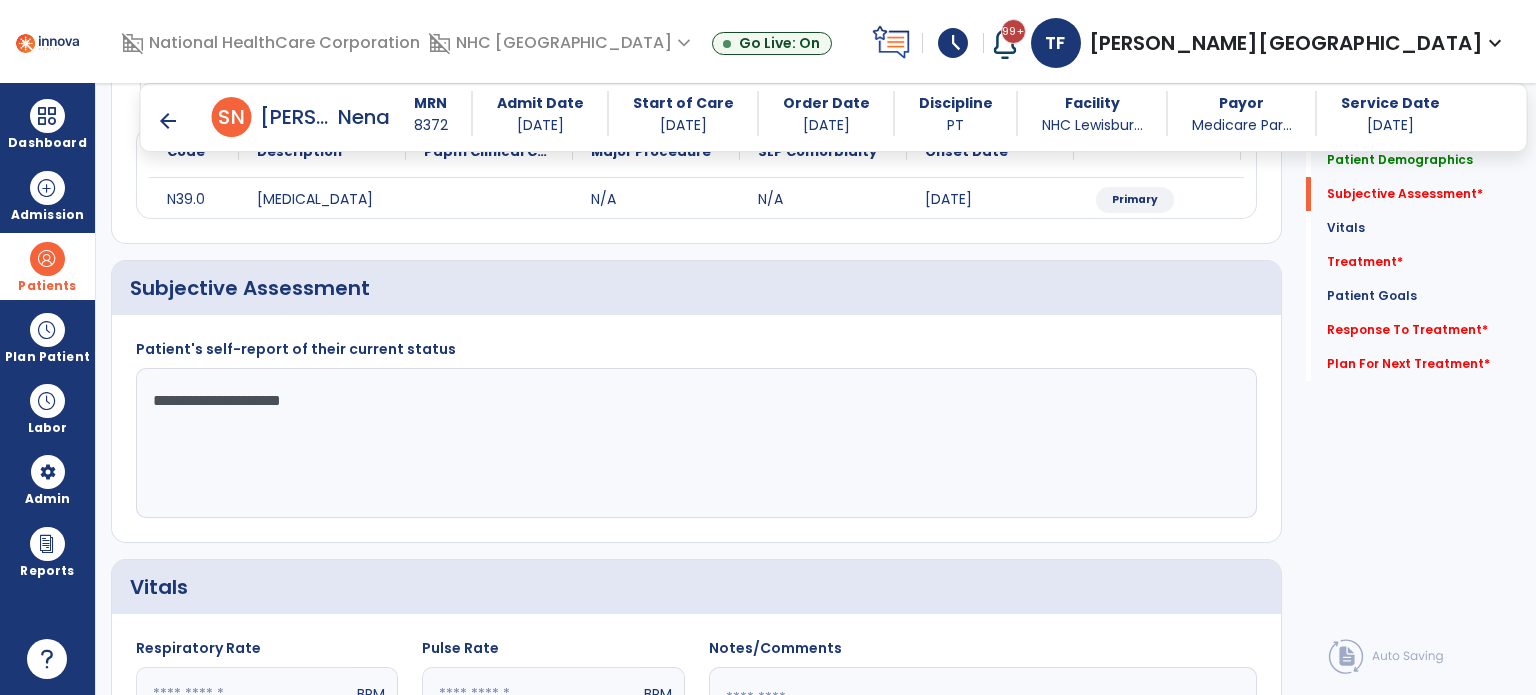 scroll, scrollTop: 300, scrollLeft: 0, axis: vertical 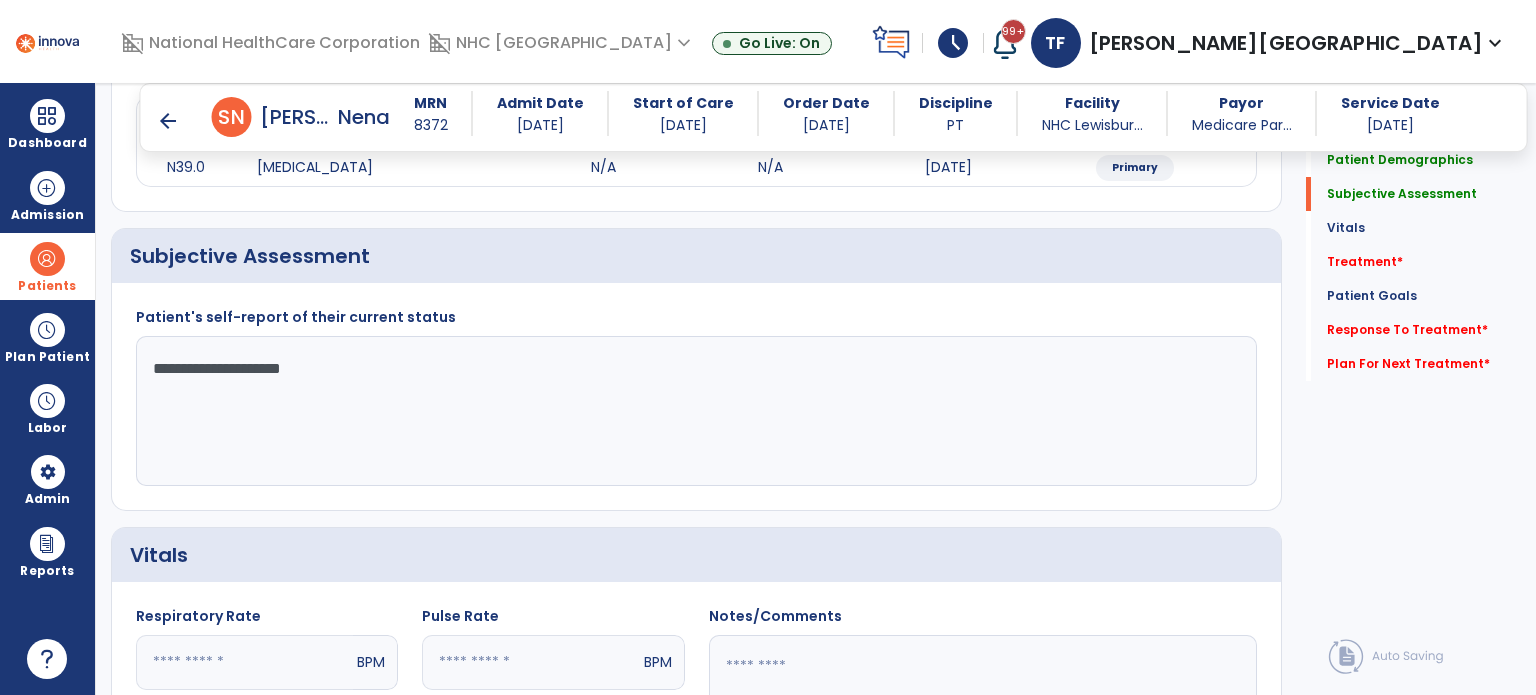 drag, startPoint x: 324, startPoint y: 371, endPoint x: 164, endPoint y: 373, distance: 160.0125 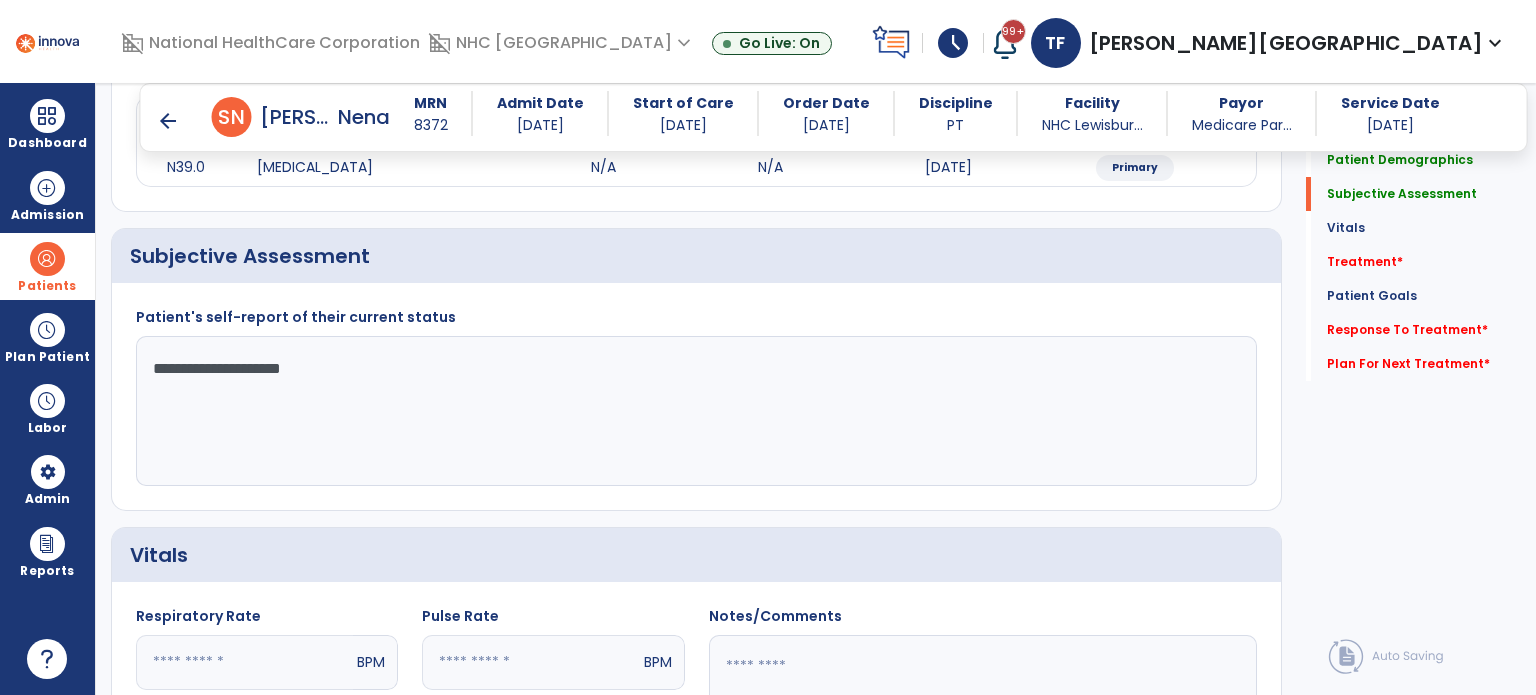click on "**********" 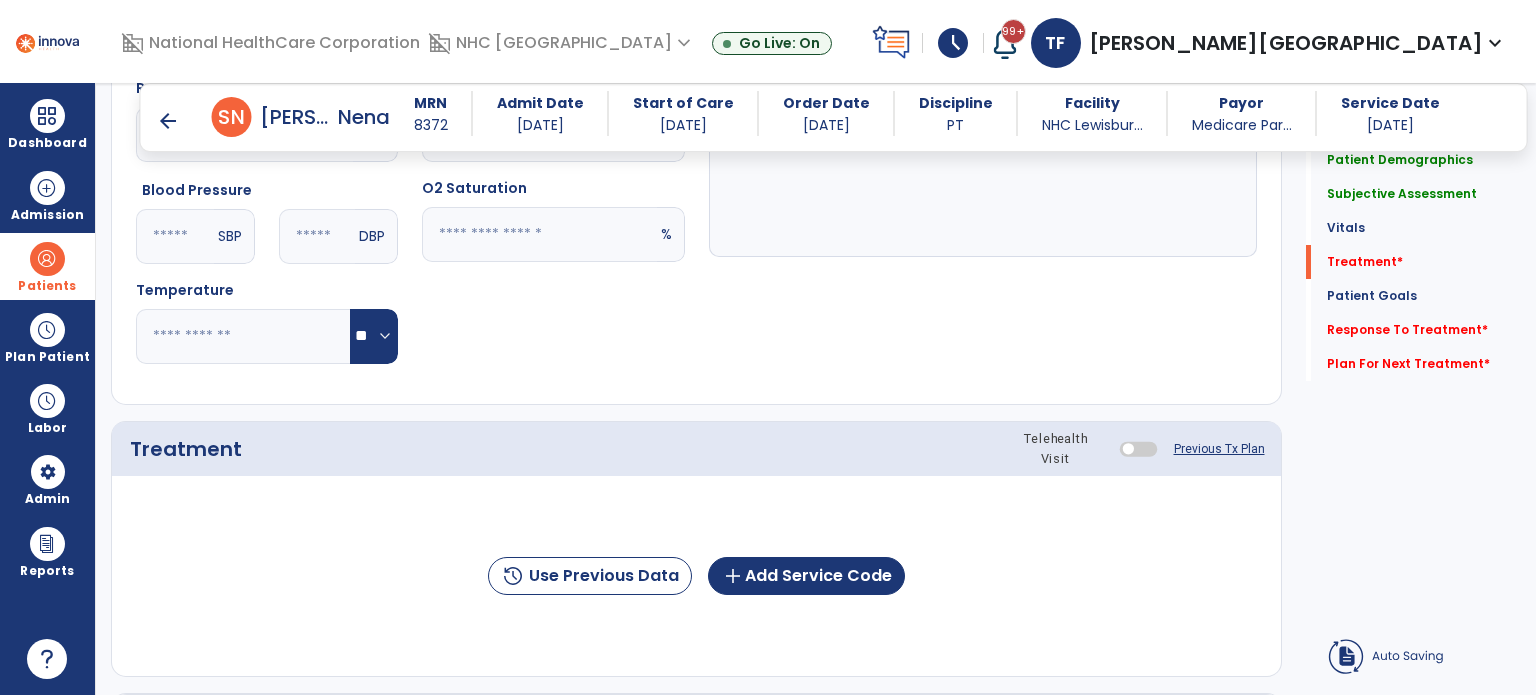 scroll, scrollTop: 1000, scrollLeft: 0, axis: vertical 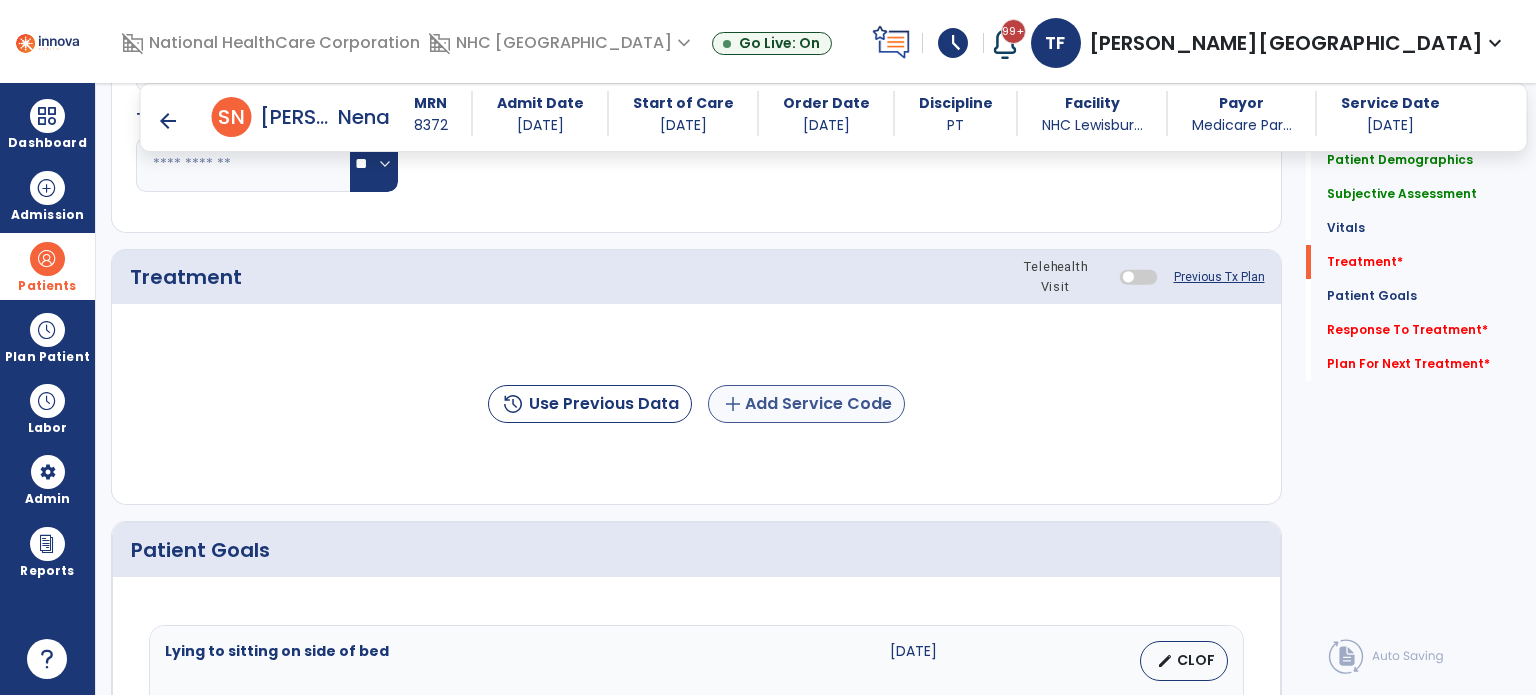 type on "**********" 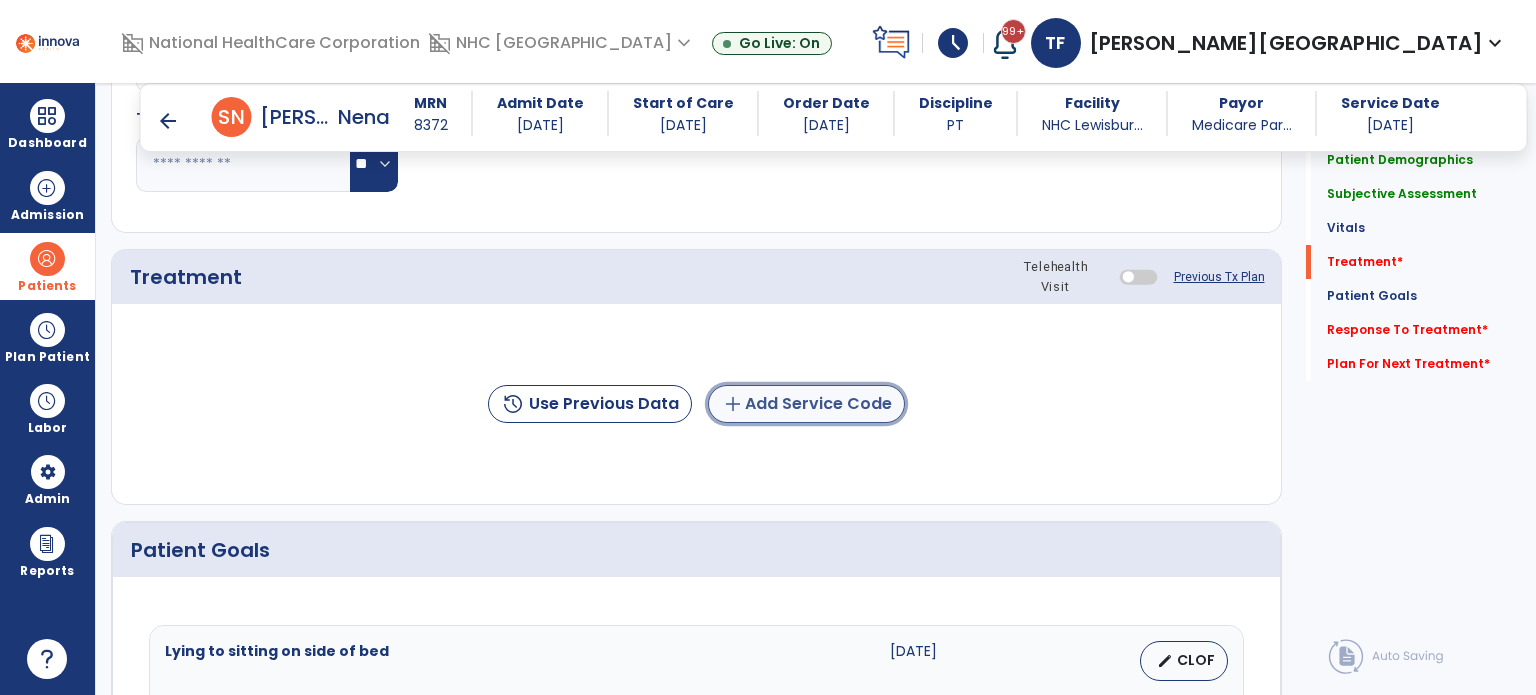 click on "add" 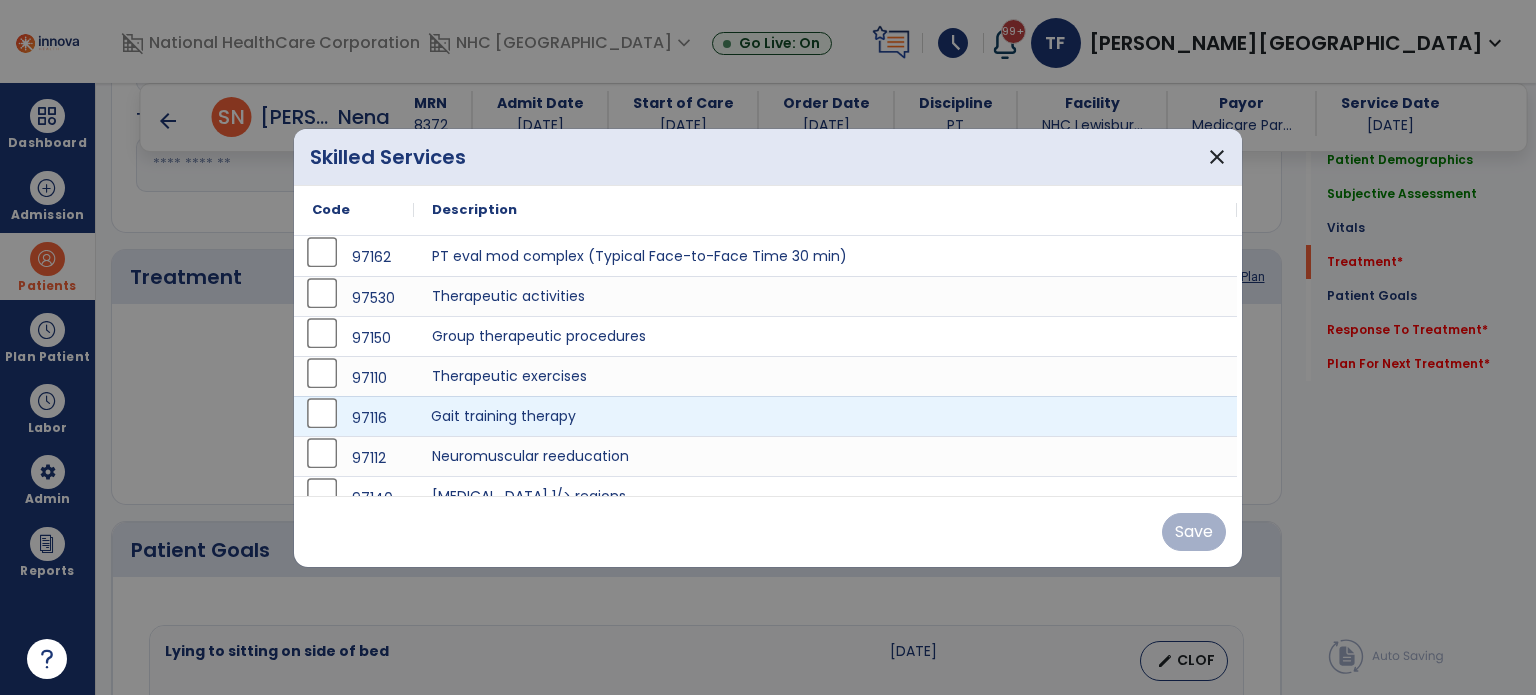 click on "Gait training therapy" at bounding box center (825, 416) 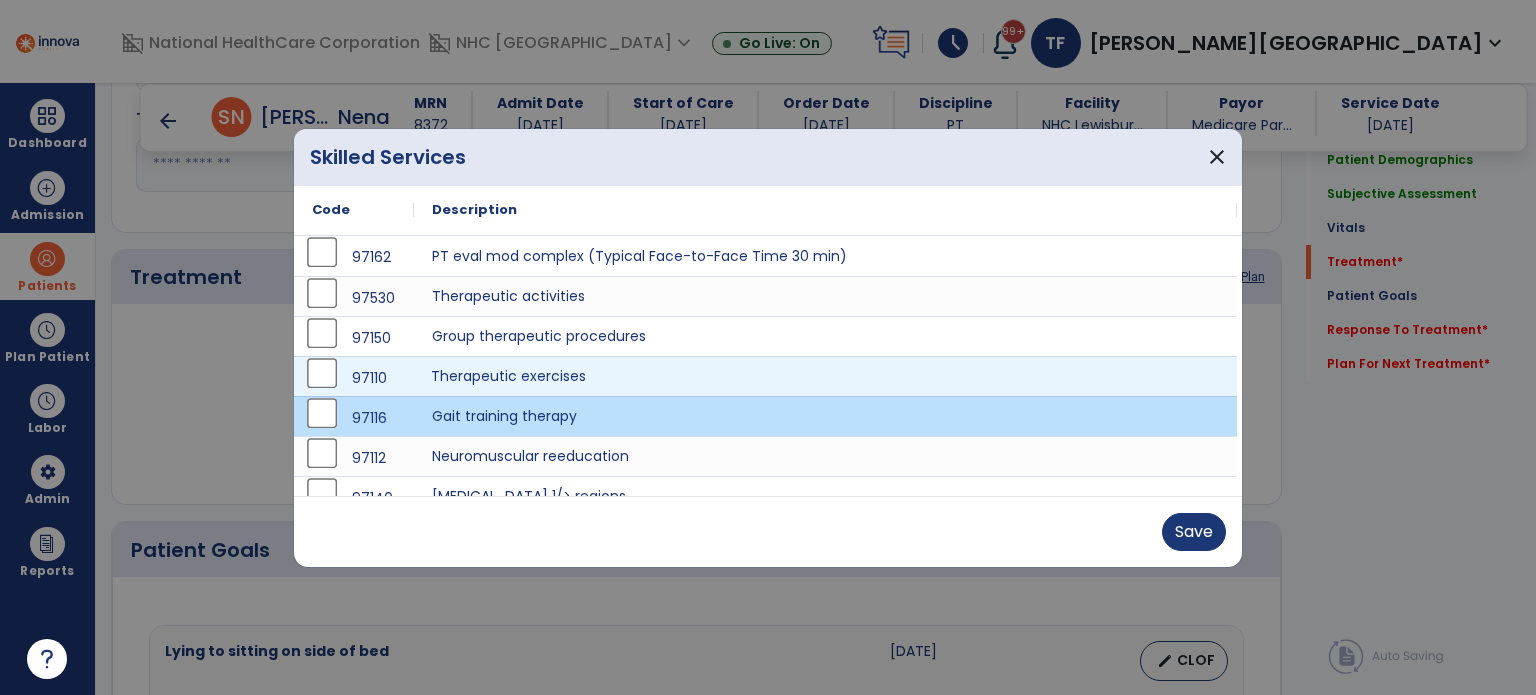 click on "Therapeutic exercises" at bounding box center (825, 376) 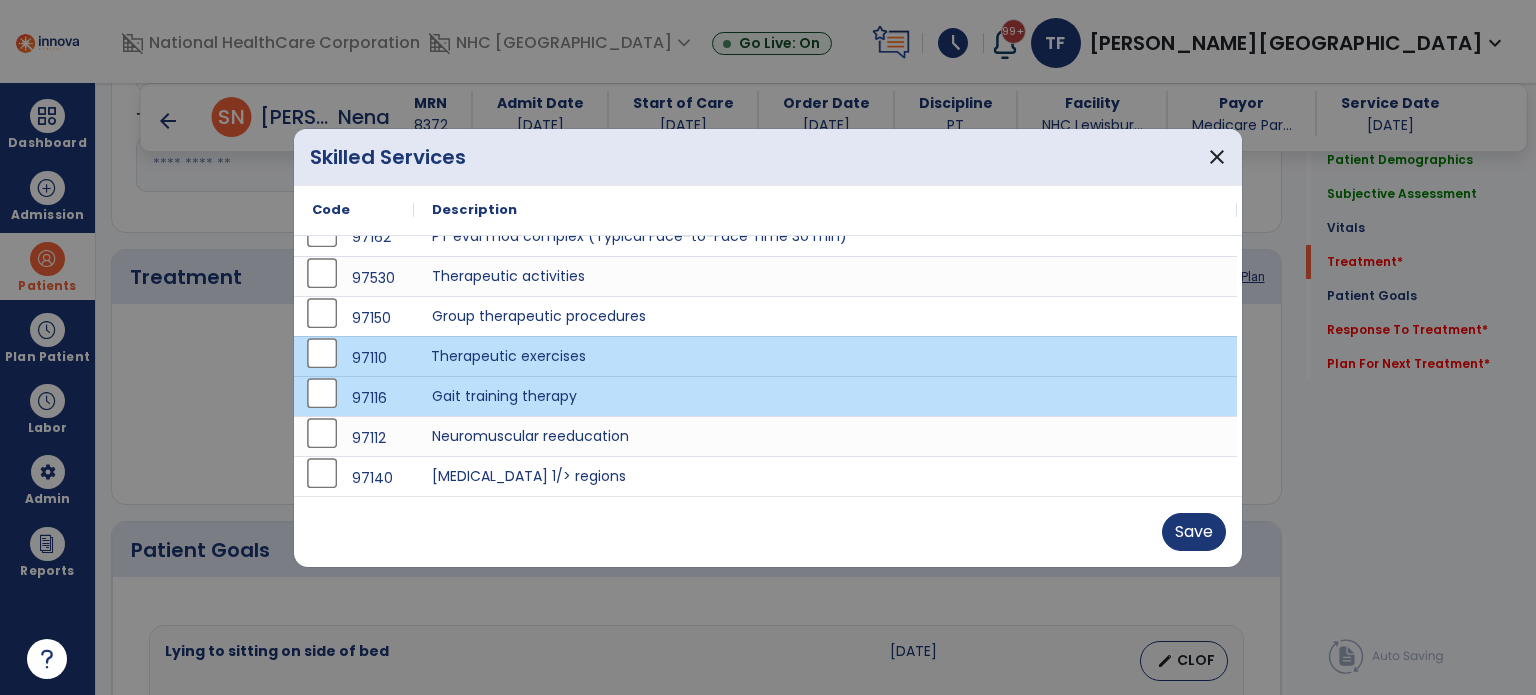 scroll, scrollTop: 0, scrollLeft: 0, axis: both 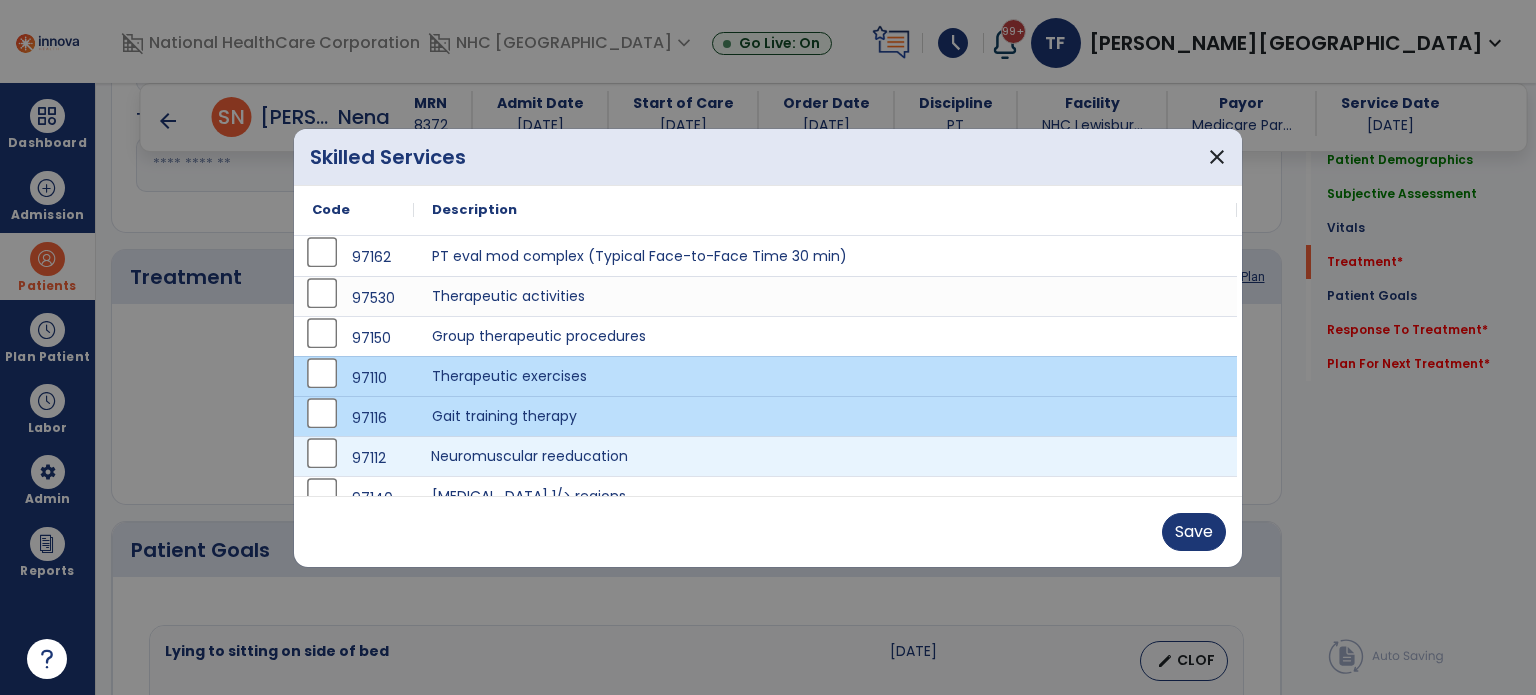 click on "Neuromuscular reeducation" at bounding box center [825, 456] 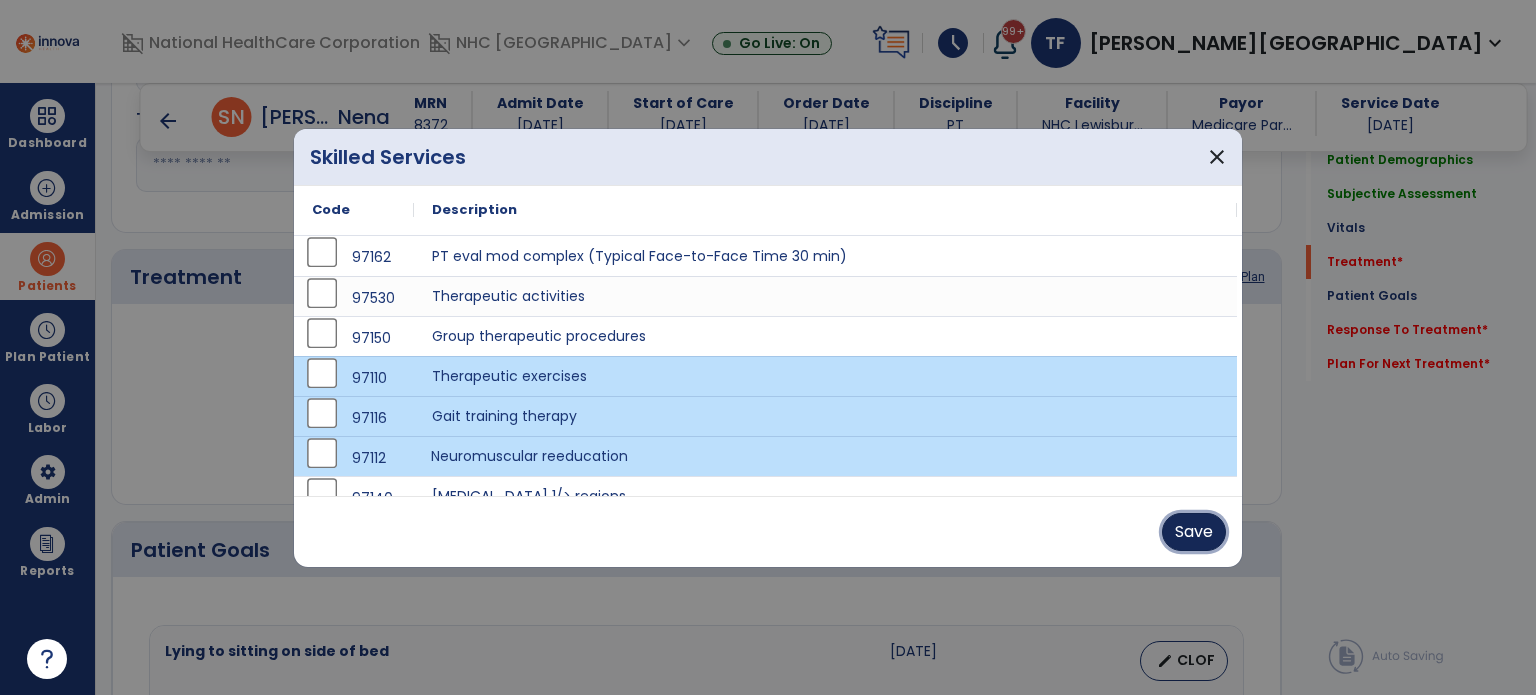 click on "Save" at bounding box center [1194, 532] 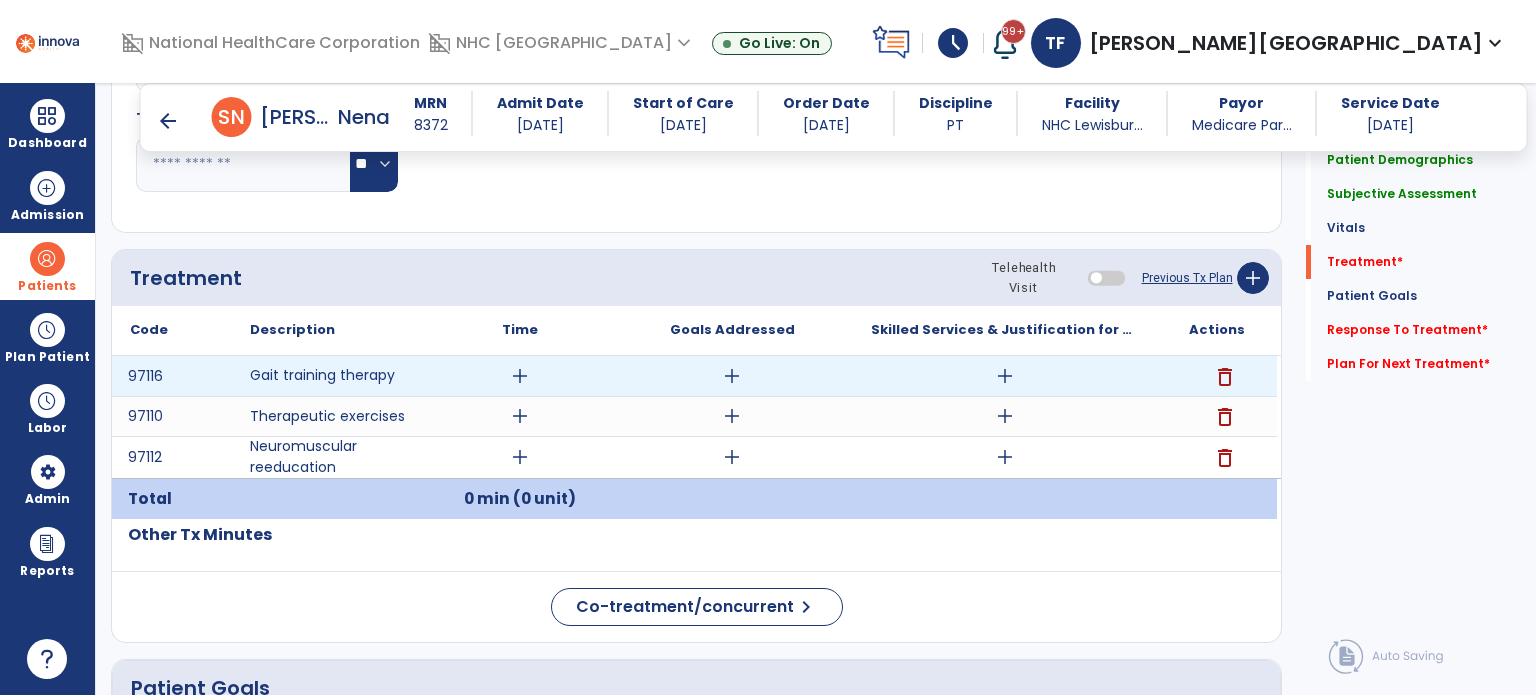 click on "add" at bounding box center [520, 376] 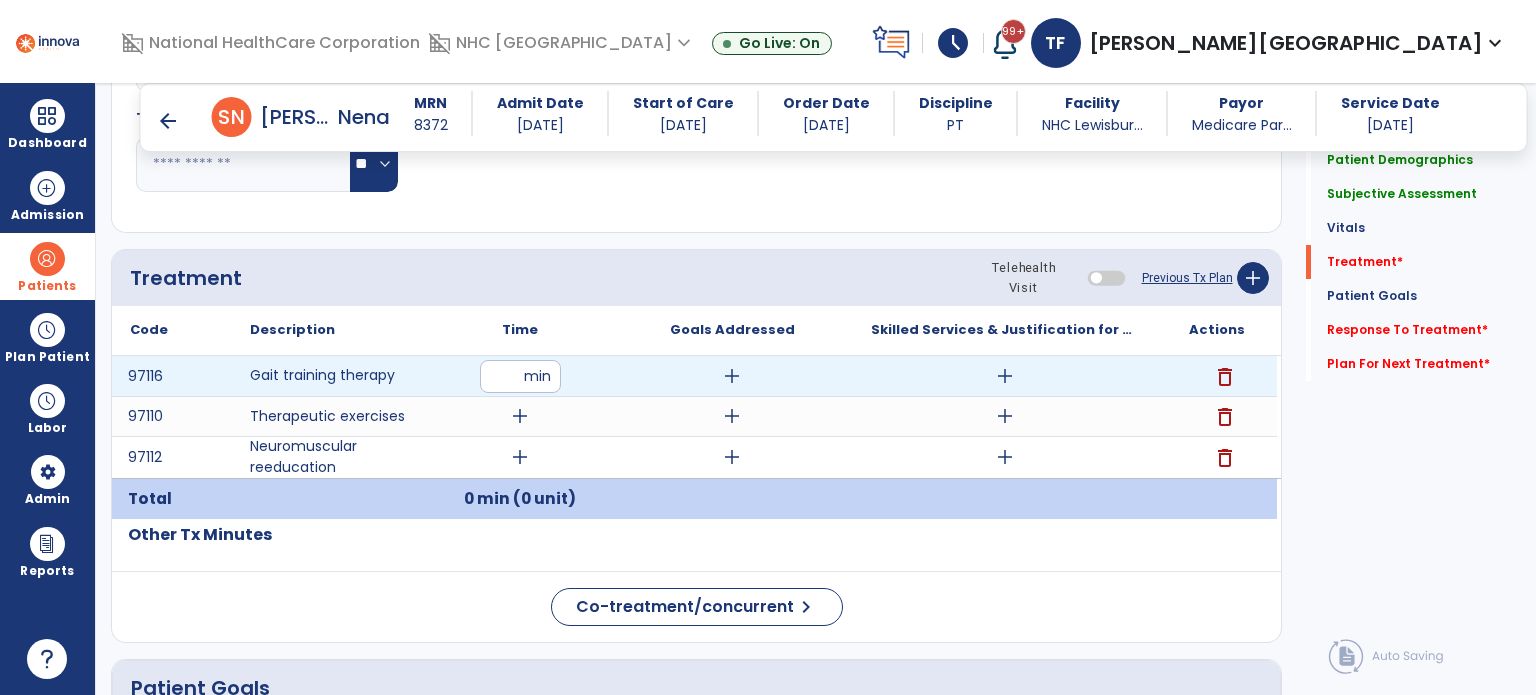 click at bounding box center [520, 376] 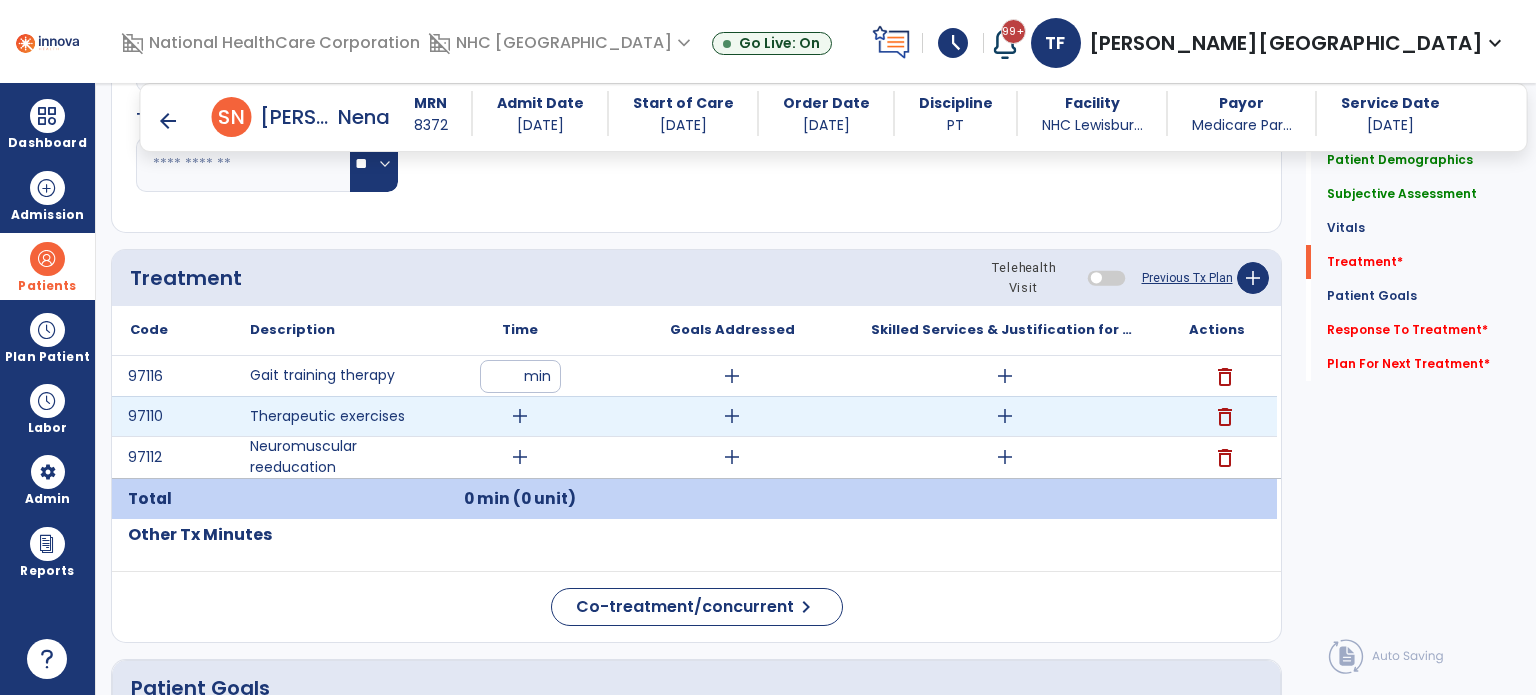type on "**" 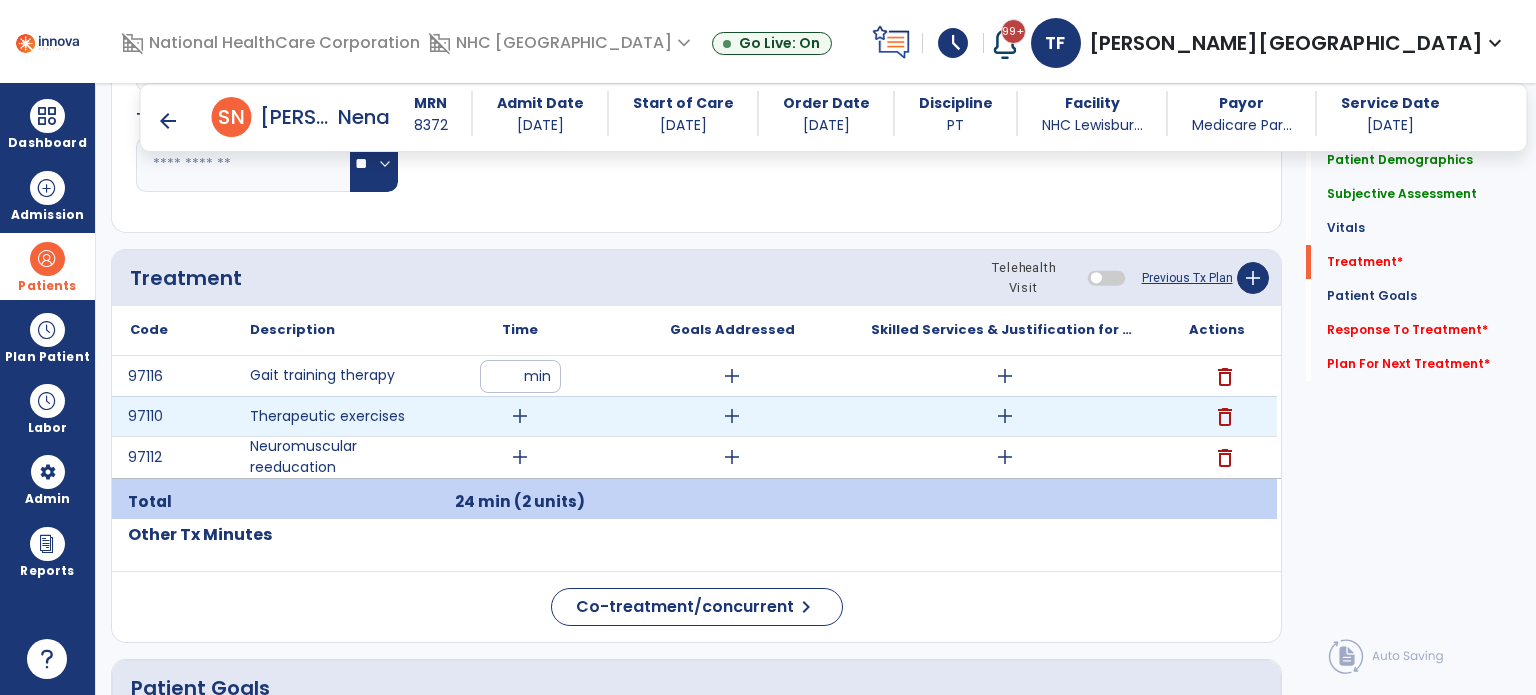 click on "add" at bounding box center (520, 416) 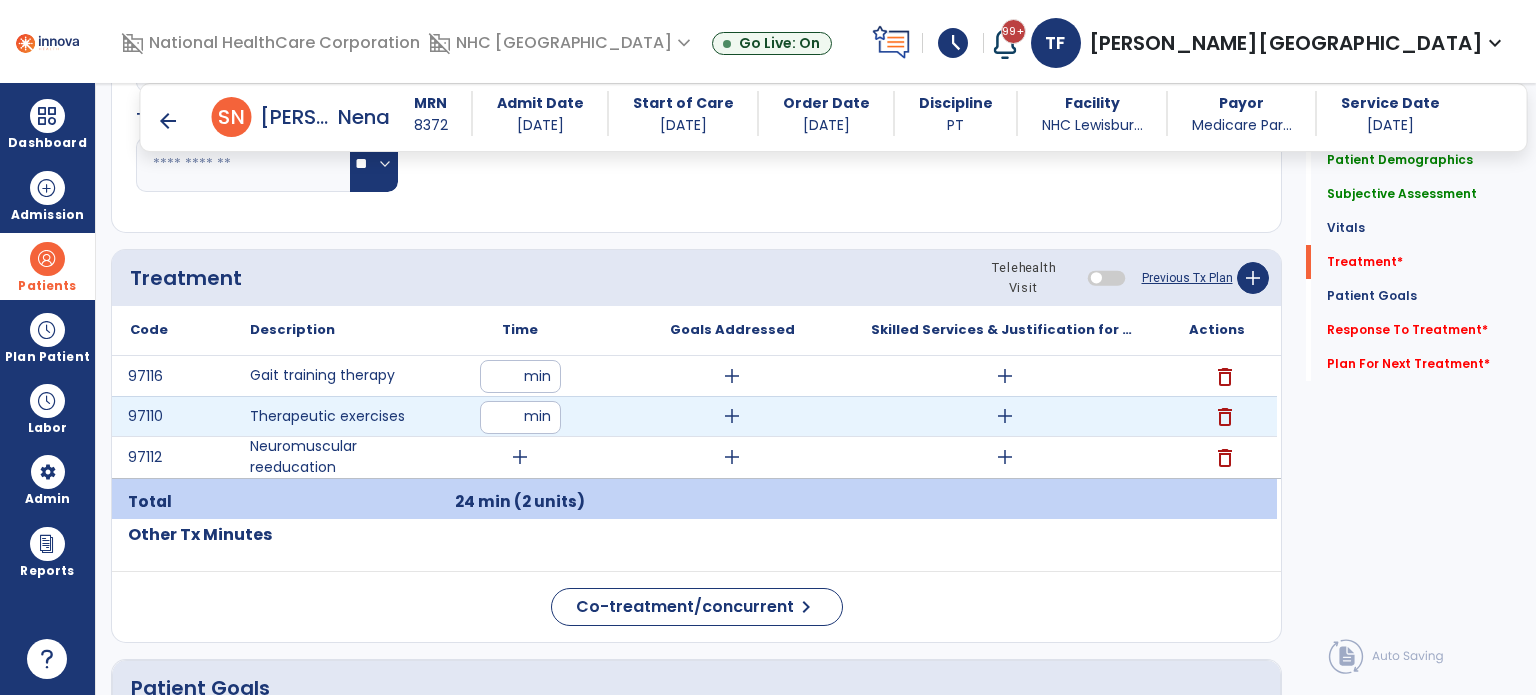 type on "**" 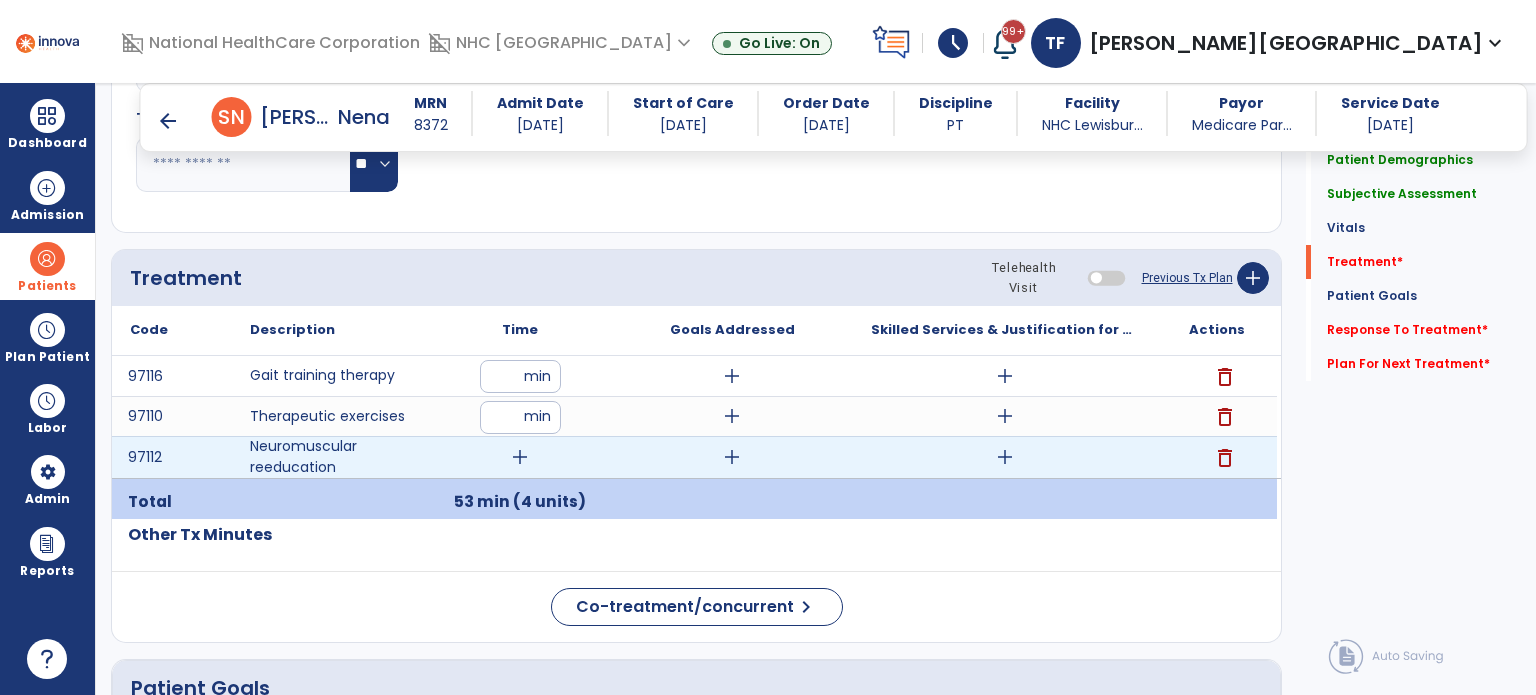 click on "add" at bounding box center (520, 457) 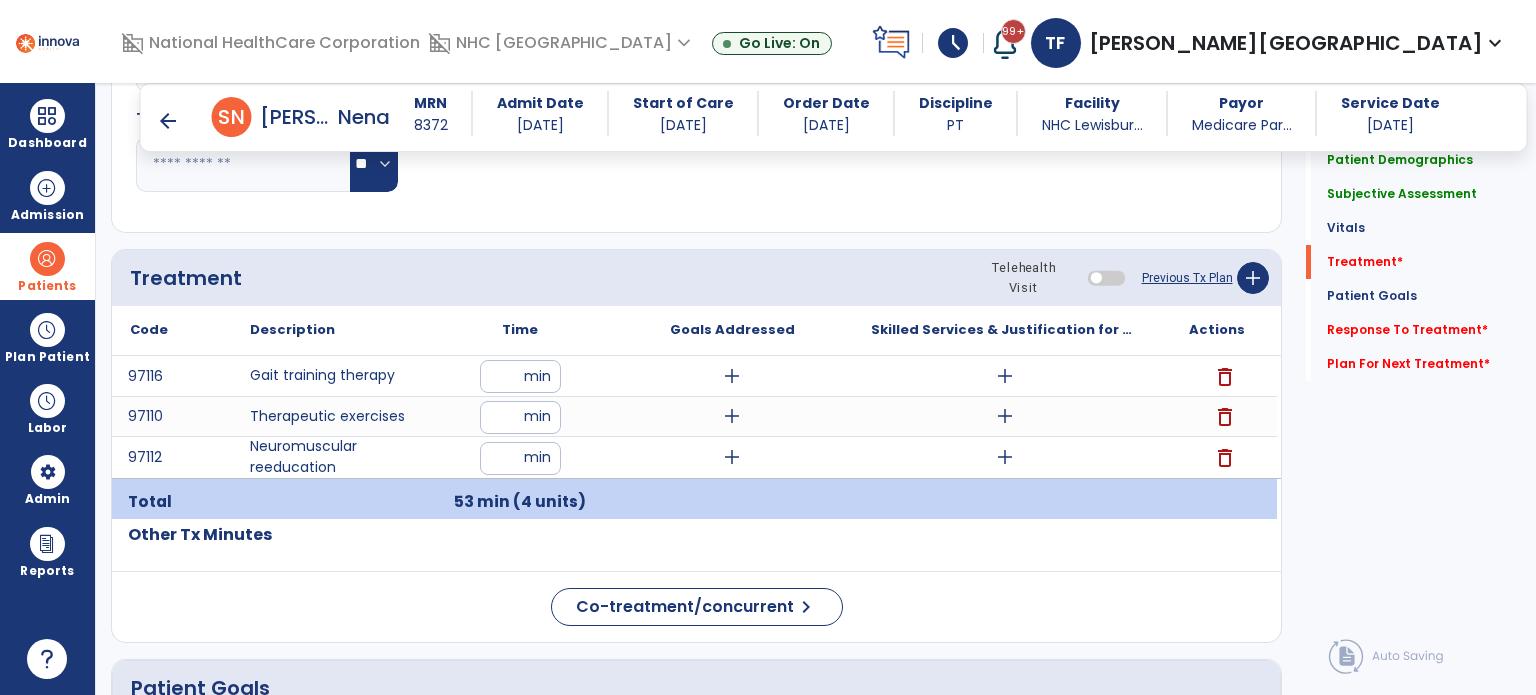 type on "**" 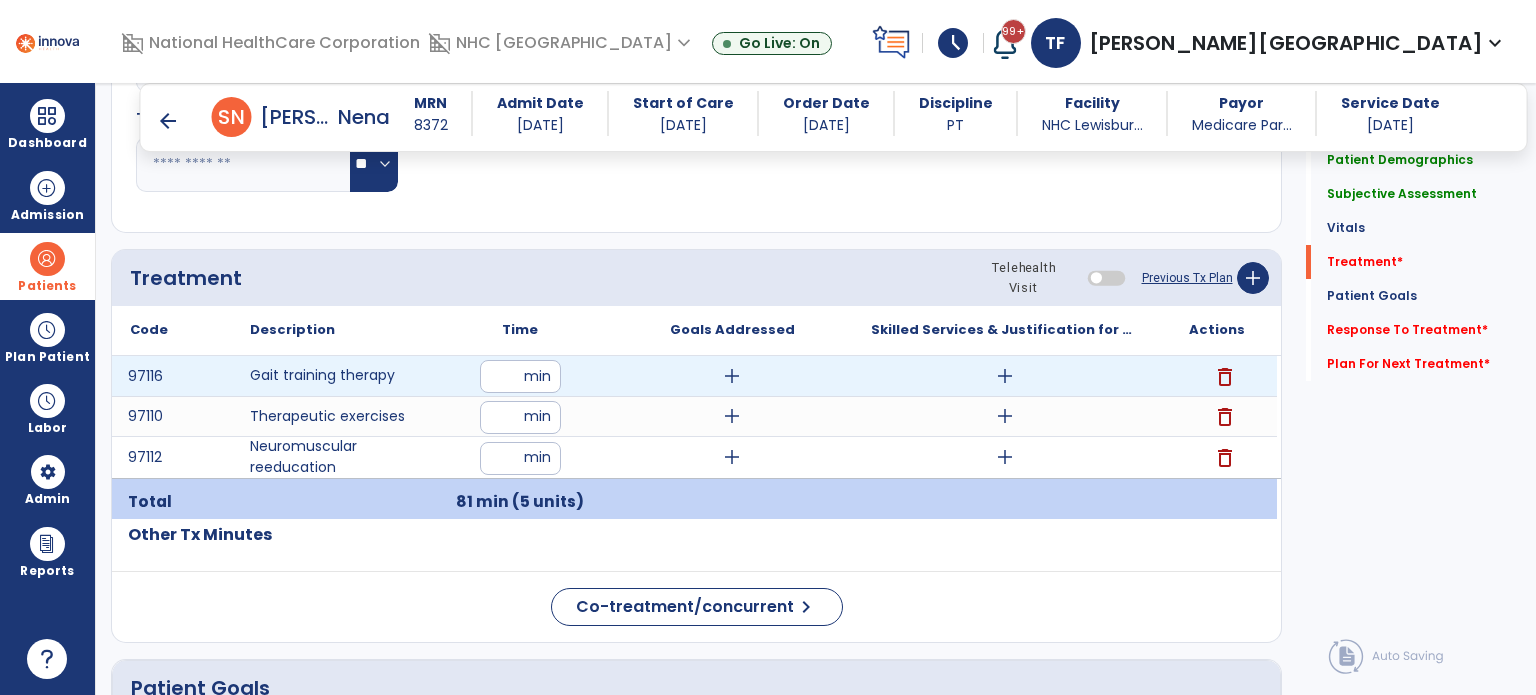 click on "add" at bounding box center (1005, 376) 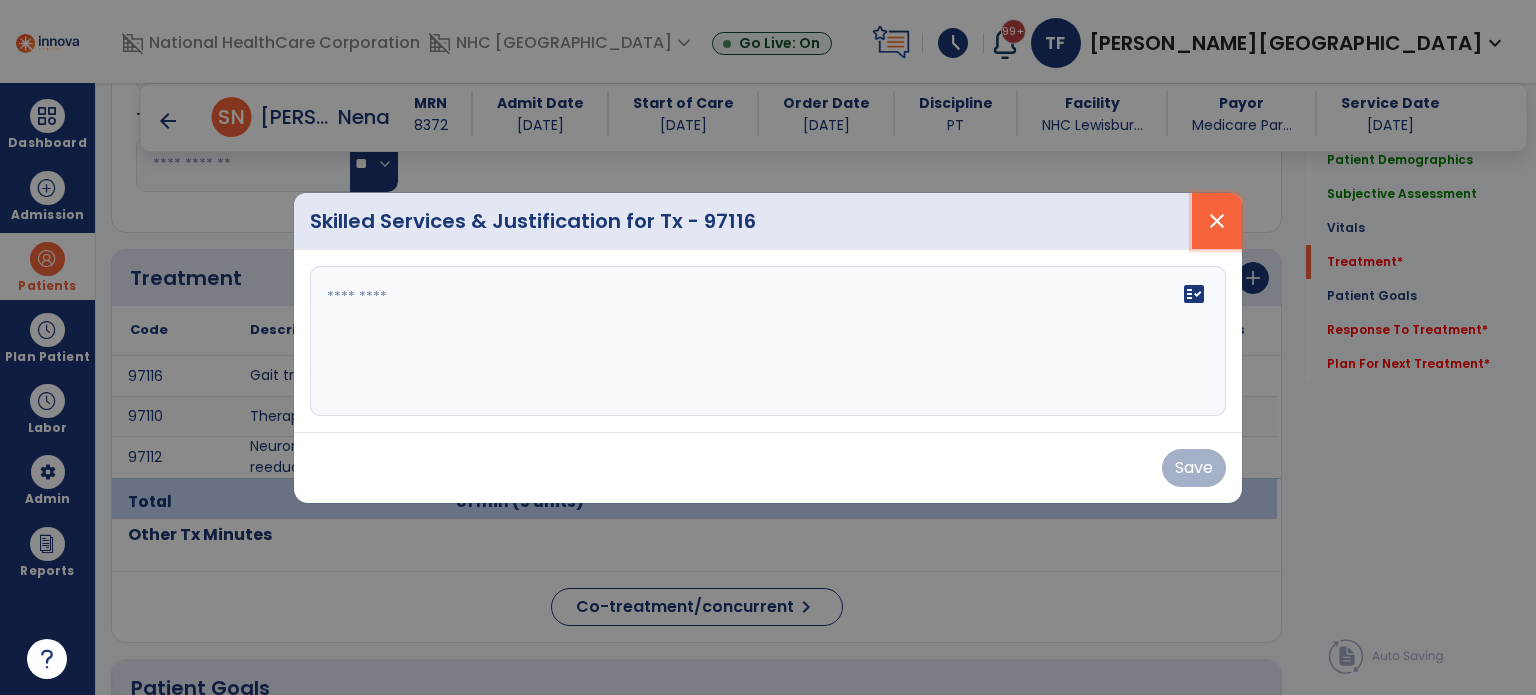 click on "close" at bounding box center [1217, 221] 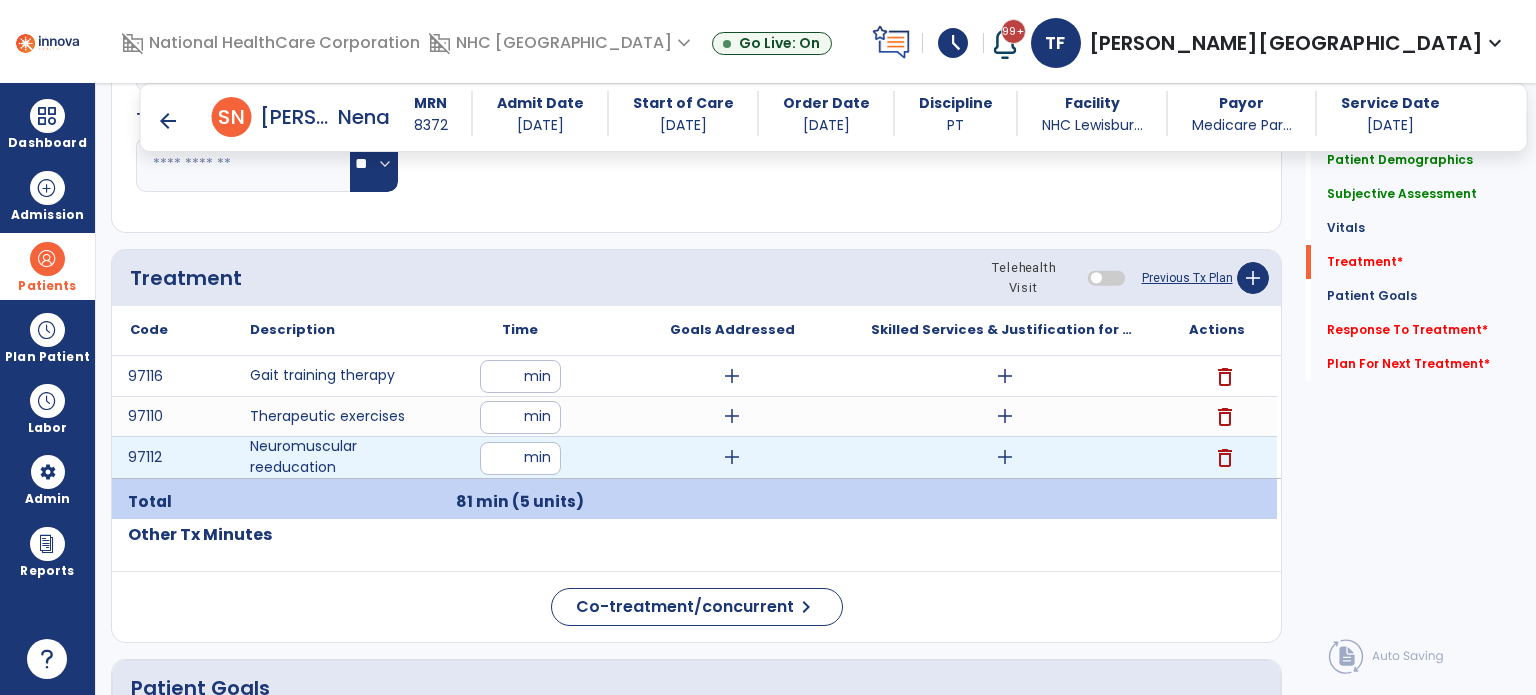 click on "add" at bounding box center [1004, 457] 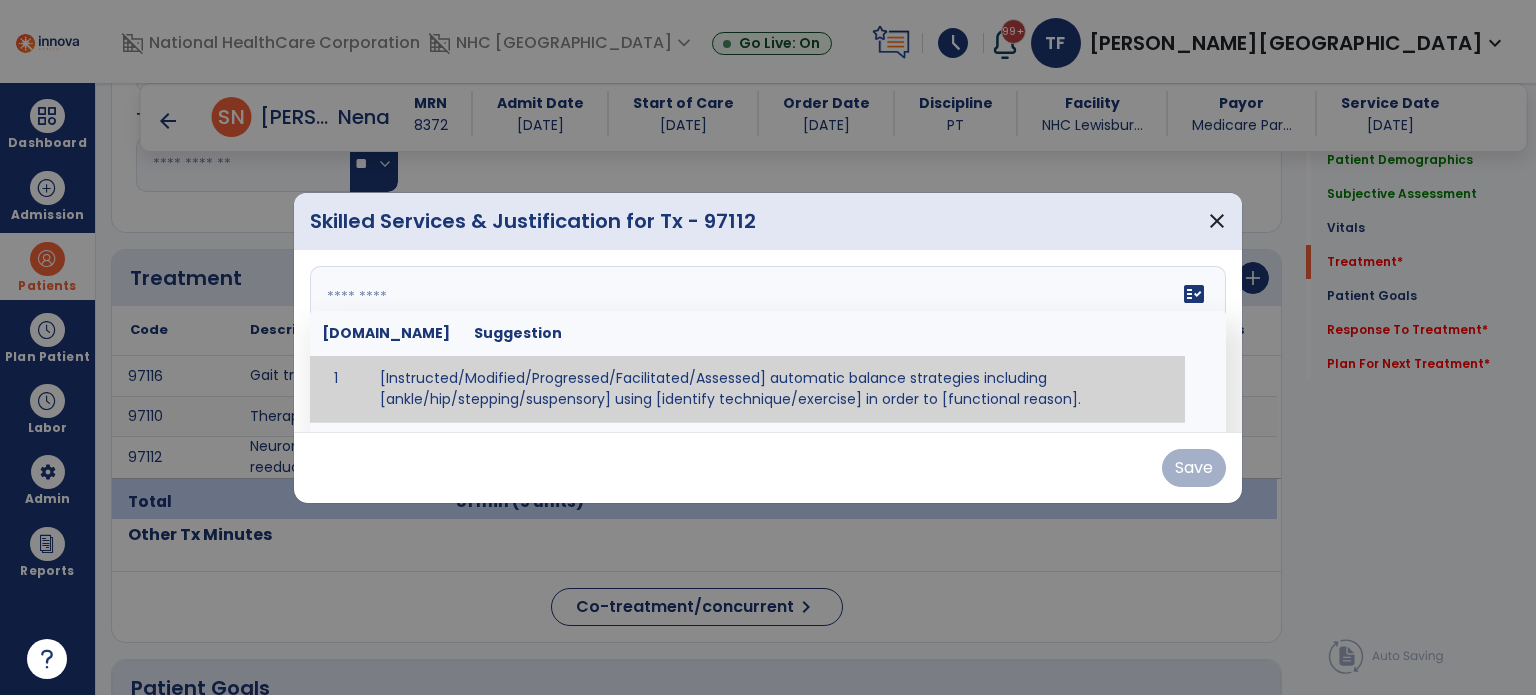click on "fact_check  [DOMAIN_NAME] Suggestion 1 [Instructed/Modified/Progressed/Facilitated/Assessed] automatic balance strategies including [ankle/hip/stepping/suspensory] using [identify technique/exercise] in order to [functional reason]. 2 [Instructed/Modified/Progressed/Facilitated/Assessed] sensory integration techniques including [visual inhibition/somatosensory inhibition/visual excitatory/somatosensory excitatory/vestibular excitatory] using [identify technique/exercise] in order to [functional reason]. 3 [Instructed/Modified/Progressed/Facilitated/Assessed] visual input including [oculomotor exercises, smooth pursuits, saccades, visual field, other] in order to [functional reasons]. 4 [Instructed/Modified/Progressed/Assessed] somatosensory techniques including [joint compression, proprioceptive activities, other] in order to [functional reasons]. 5 [Instructed/Modified/Progressed/Assessed] vestibular techniques including [gaze stabilization, [PERSON_NAME]-Darhoff, Epley, other] in order to [functional reasons]. 6 7" at bounding box center [768, 341] 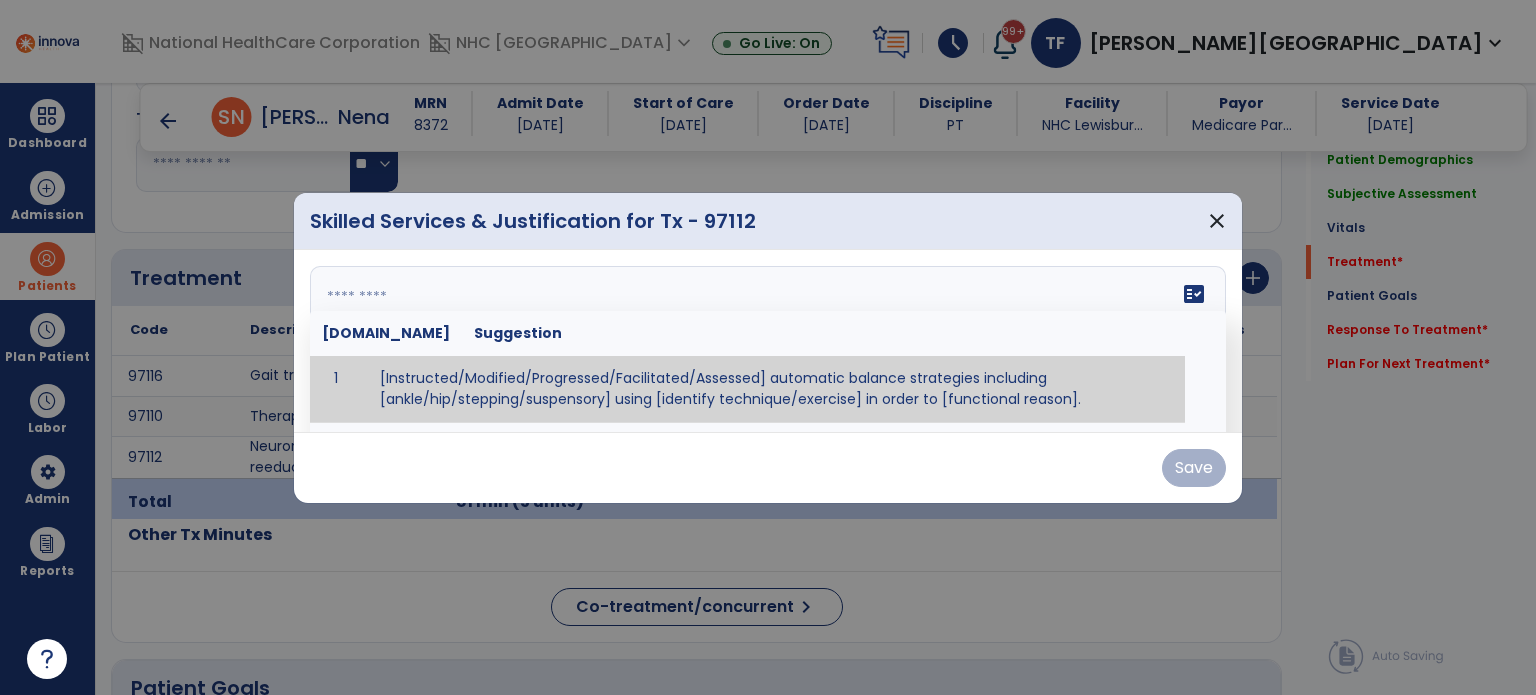 paste on "**********" 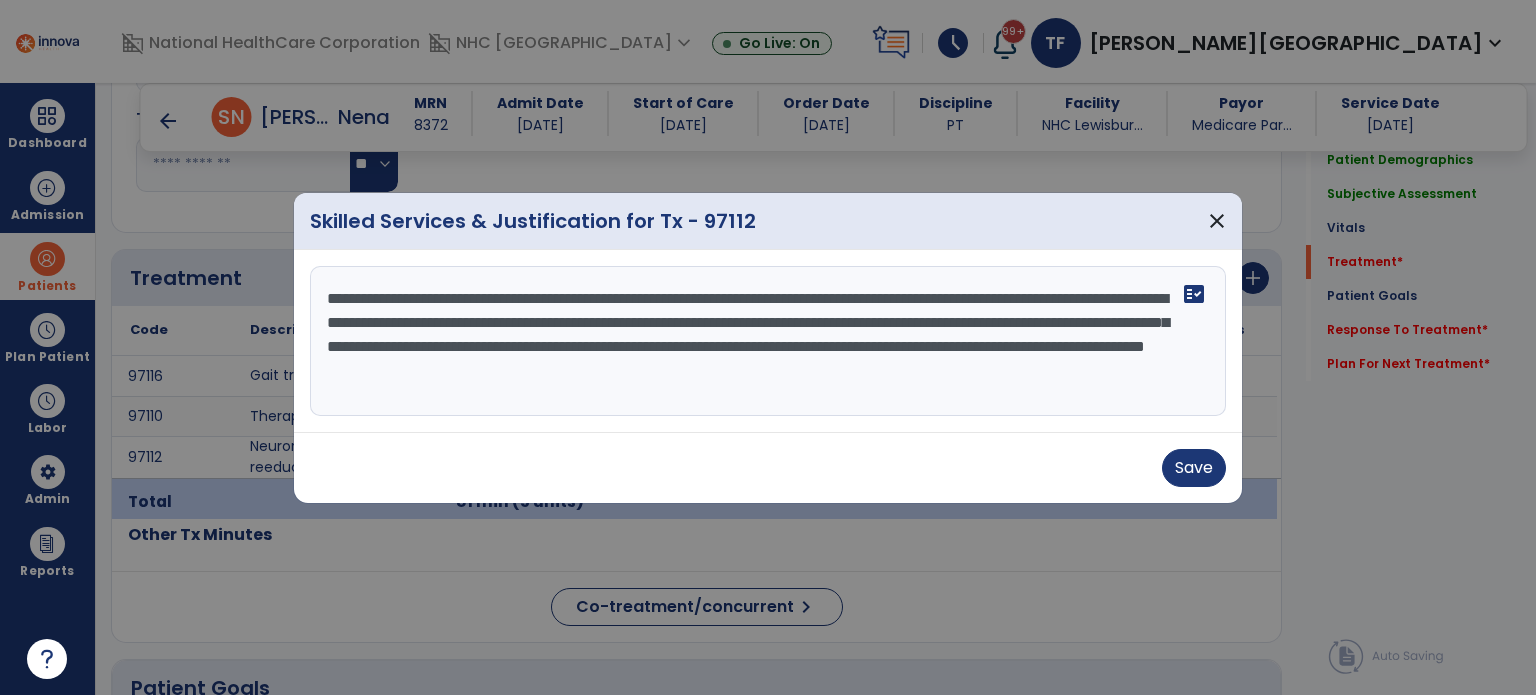 click on "**********" at bounding box center [768, 341] 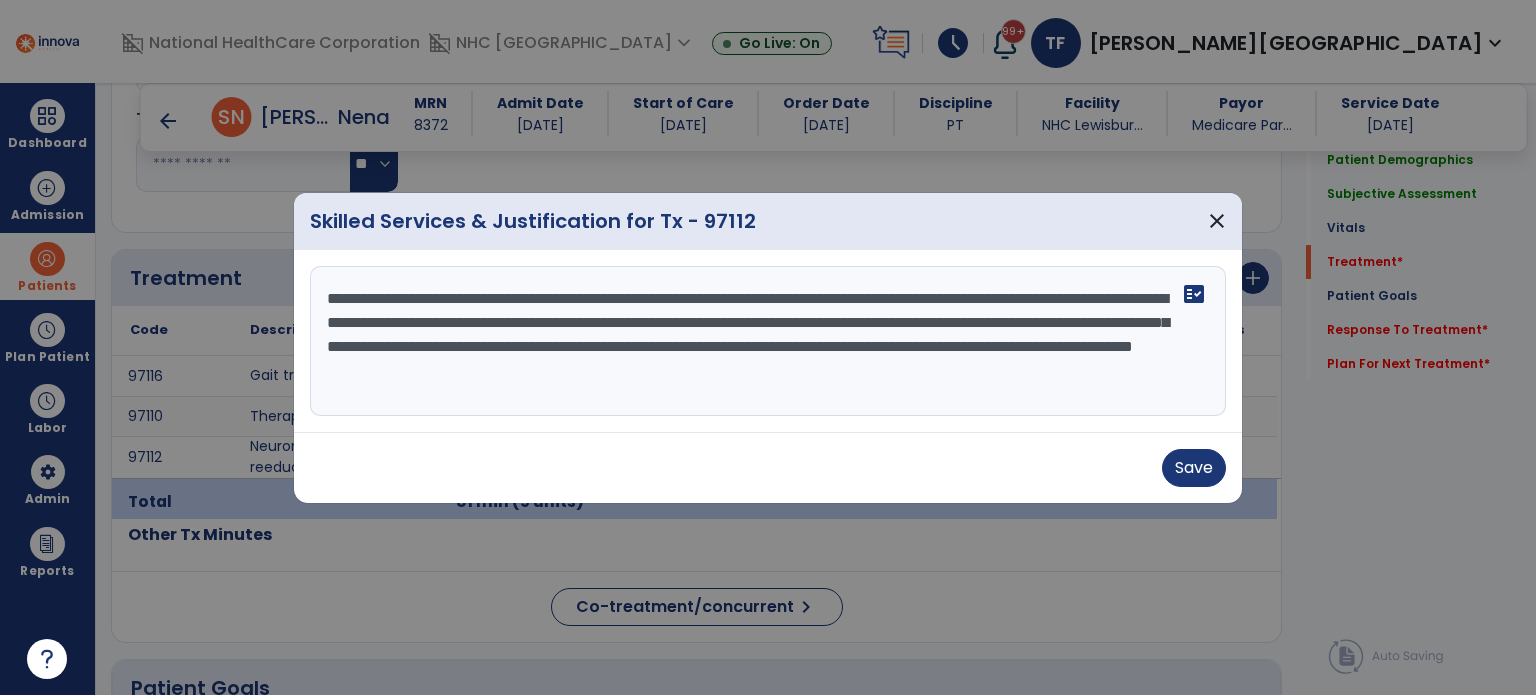 click on "**********" at bounding box center [768, 341] 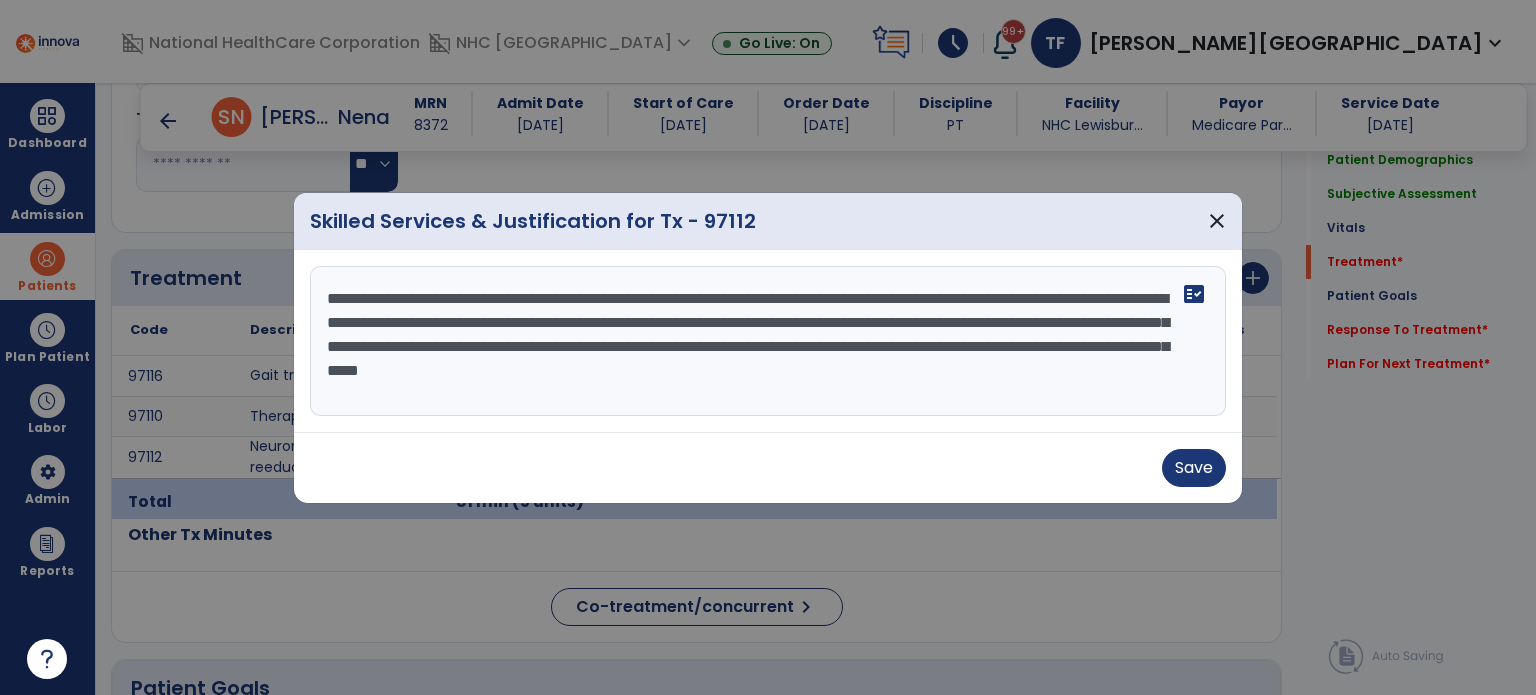 drag, startPoint x: 984, startPoint y: 326, endPoint x: 848, endPoint y: 329, distance: 136.03308 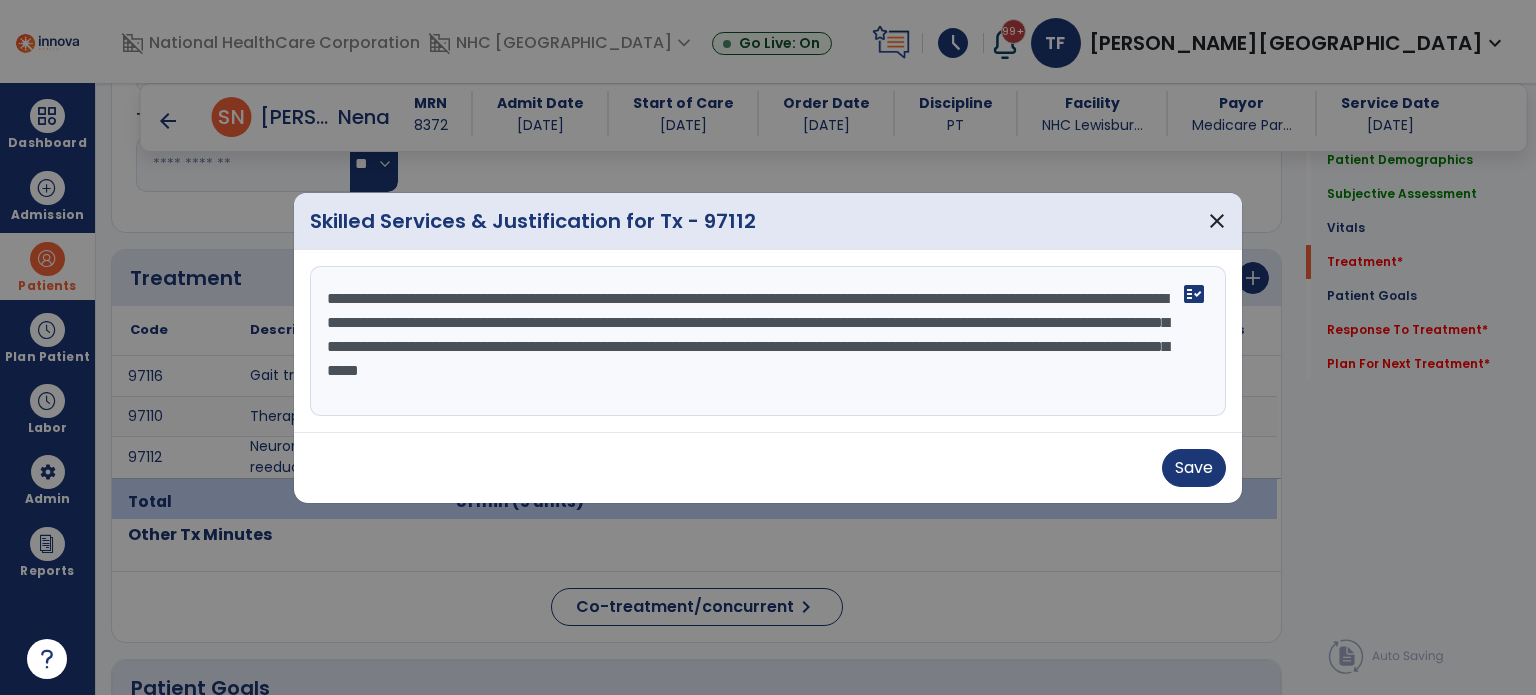 click on "**********" at bounding box center [768, 341] 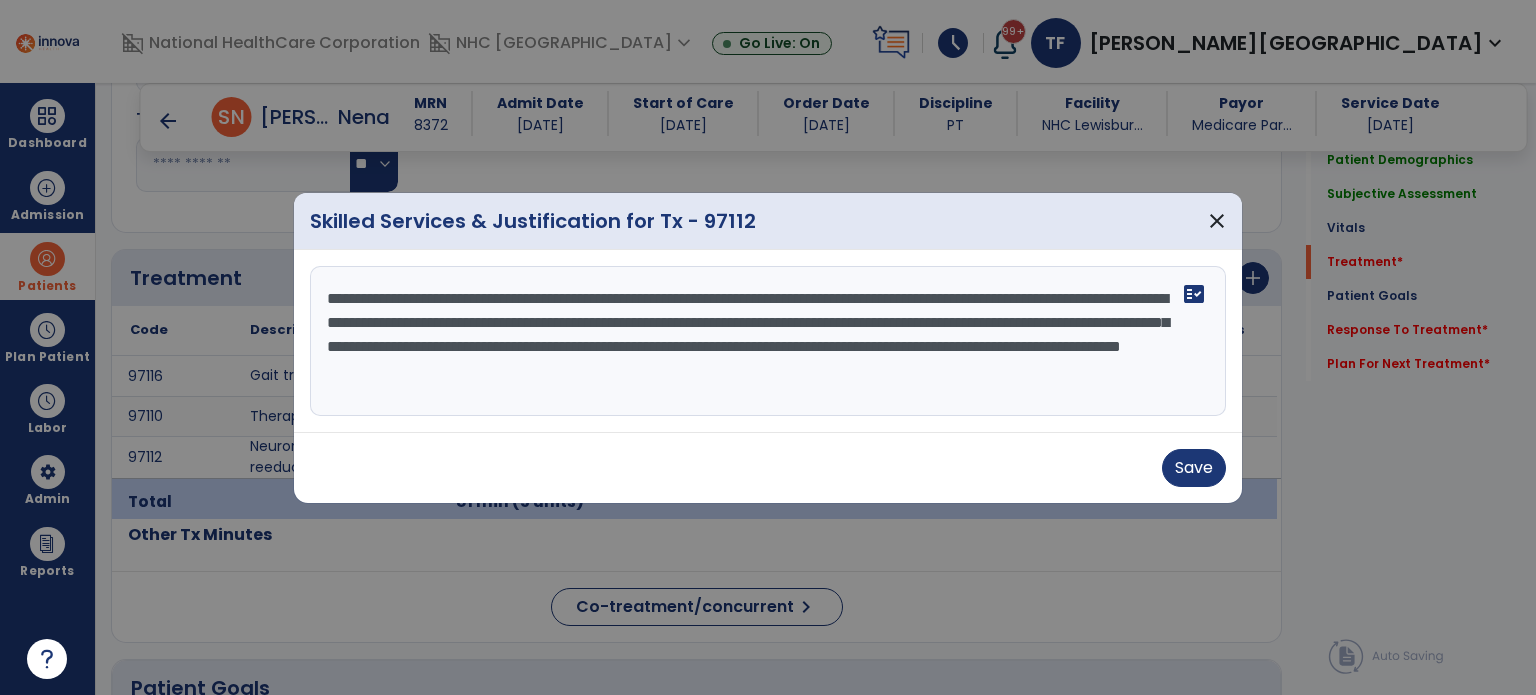 click on "**********" at bounding box center [768, 341] 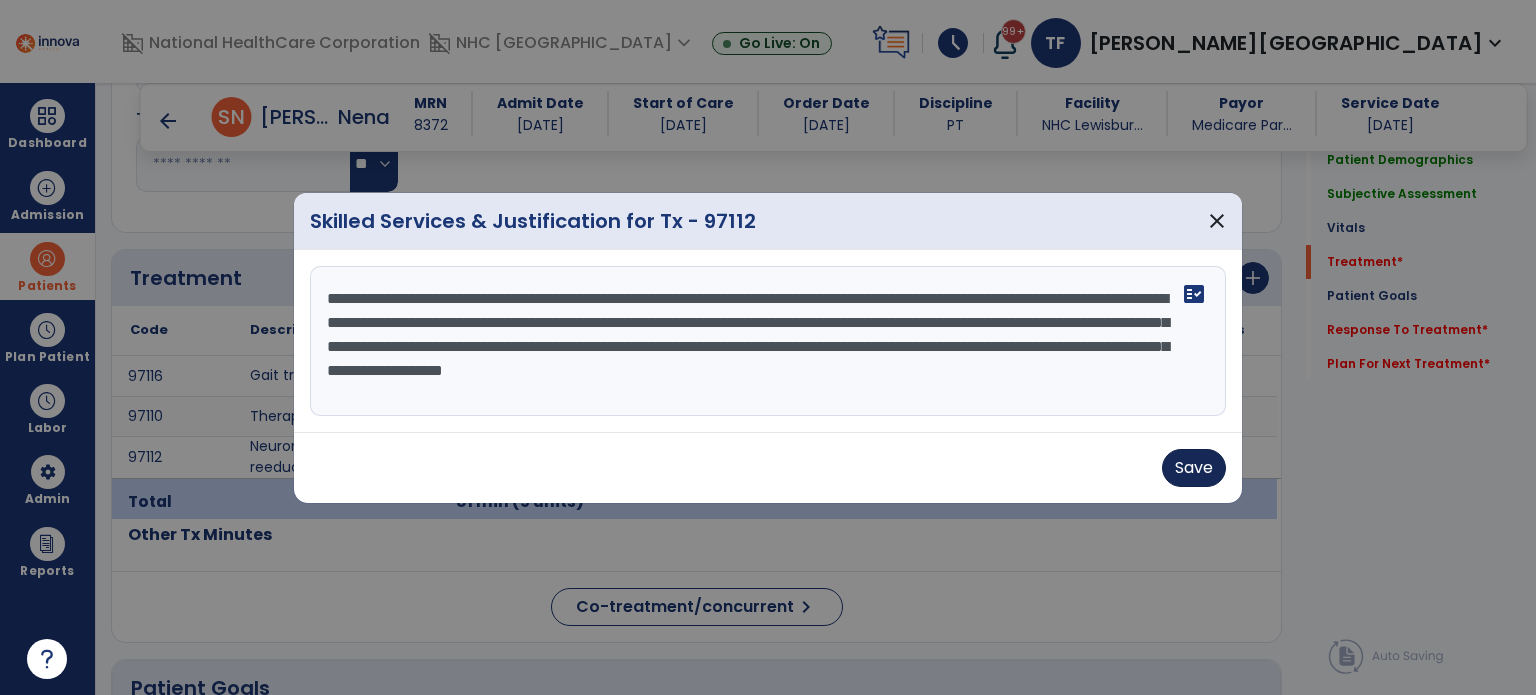 type on "**********" 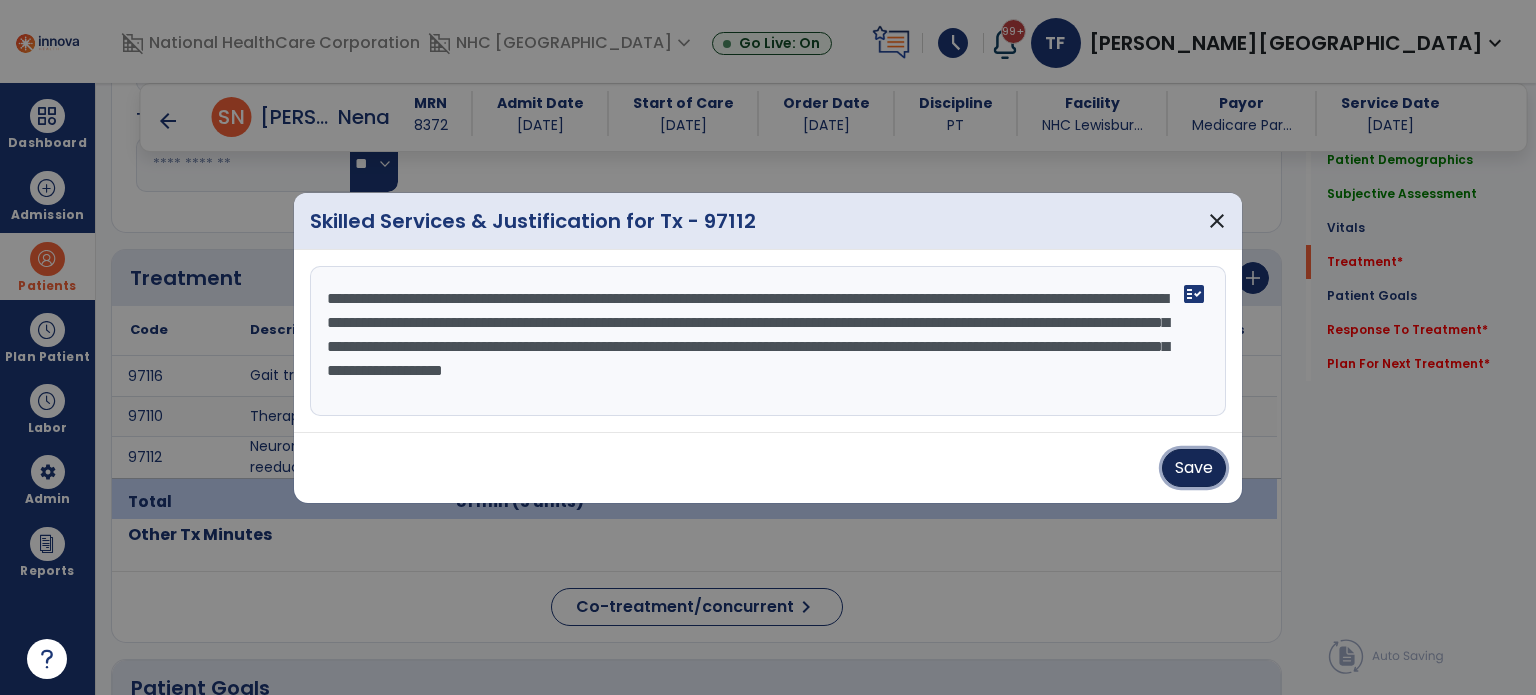 click on "Save" at bounding box center [1194, 468] 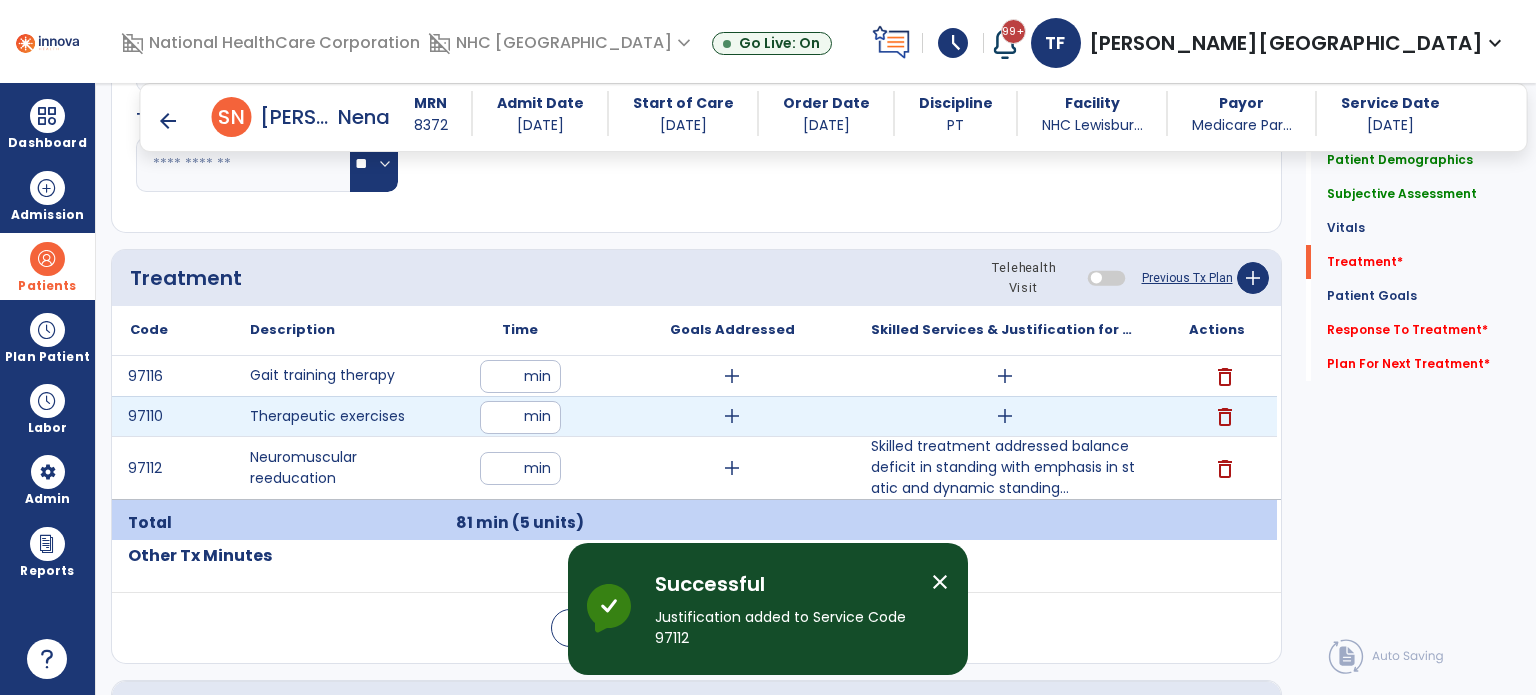 click on "add" at bounding box center (1004, 416) 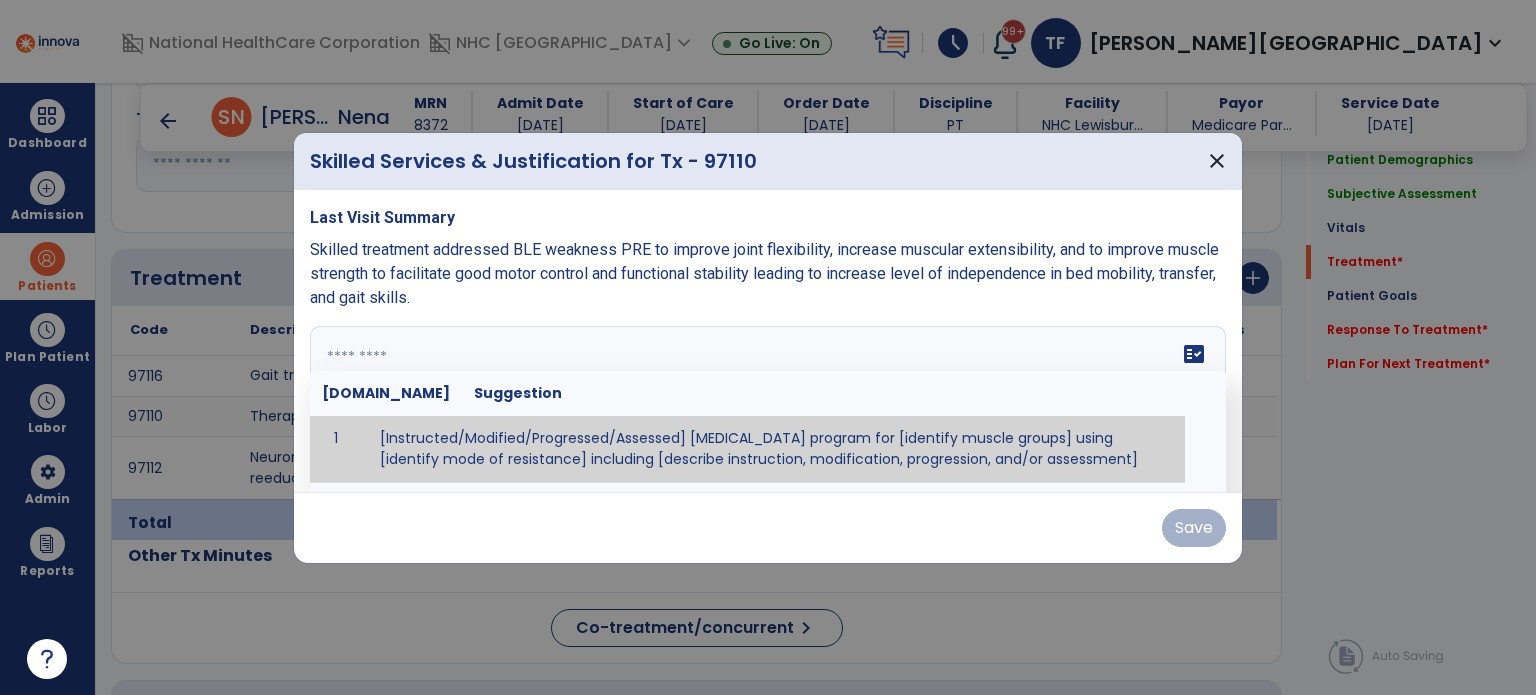 click on "fact_check  [DOMAIN_NAME] Suggestion 1 [Instructed/Modified/Progressed/Assessed] [MEDICAL_DATA] program for [identify muscle groups] using [identify mode of resistance] including [describe instruction, modification, progression, and/or assessment] 2 [Instructed/Modified/Progressed/Assessed] aerobic exercise program using [identify equipment/mode] including [describe instruction, modification,progression, and/or assessment] 3 [Instructed/Modified/Progressed/Assessed] [PROM/A/AROM/AROM] program for [identify joint movements] using [contract-relax, over-pressure, inhibitory techniques, other] 4 [Assessed/Tested] aerobic capacity with administration of [aerobic capacity test]" at bounding box center [768, 401] 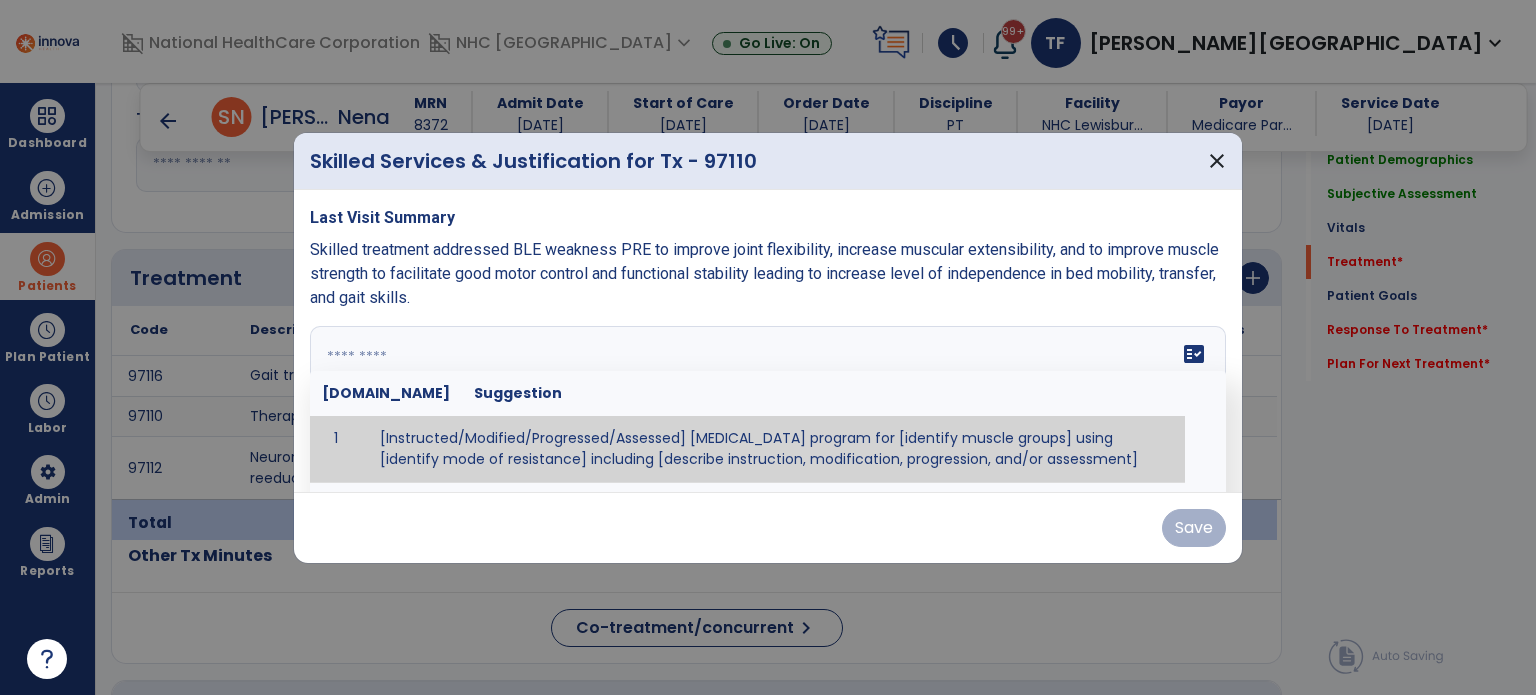 paste on "**********" 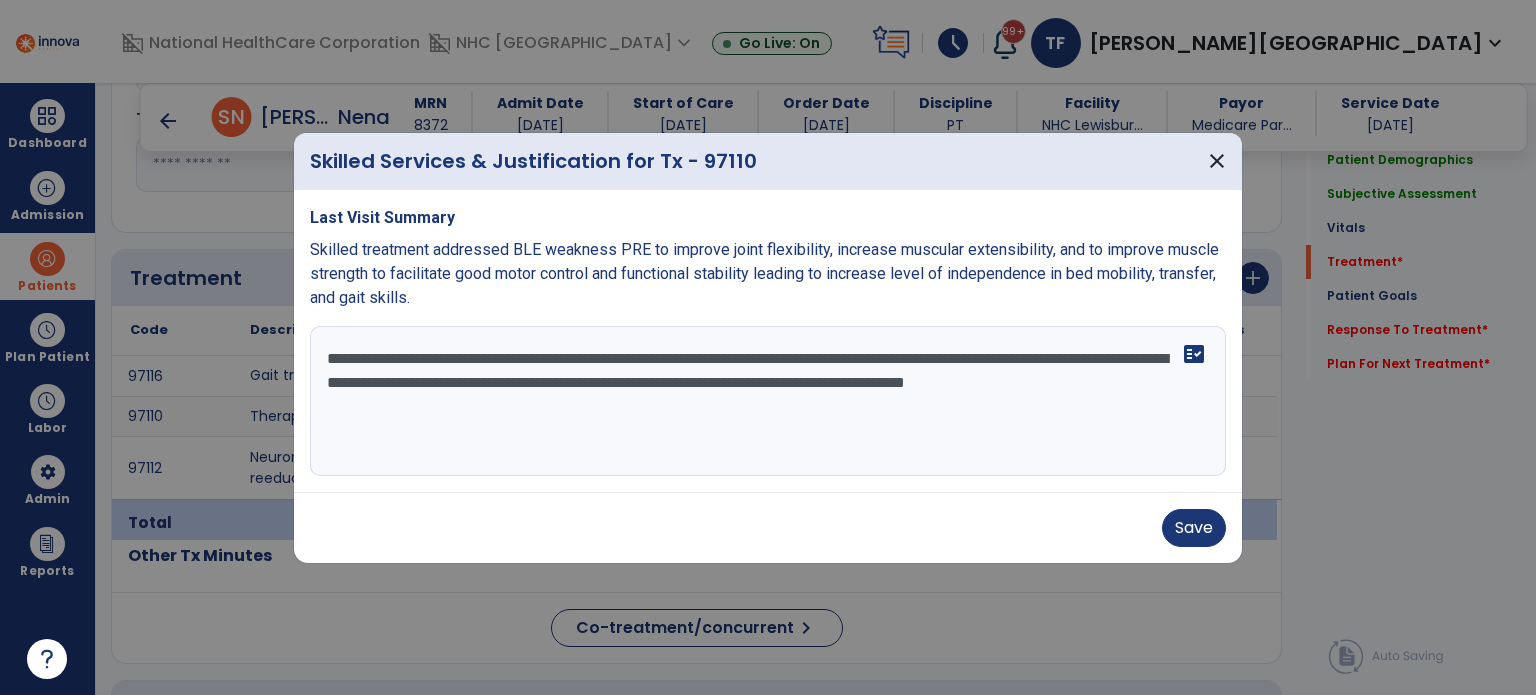 click on "**********" at bounding box center (768, 401) 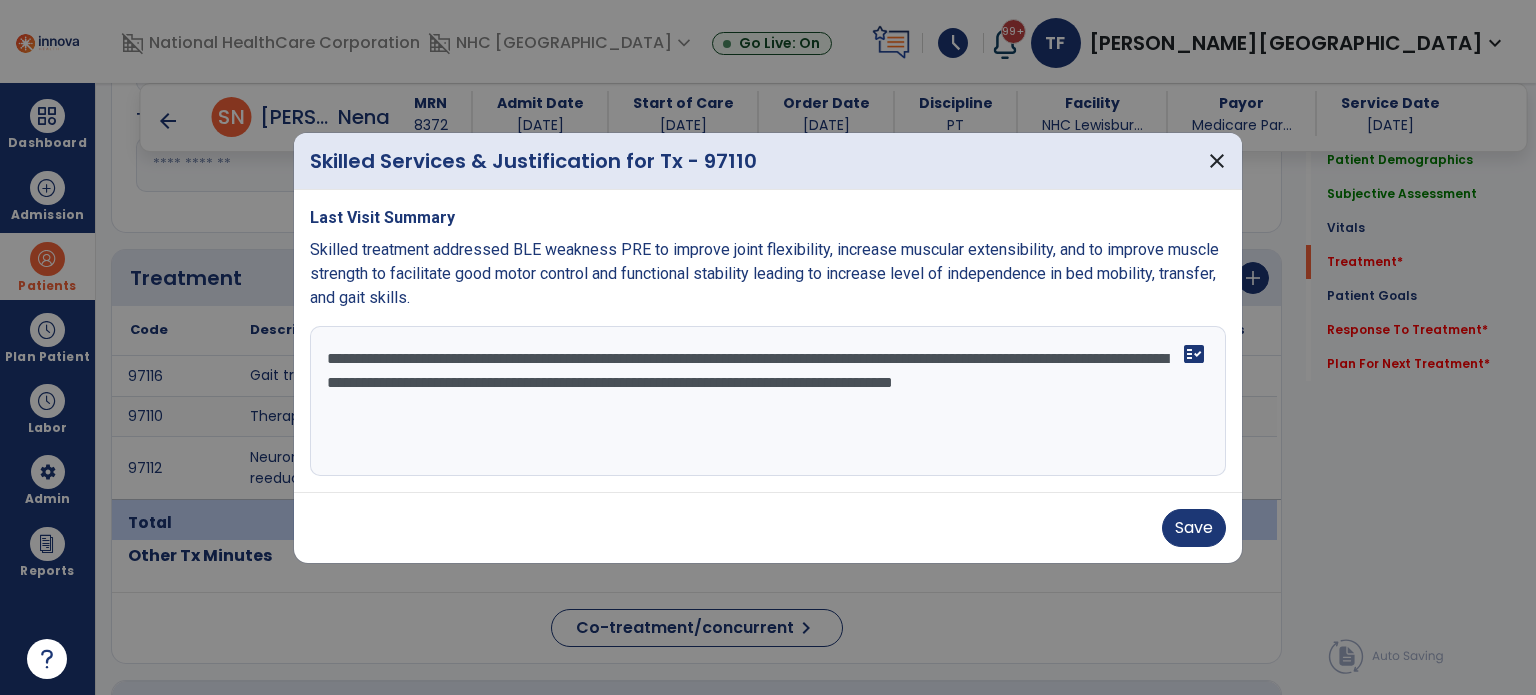click on "**********" at bounding box center (768, 401) 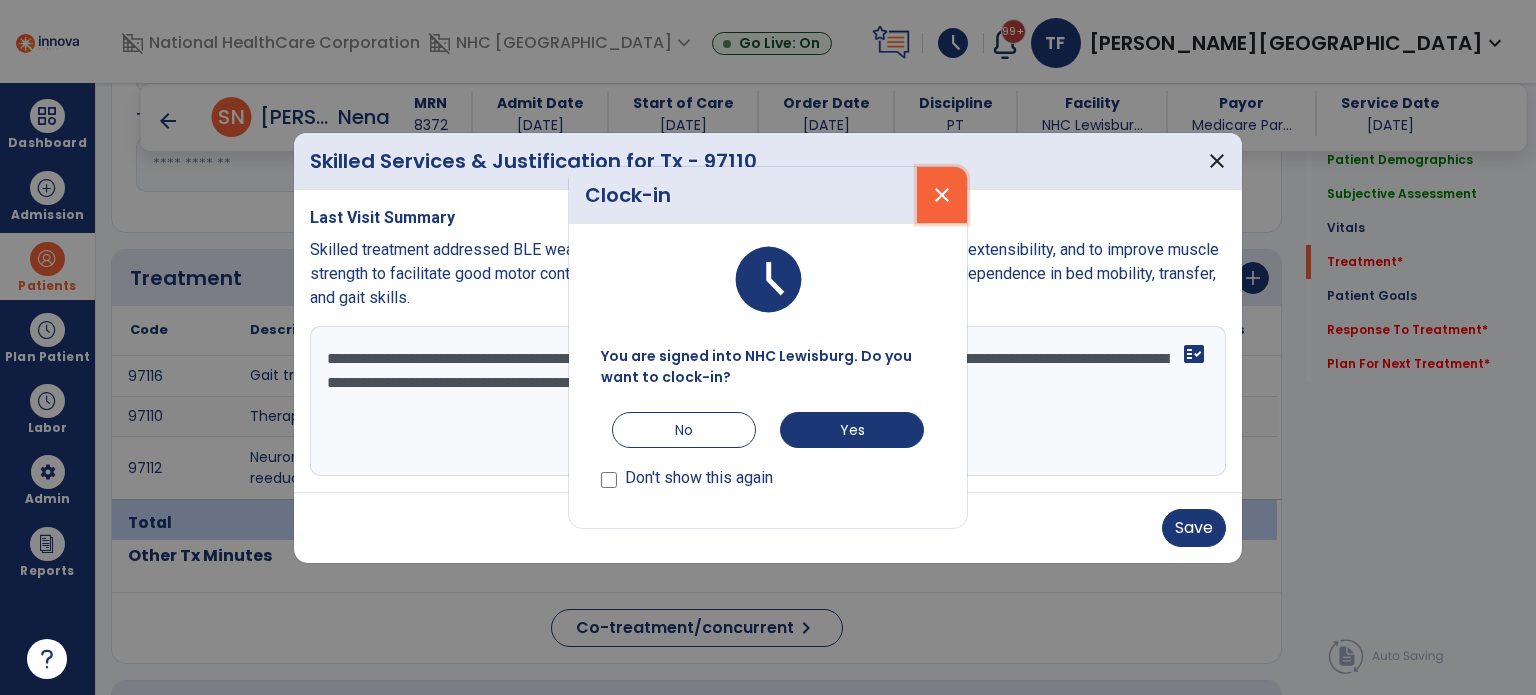 click on "close" at bounding box center [942, 195] 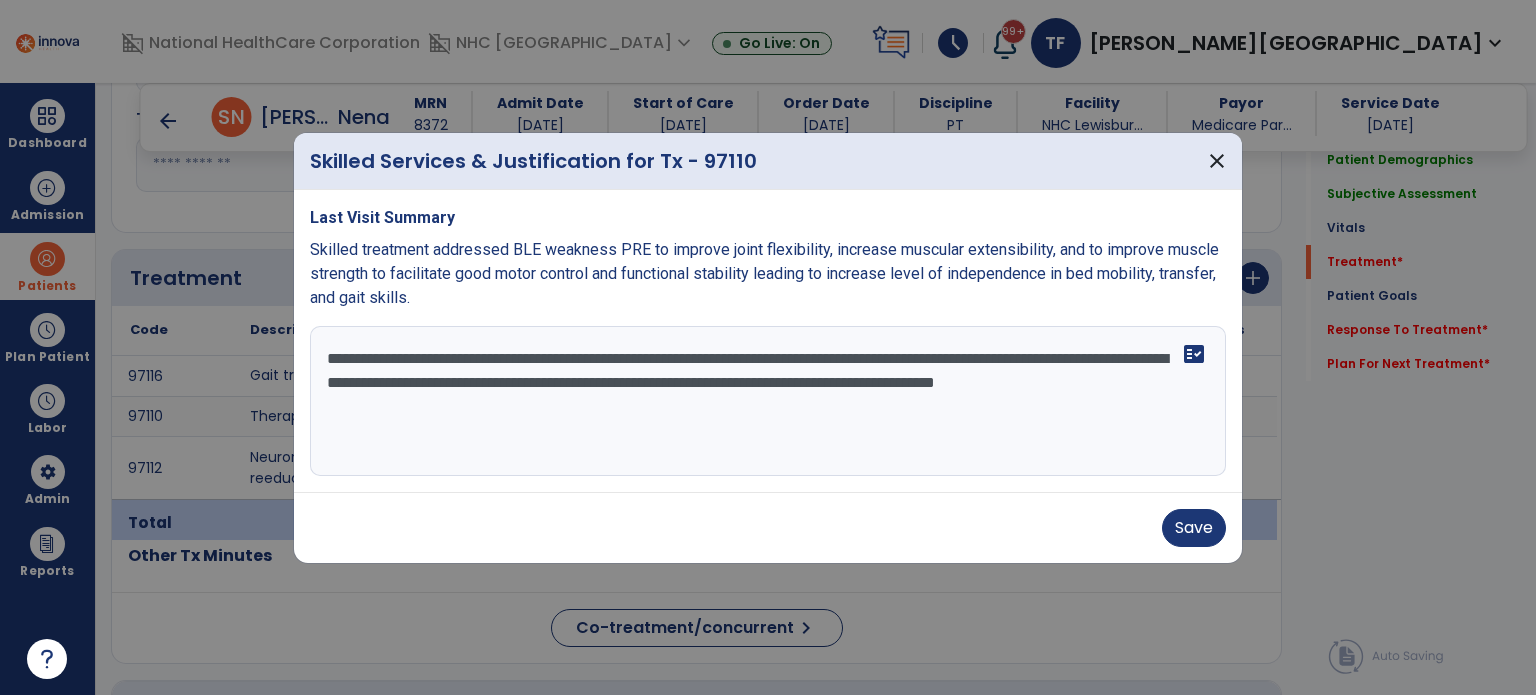 click on "**********" at bounding box center (768, 401) 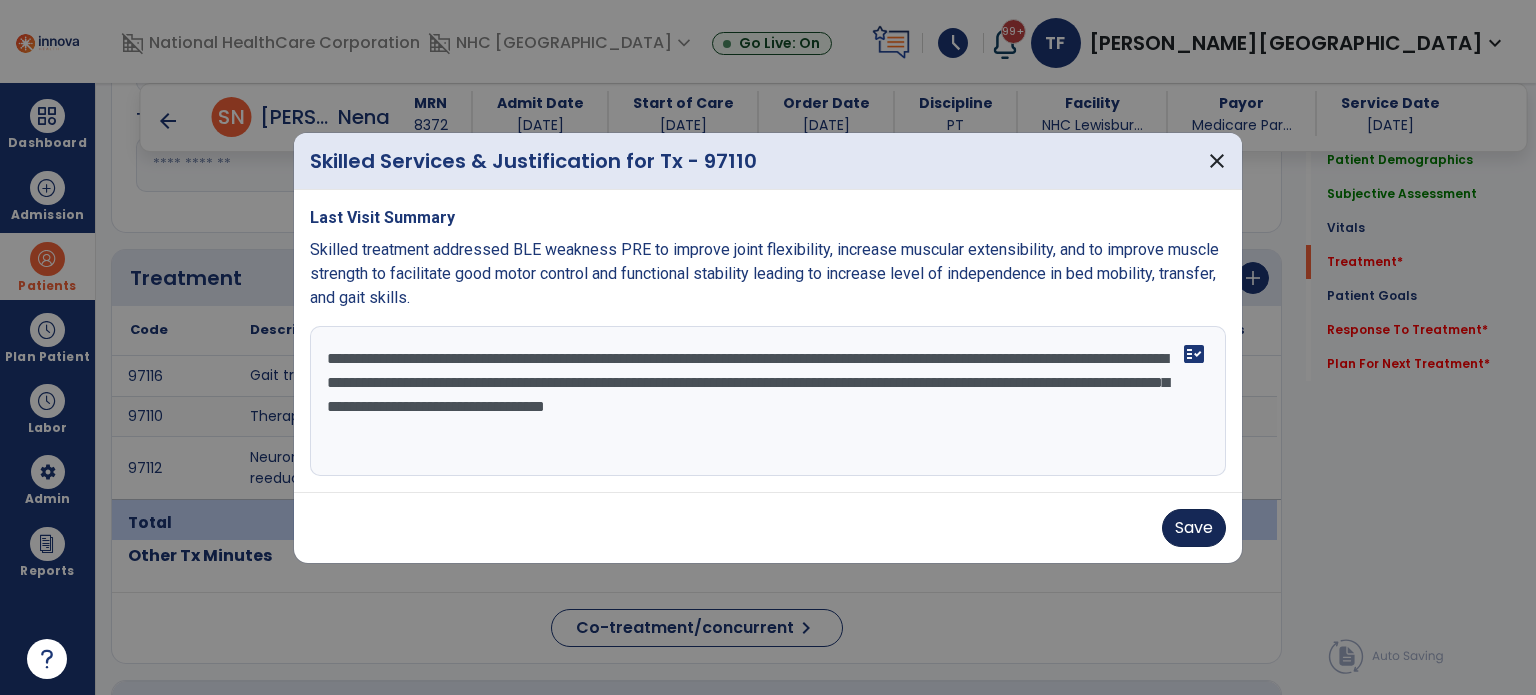 type on "**********" 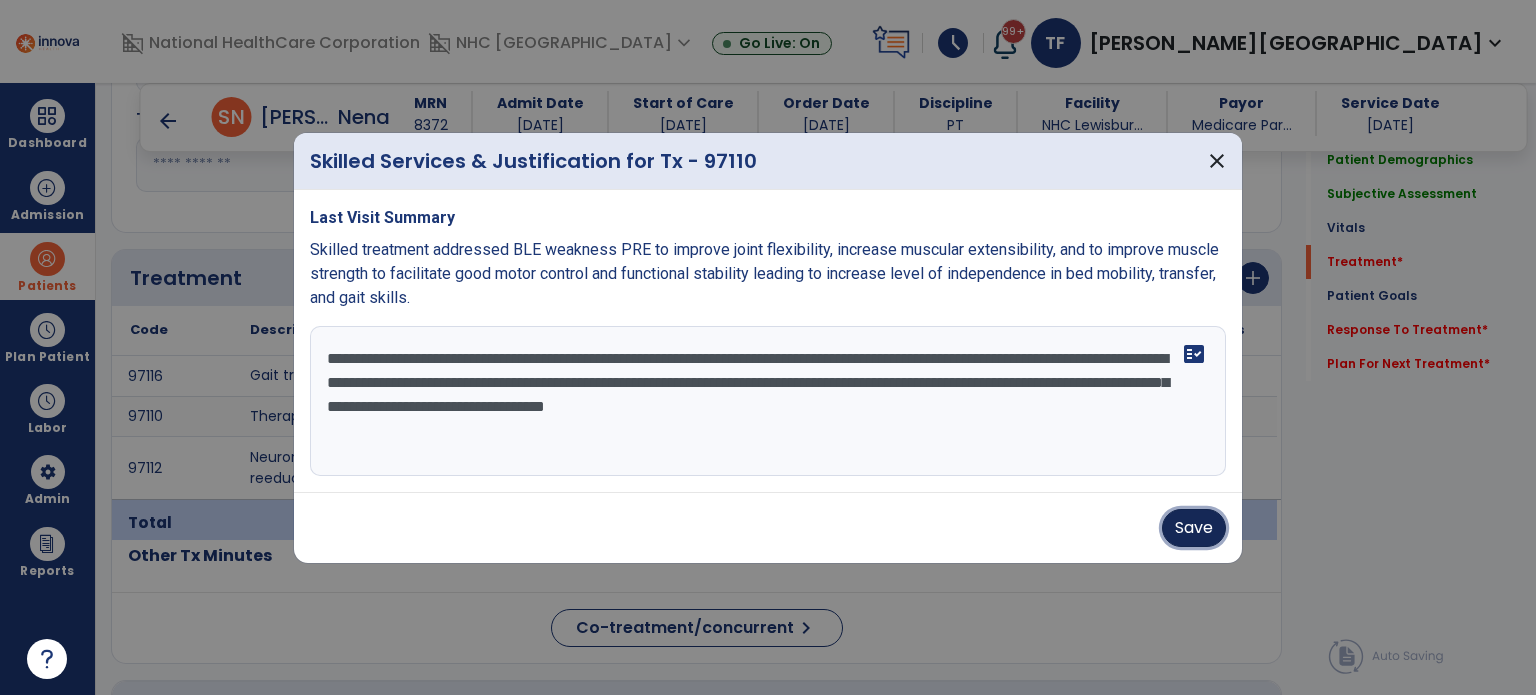 click on "Save" at bounding box center [1194, 528] 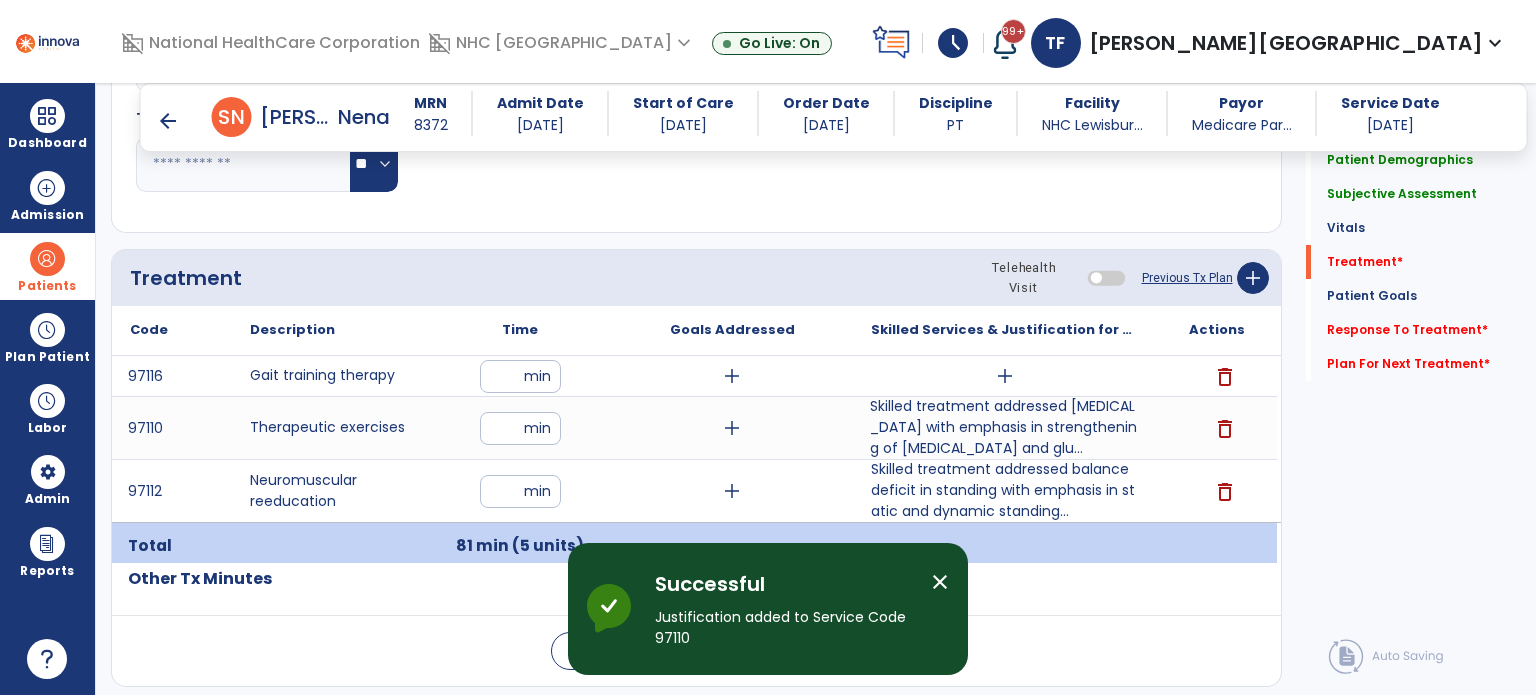 click on "Skilled Services & Justification for Tx" at bounding box center (1004, 330) 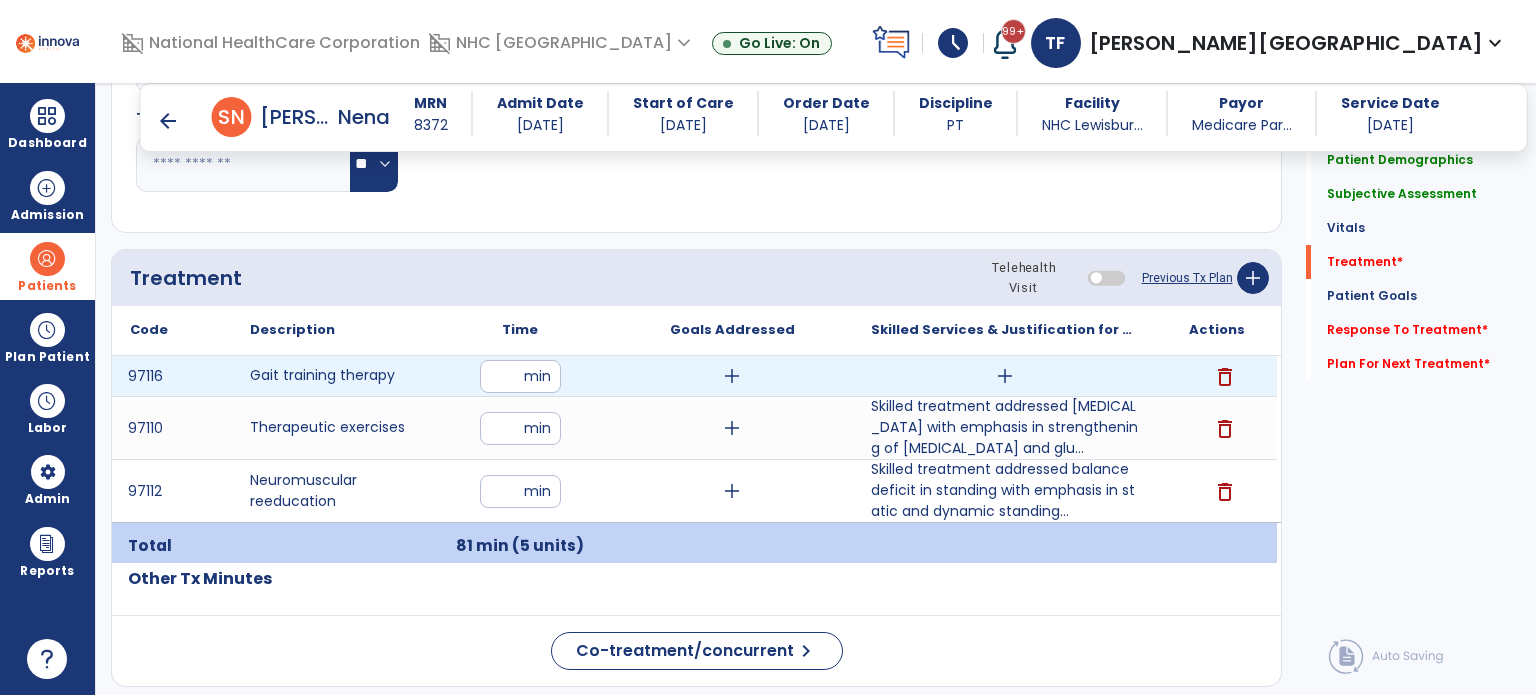 click on "add" at bounding box center [1005, 376] 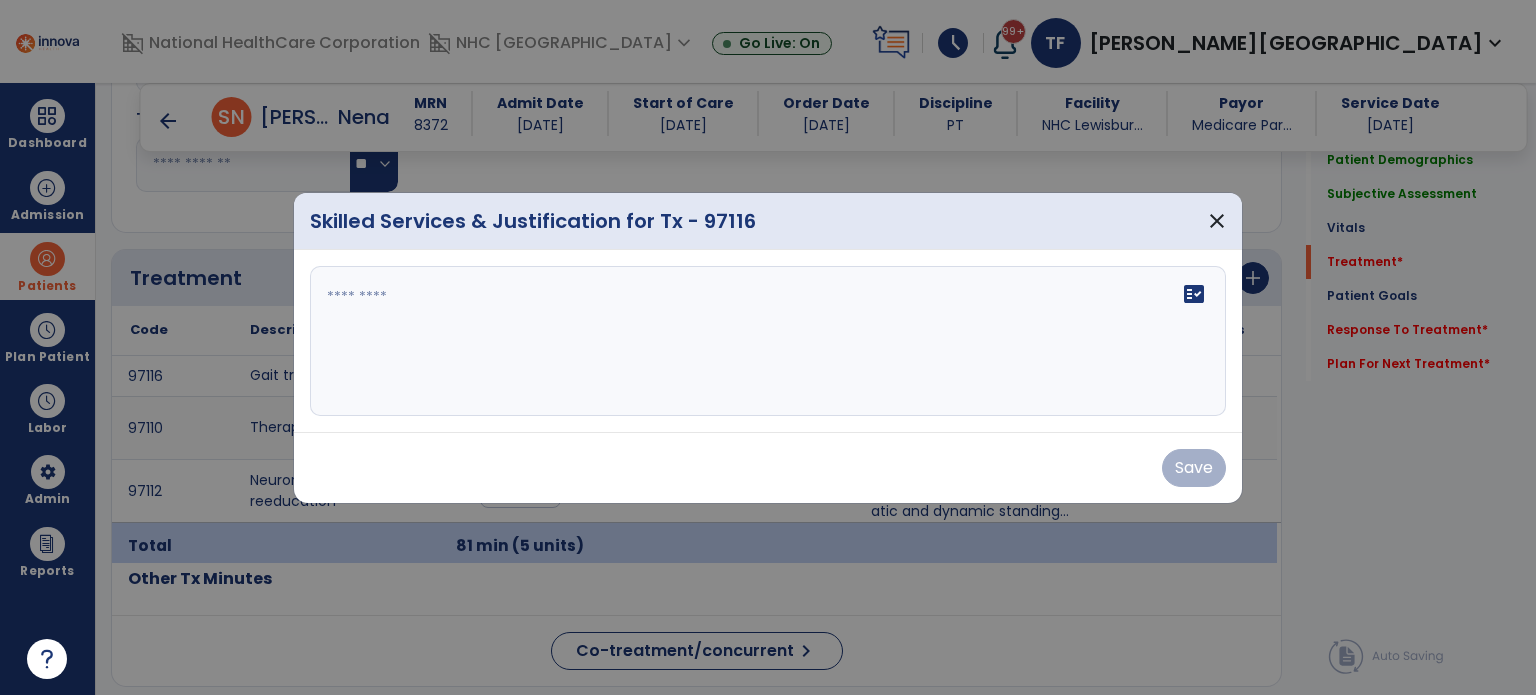 drag, startPoint x: 648, startPoint y: 218, endPoint x: 596, endPoint y: 298, distance: 95.41489 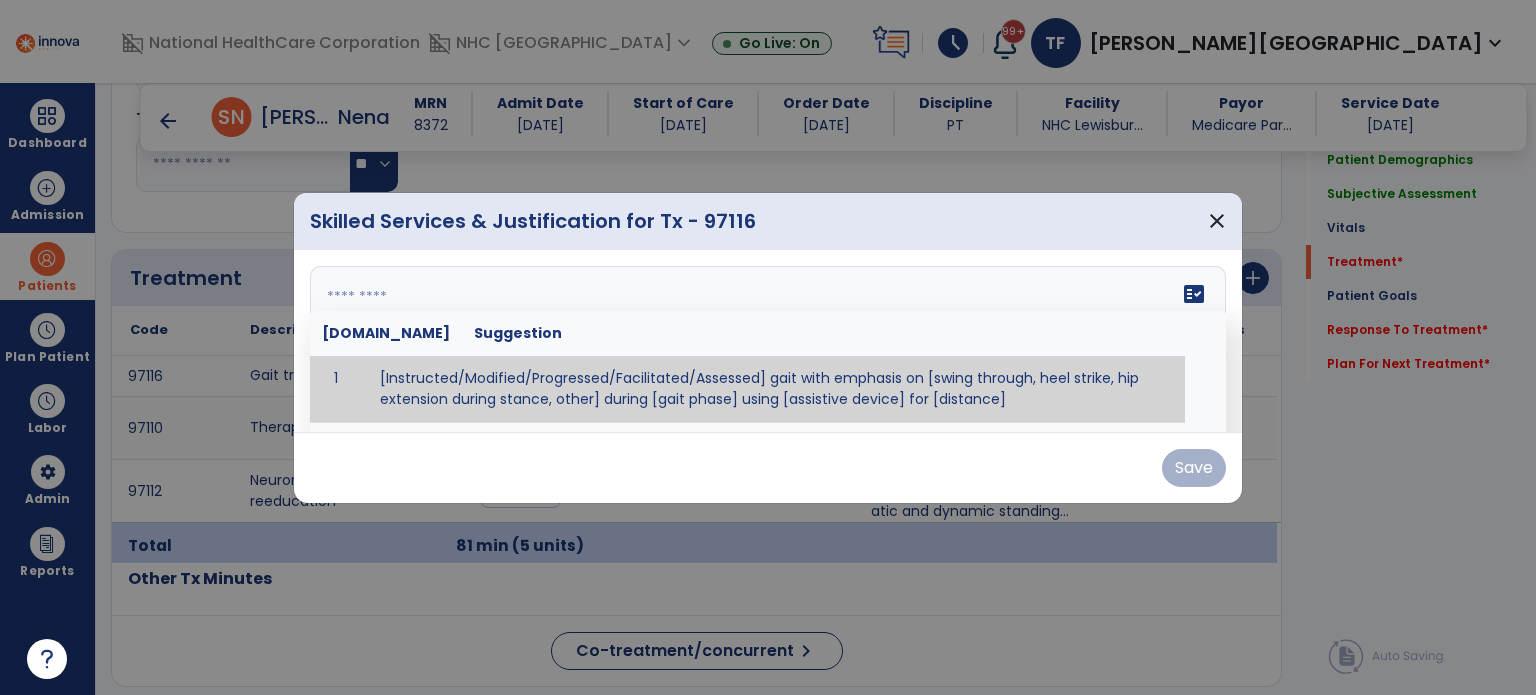 paste on "**********" 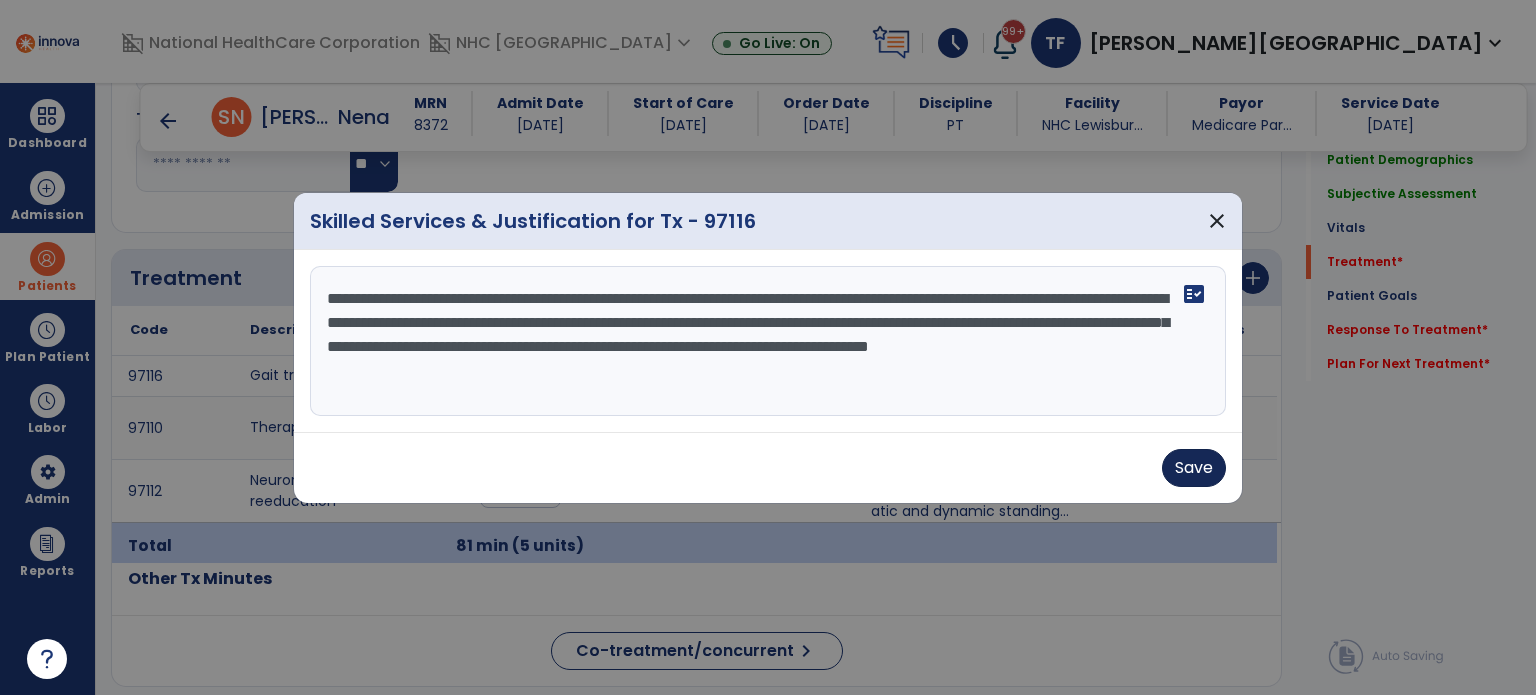 type on "**********" 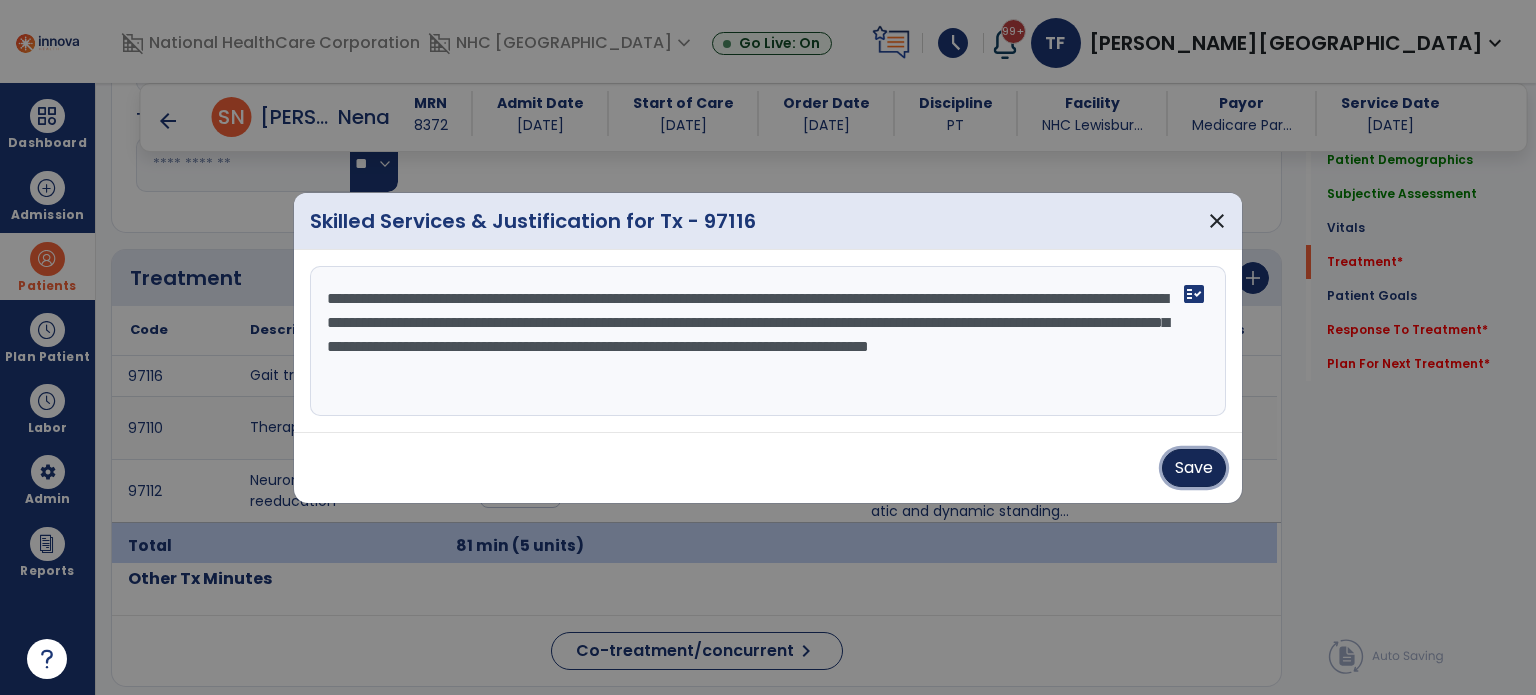 click on "Save" at bounding box center (1194, 468) 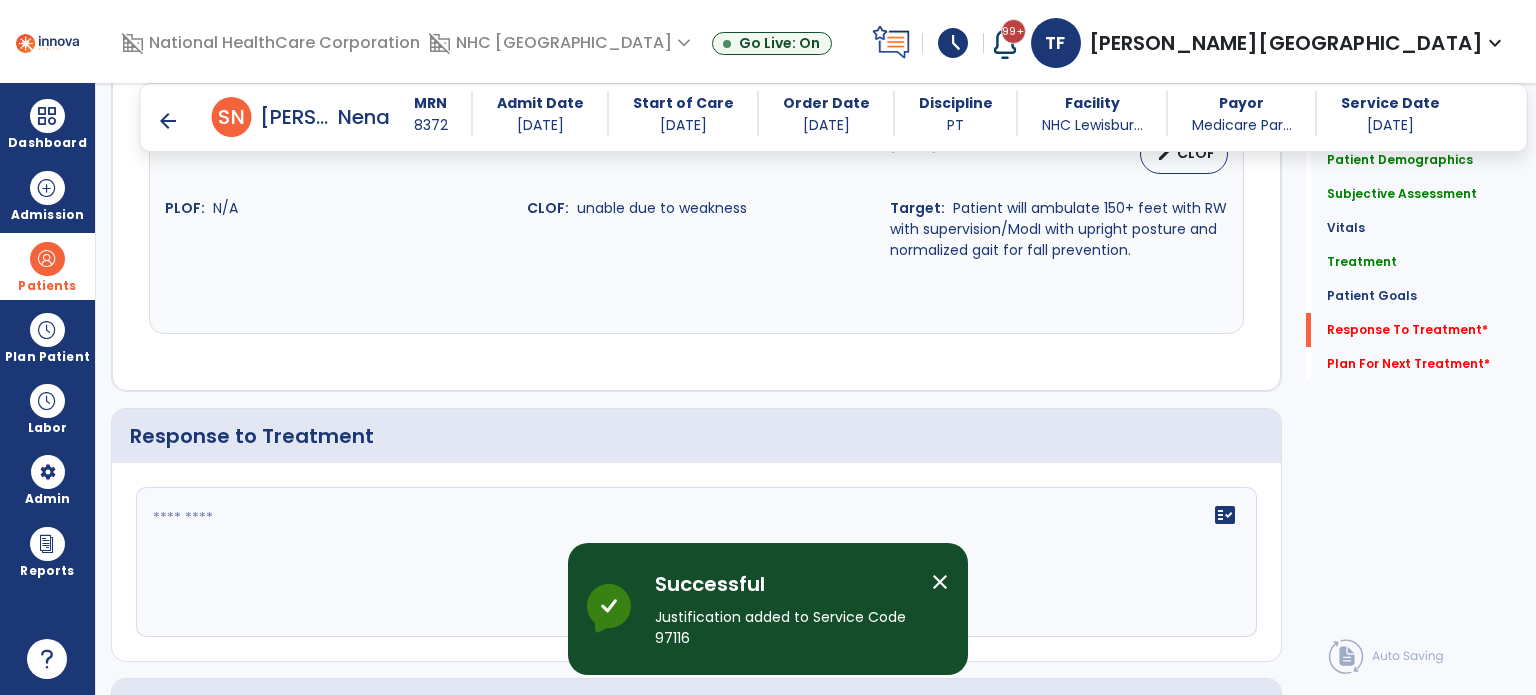 scroll, scrollTop: 2900, scrollLeft: 0, axis: vertical 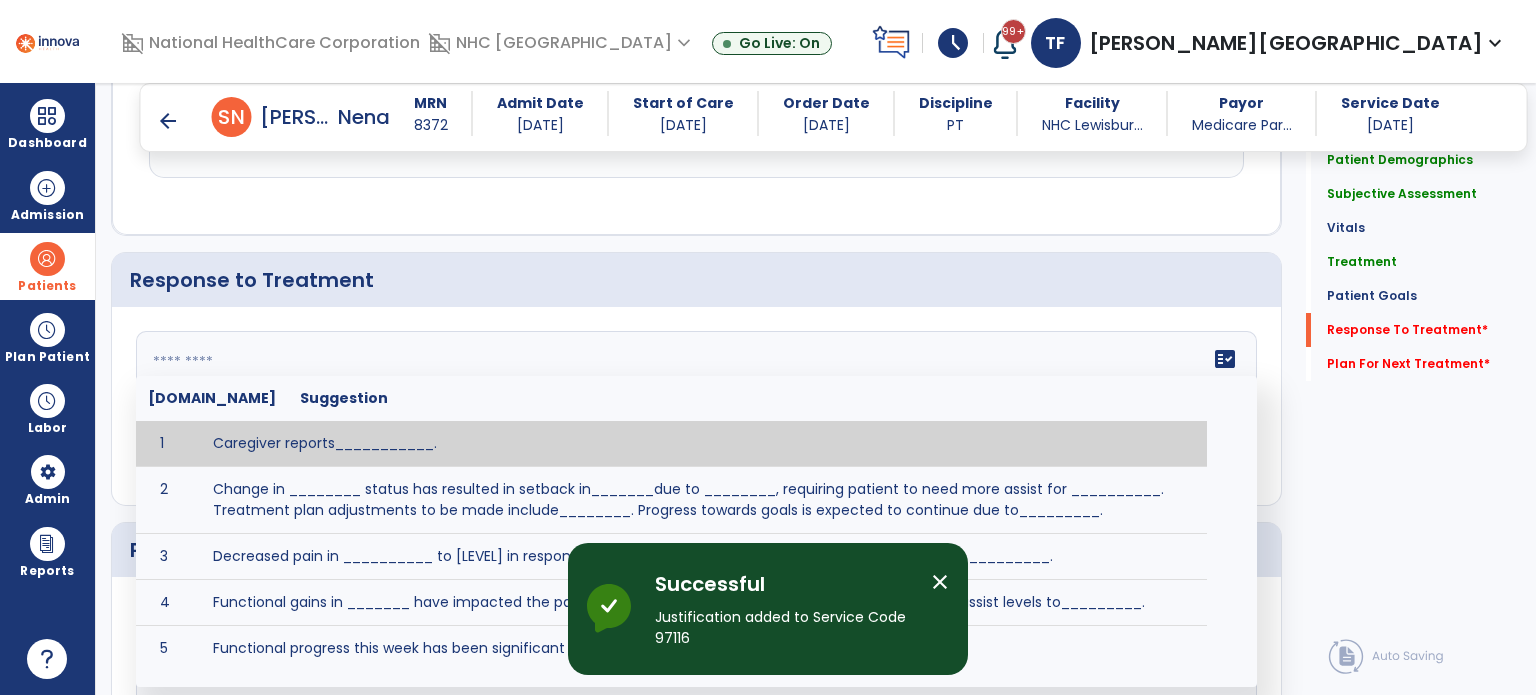 click 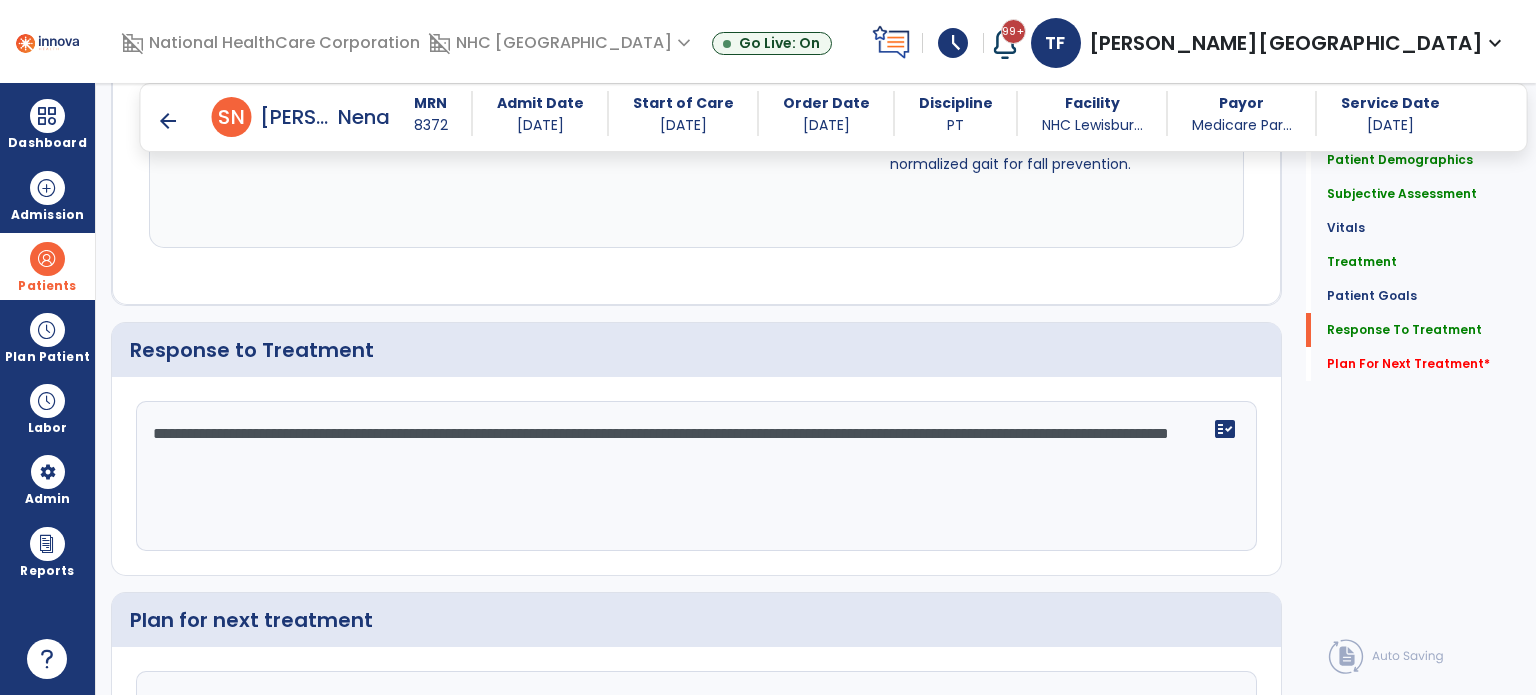 scroll, scrollTop: 2899, scrollLeft: 0, axis: vertical 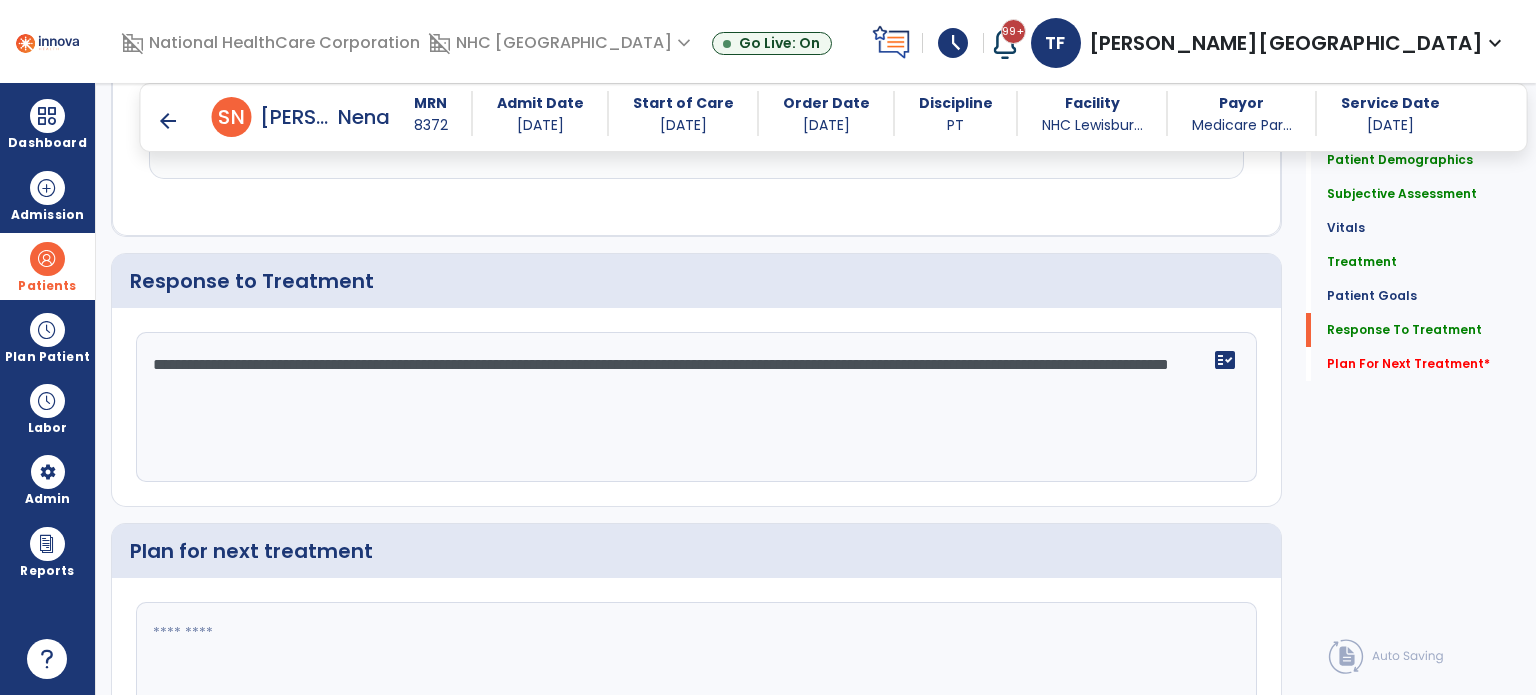 click on "**********" 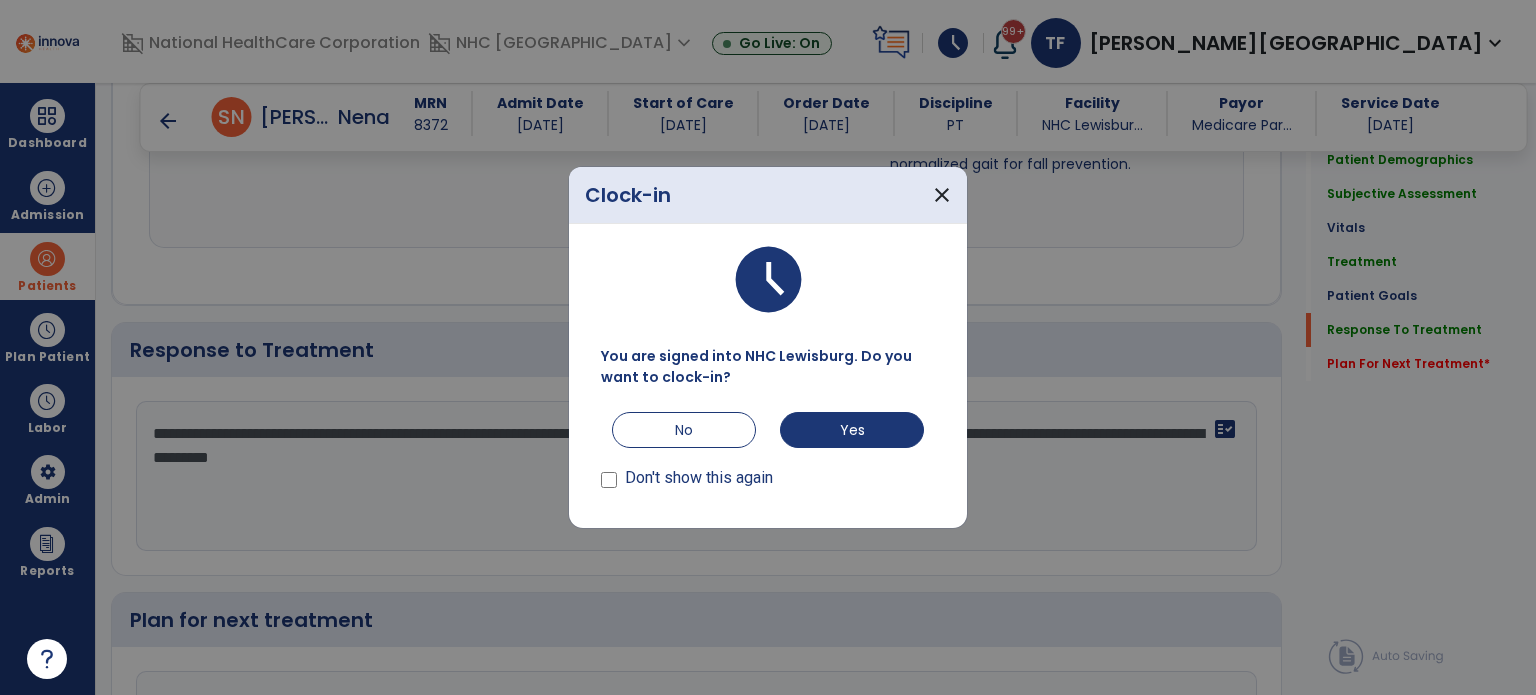 scroll, scrollTop: 2899, scrollLeft: 0, axis: vertical 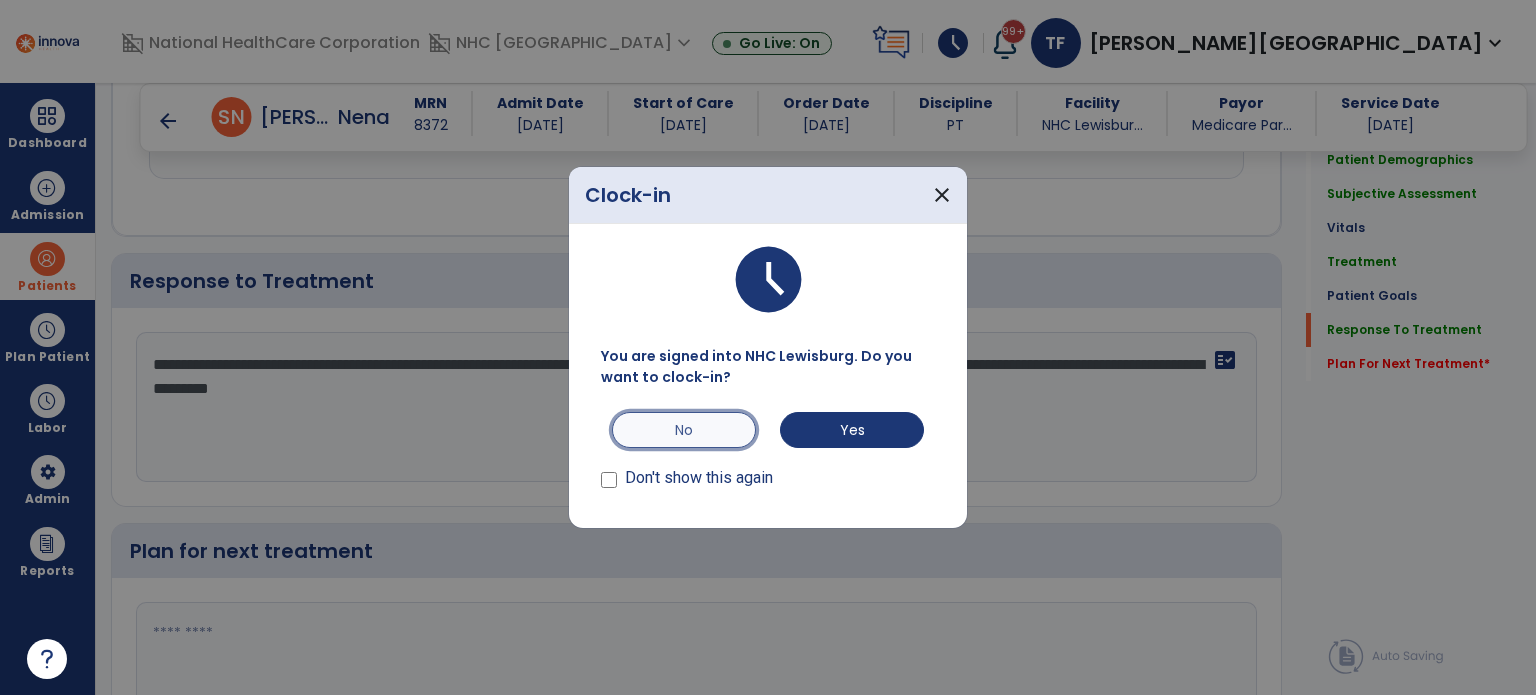 click on "No" at bounding box center (684, 430) 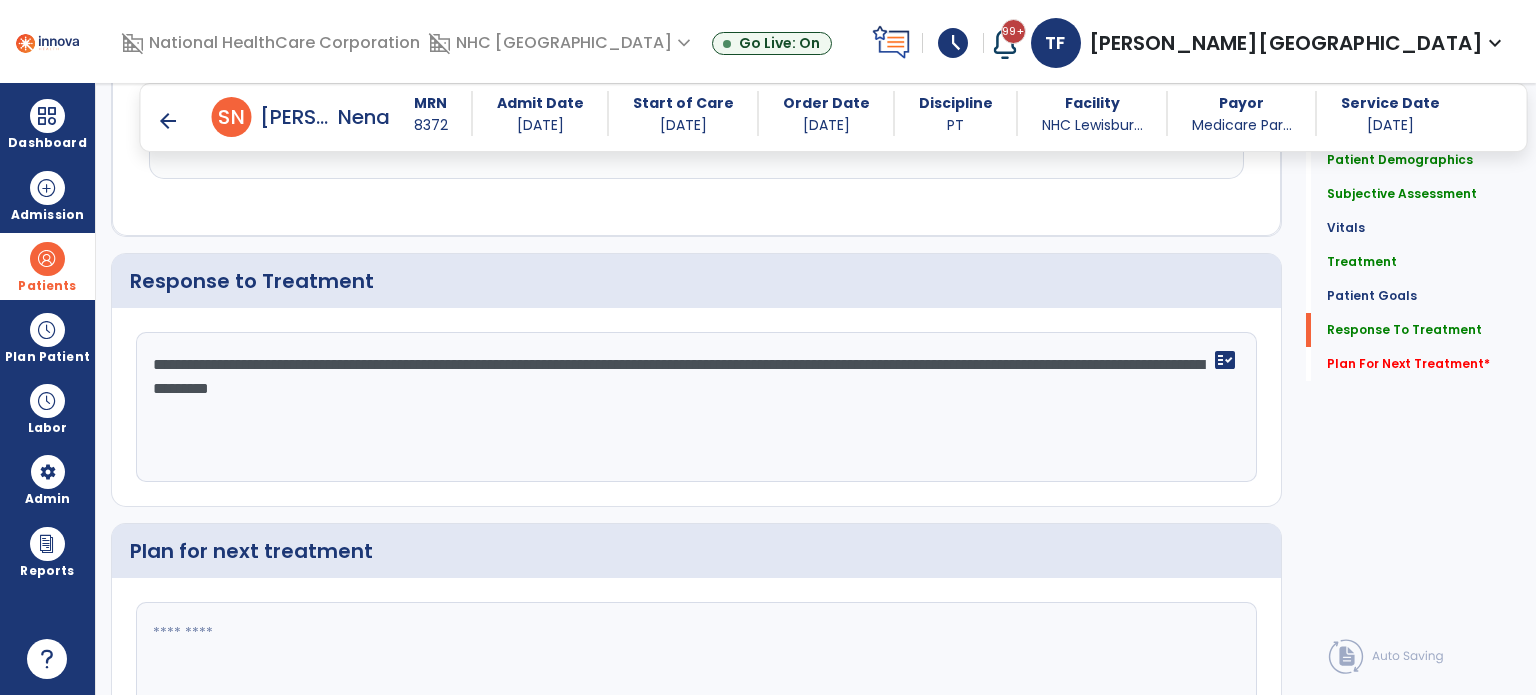 click on "**********" 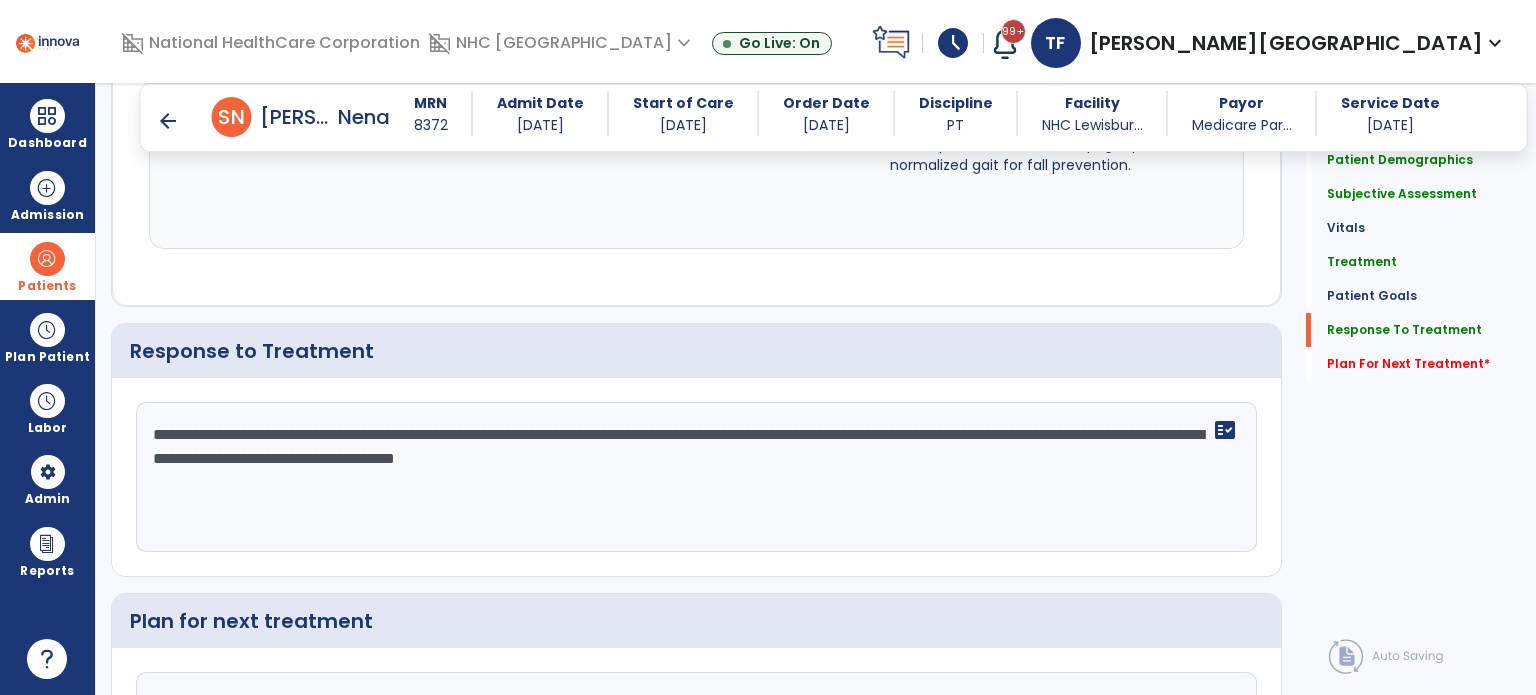 scroll, scrollTop: 2898, scrollLeft: 0, axis: vertical 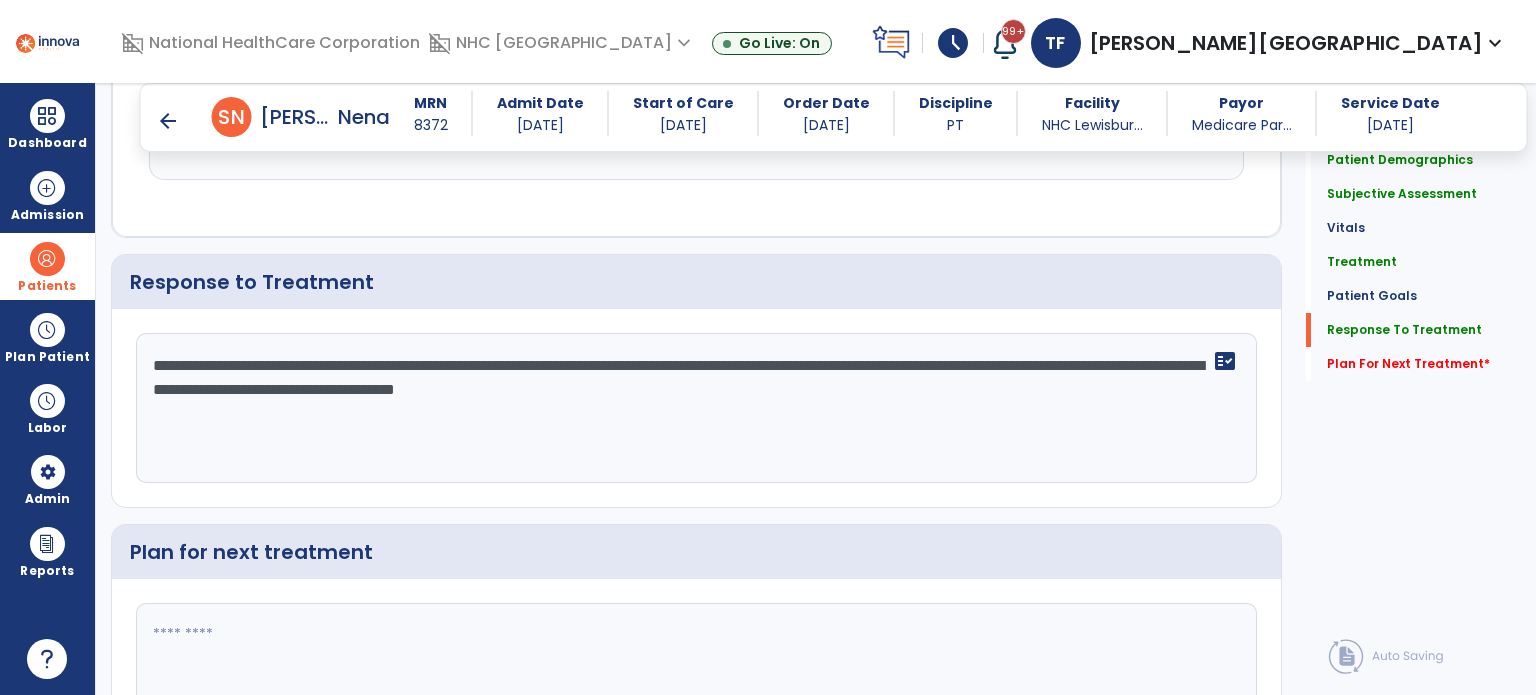 drag, startPoint x: 798, startPoint y: 383, endPoint x: 586, endPoint y: 387, distance: 212.03773 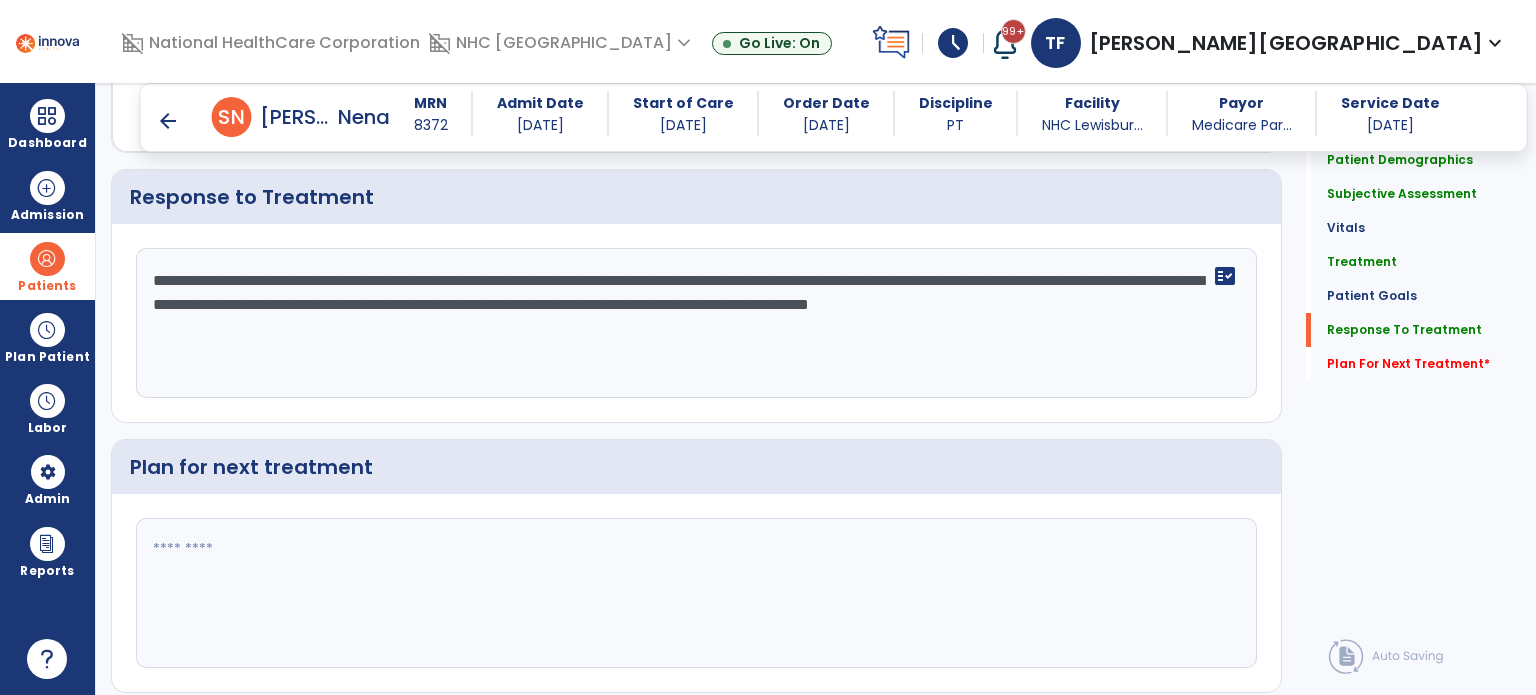 scroll, scrollTop: 3039, scrollLeft: 0, axis: vertical 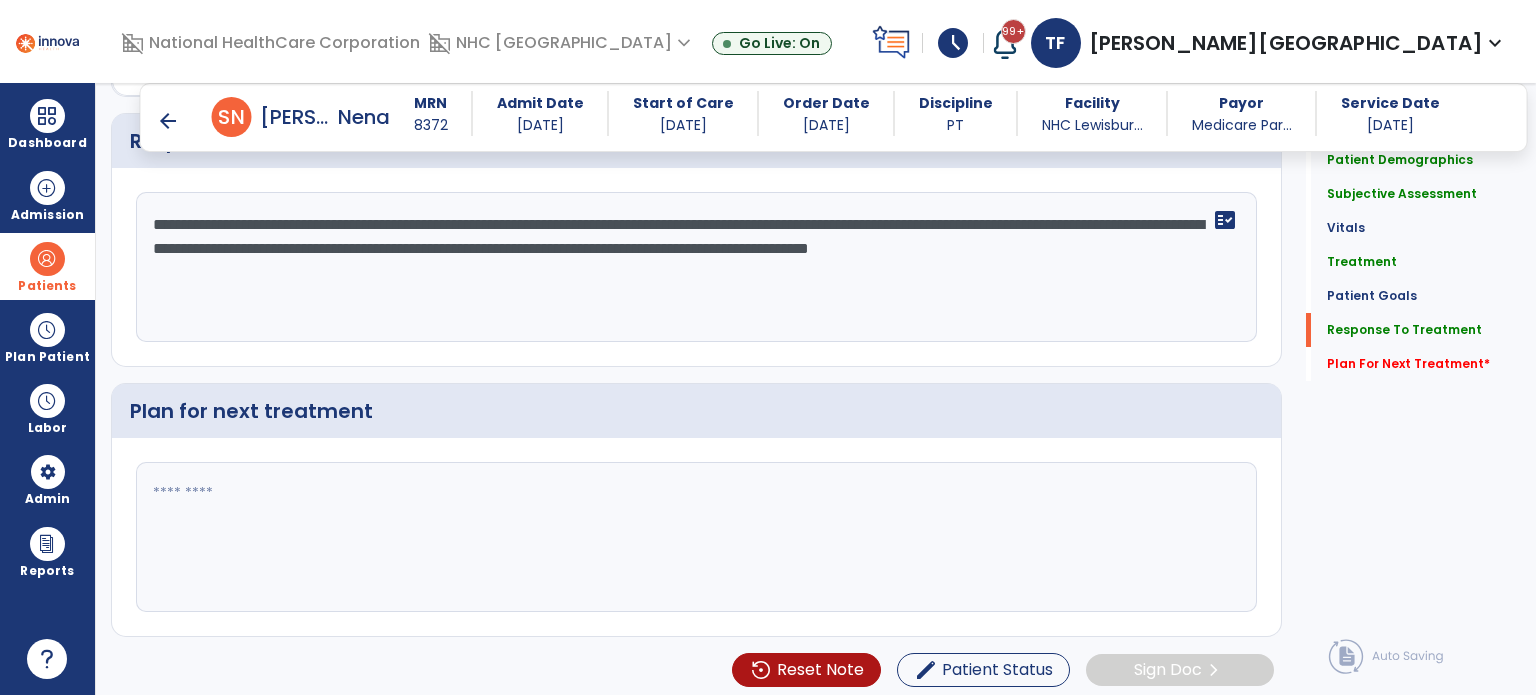 type on "**********" 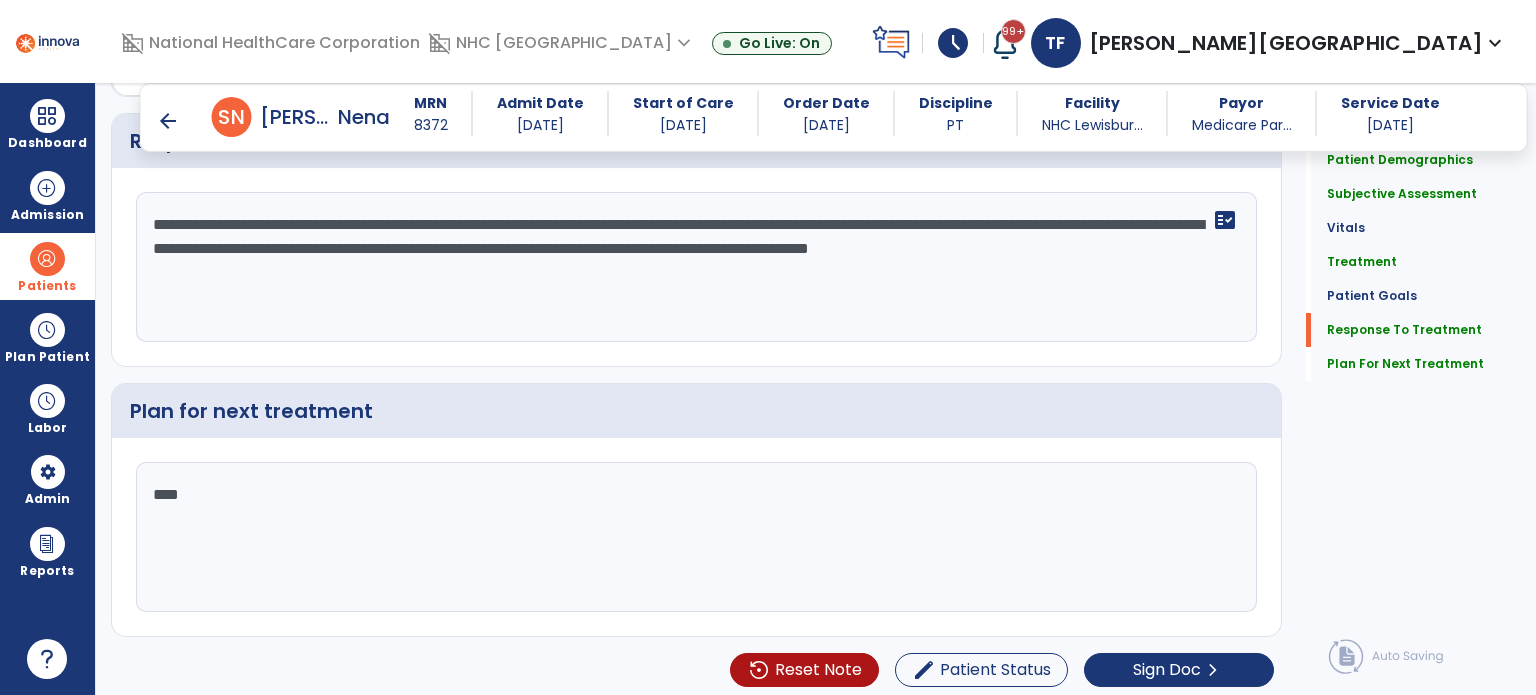 scroll, scrollTop: 3039, scrollLeft: 0, axis: vertical 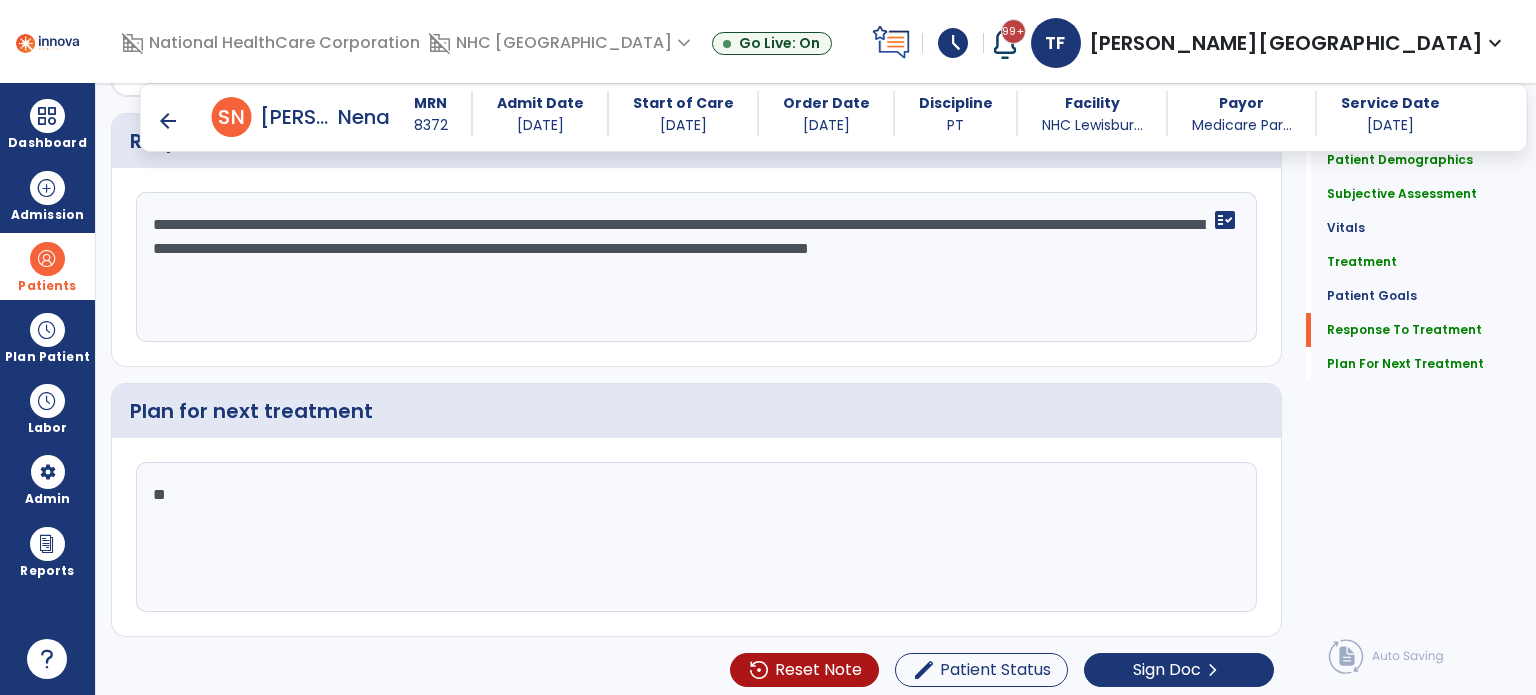 type on "*" 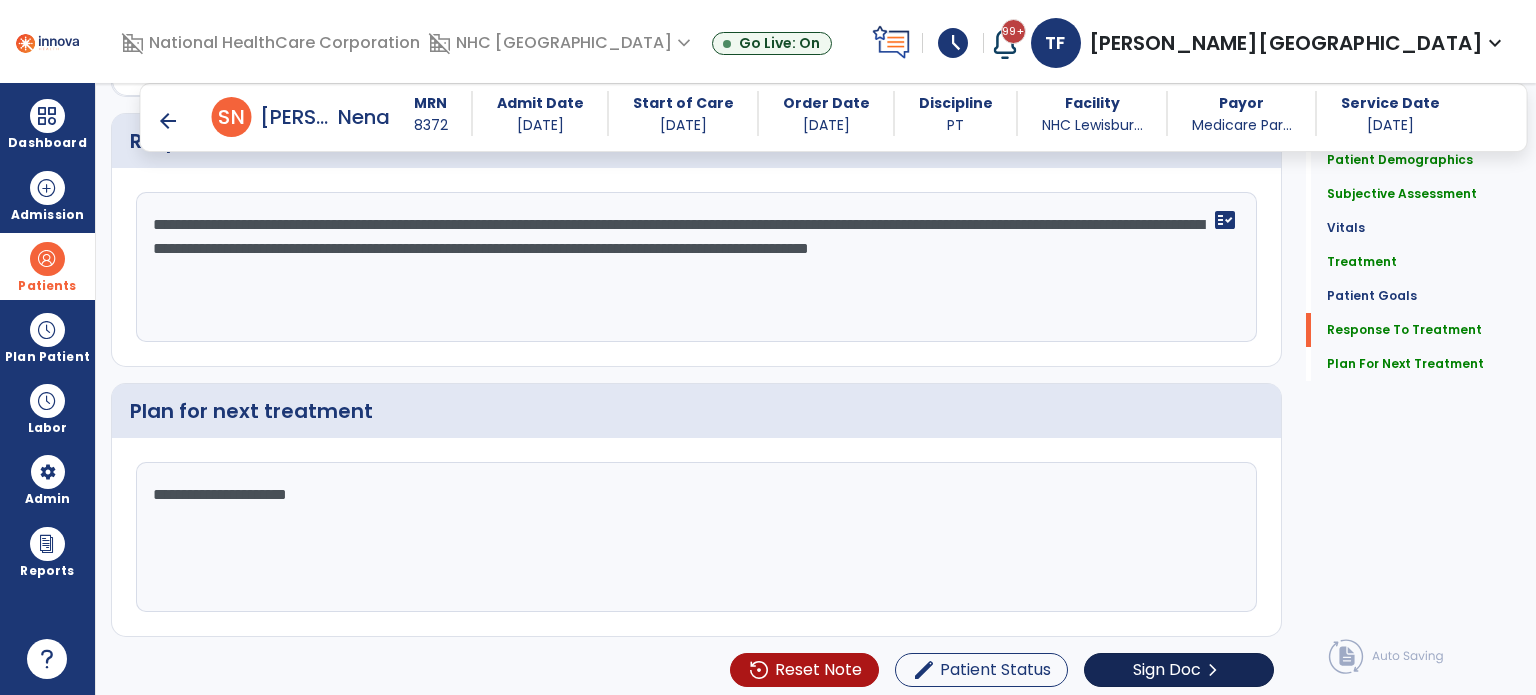 type on "**********" 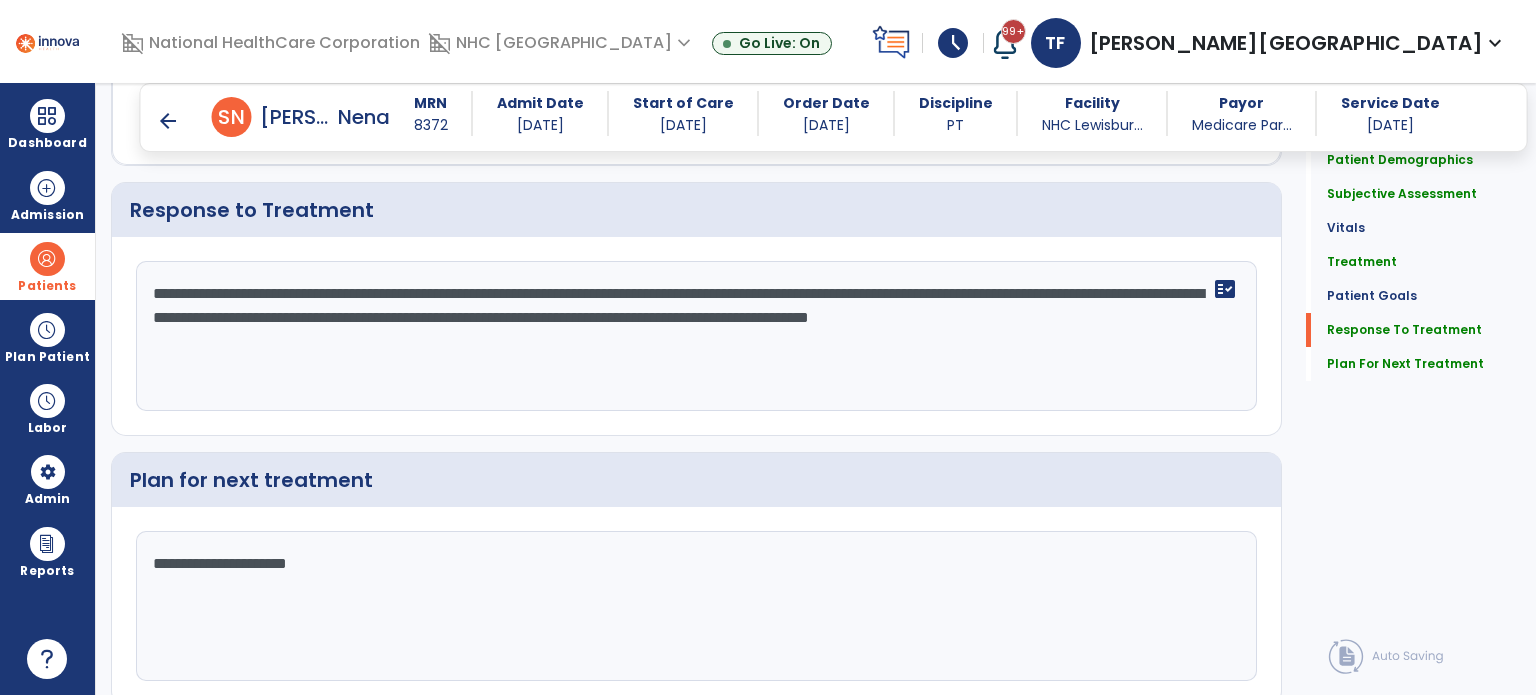 click on "Sign Doc  chevron_right" 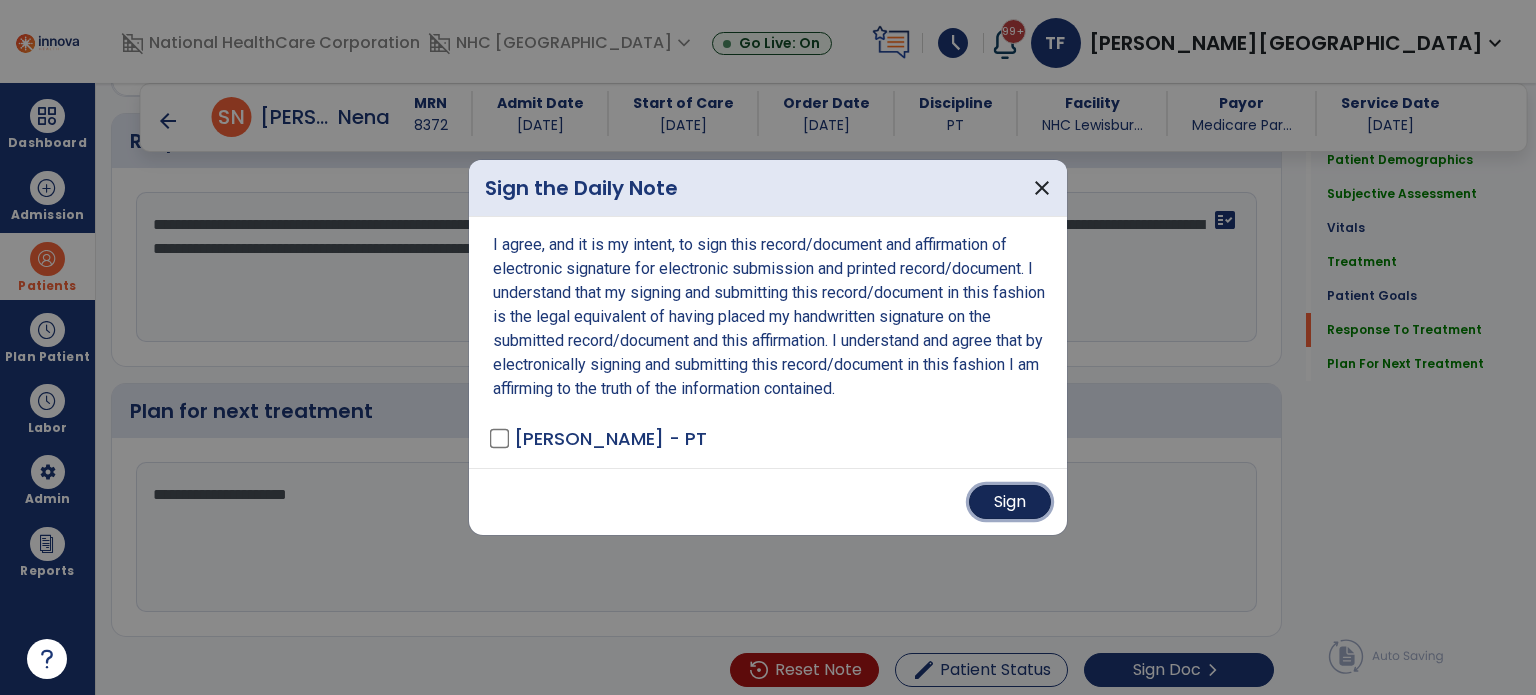 click on "Sign" at bounding box center (1010, 502) 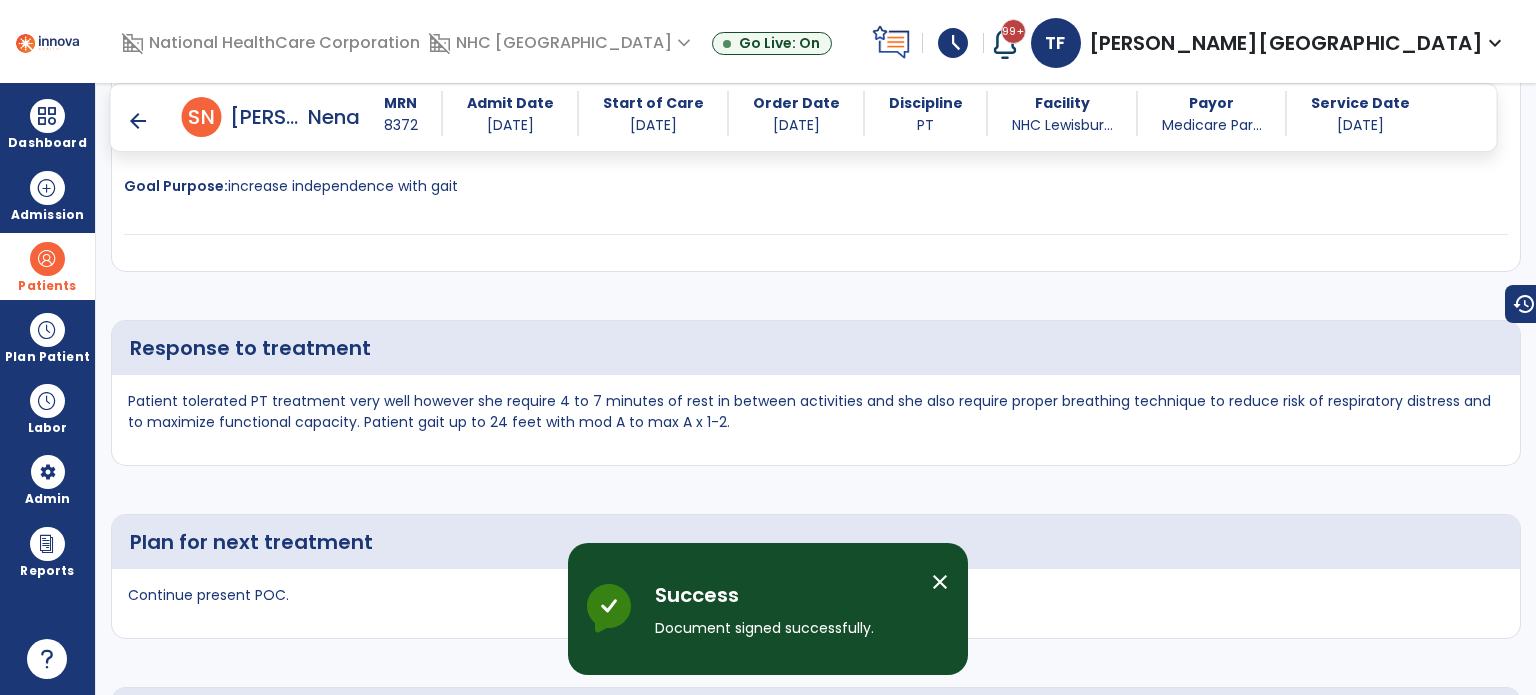 scroll, scrollTop: 4407, scrollLeft: 0, axis: vertical 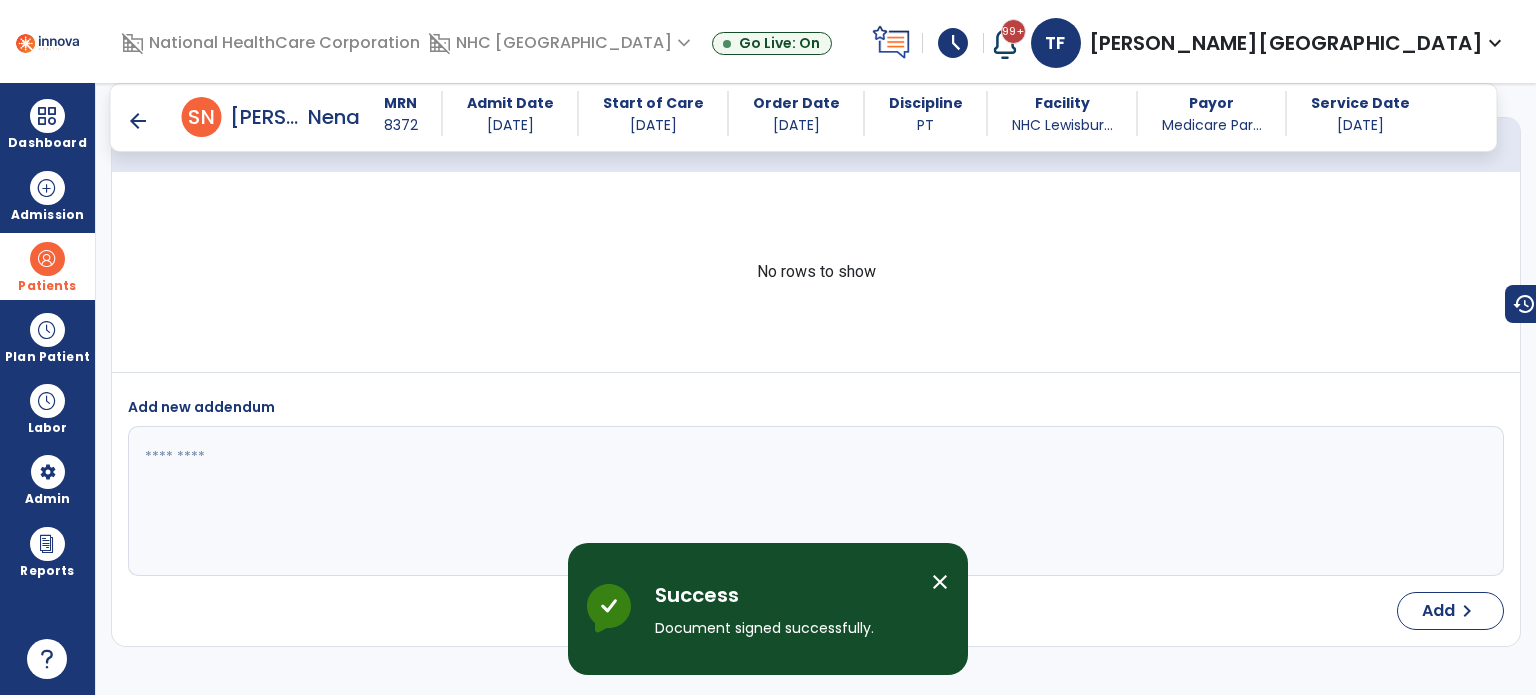 click on "arrow_back" at bounding box center [138, 121] 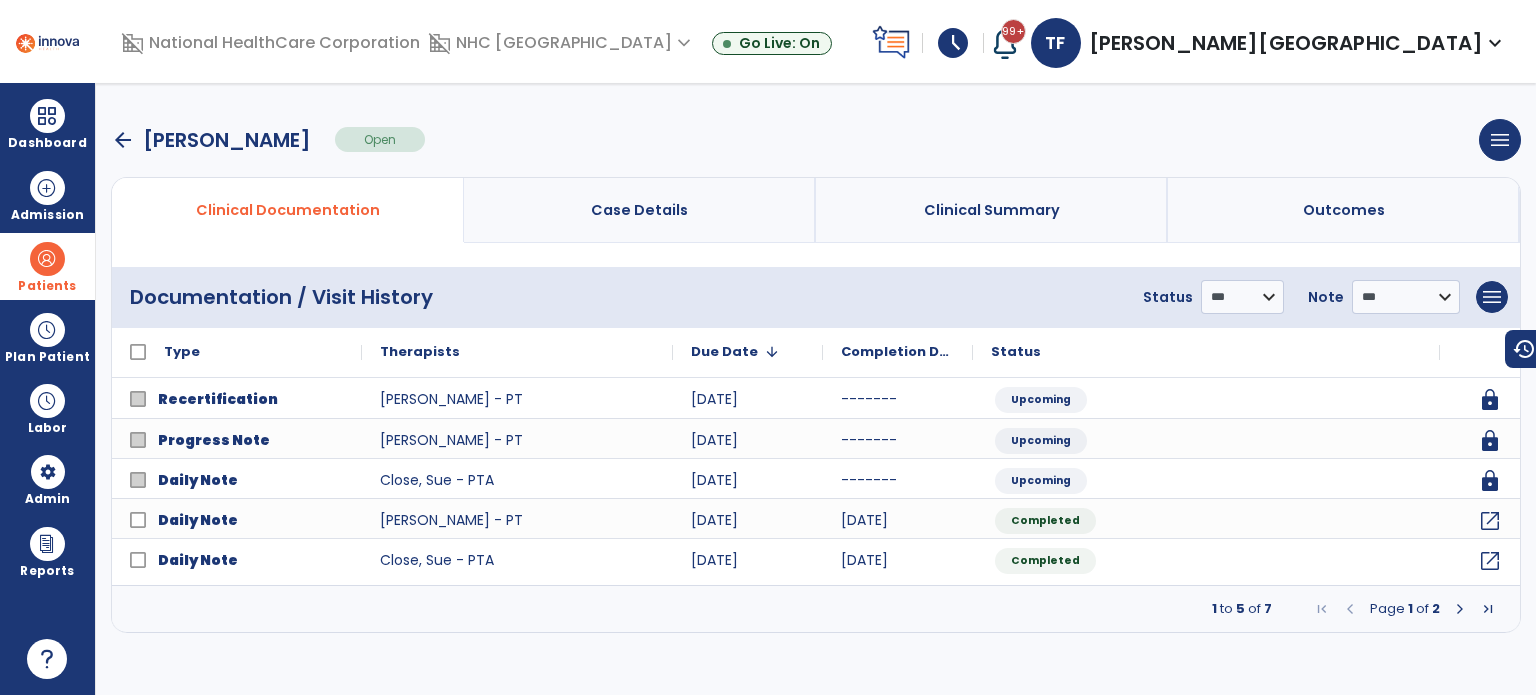 click on "arrow_back" at bounding box center (123, 140) 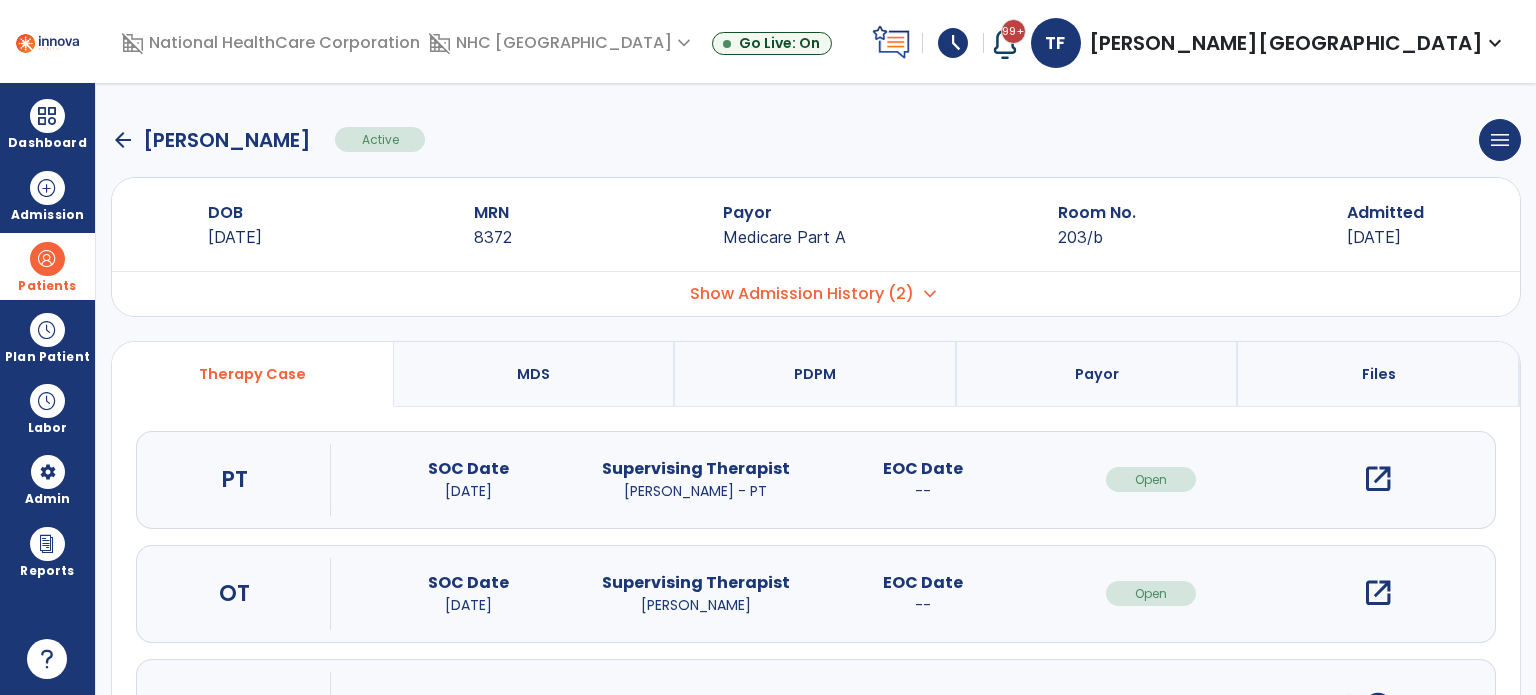 click on "open_in_new" at bounding box center [1378, 479] 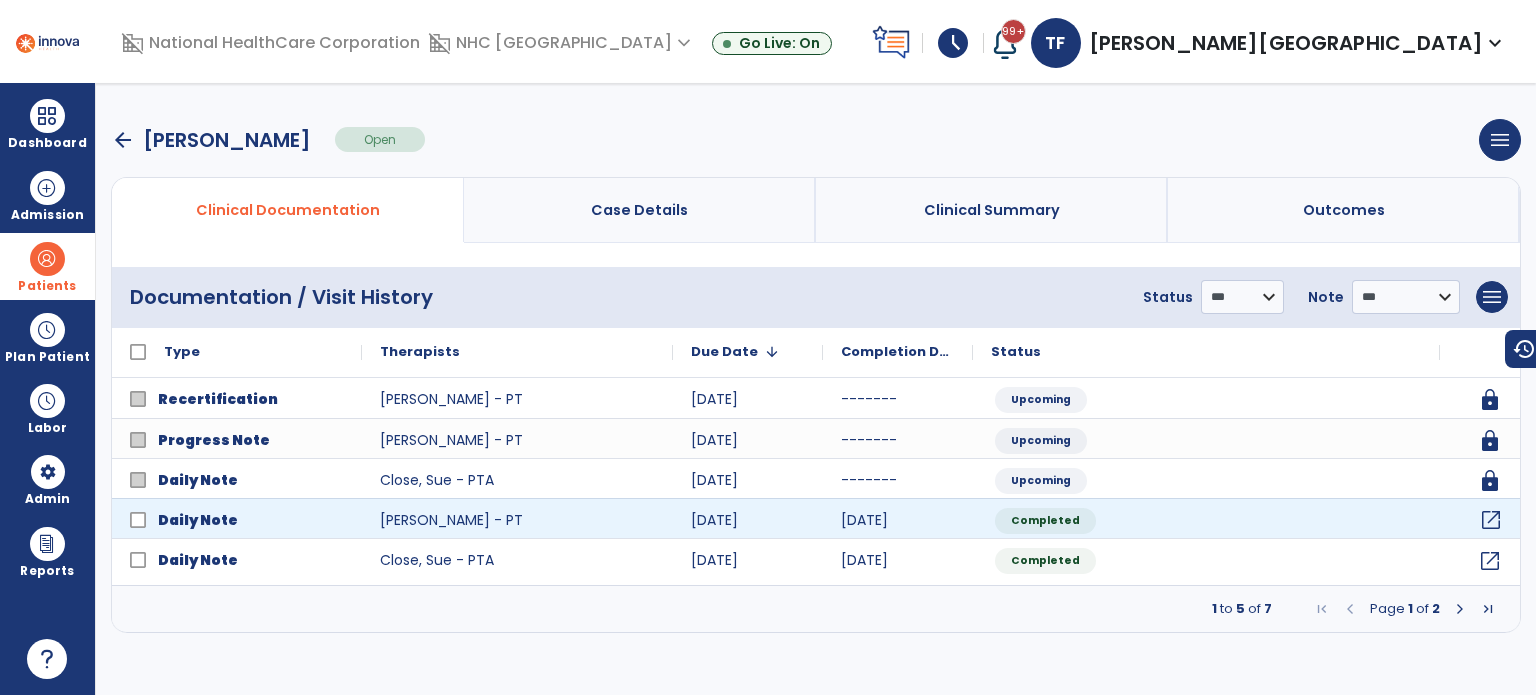 click on "open_in_new" 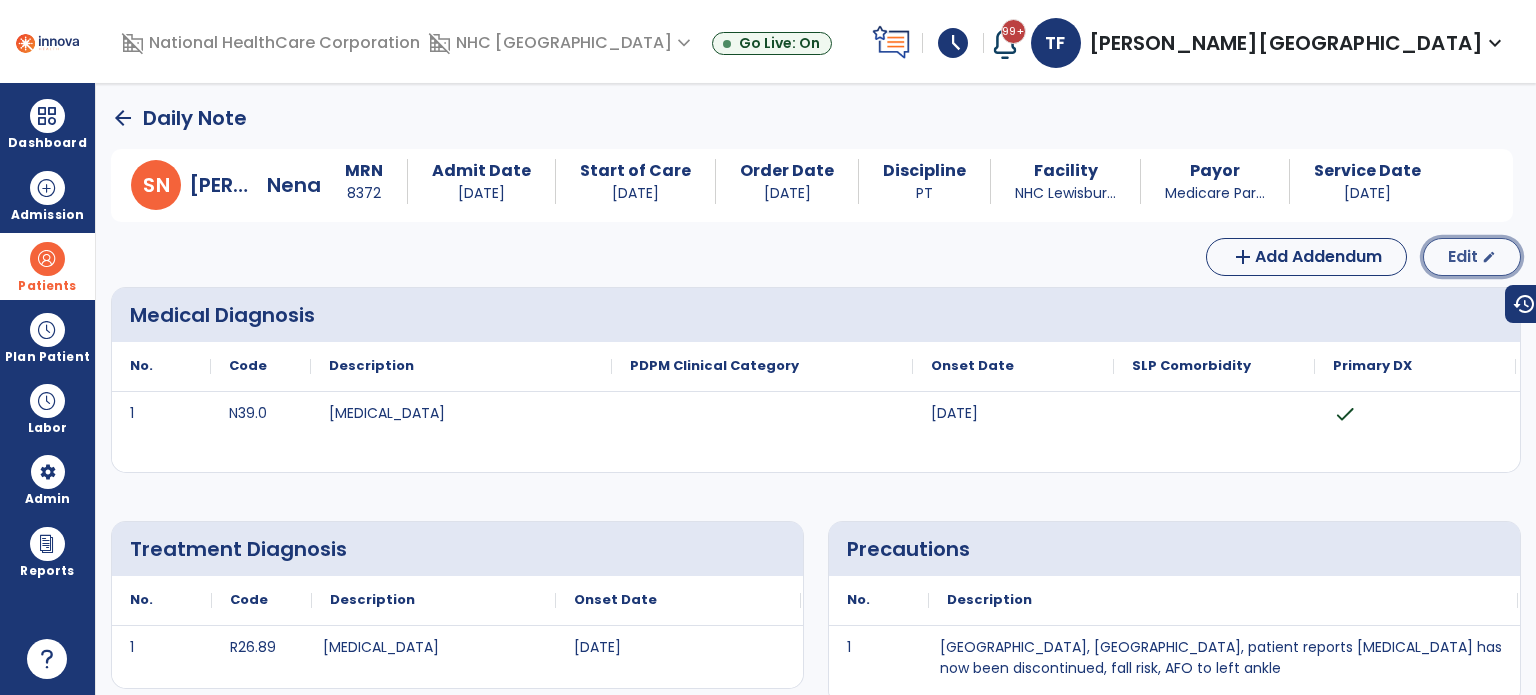 click on "Edit  edit" 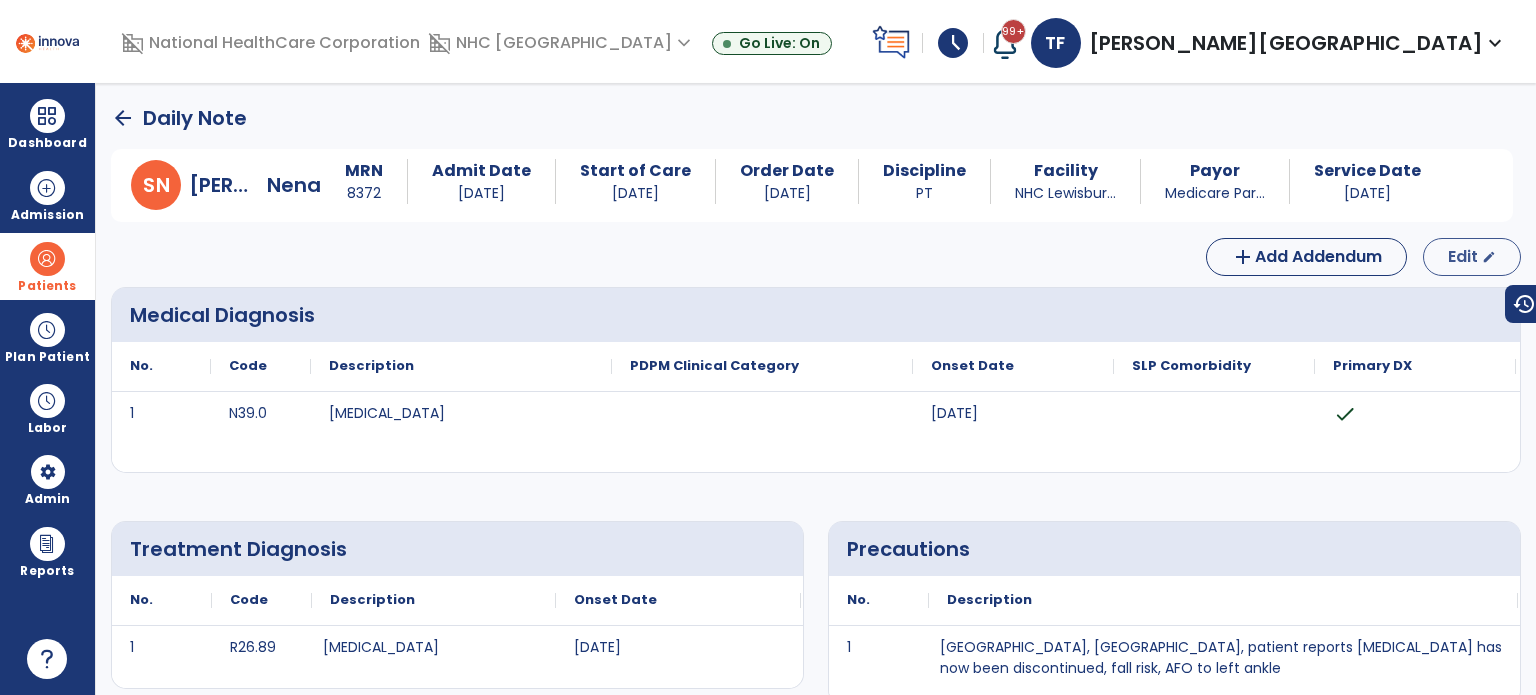 select on "*" 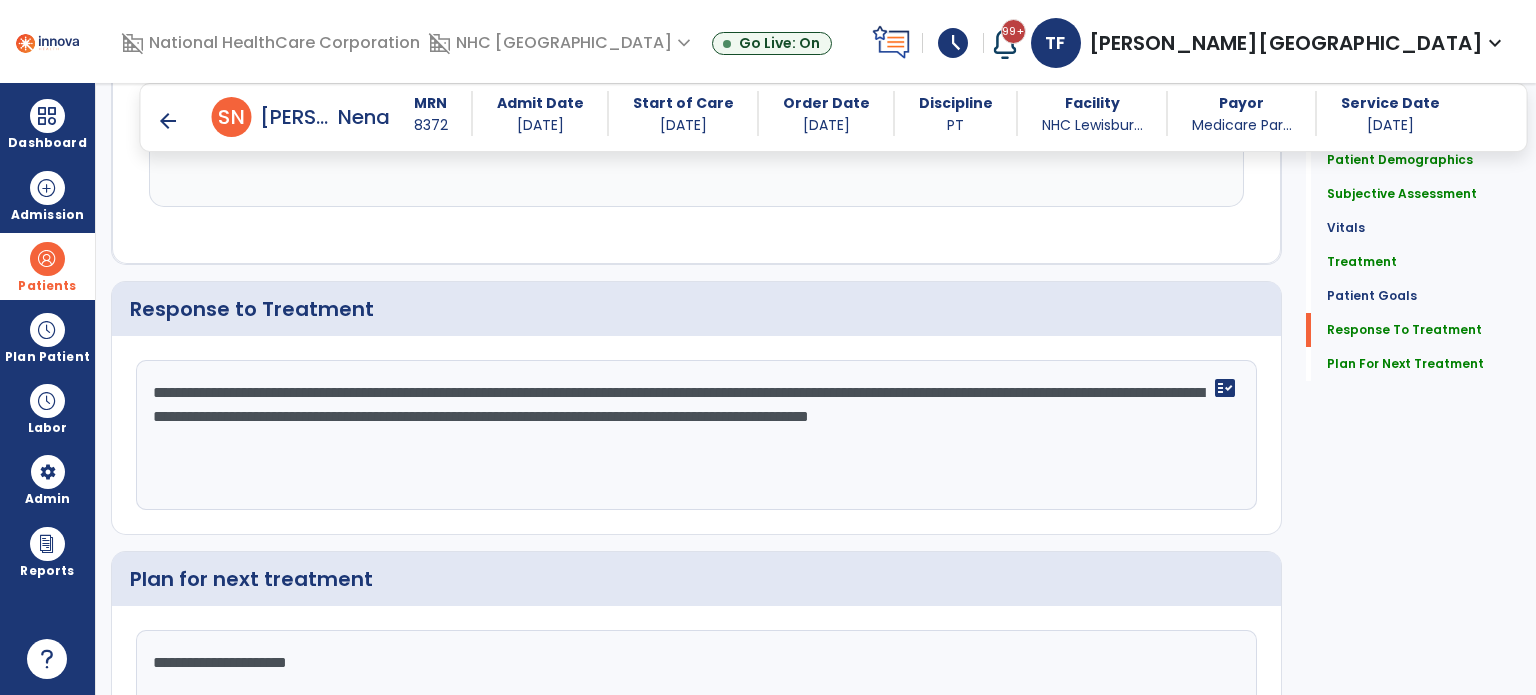 scroll, scrollTop: 3039, scrollLeft: 0, axis: vertical 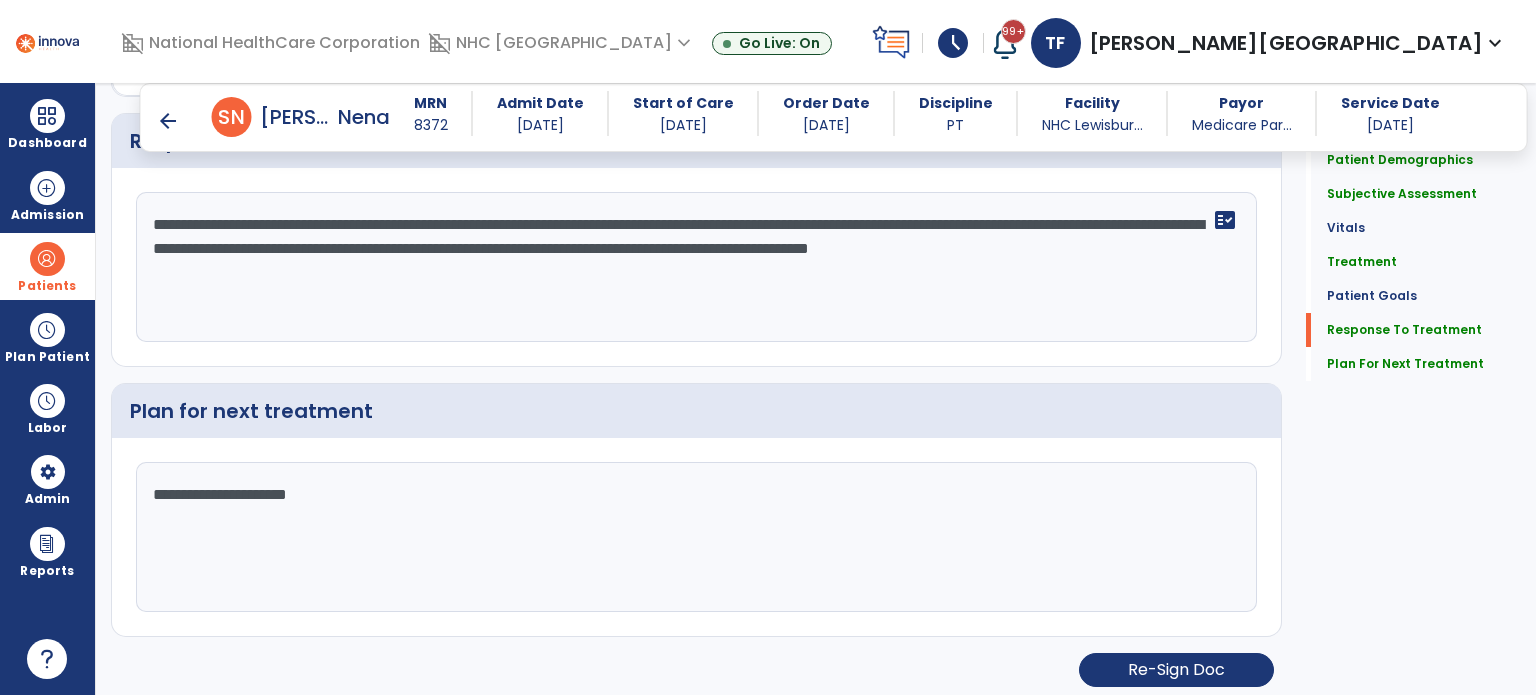 click on "**********" 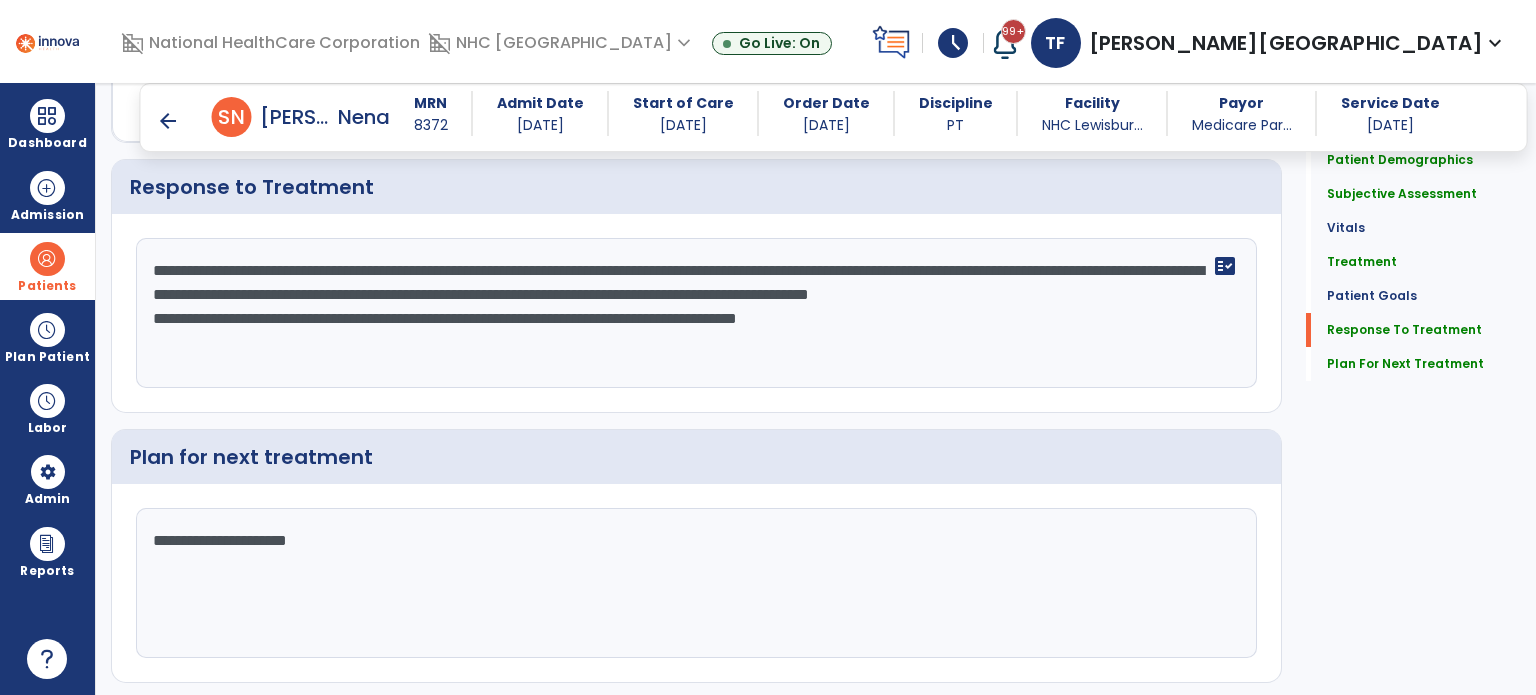 scroll, scrollTop: 3039, scrollLeft: 0, axis: vertical 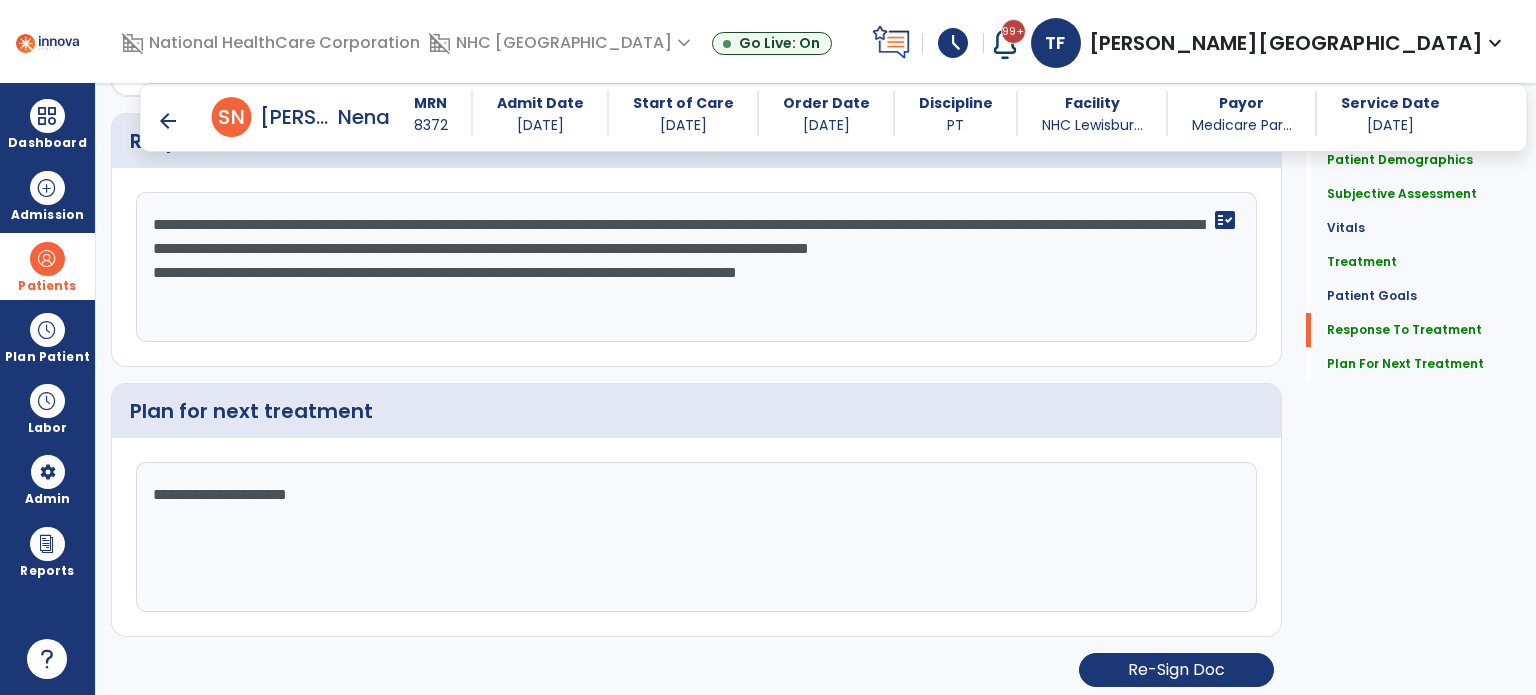 click on "**********" 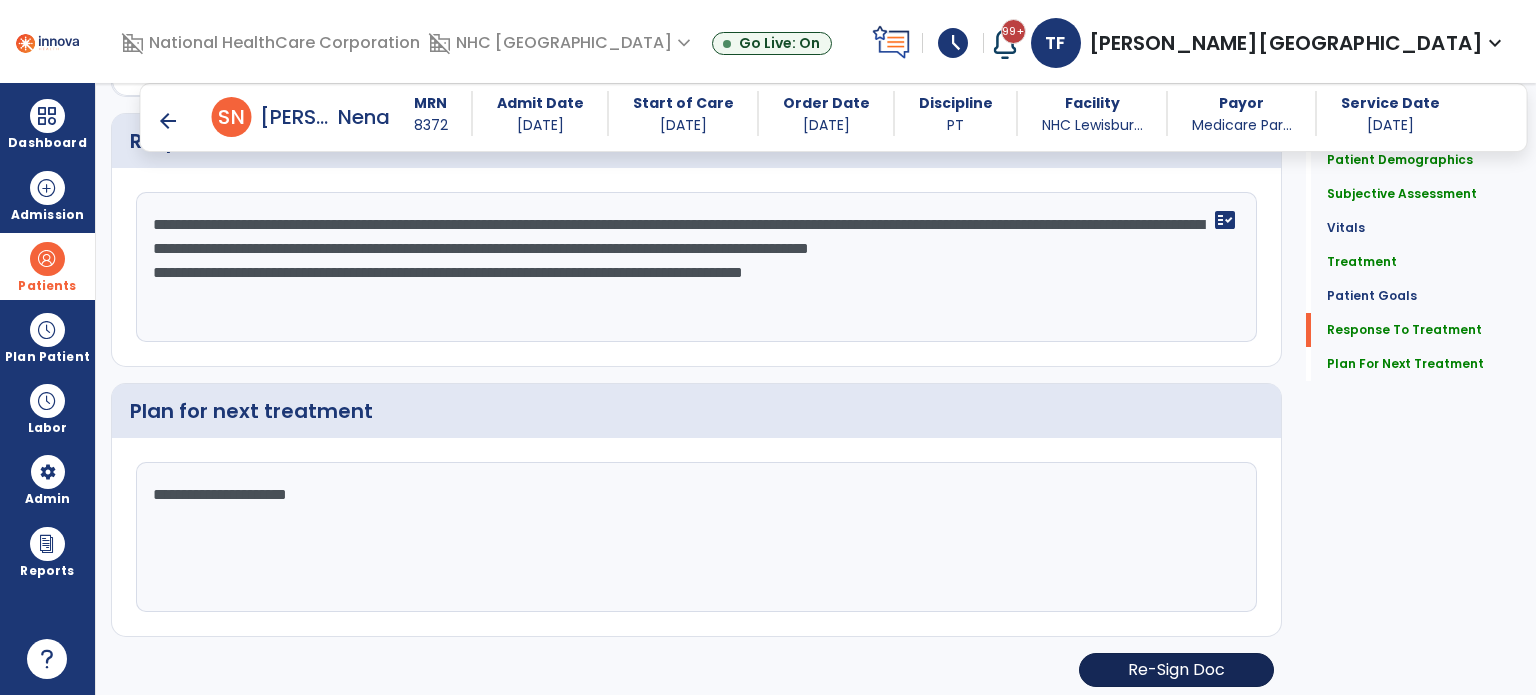 type on "**********" 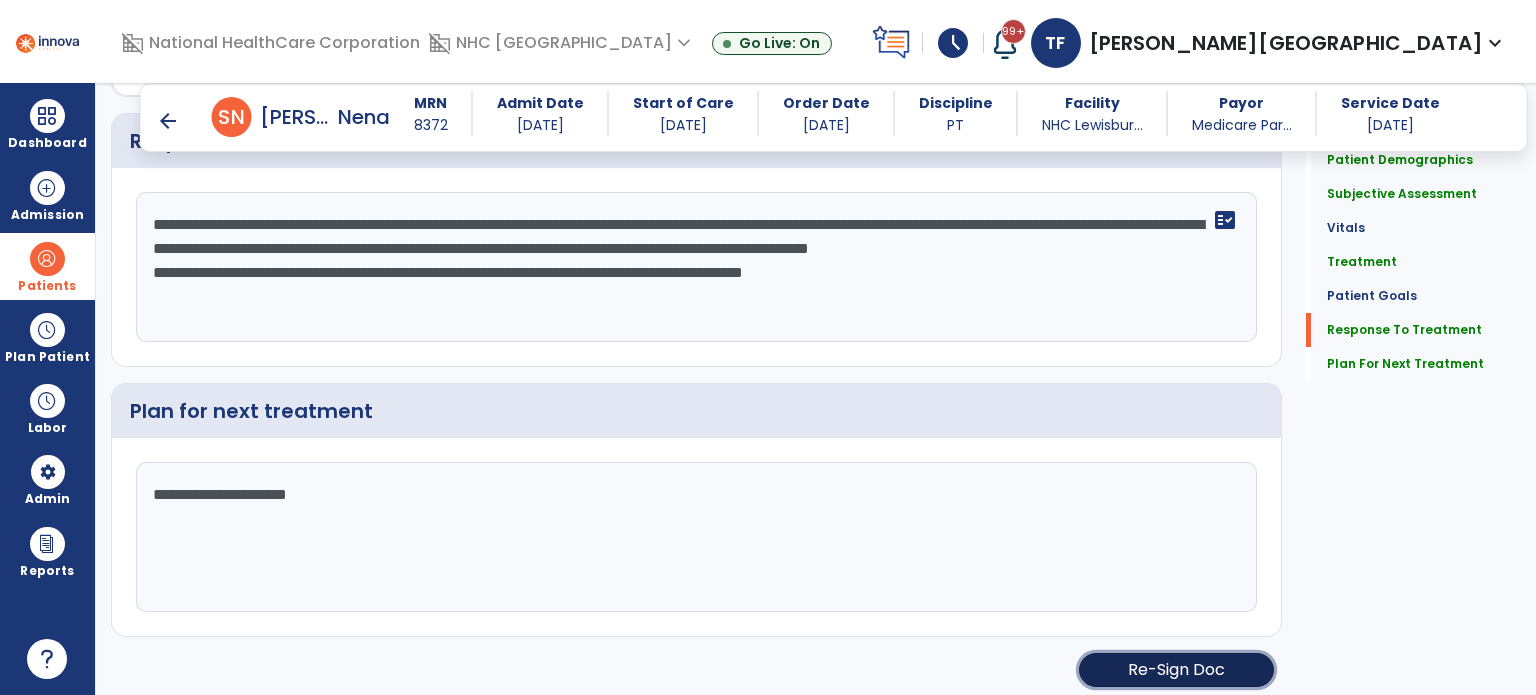 click on "Re-Sign Doc" 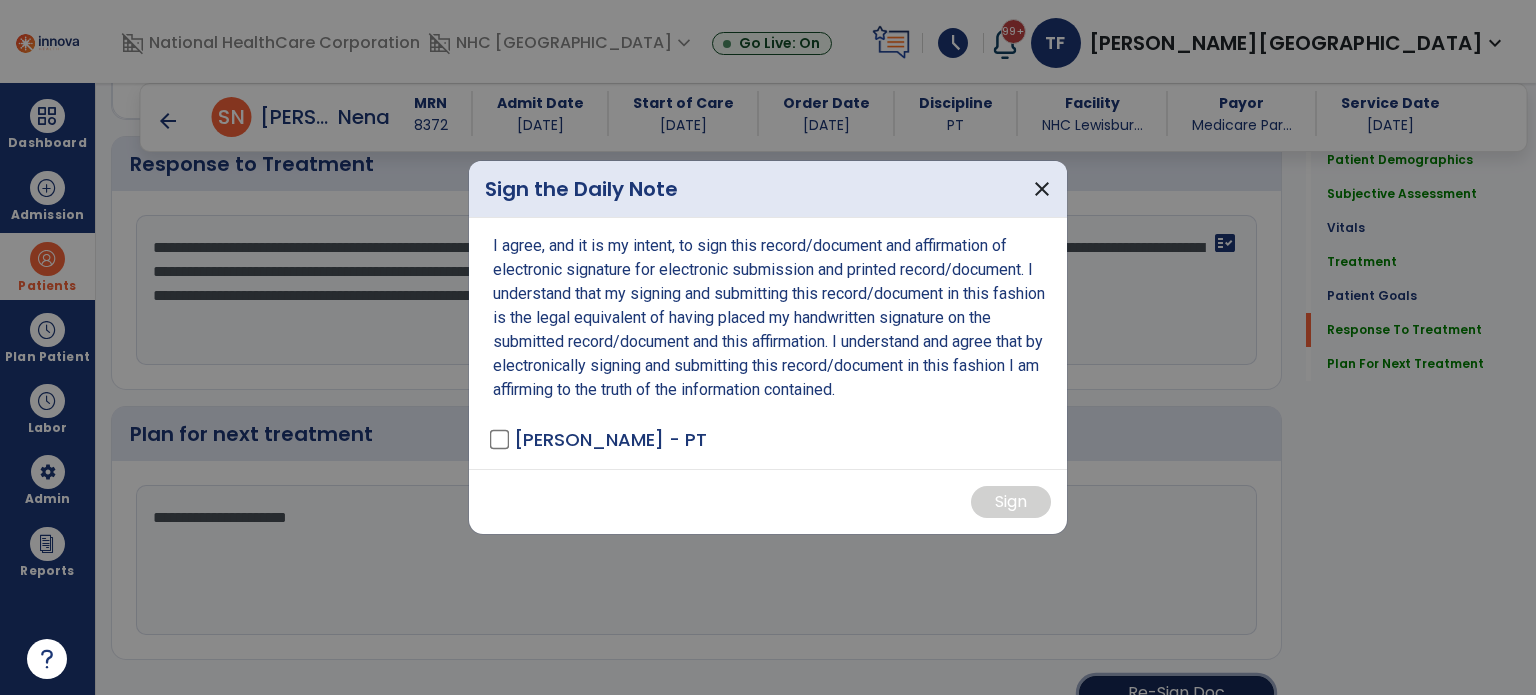 scroll, scrollTop: 3039, scrollLeft: 0, axis: vertical 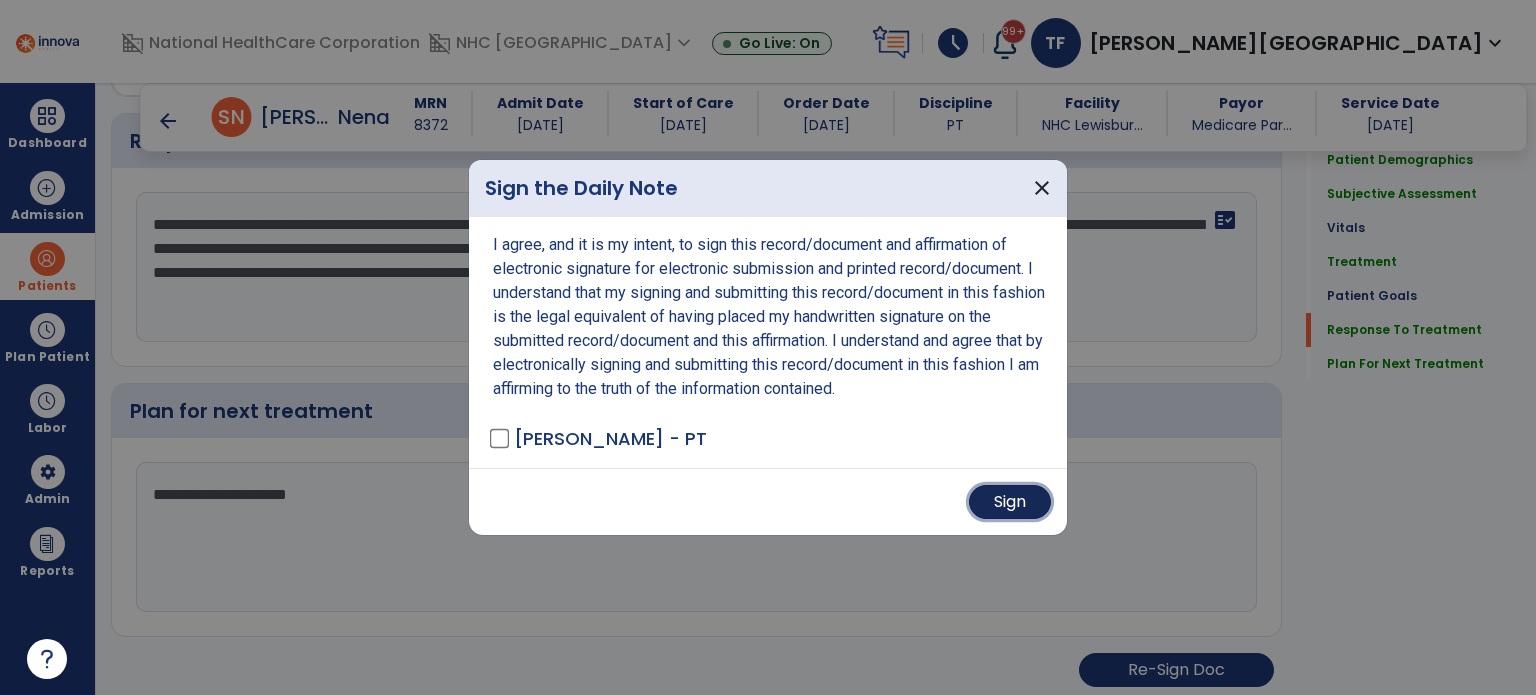 click on "Sign" at bounding box center (1010, 502) 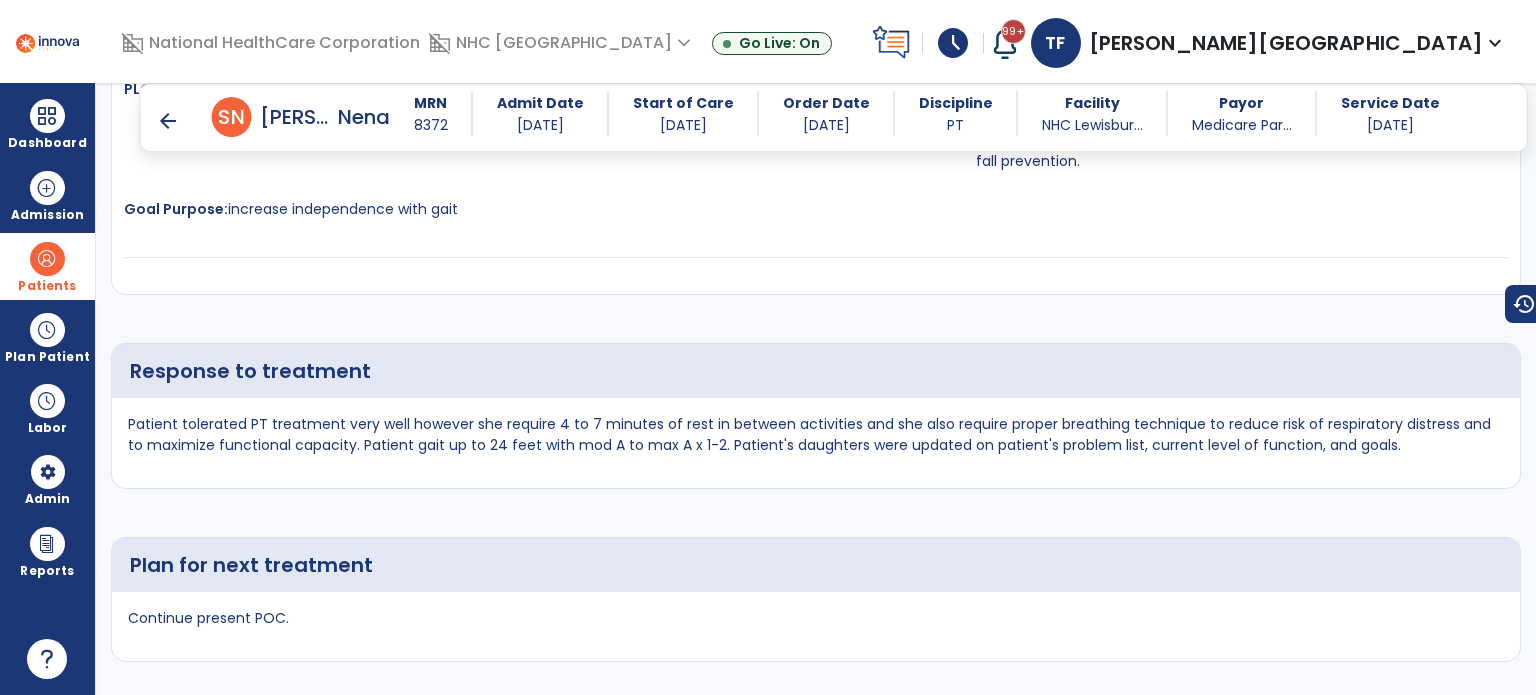 scroll, scrollTop: 4407, scrollLeft: 0, axis: vertical 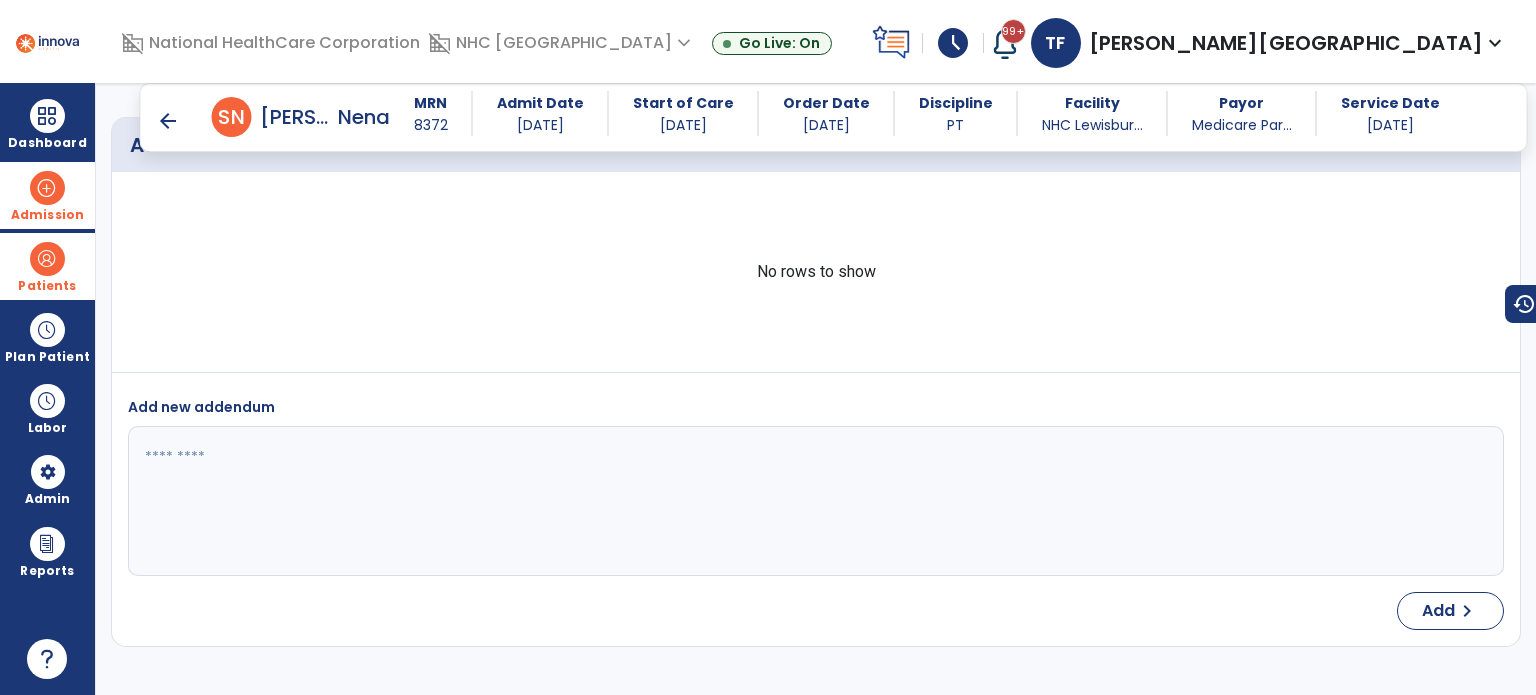 click on "Admission" at bounding box center (47, 215) 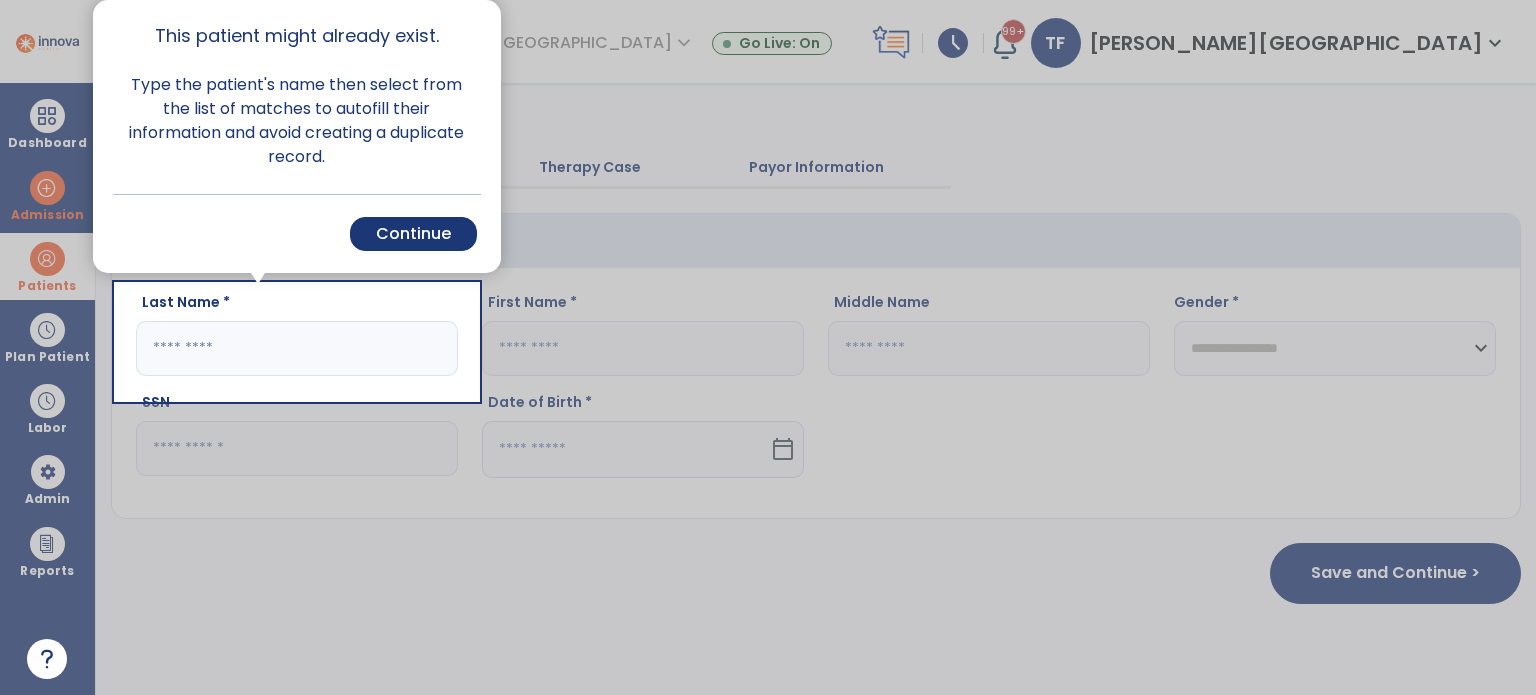 drag, startPoint x: 199, startPoint y: 251, endPoint x: 315, endPoint y: 236, distance: 116.965805 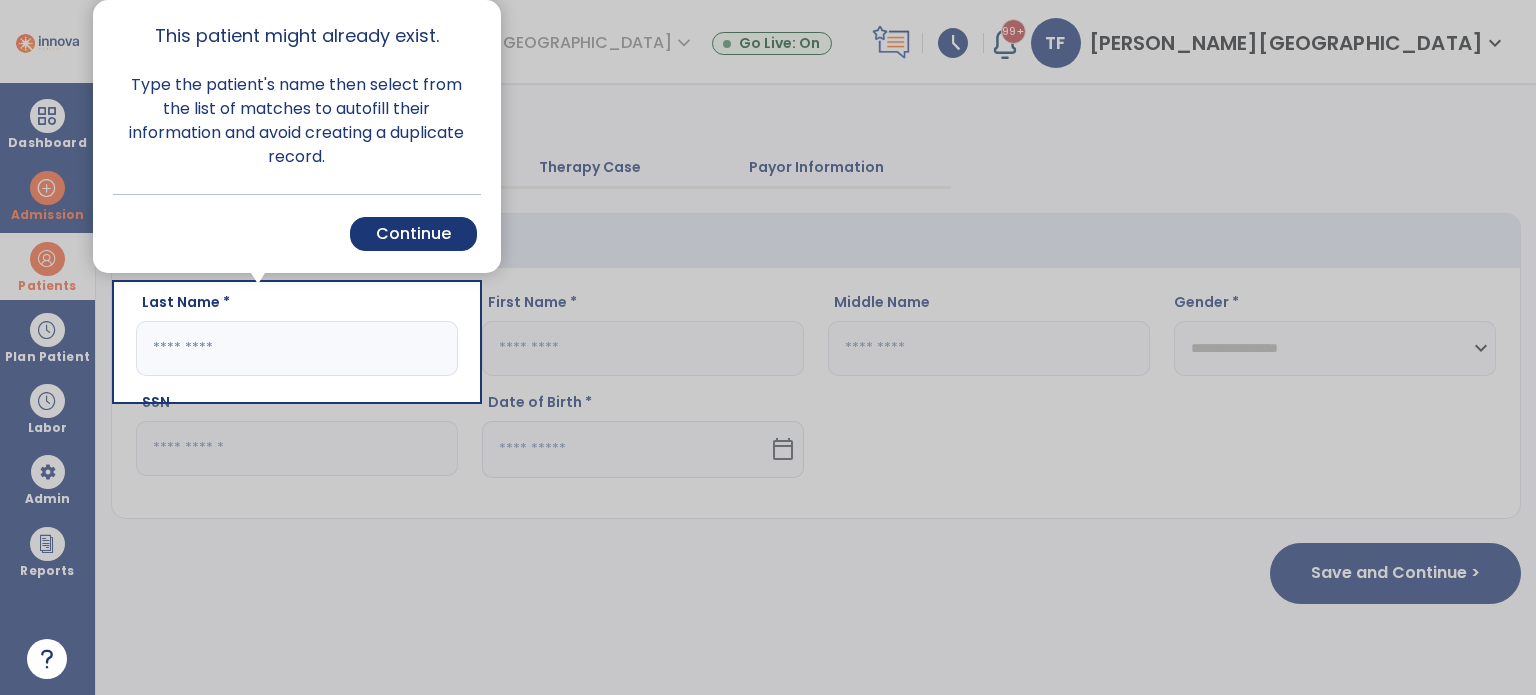 click on "Cancel
Back
Continue" at bounding box center [297, 233] 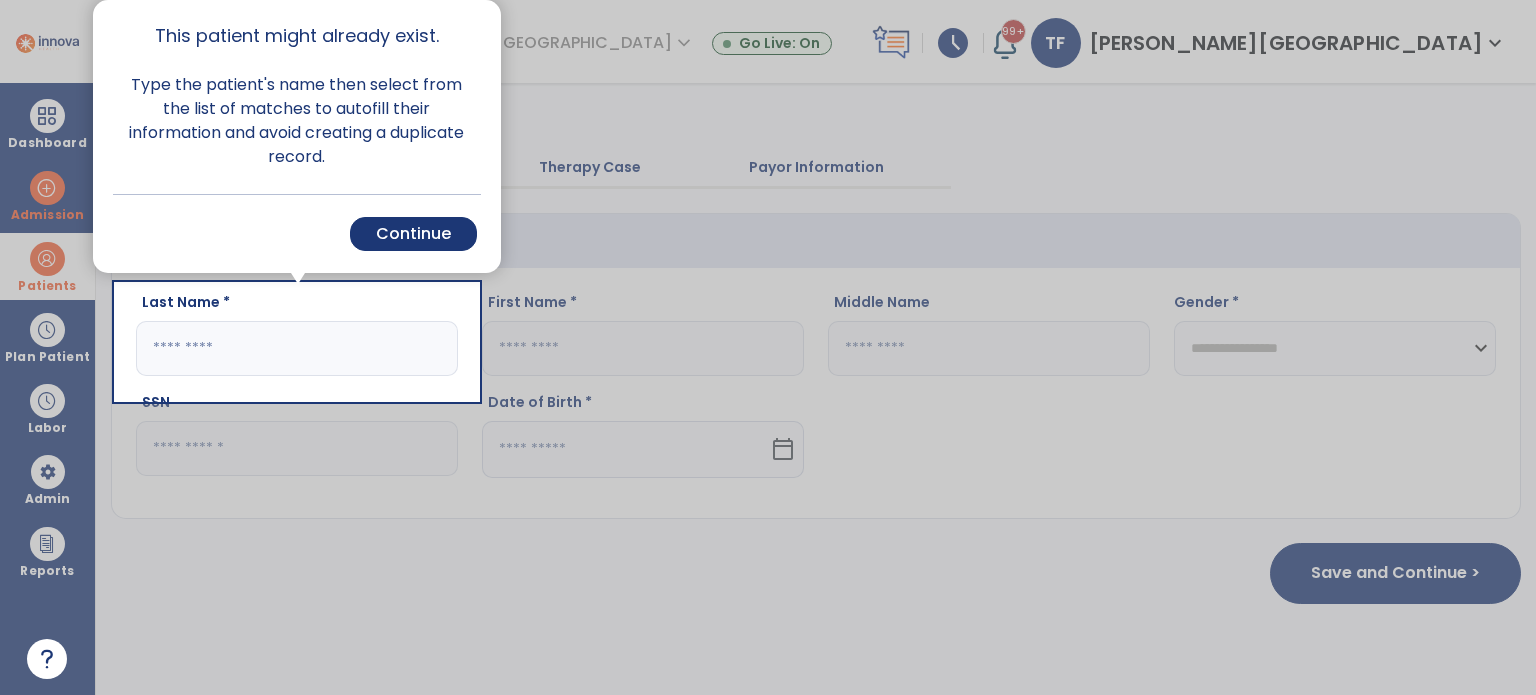 click on "Cancel
Back
Continue" at bounding box center (297, 233) 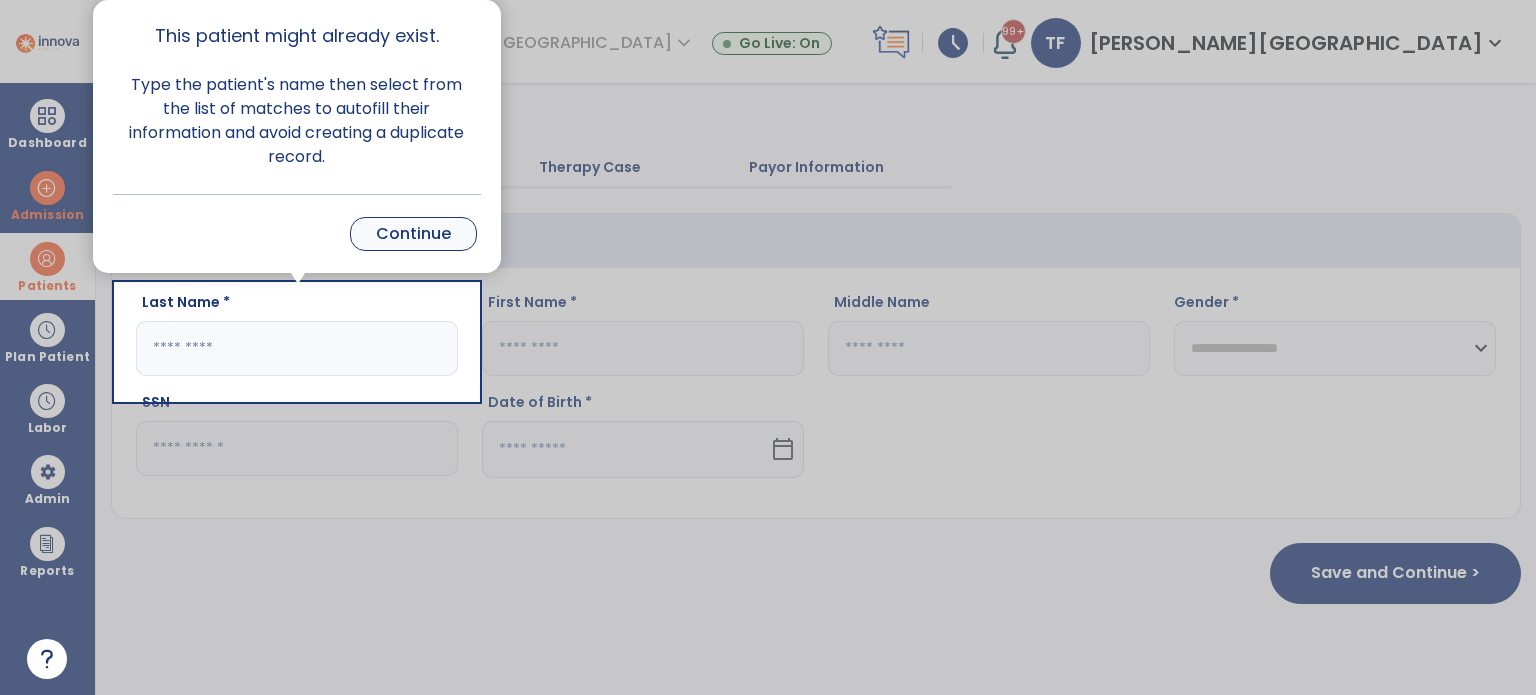 drag, startPoint x: 500, startPoint y: 248, endPoint x: 442, endPoint y: 236, distance: 59.22837 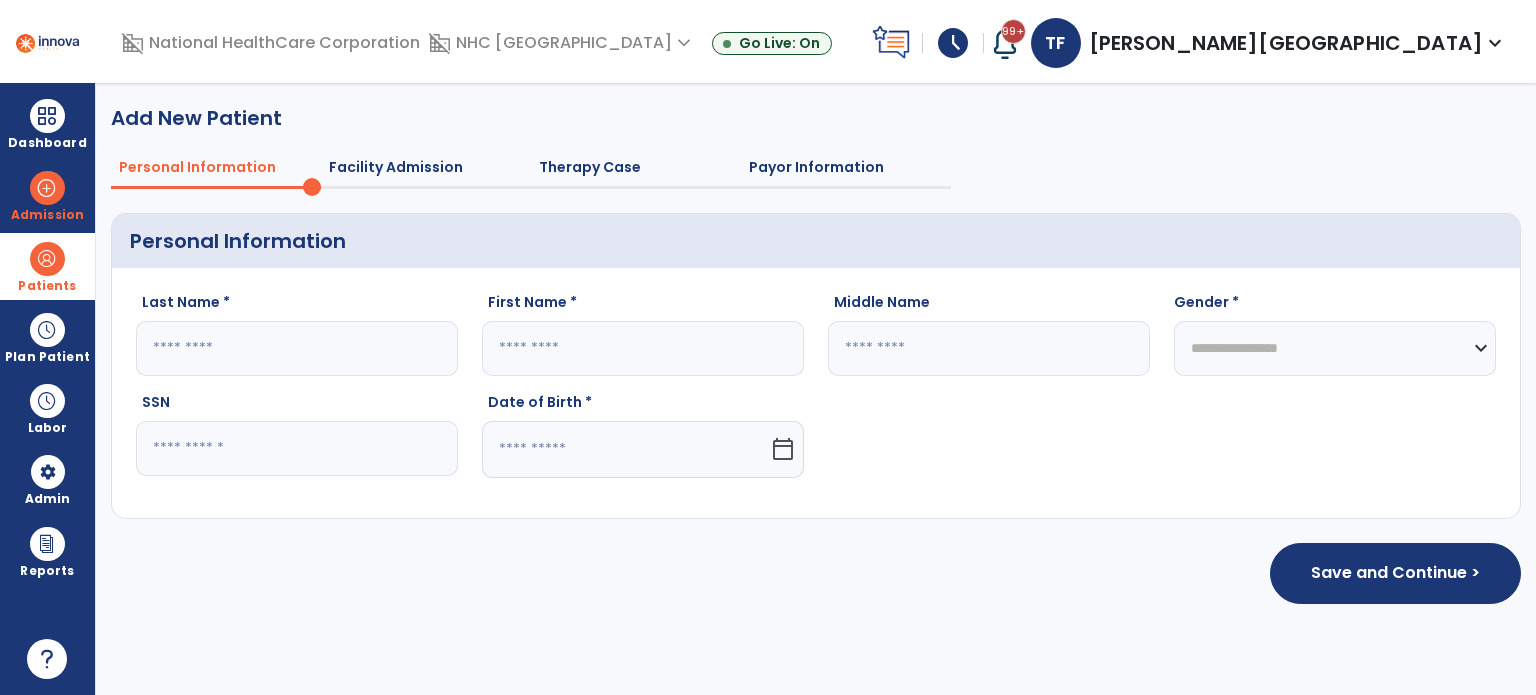 click on "Patients" at bounding box center (47, 266) 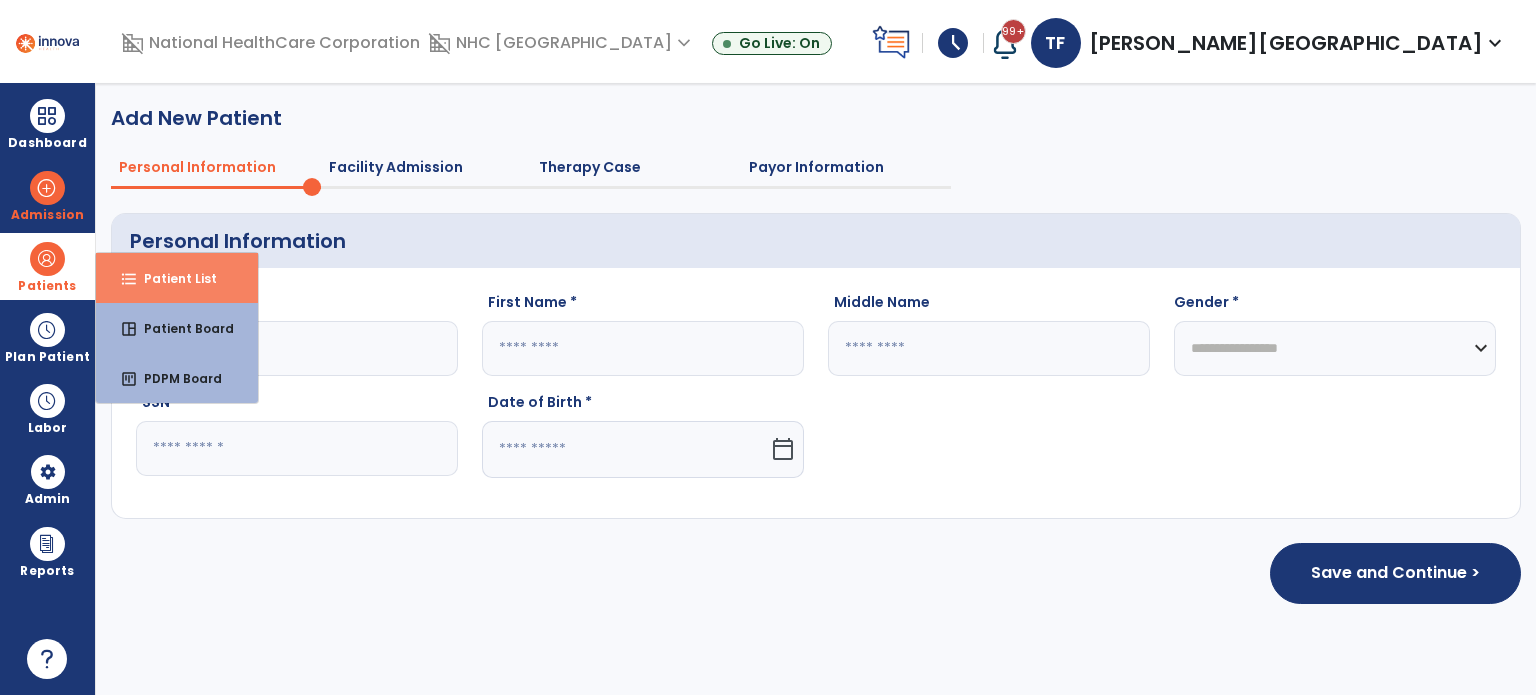 click on "Patient List" at bounding box center (172, 278) 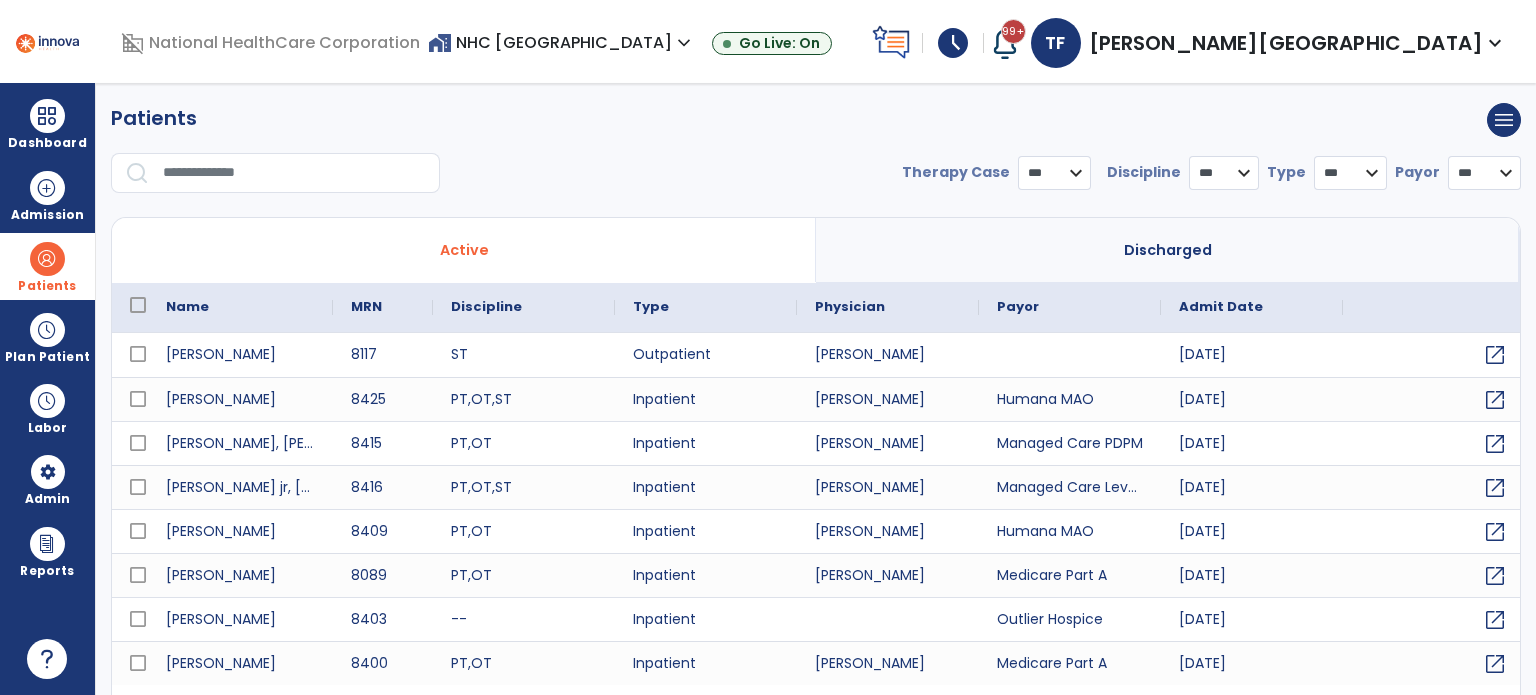select on "***" 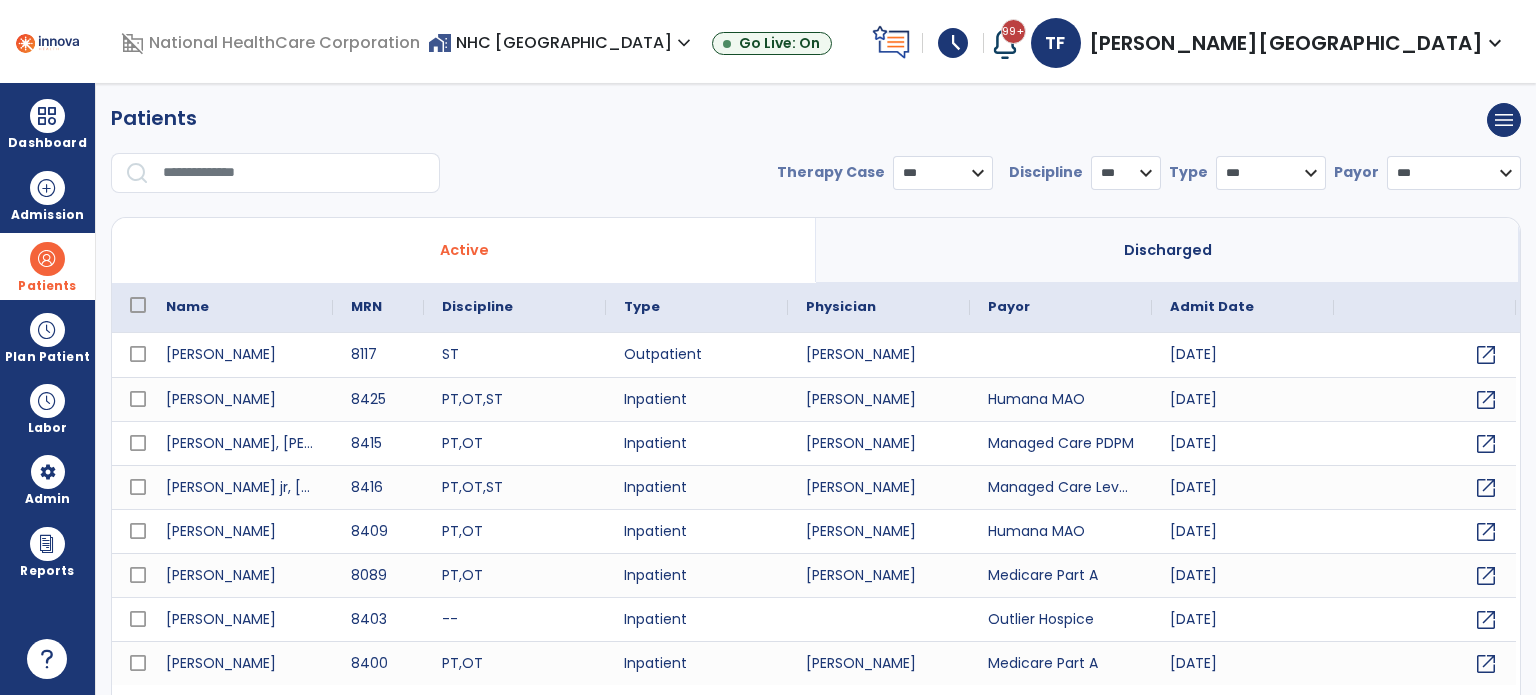 click at bounding box center [294, 173] 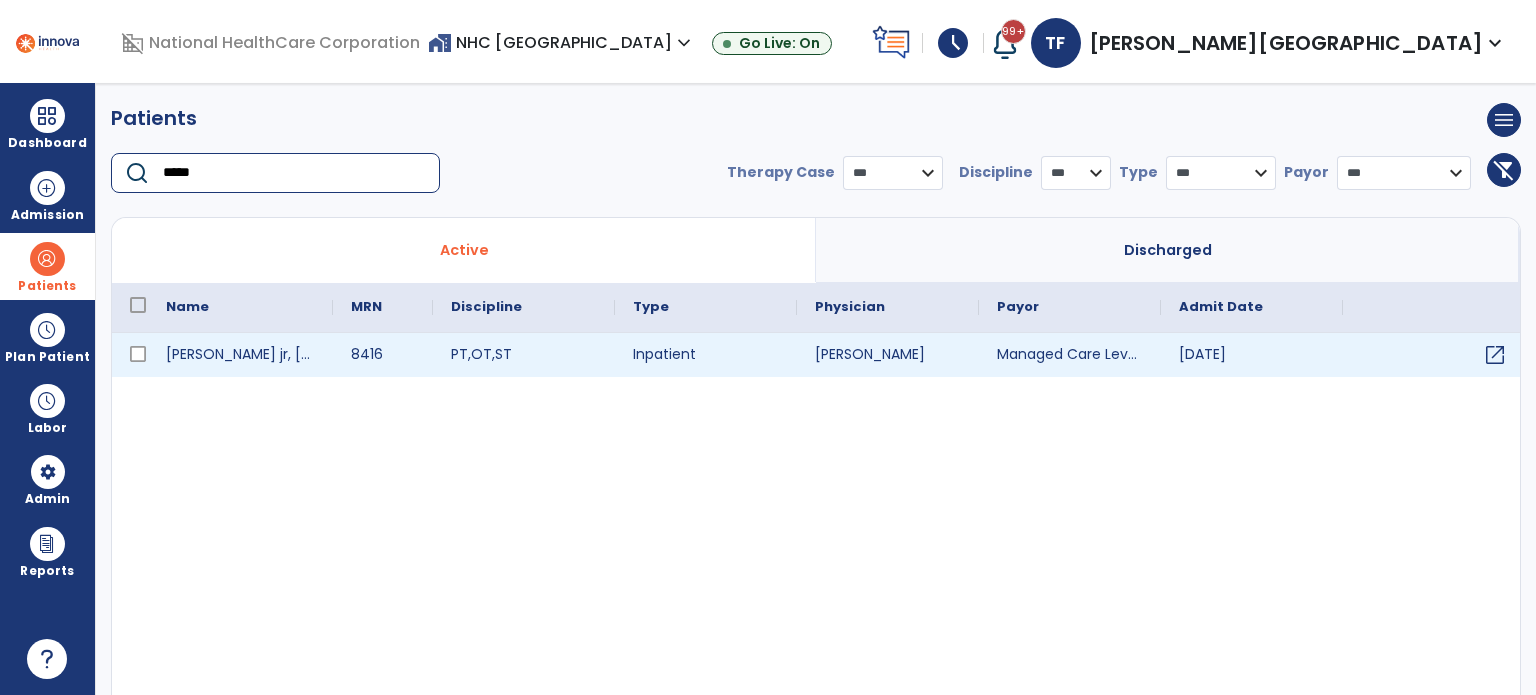 type on "*****" 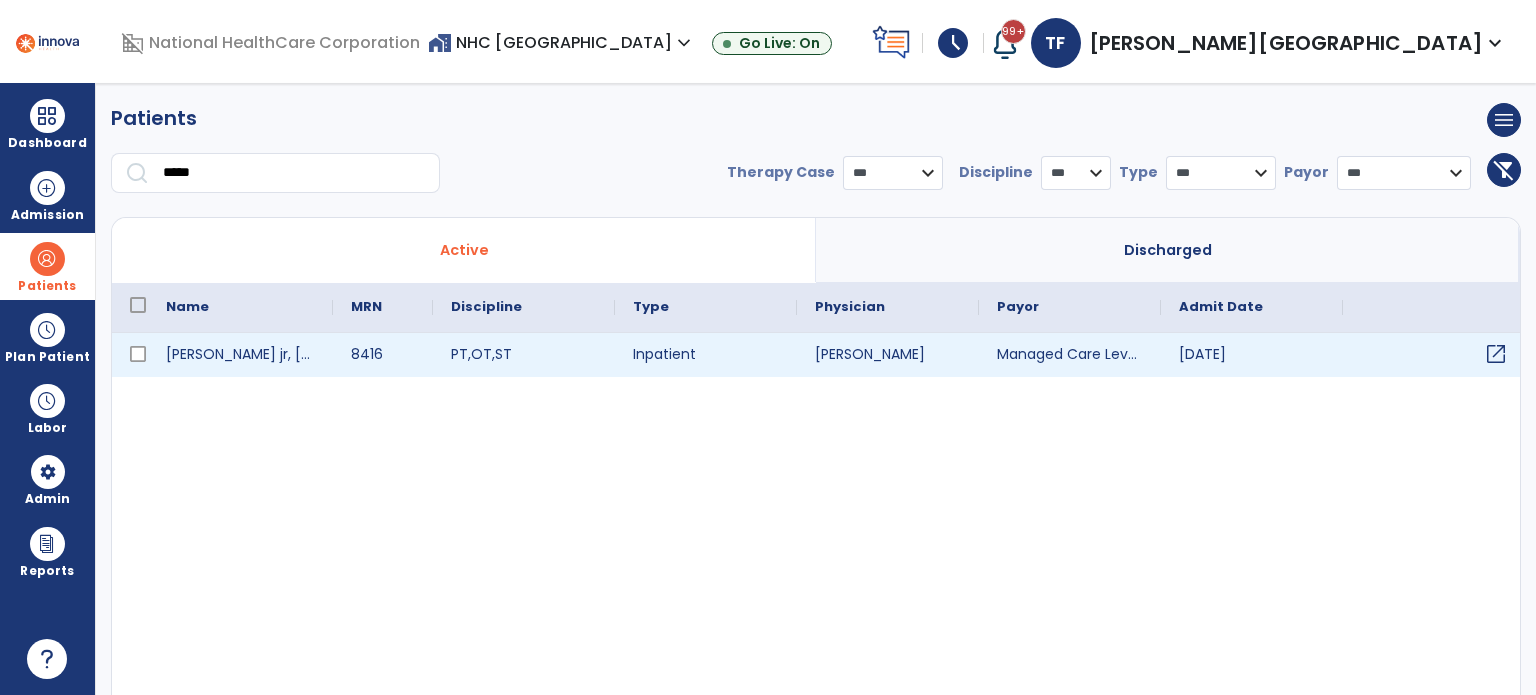 click on "open_in_new" at bounding box center (1496, 354) 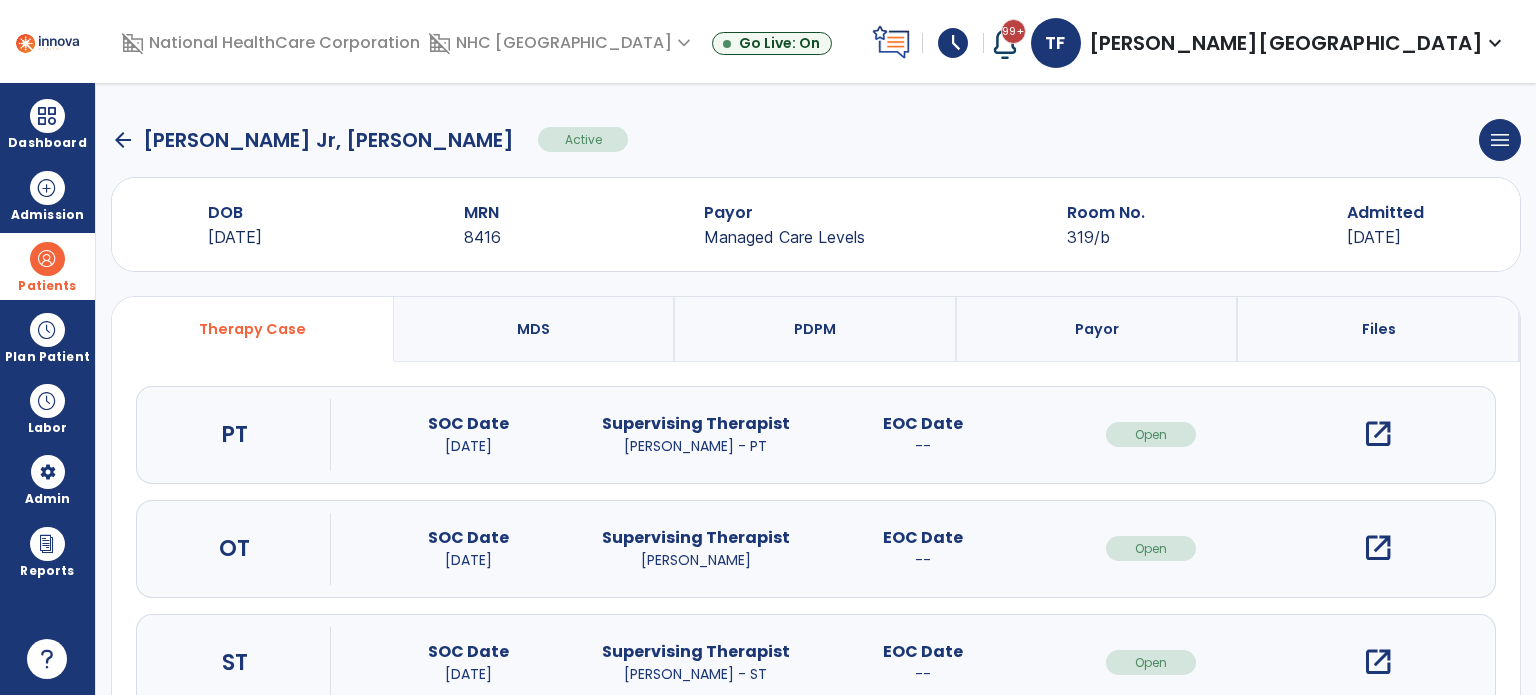 click on "open_in_new" at bounding box center (1378, 434) 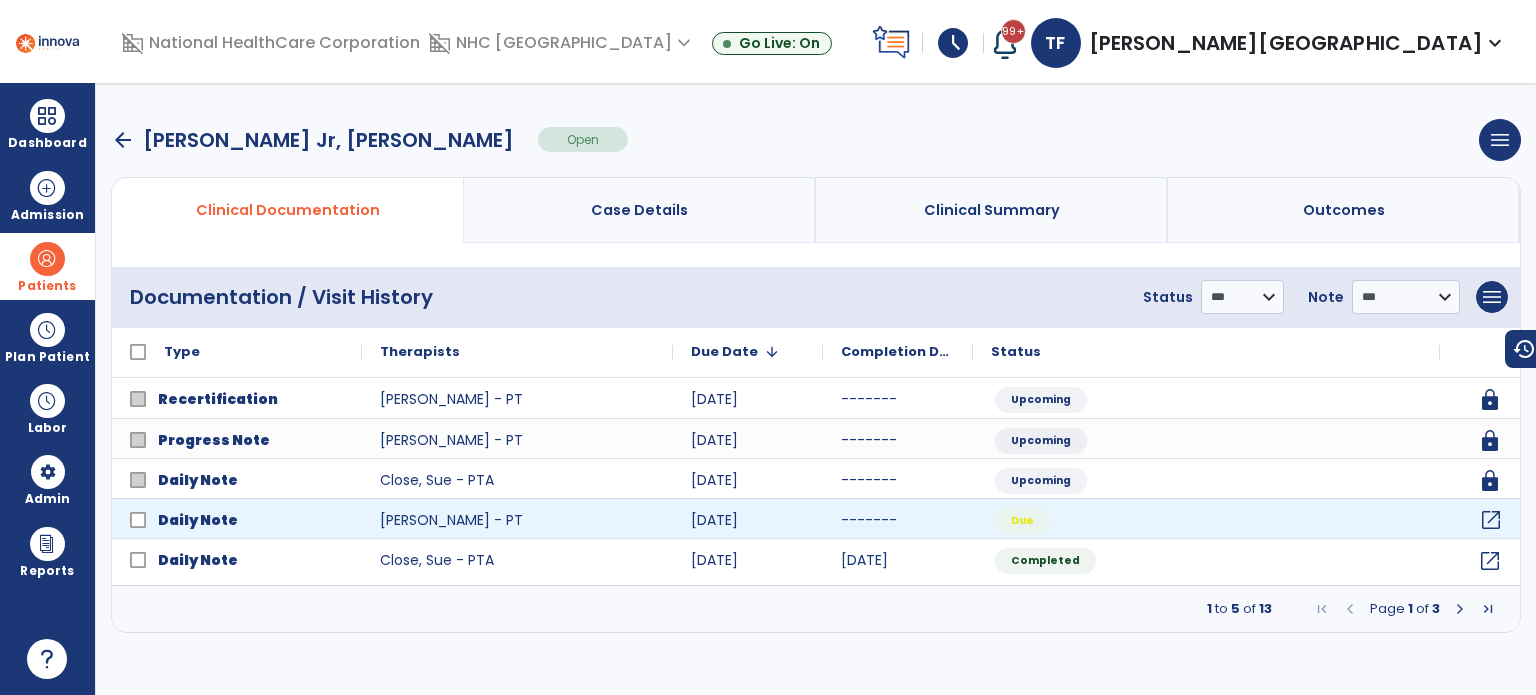 click on "open_in_new" 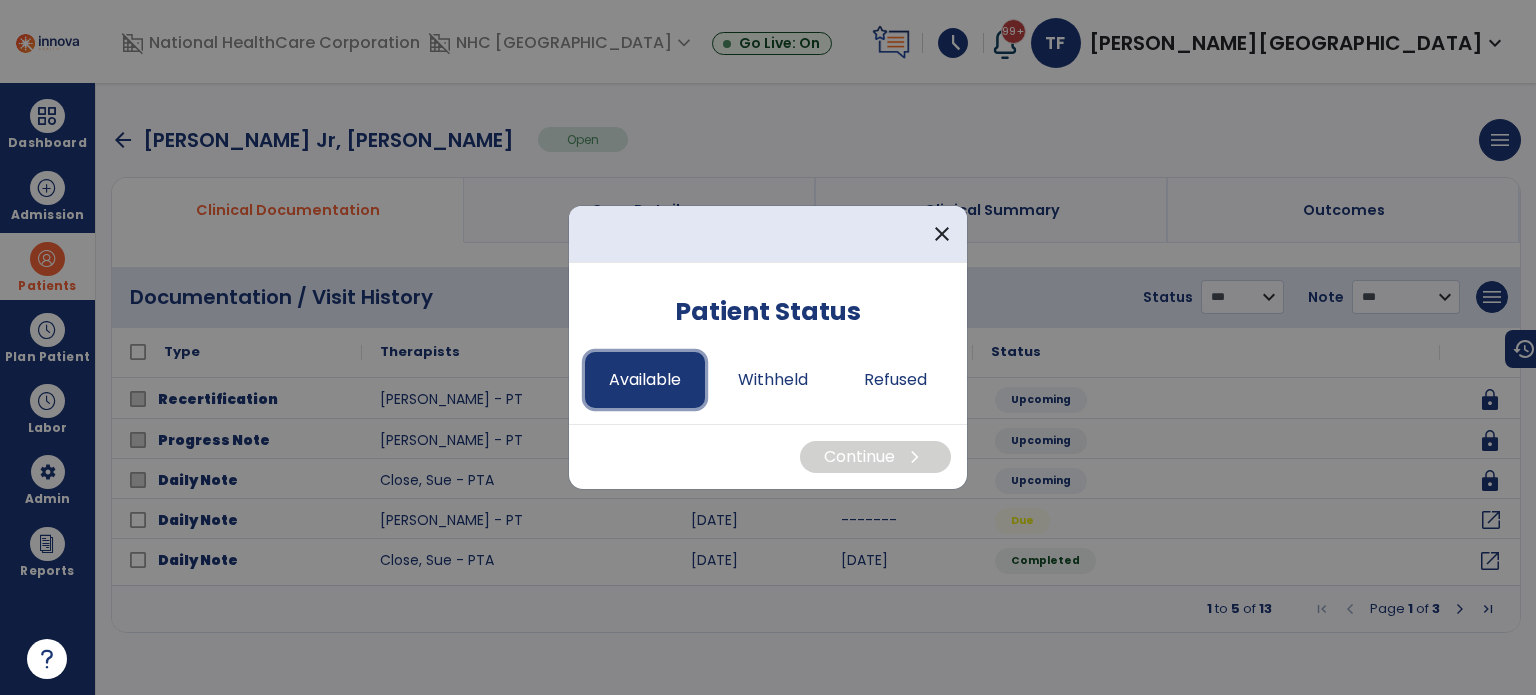 click on "Available" at bounding box center (645, 380) 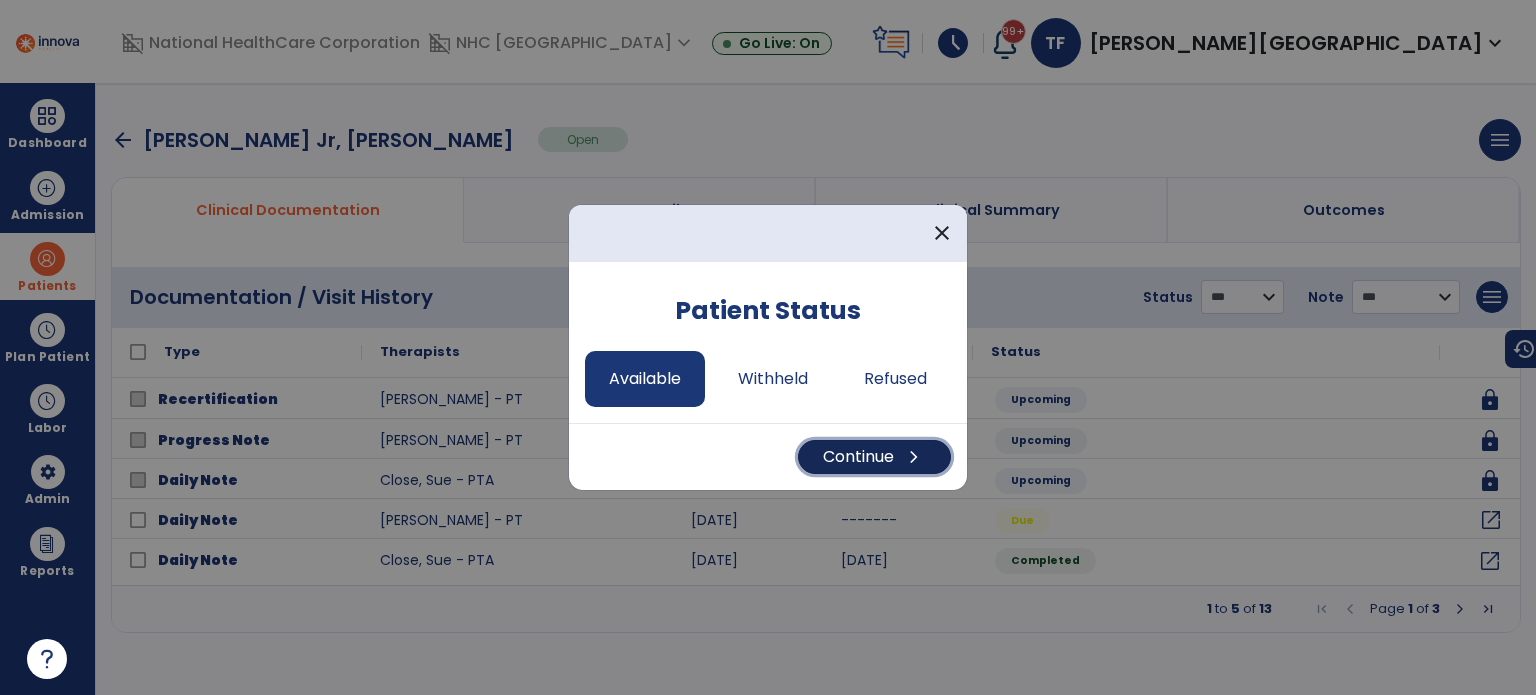 click on "Continue   chevron_right" at bounding box center [874, 457] 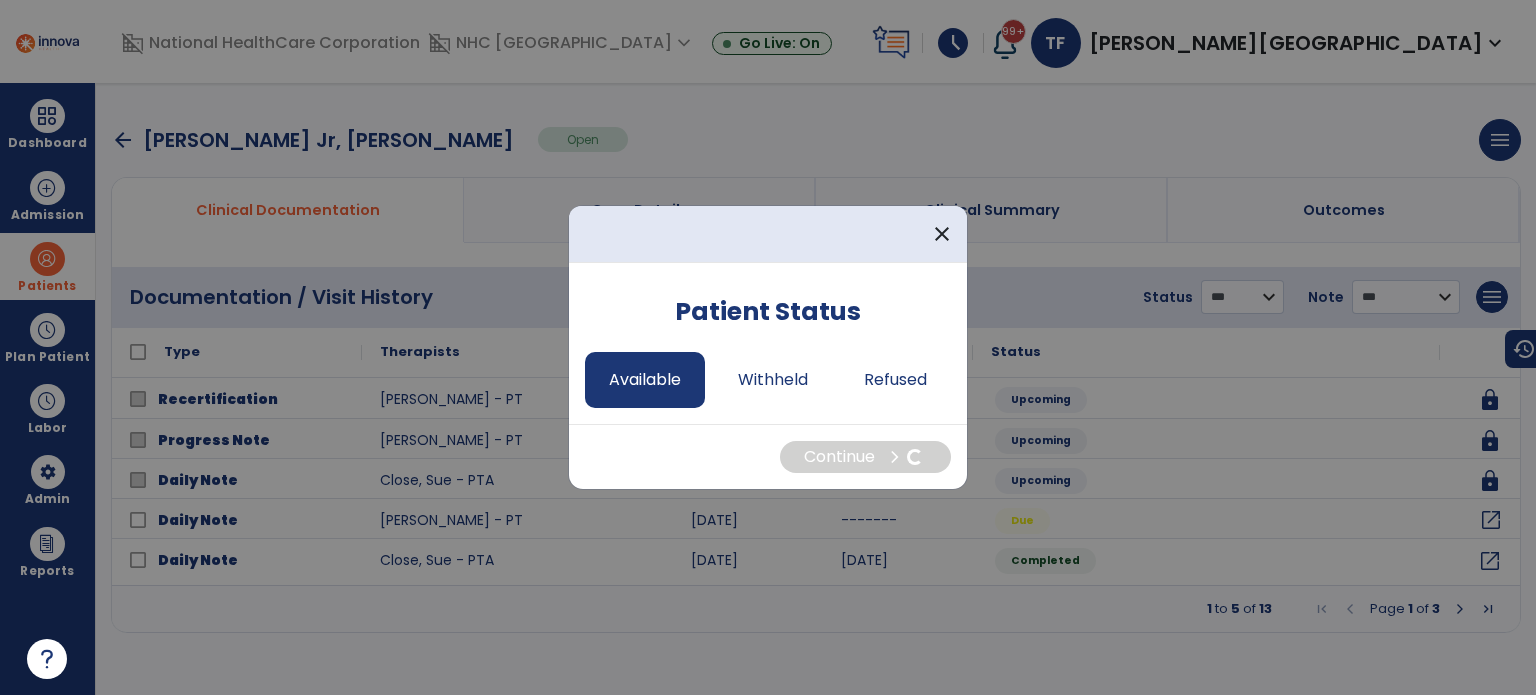 select on "*" 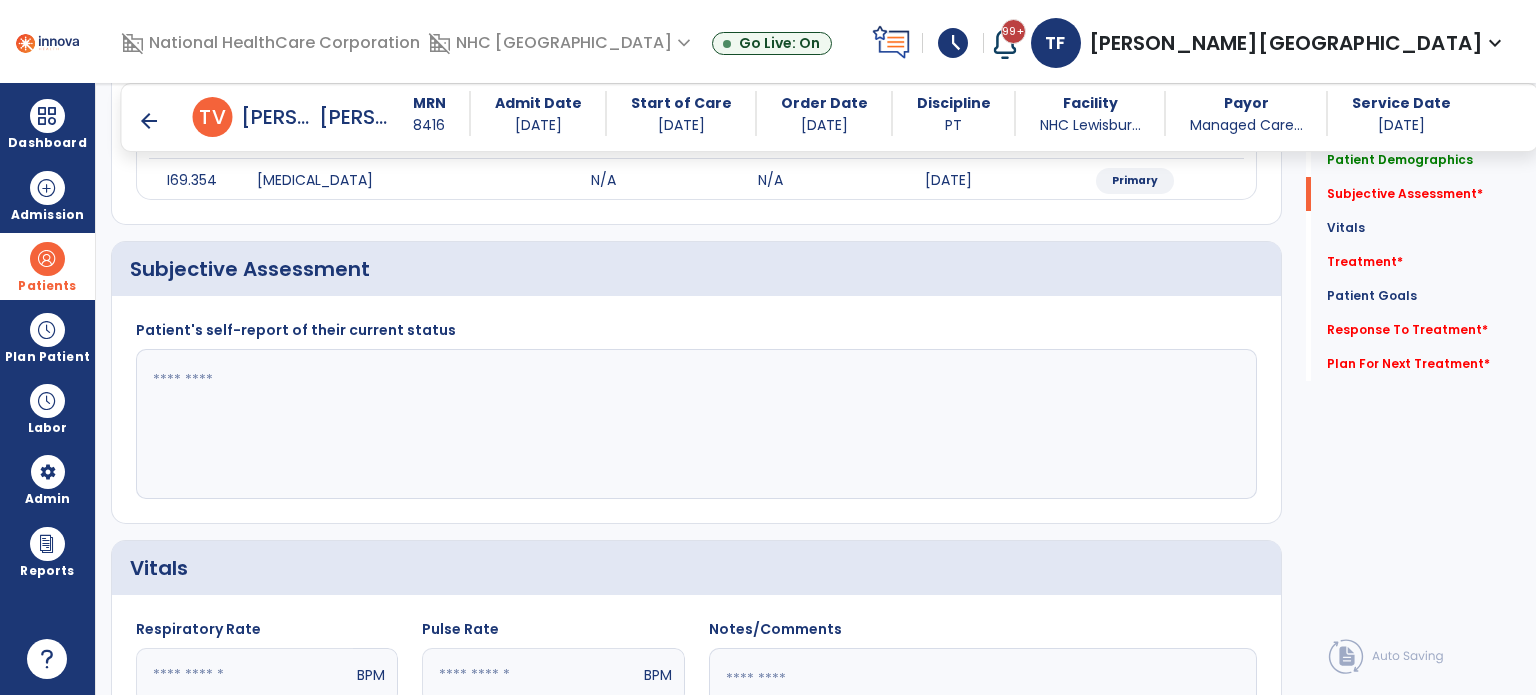 scroll, scrollTop: 300, scrollLeft: 0, axis: vertical 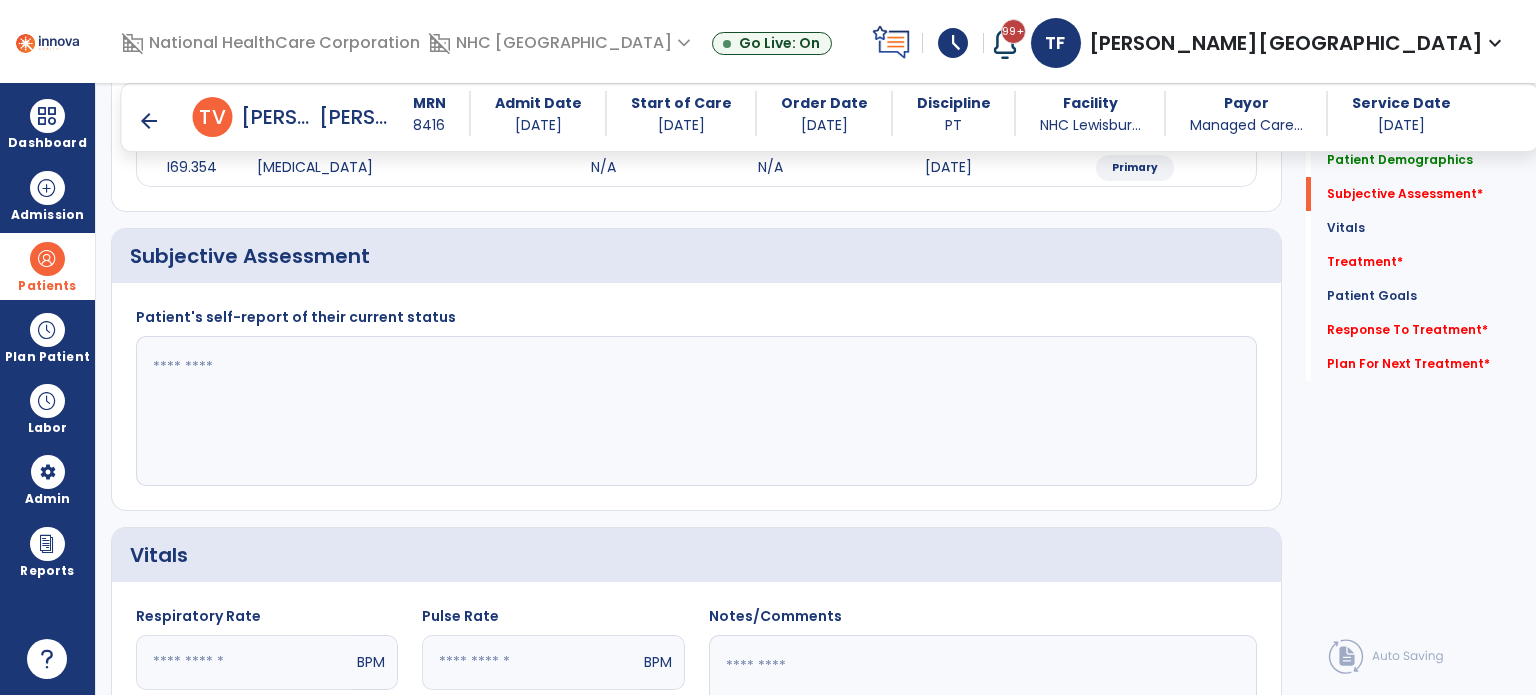 click 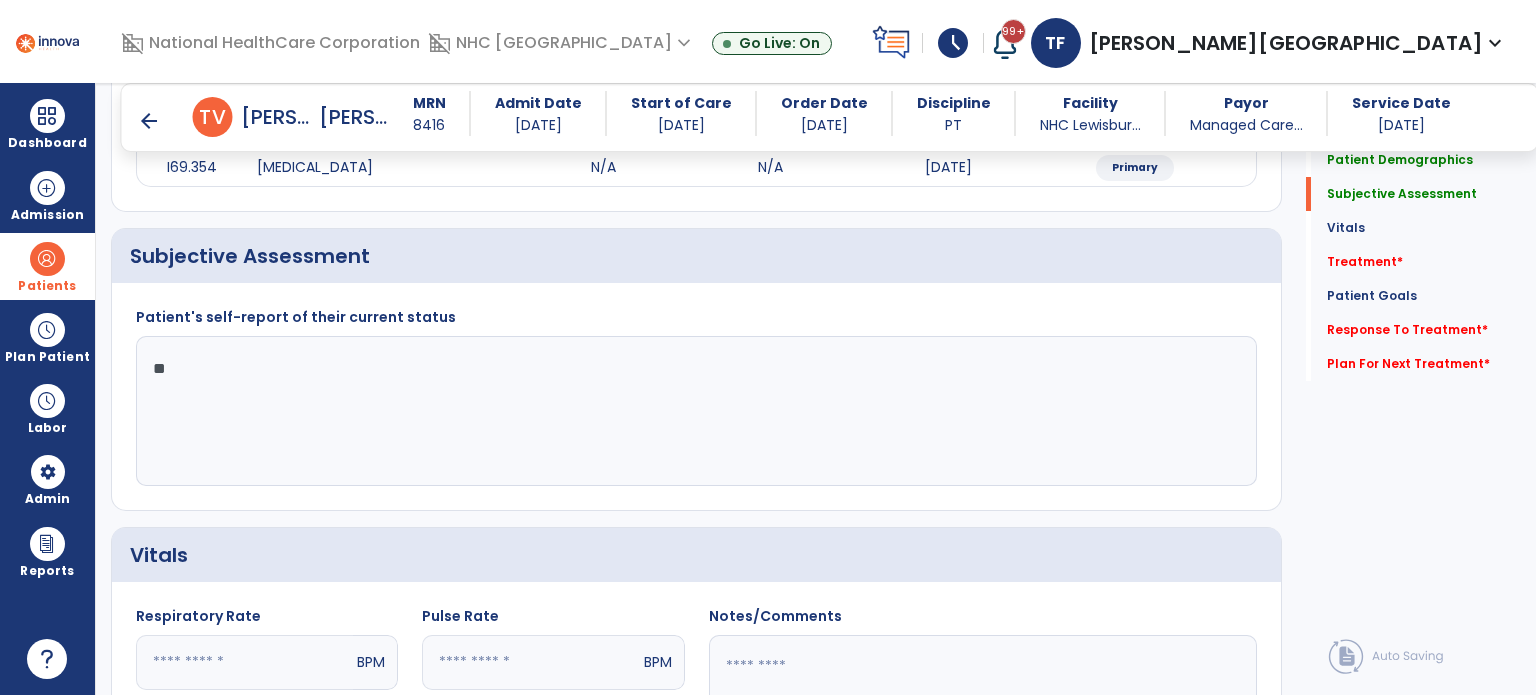 type on "*" 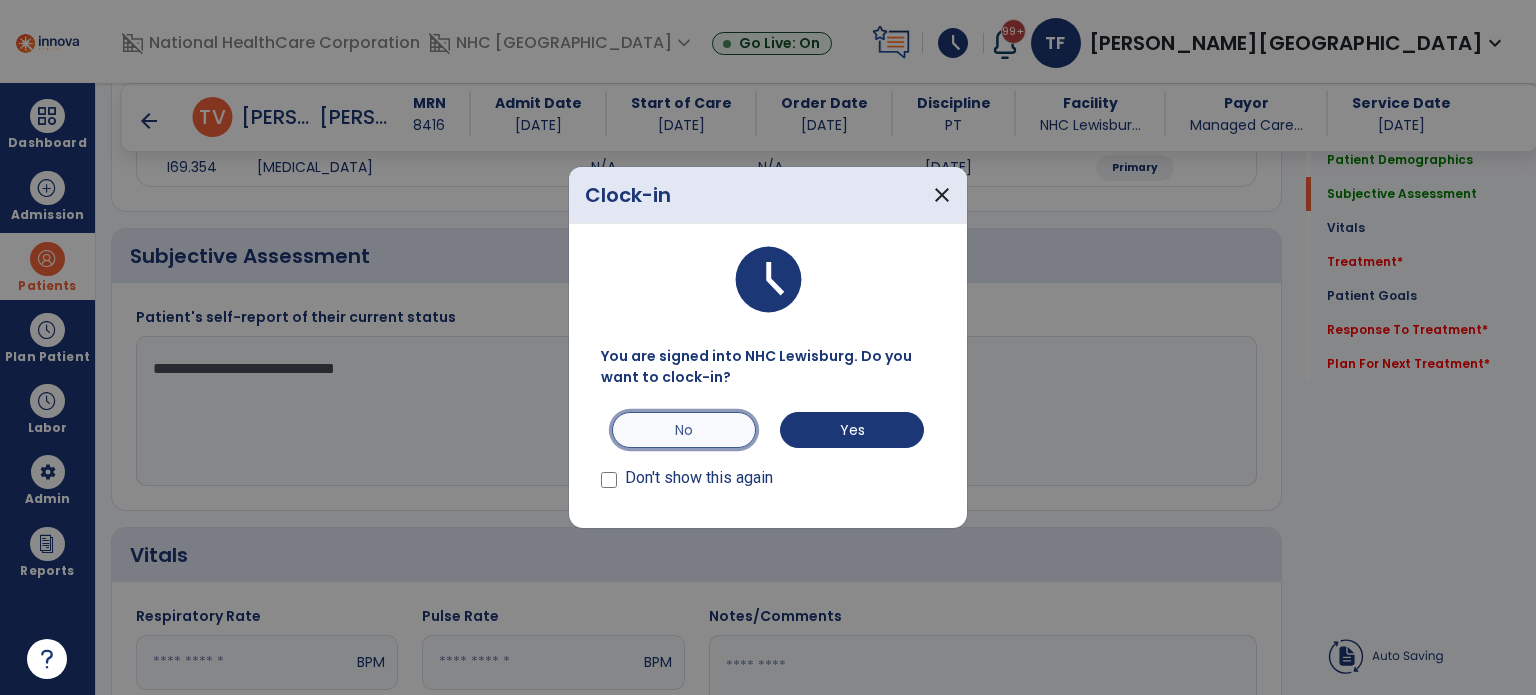 click on "No" at bounding box center [684, 430] 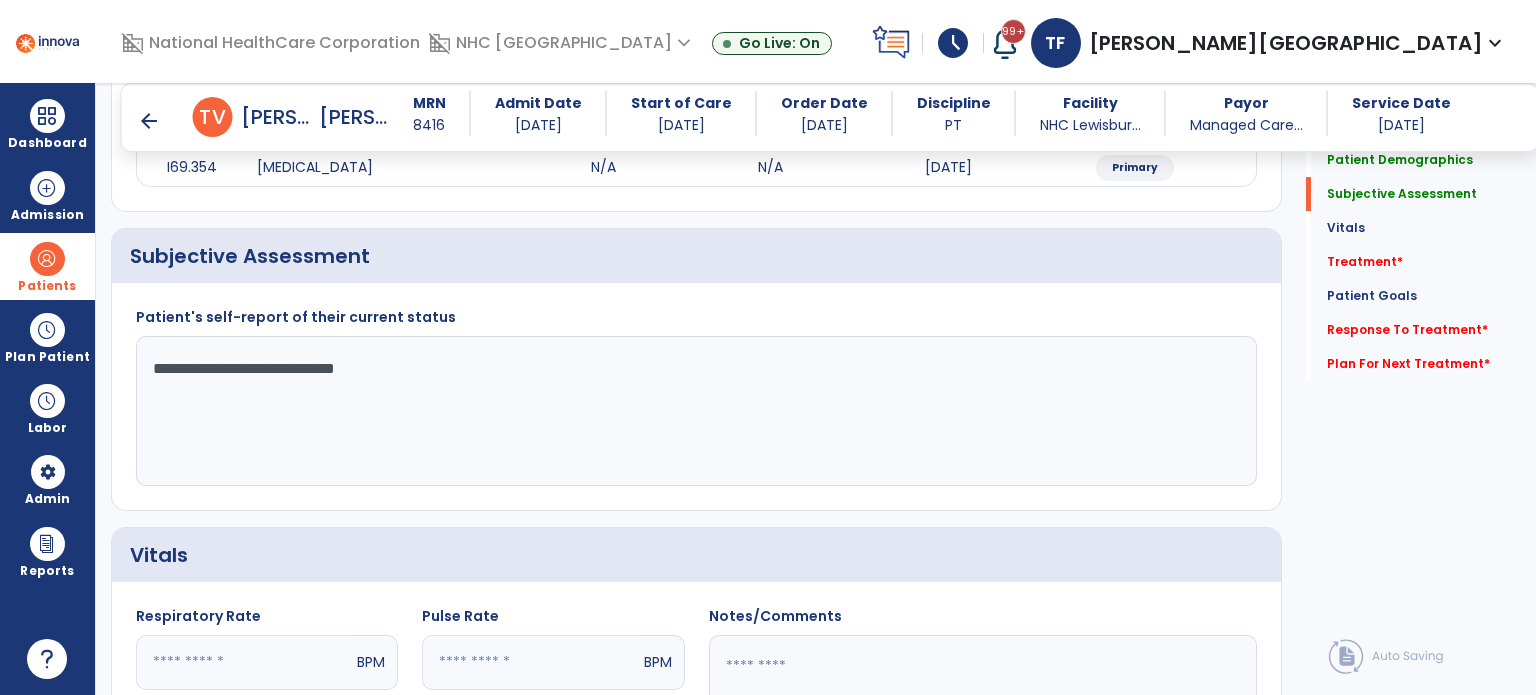 click on "**********" 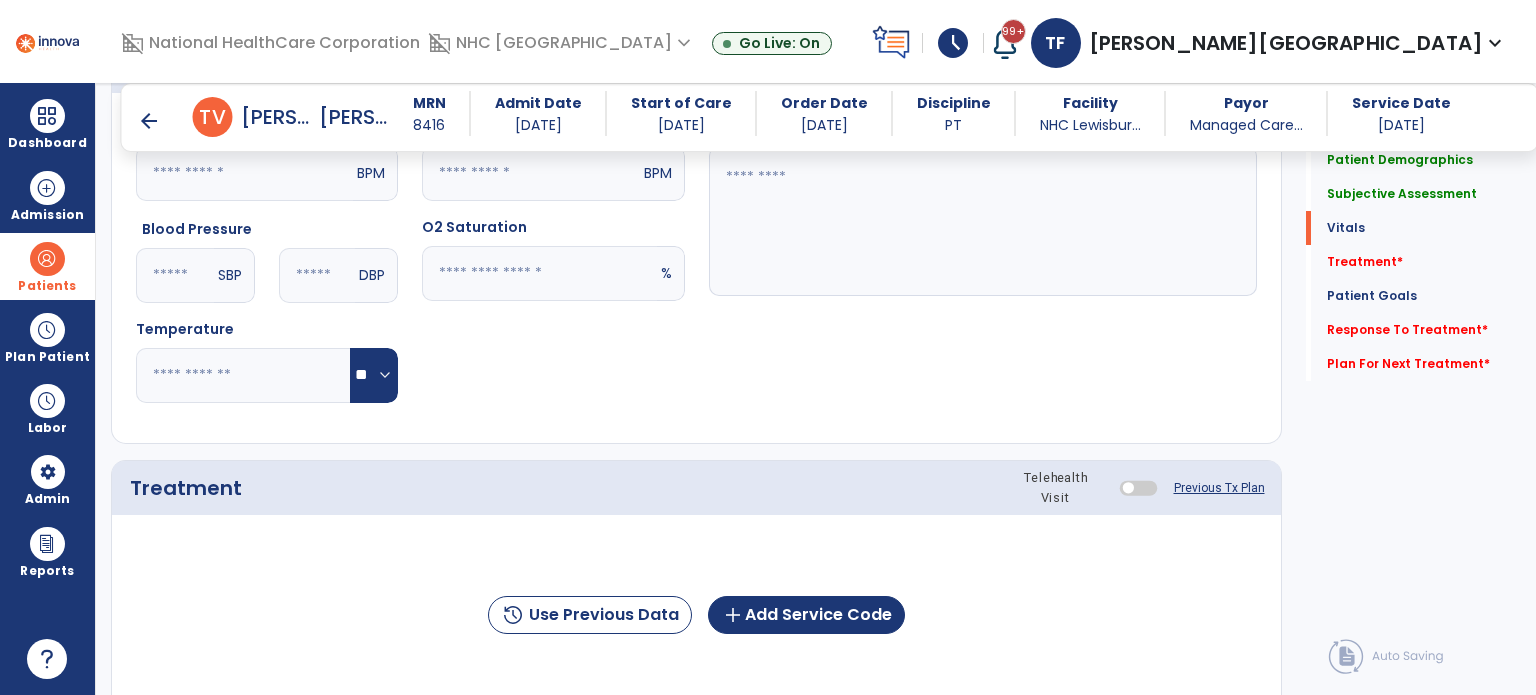 scroll, scrollTop: 800, scrollLeft: 0, axis: vertical 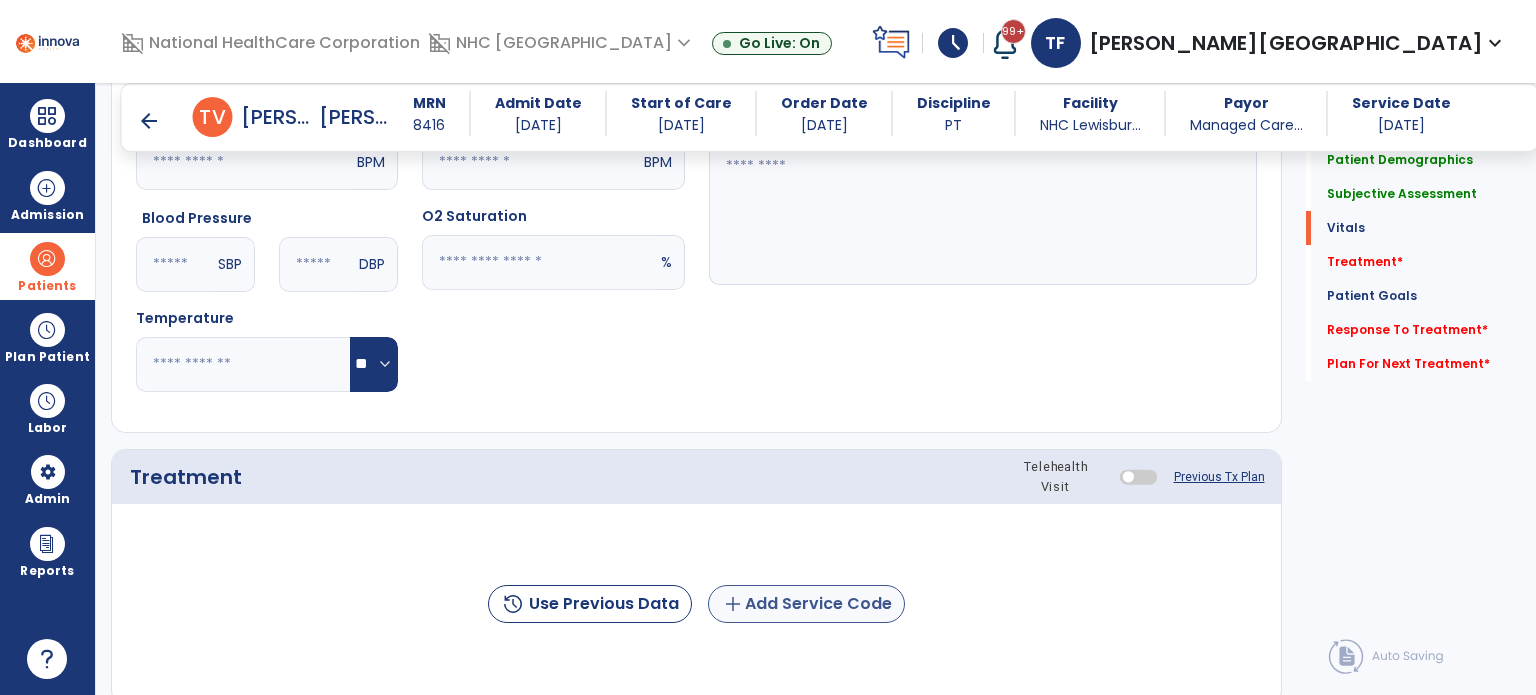 type on "**********" 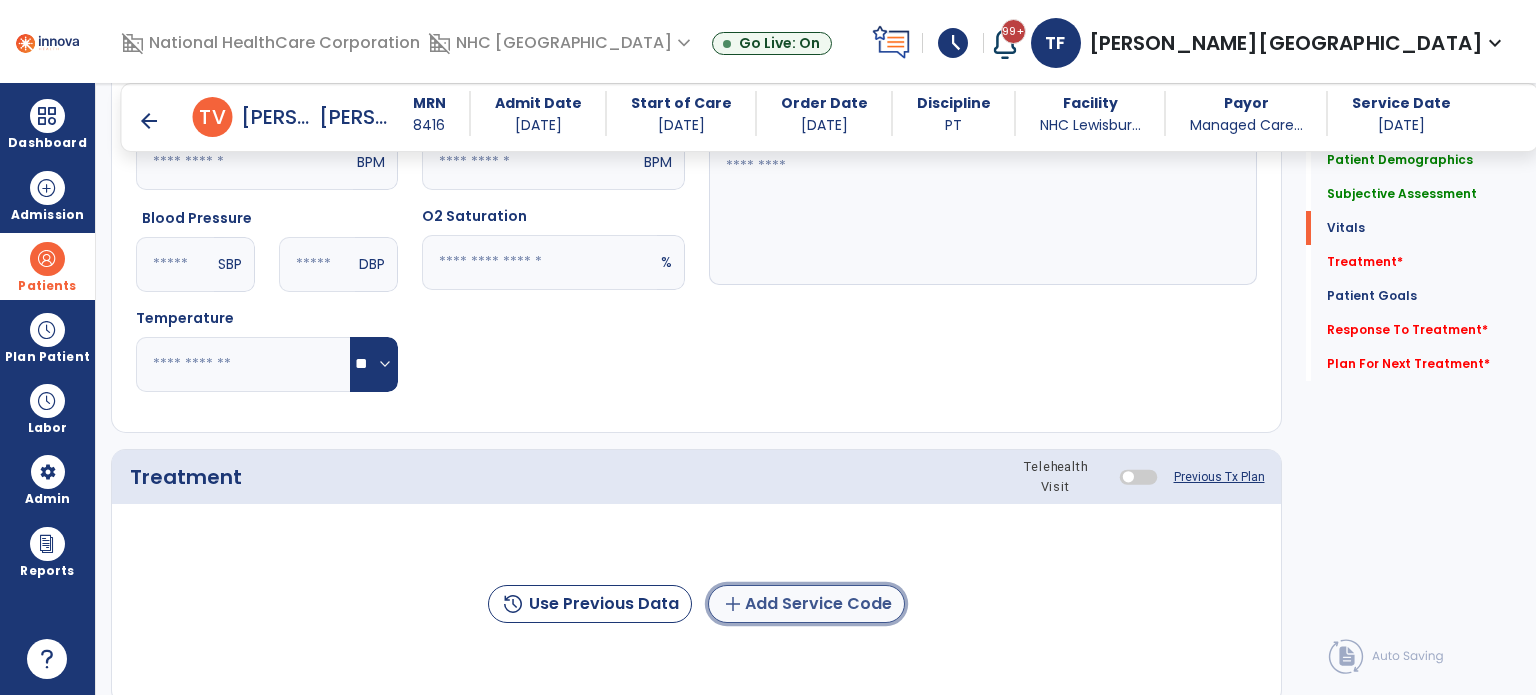 click on "add  Add Service Code" 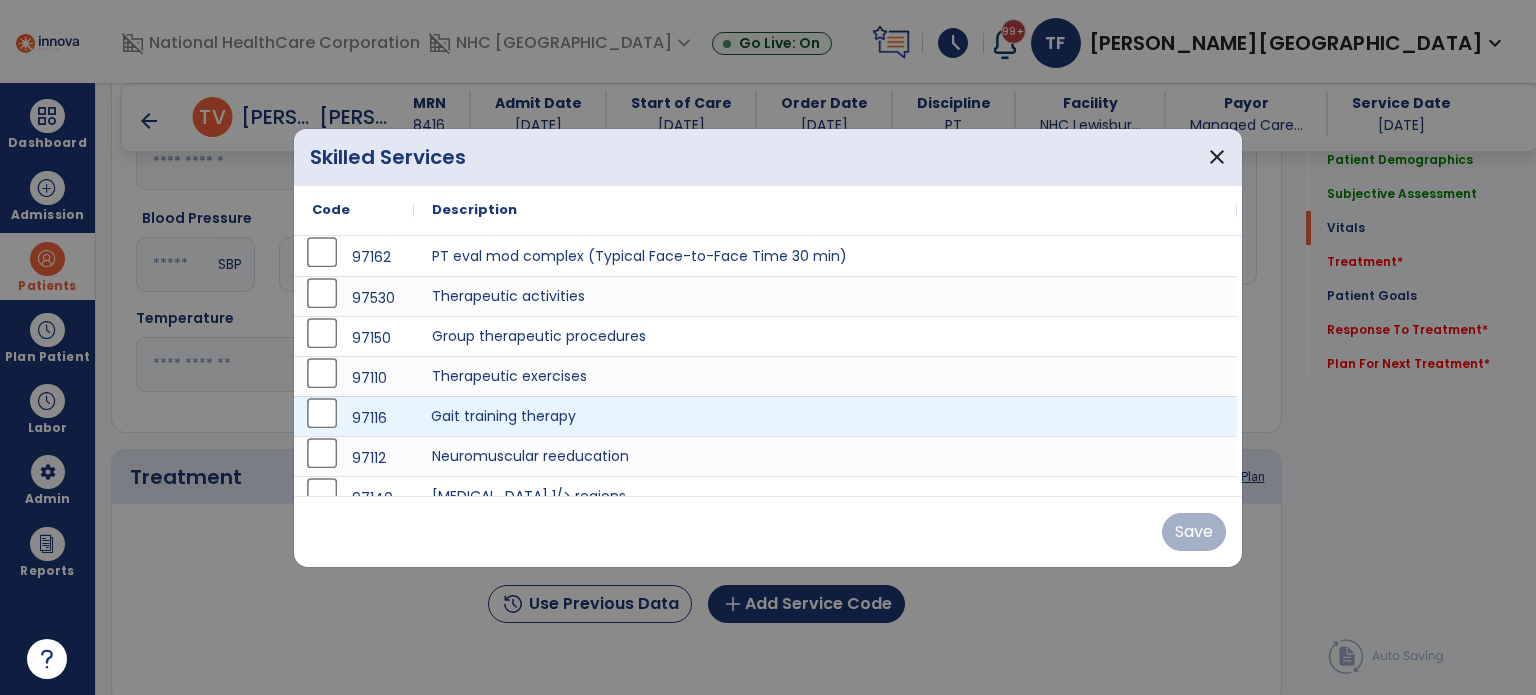 click on "Gait training therapy" at bounding box center [825, 416] 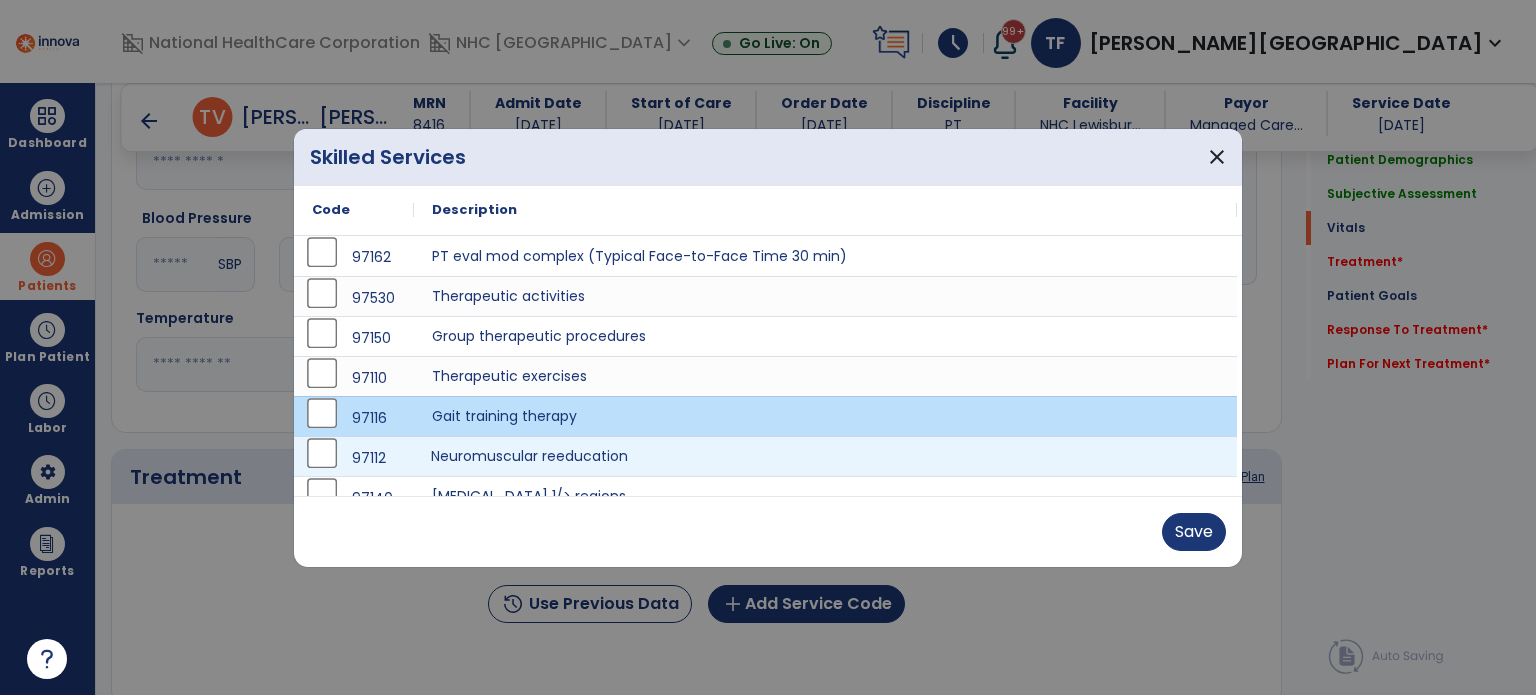 click on "Neuromuscular reeducation" at bounding box center (825, 456) 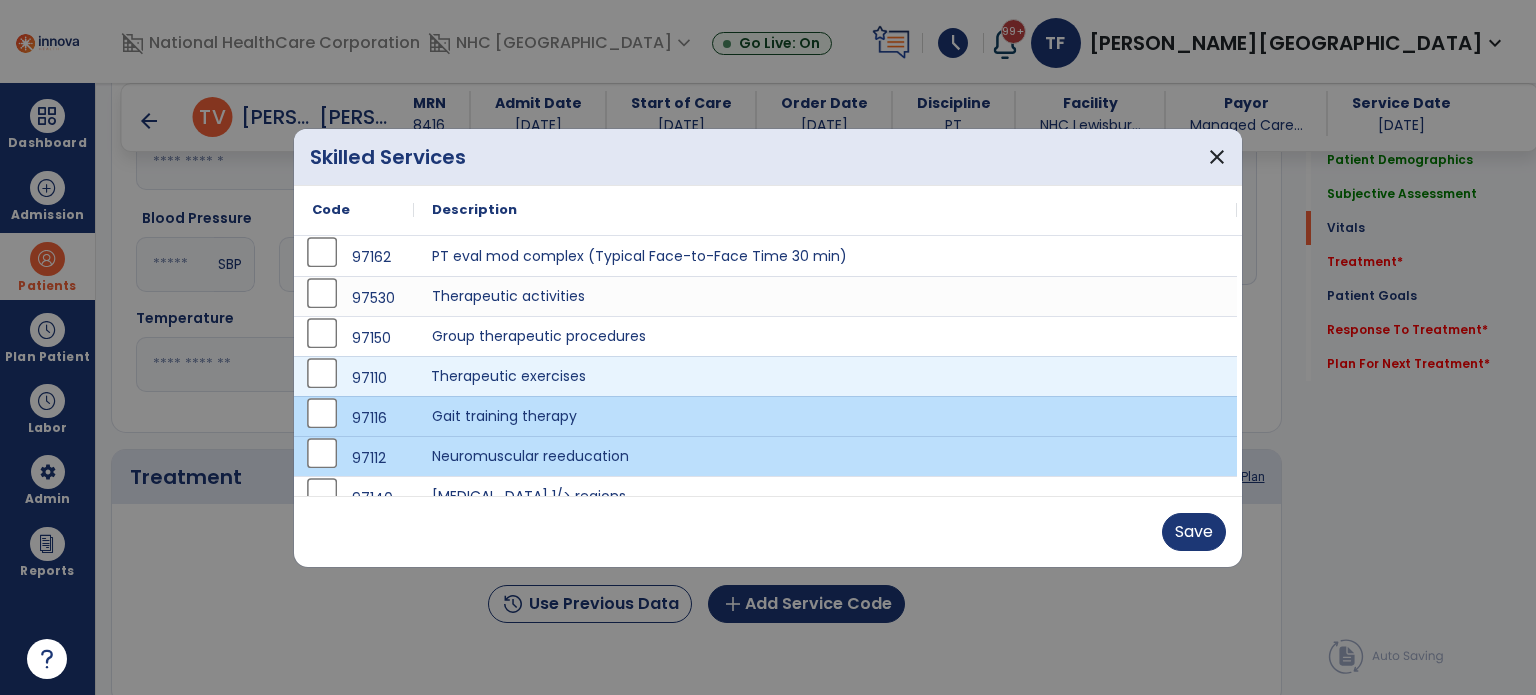 drag, startPoint x: 526, startPoint y: 375, endPoint x: 934, endPoint y: 548, distance: 443.1625 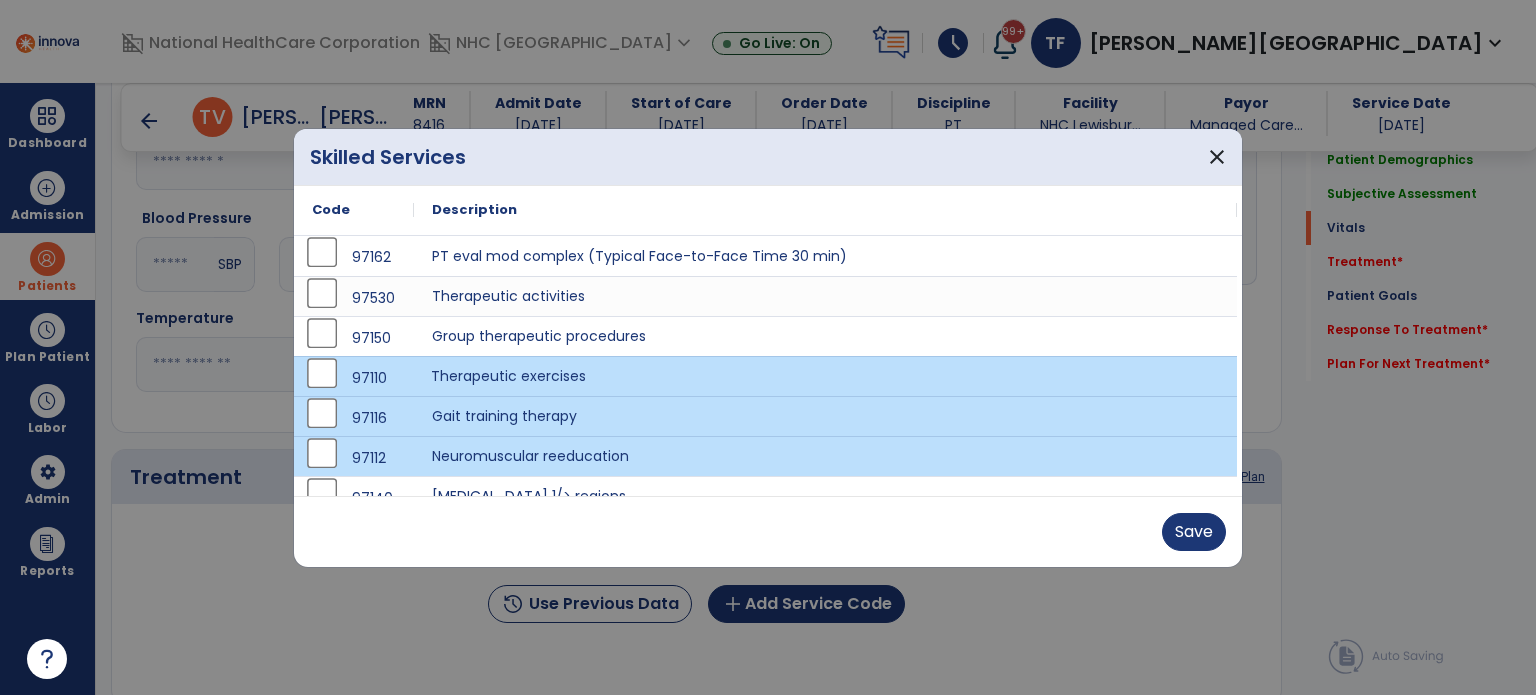 click on "Save" at bounding box center (768, 531) 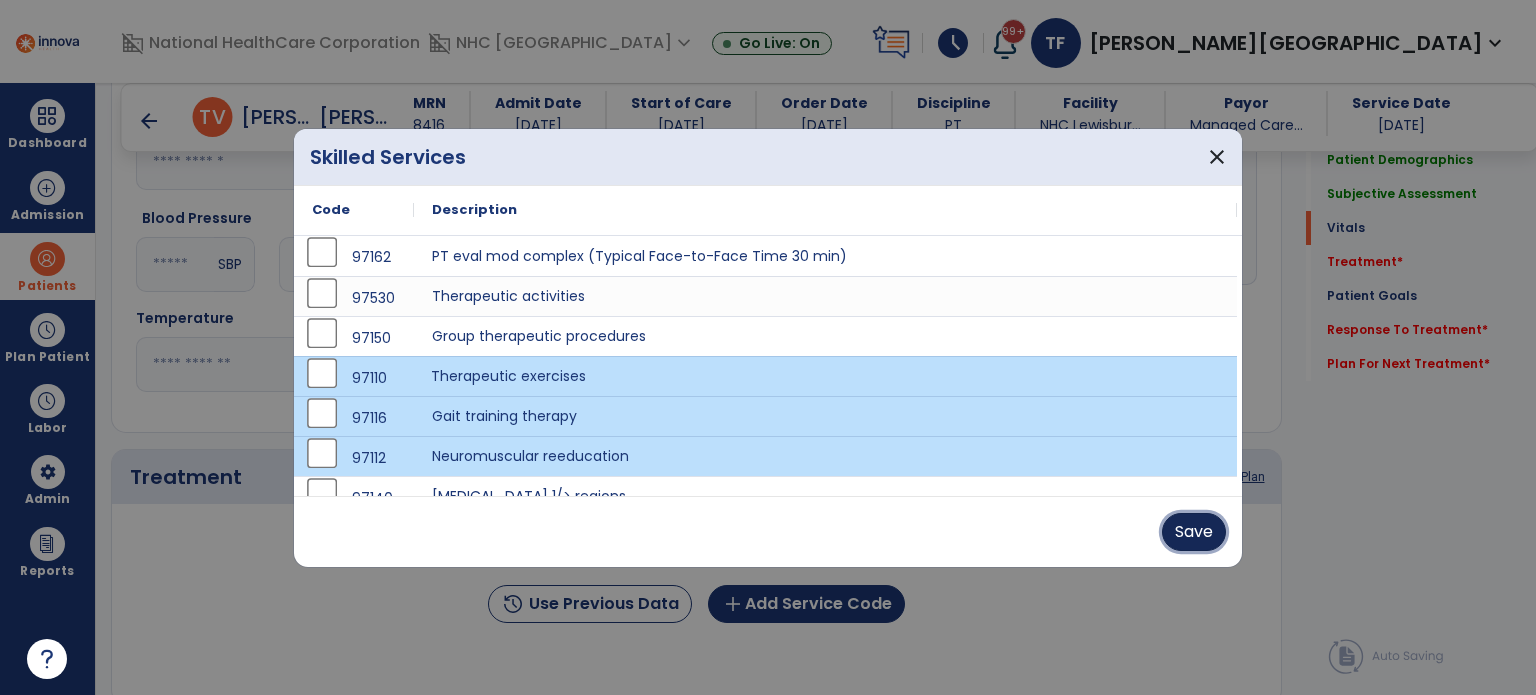 click on "Save" at bounding box center [1194, 532] 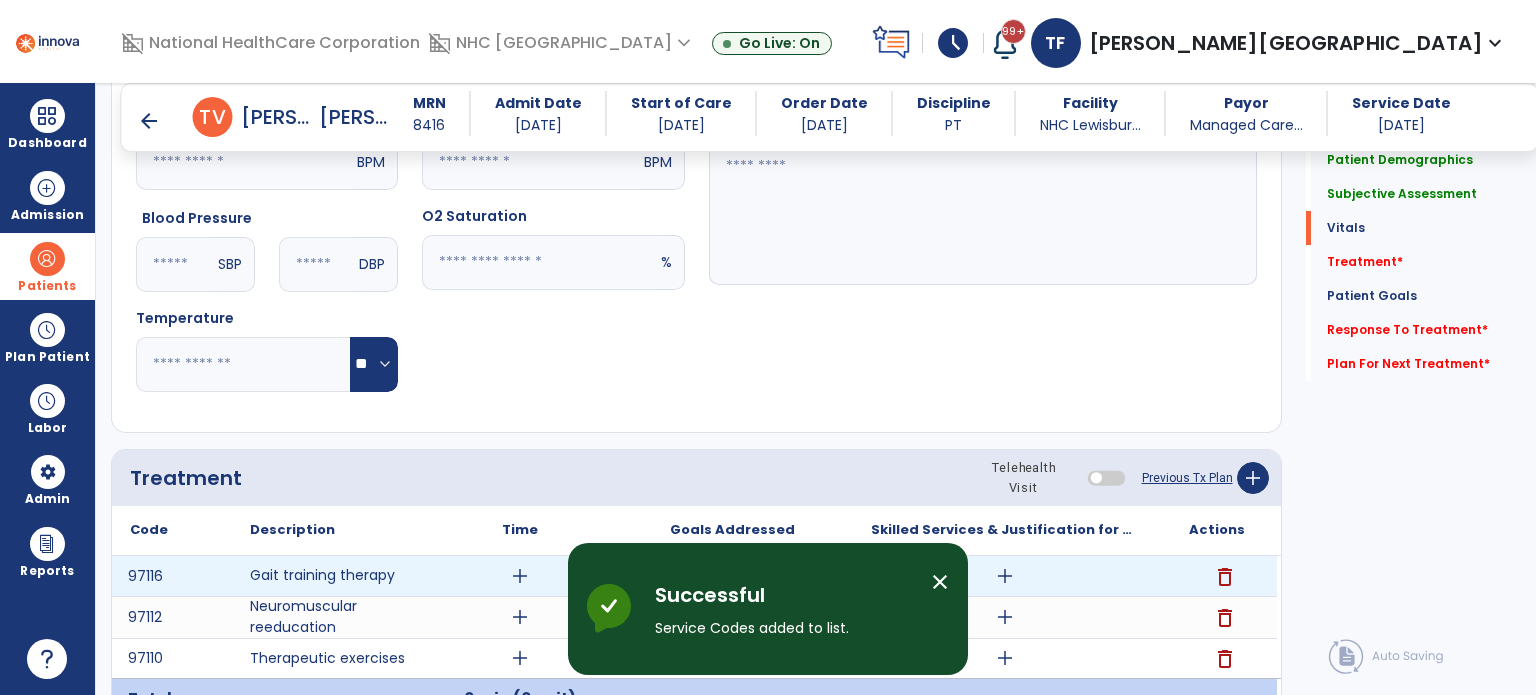 click on "add" at bounding box center (520, 576) 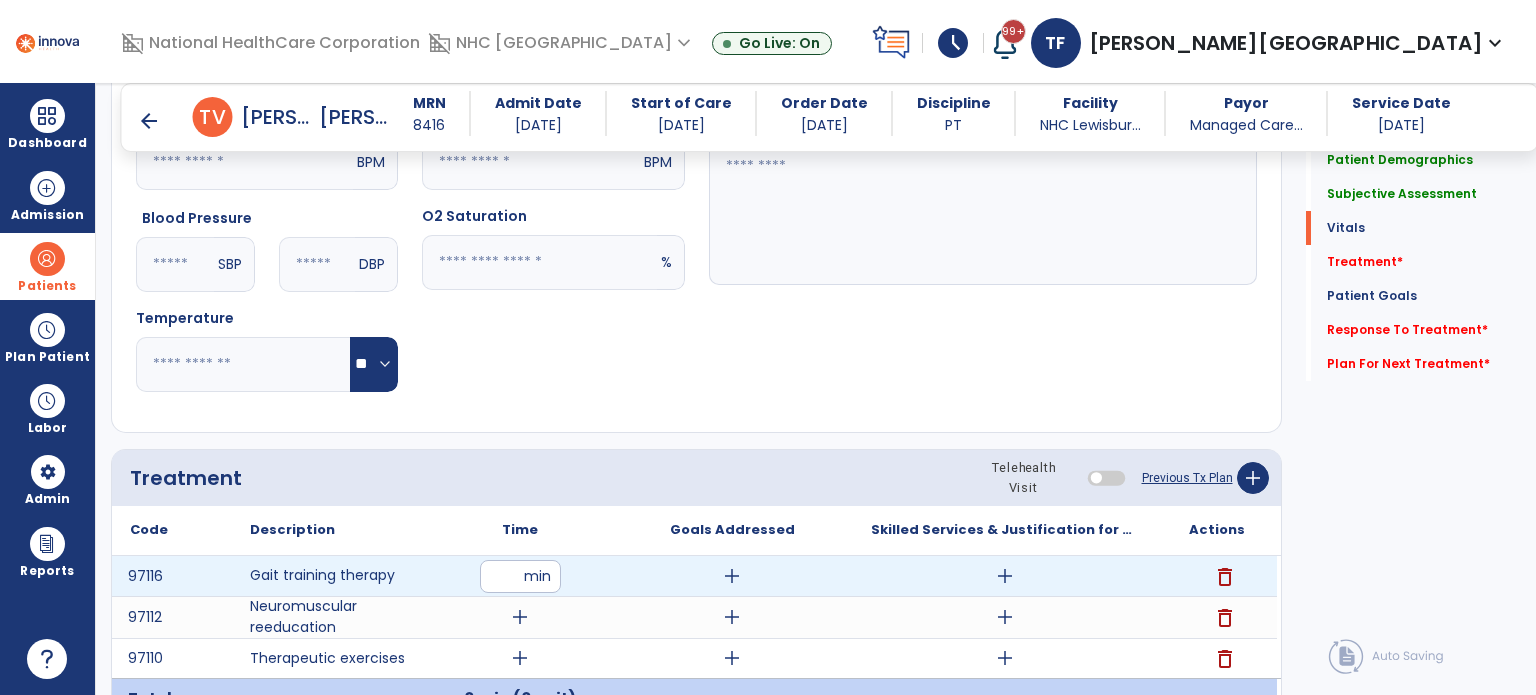 type on "**" 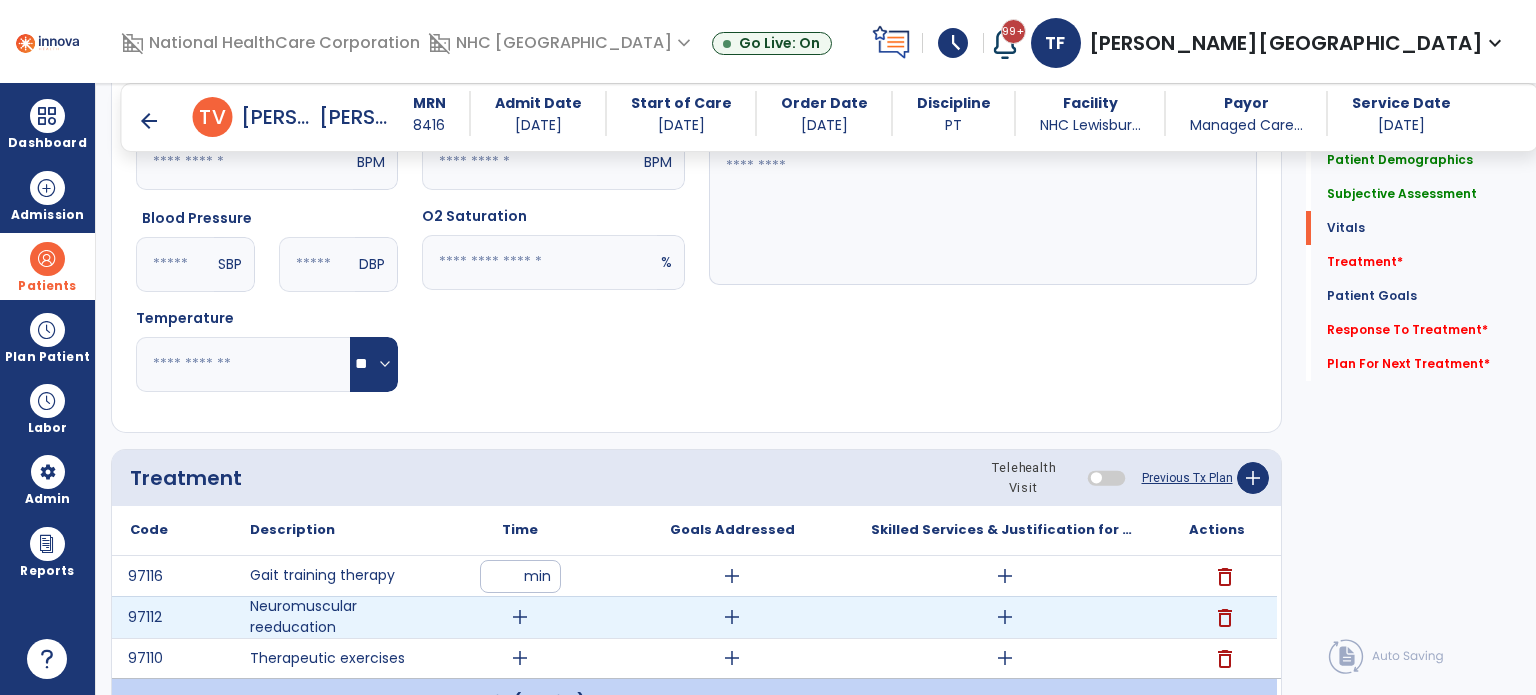 click on "add" at bounding box center (520, 617) 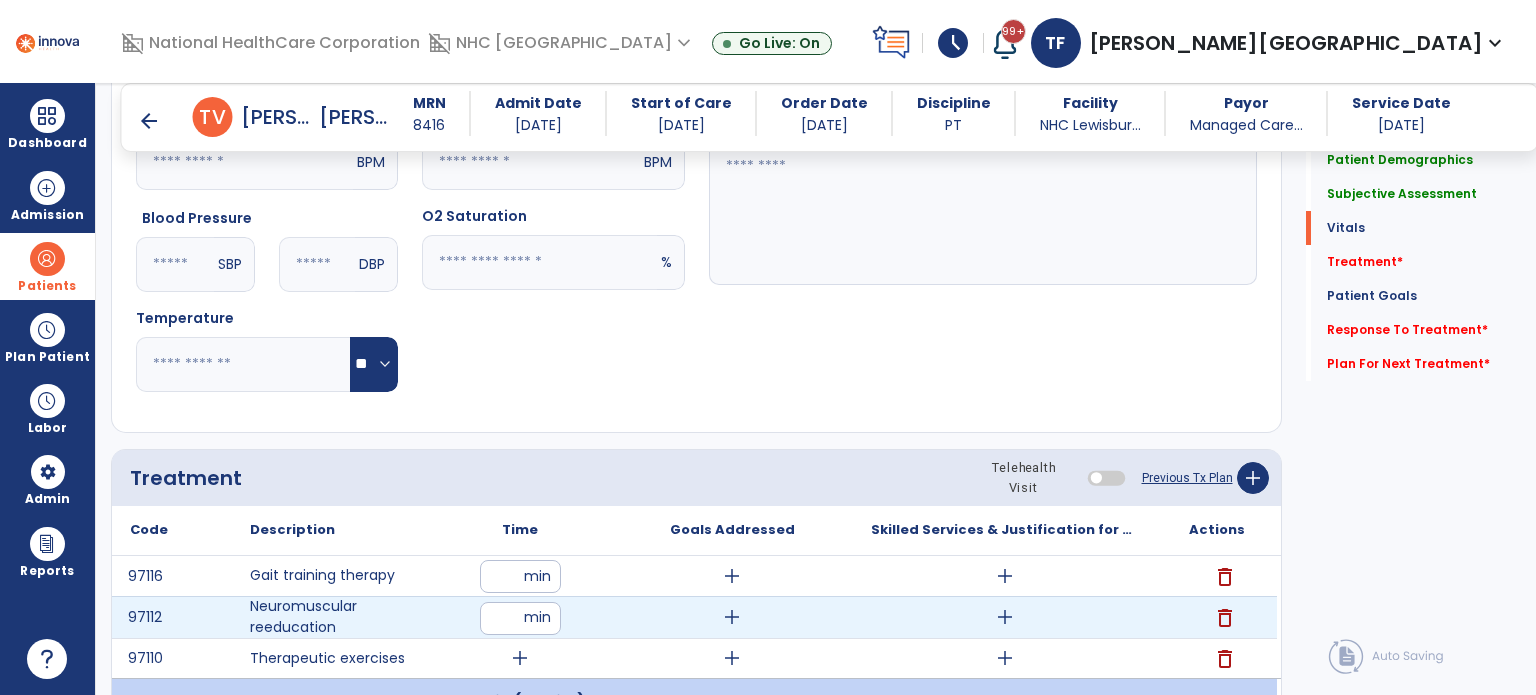 type on "**" 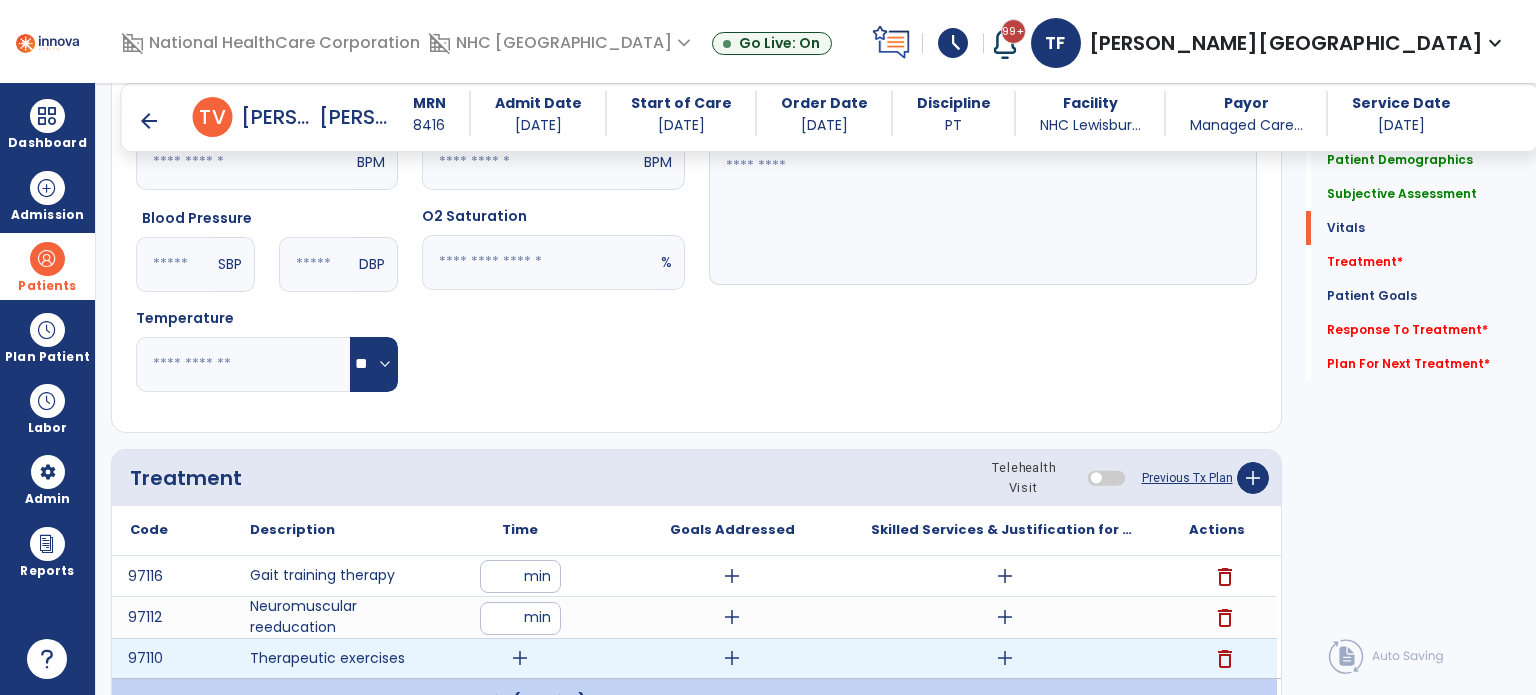 click on "add" at bounding box center (520, 658) 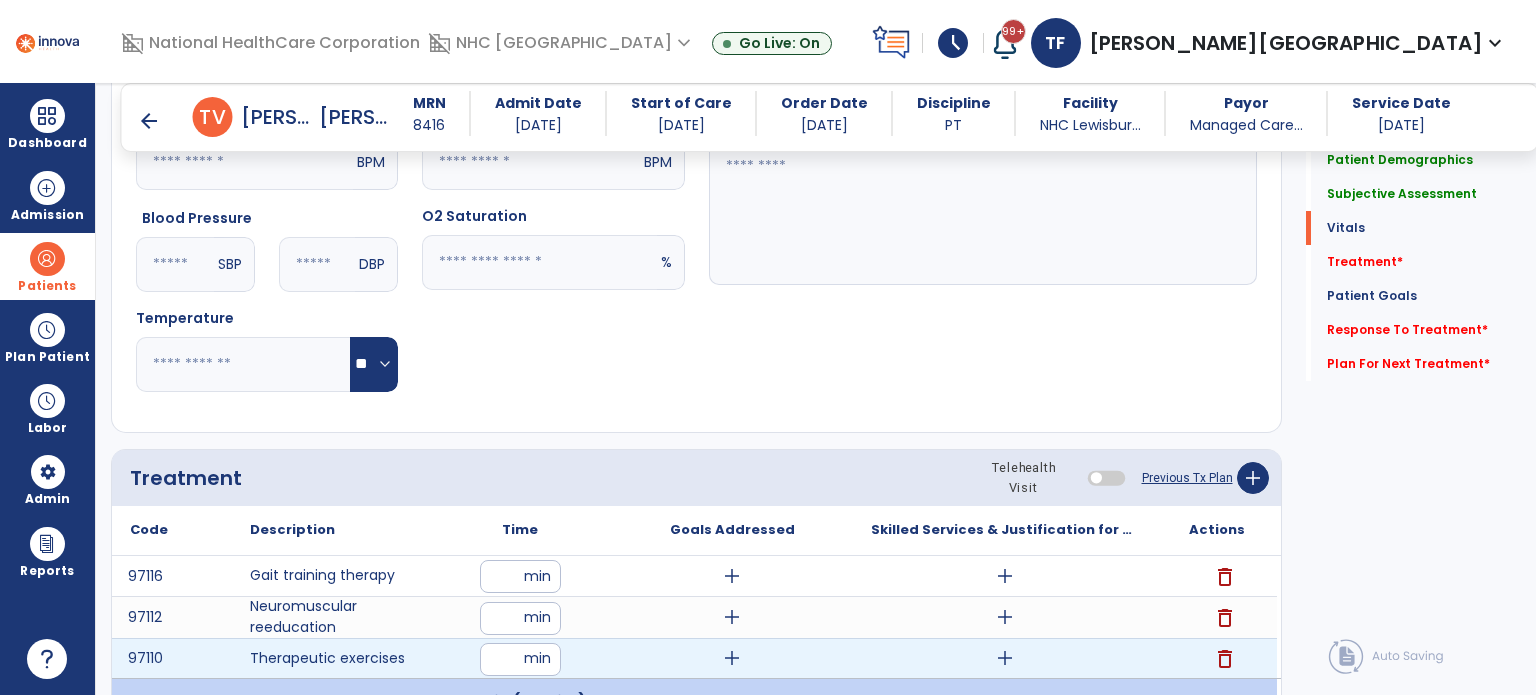 click at bounding box center [520, 659] 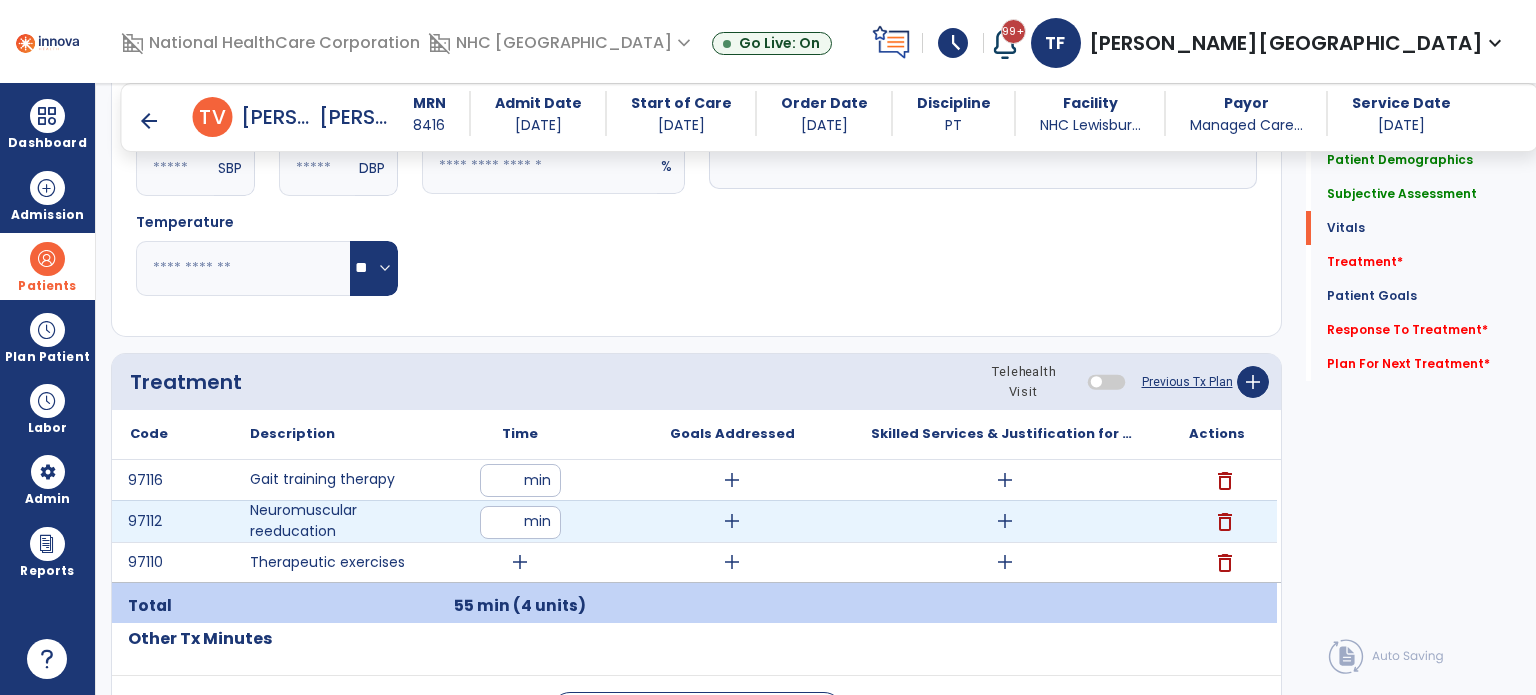 scroll, scrollTop: 1000, scrollLeft: 0, axis: vertical 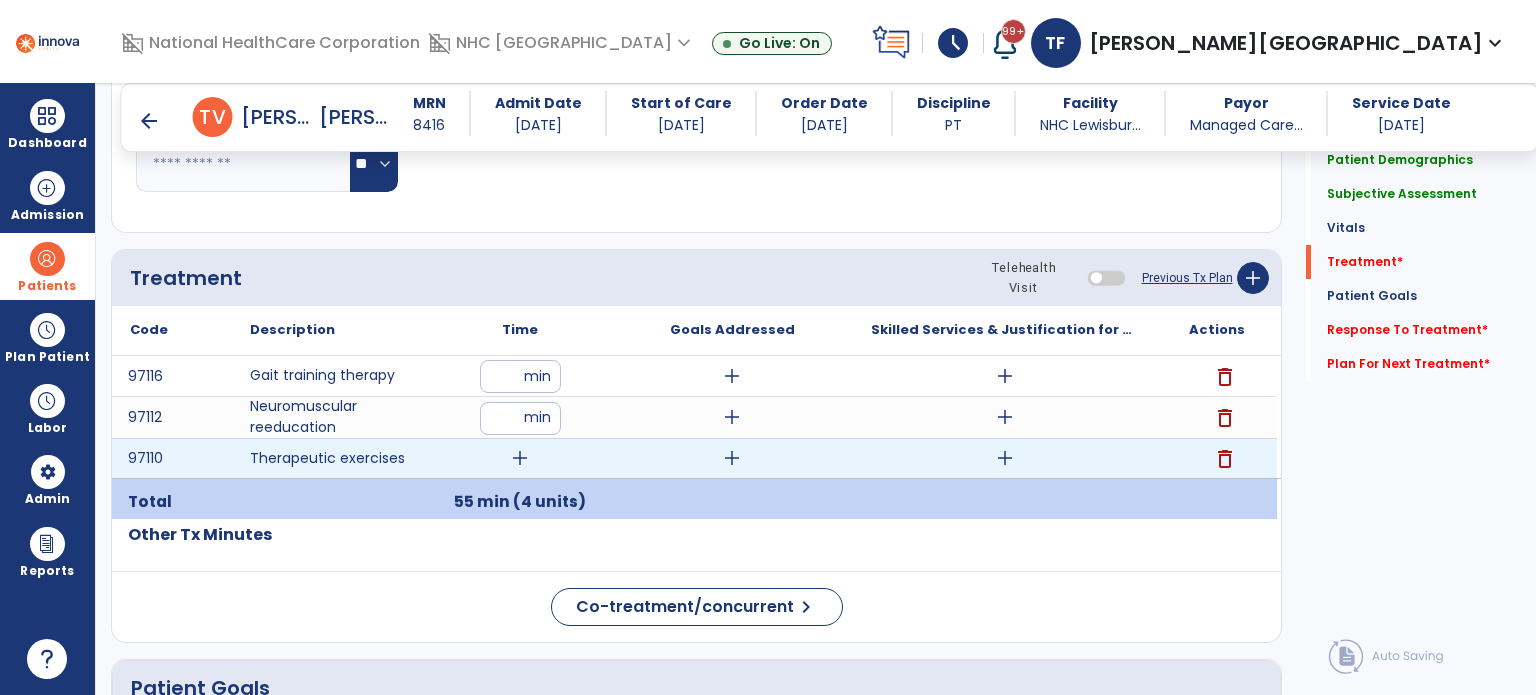 click on "add" at bounding box center (520, 458) 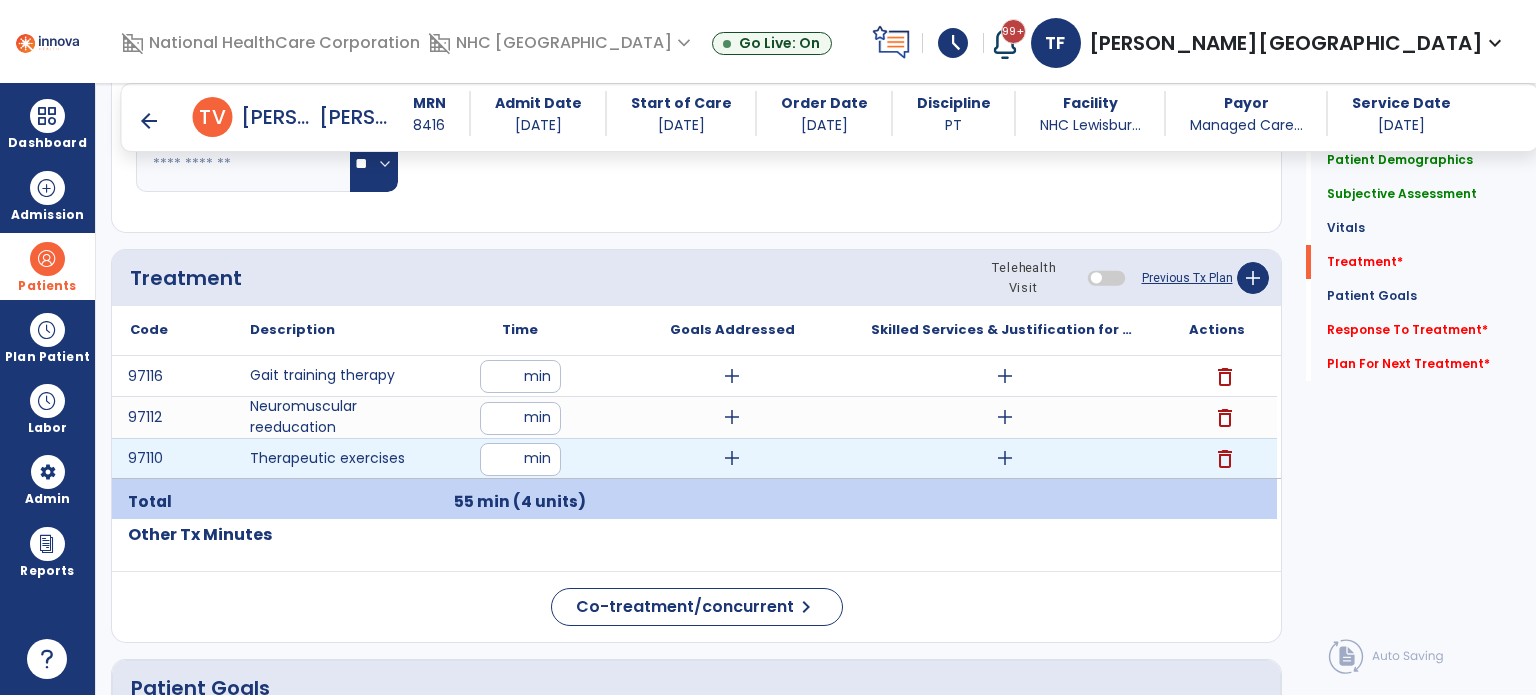 click at bounding box center (520, 459) 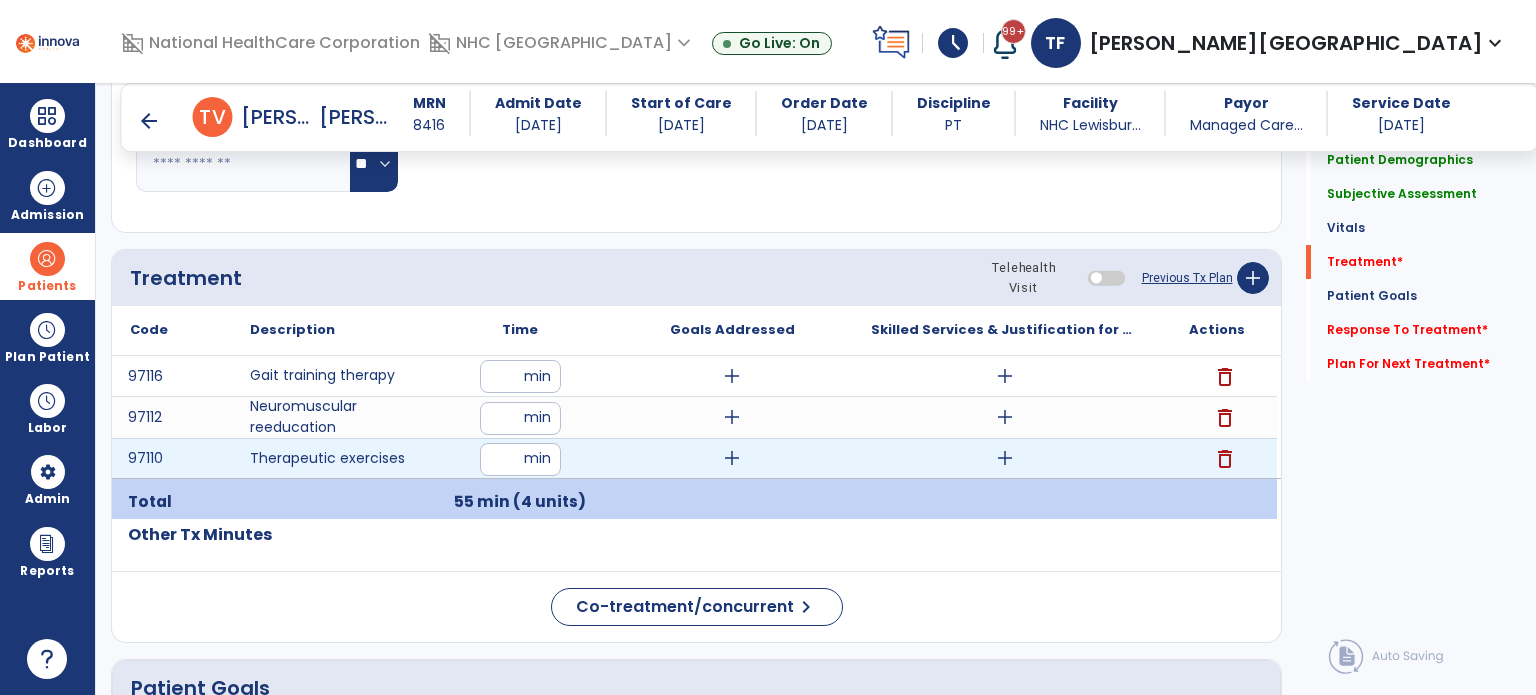 type on "**" 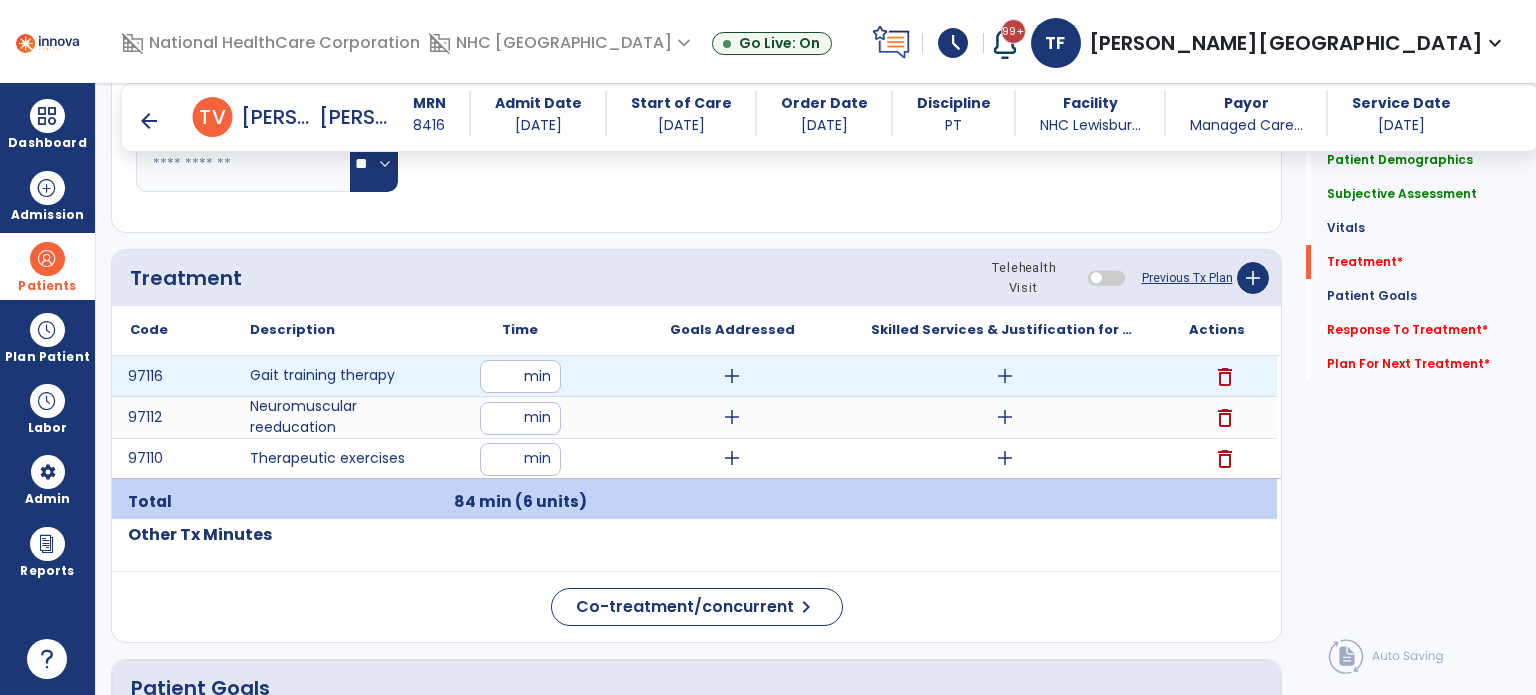 click on "add" at bounding box center [1005, 376] 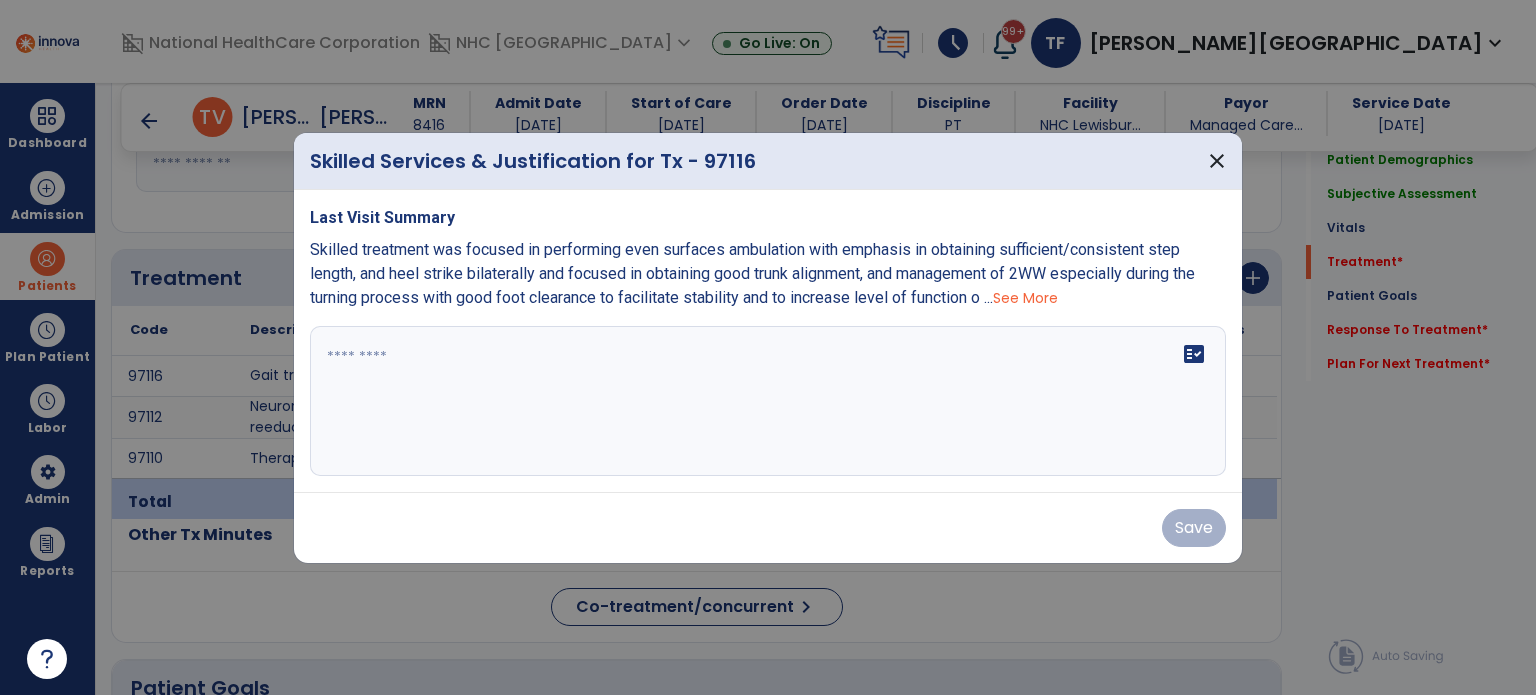 click on "fact_check" at bounding box center (768, 401) 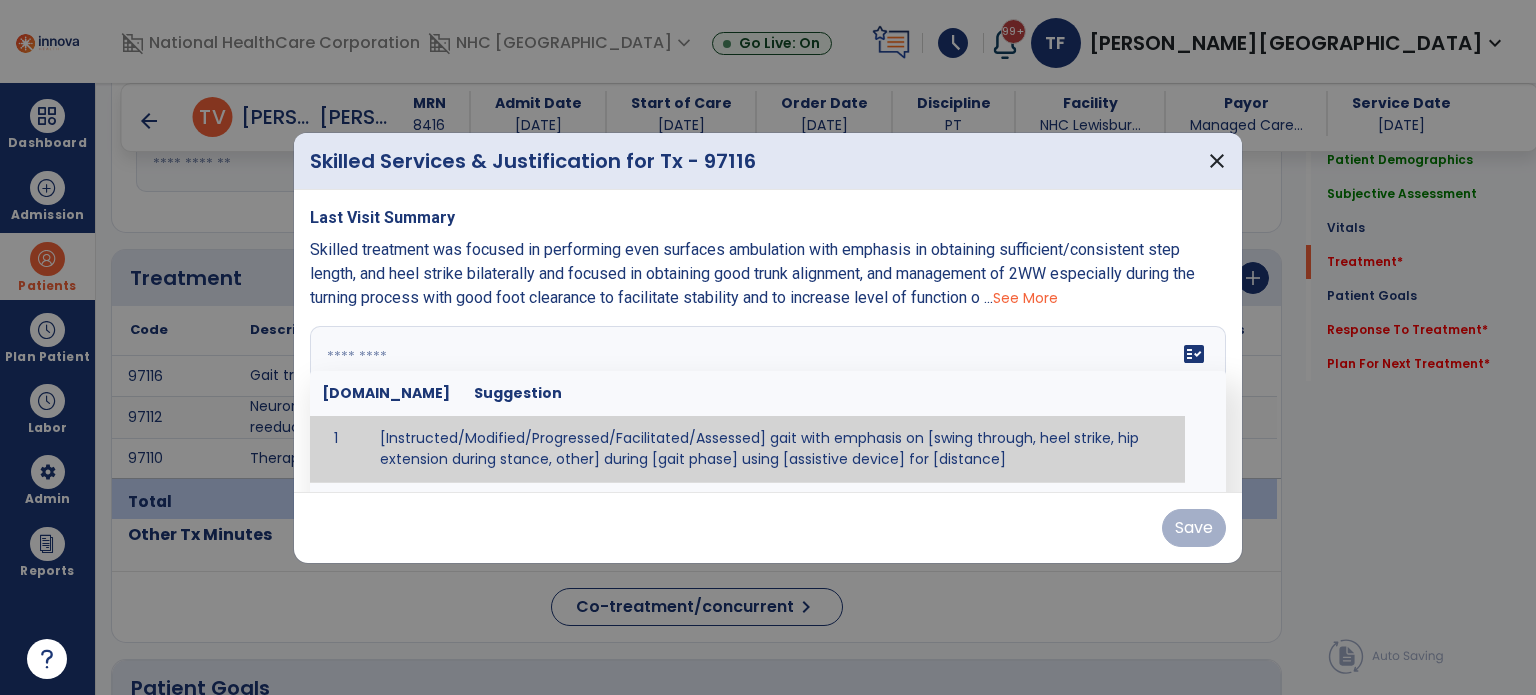 paste on "**********" 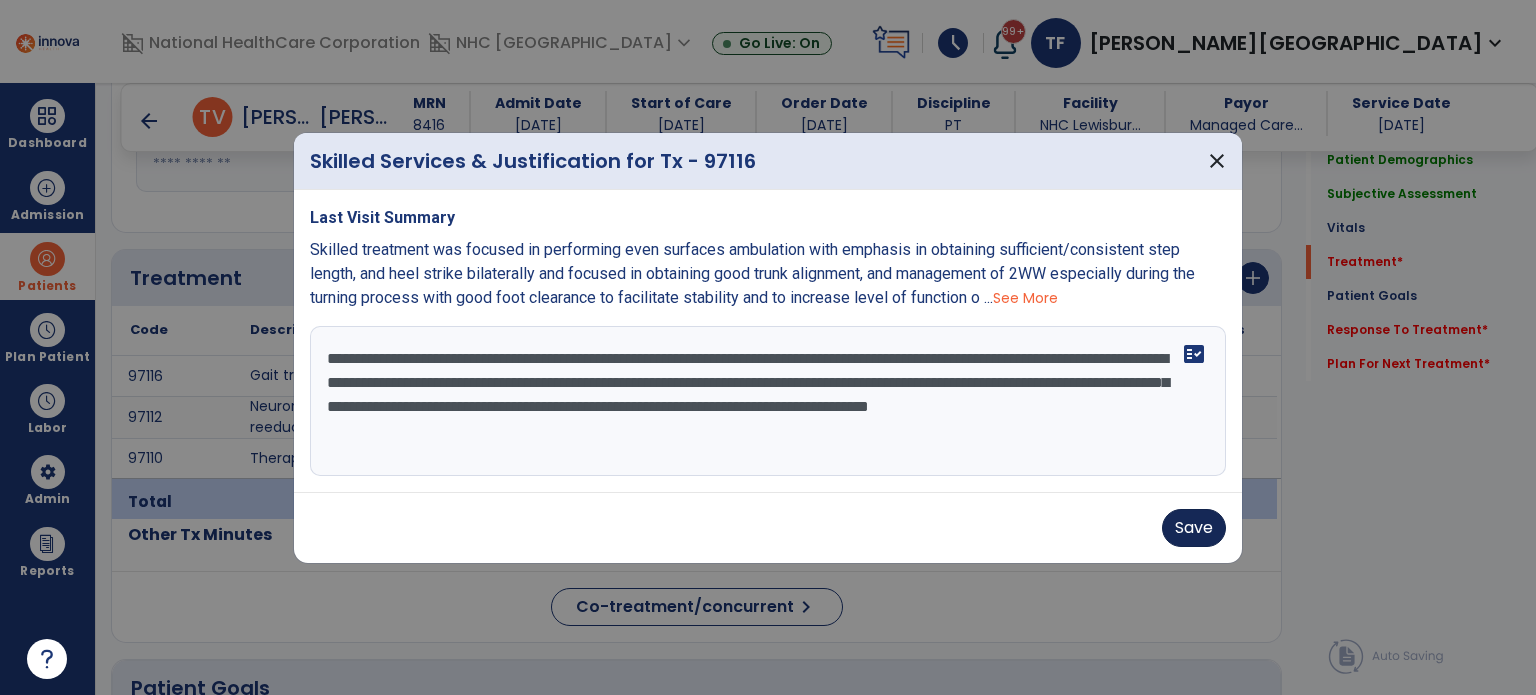 type on "**********" 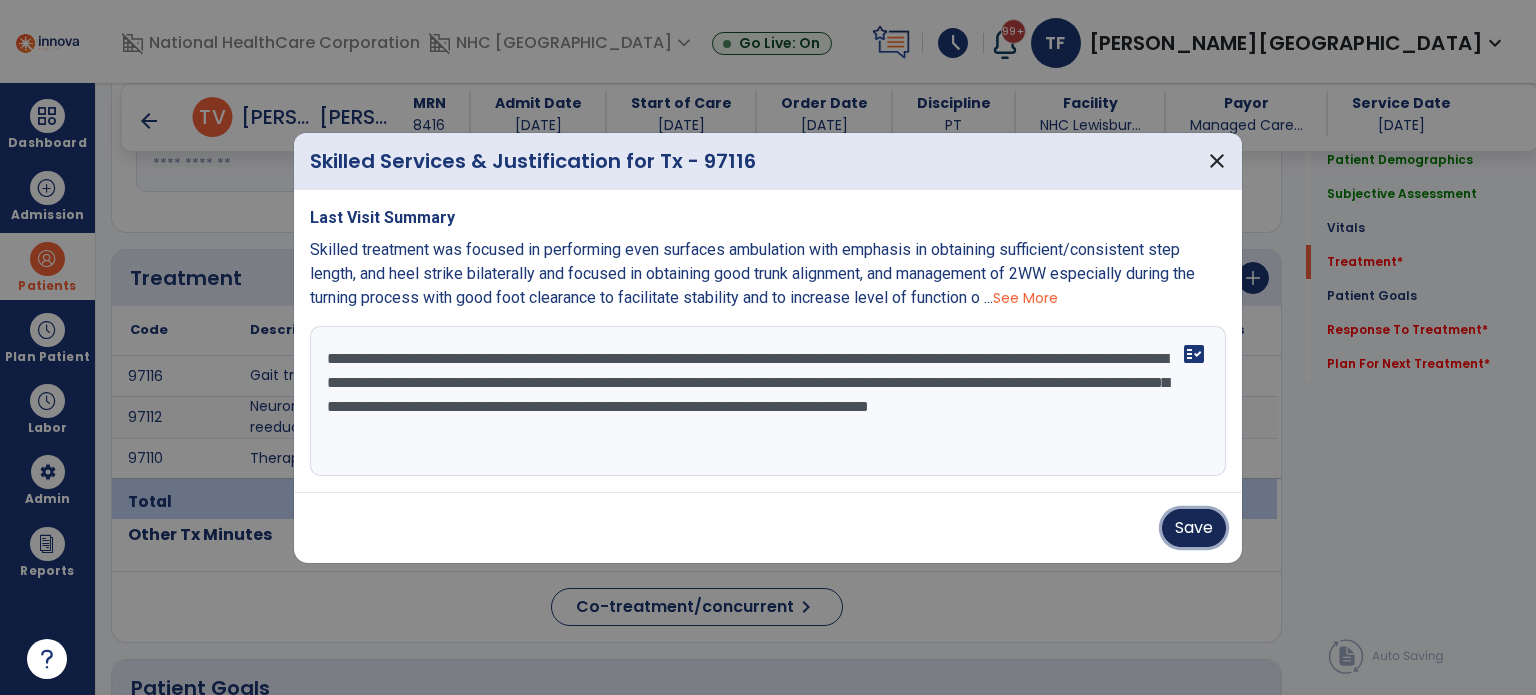 click on "Save" at bounding box center (1194, 528) 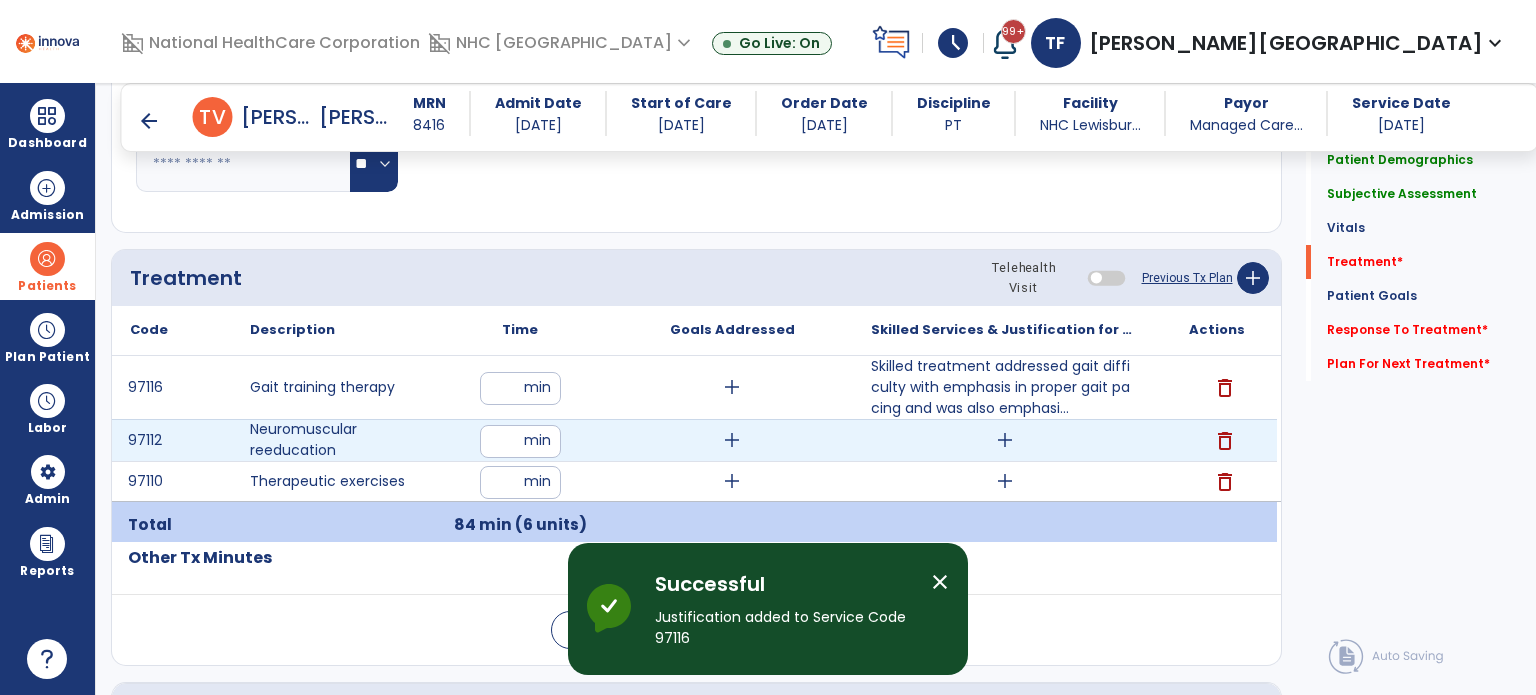 click on "add" at bounding box center [1005, 440] 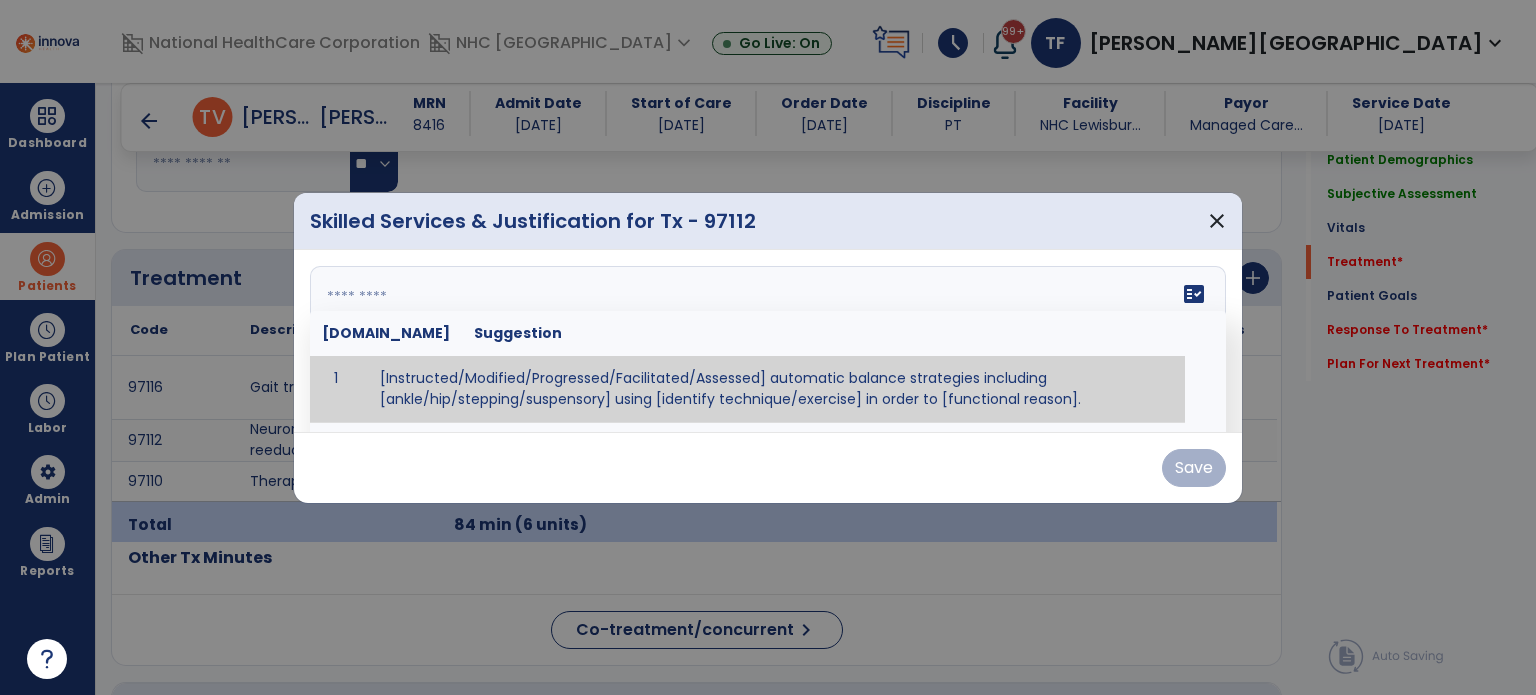 click on "fact_check  [DOMAIN_NAME] Suggestion 1 [Instructed/Modified/Progressed/Facilitated/Assessed] automatic balance strategies including [ankle/hip/stepping/suspensory] using [identify technique/exercise] in order to [functional reason]. 2 [Instructed/Modified/Progressed/Facilitated/Assessed] sensory integration techniques including [visual inhibition/somatosensory inhibition/visual excitatory/somatosensory excitatory/vestibular excitatory] using [identify technique/exercise] in order to [functional reason]. 3 [Instructed/Modified/Progressed/Facilitated/Assessed] visual input including [oculomotor exercises, smooth pursuits, saccades, visual field, other] in order to [functional reasons]. 4 [Instructed/Modified/Progressed/Assessed] somatosensory techniques including [joint compression, proprioceptive activities, other] in order to [functional reasons]. 5 [Instructed/Modified/Progressed/Assessed] vestibular techniques including [gaze stabilization, [PERSON_NAME]-Darhoff, Epley, other] in order to [functional reasons]. 6 7" at bounding box center [768, 341] 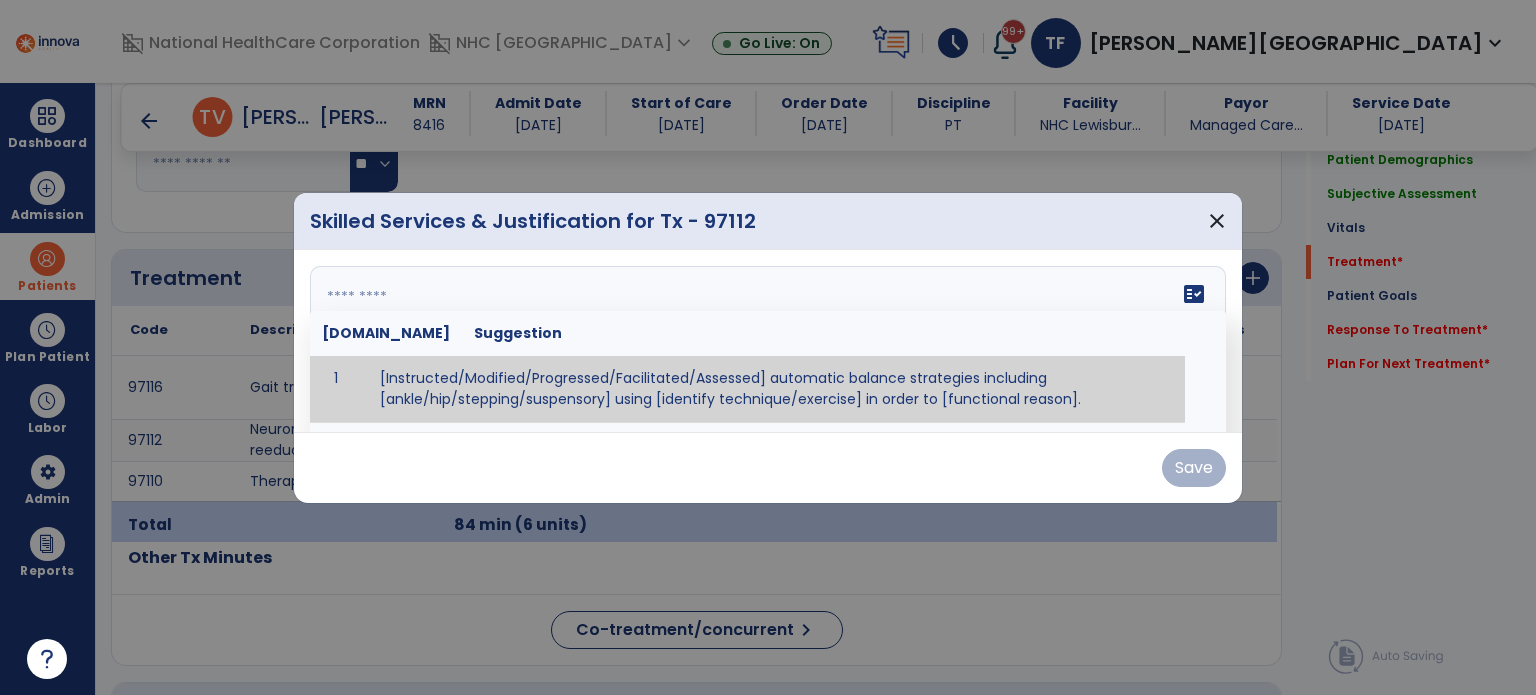 paste on "**********" 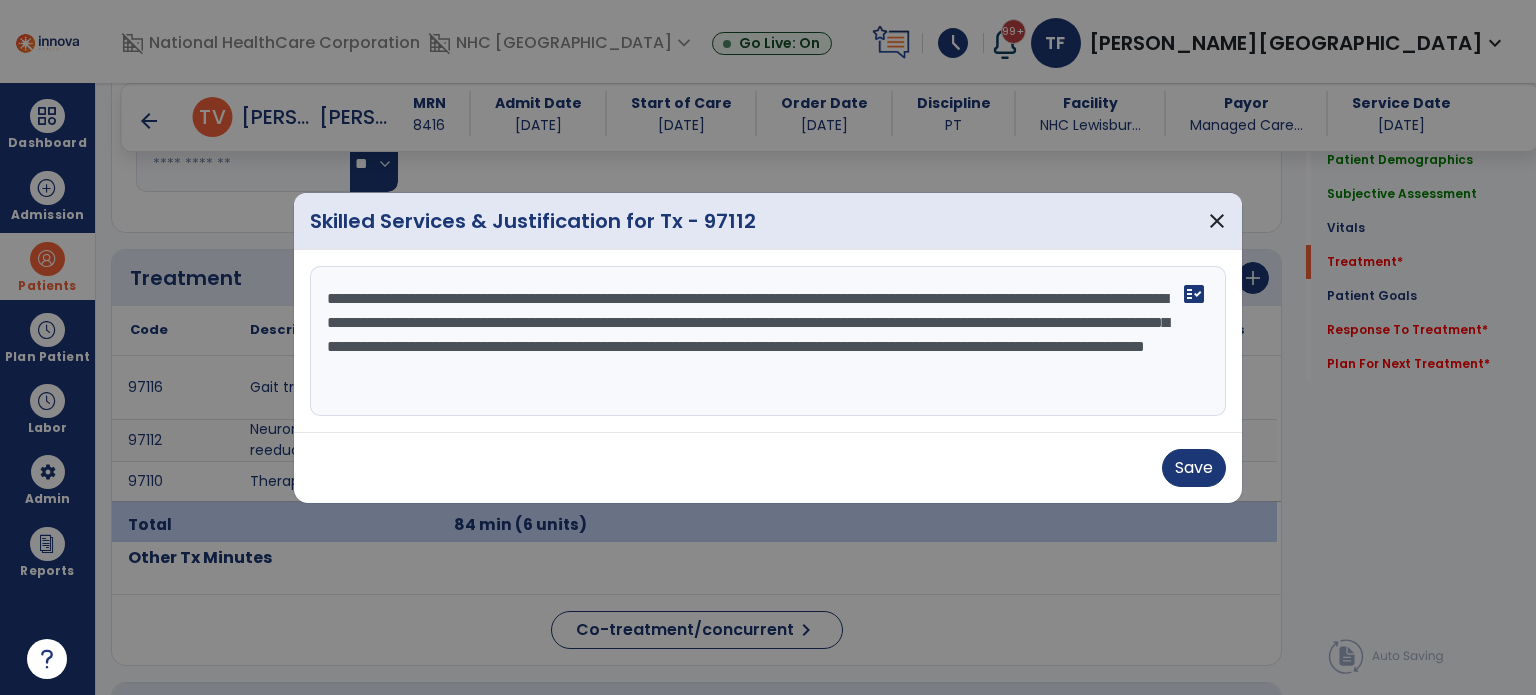 click on "**********" at bounding box center (768, 341) 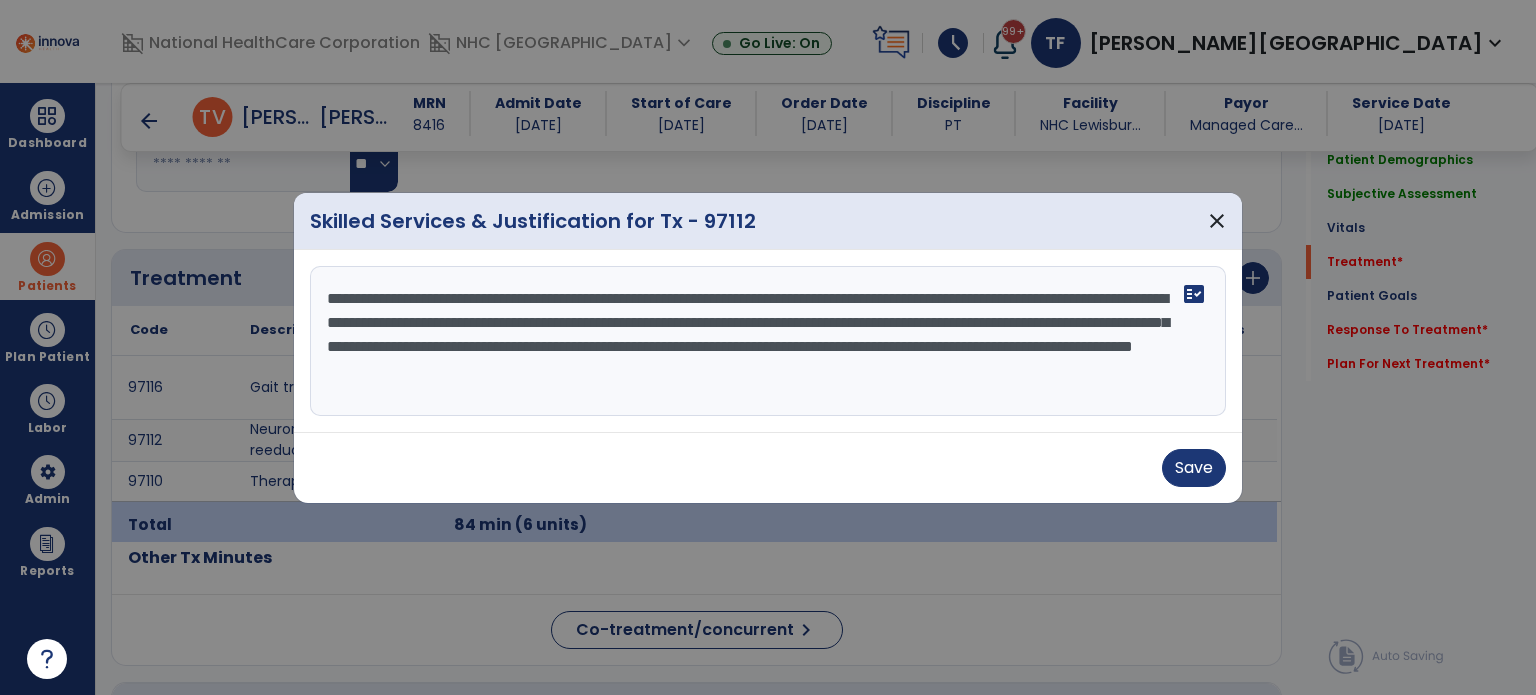 click on "**********" at bounding box center (768, 341) 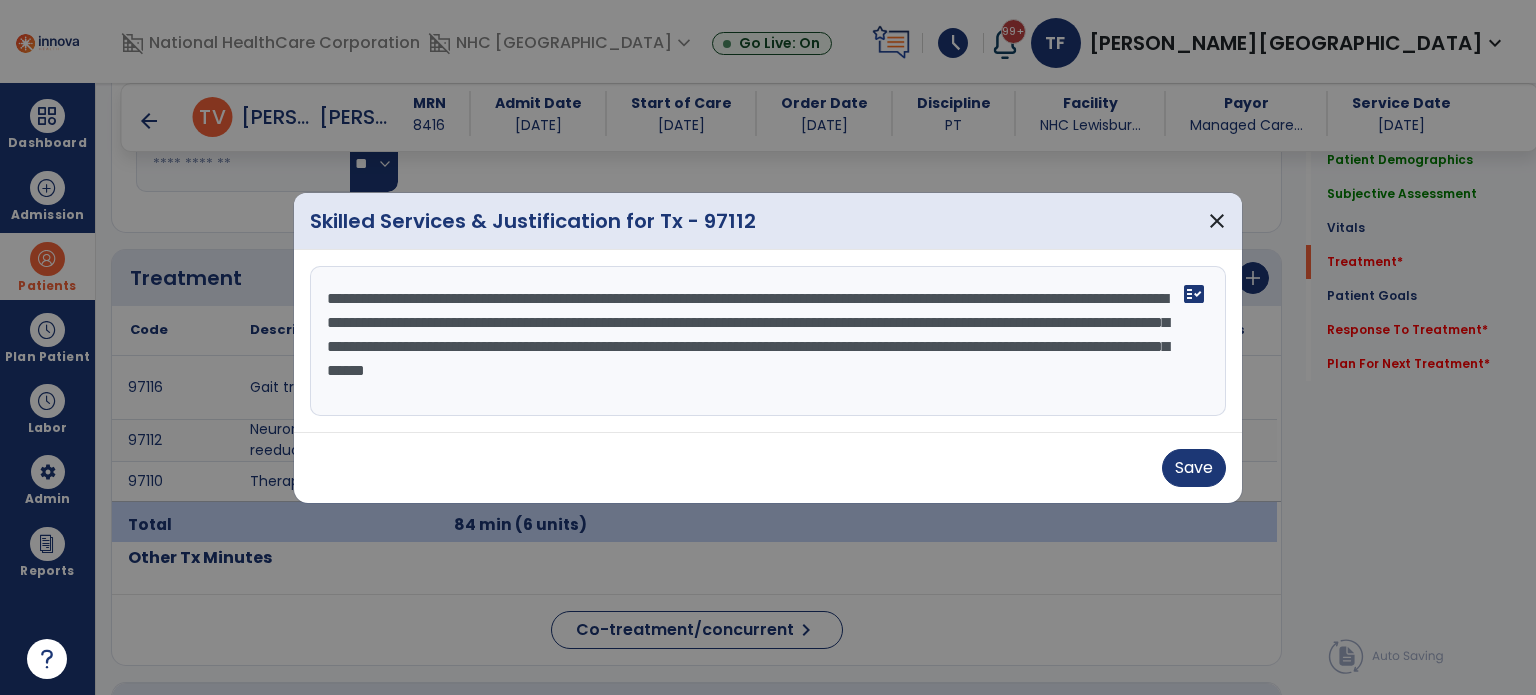 drag, startPoint x: 984, startPoint y: 327, endPoint x: 848, endPoint y: 322, distance: 136.09187 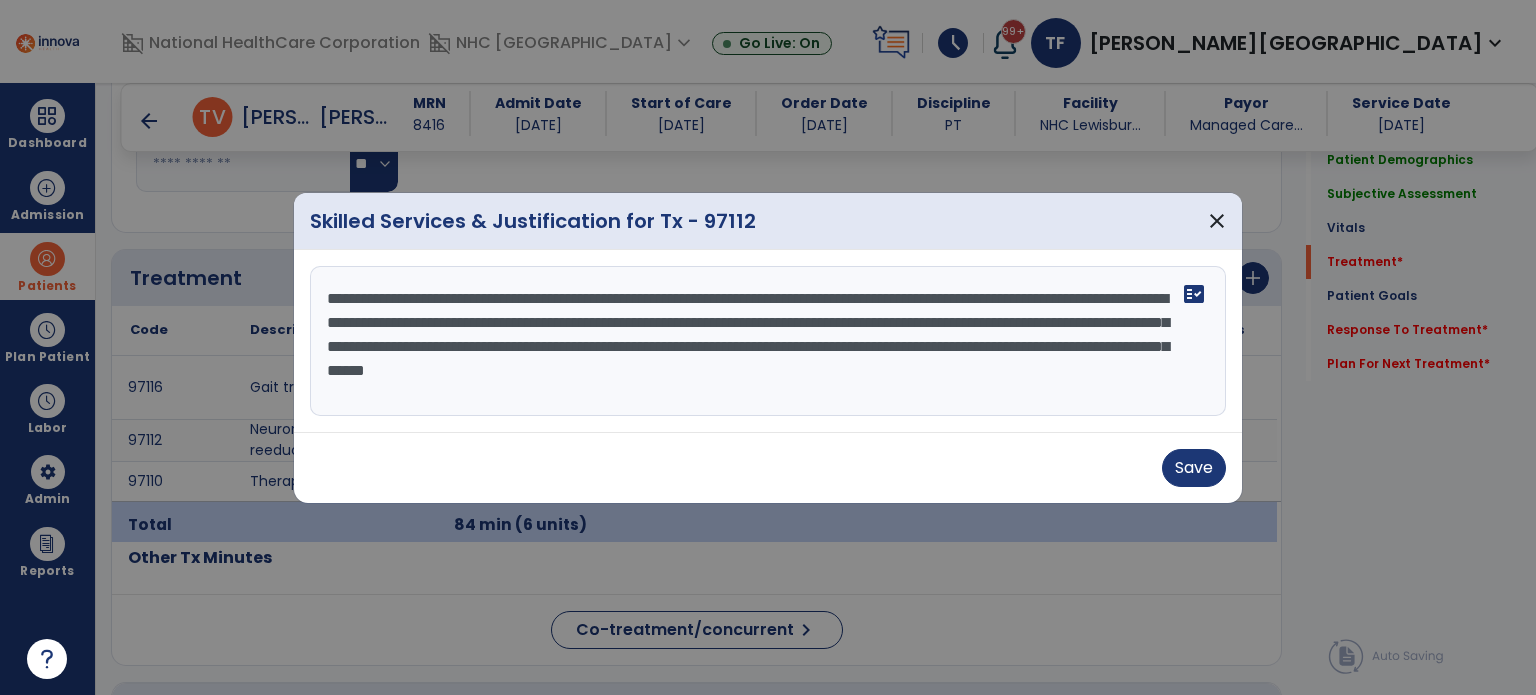 click on "**********" at bounding box center [768, 341] 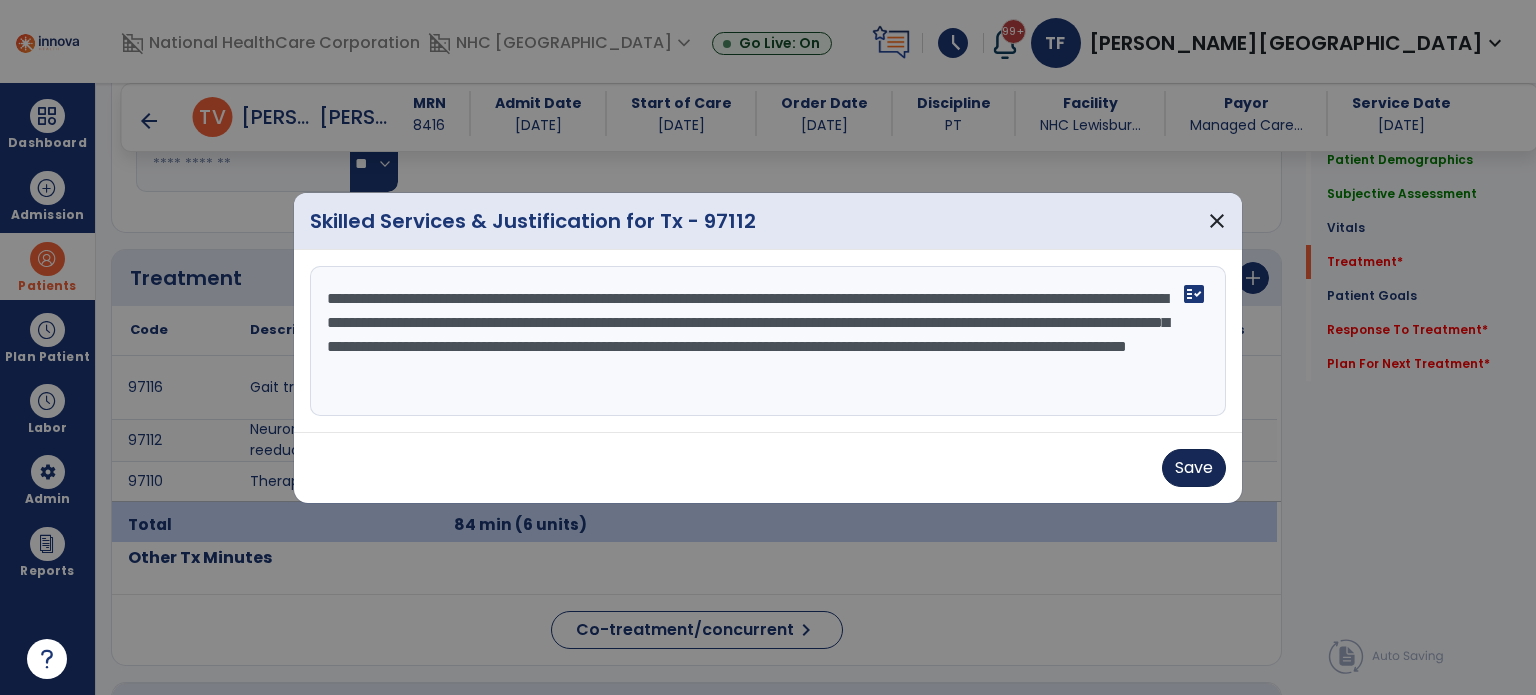 type on "**********" 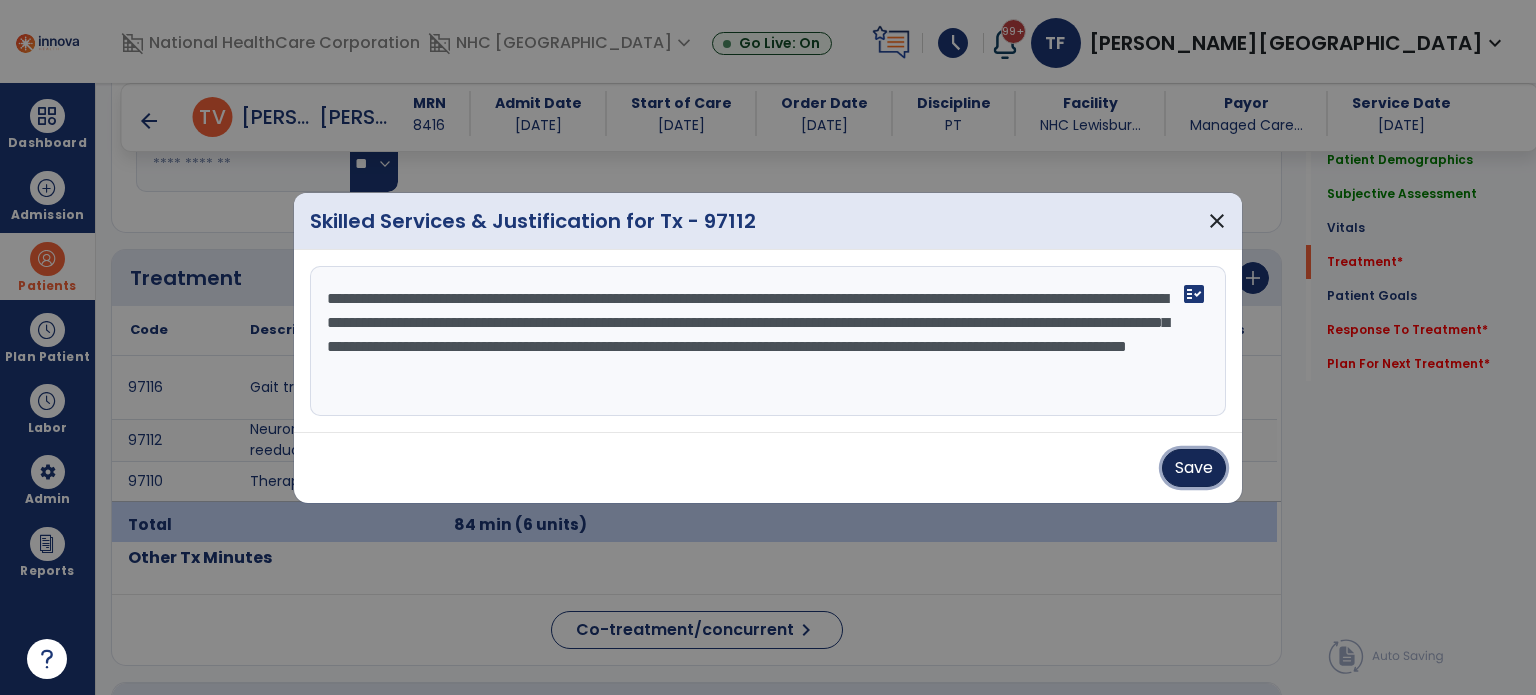 click on "Save" at bounding box center [1194, 468] 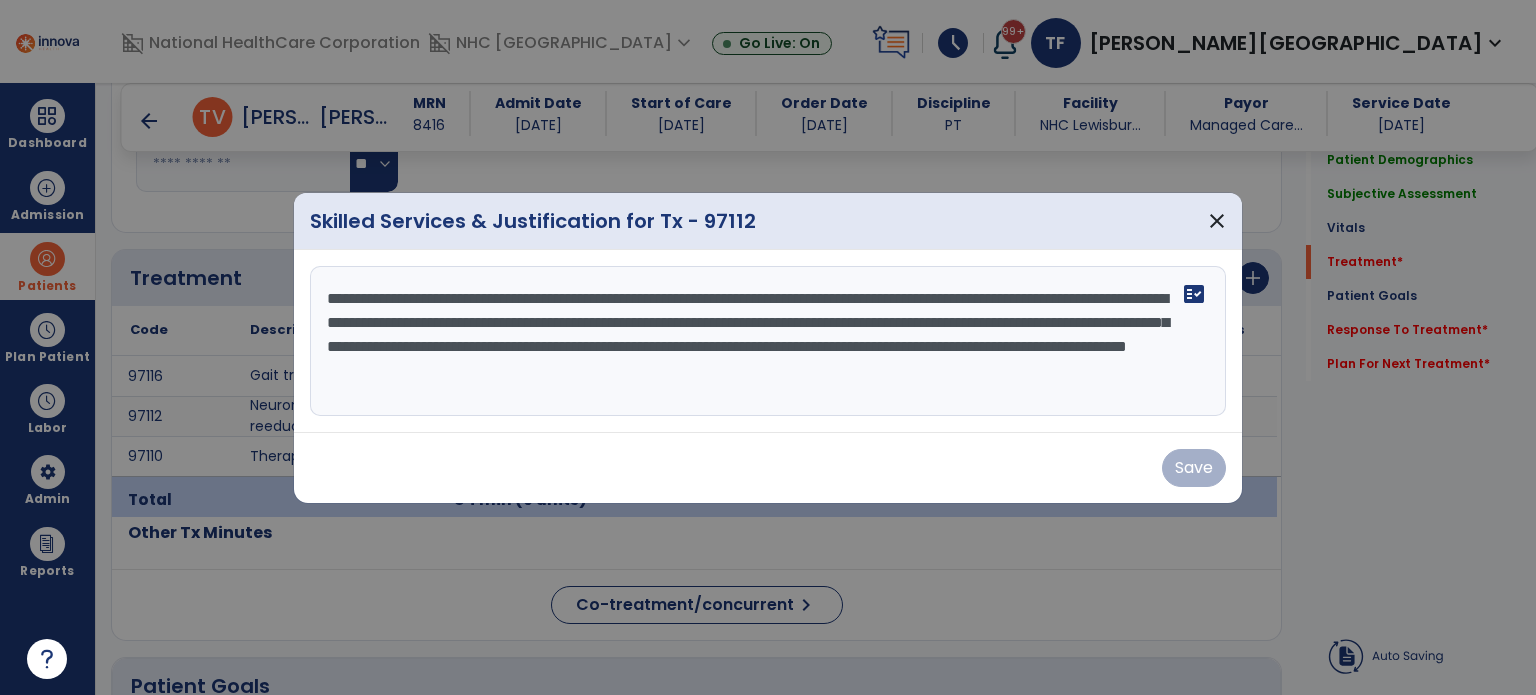 click on "Save" at bounding box center (768, 468) 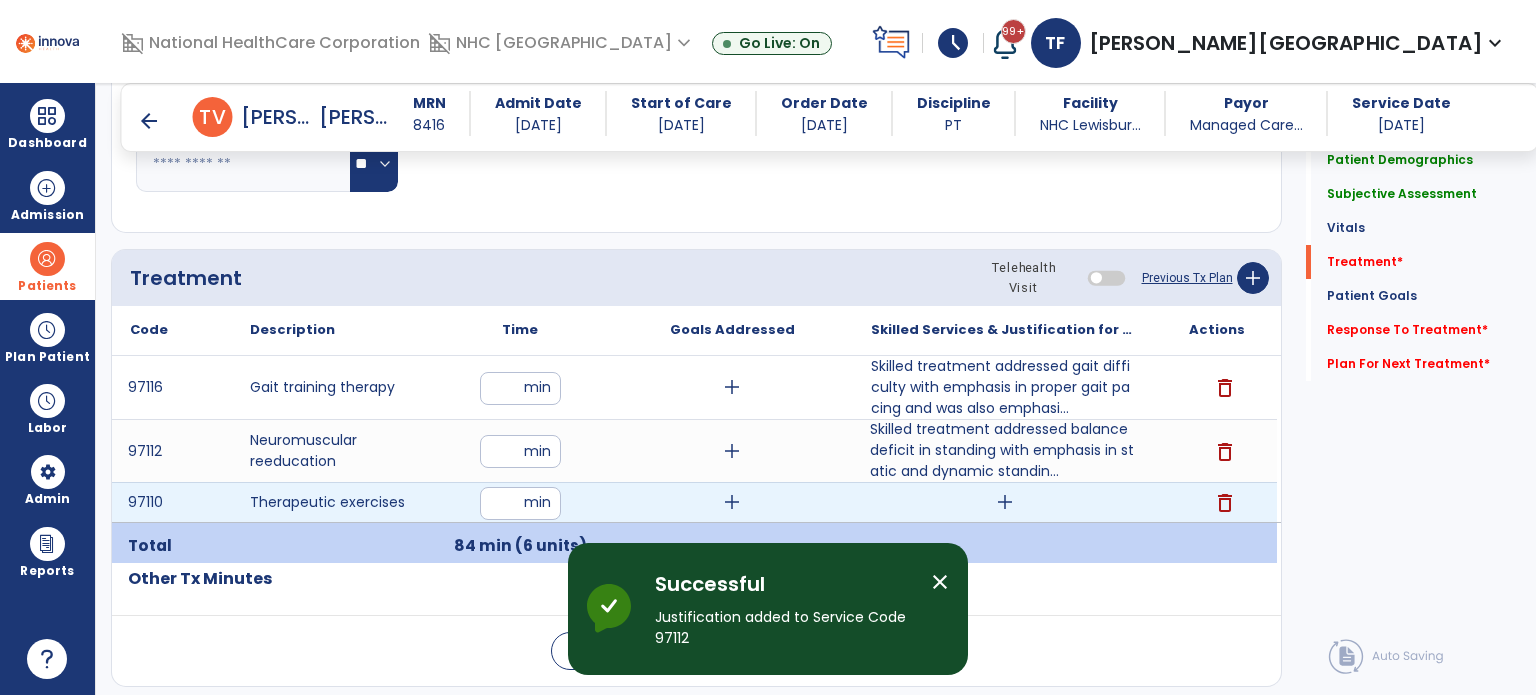 click on "add" at bounding box center (1005, 502) 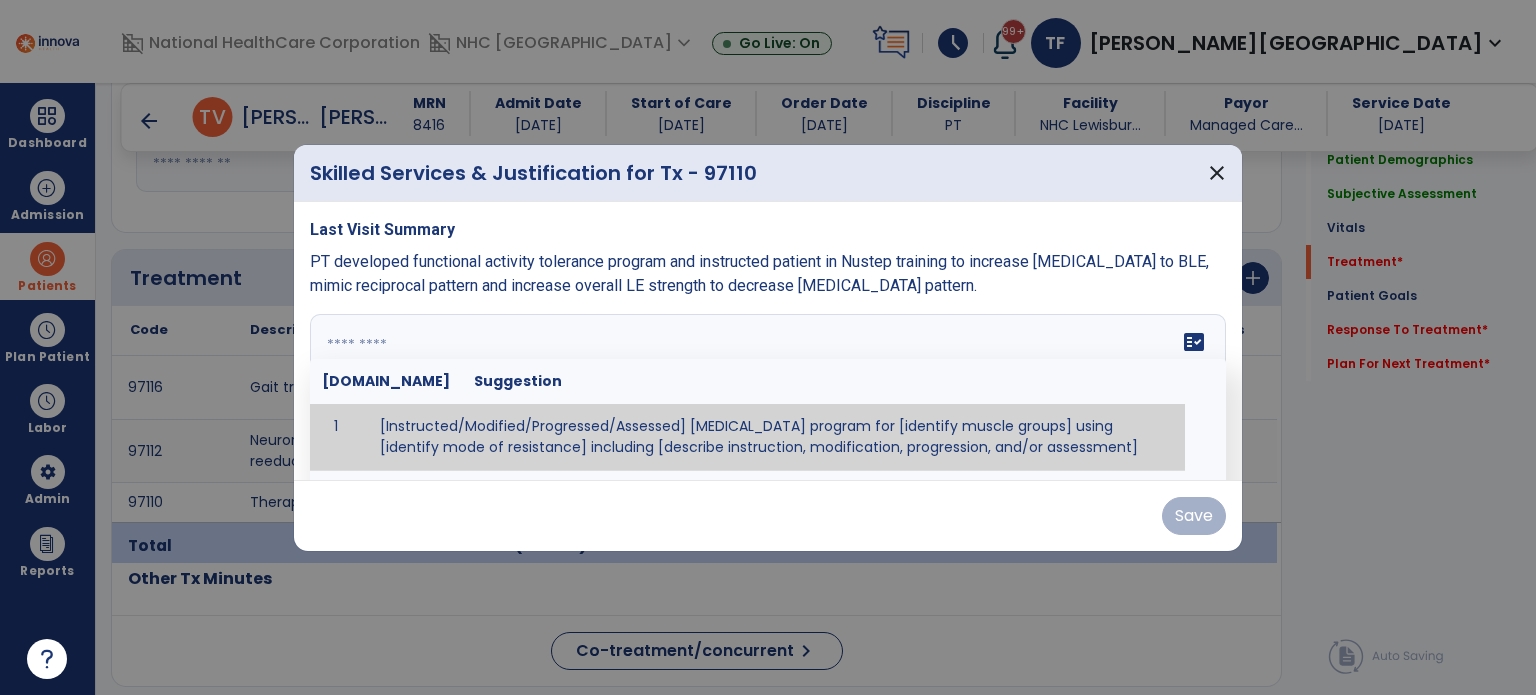 click on "fact_check  [DOMAIN_NAME] Suggestion 1 [Instructed/Modified/Progressed/Assessed] [MEDICAL_DATA] program for [identify muscle groups] using [identify mode of resistance] including [describe instruction, modification, progression, and/or assessment] 2 [Instructed/Modified/Progressed/Assessed] aerobic exercise program using [identify equipment/mode] including [describe instruction, modification,progression, and/or assessment] 3 [Instructed/Modified/Progressed/Assessed] [PROM/A/AROM/AROM] program for [identify joint movements] using [contract-relax, over-pressure, inhibitory techniques, other] 4 [Assessed/Tested] aerobic capacity with administration of [aerobic capacity test]" at bounding box center [768, 389] 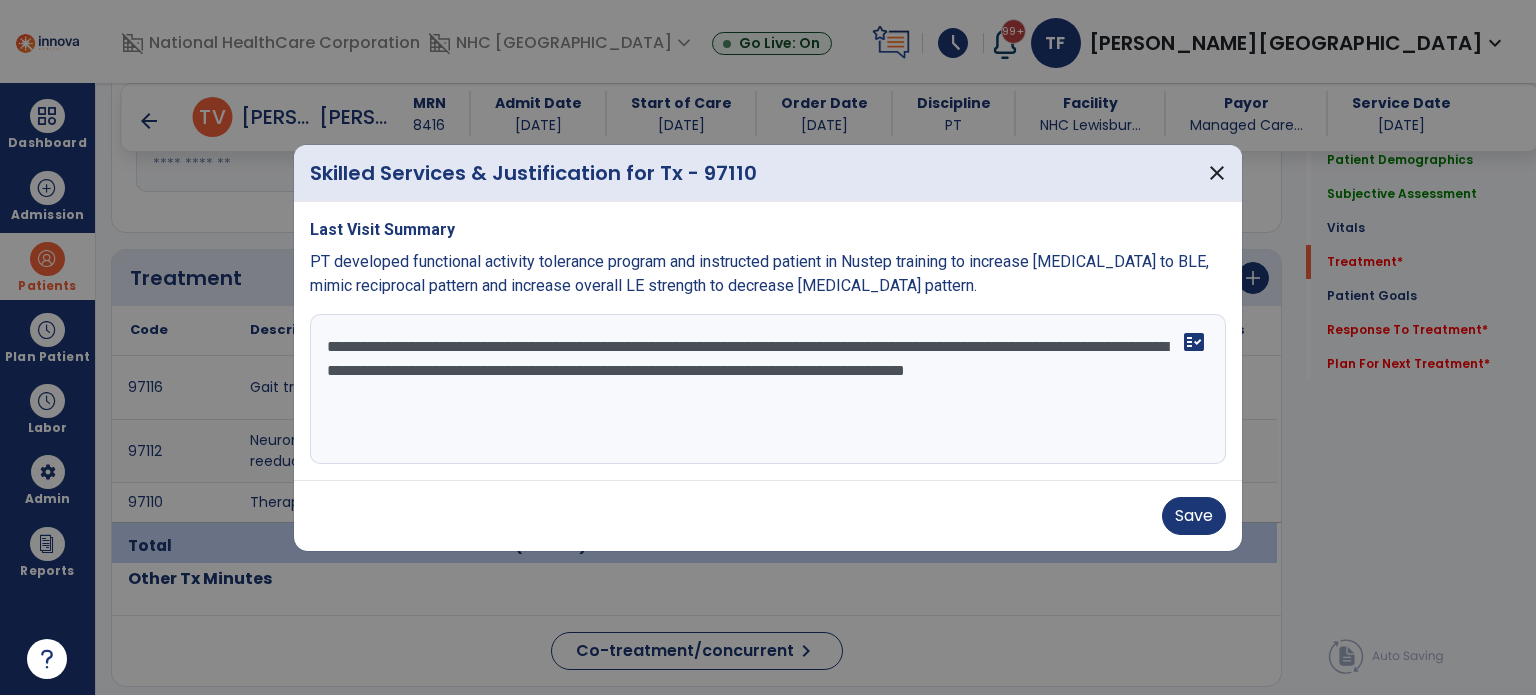click on "**********" at bounding box center [768, 389] 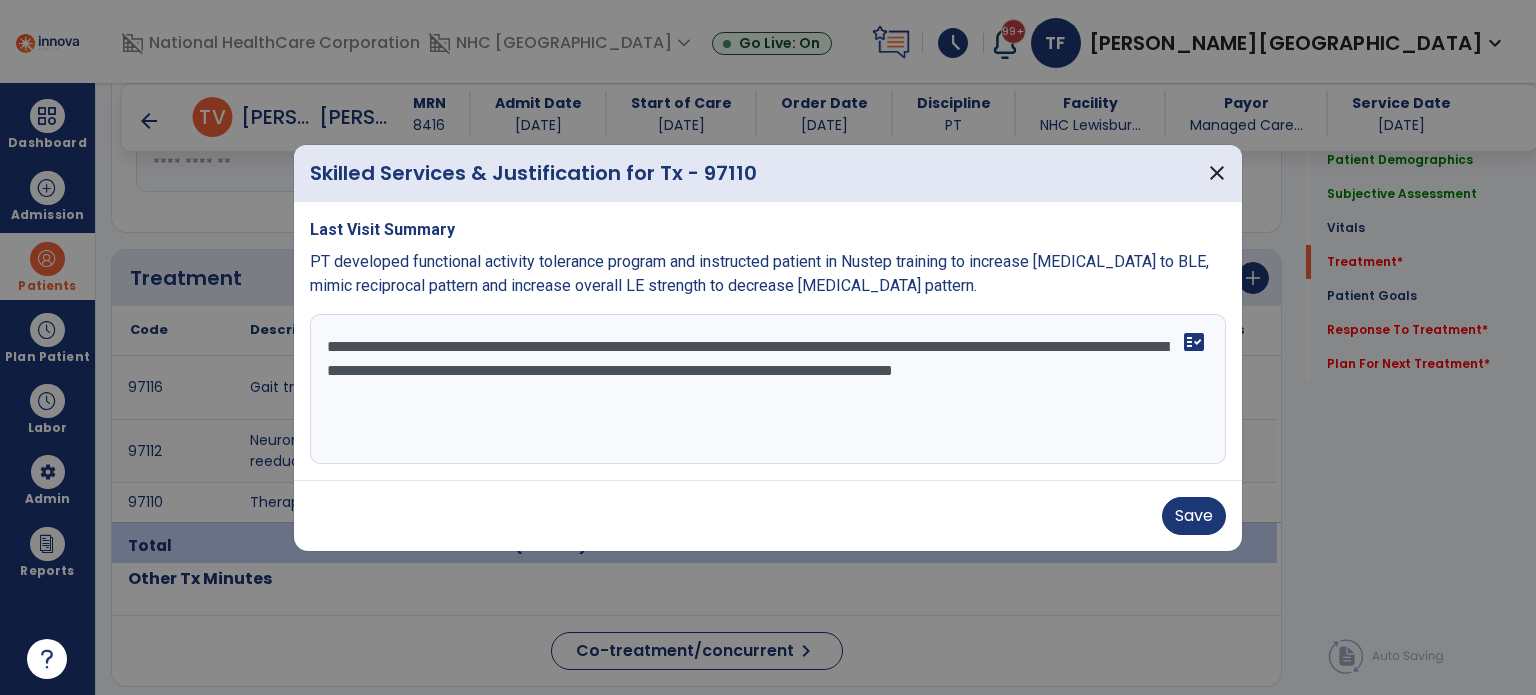 click on "**********" at bounding box center (768, 389) 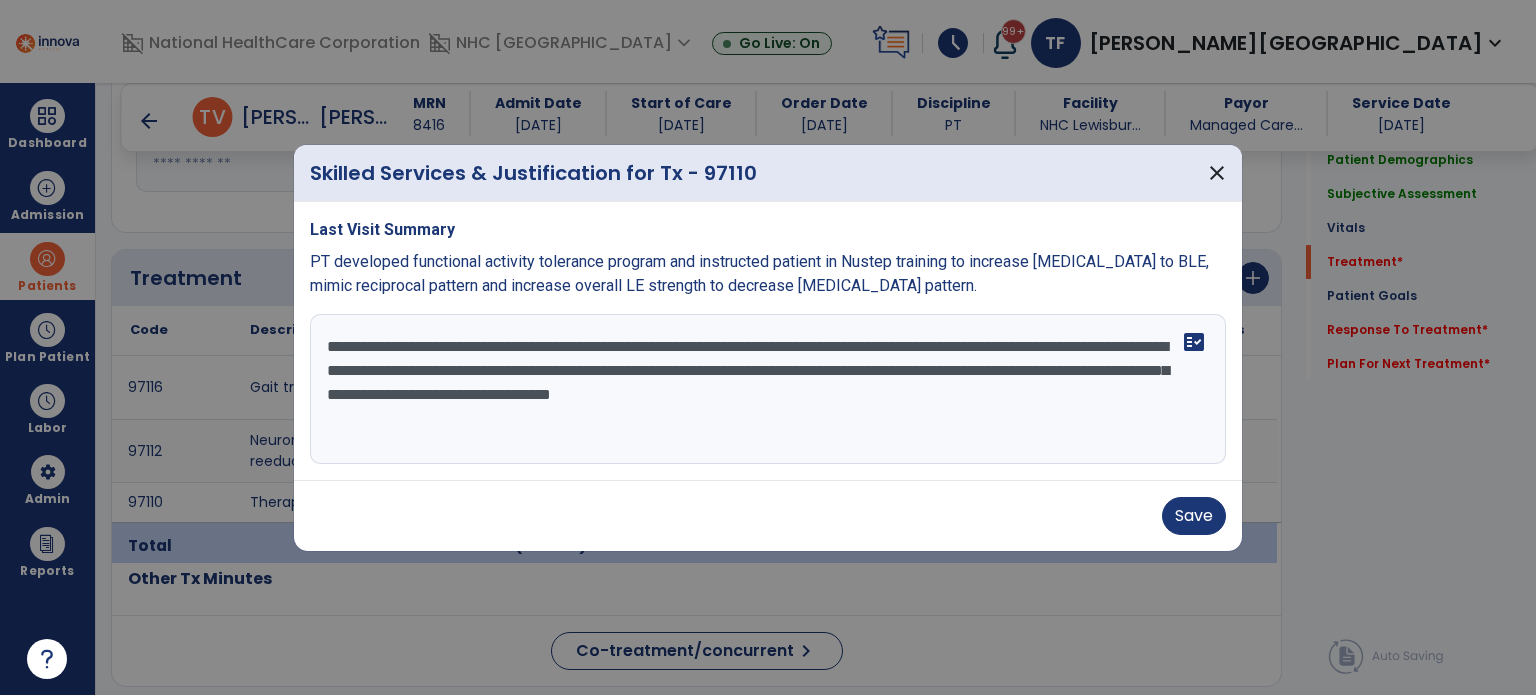 click on "**********" at bounding box center [768, 389] 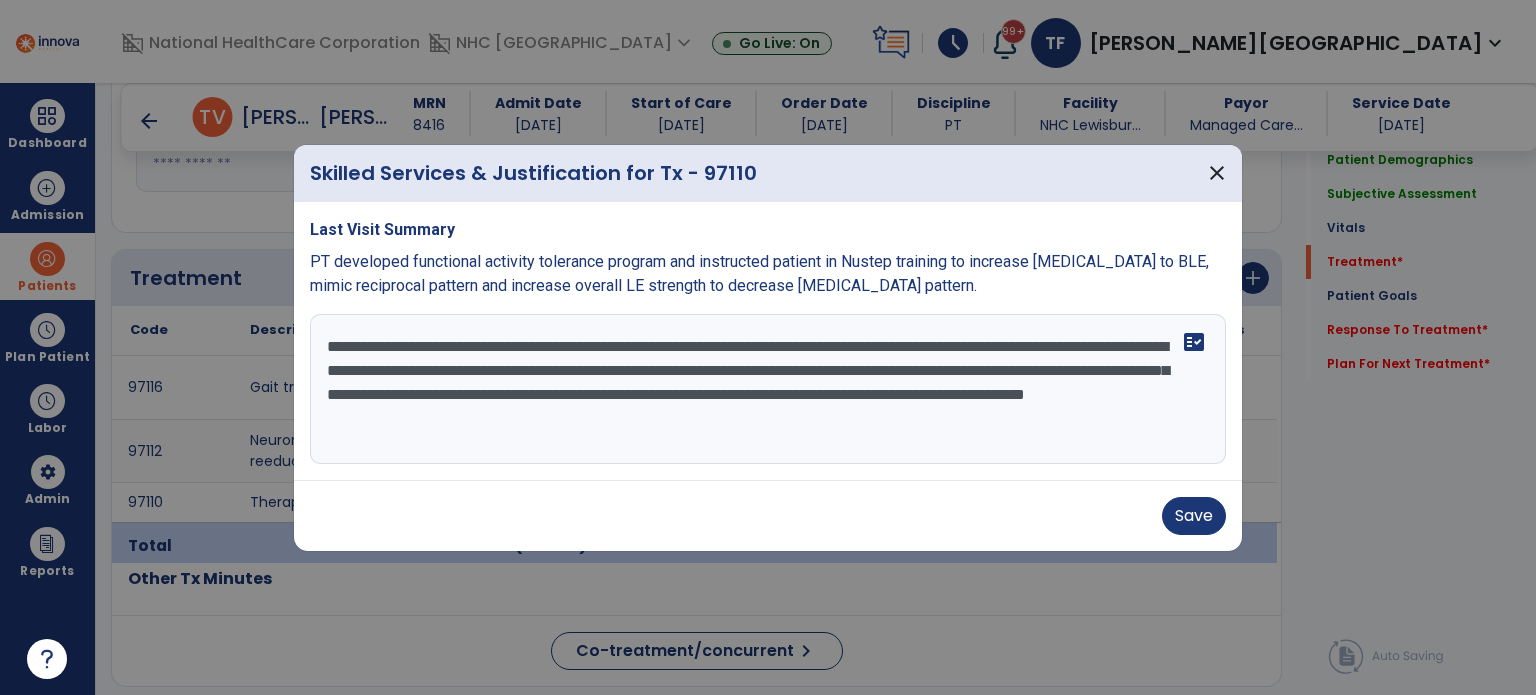 click on "**********" at bounding box center (768, 389) 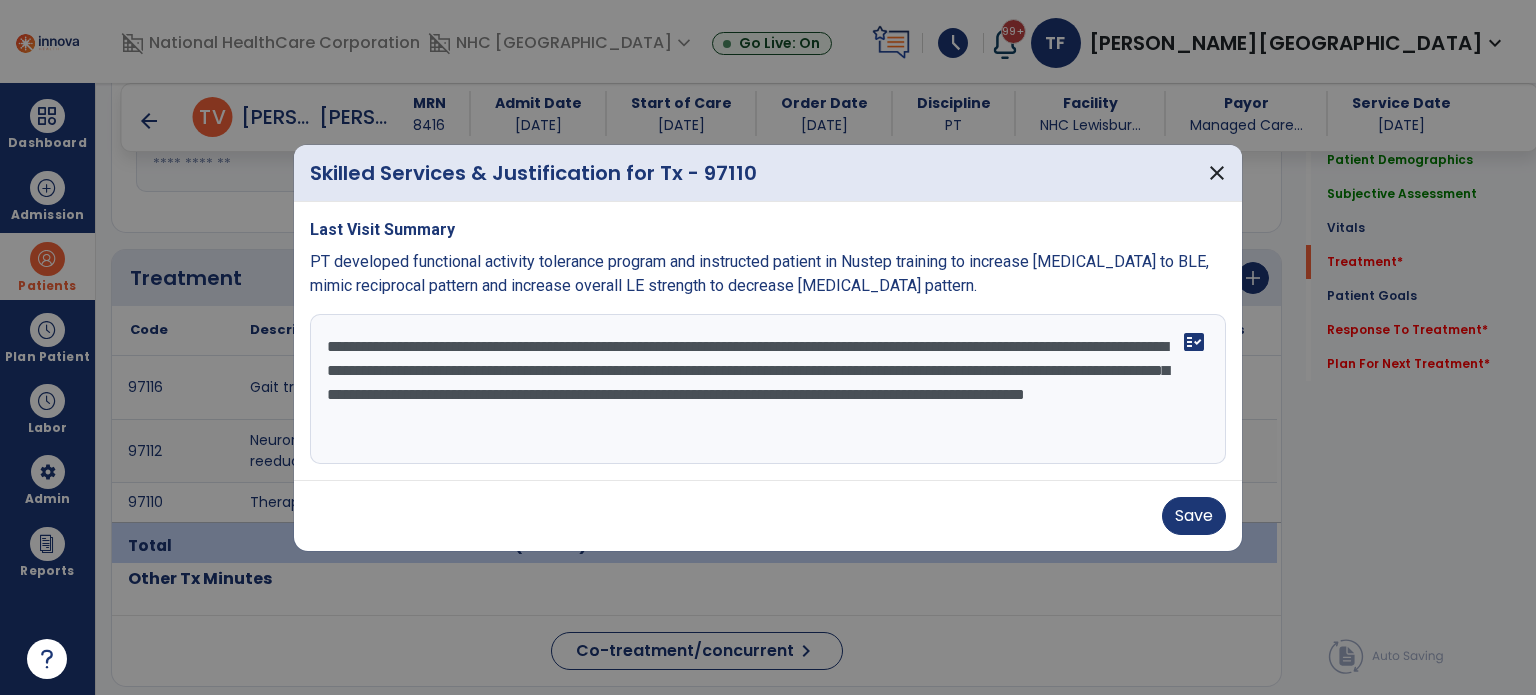 drag, startPoint x: 896, startPoint y: 407, endPoint x: 314, endPoint y: 349, distance: 584.8829 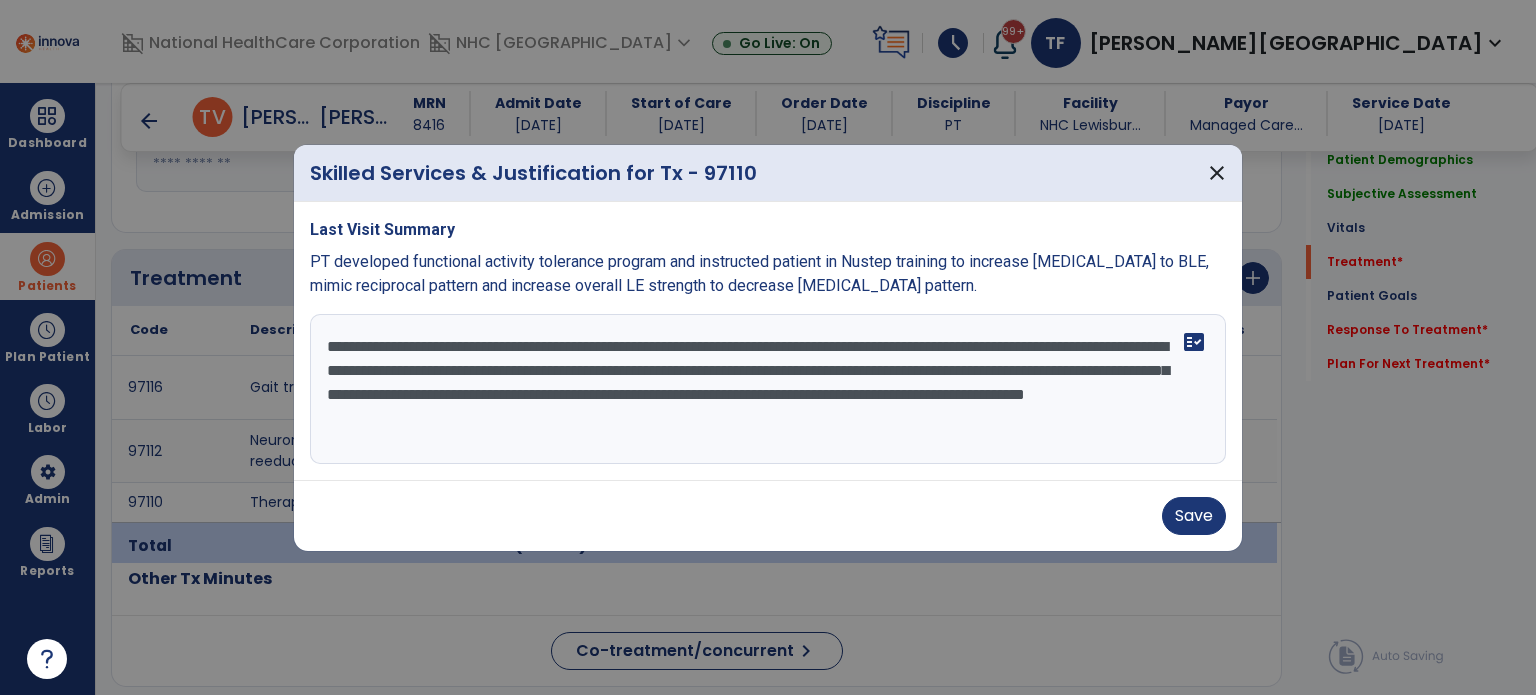 click on "**********" at bounding box center [768, 389] 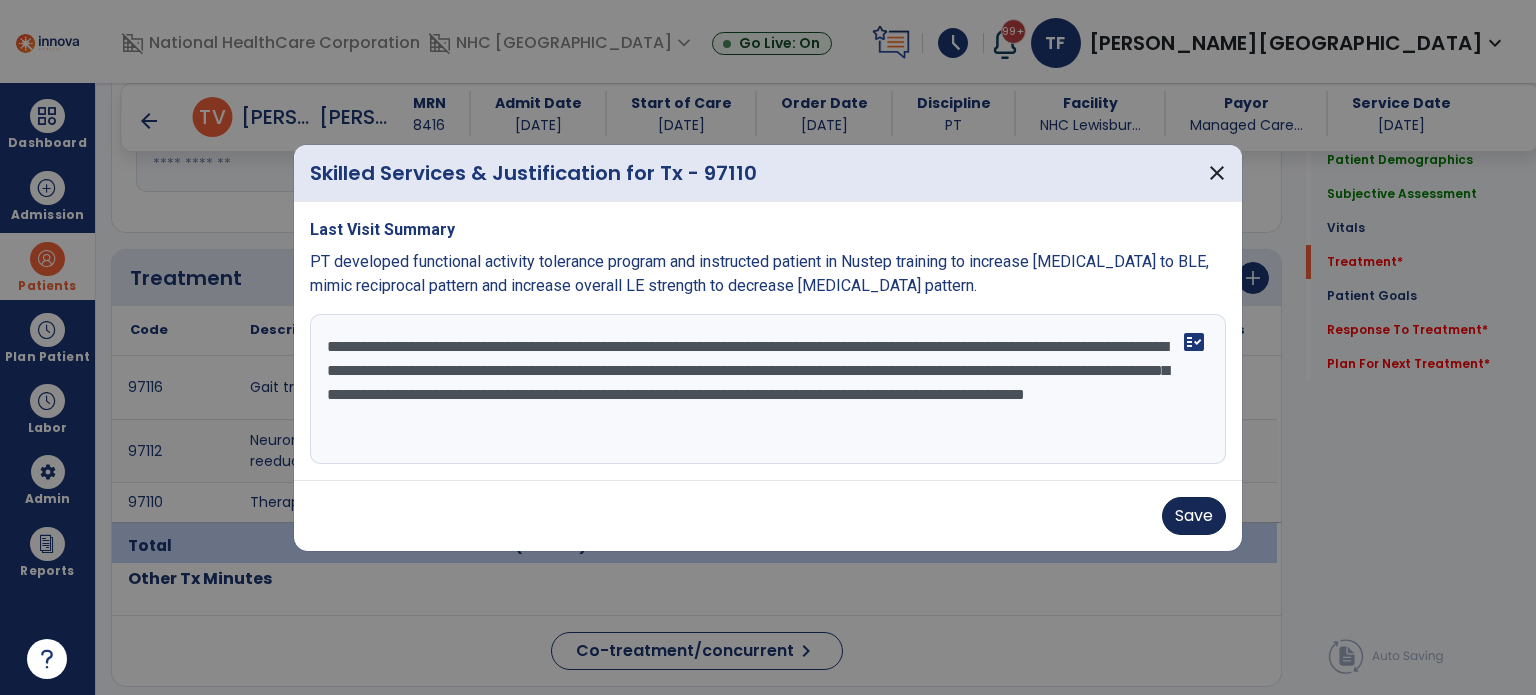 type on "**********" 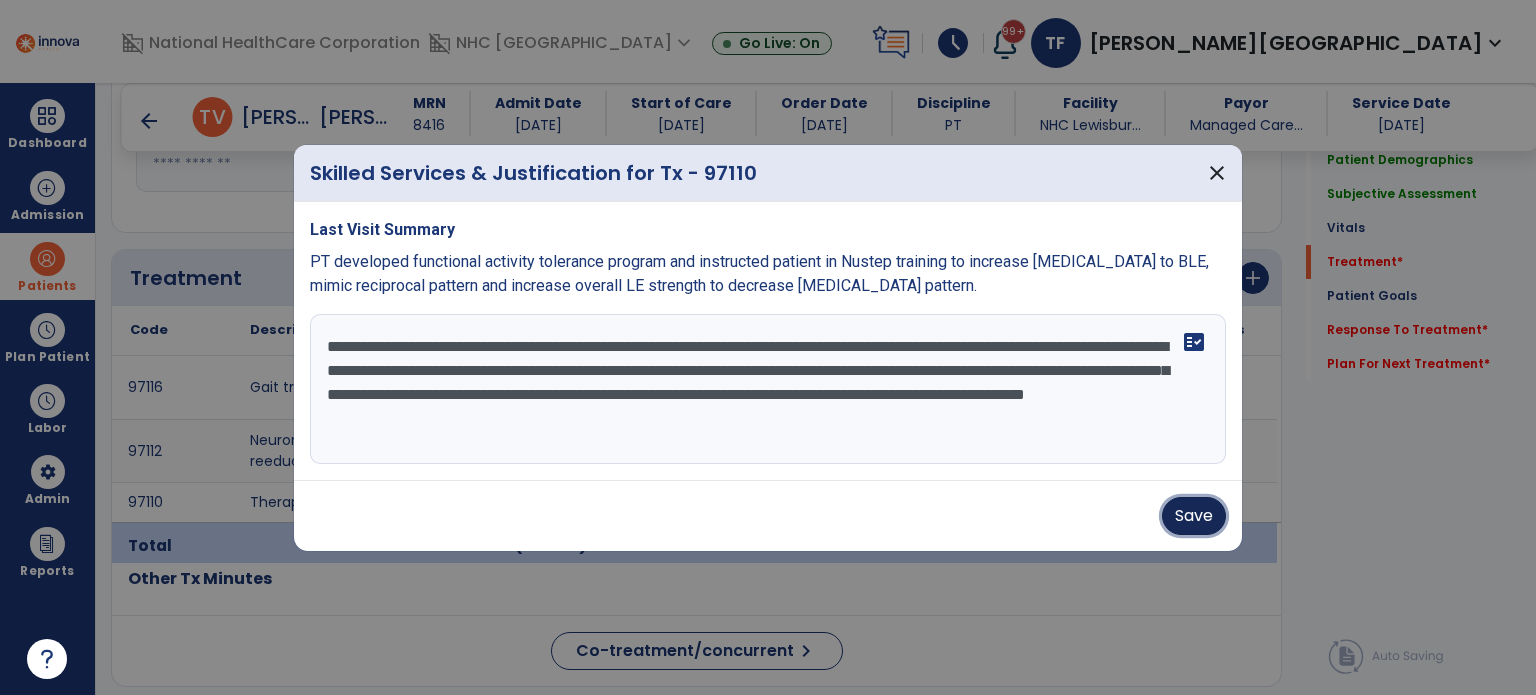 click on "Save" at bounding box center (1194, 516) 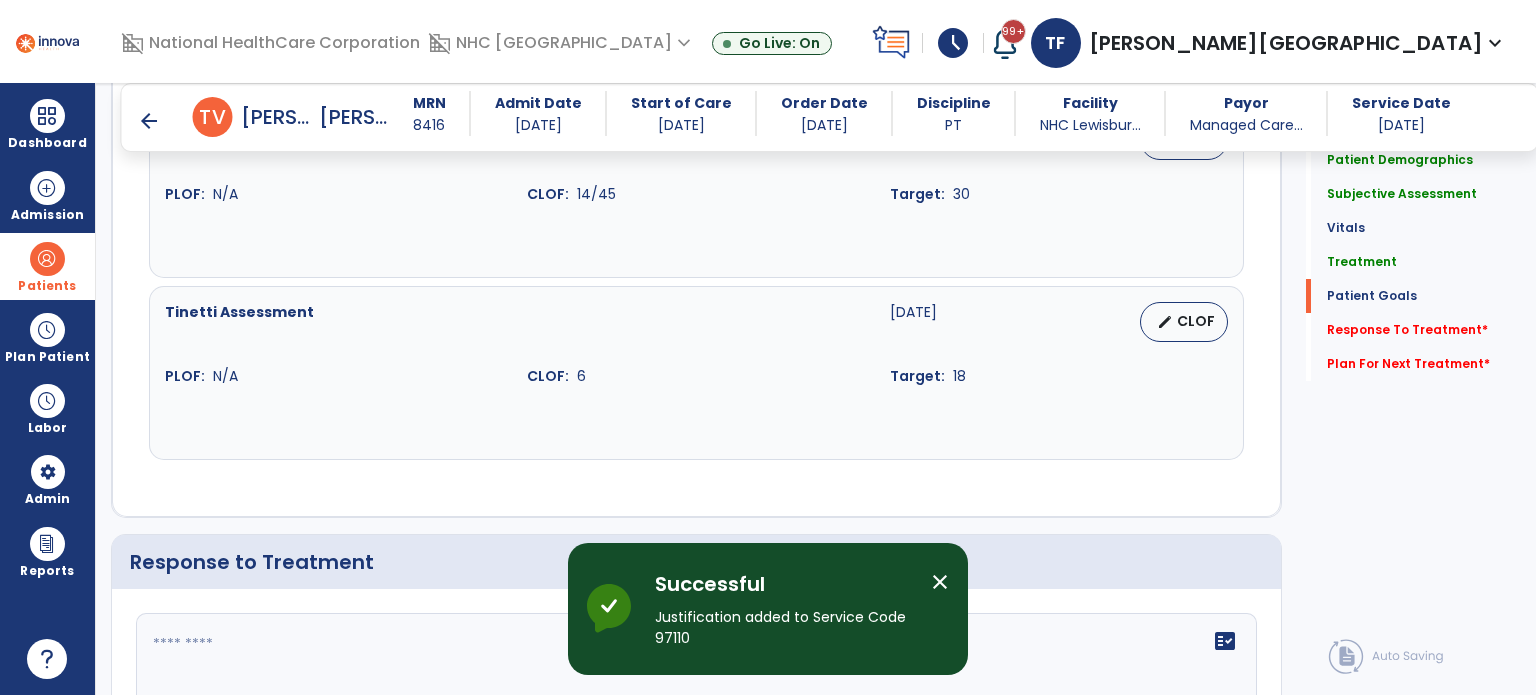scroll, scrollTop: 3220, scrollLeft: 0, axis: vertical 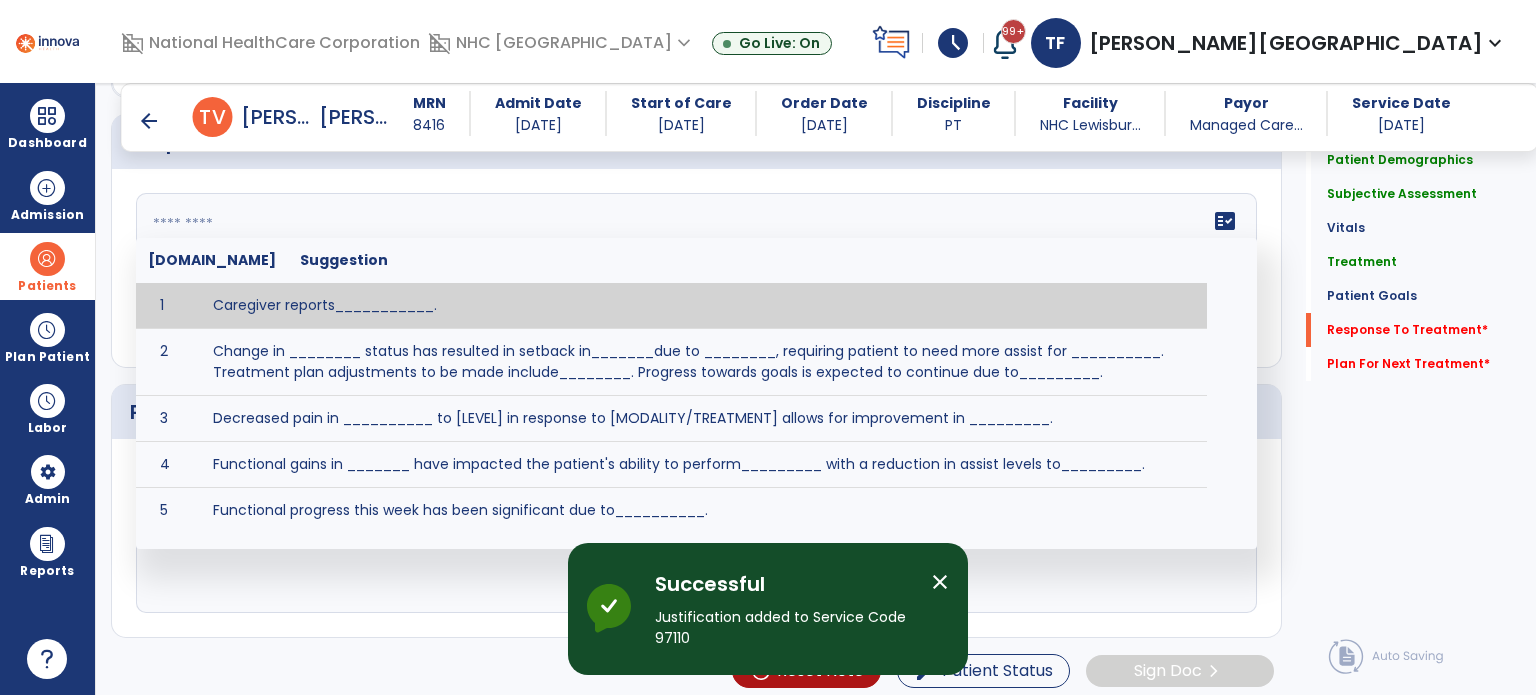 click on "fact_check  [DOMAIN_NAME] Suggestion 1 Caregiver reports___________. 2 Change in ________ status has resulted in setback in_______due to ________, requiring patient to need more assist for __________.   Treatment plan adjustments to be made include________.  Progress towards goals is expected to continue due to_________. 3 Decreased pain in __________ to [LEVEL] in response to [MODALITY/TREATMENT] allows for improvement in _________. 4 Functional gains in _______ have impacted the patient's ability to perform_________ with a reduction in assist levels to_________. 5 Functional progress this week has been significant due to__________. 6 Gains in ________ have improved the patient's ability to perform ______with decreased levels of assist to___________. 7 Improvement in ________allows patient to tolerate higher levels of challenges in_________. 8 Pain in [AREA] has decreased to [LEVEL] in response to [TREATMENT/MODALITY], allowing fore ease in completing__________. 9 10 11 12 13 14 15 16 17 18 19 20 21" 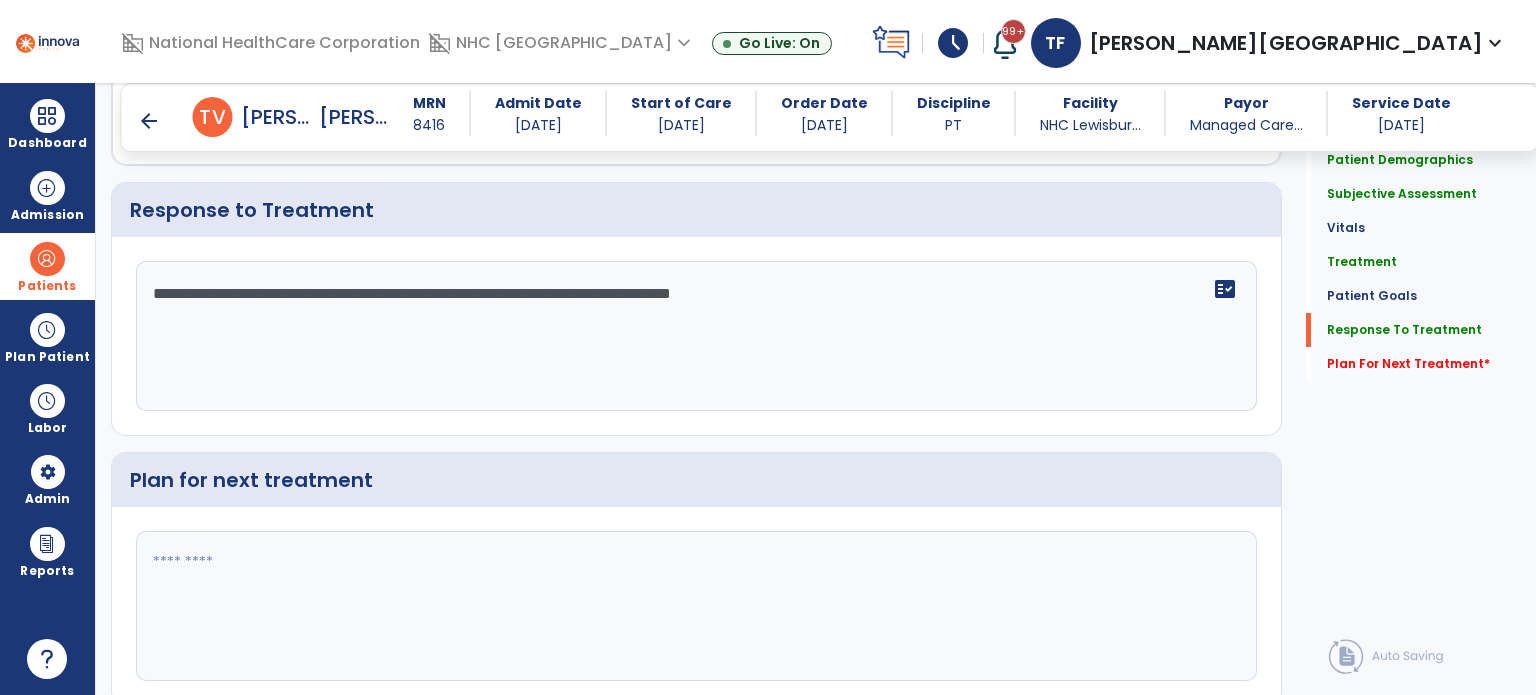 scroll, scrollTop: 3220, scrollLeft: 0, axis: vertical 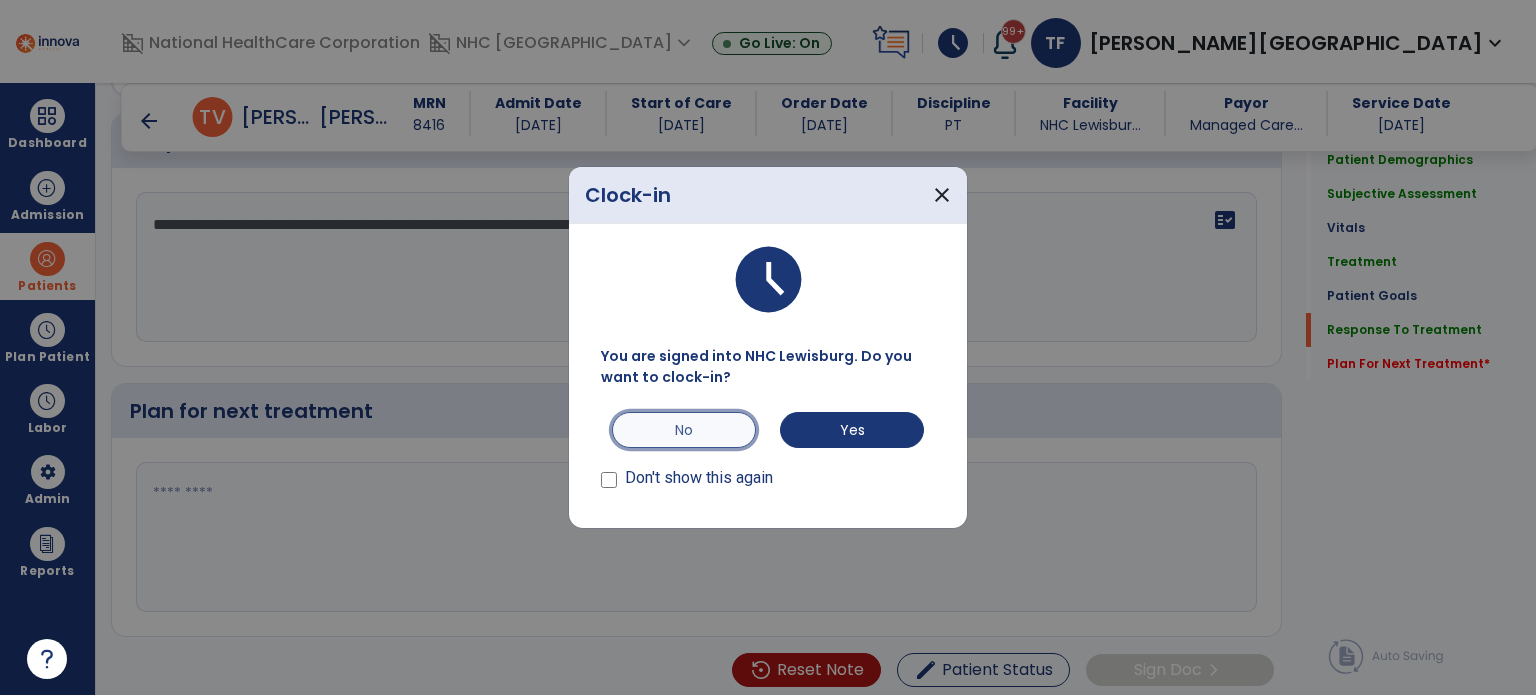 click on "No" at bounding box center [684, 430] 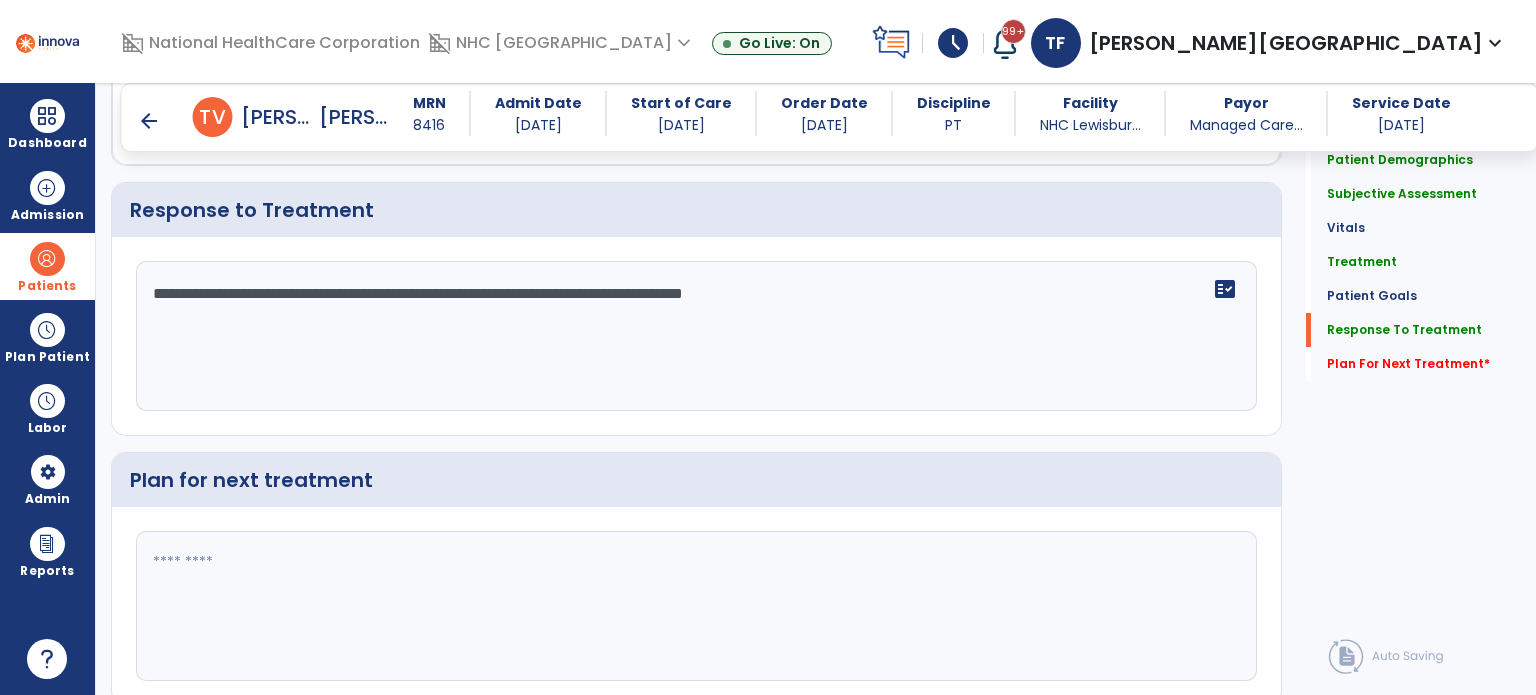 scroll, scrollTop: 3220, scrollLeft: 0, axis: vertical 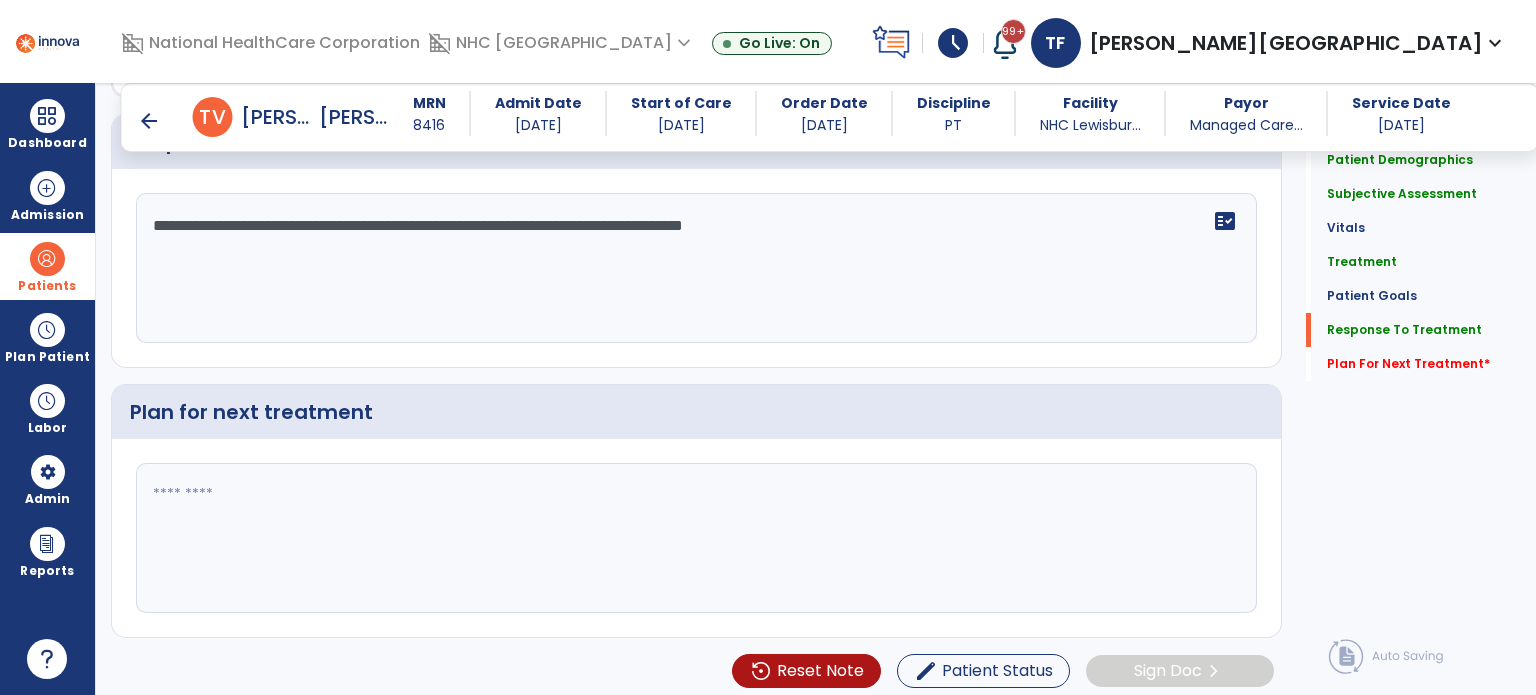 drag, startPoint x: 861, startPoint y: 234, endPoint x: 863, endPoint y: 247, distance: 13.152946 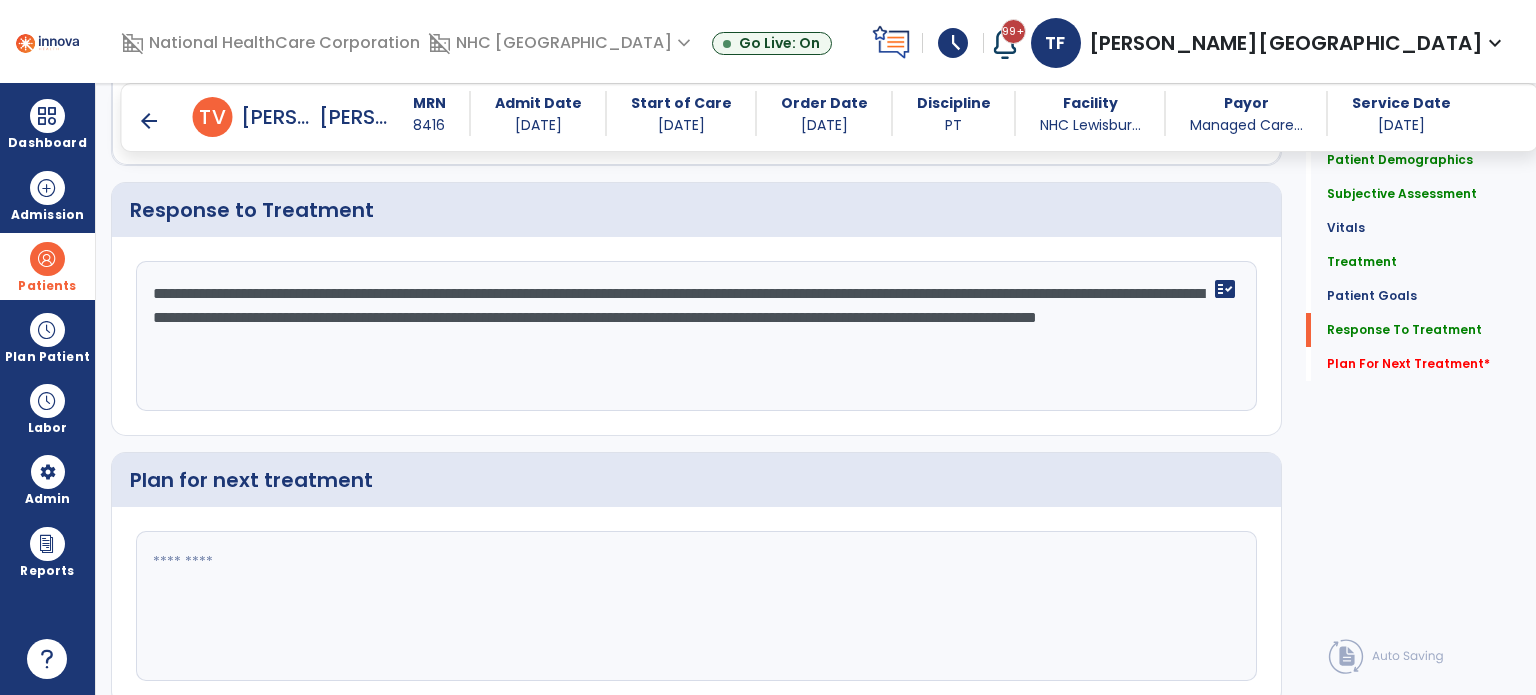 scroll, scrollTop: 3220, scrollLeft: 0, axis: vertical 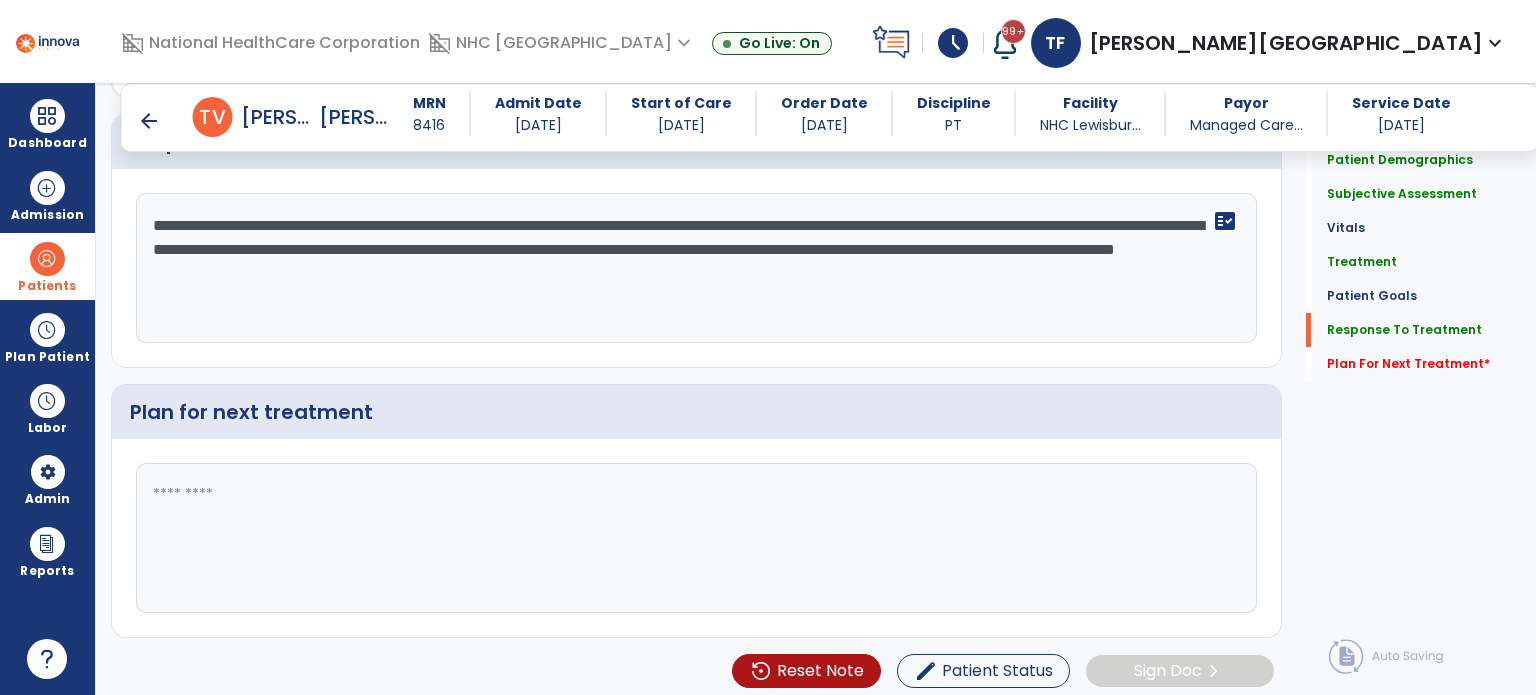 type on "**********" 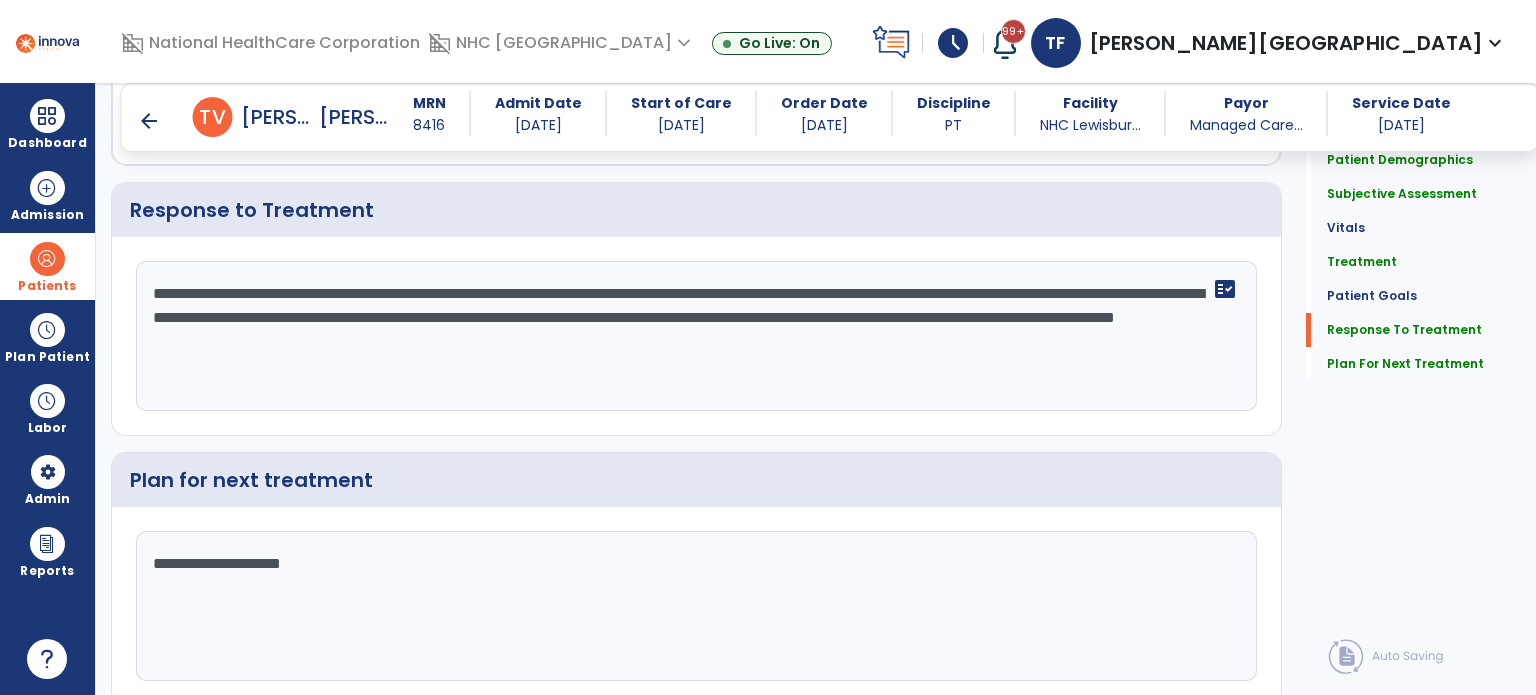 scroll, scrollTop: 3220, scrollLeft: 0, axis: vertical 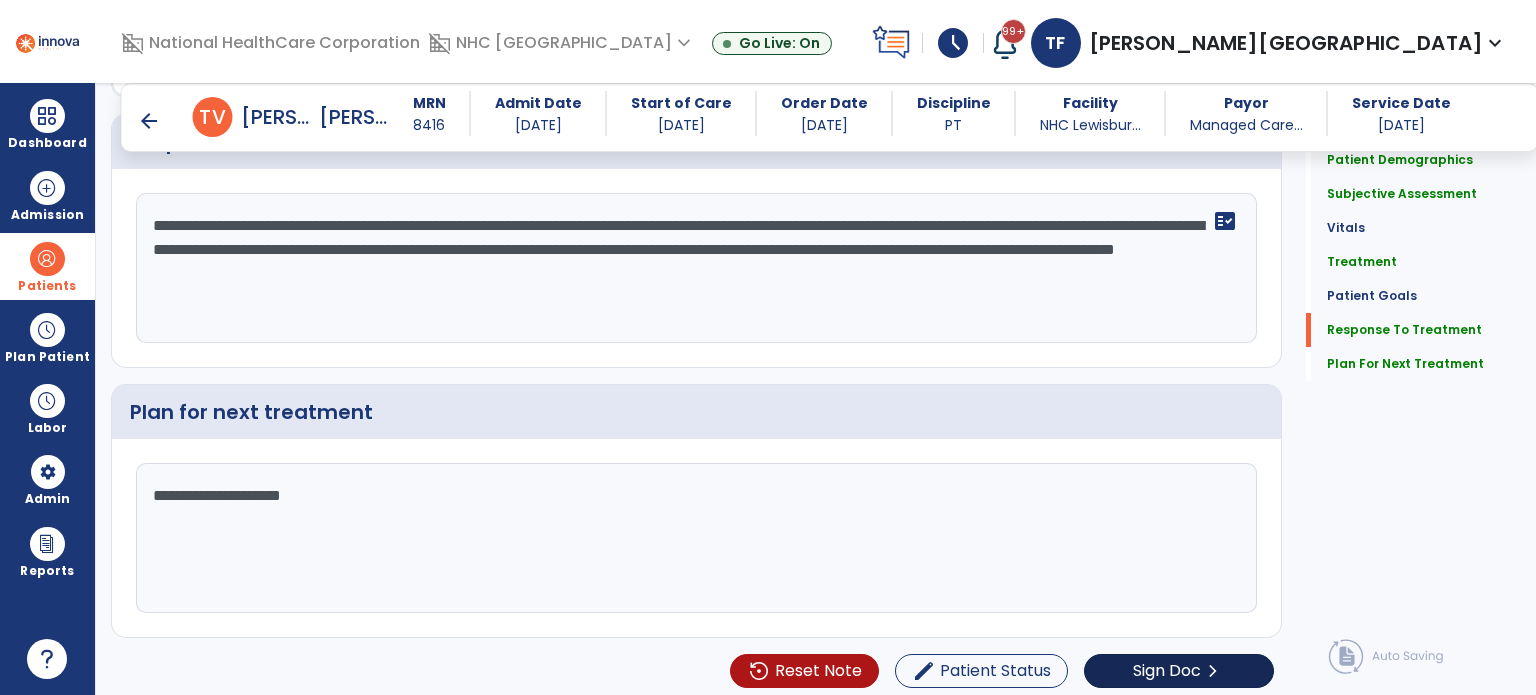 type on "**********" 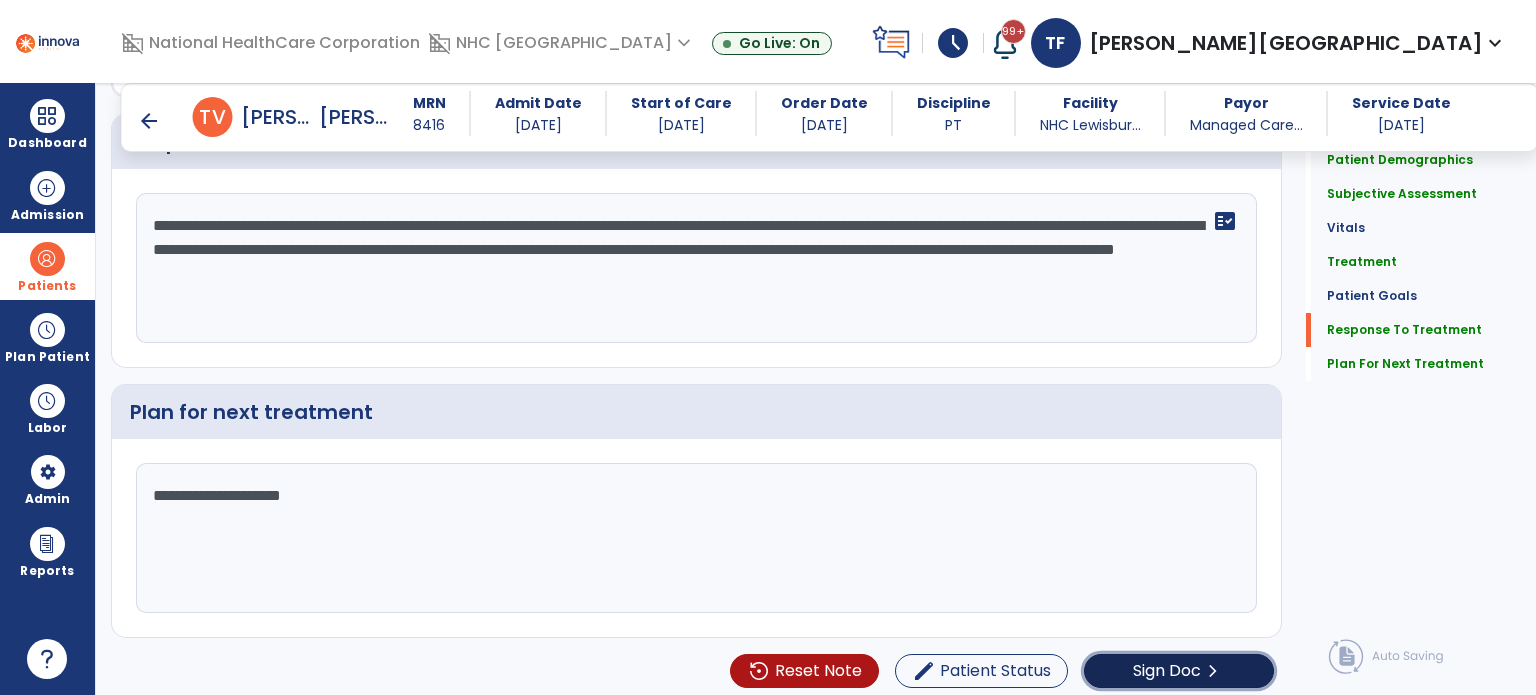 click on "Sign Doc  chevron_right" 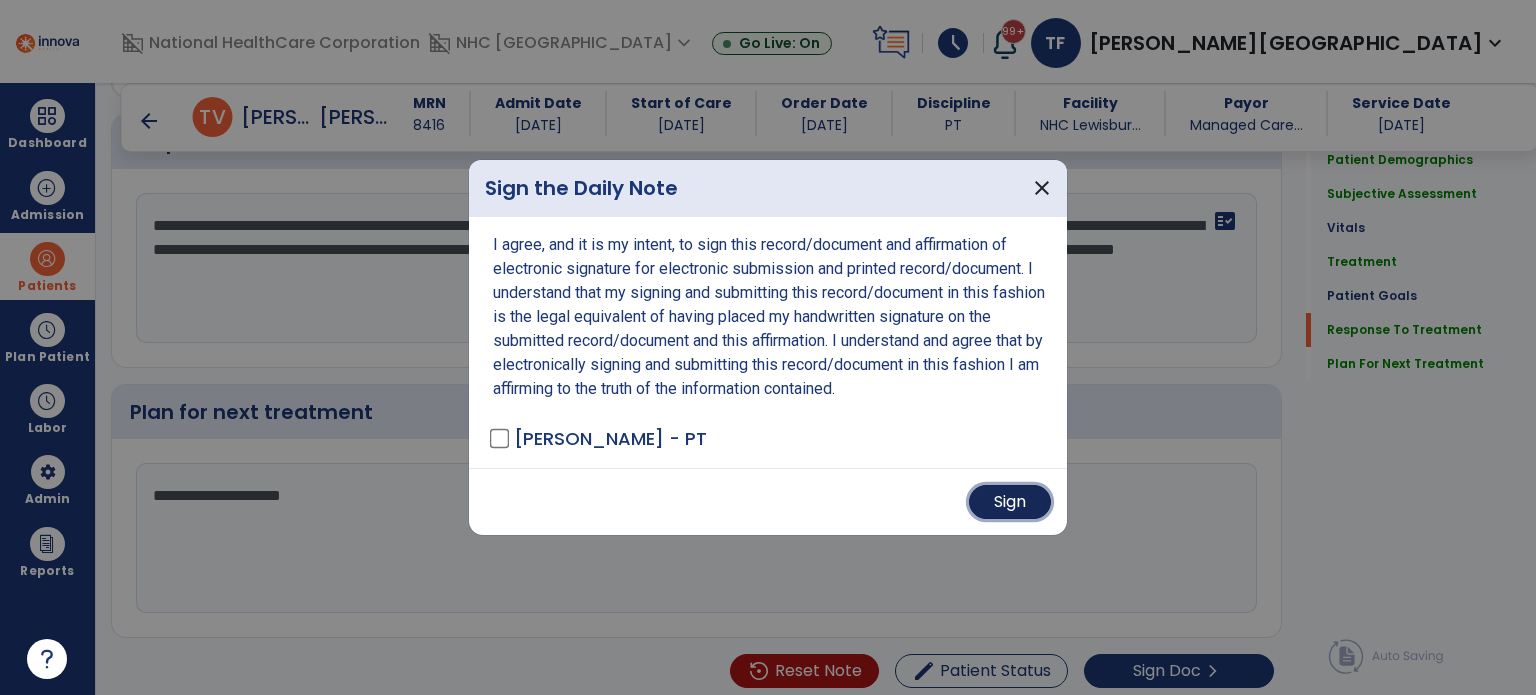 drag, startPoint x: 1048, startPoint y: 510, endPoint x: 1028, endPoint y: 514, distance: 20.396078 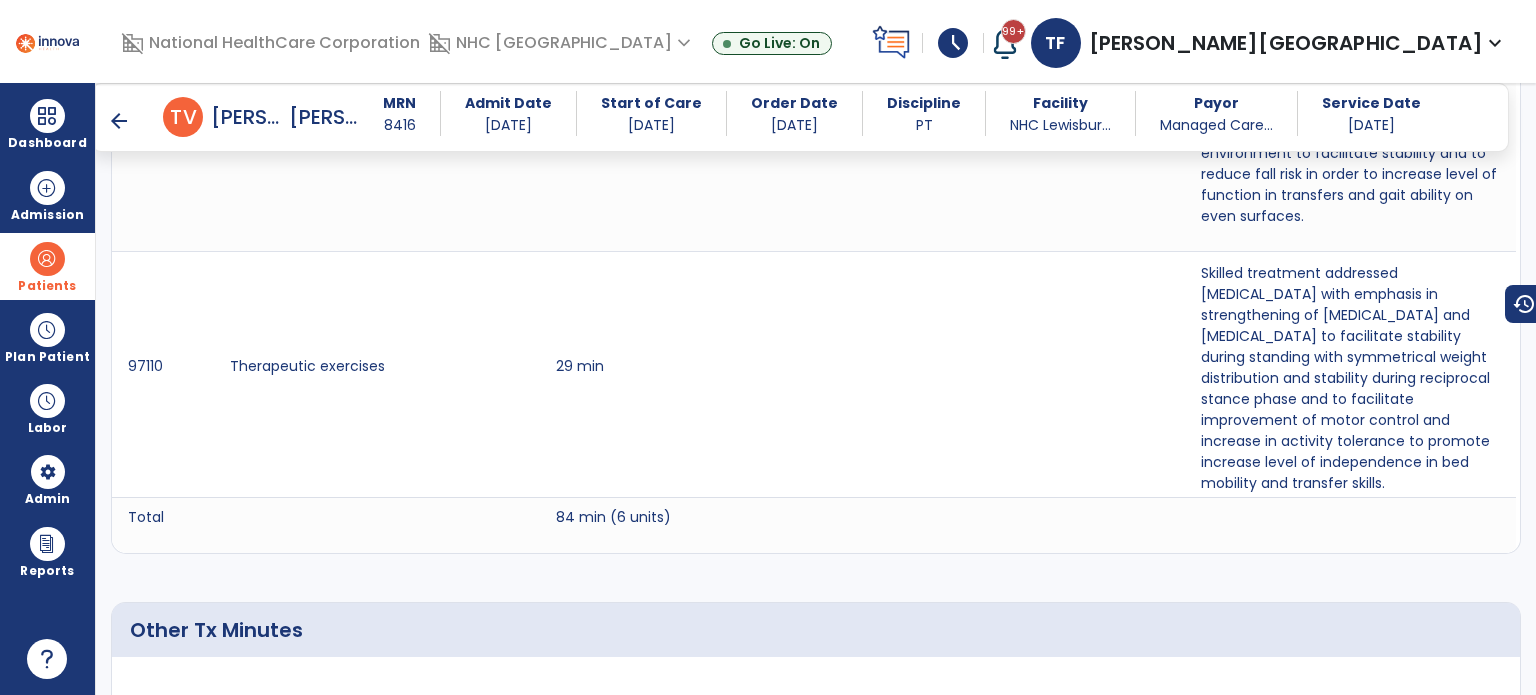 scroll, scrollTop: 1643, scrollLeft: 0, axis: vertical 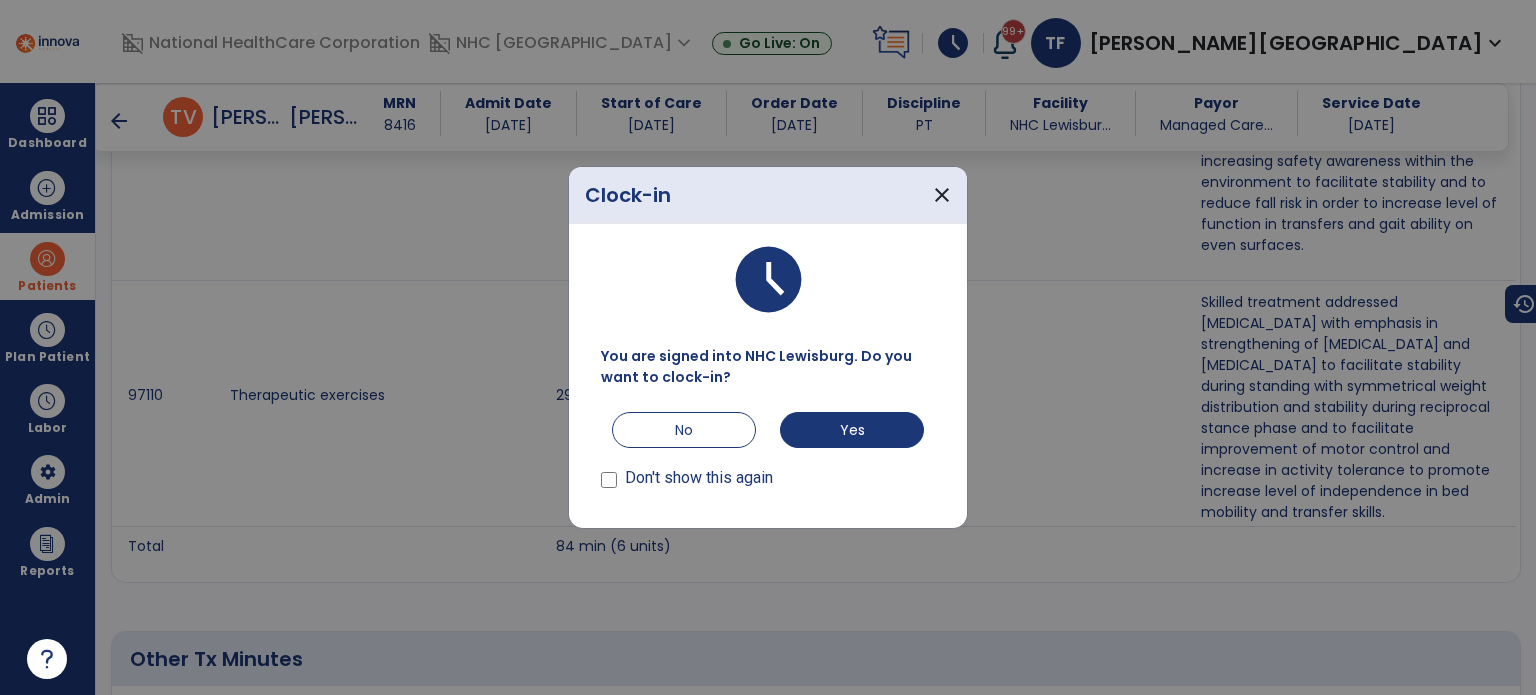 click on "Don't show this again" at bounding box center (687, 472) 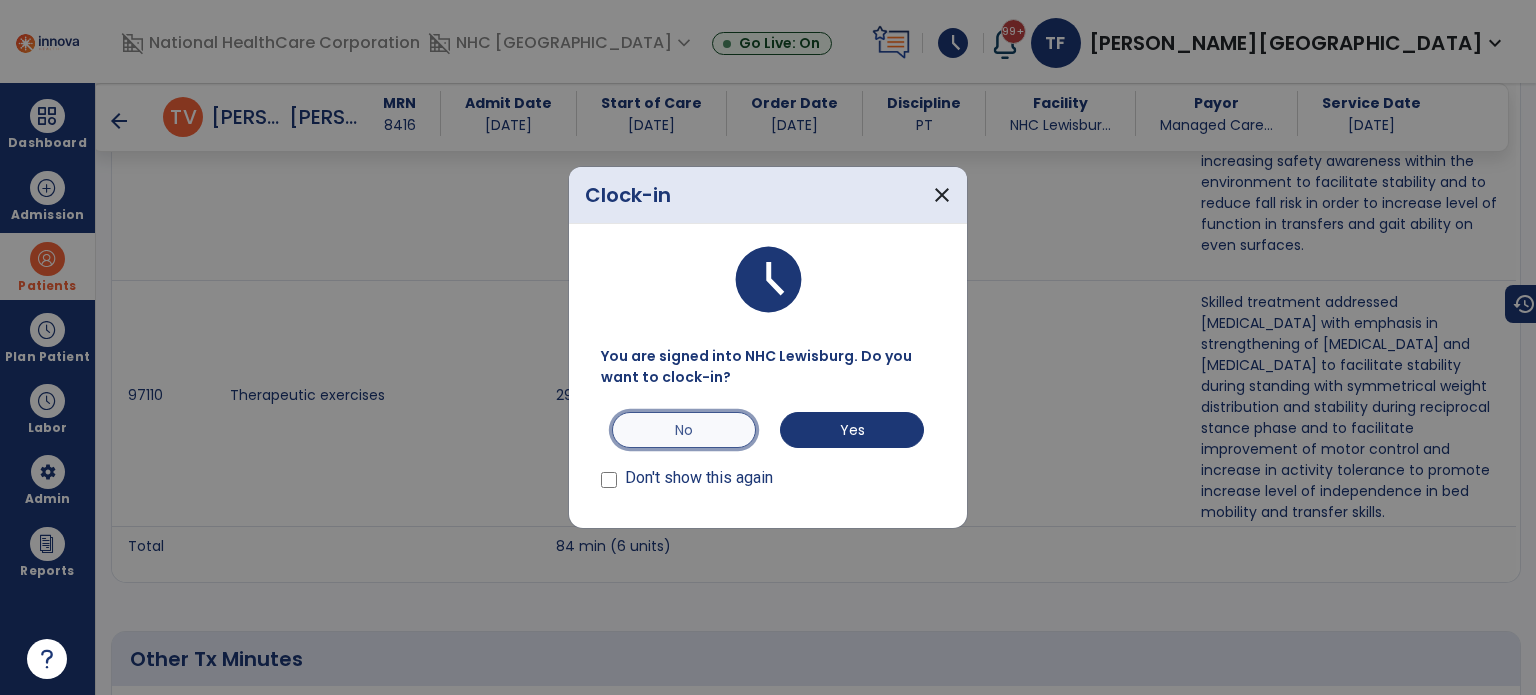 click on "No" at bounding box center (684, 430) 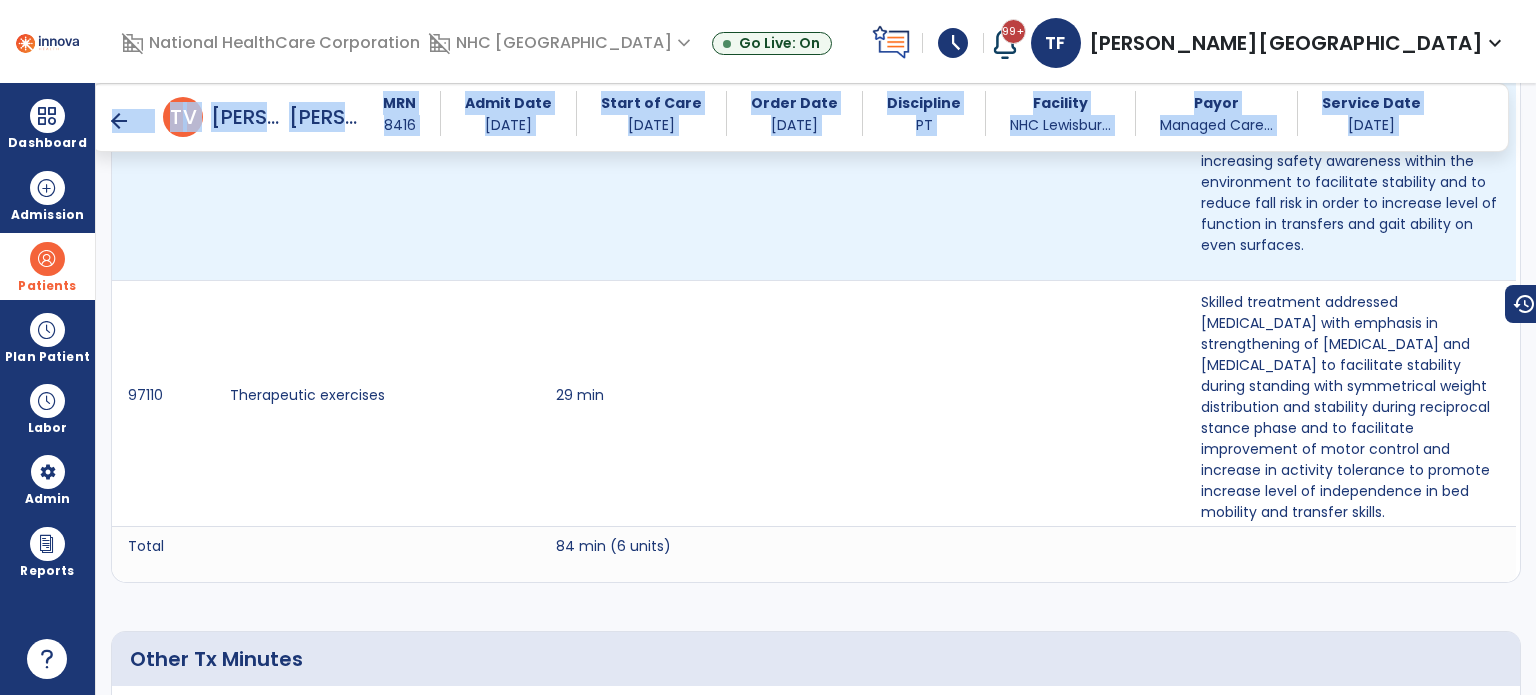 drag, startPoint x: 109, startPoint y: 127, endPoint x: 338, endPoint y: 338, distance: 311.3872 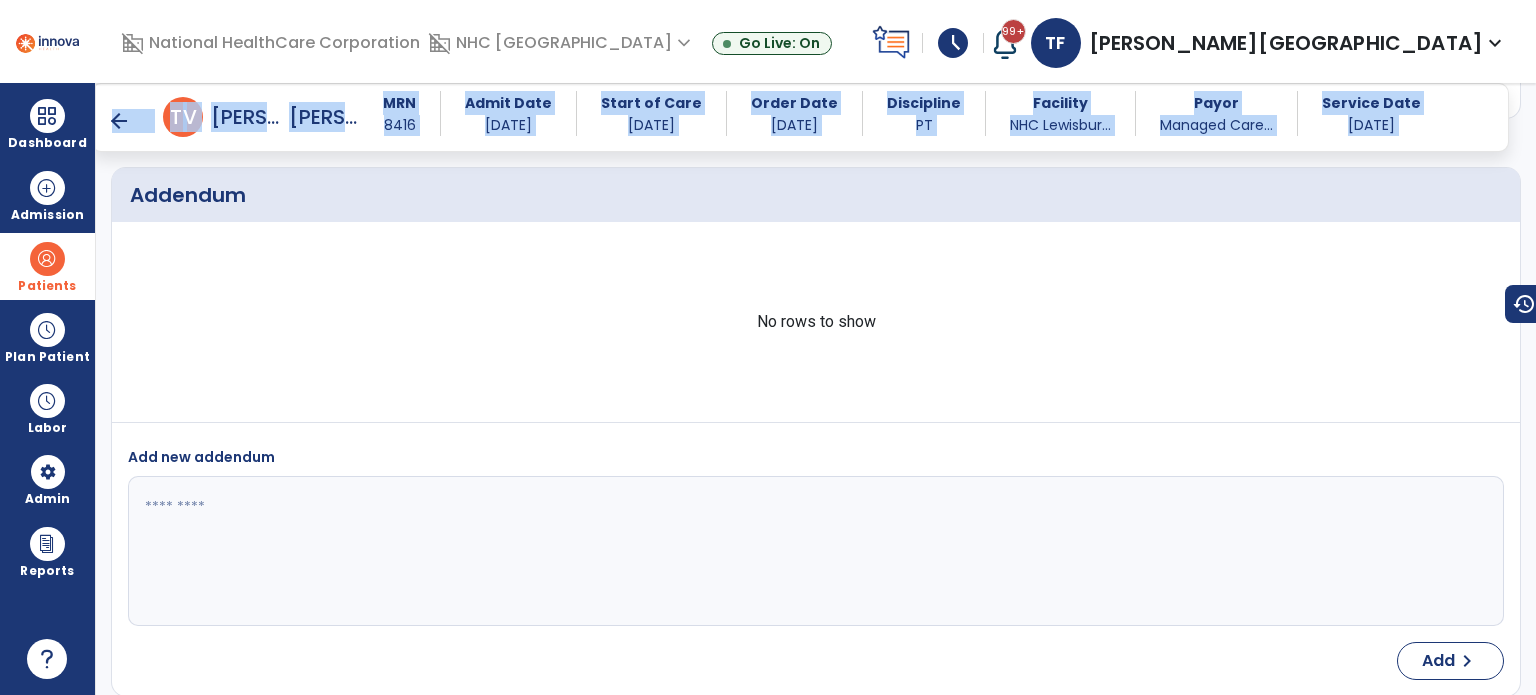 scroll, scrollTop: 4643, scrollLeft: 0, axis: vertical 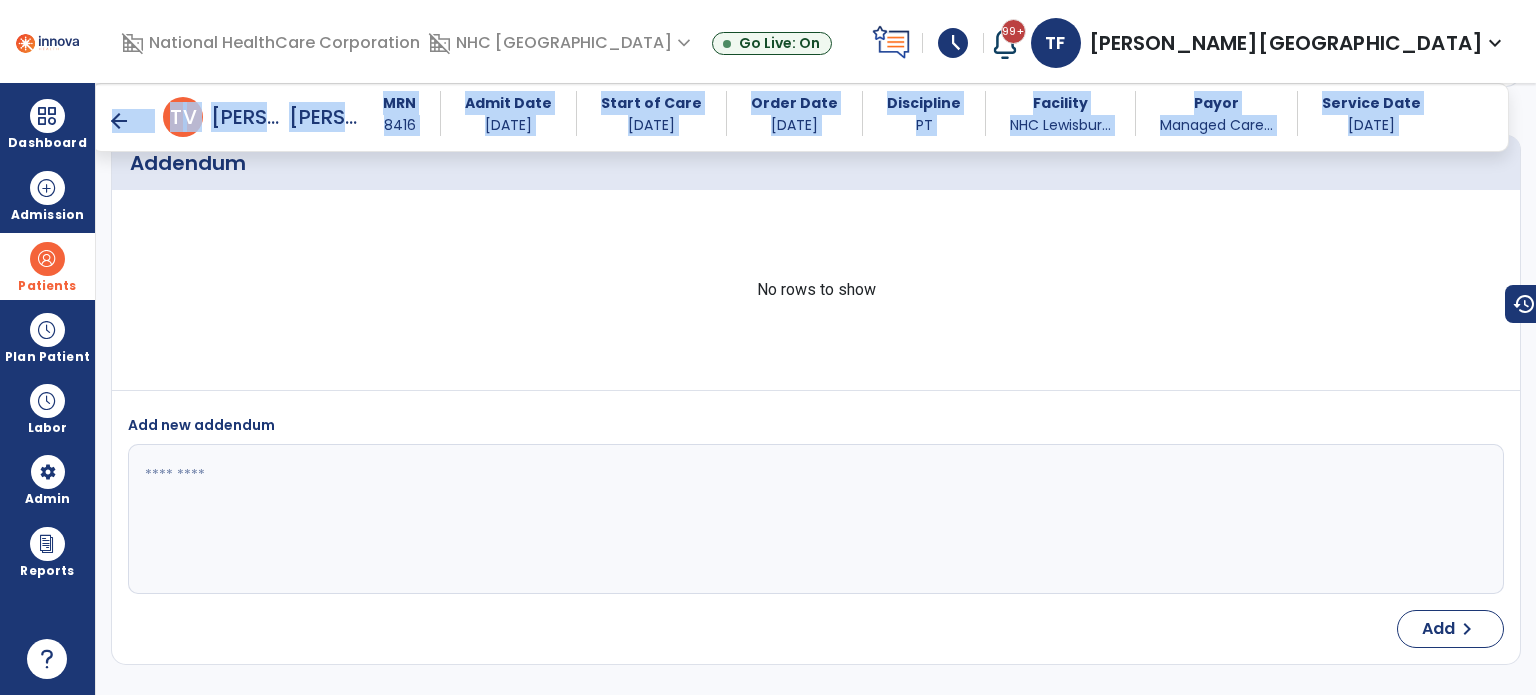 click on "arrow_back" at bounding box center (119, 121) 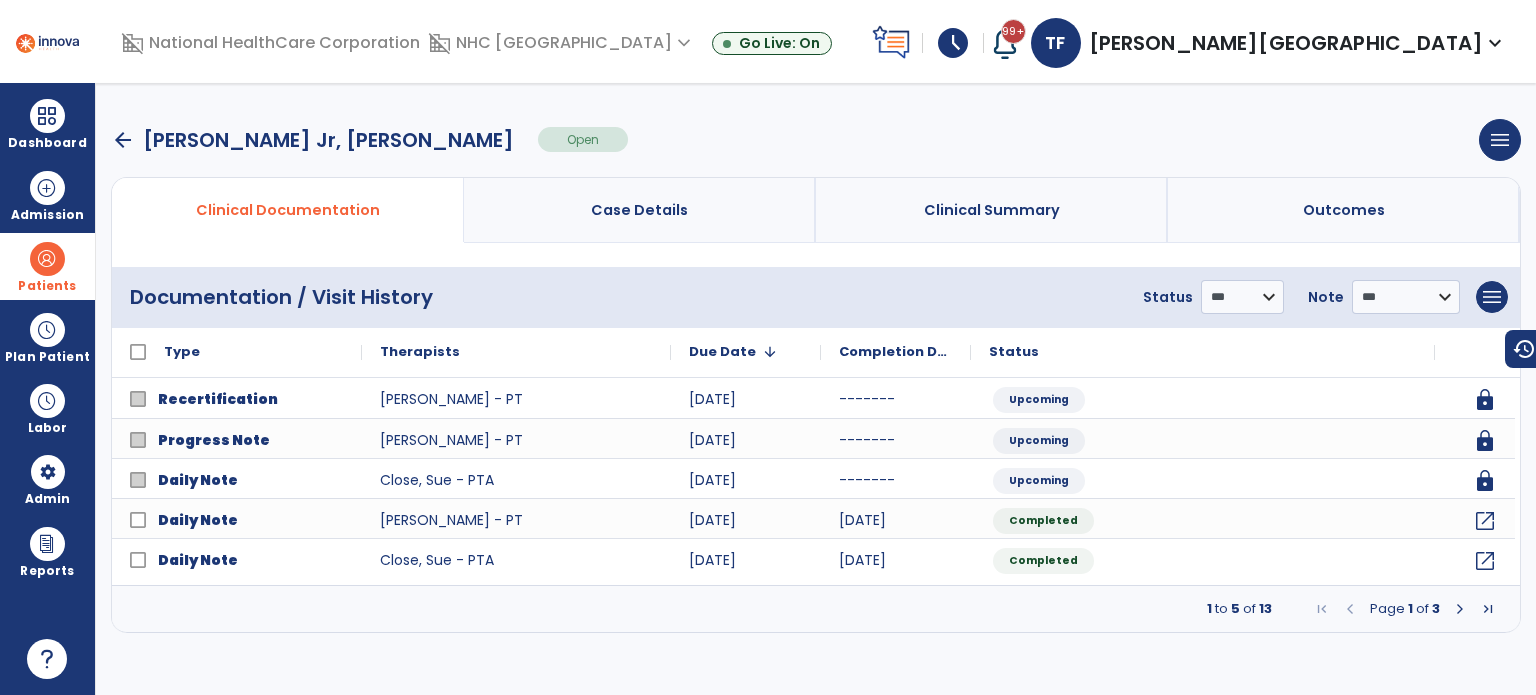 scroll, scrollTop: 0, scrollLeft: 0, axis: both 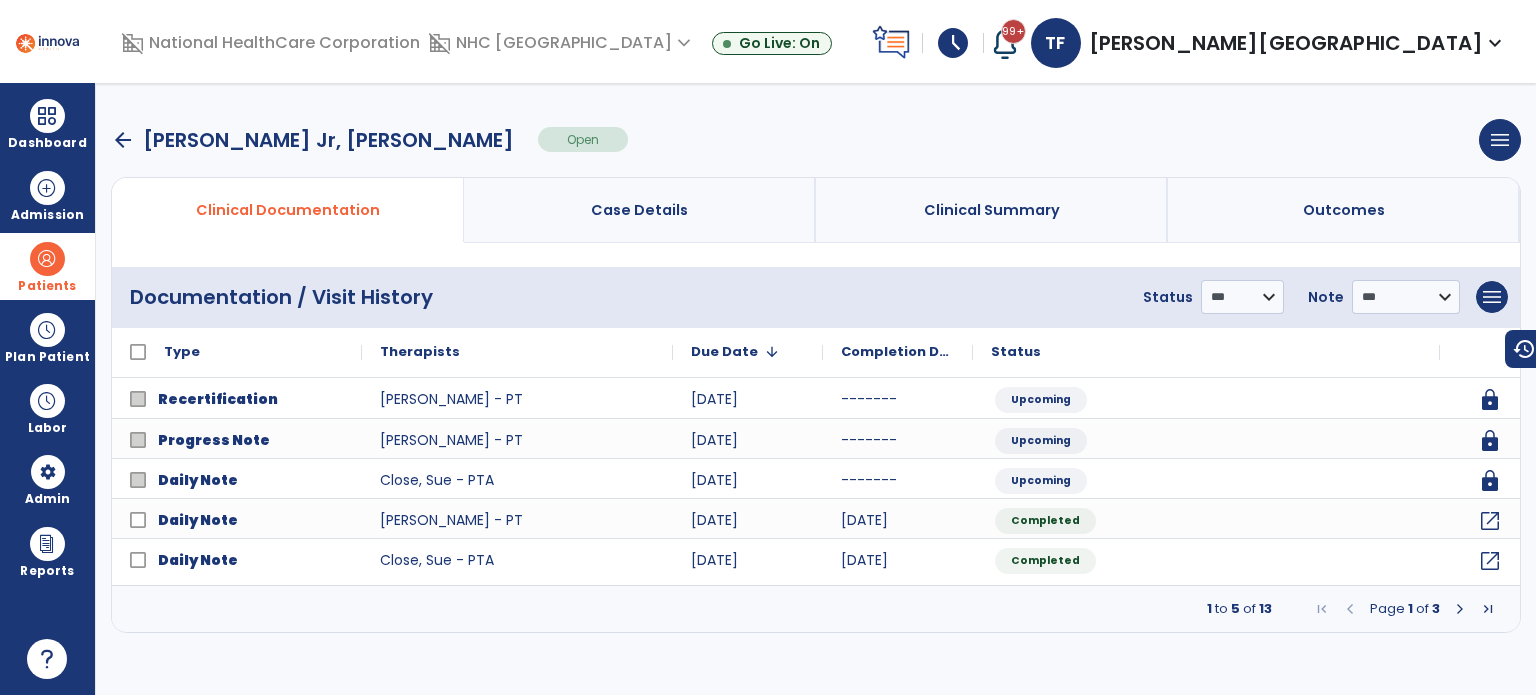 click on "arrow_back" at bounding box center (123, 140) 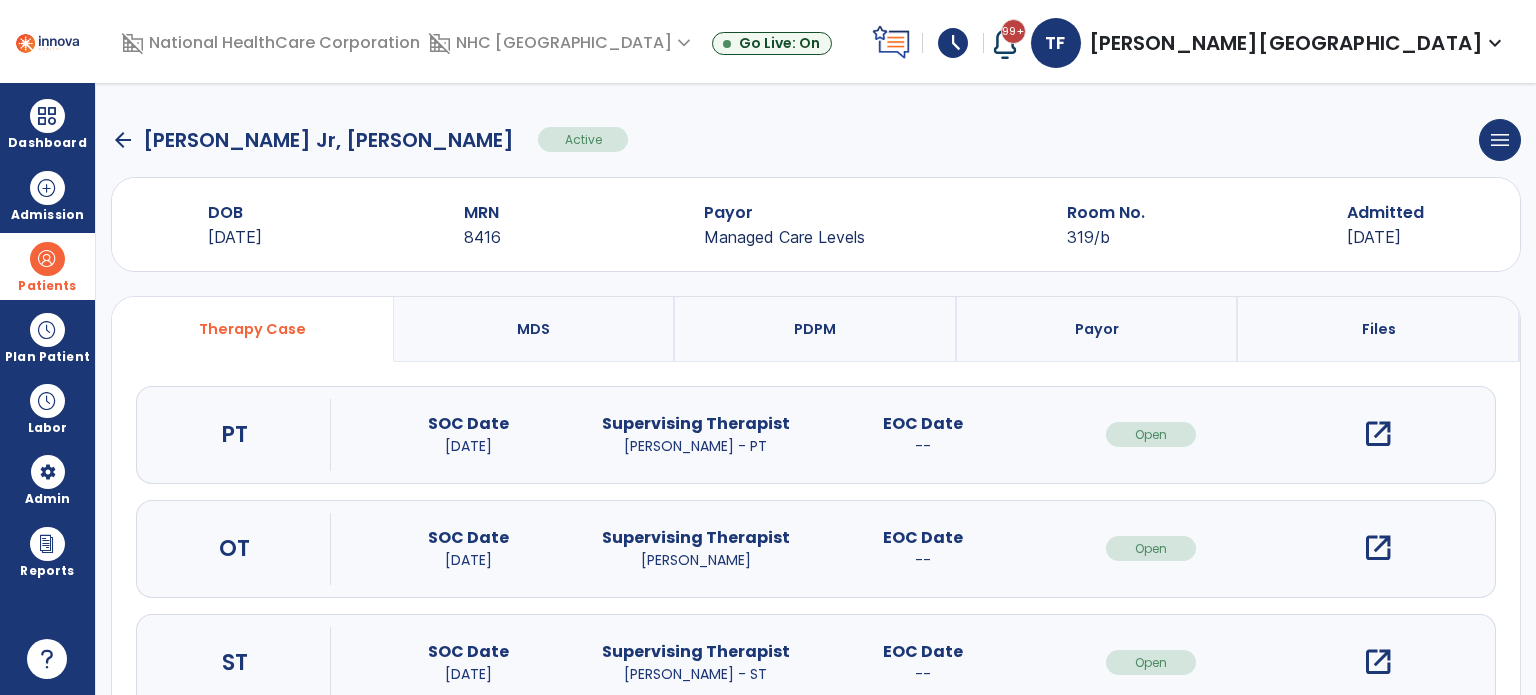 click on "arrow_back   [PERSON_NAME] Jr, [PERSON_NAME]" 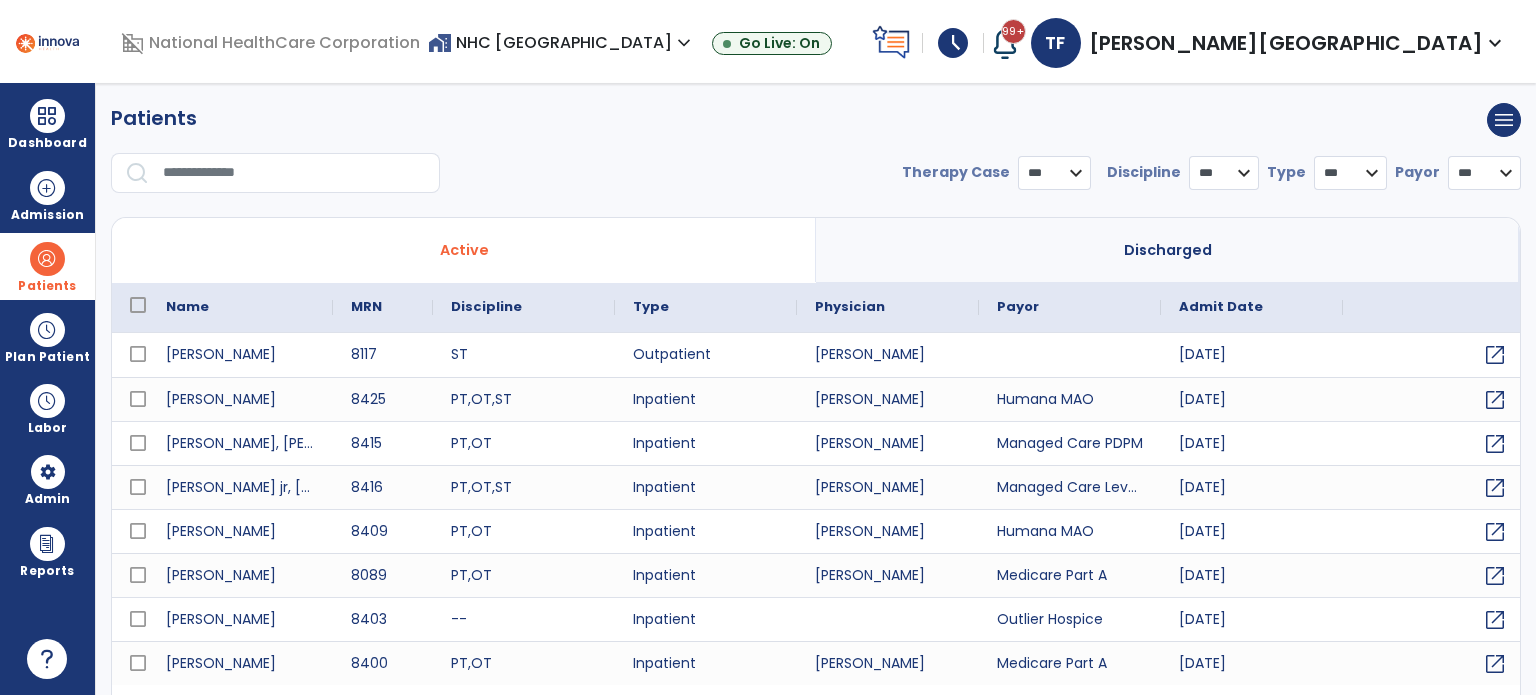 select on "***" 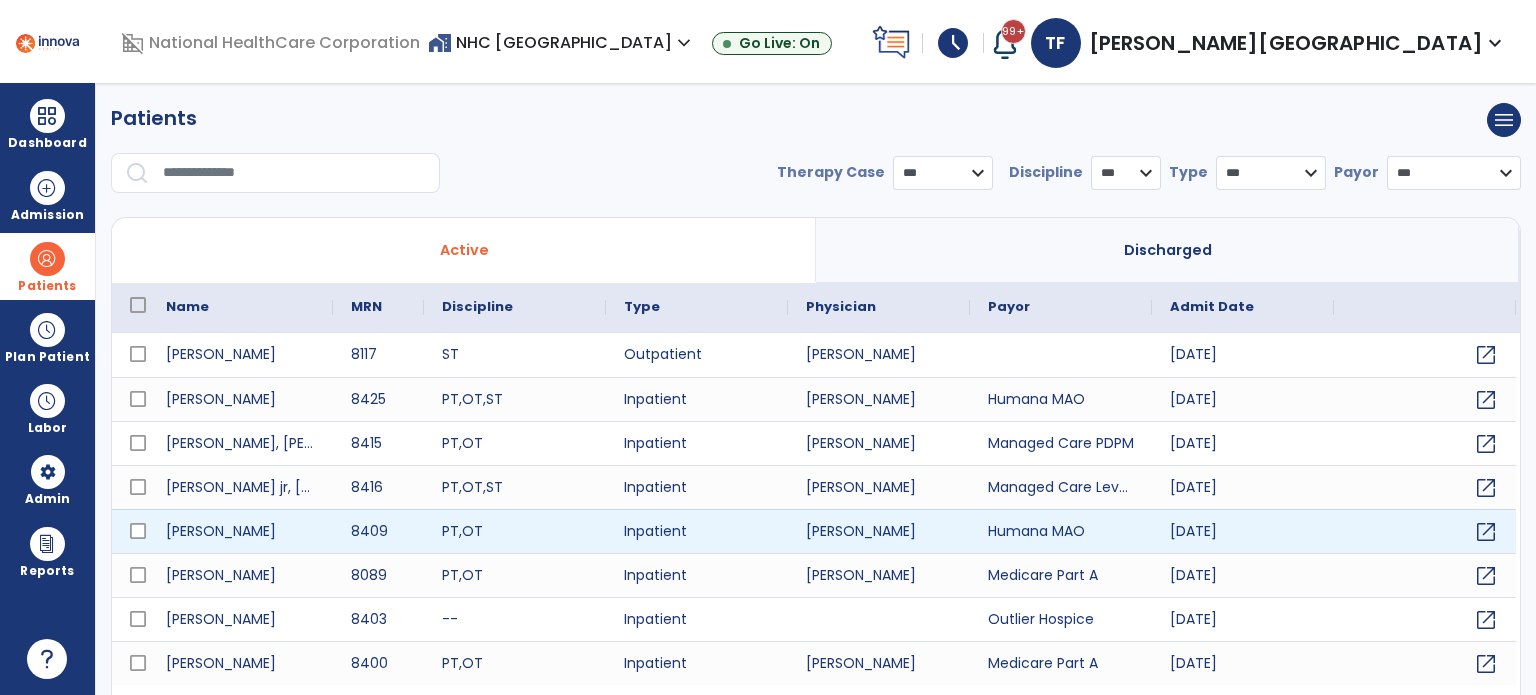 scroll, scrollTop: 46, scrollLeft: 0, axis: vertical 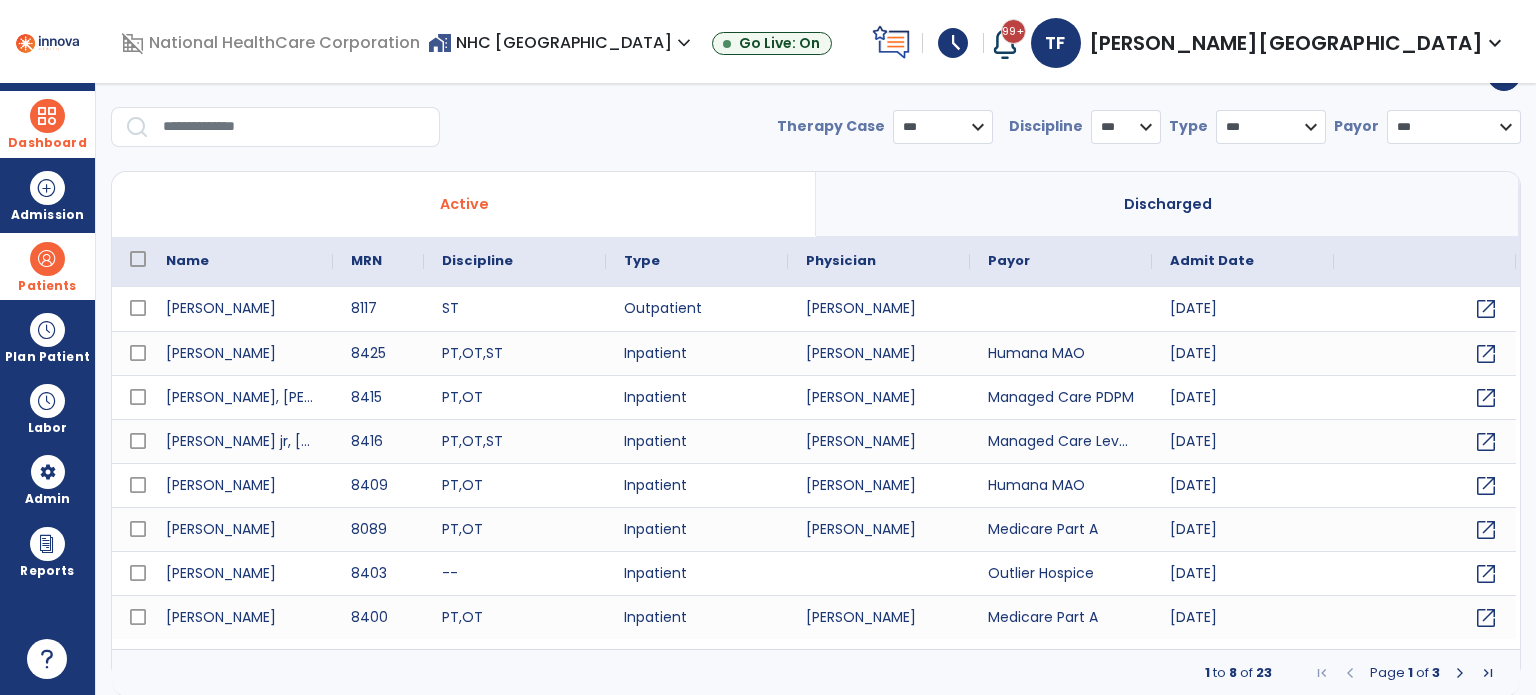 click at bounding box center [47, 116] 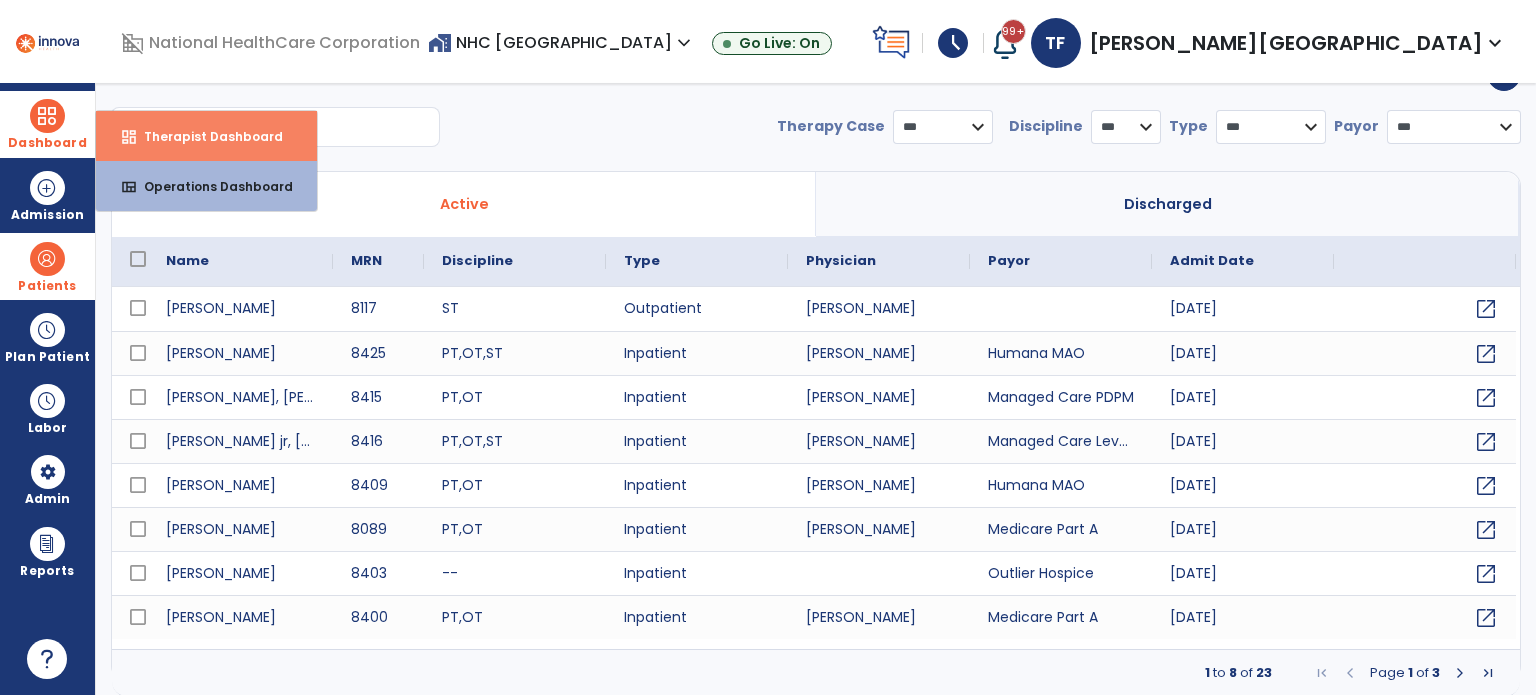click on "Therapist Dashboard" at bounding box center (205, 136) 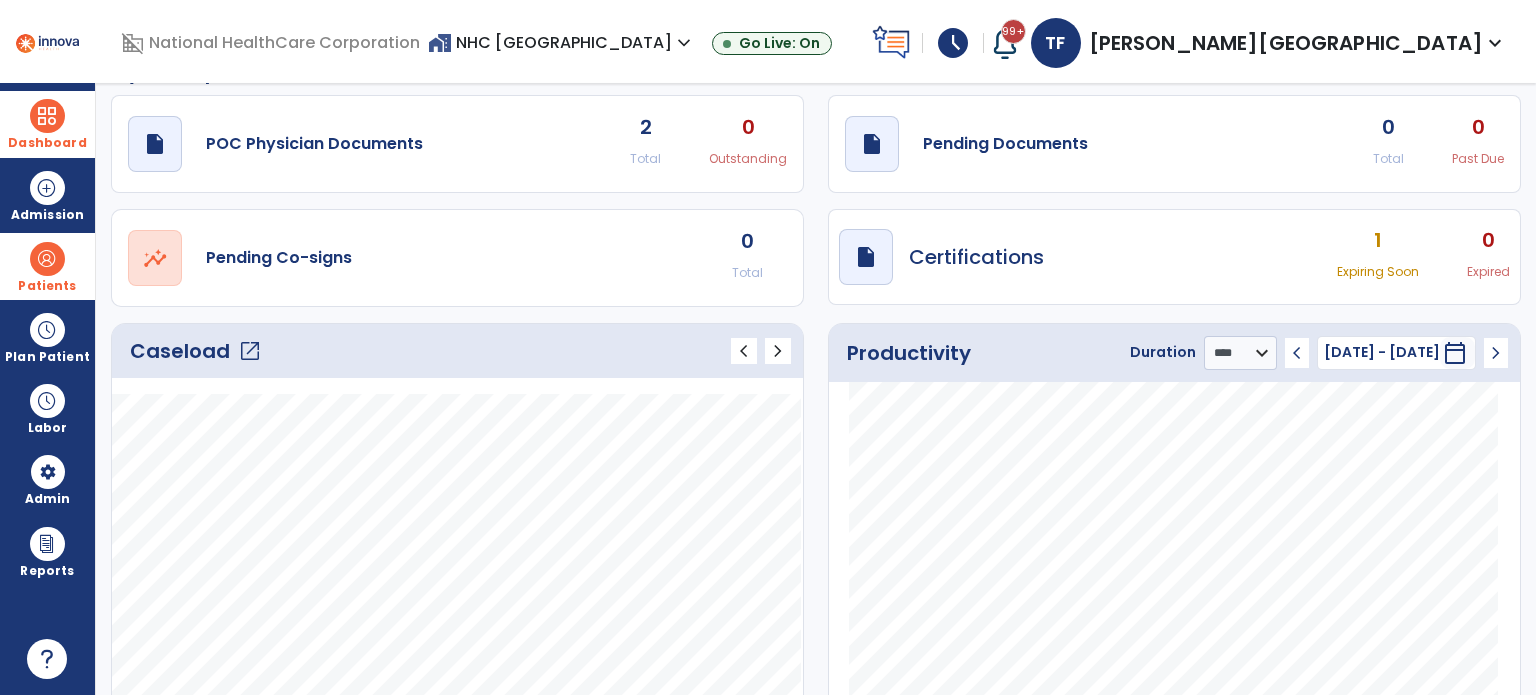 click at bounding box center [47, 116] 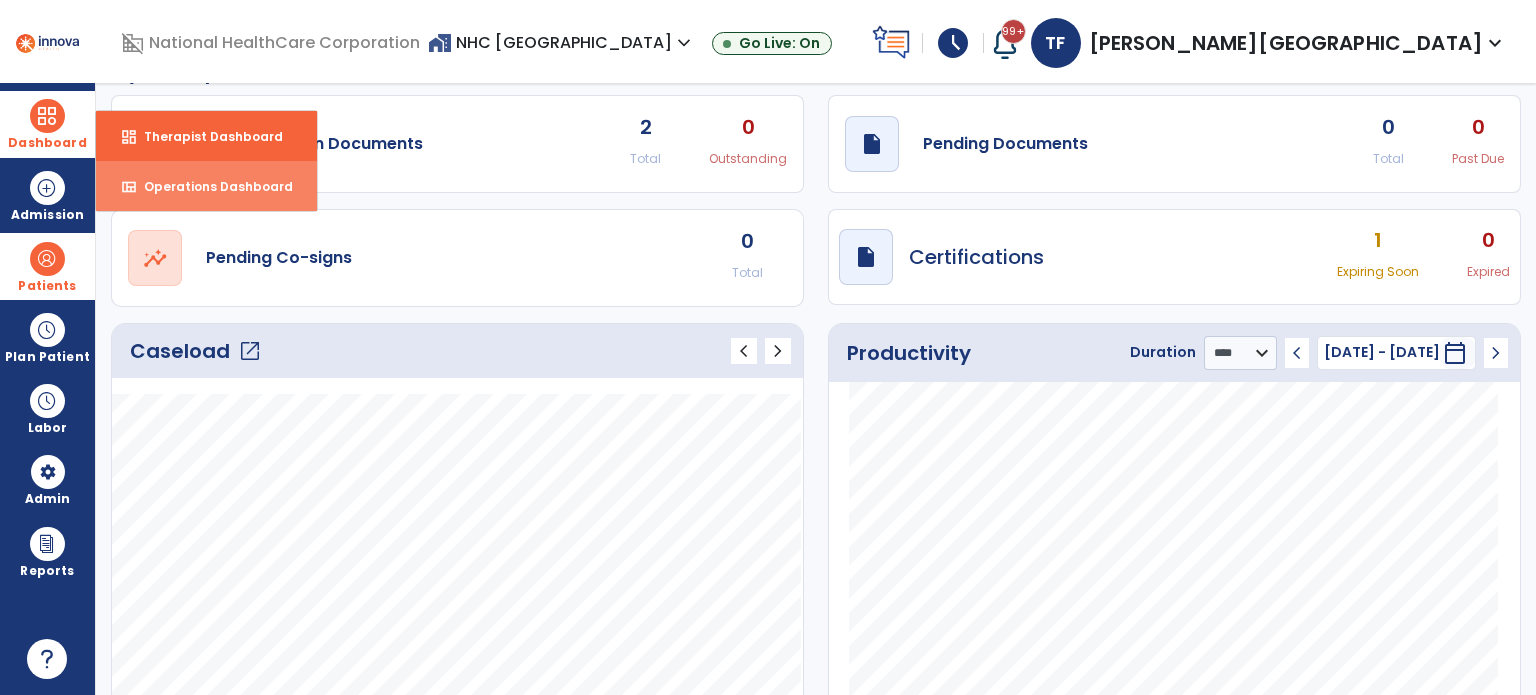 click on "view_quilt" at bounding box center (129, 187) 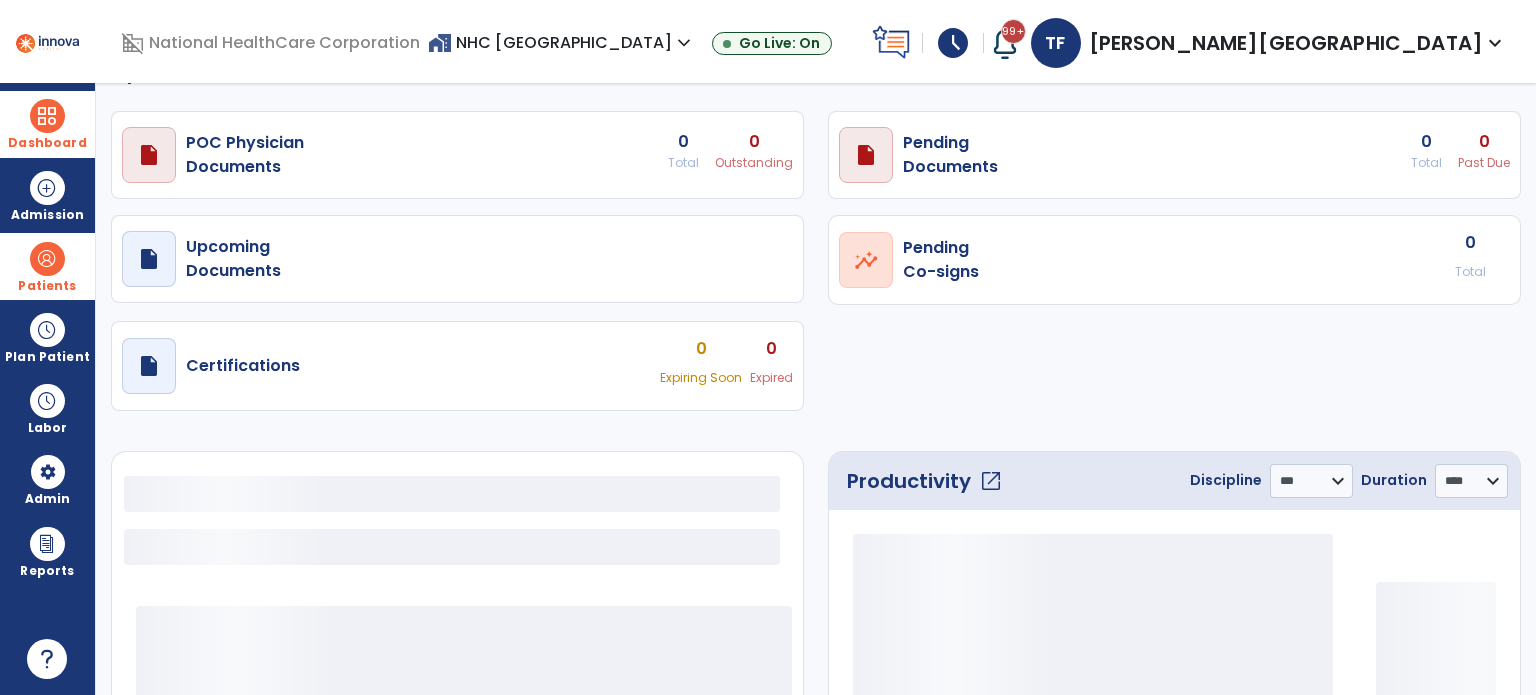 select on "***" 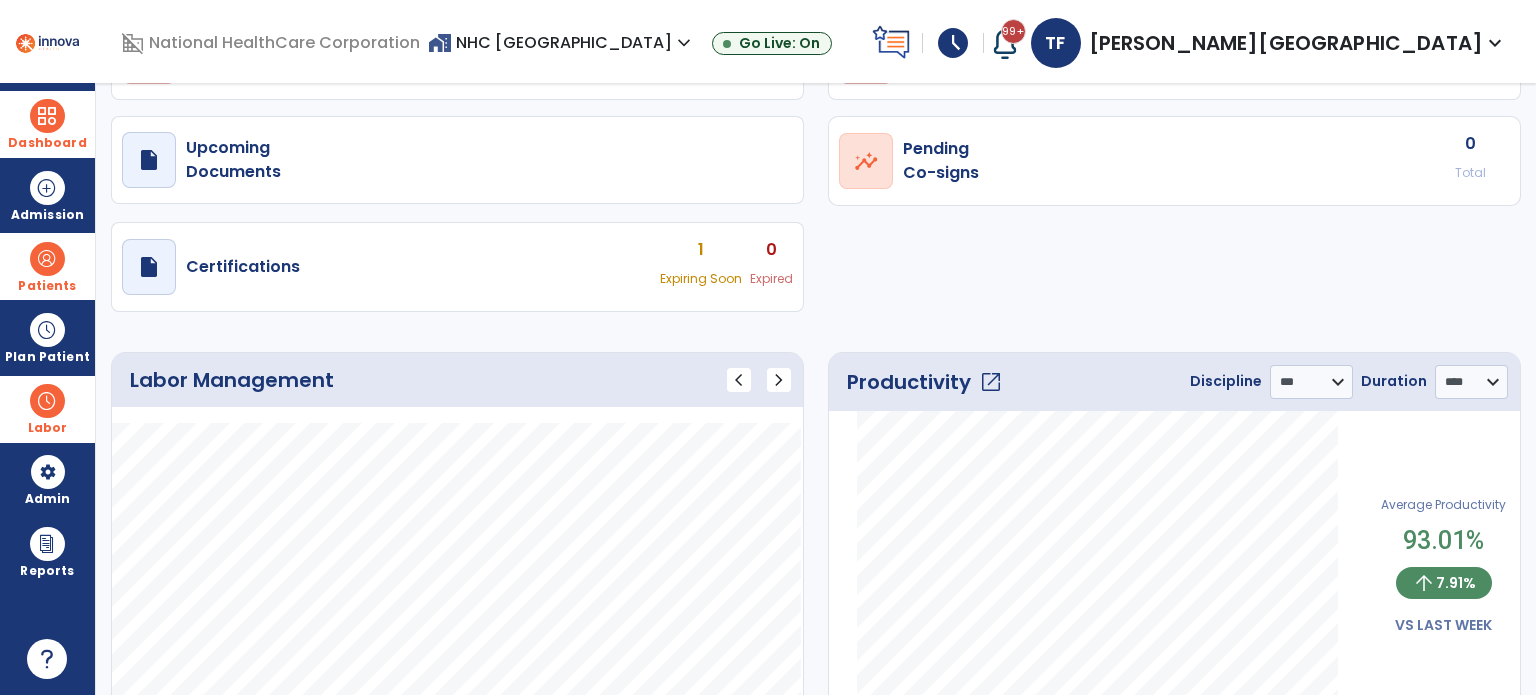 scroll, scrollTop: 146, scrollLeft: 0, axis: vertical 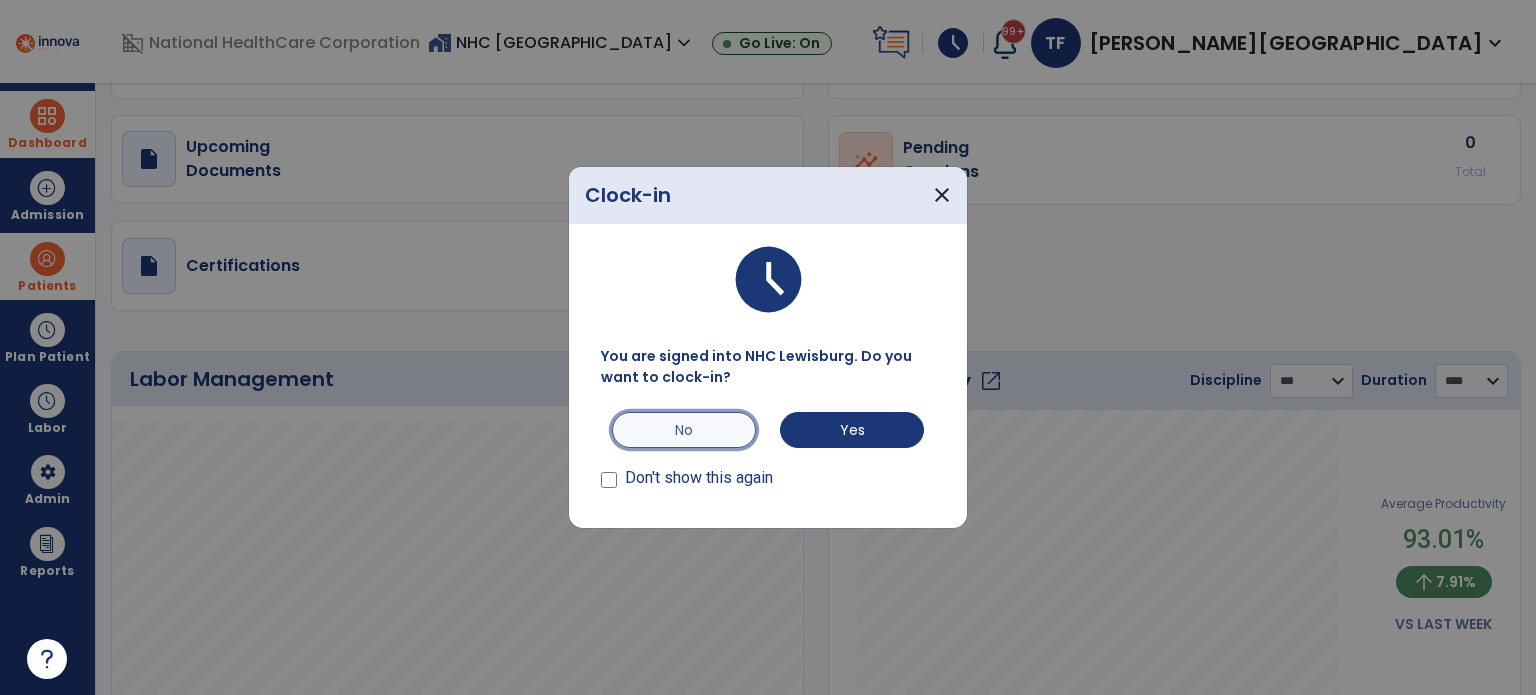 click on "No" at bounding box center [684, 430] 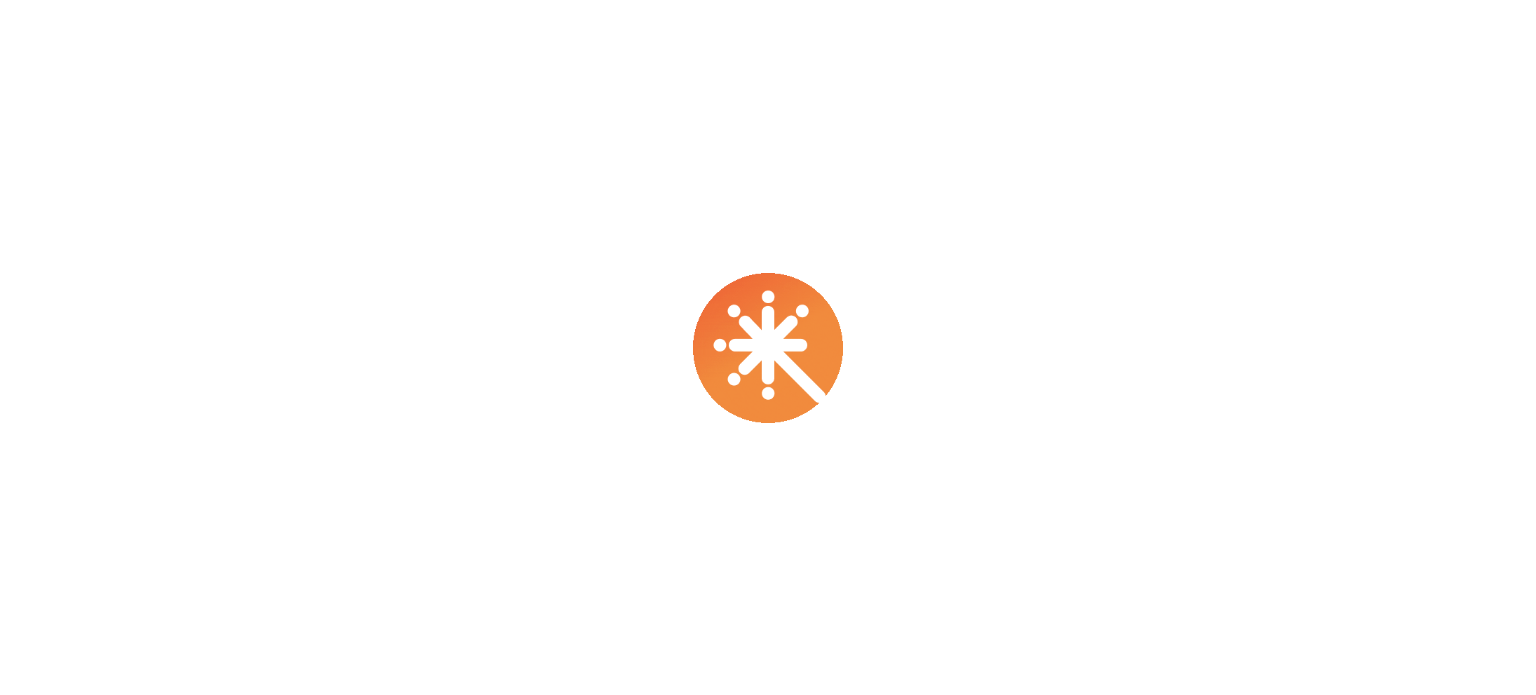 scroll, scrollTop: 0, scrollLeft: 0, axis: both 